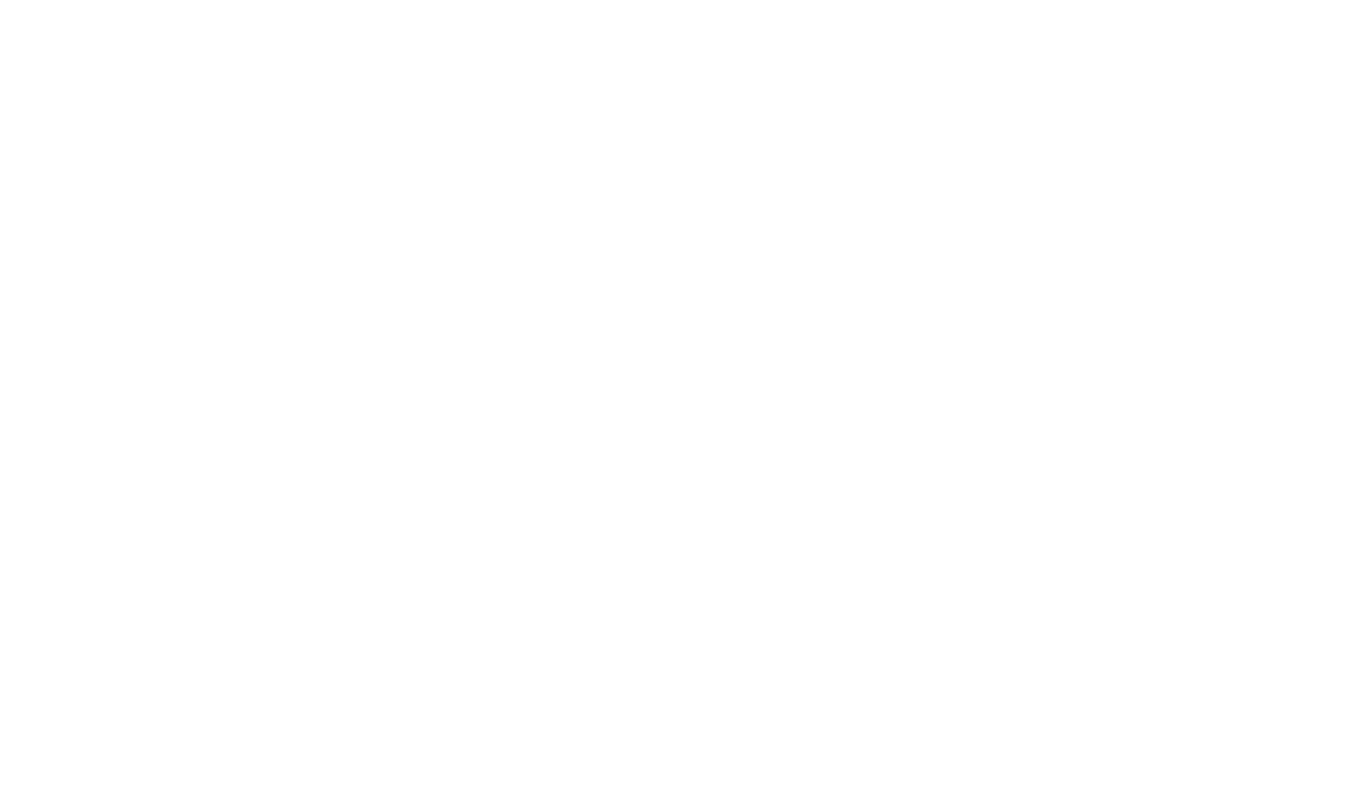 scroll, scrollTop: 0, scrollLeft: 0, axis: both 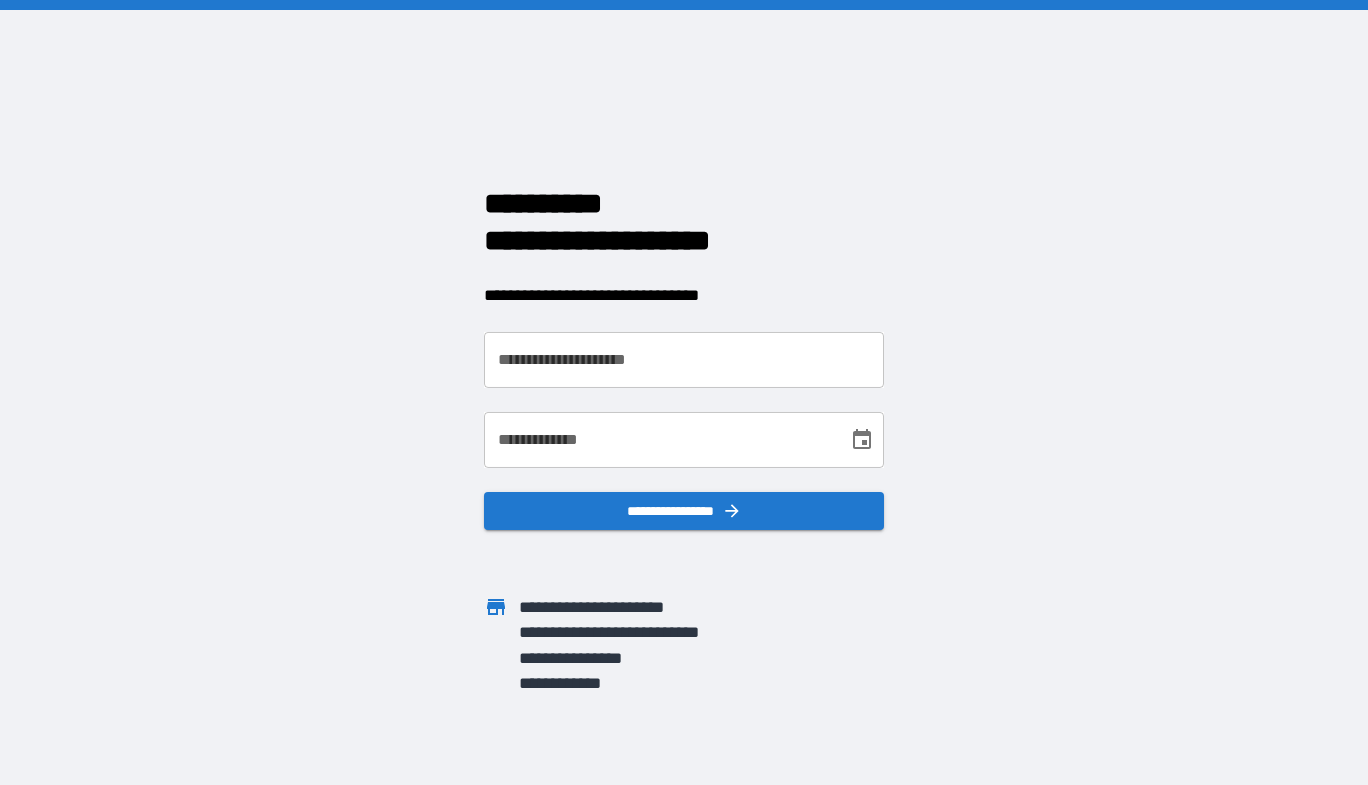 click on "**********" at bounding box center [684, 360] 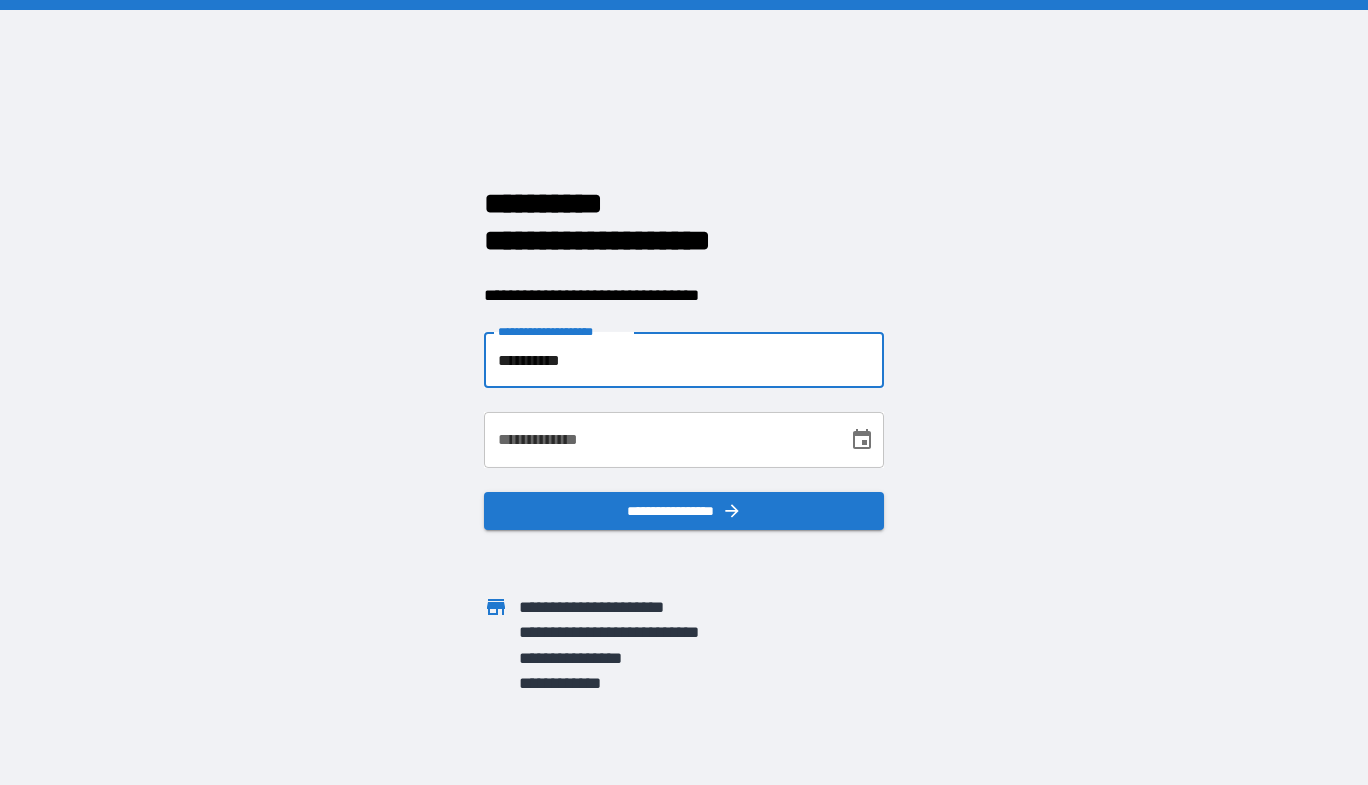 type on "**********" 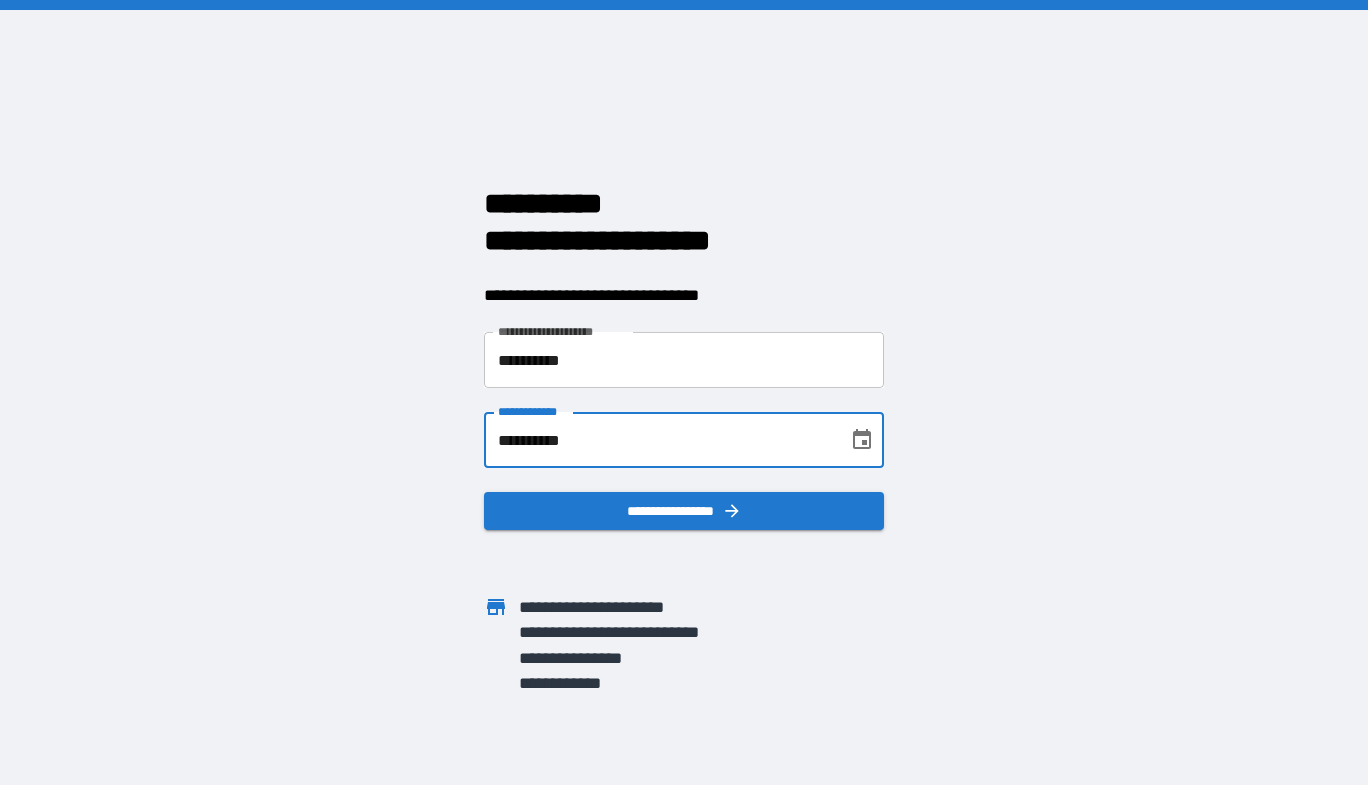 type on "**********" 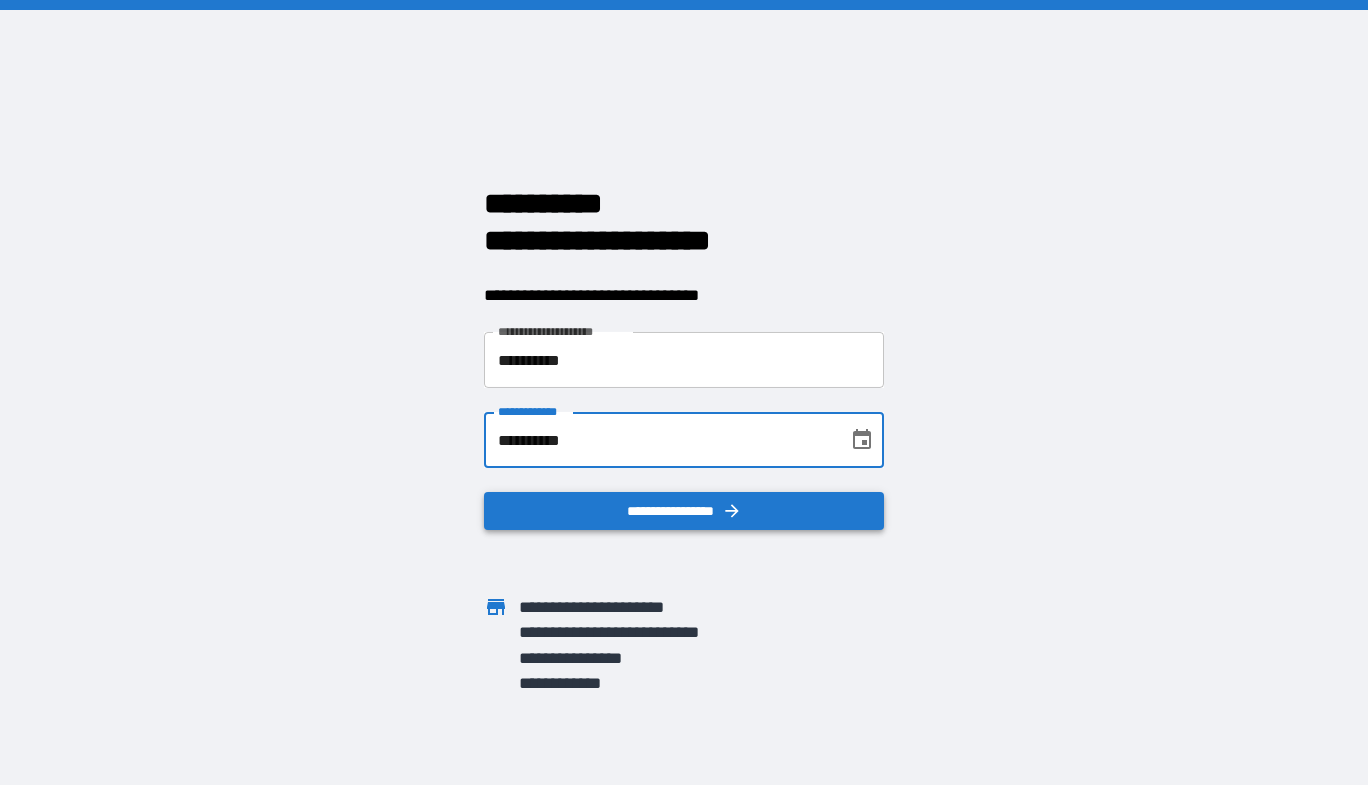 click on "**********" at bounding box center [684, 511] 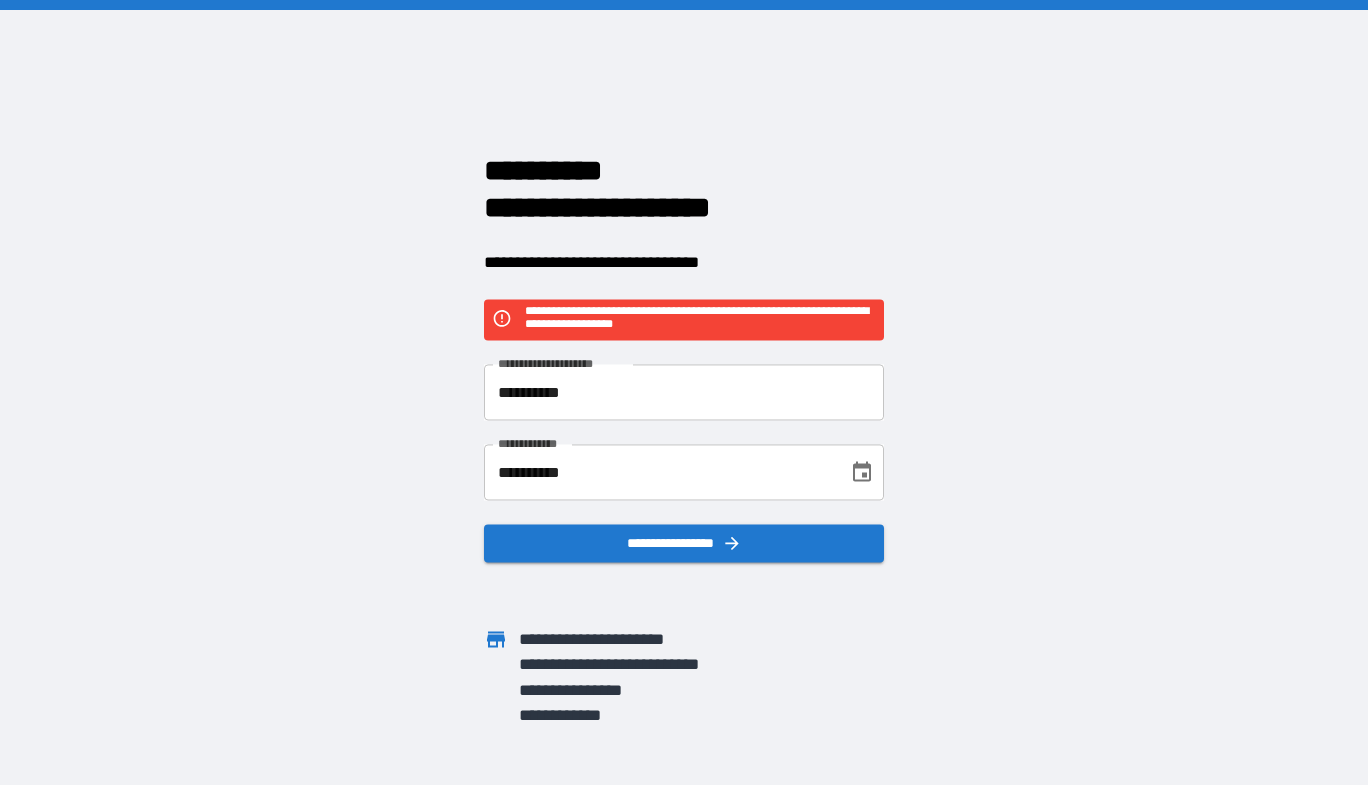 click on "**********" at bounding box center [684, 393] 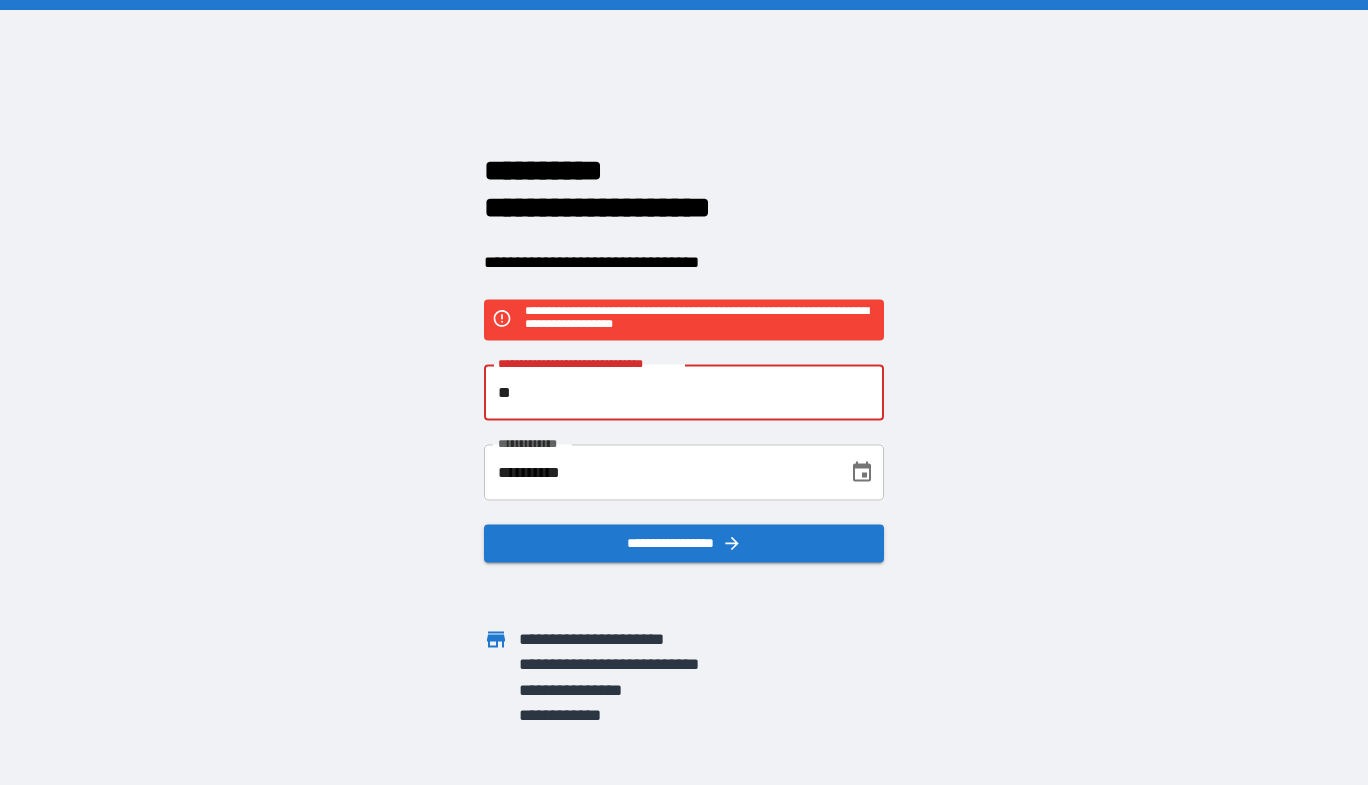 type on "*" 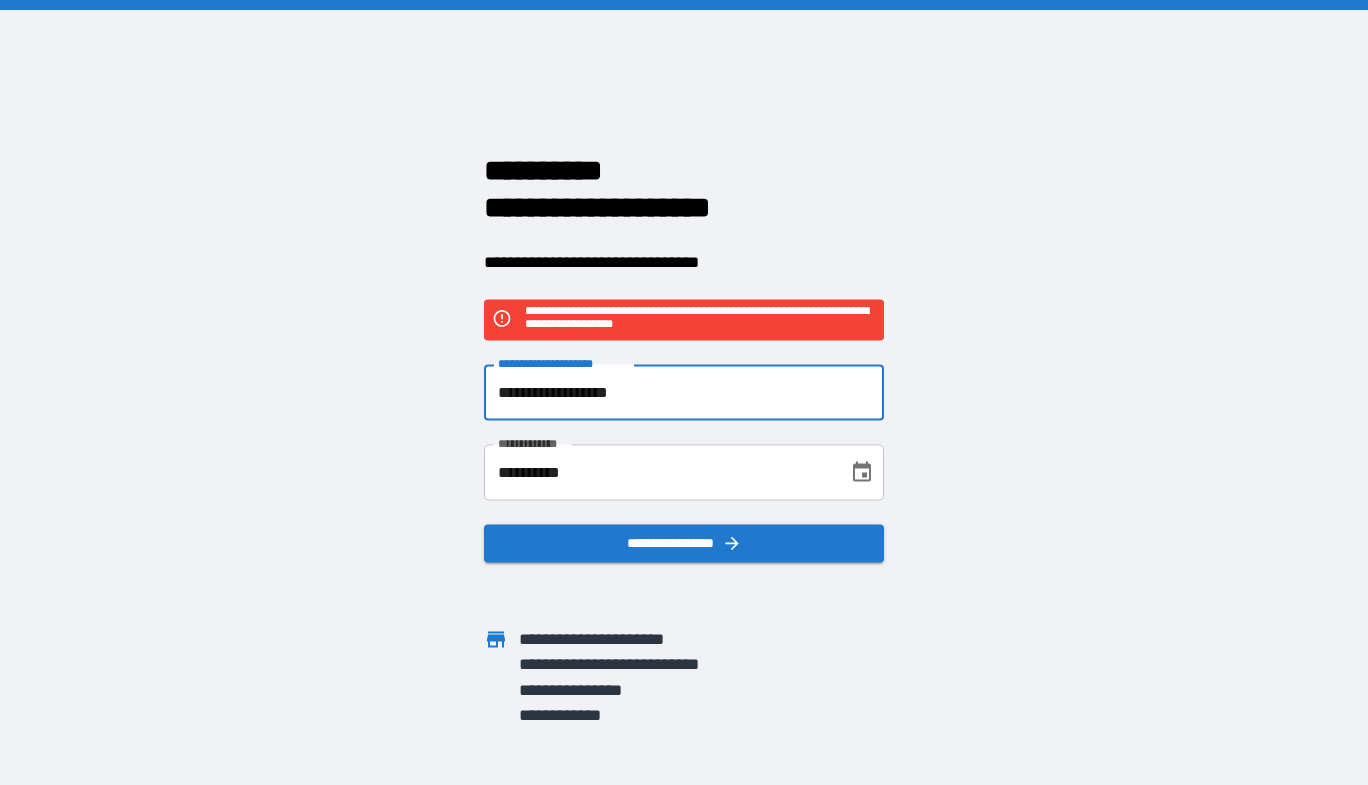 type on "**********" 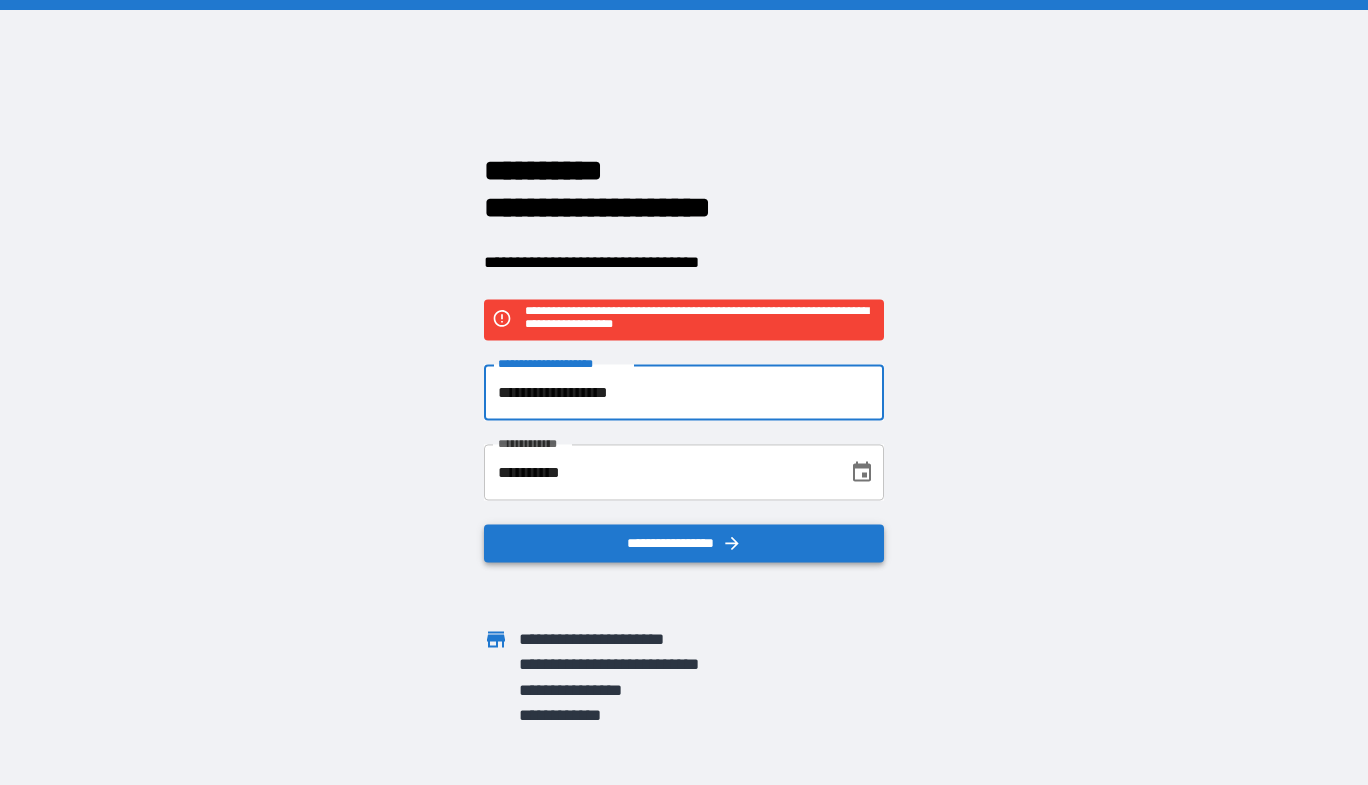 click on "**********" at bounding box center [684, 544] 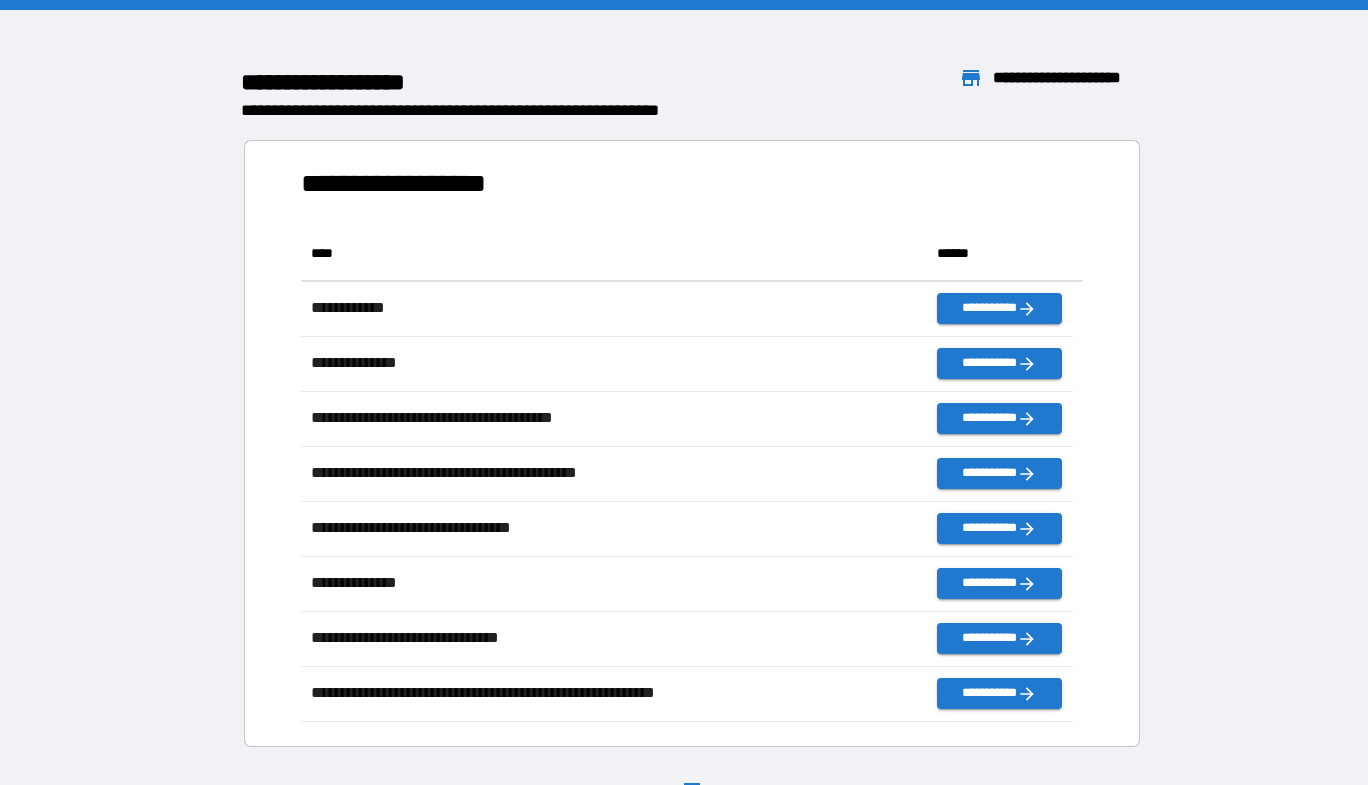 scroll, scrollTop: 16, scrollLeft: 16, axis: both 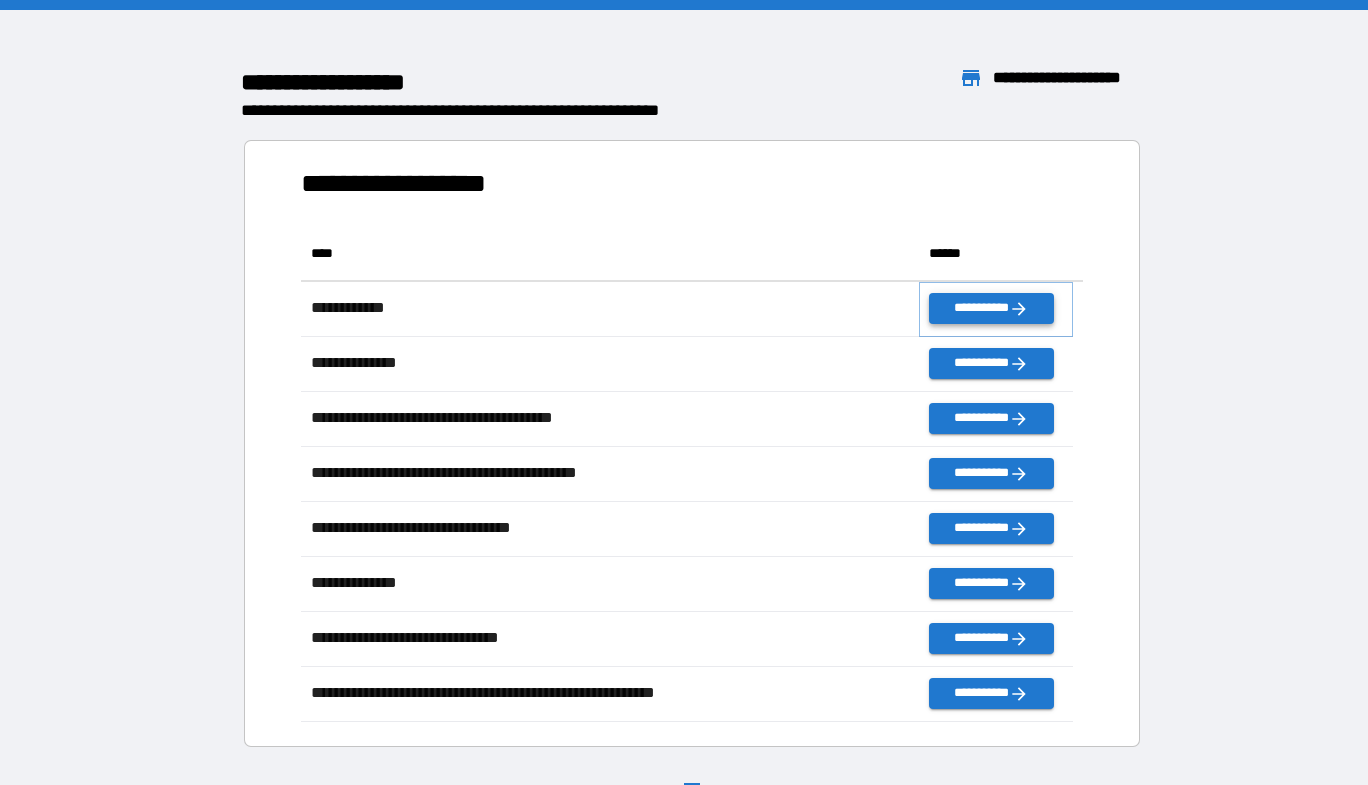 click on "**********" at bounding box center [991, 308] 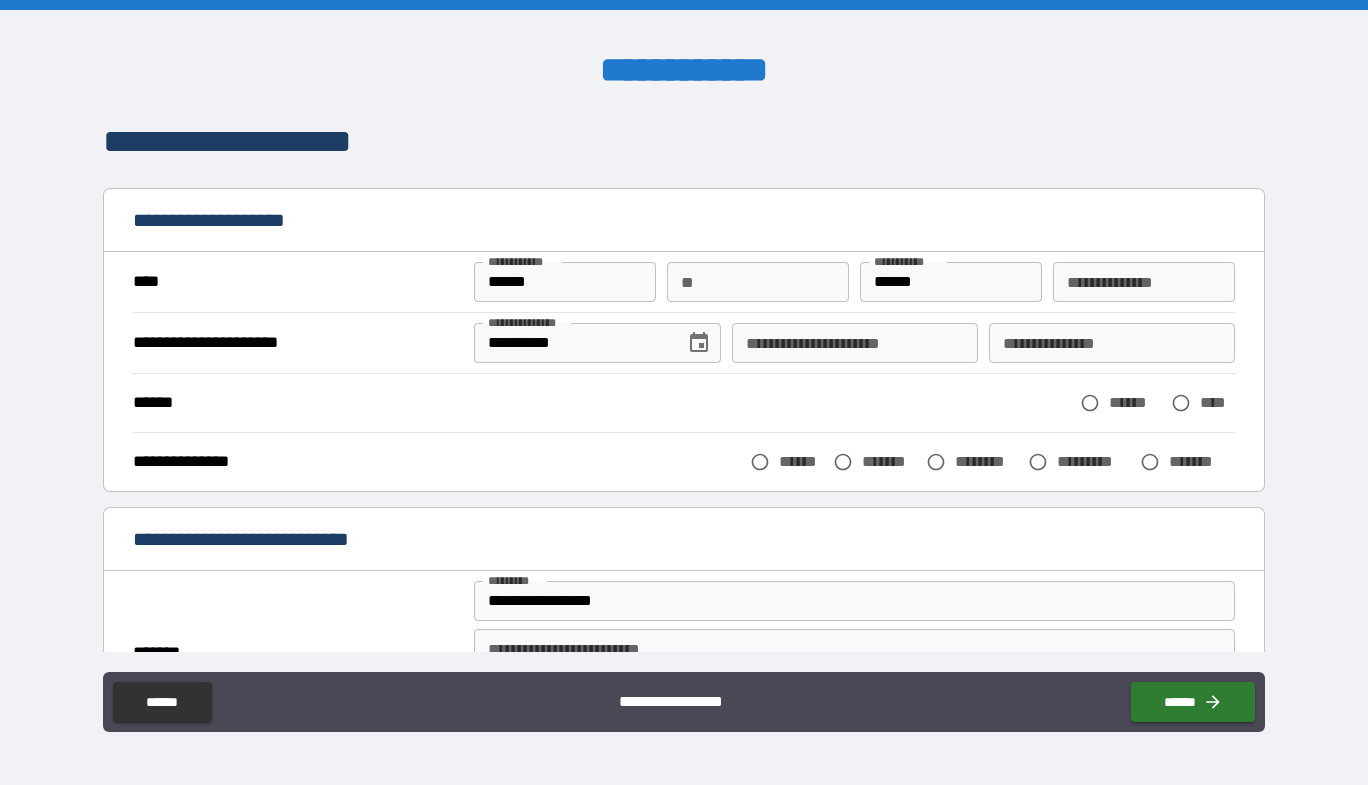 click on "**********" at bounding box center [855, 343] 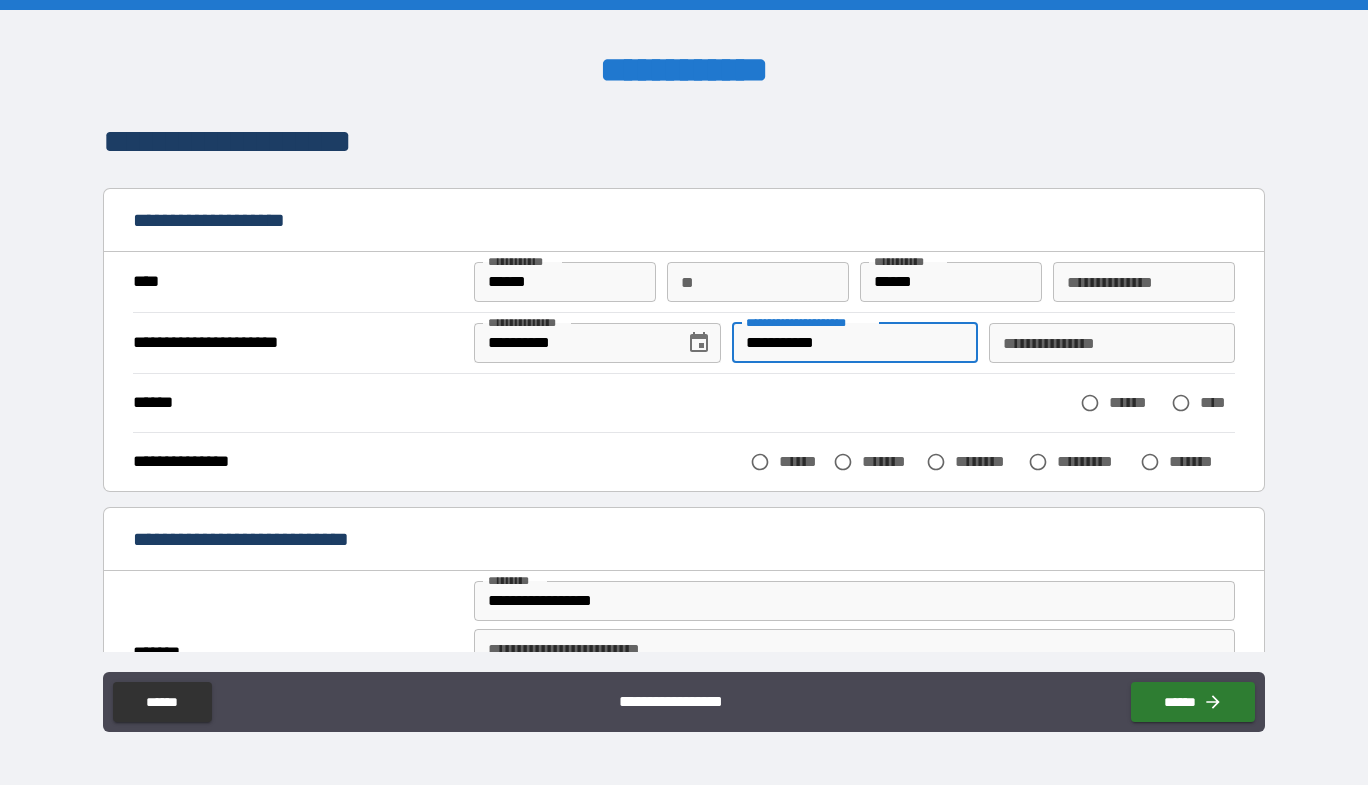 type on "**********" 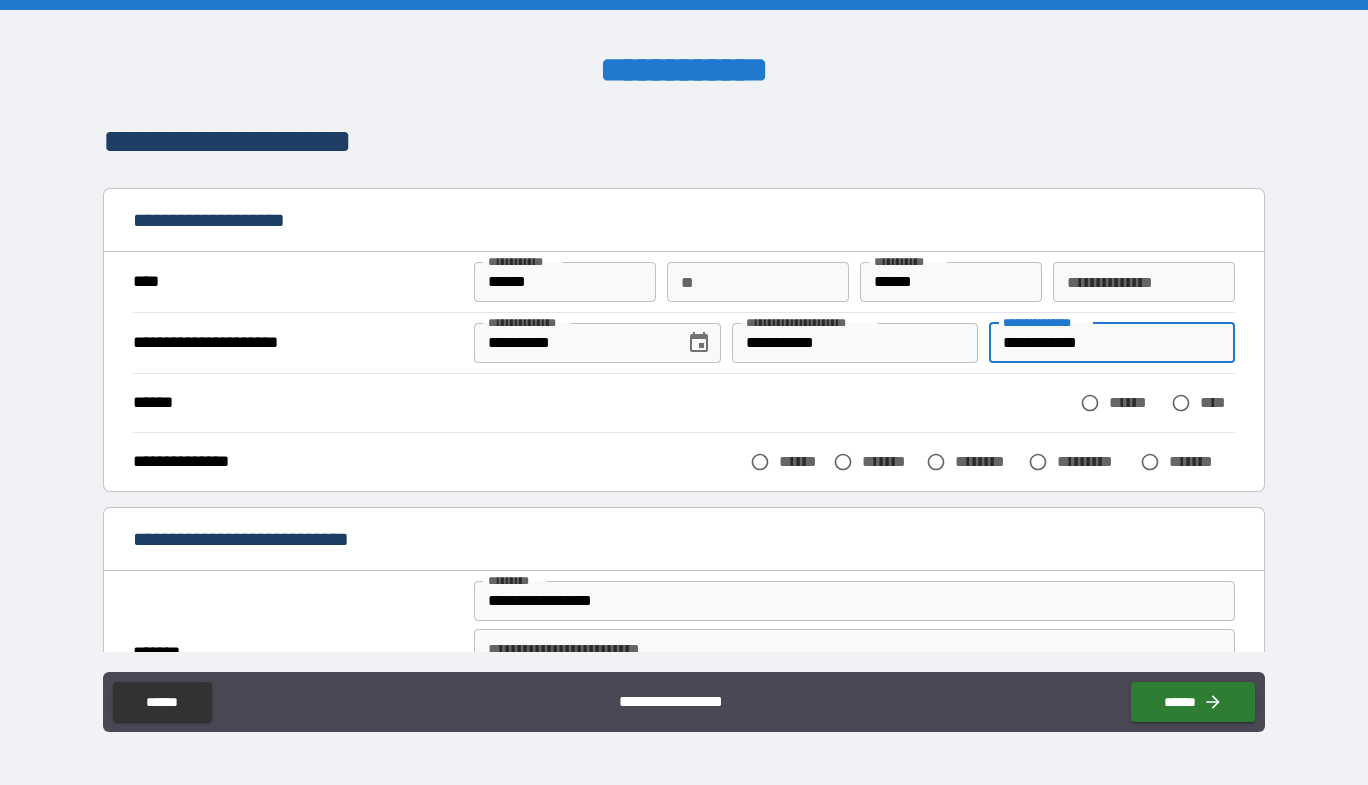 type on "**********" 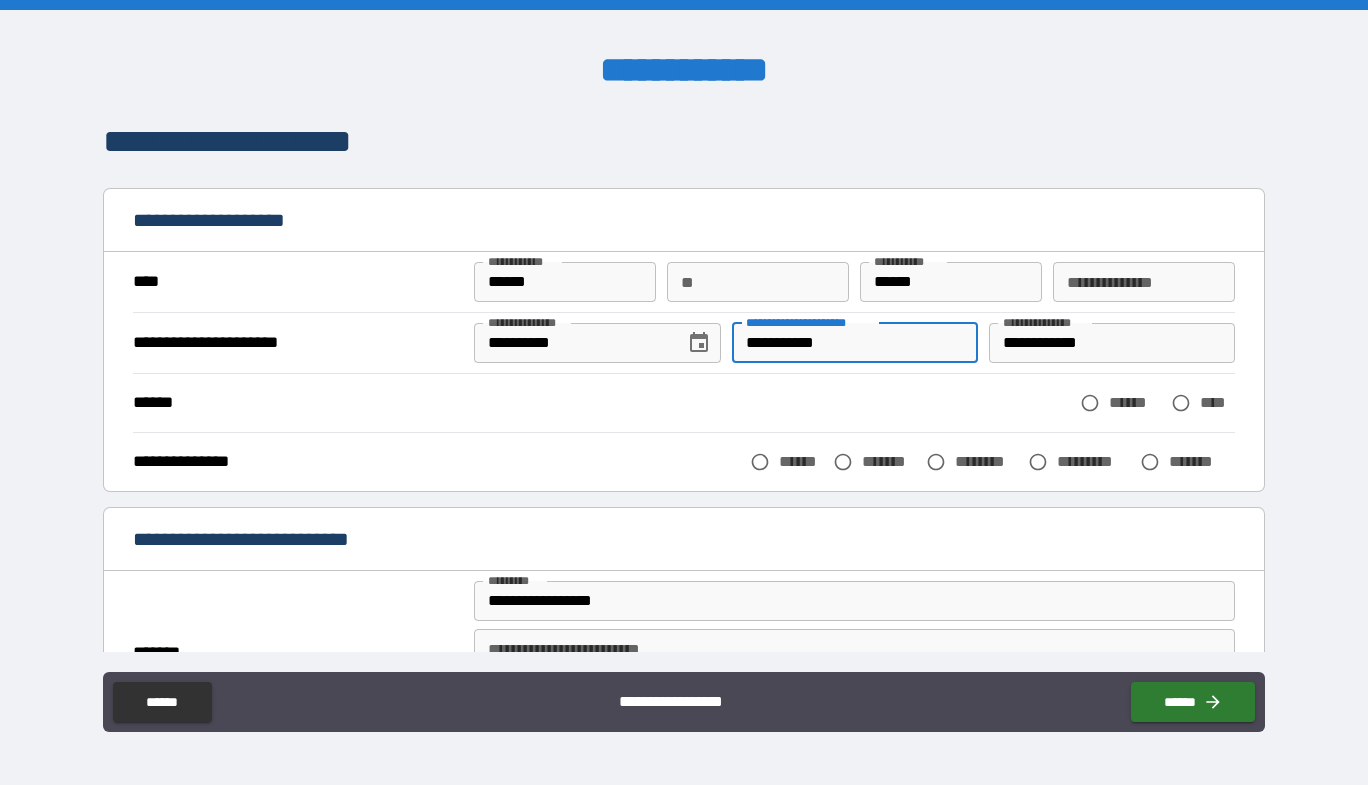 drag, startPoint x: 900, startPoint y: 343, endPoint x: 525, endPoint y: 312, distance: 376.27914 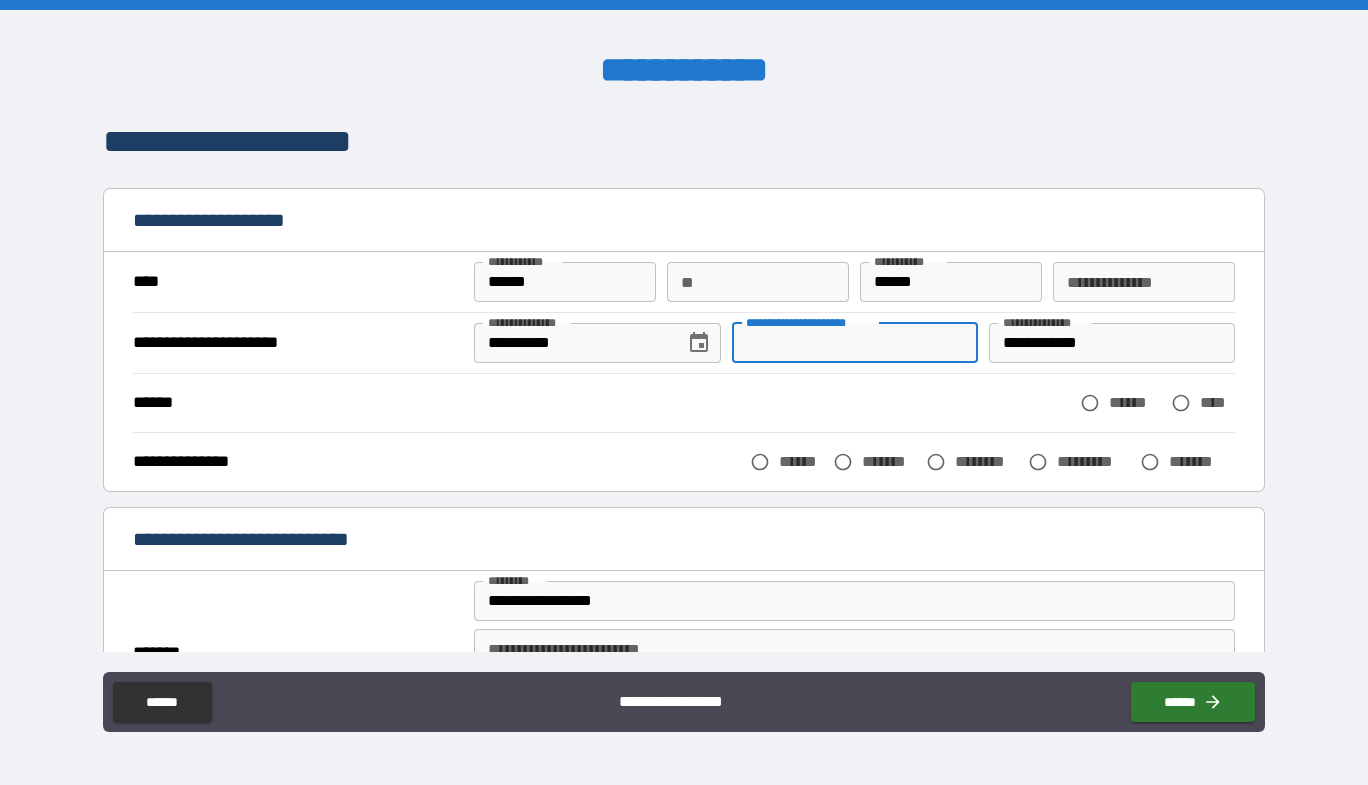 type 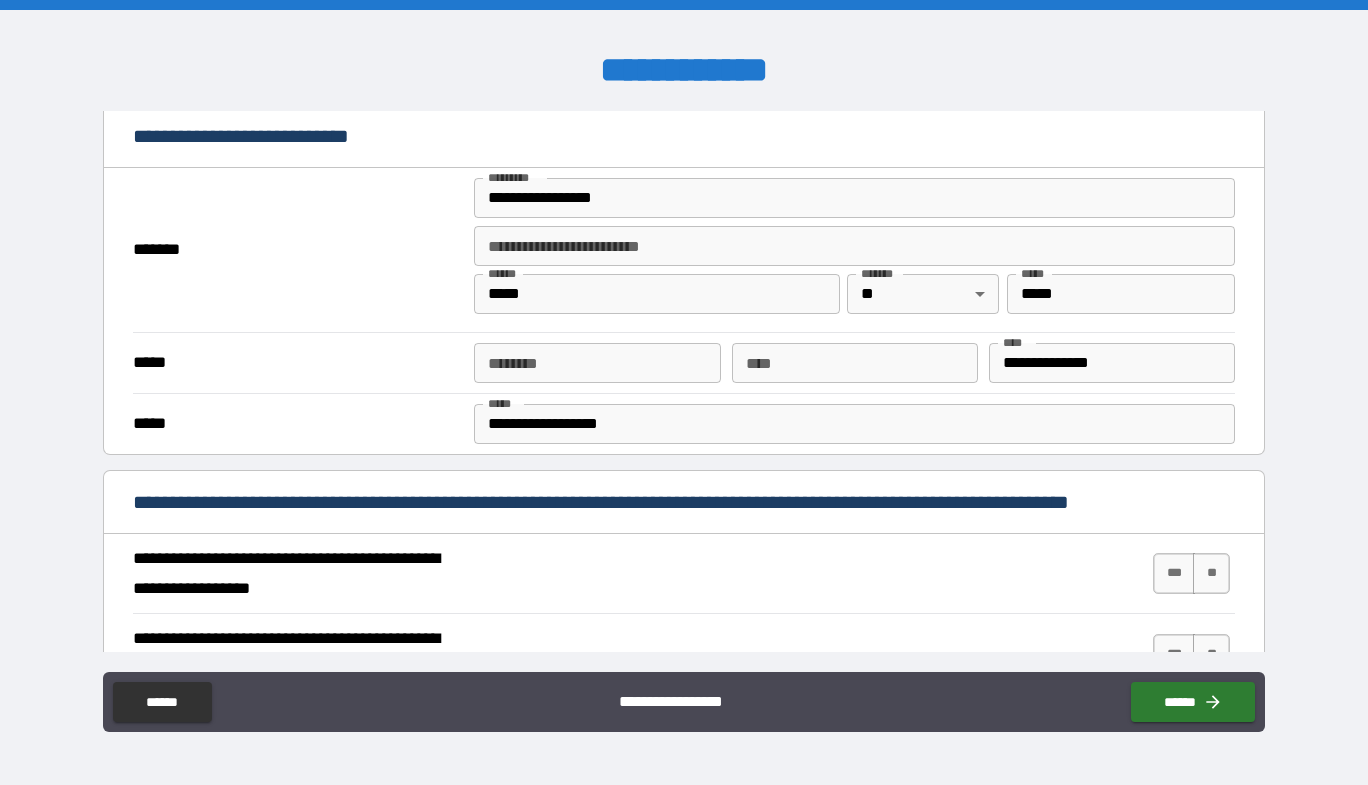 scroll, scrollTop: 400, scrollLeft: 0, axis: vertical 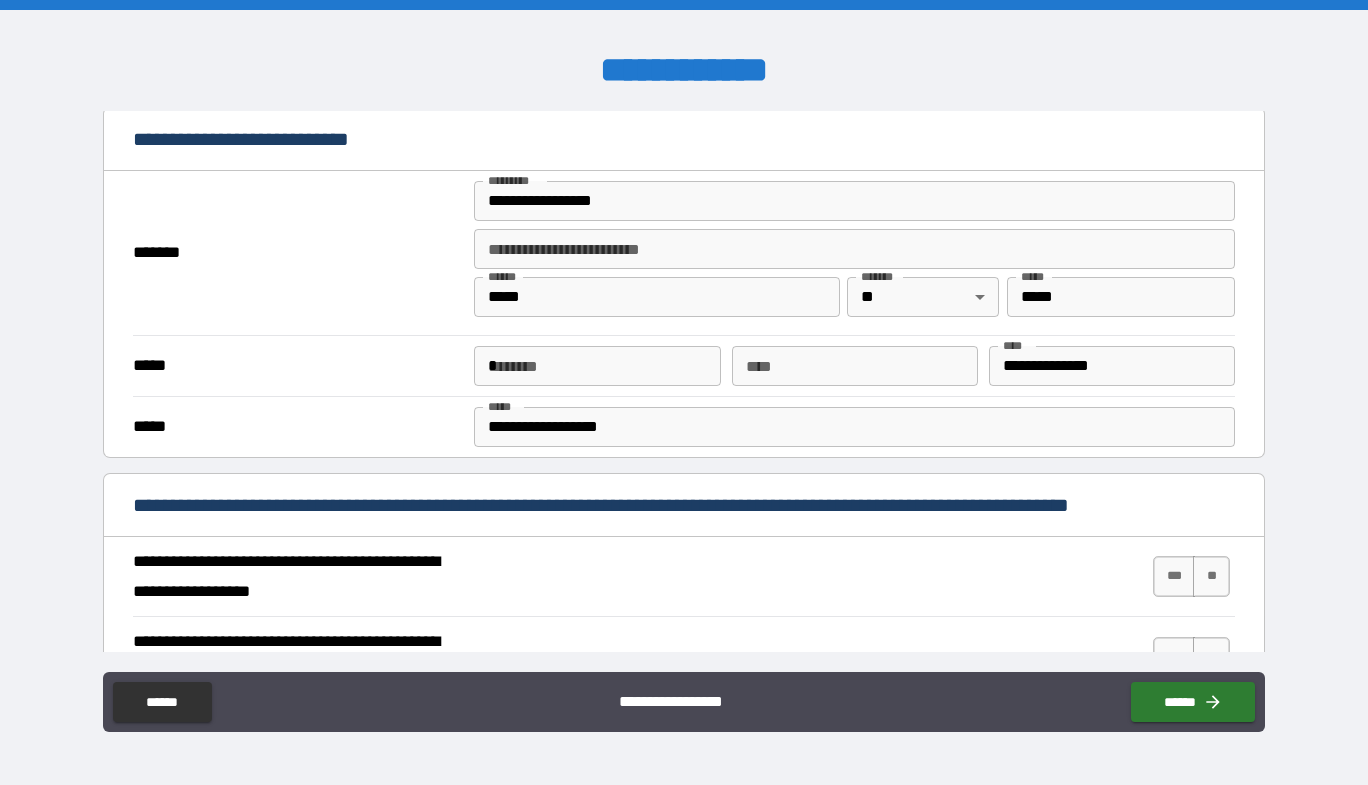 click on "*" at bounding box center (597, 366) 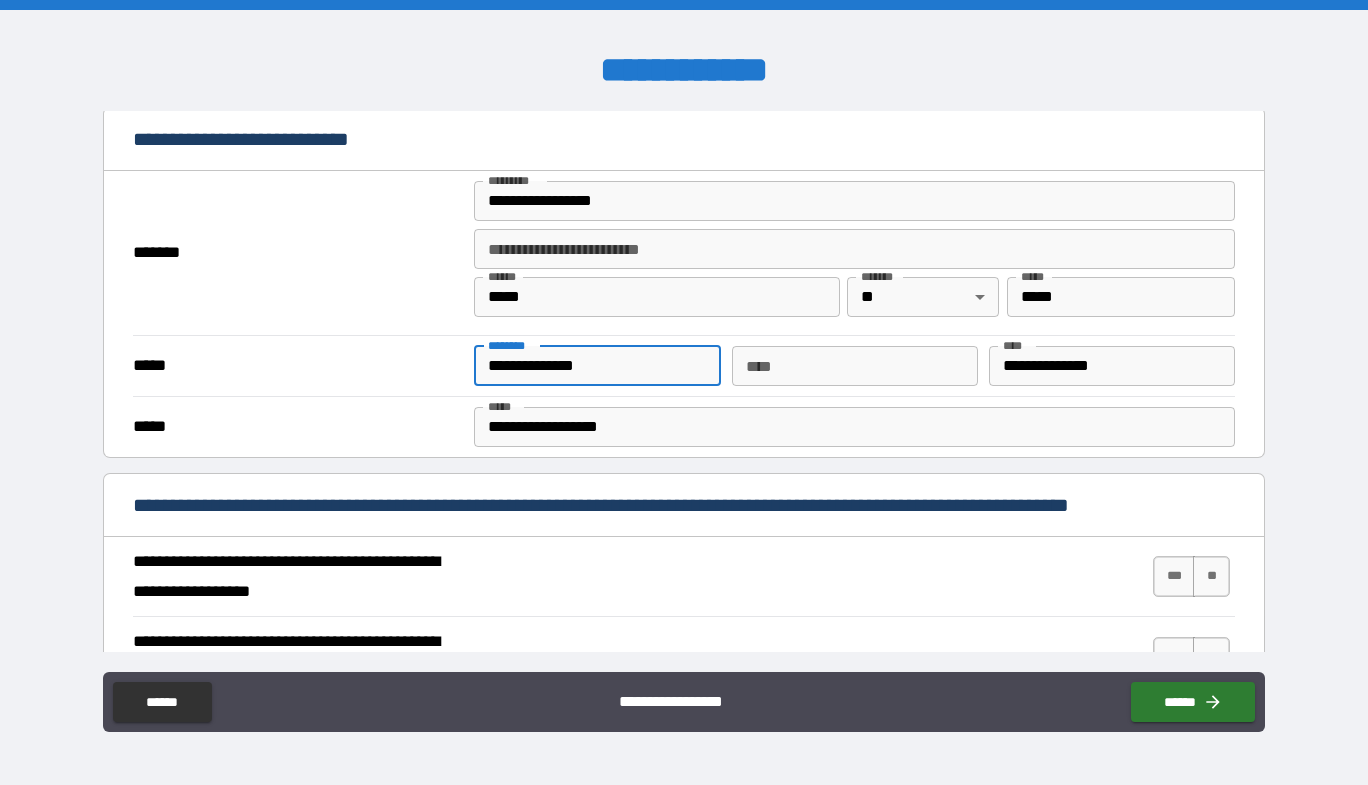 type on "**********" 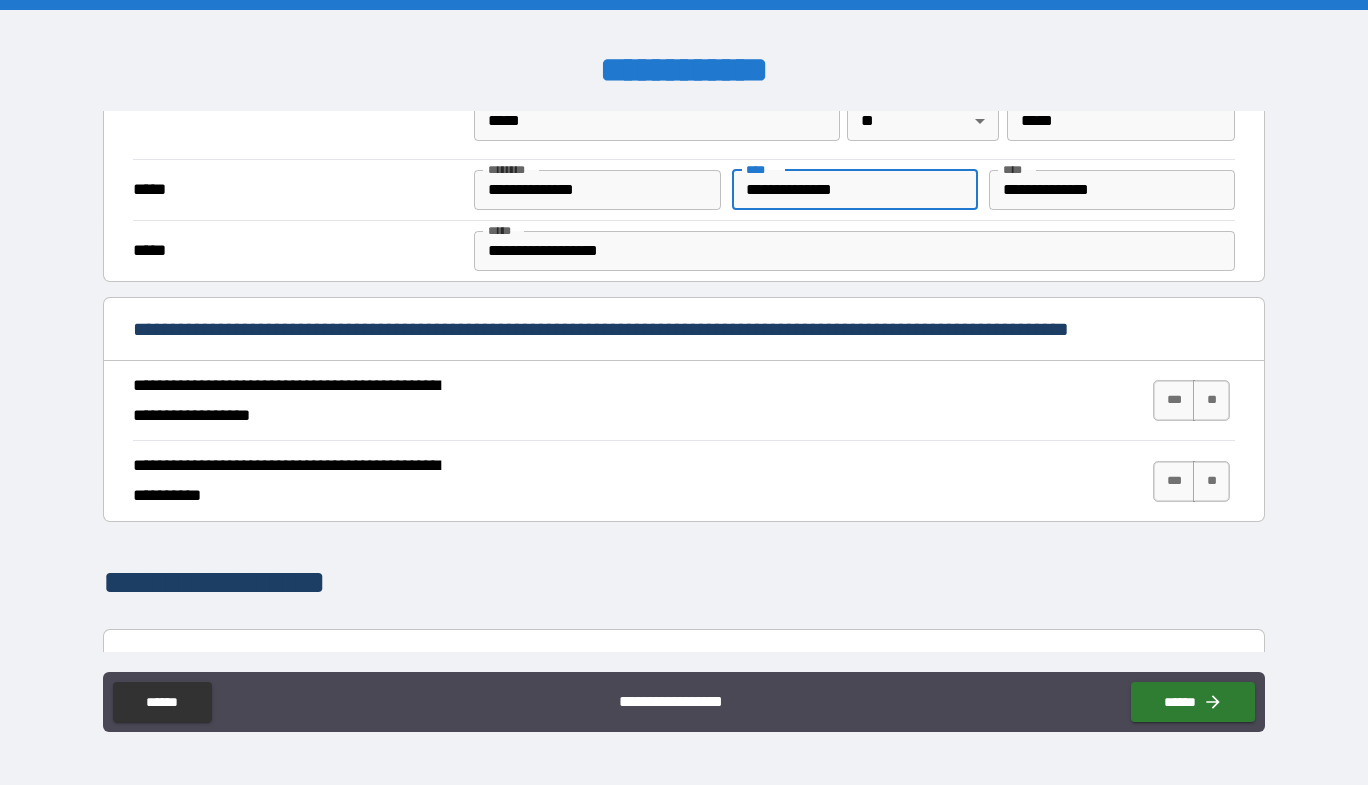 scroll, scrollTop: 600, scrollLeft: 0, axis: vertical 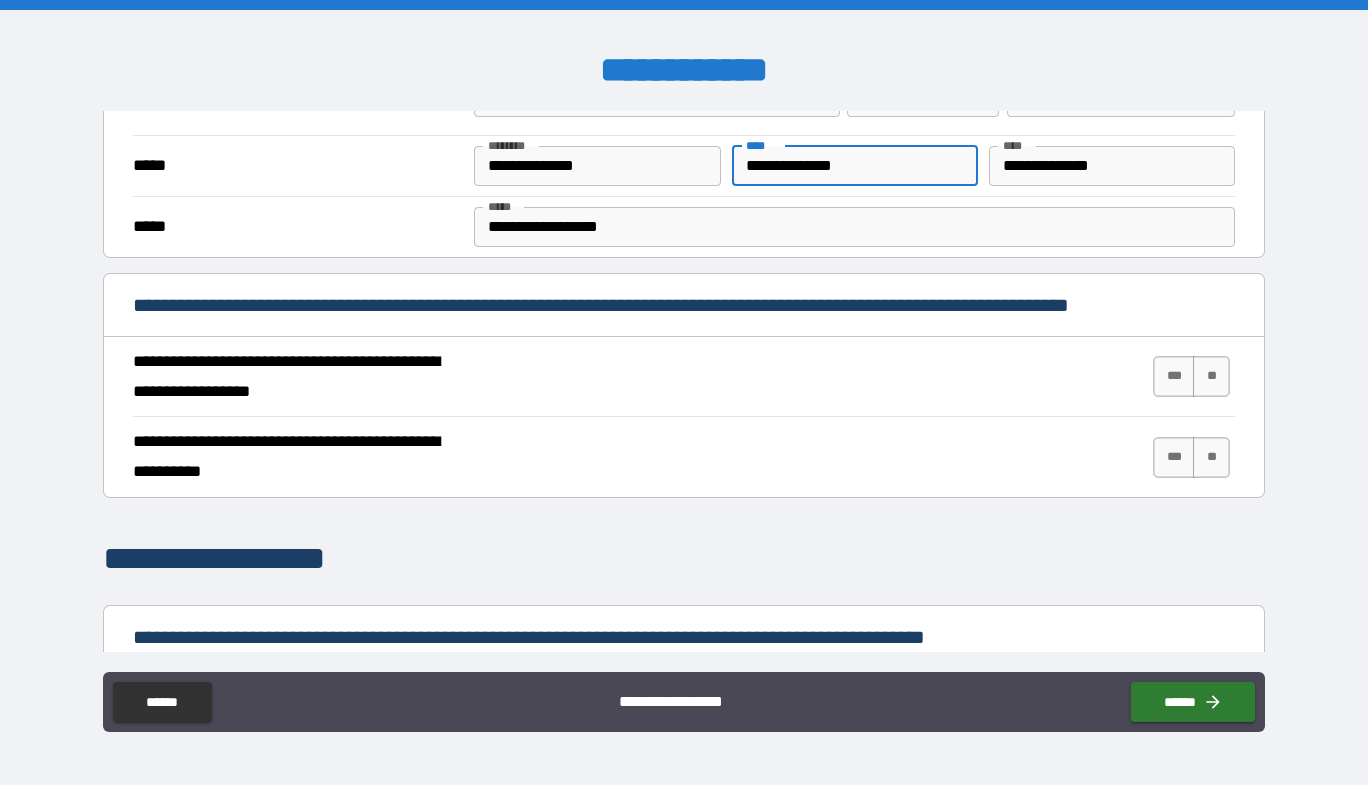 type on "**********" 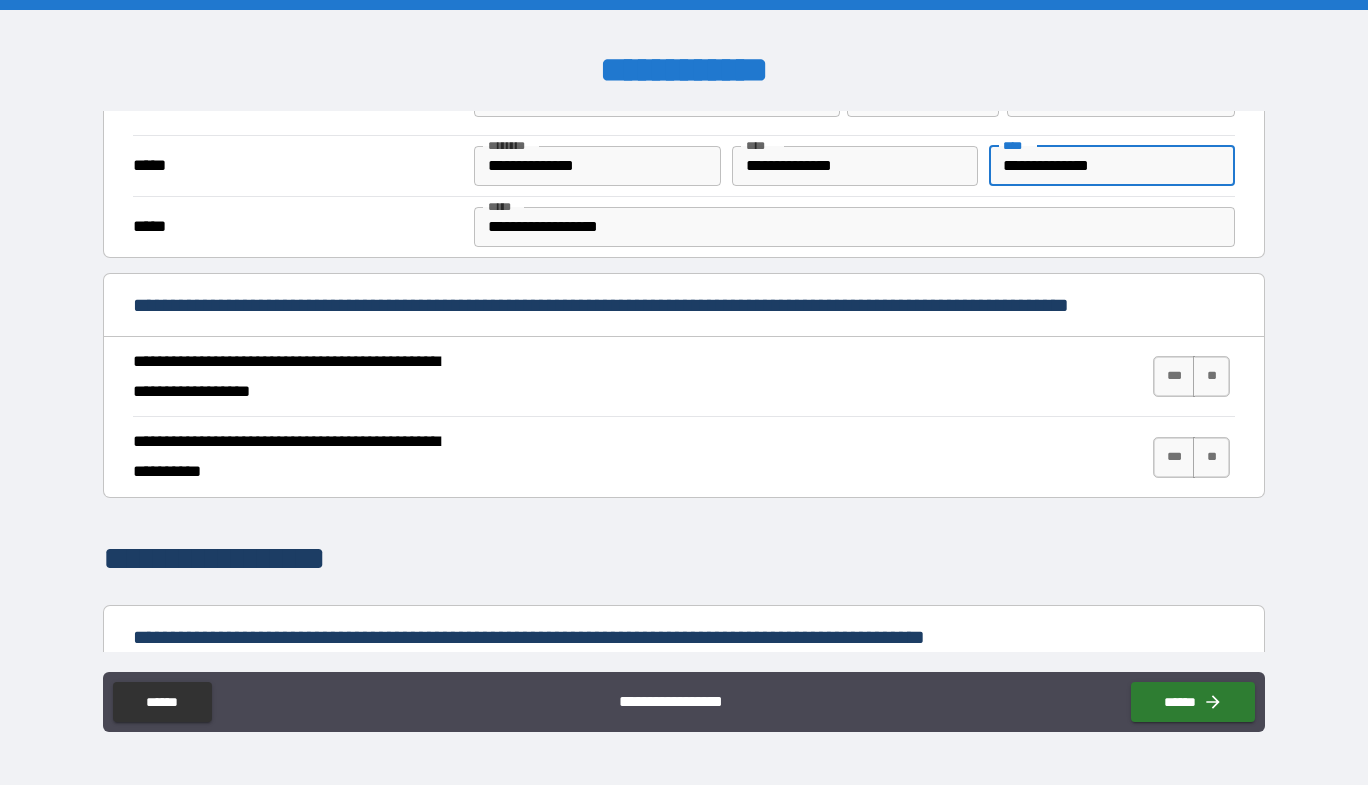 drag, startPoint x: 1149, startPoint y: 175, endPoint x: 491, endPoint y: 161, distance: 658.1489 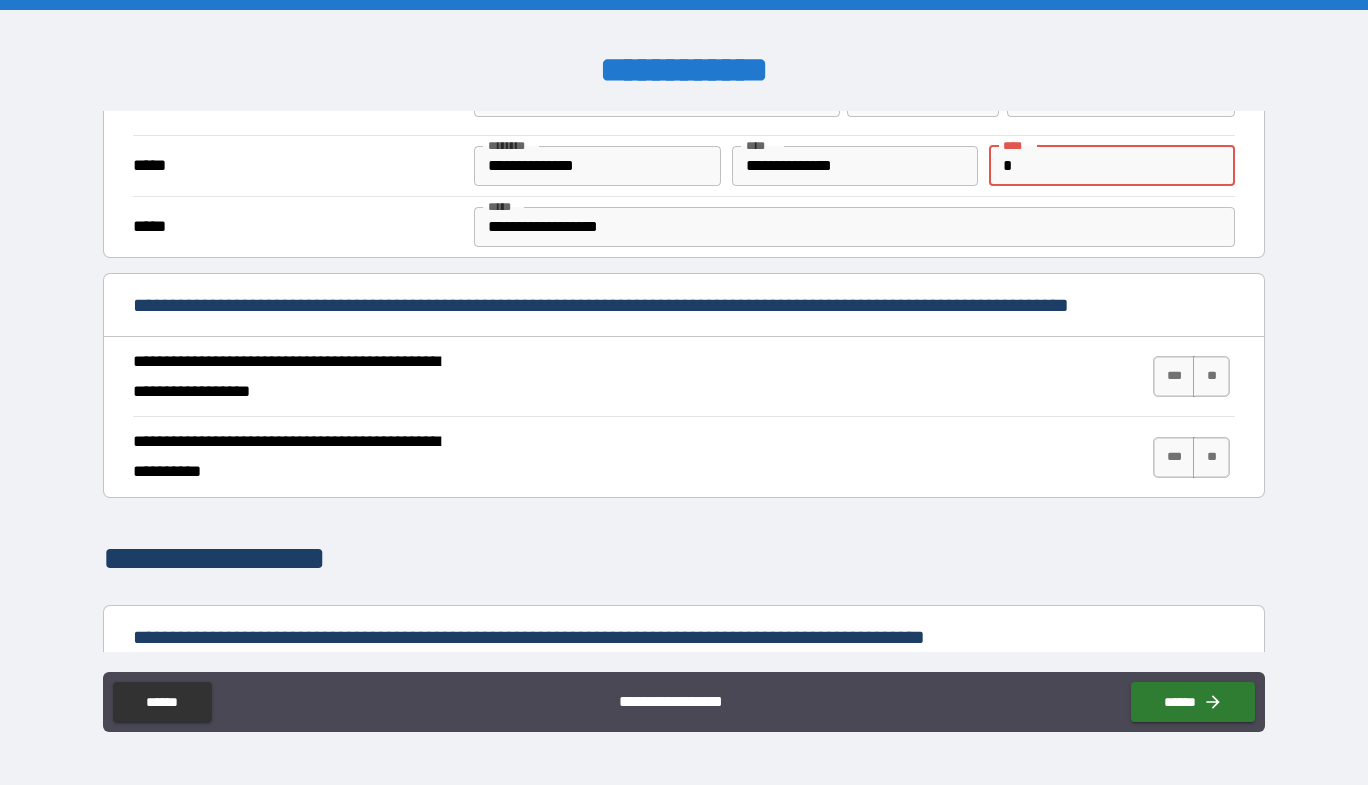 type on "*" 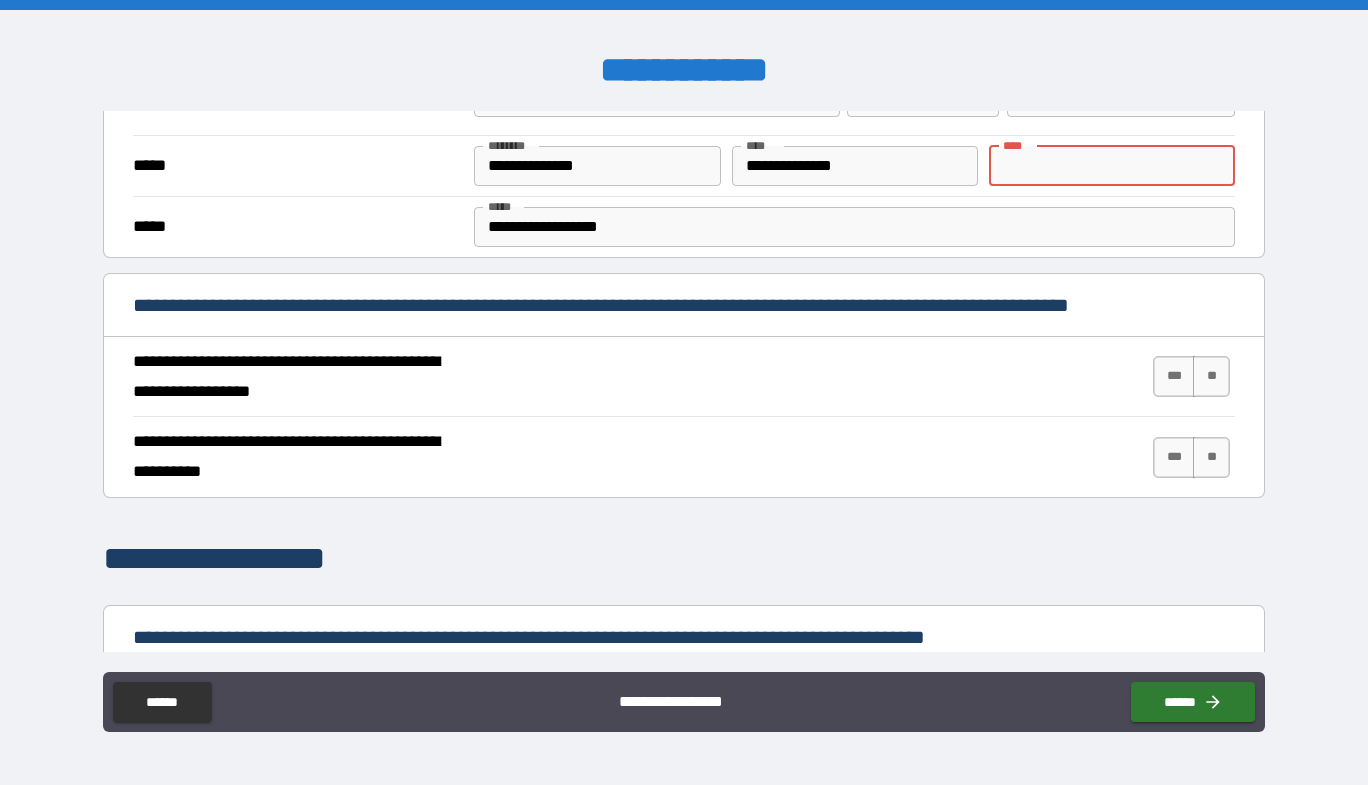 click on "**********" at bounding box center (684, 227) 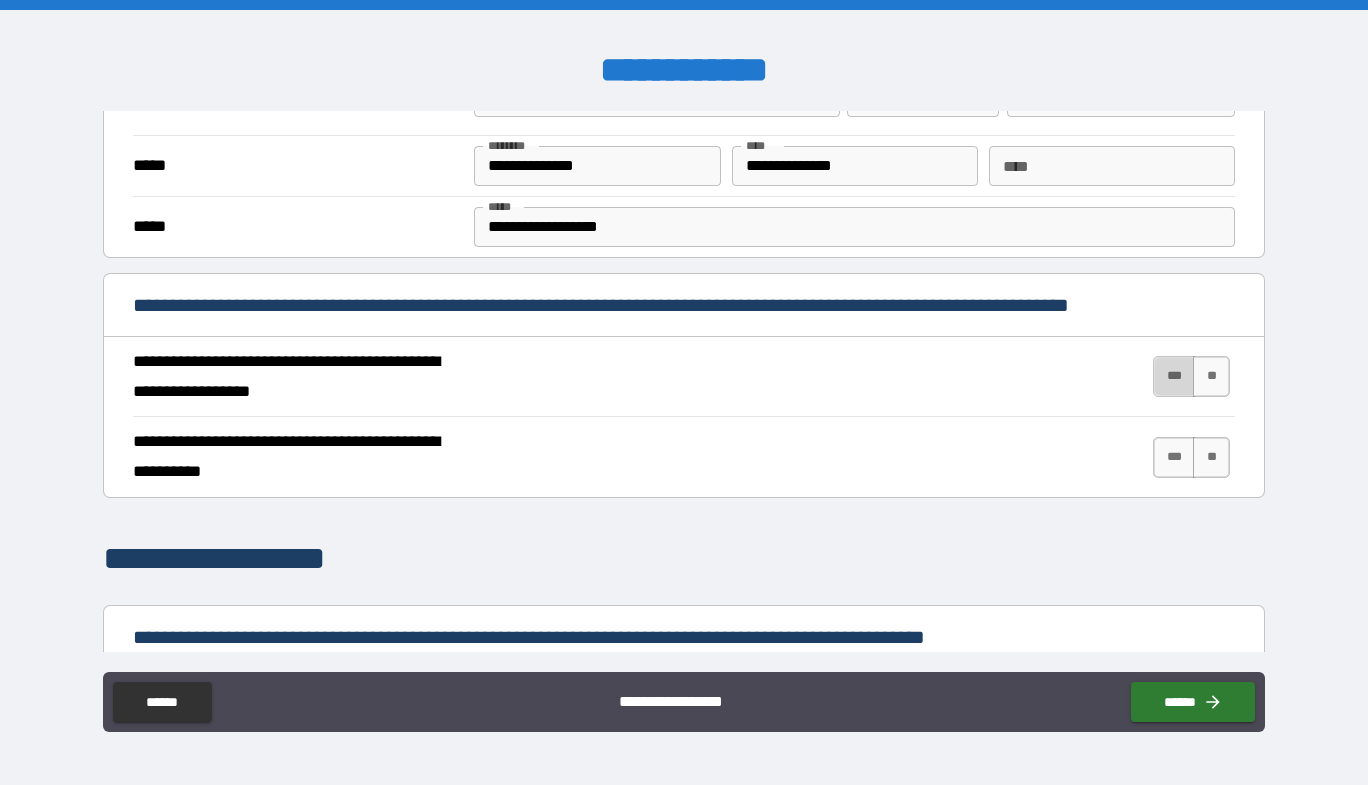 click on "***" at bounding box center (1174, 376) 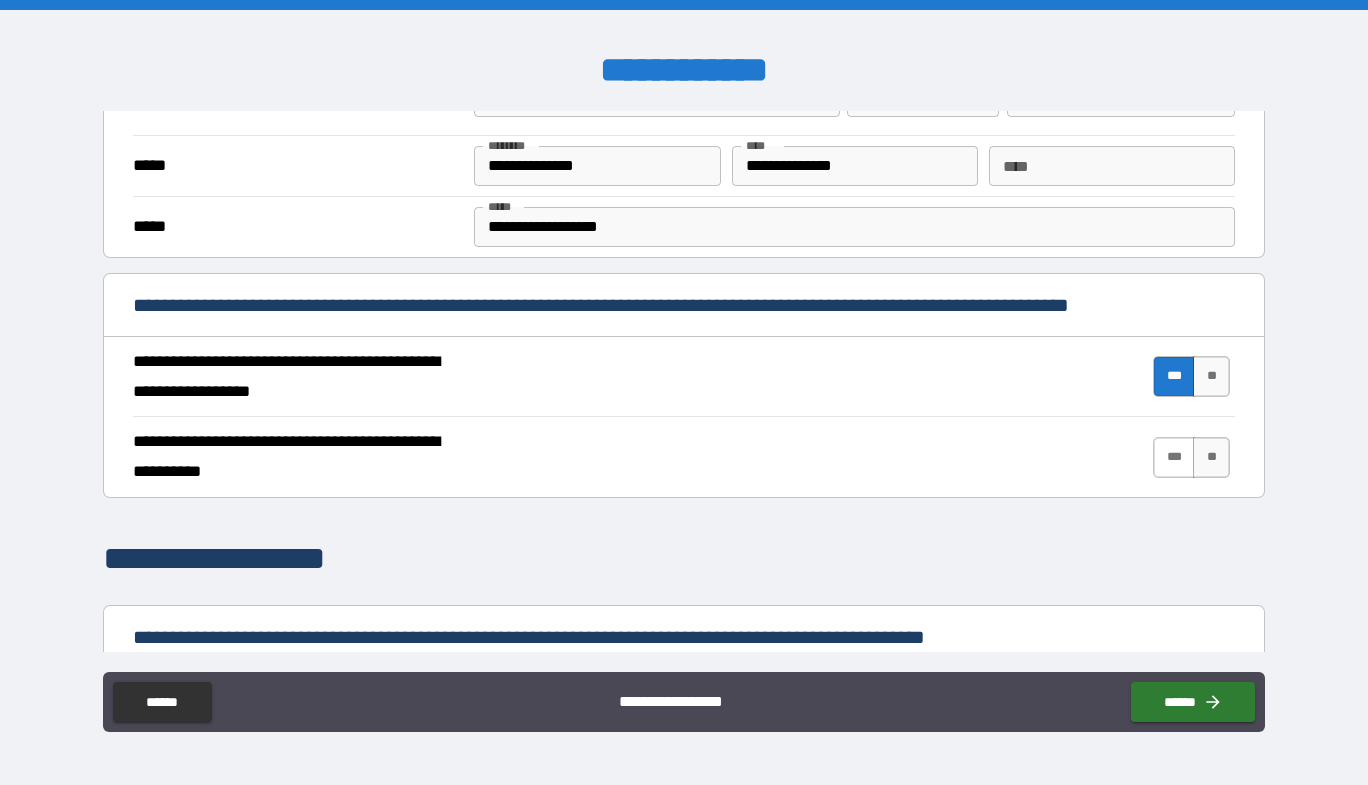 click on "***" at bounding box center [1174, 457] 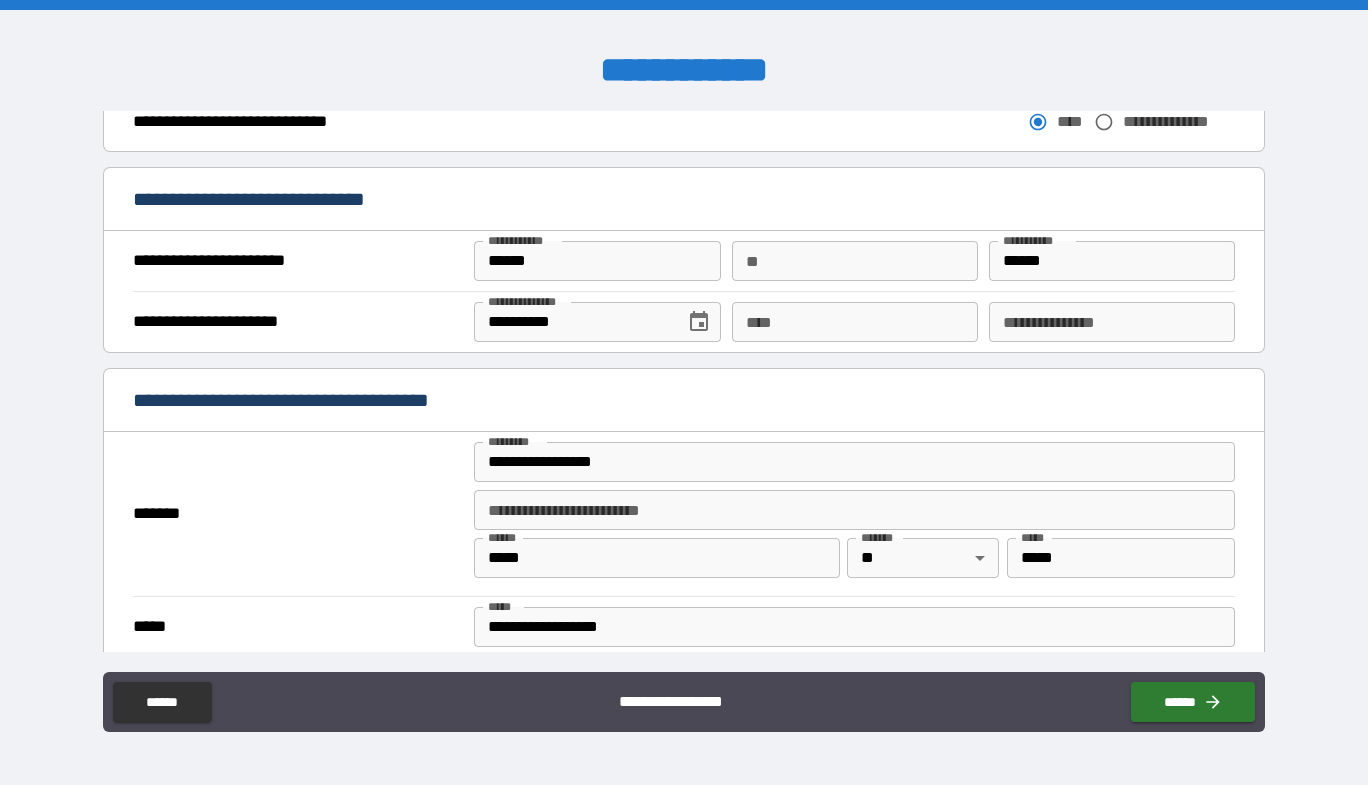 scroll, scrollTop: 1200, scrollLeft: 0, axis: vertical 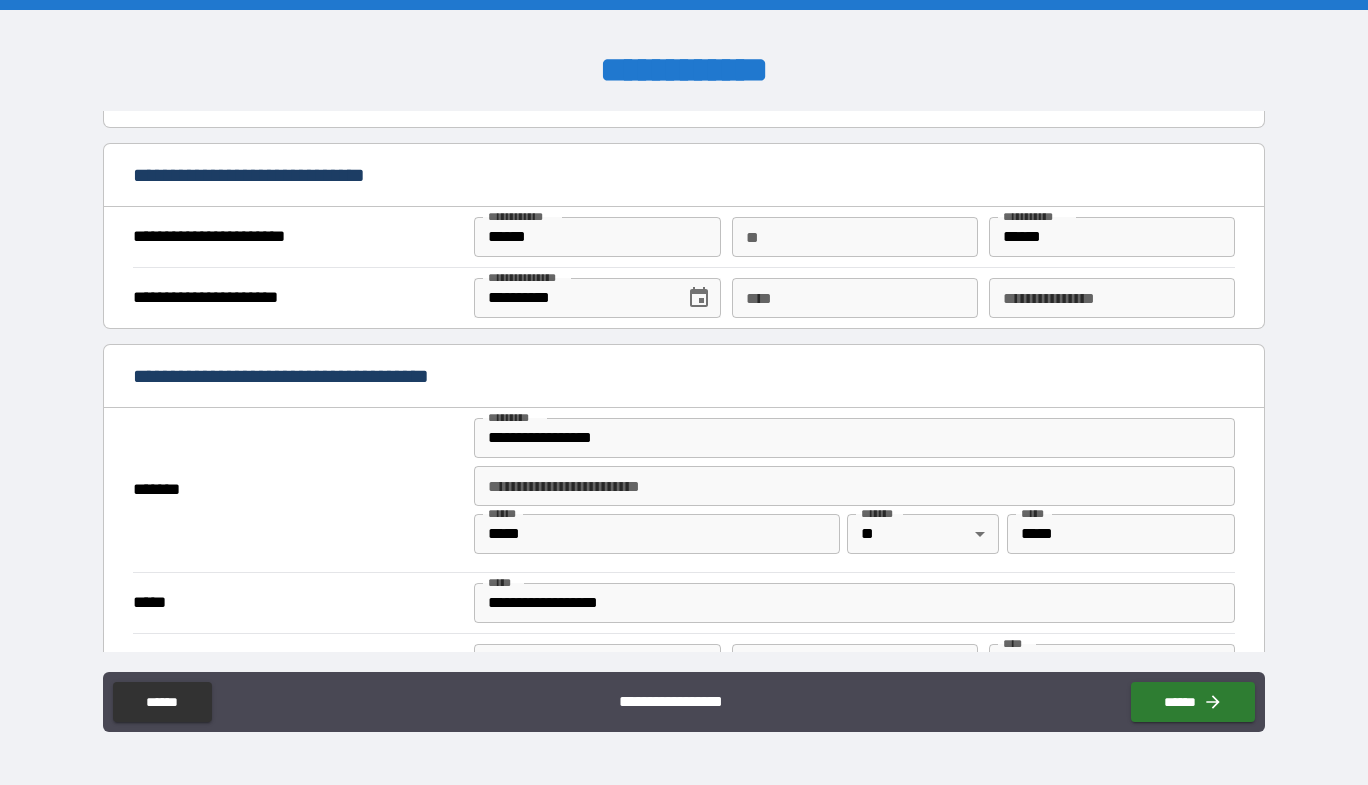 click on "**********" at bounding box center (1112, 298) 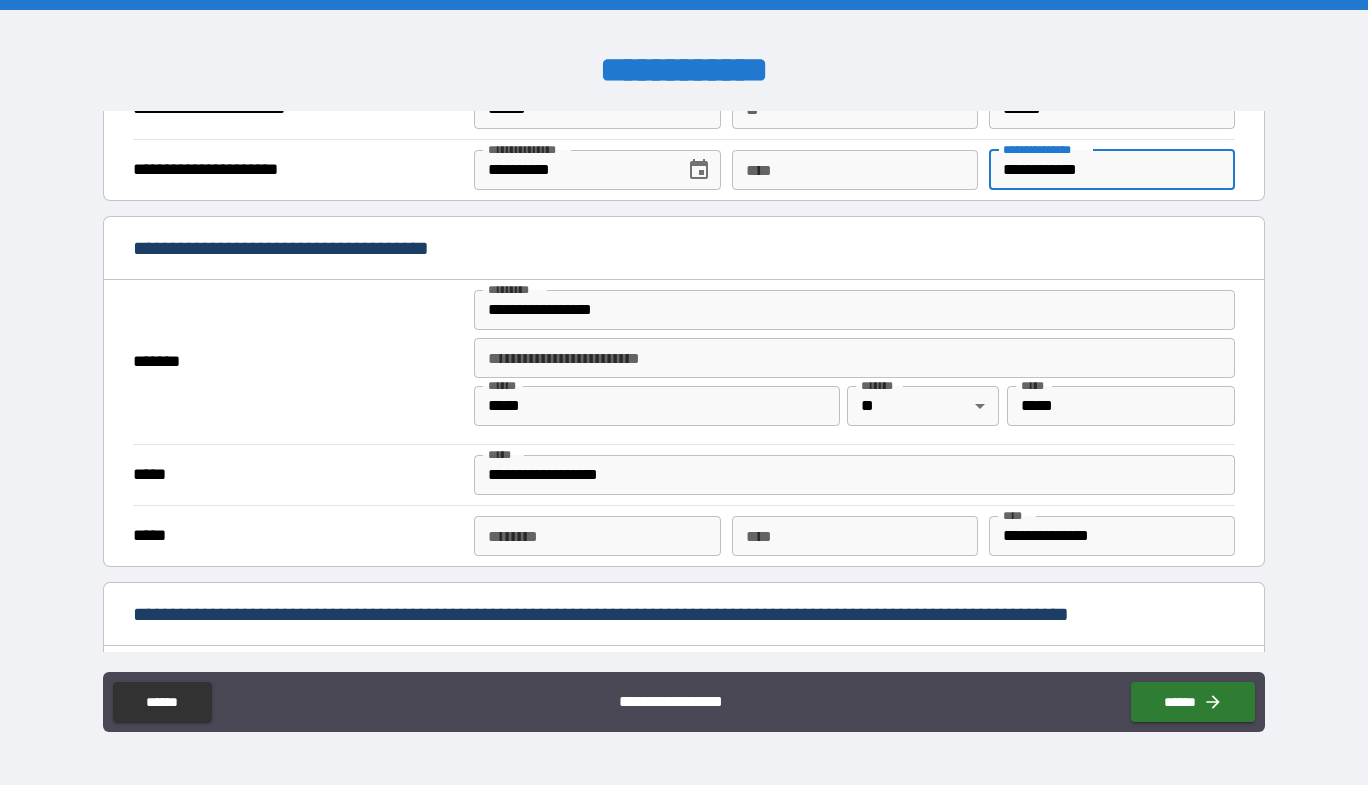 scroll, scrollTop: 1500, scrollLeft: 0, axis: vertical 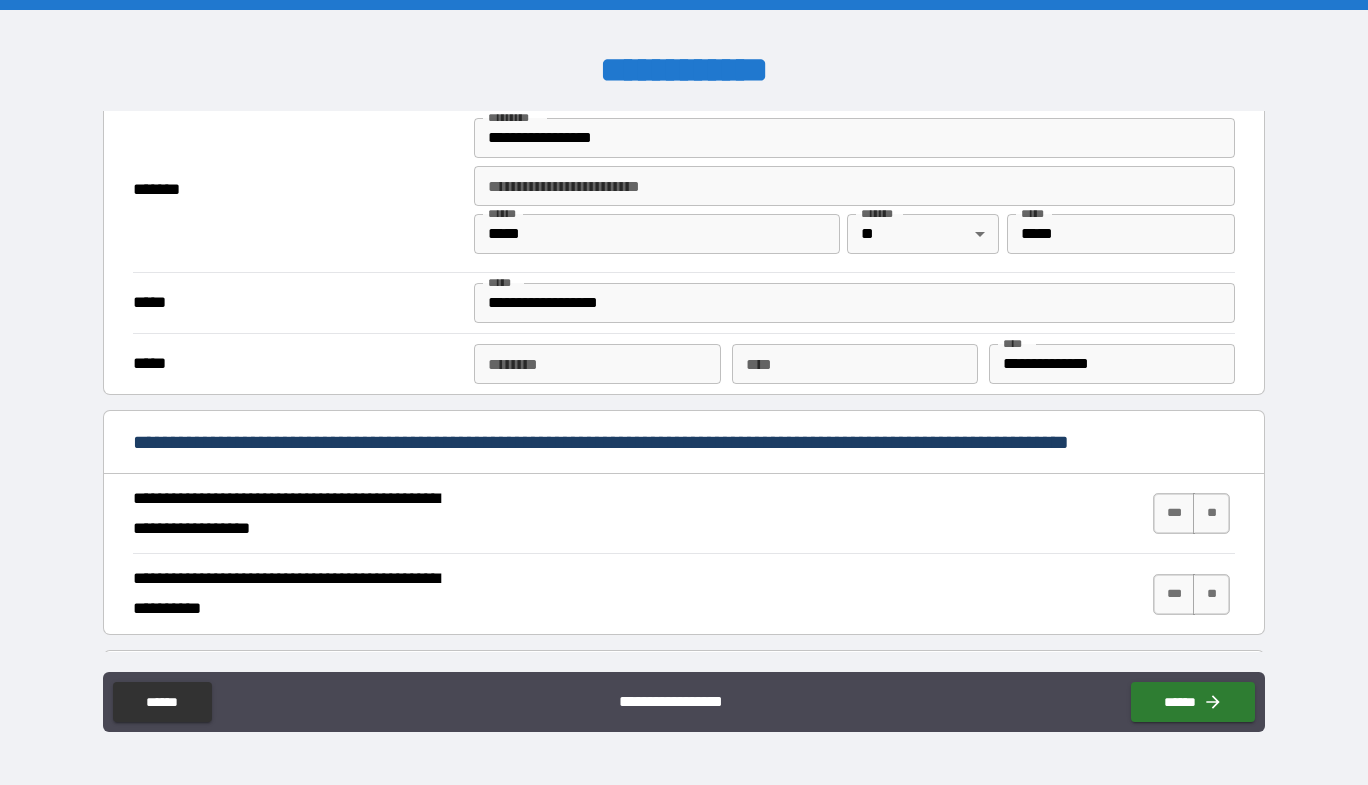 type on "**********" 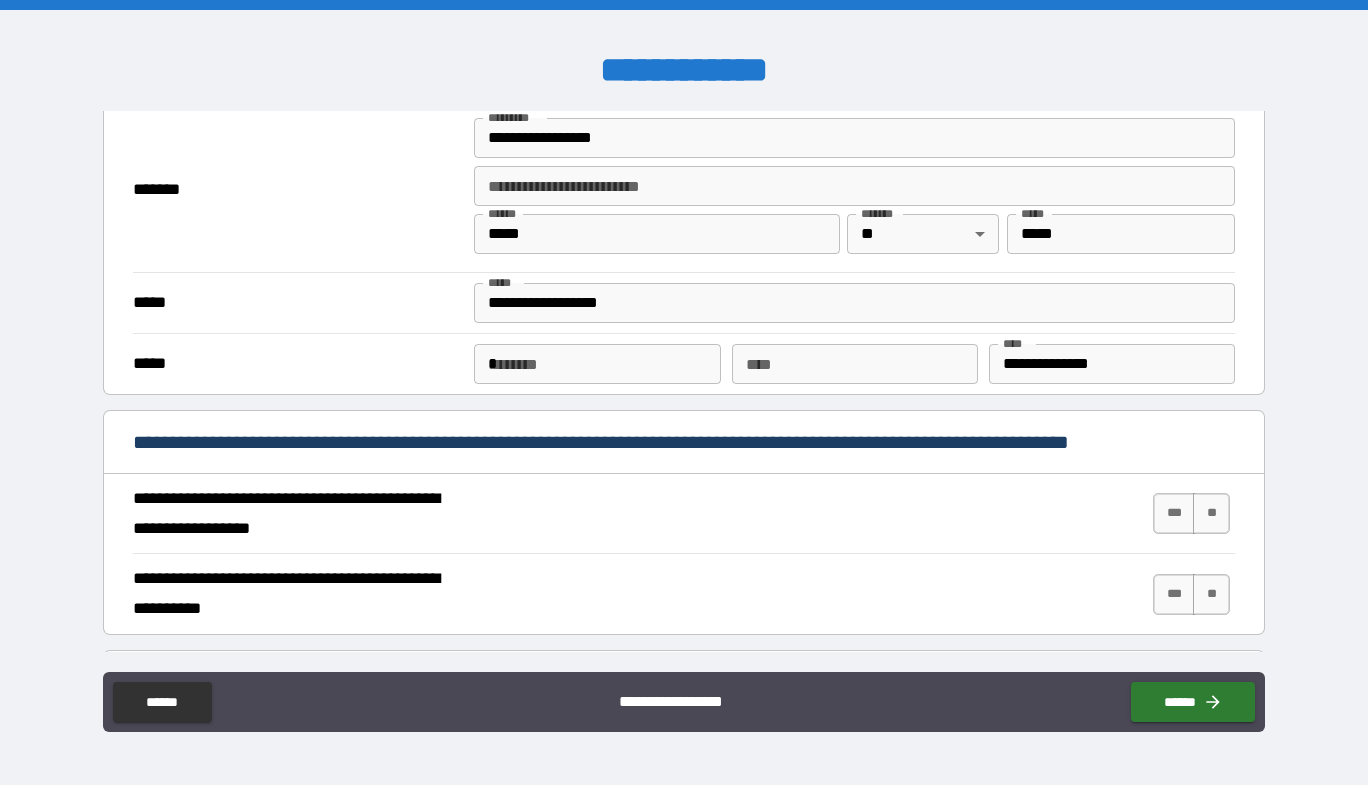 click on "*" at bounding box center (597, 364) 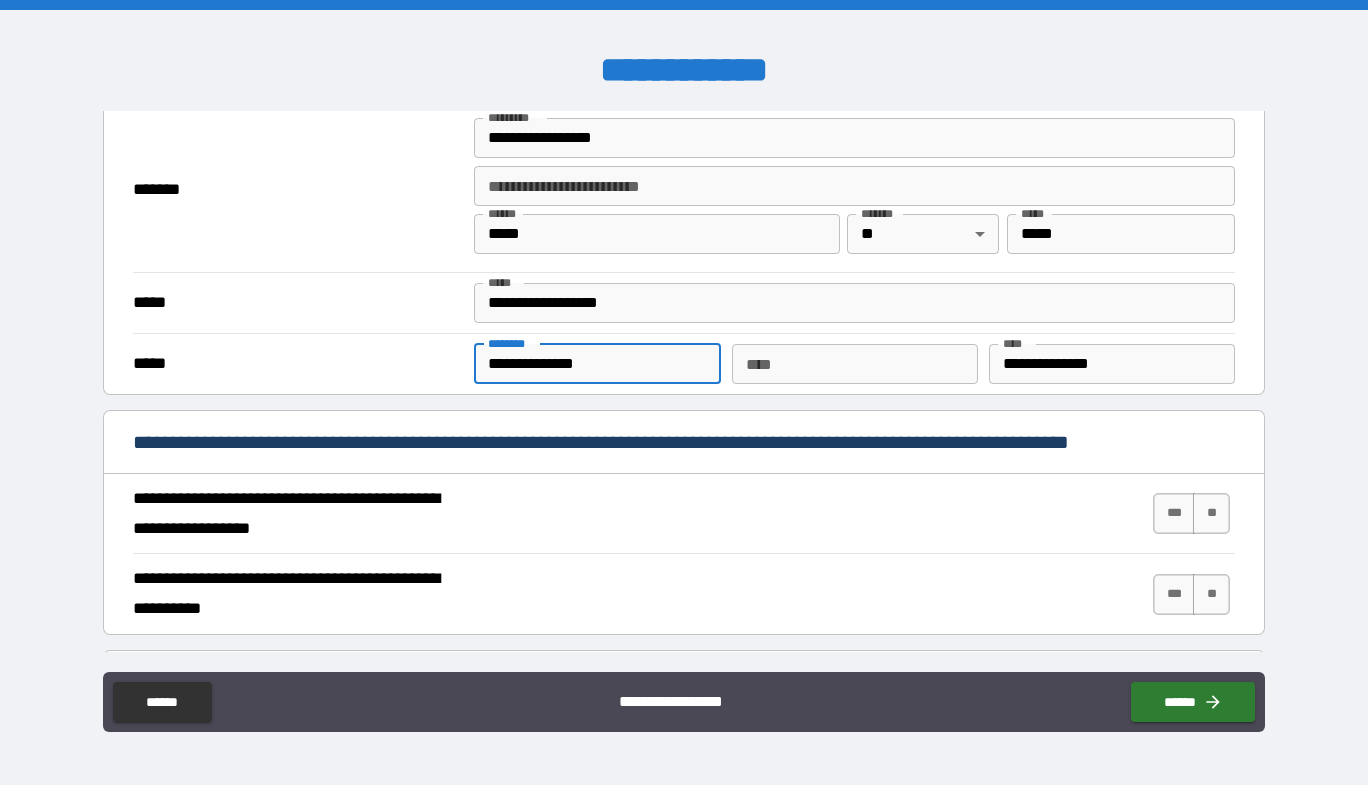type on "**********" 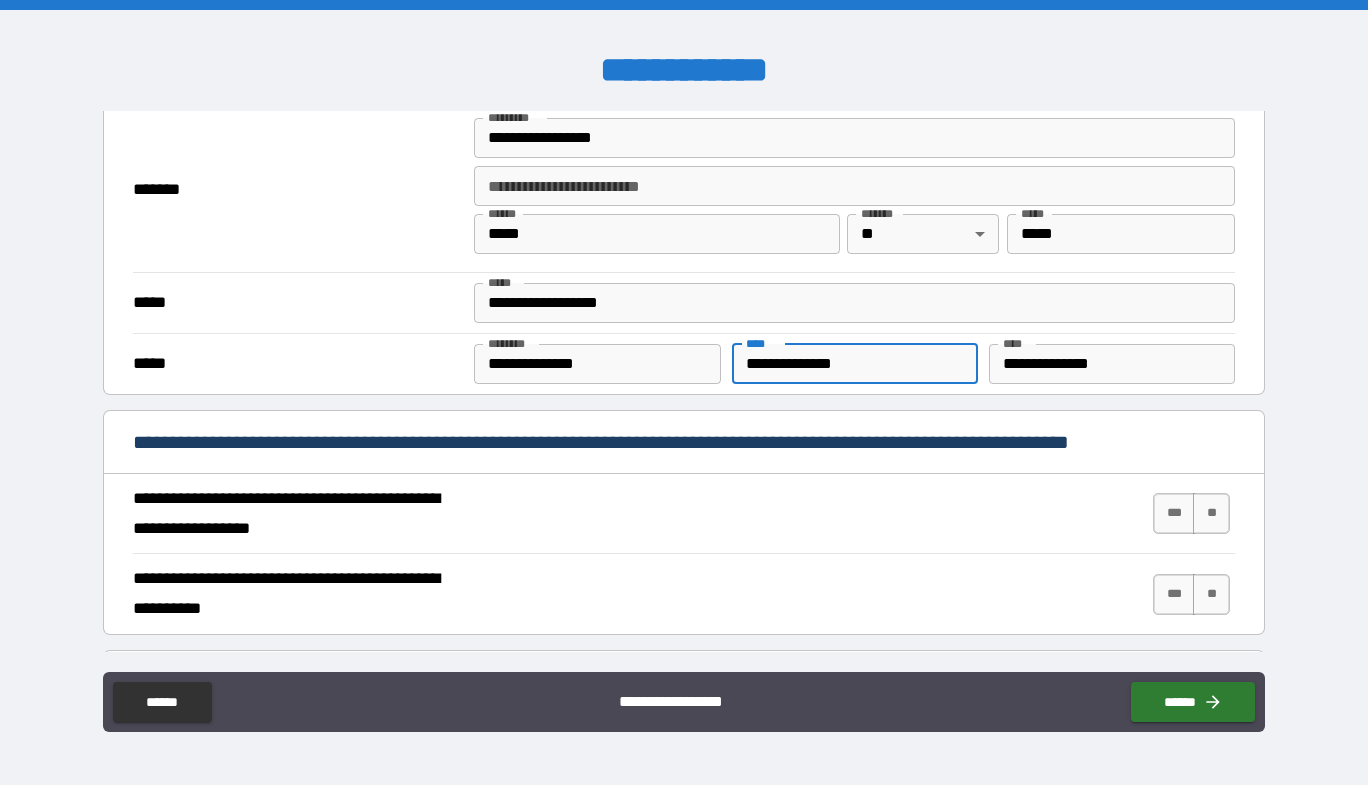 type on "**********" 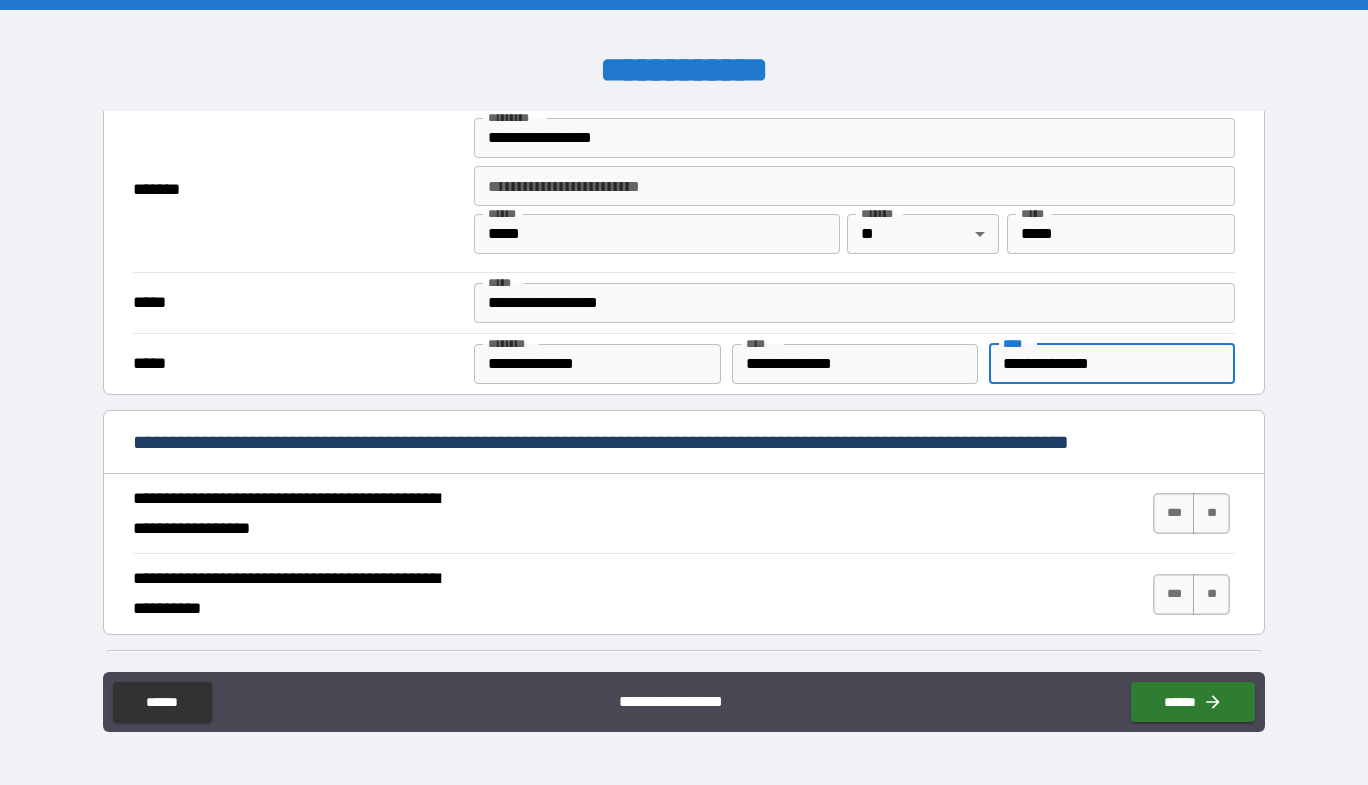 drag, startPoint x: 1102, startPoint y: 358, endPoint x: 508, endPoint y: 300, distance: 596.82495 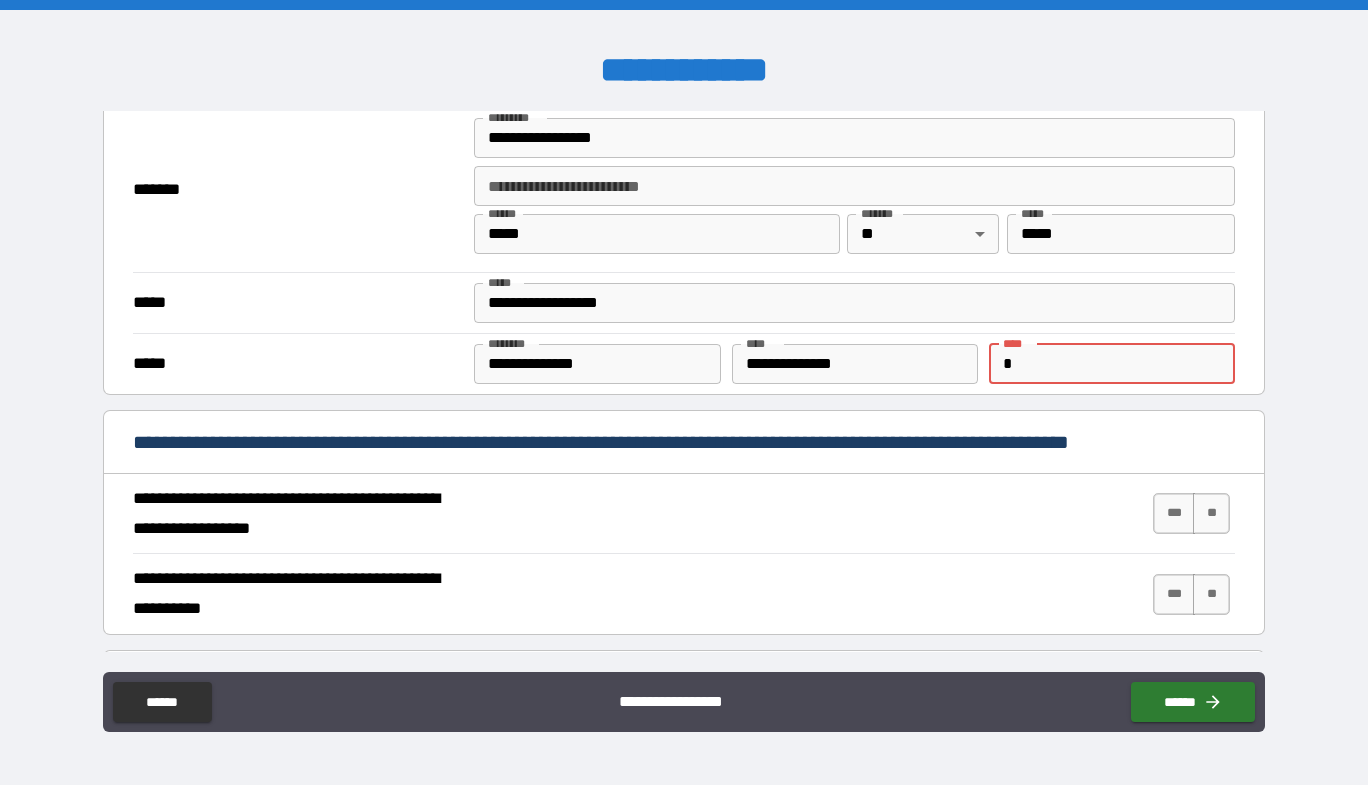 type on "*" 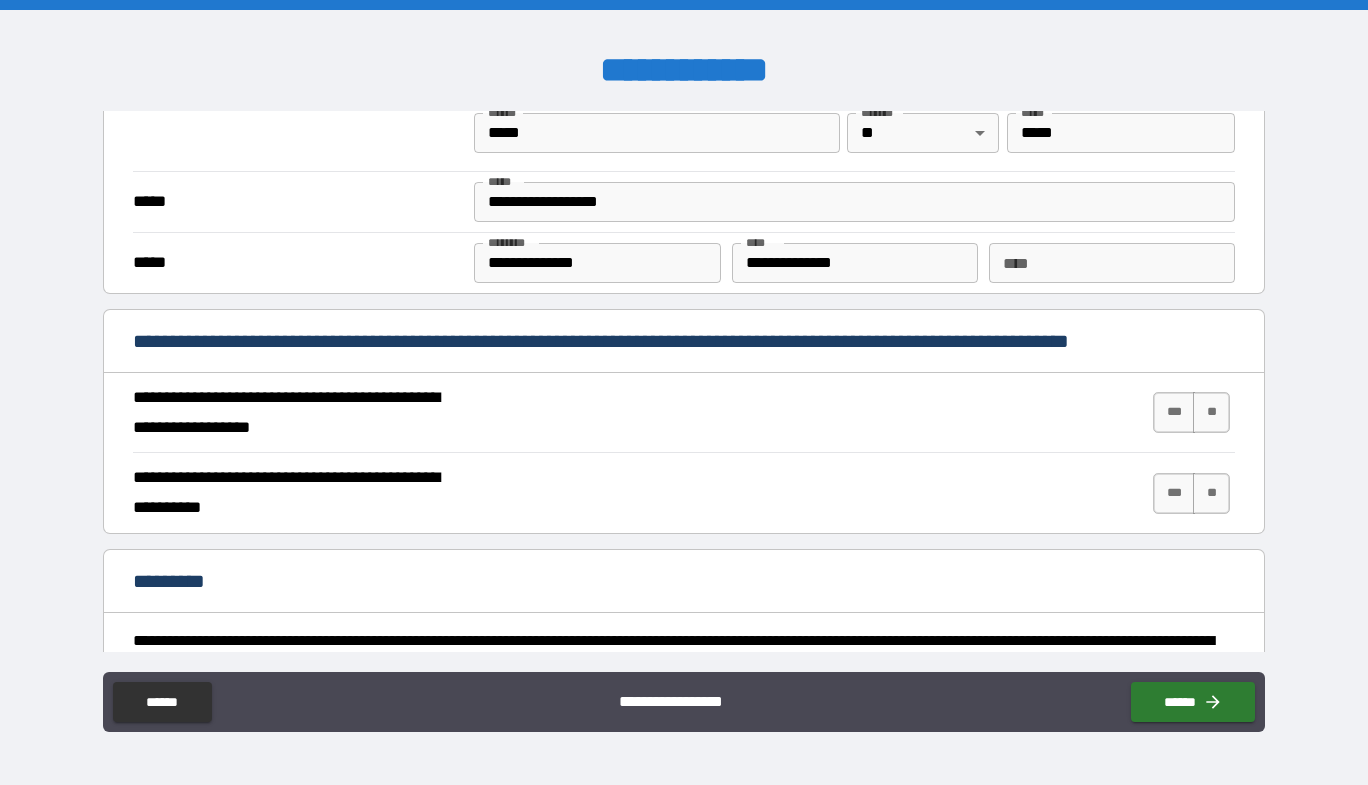 scroll, scrollTop: 1700, scrollLeft: 0, axis: vertical 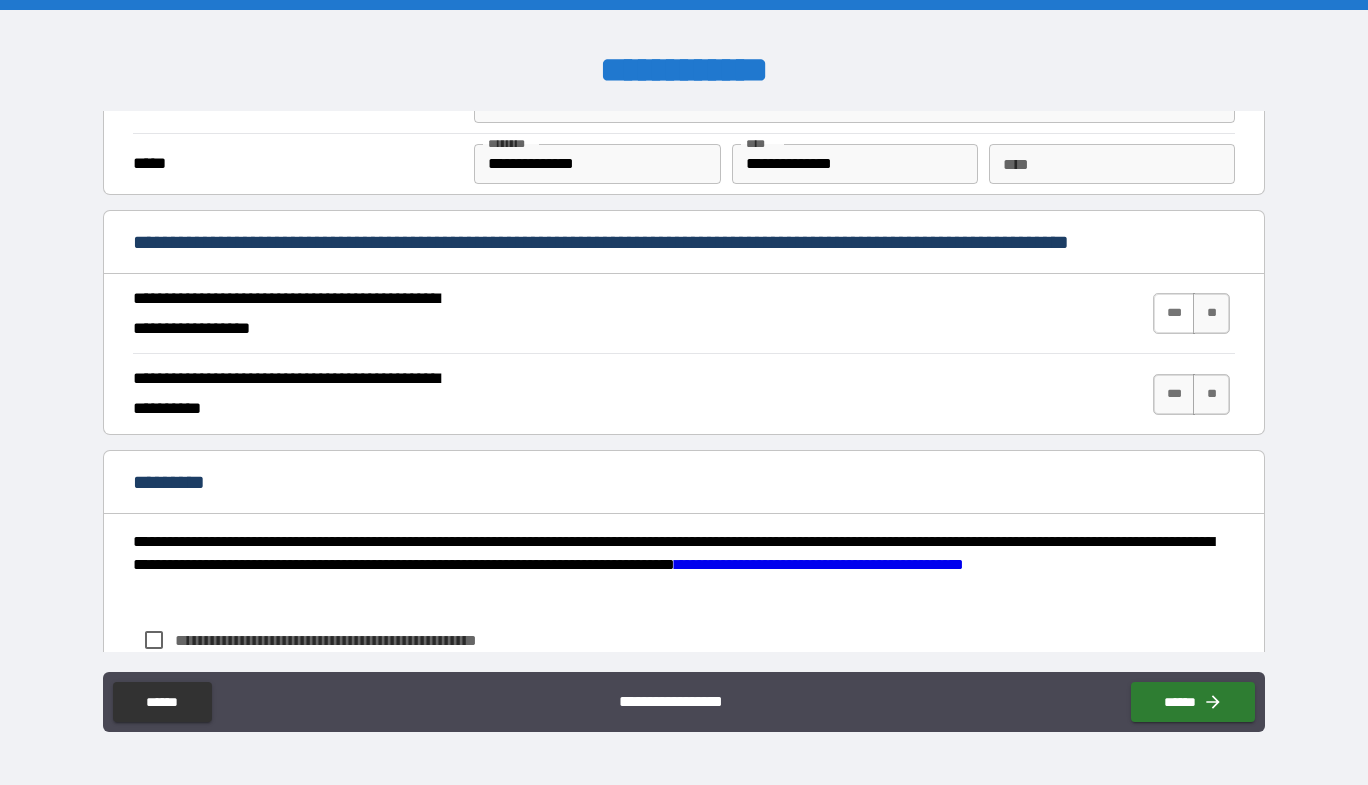 click on "***" at bounding box center (1174, 313) 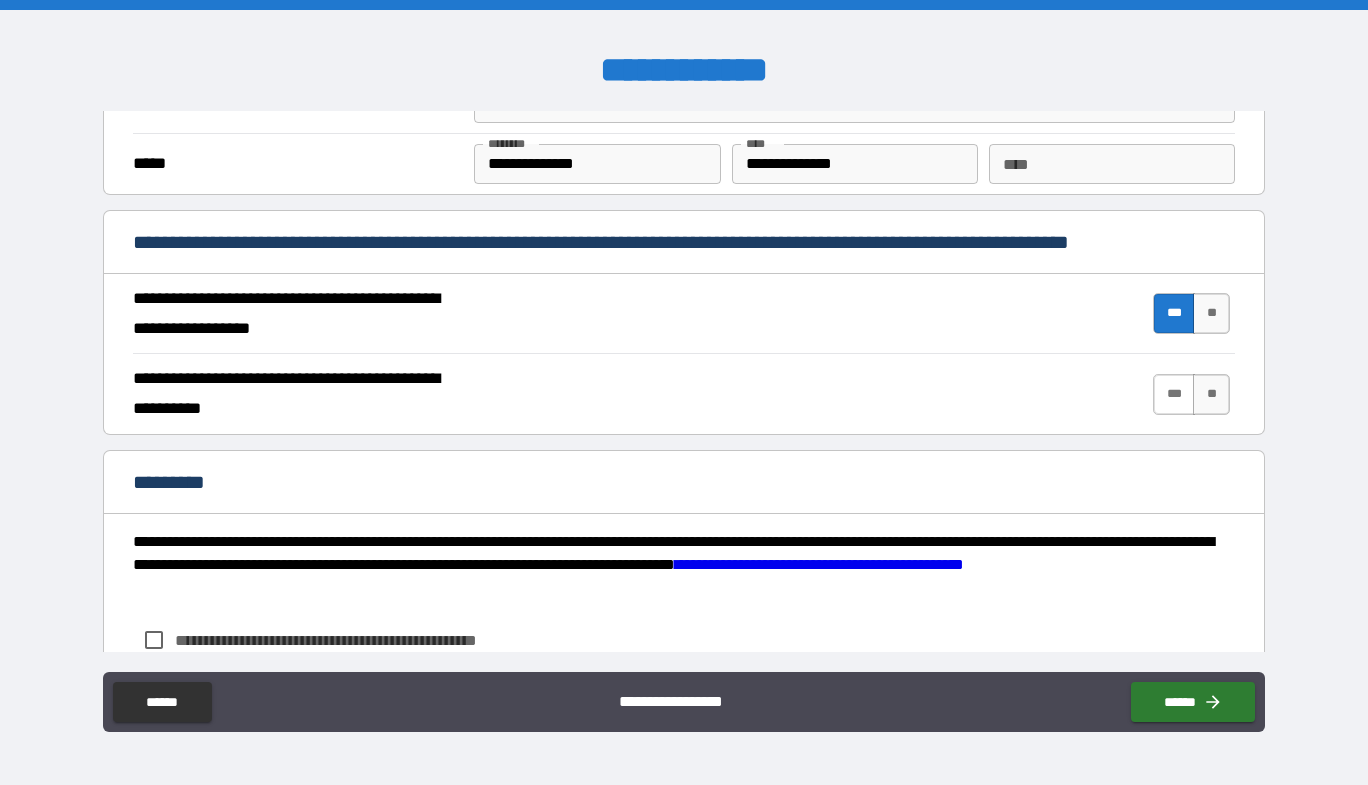 click on "***" at bounding box center (1174, 394) 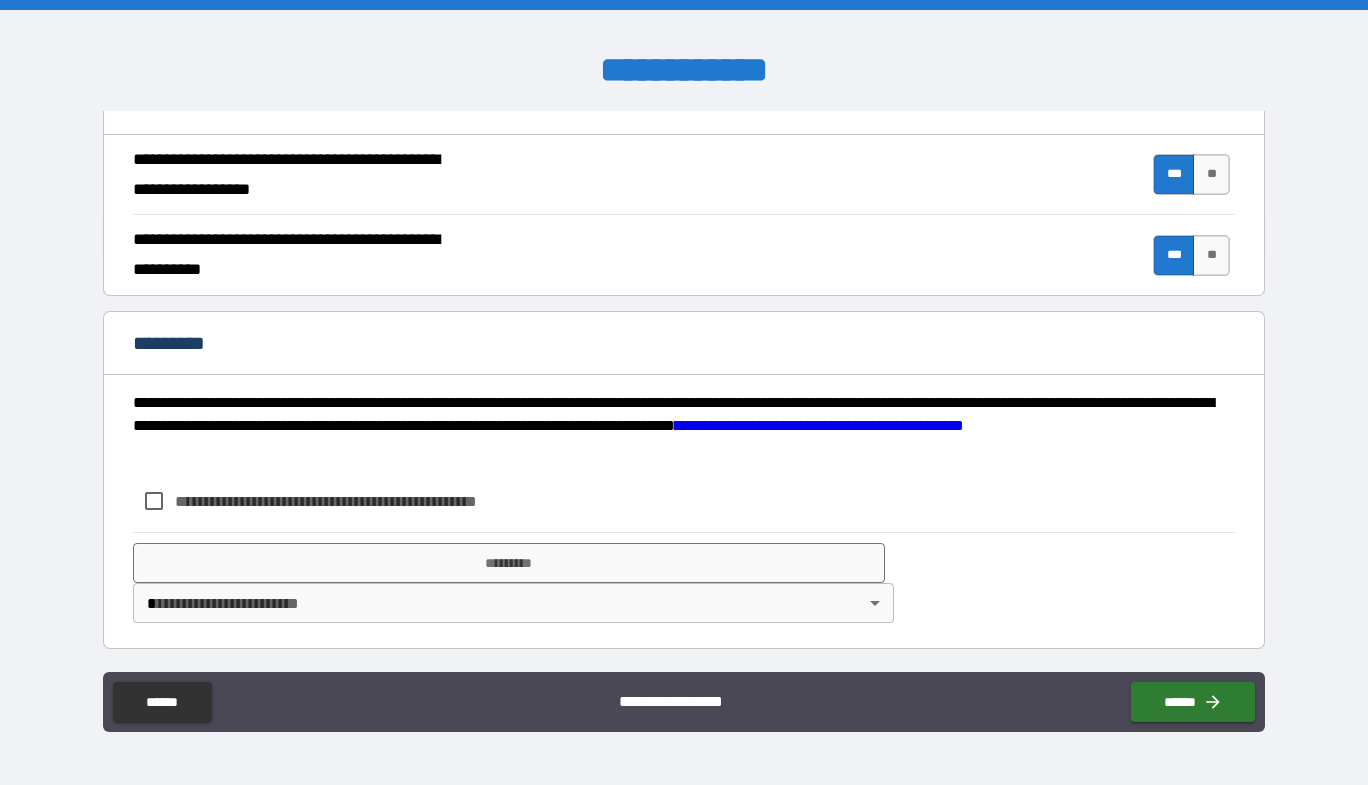 scroll, scrollTop: 1841, scrollLeft: 0, axis: vertical 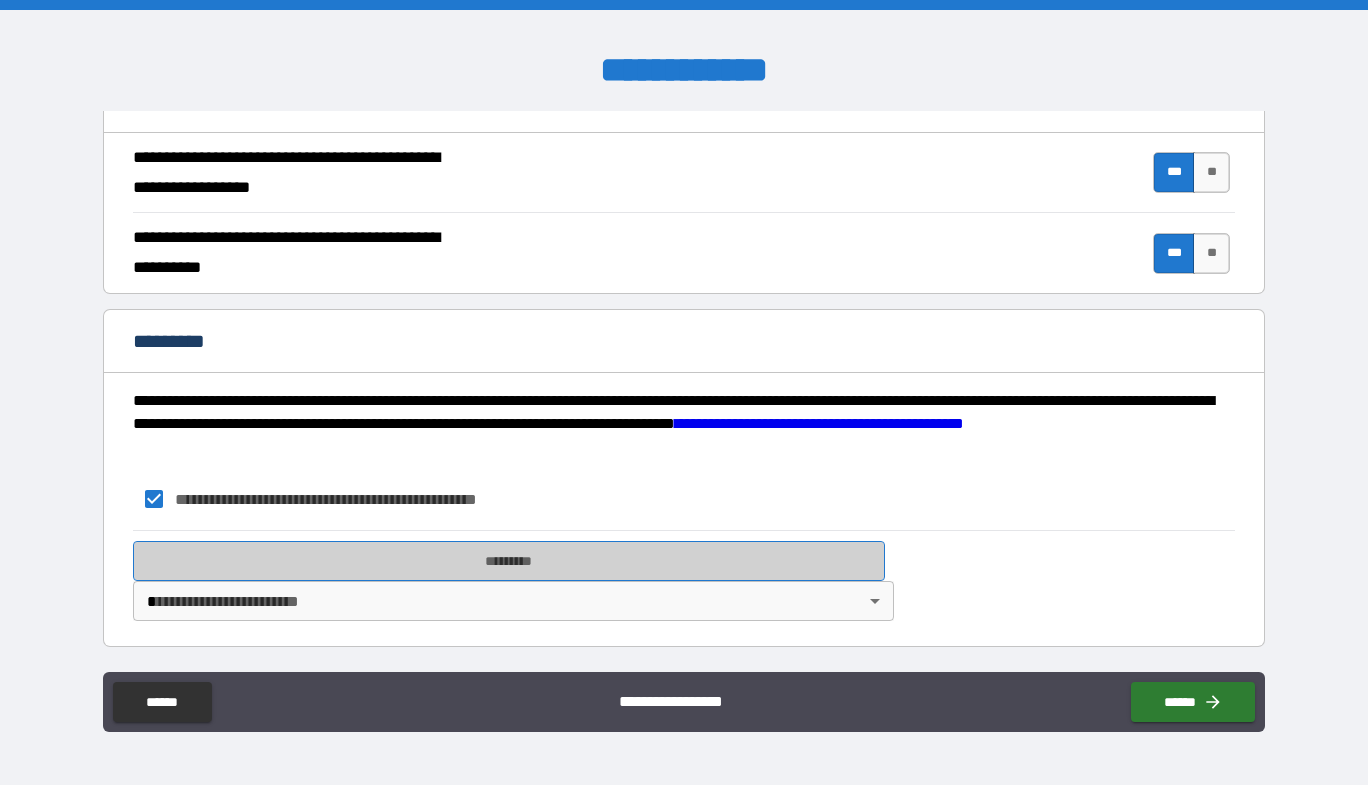 click on "*********" at bounding box center [509, 561] 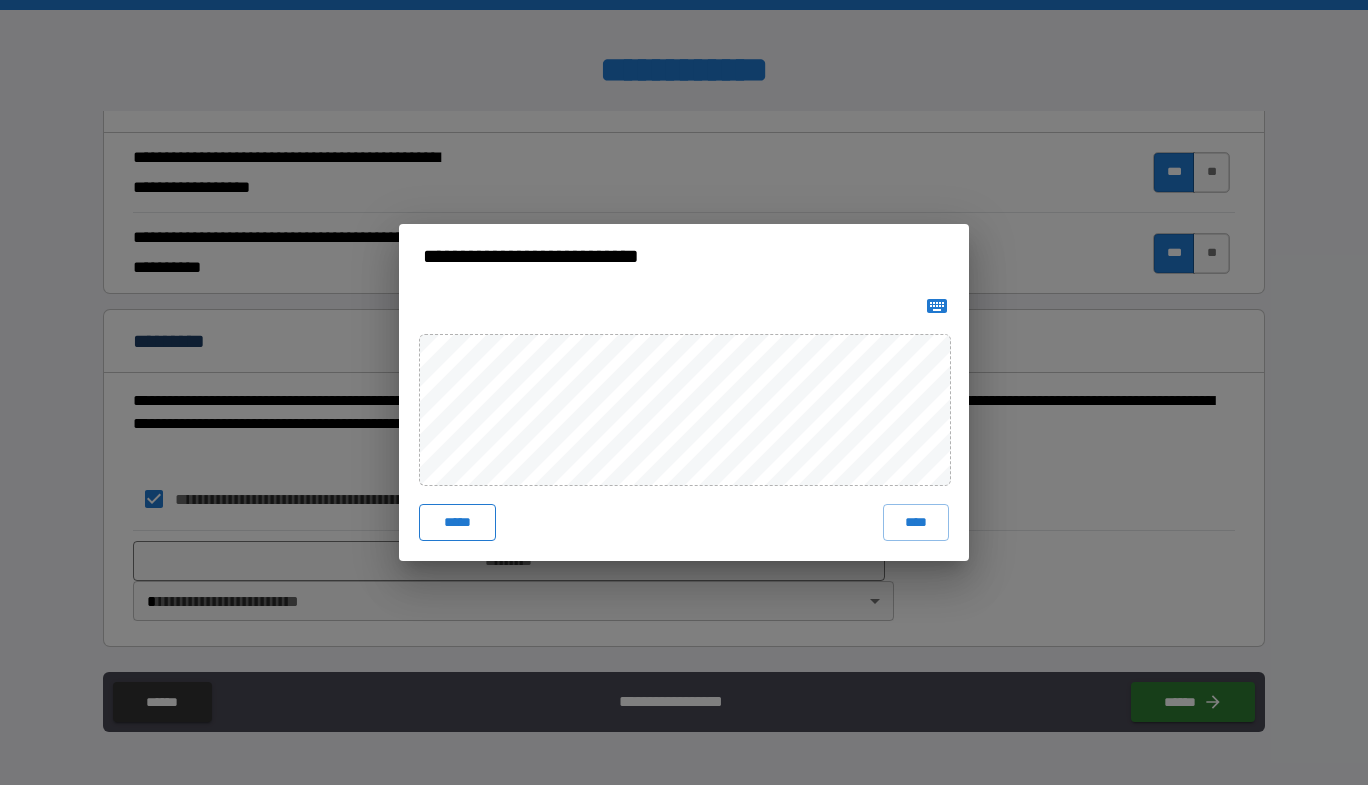 click on "*****" at bounding box center (457, 522) 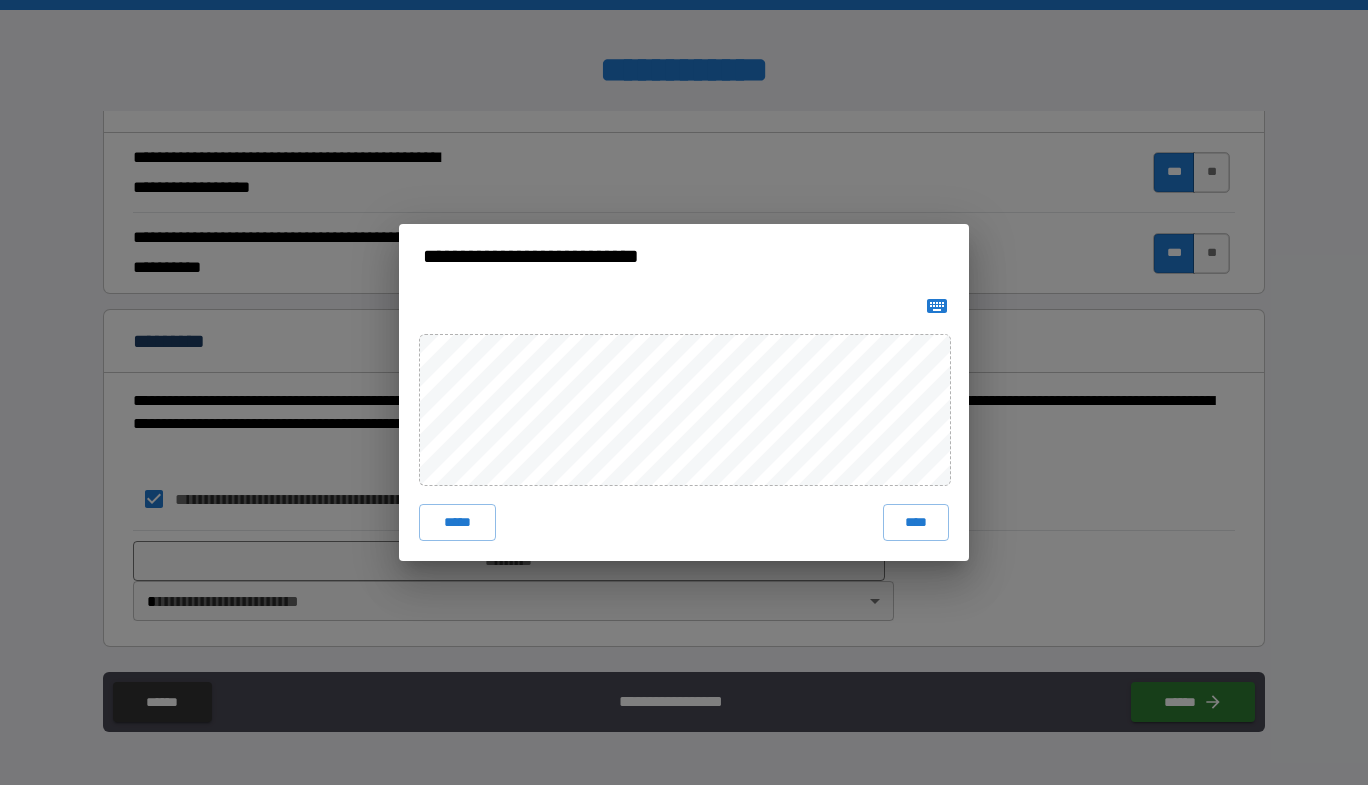 click on "**********" at bounding box center (684, 392) 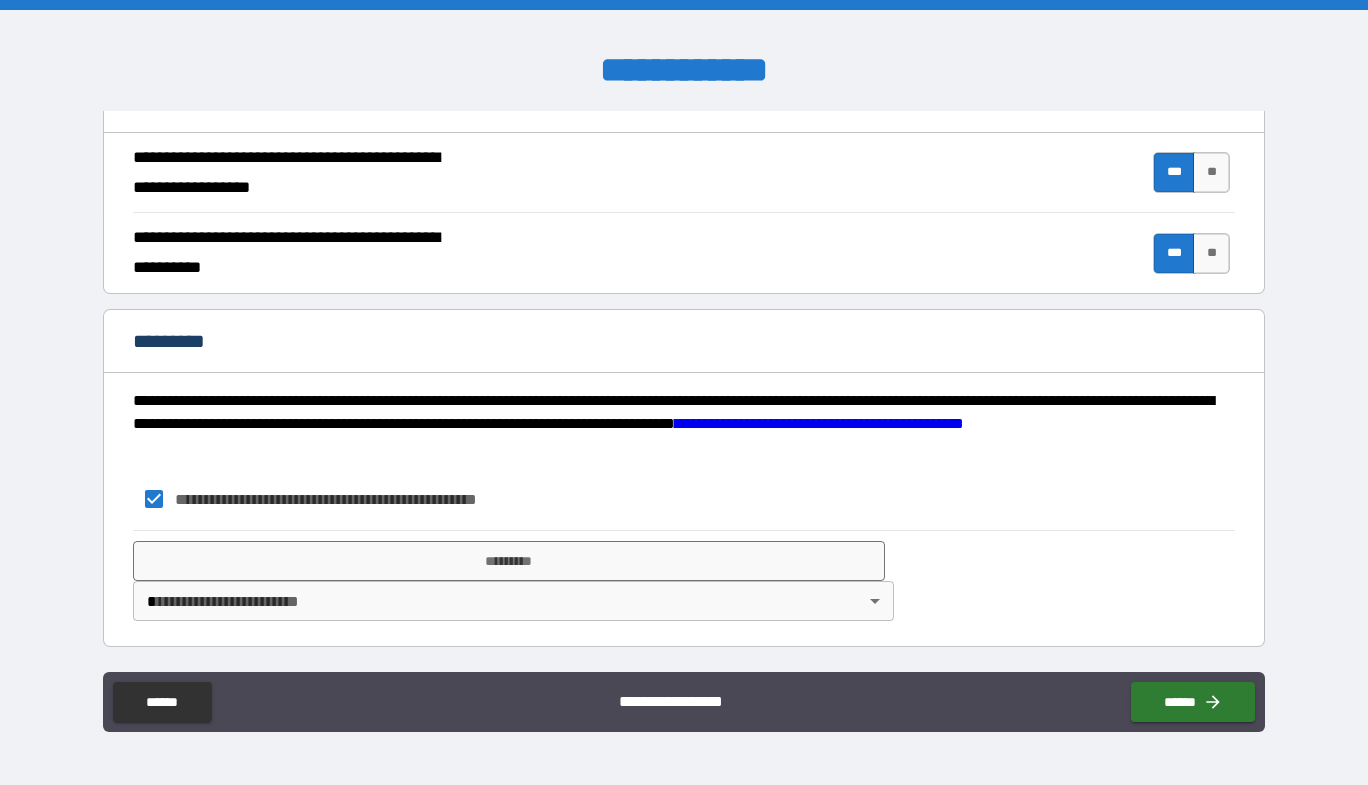 click on "**********" at bounding box center (684, 392) 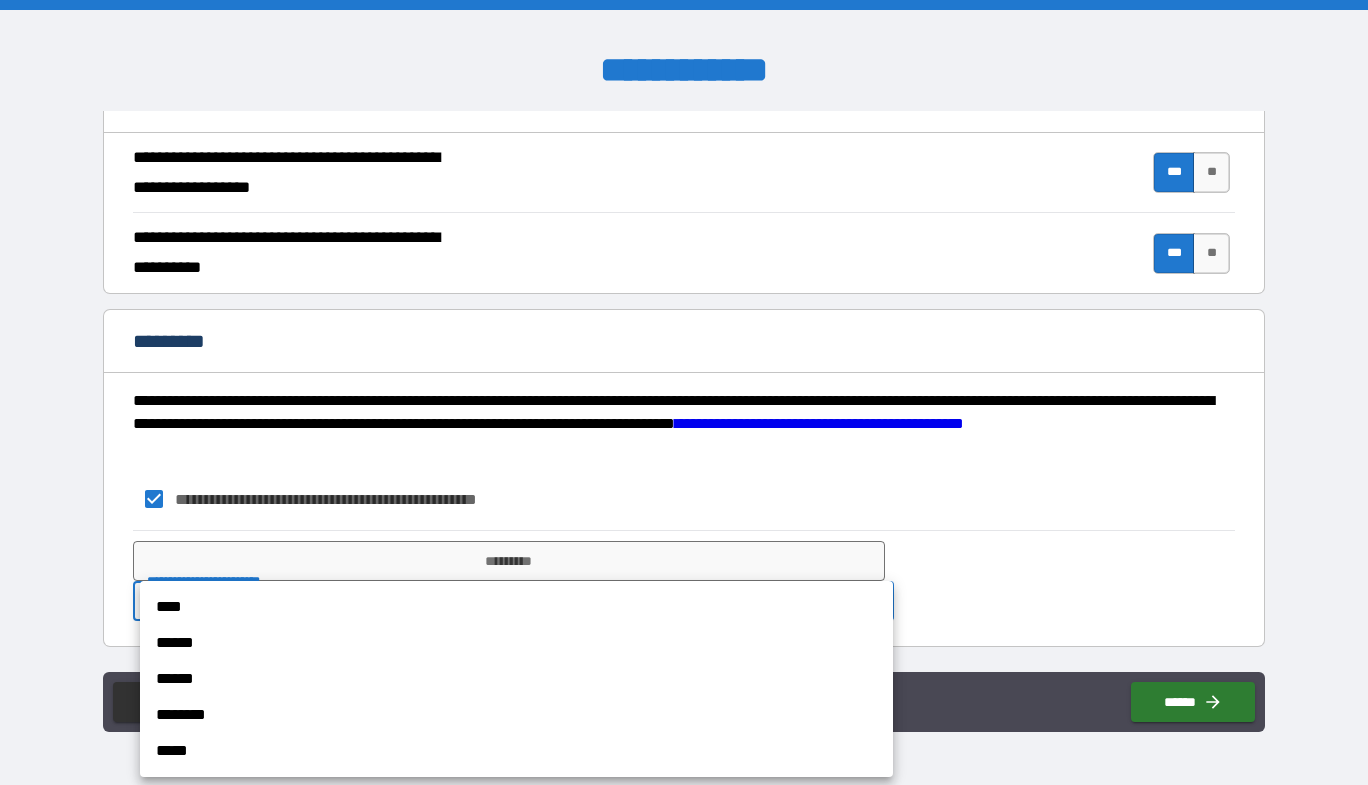 click on "****" at bounding box center (516, 607) 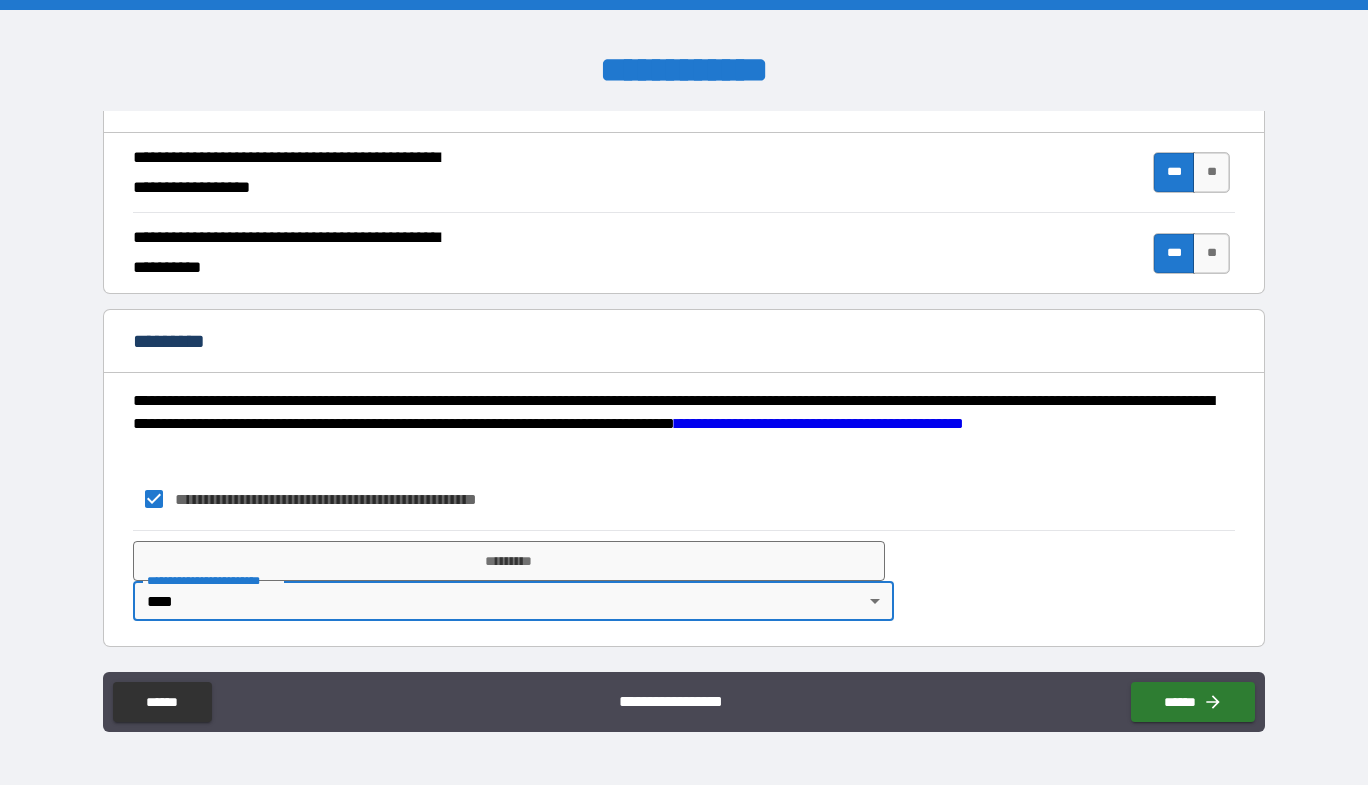 type on "*" 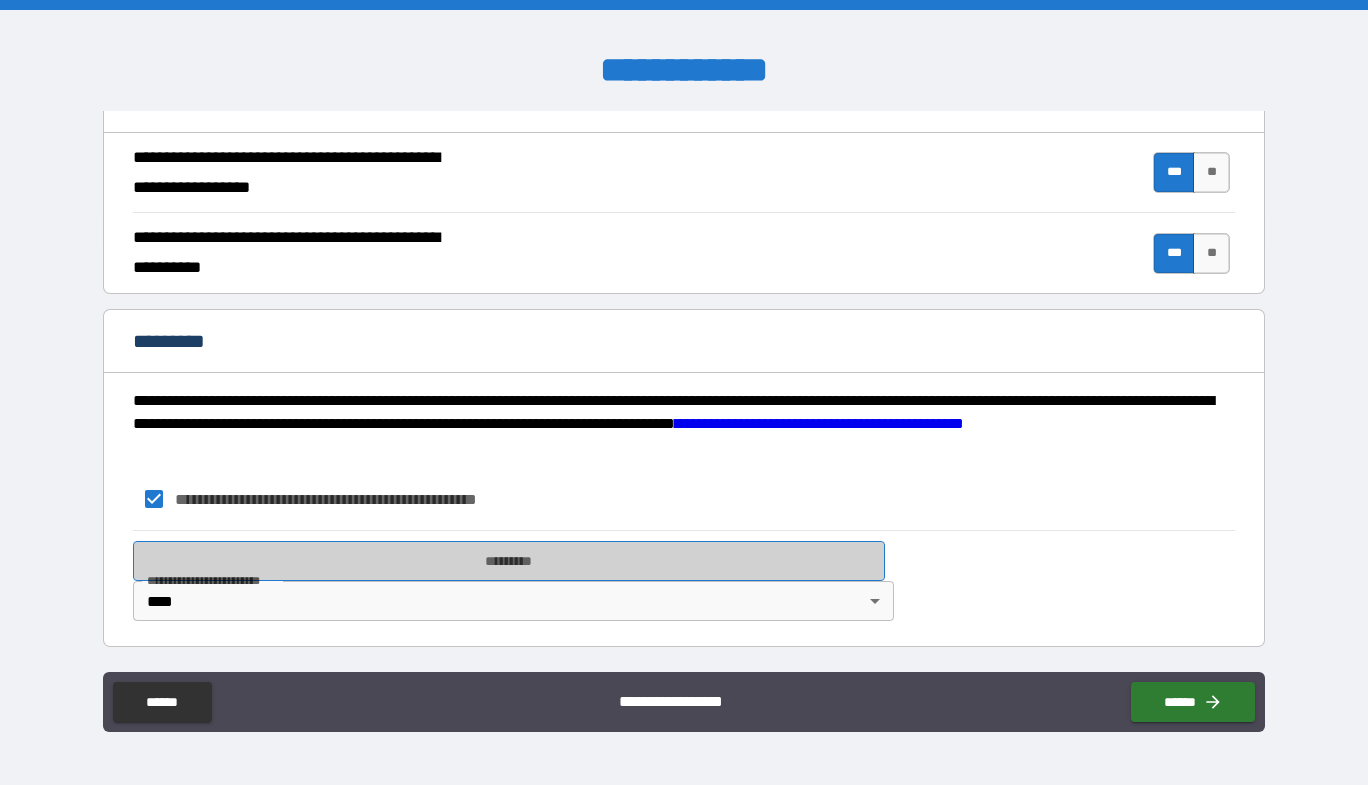 click on "*********" at bounding box center (509, 561) 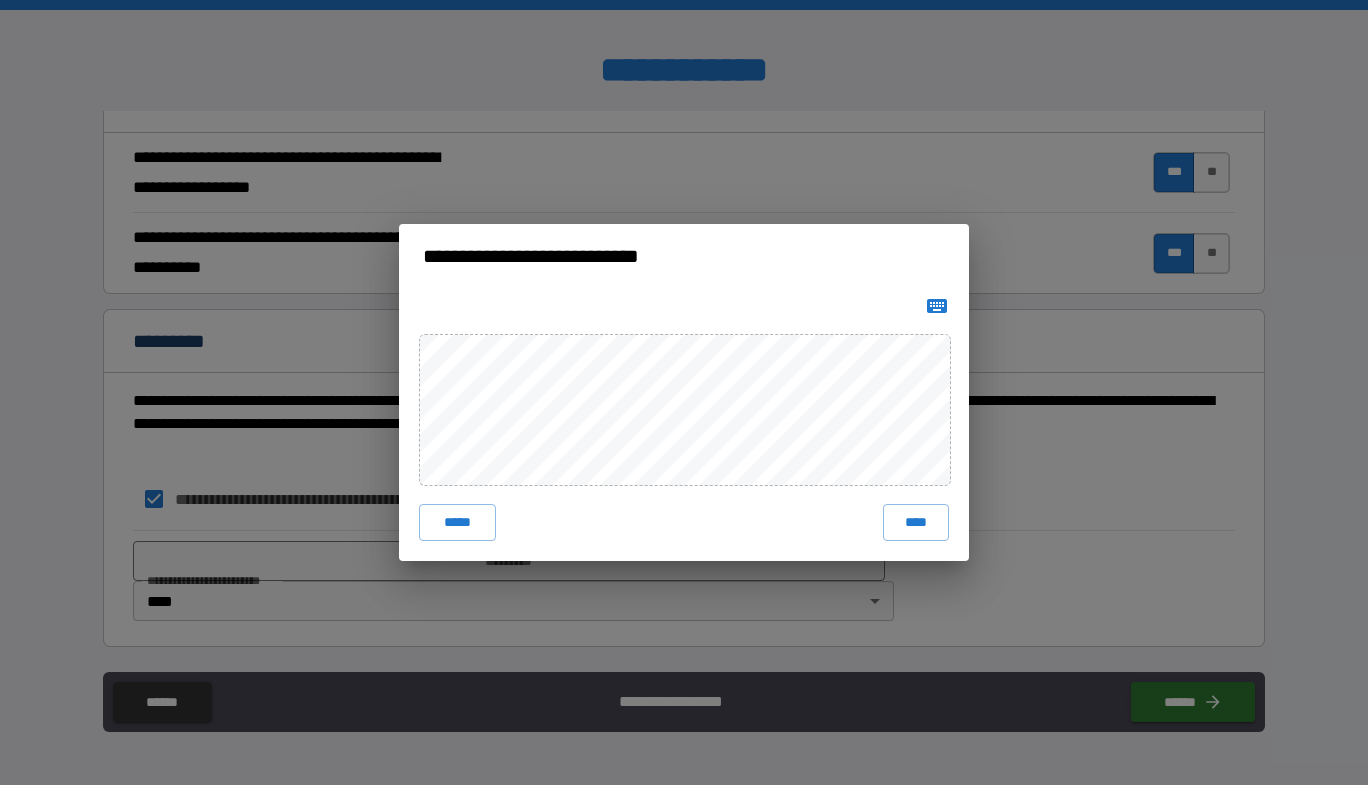 click 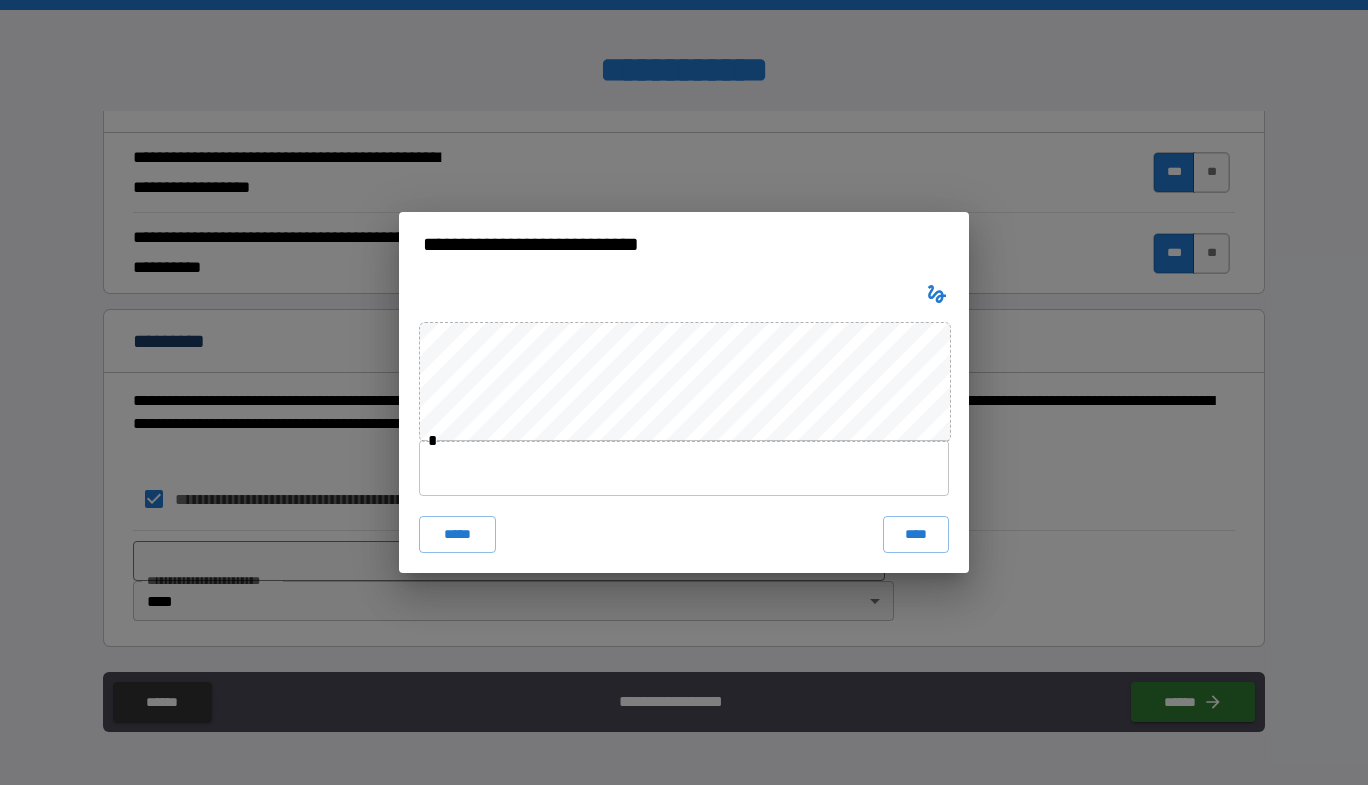 click at bounding box center (684, 468) 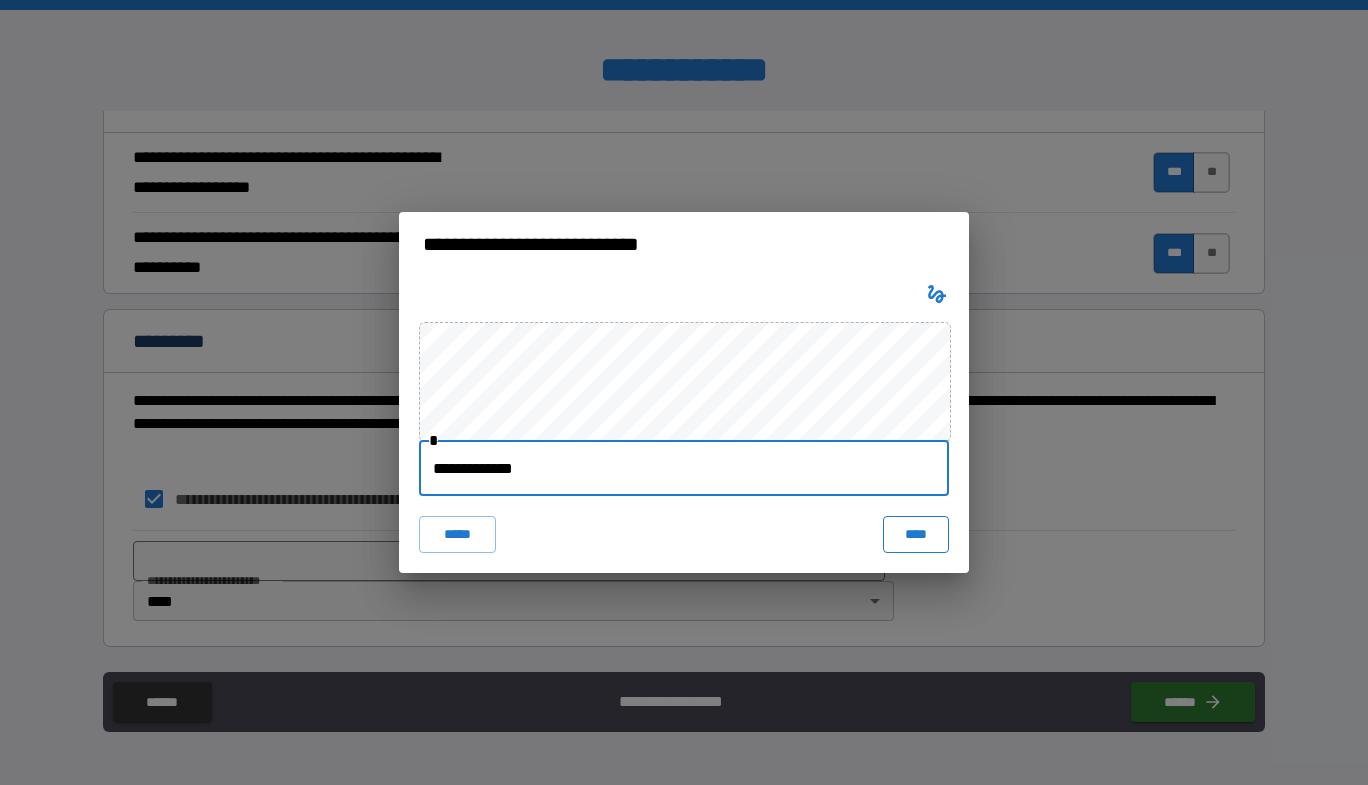 type on "**********" 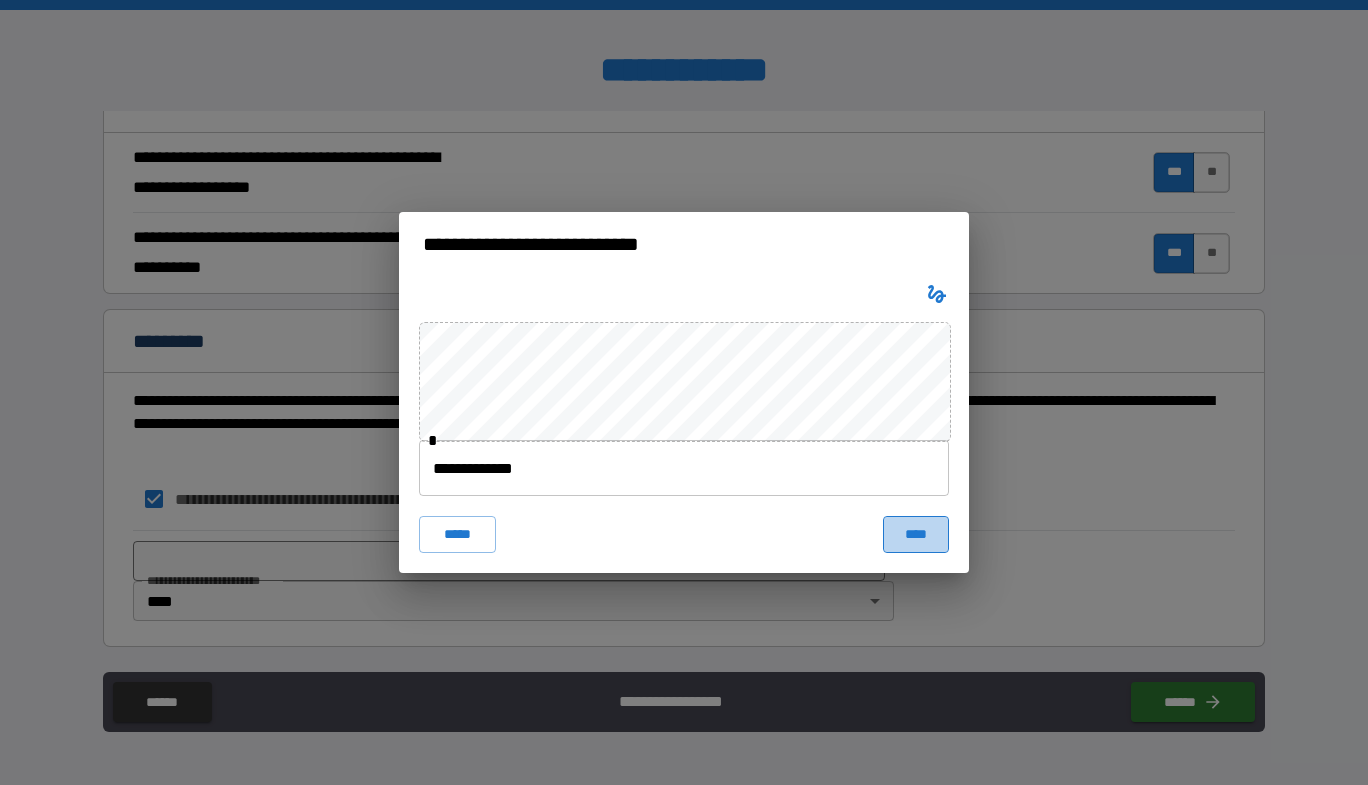 click on "****" at bounding box center (916, 534) 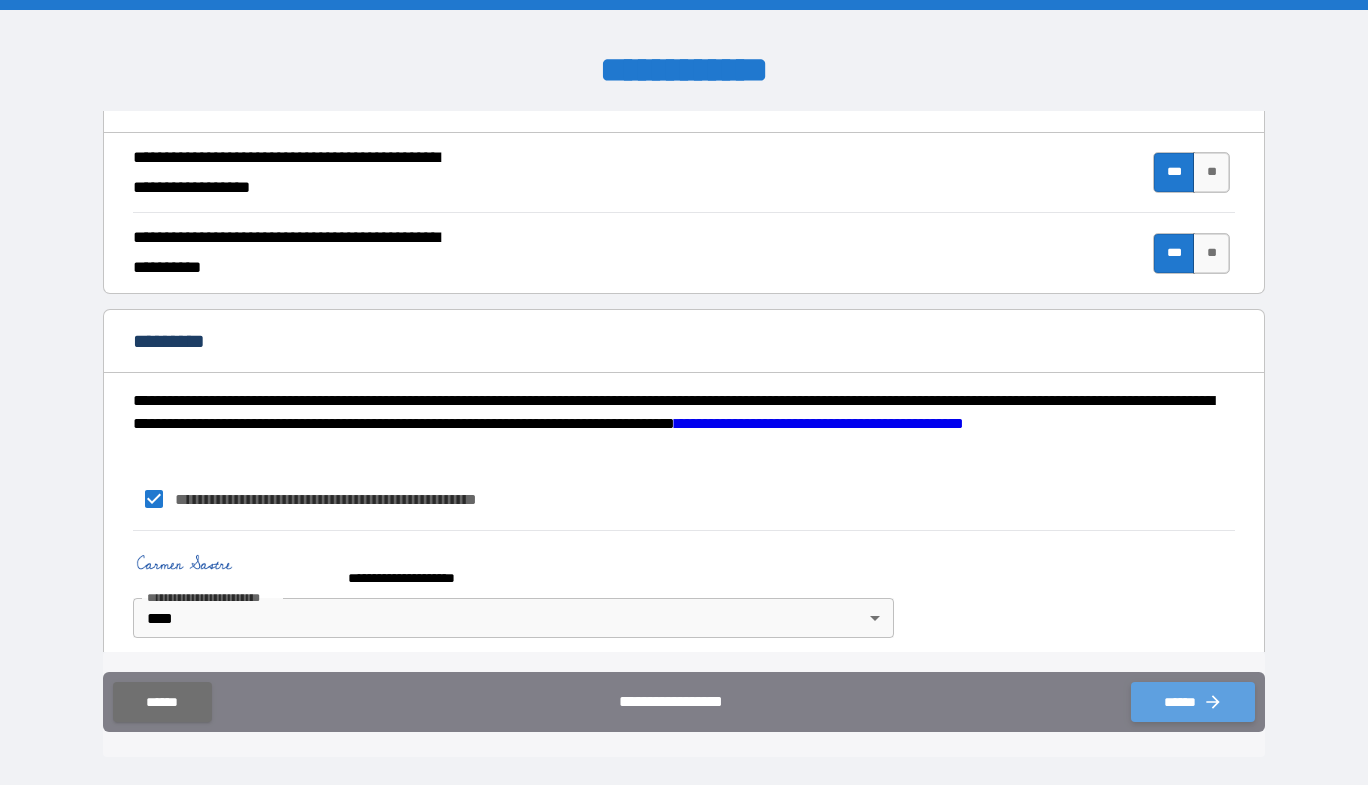 click on "******" at bounding box center (1193, 702) 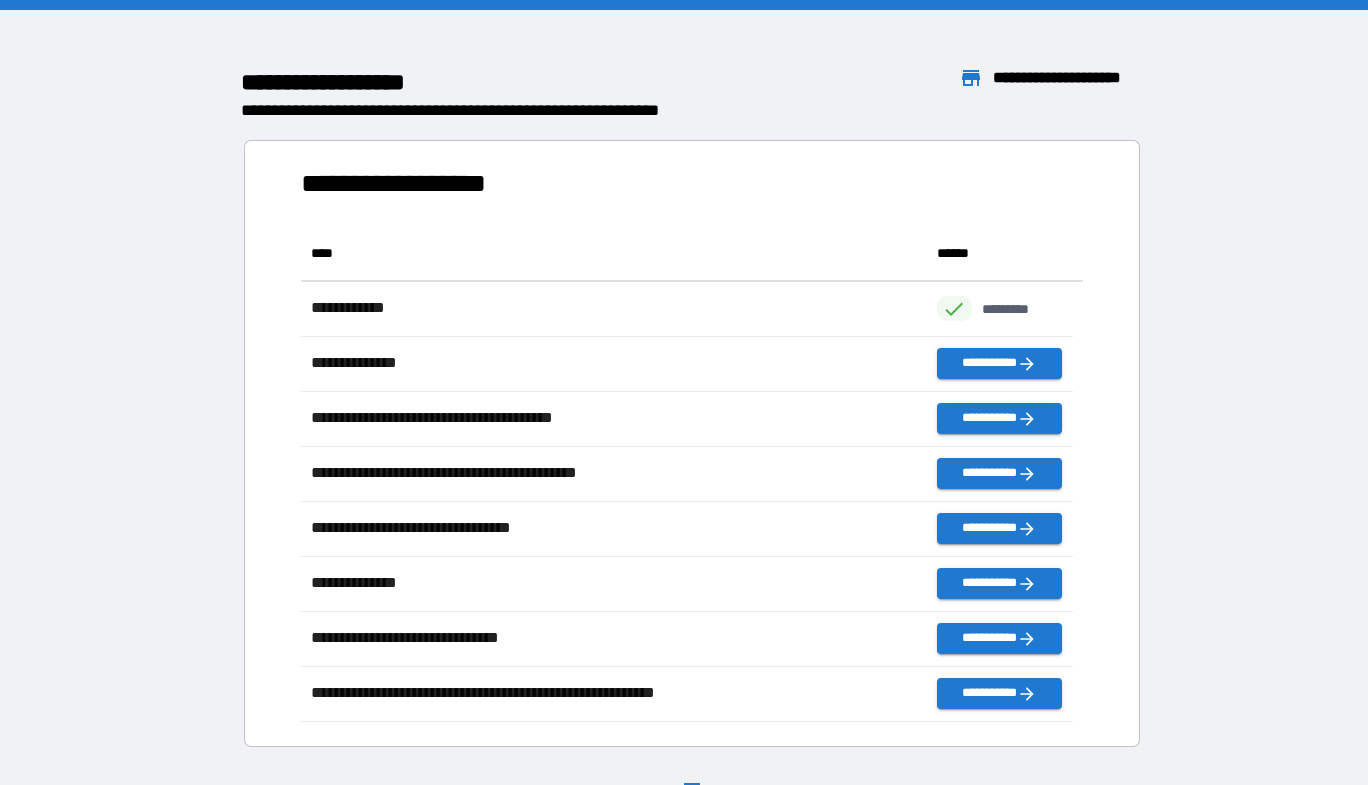 scroll, scrollTop: 16, scrollLeft: 16, axis: both 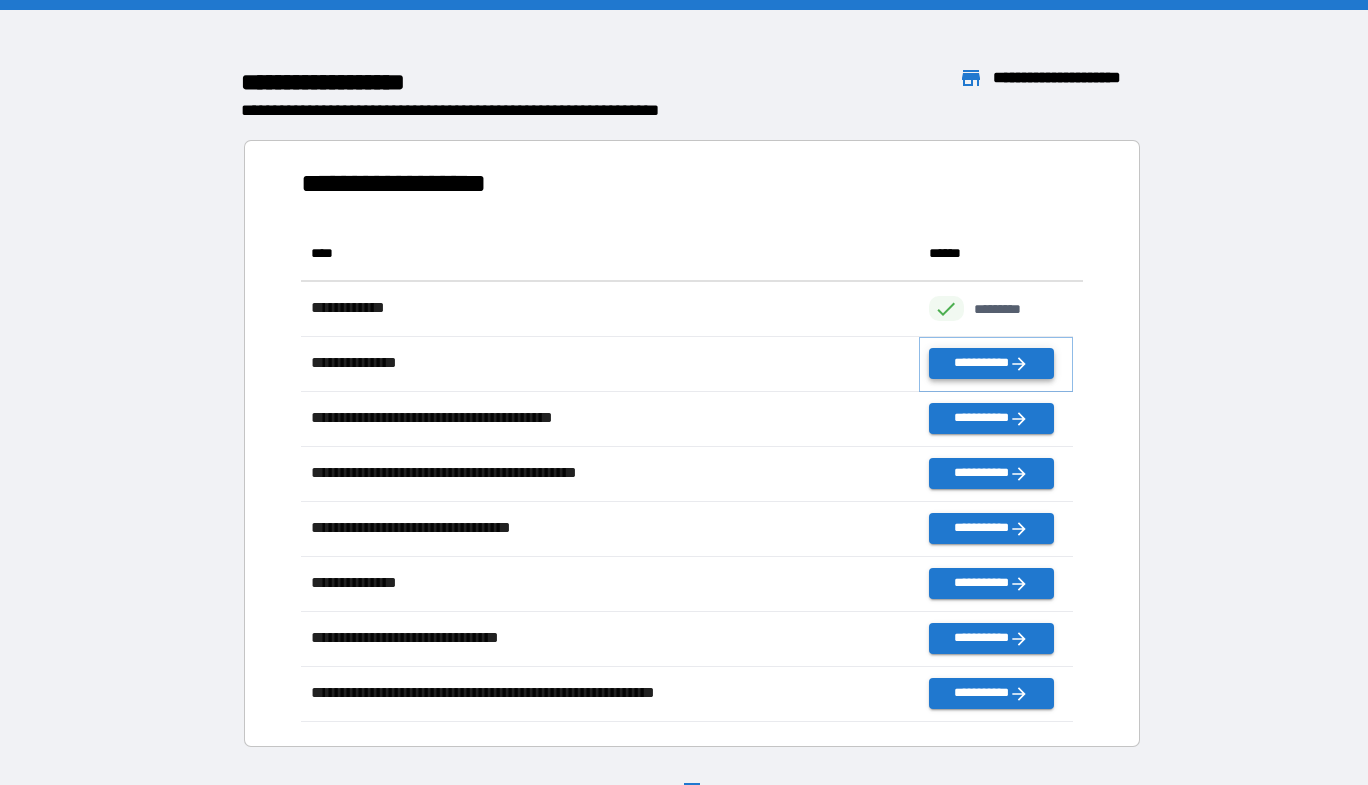 click on "**********" at bounding box center (991, 363) 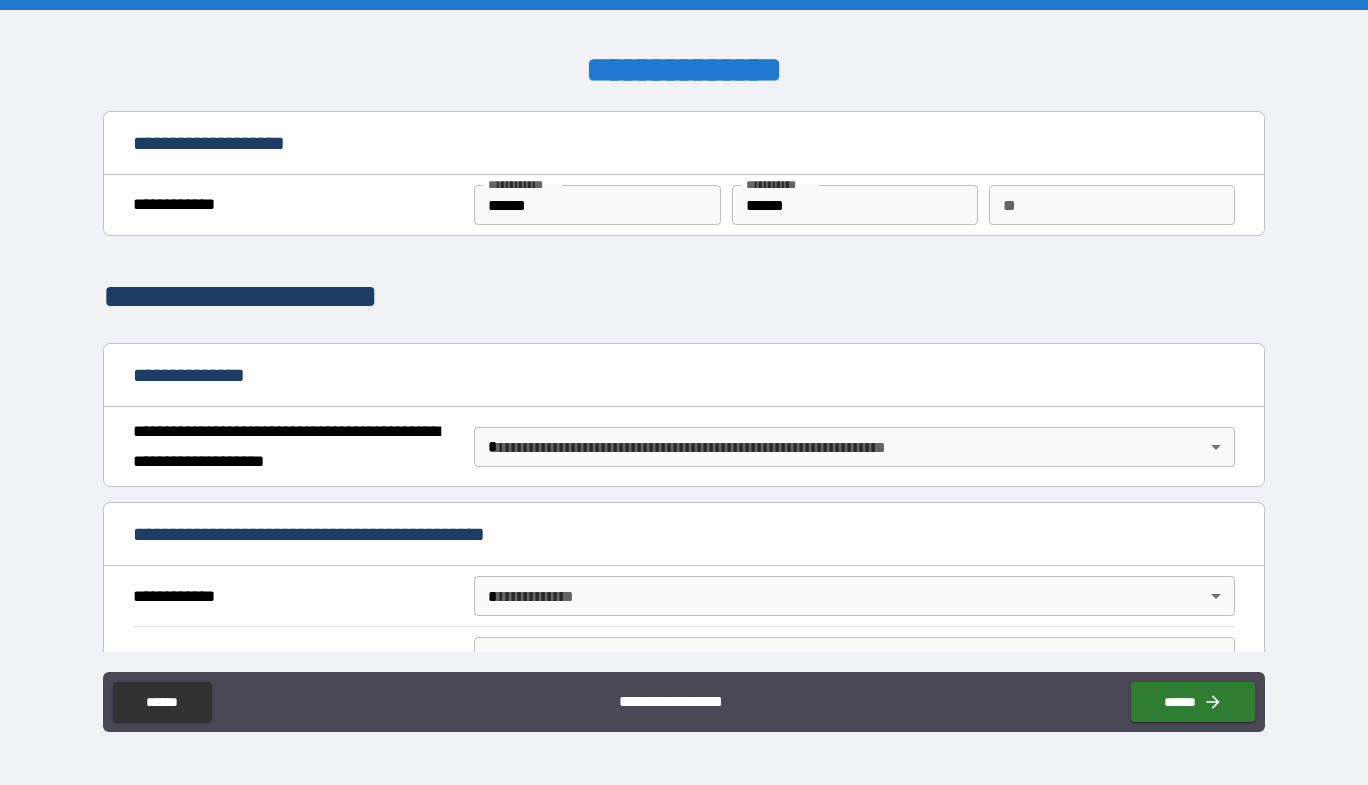 click on "**********" at bounding box center (684, 392) 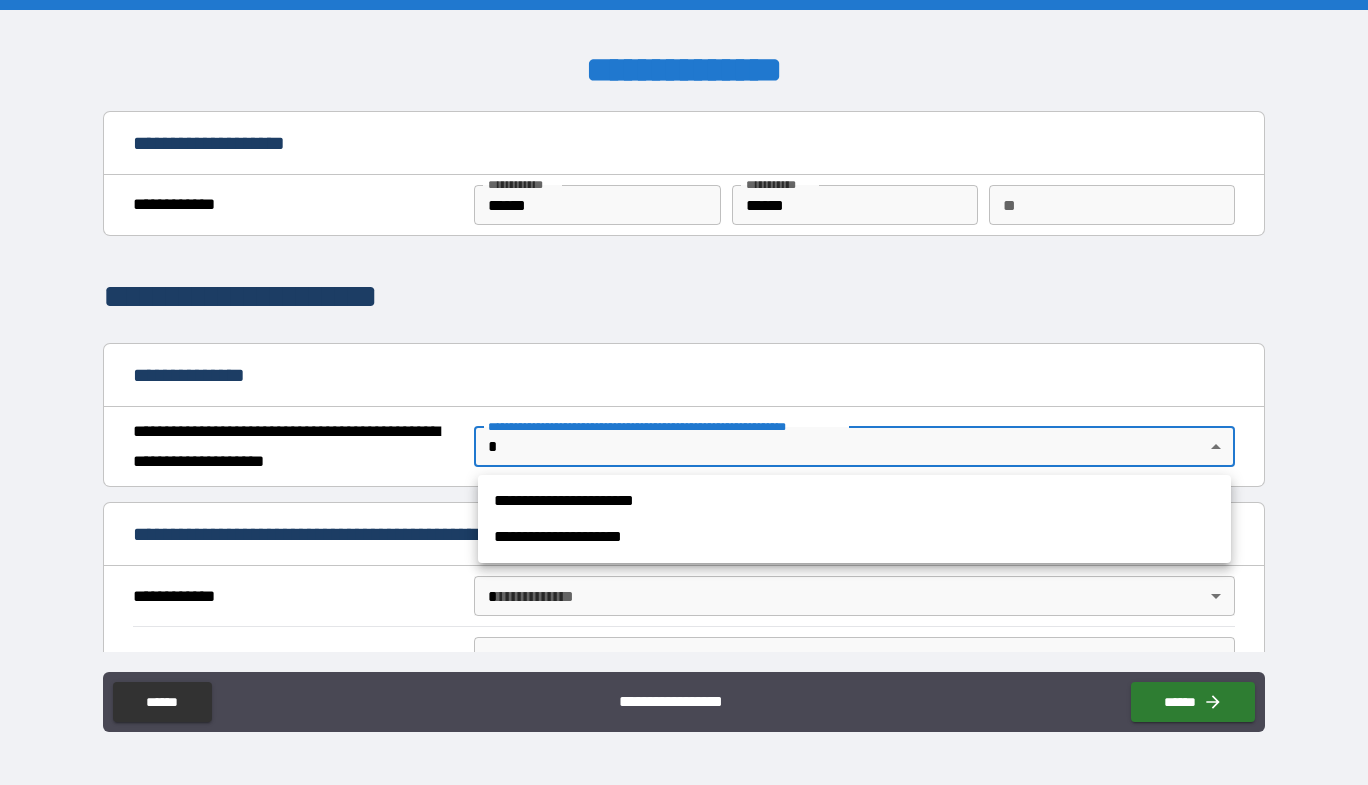 click on "**********" at bounding box center [854, 501] 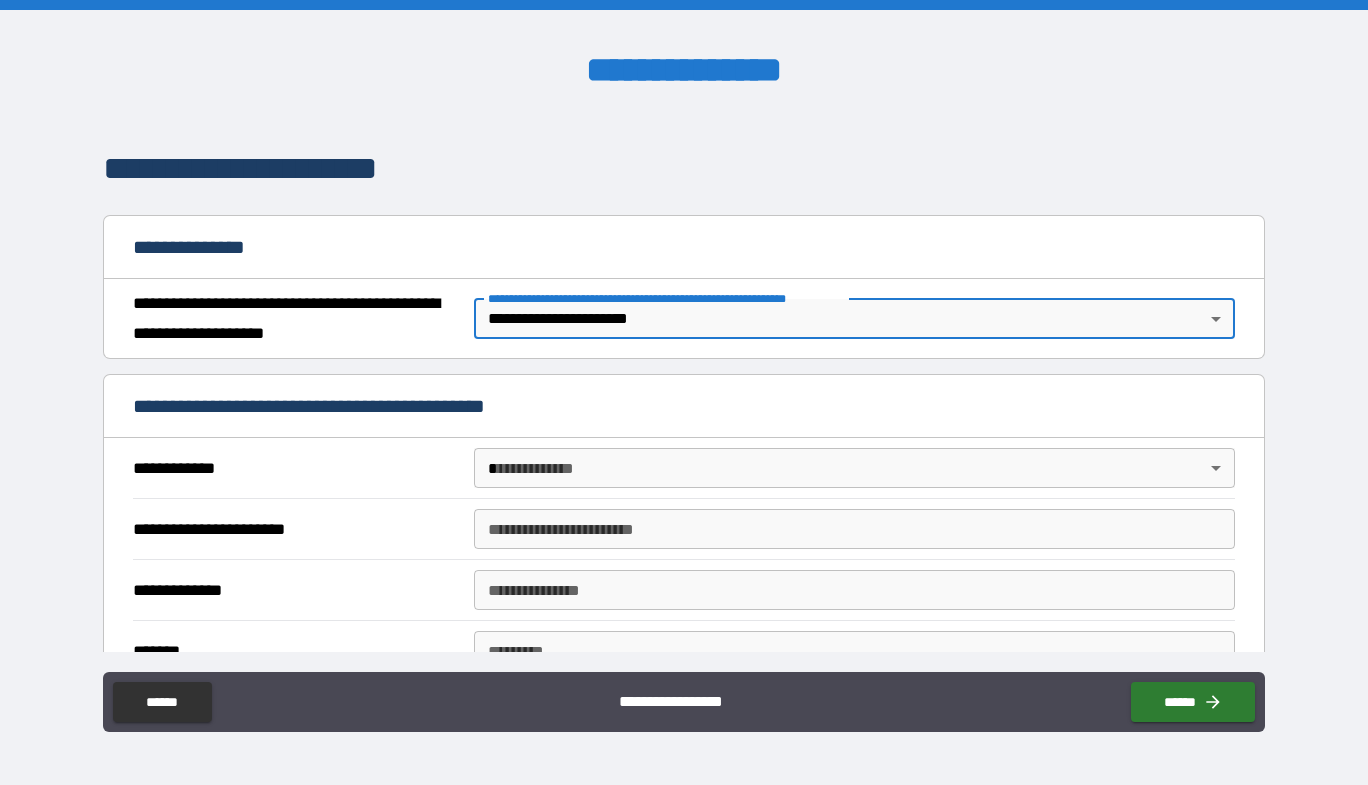 scroll, scrollTop: 200, scrollLeft: 0, axis: vertical 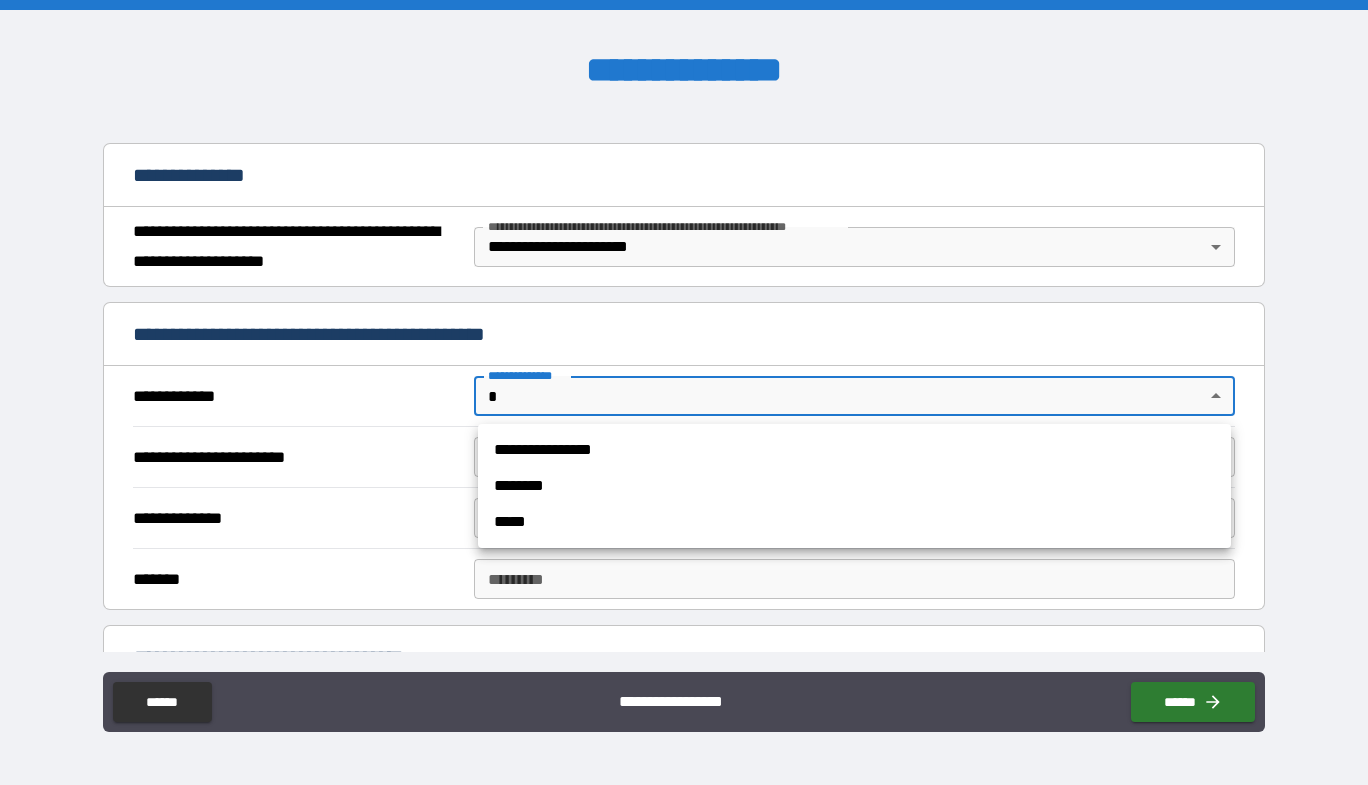 click on "**********" at bounding box center (684, 392) 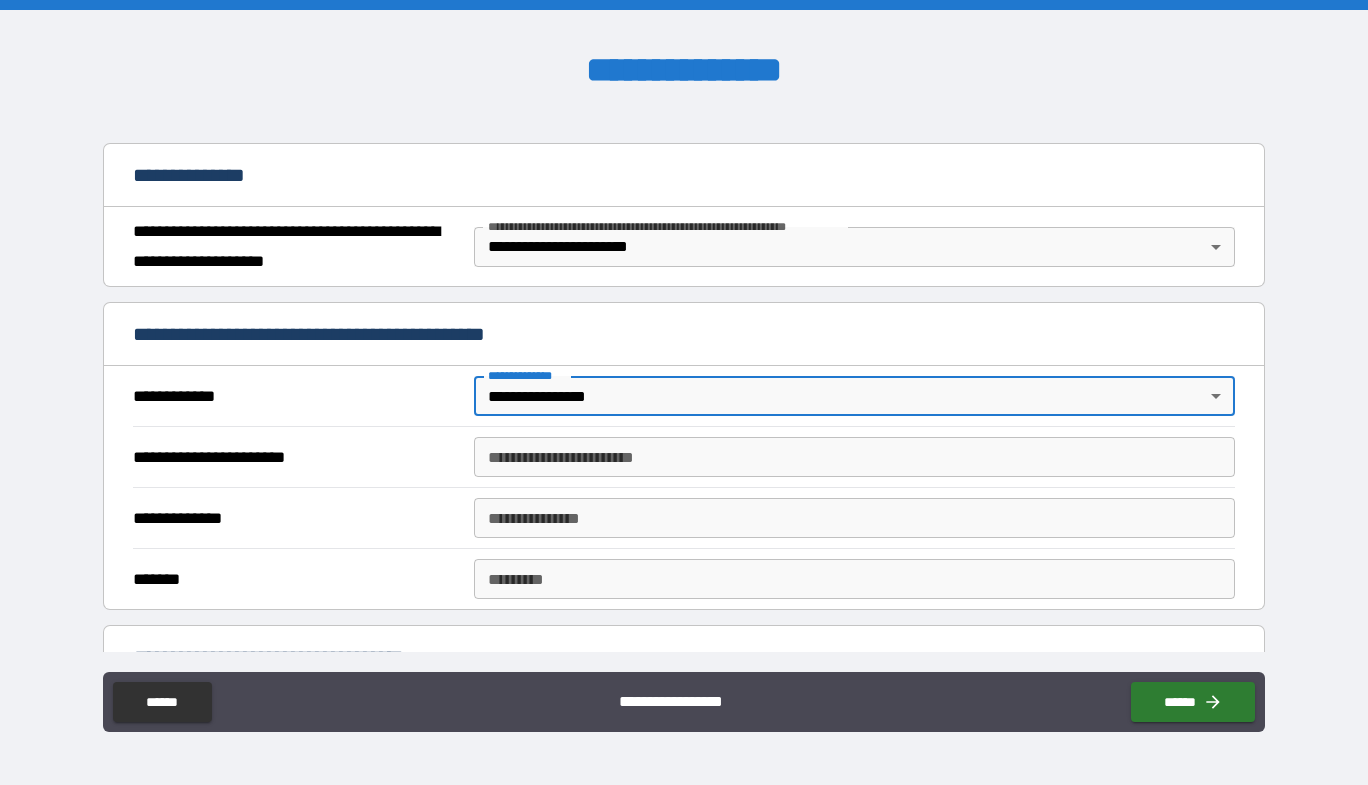 click on "**********" at bounding box center (854, 457) 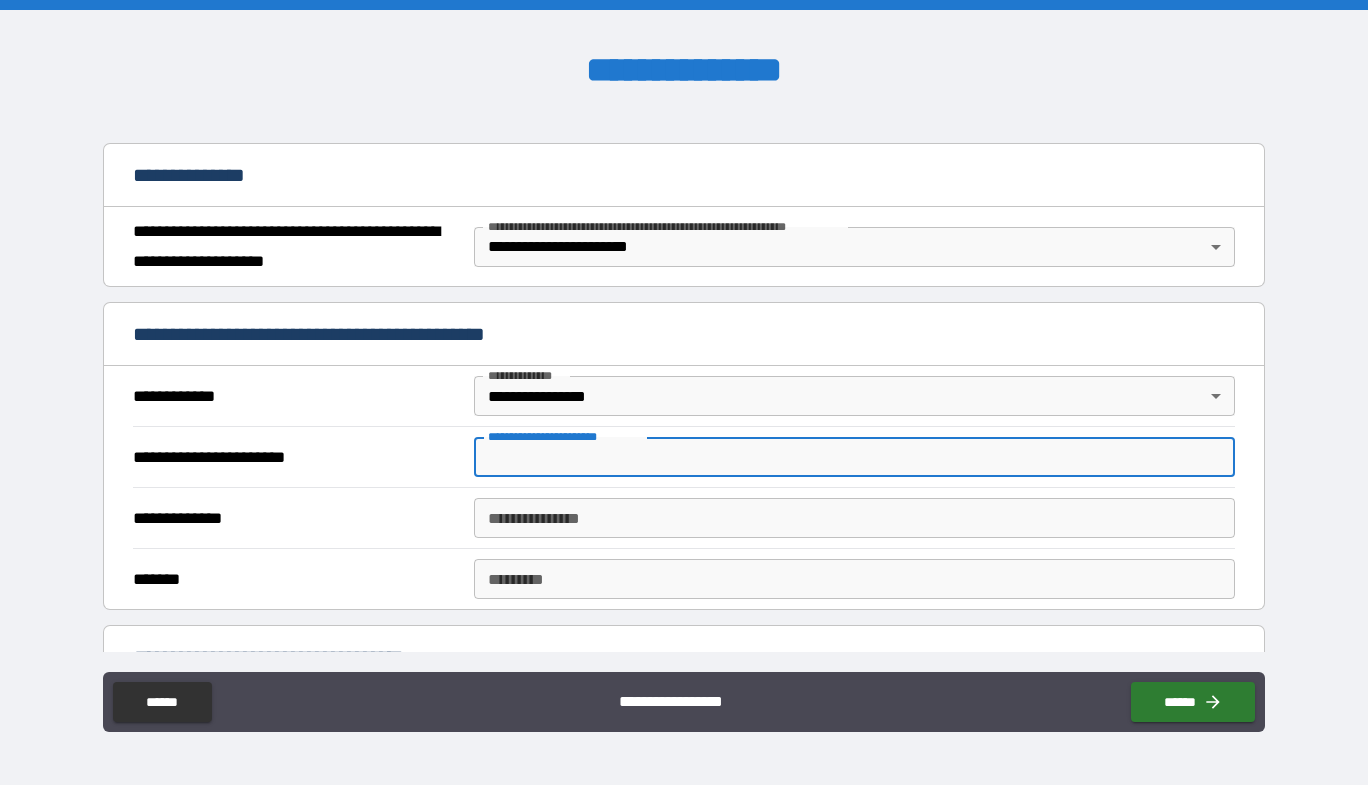 paste on "**********" 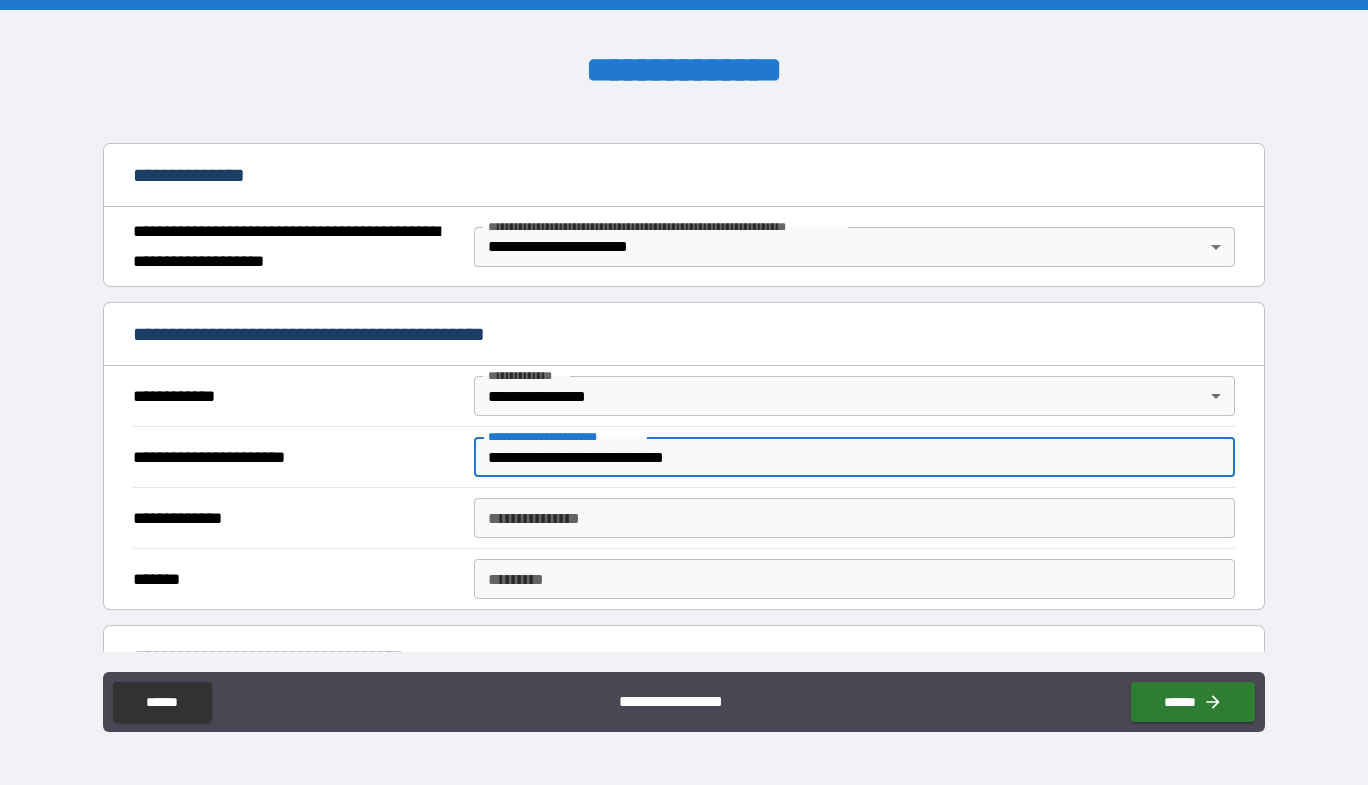 type on "**********" 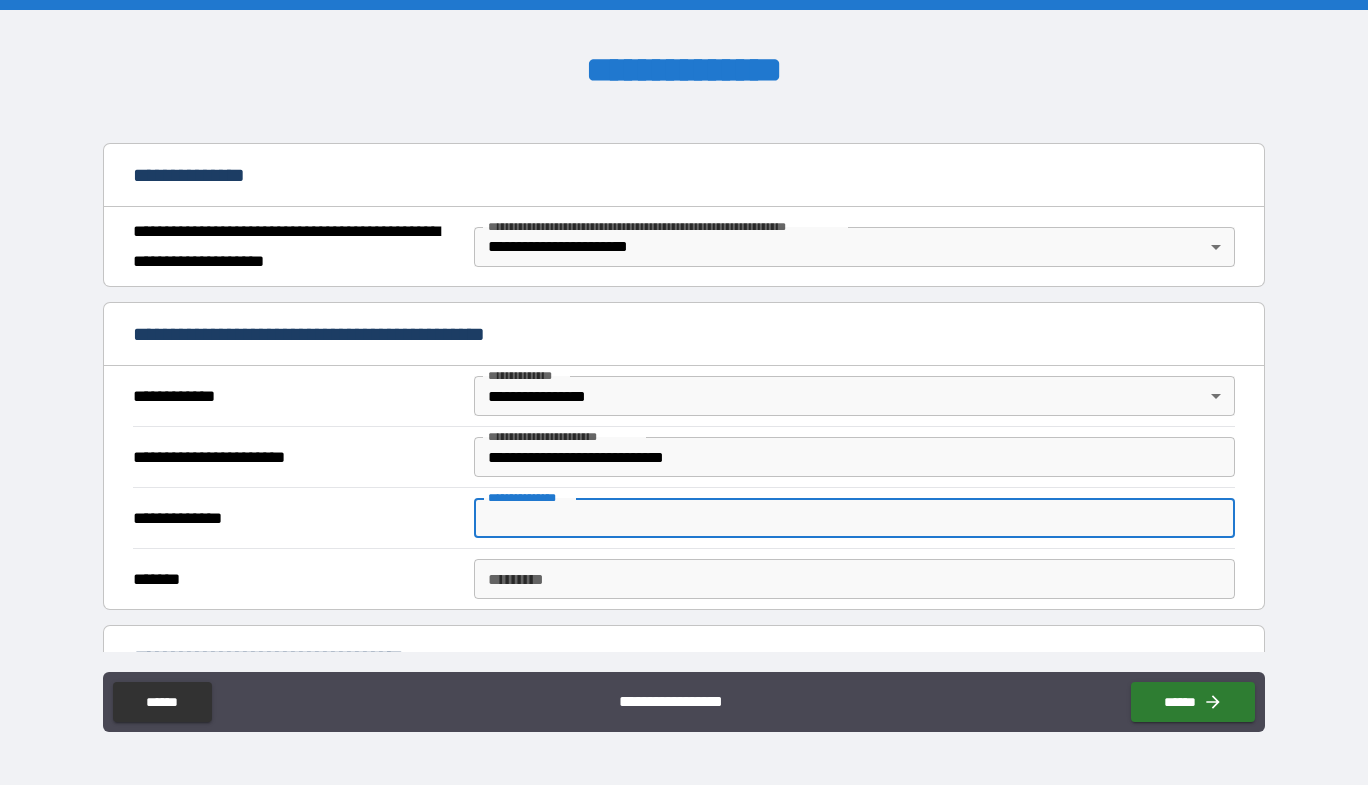 click on "**********" at bounding box center [854, 518] 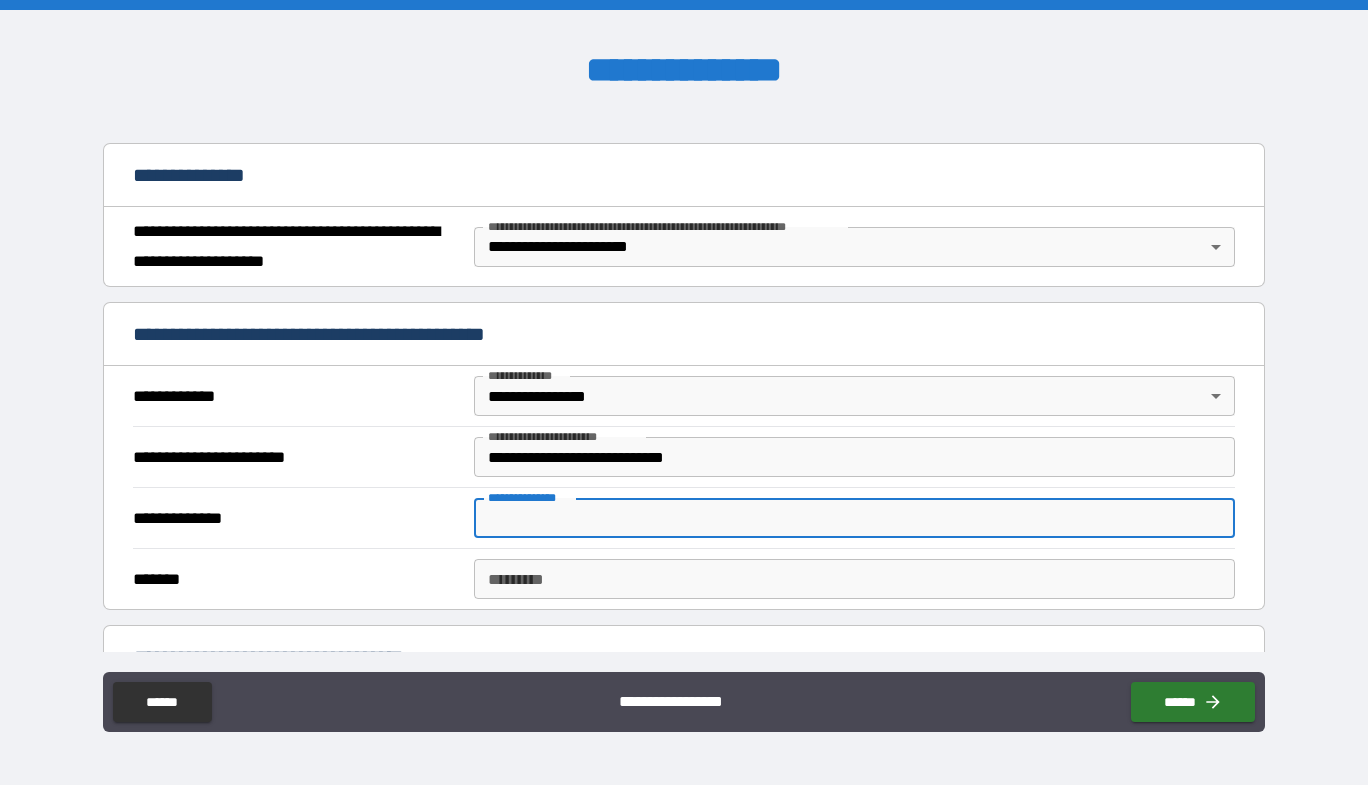 paste on "**********" 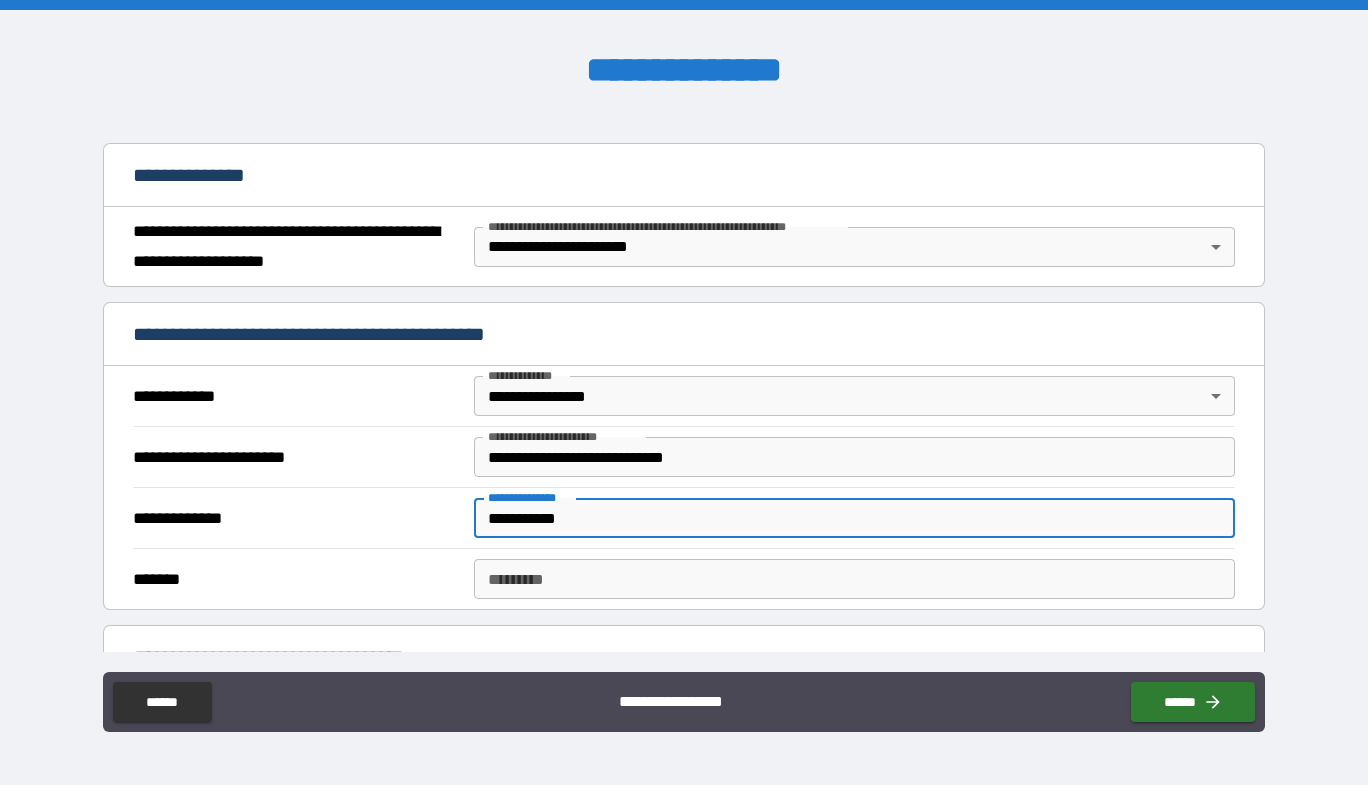 type on "**********" 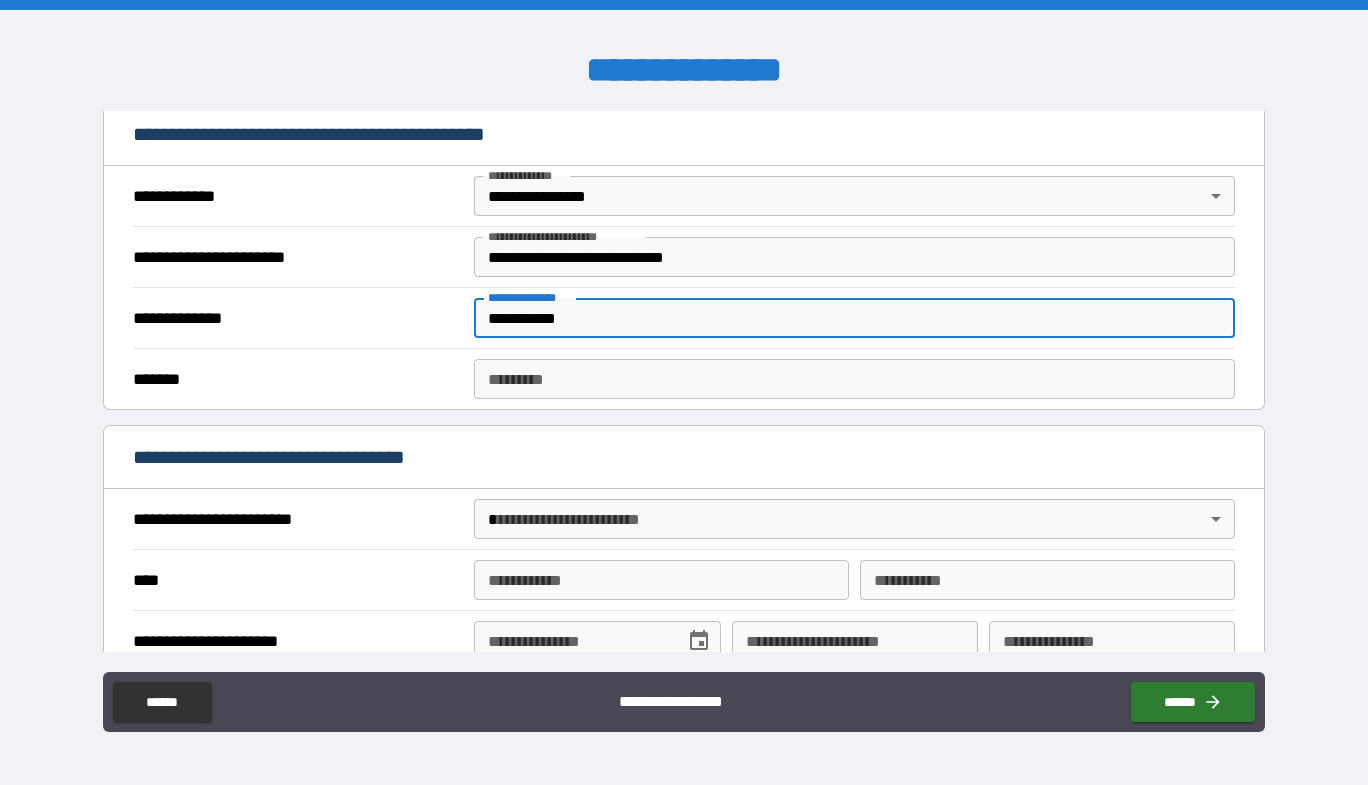 click on "*******   *" at bounding box center (854, 379) 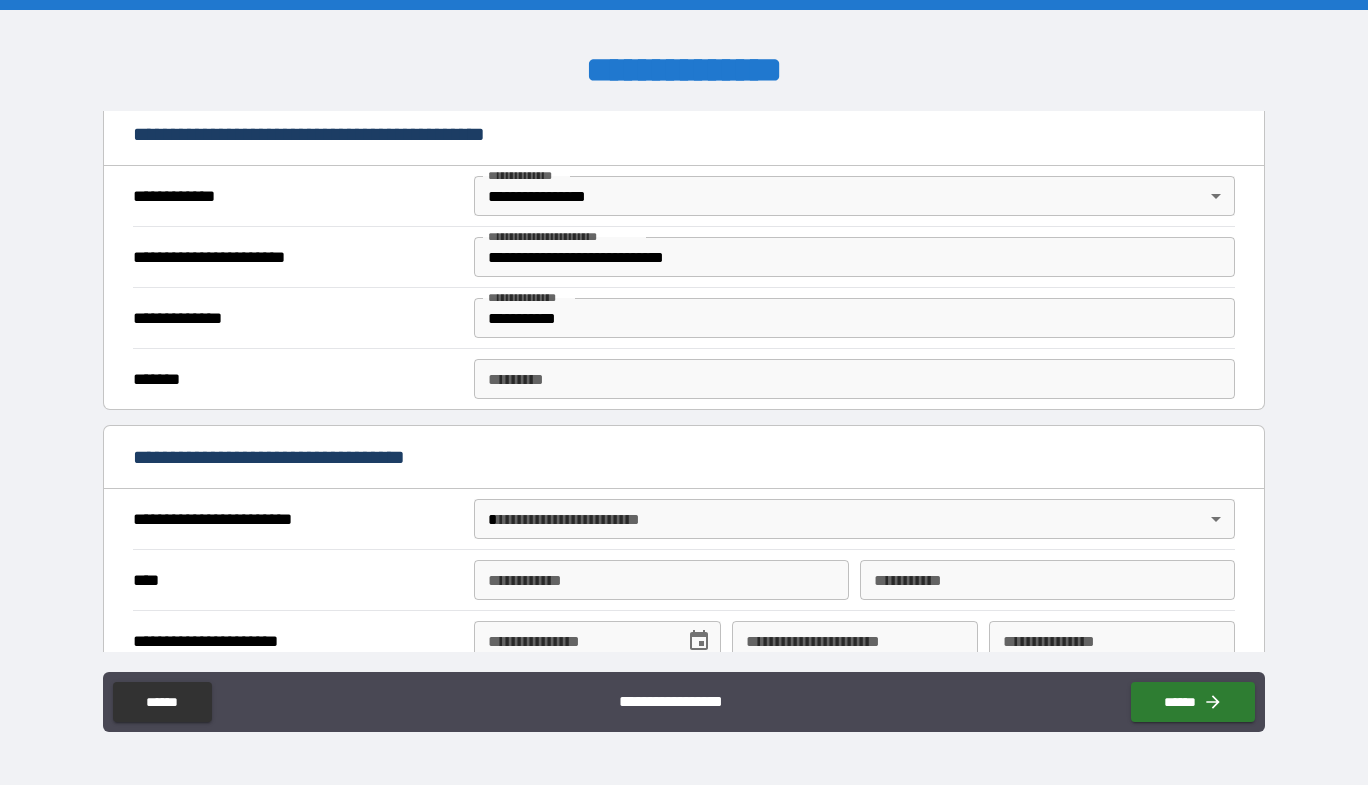 click on "*******" at bounding box center (296, 380) 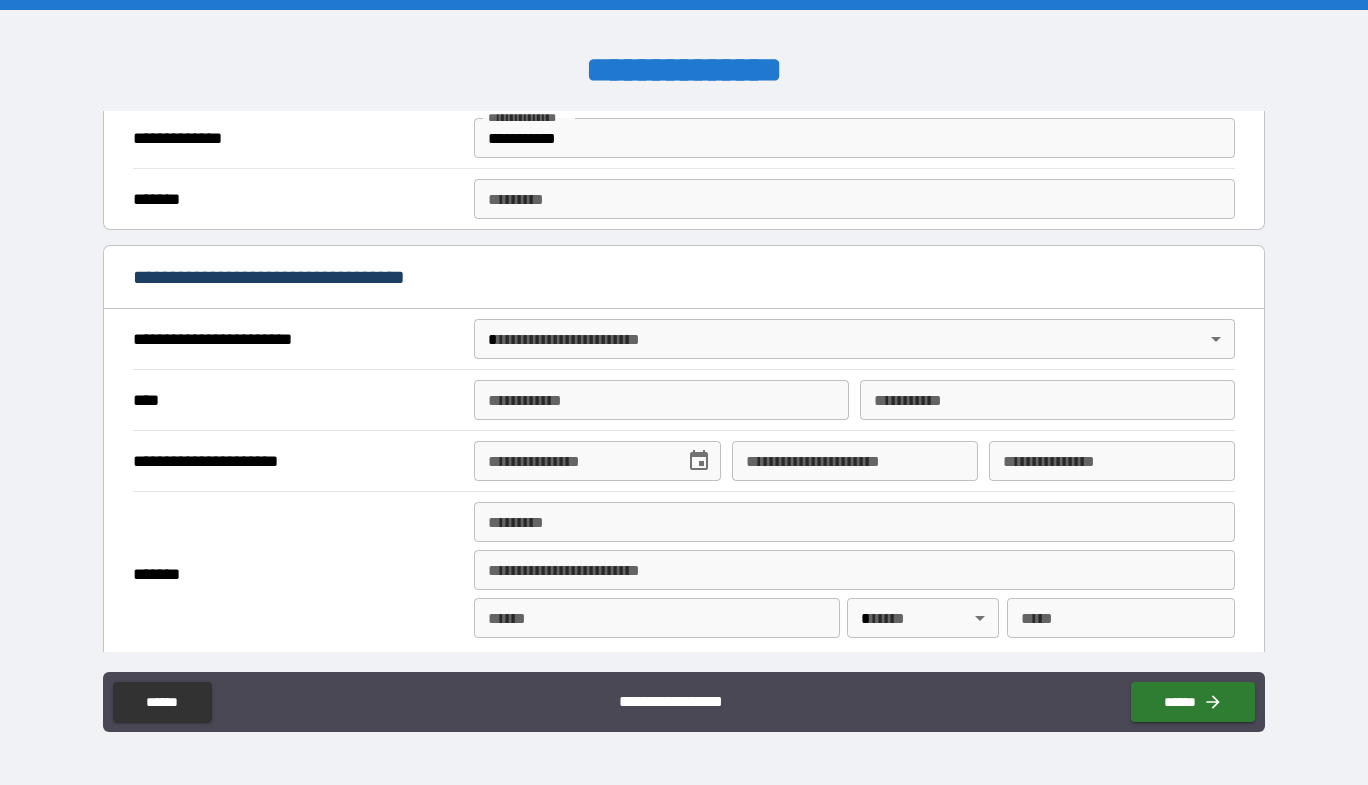 scroll, scrollTop: 600, scrollLeft: 0, axis: vertical 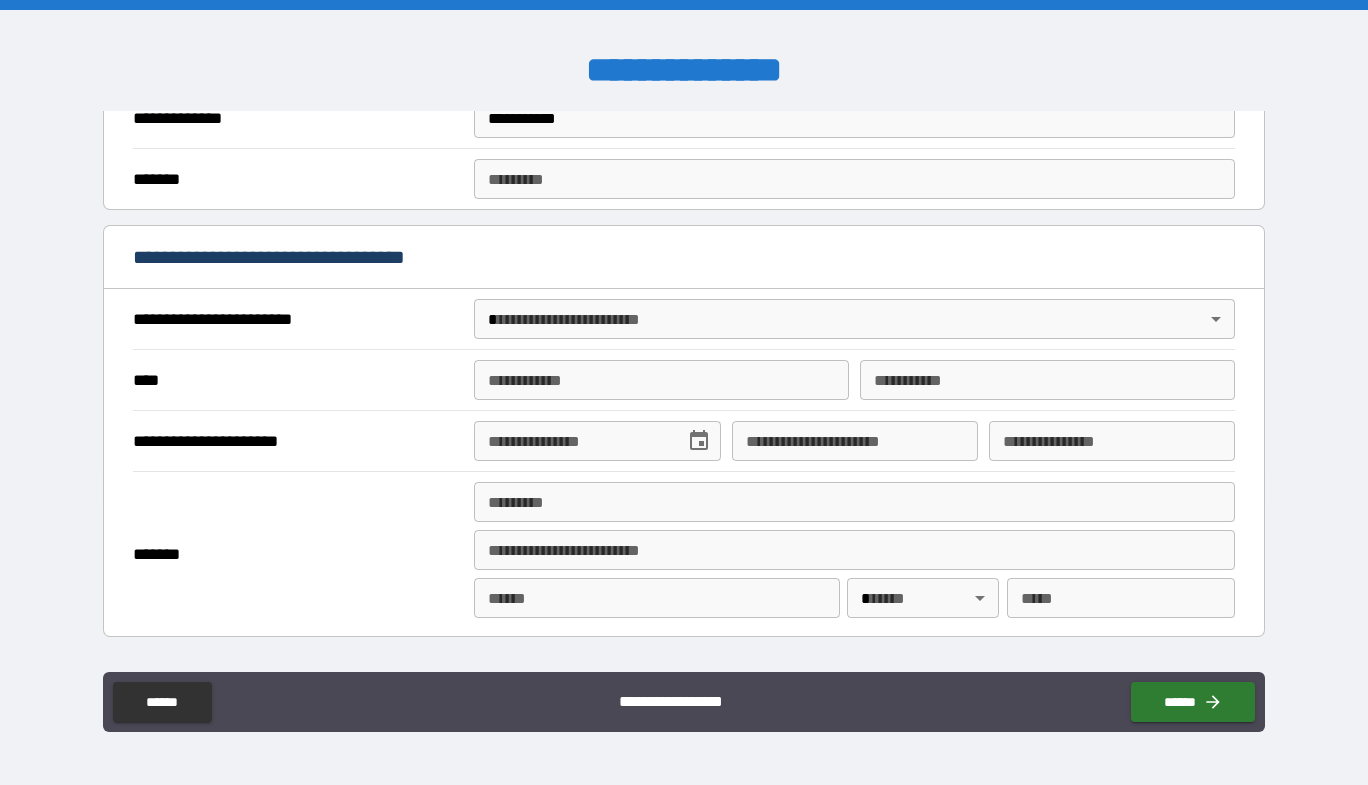 click on "*******   *" at bounding box center [854, 179] 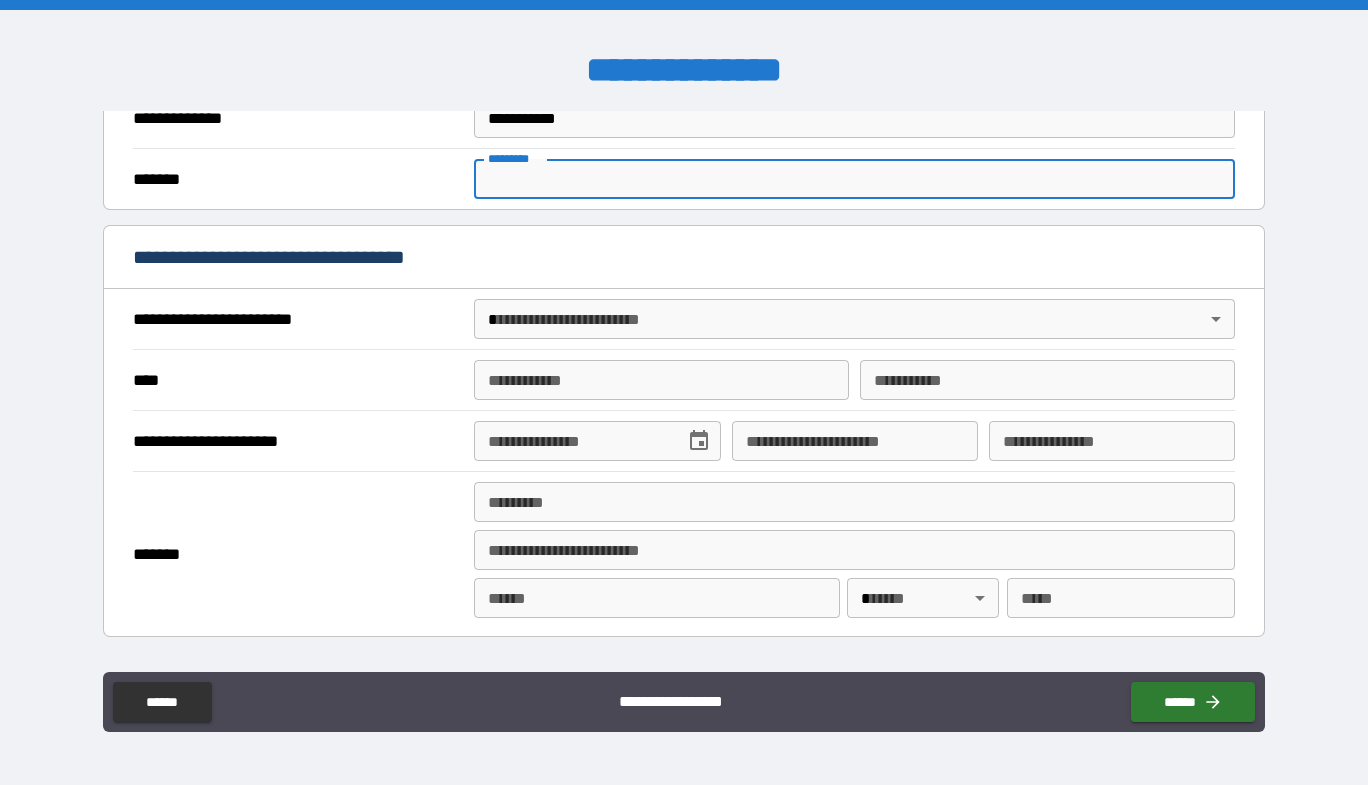 paste on "**********" 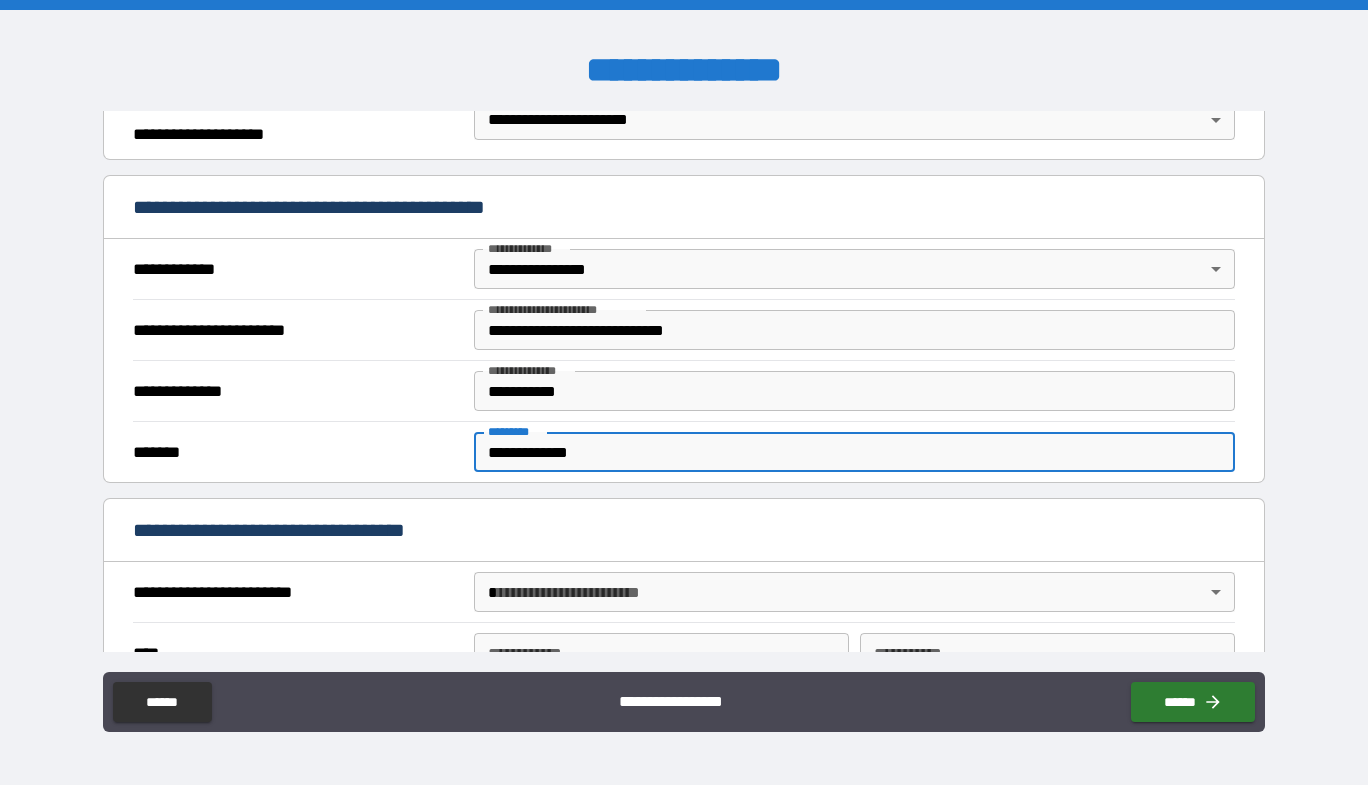 scroll, scrollTop: 200, scrollLeft: 0, axis: vertical 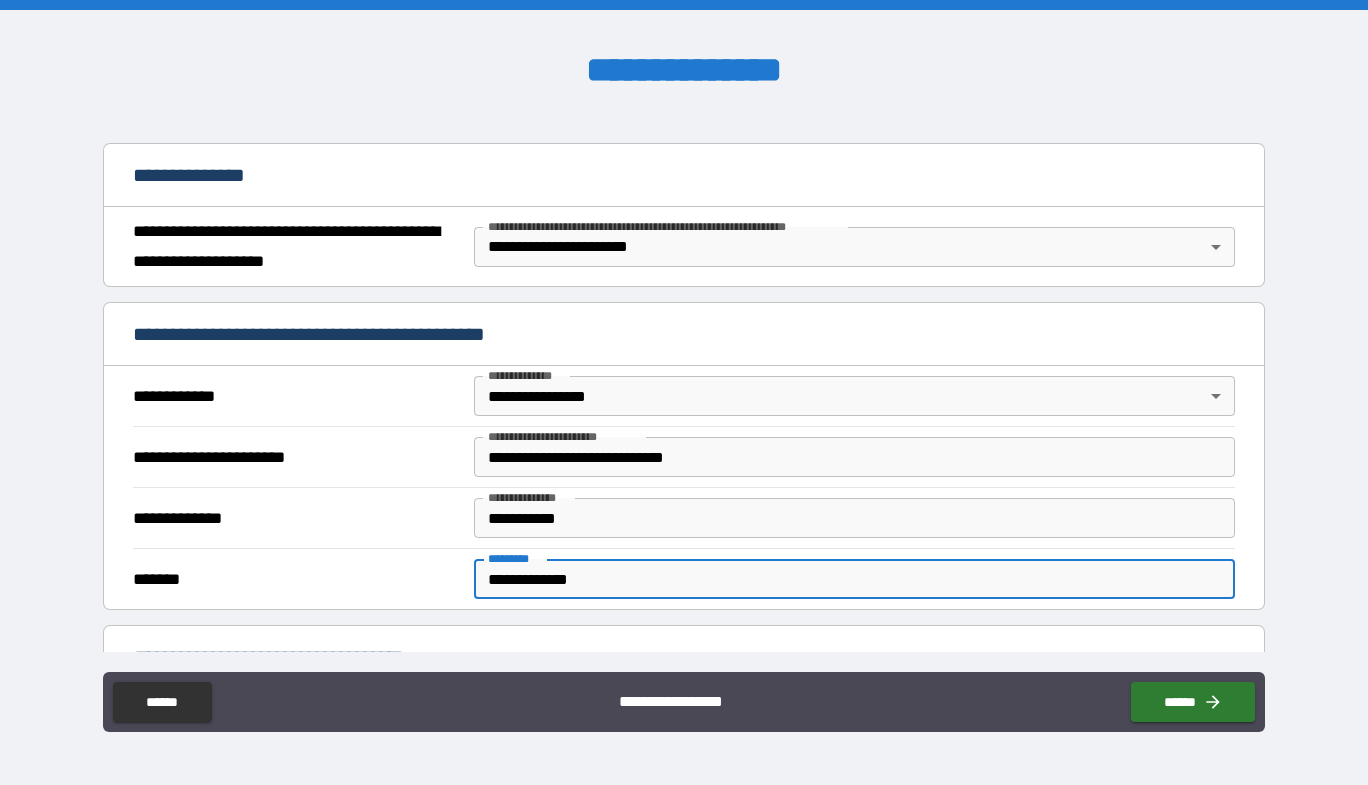 click on "**********" at bounding box center (854, 579) 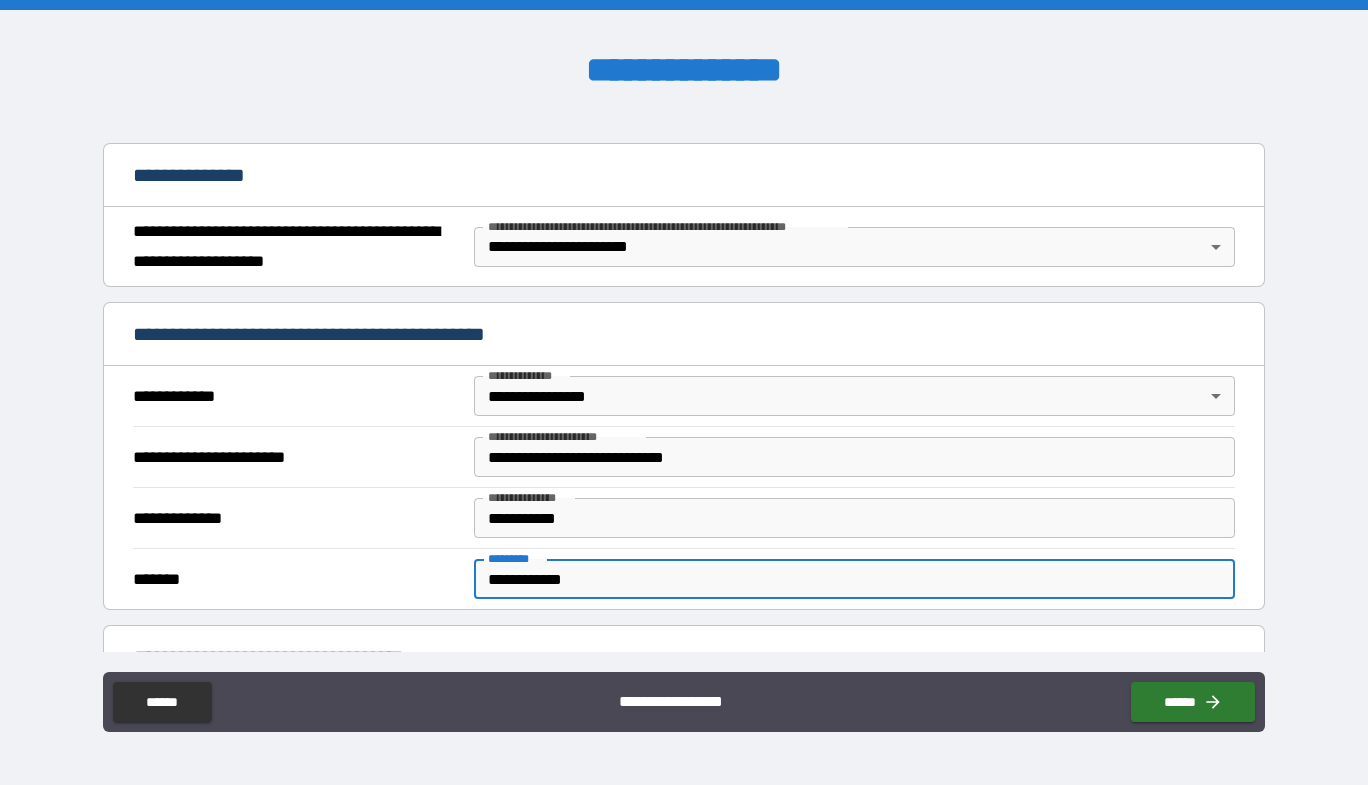 drag, startPoint x: 499, startPoint y: 580, endPoint x: 90, endPoint y: 563, distance: 409.35315 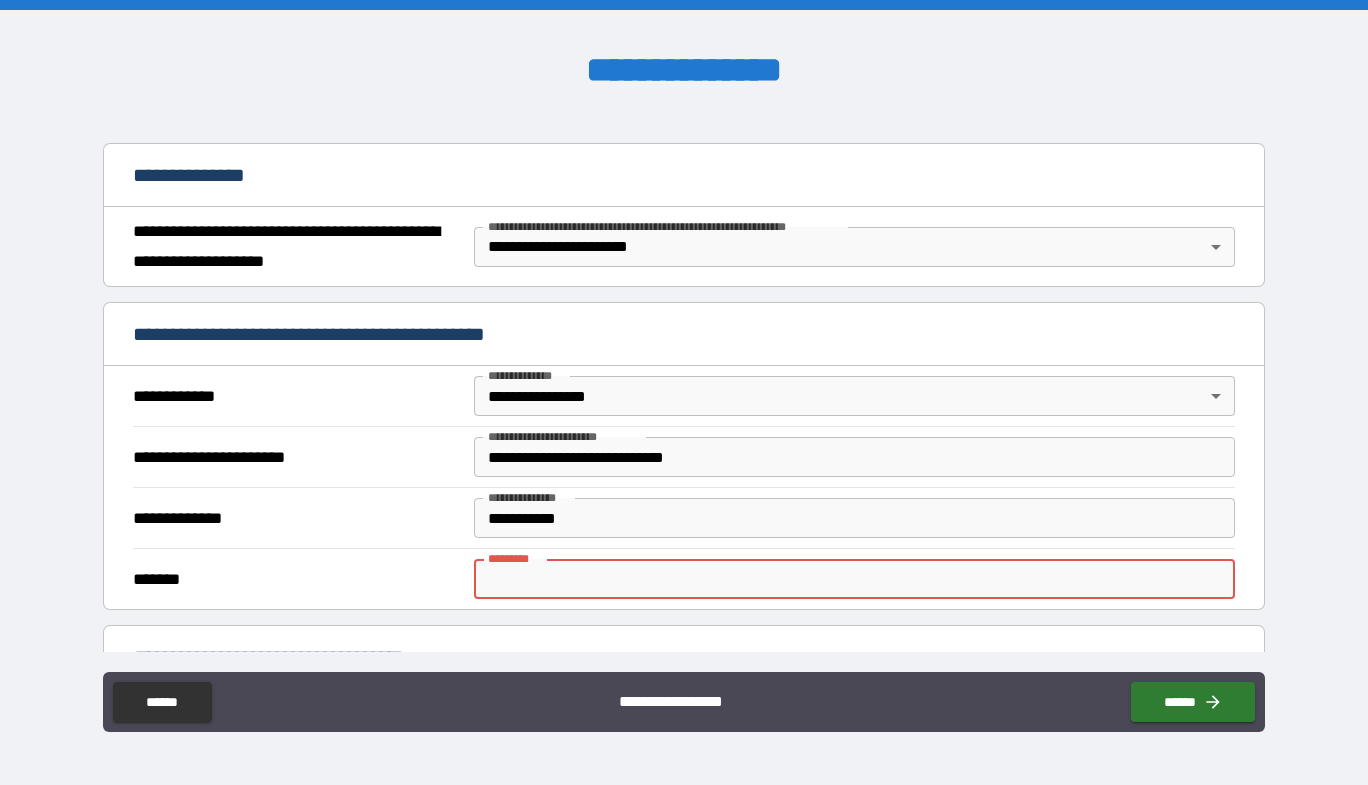 paste on "**********" 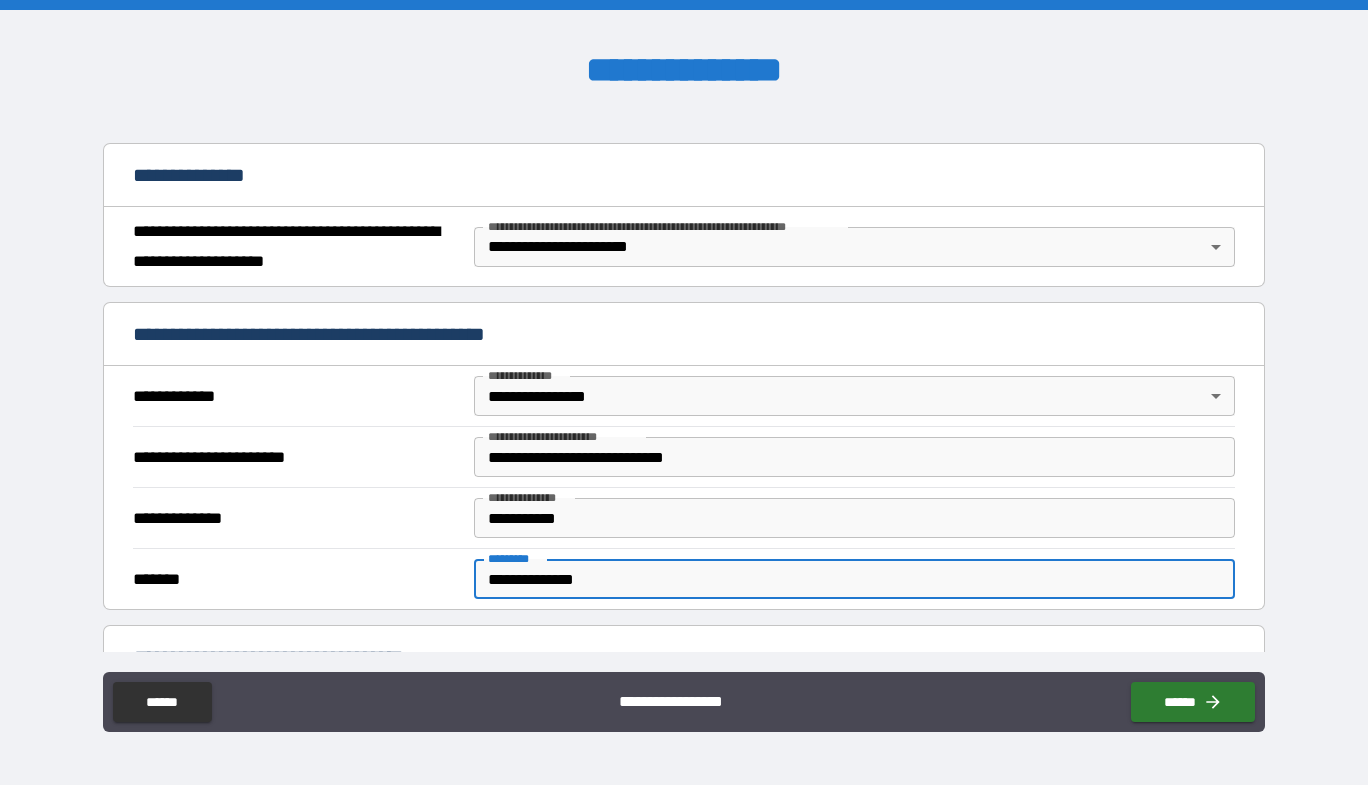 drag, startPoint x: 649, startPoint y: 579, endPoint x: 368, endPoint y: 579, distance: 281 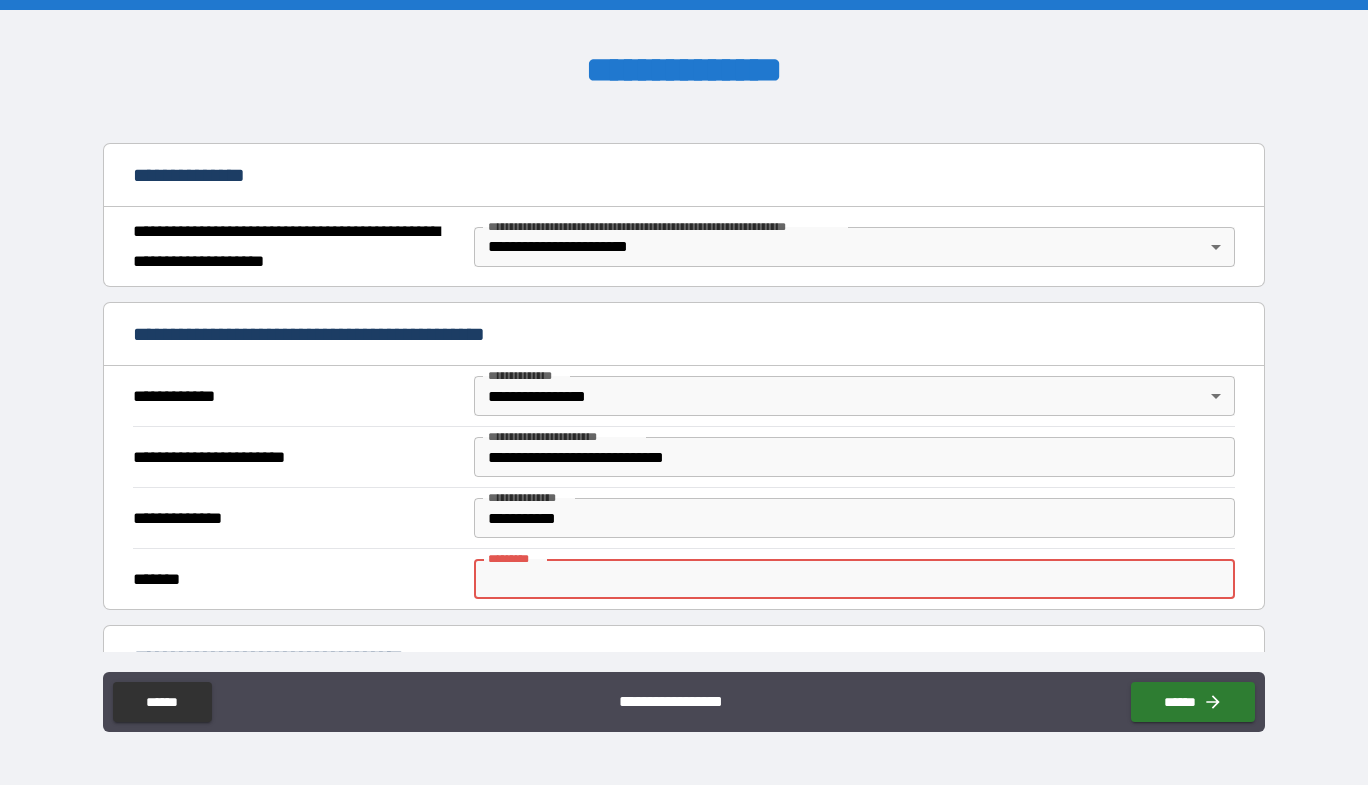 click on "**********" at bounding box center [684, 395] 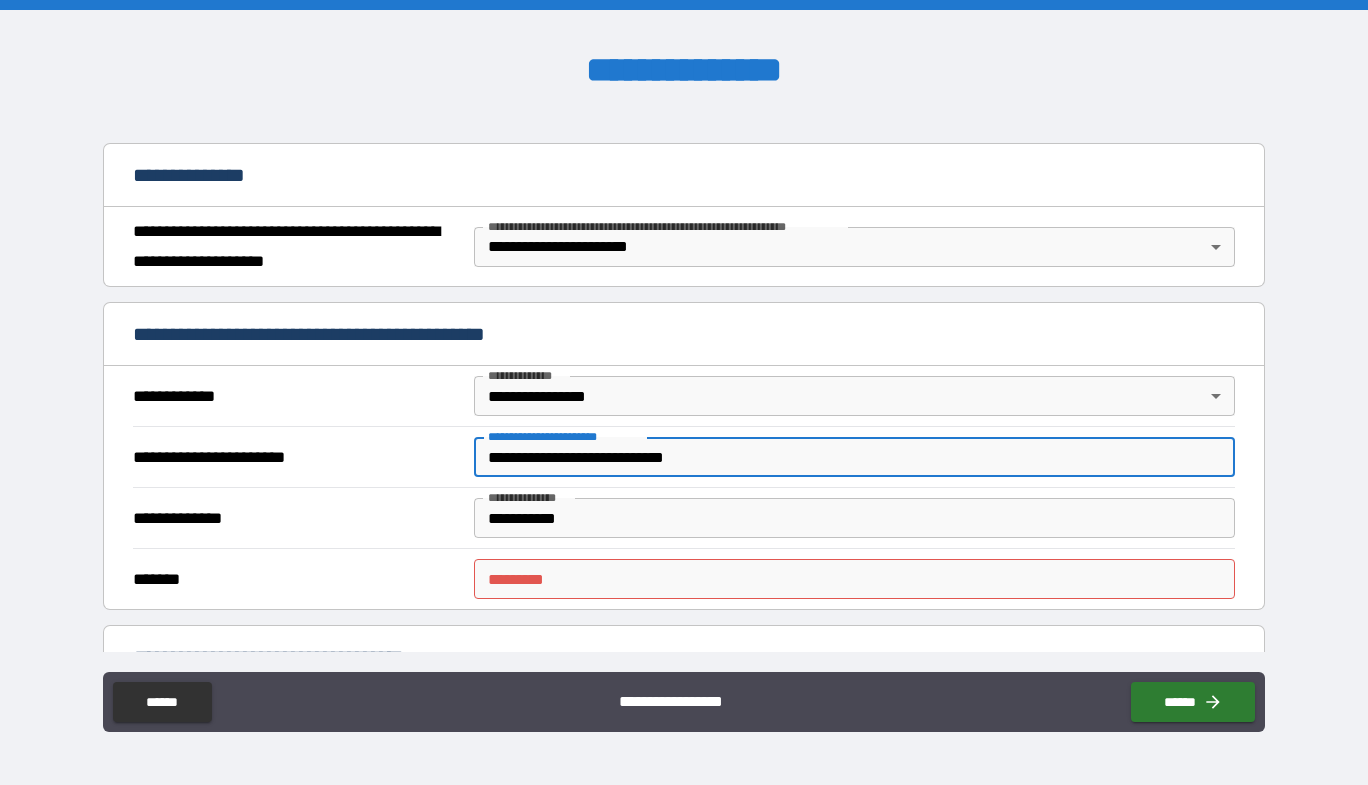 drag, startPoint x: 652, startPoint y: 440, endPoint x: 501, endPoint y: 424, distance: 151.84532 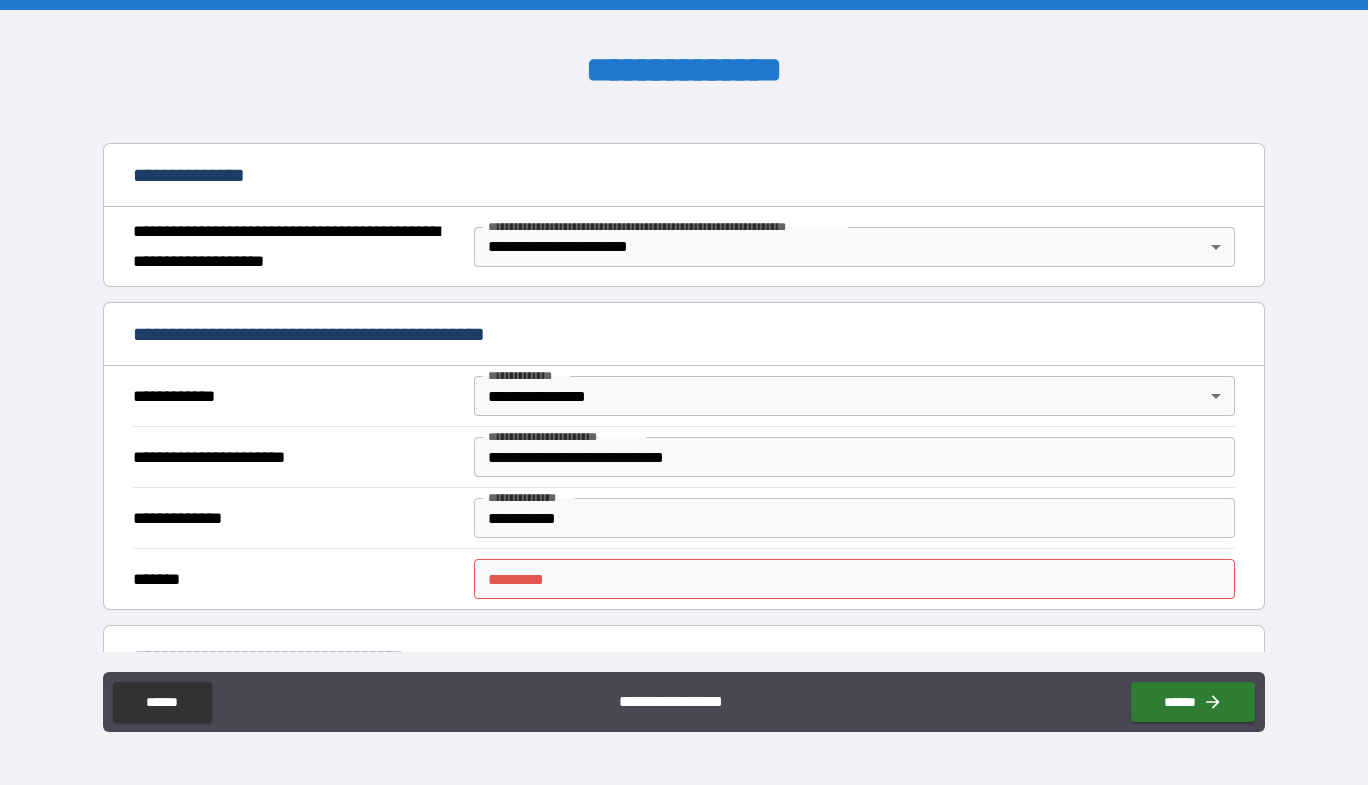 drag, startPoint x: 555, startPoint y: 496, endPoint x: 491, endPoint y: 494, distance: 64.03124 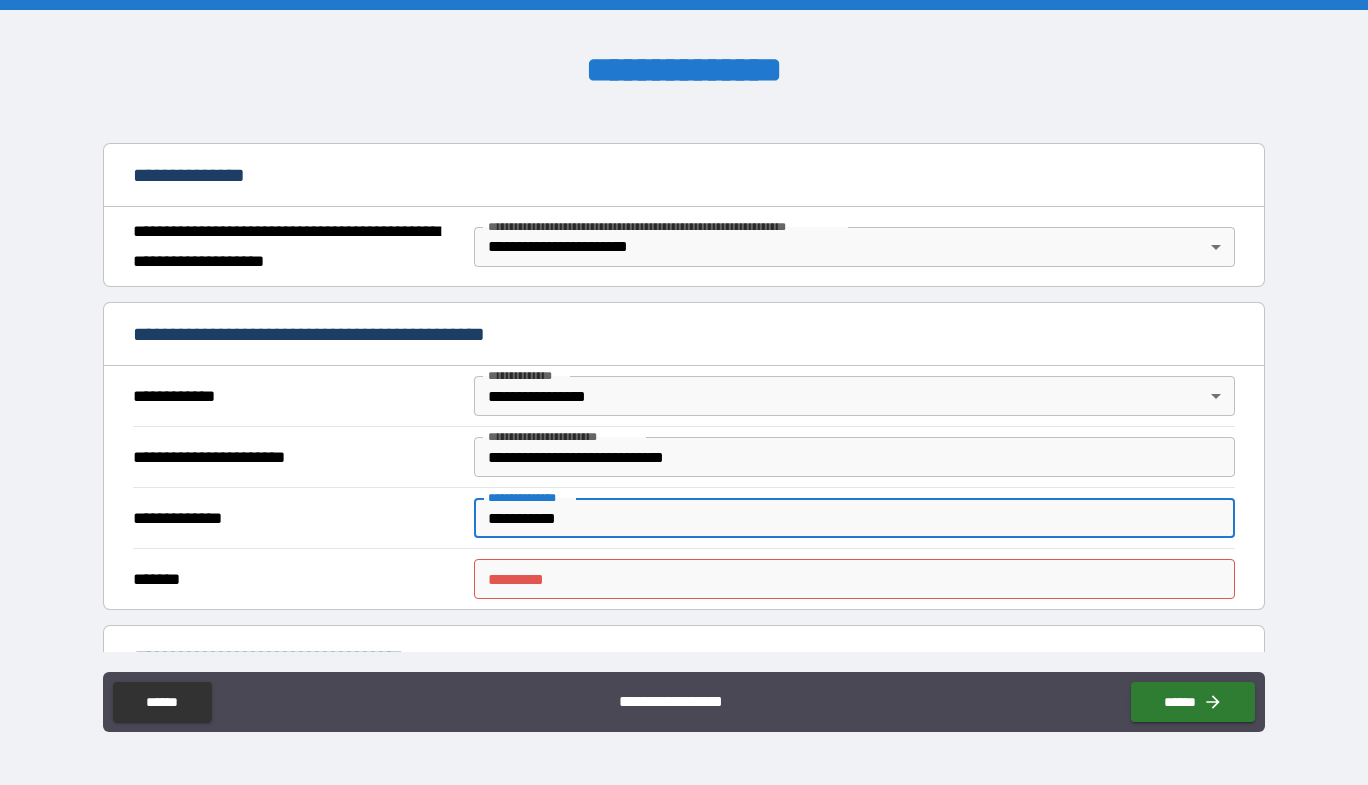 drag, startPoint x: 483, startPoint y: 499, endPoint x: 574, endPoint y: 489, distance: 91.5478 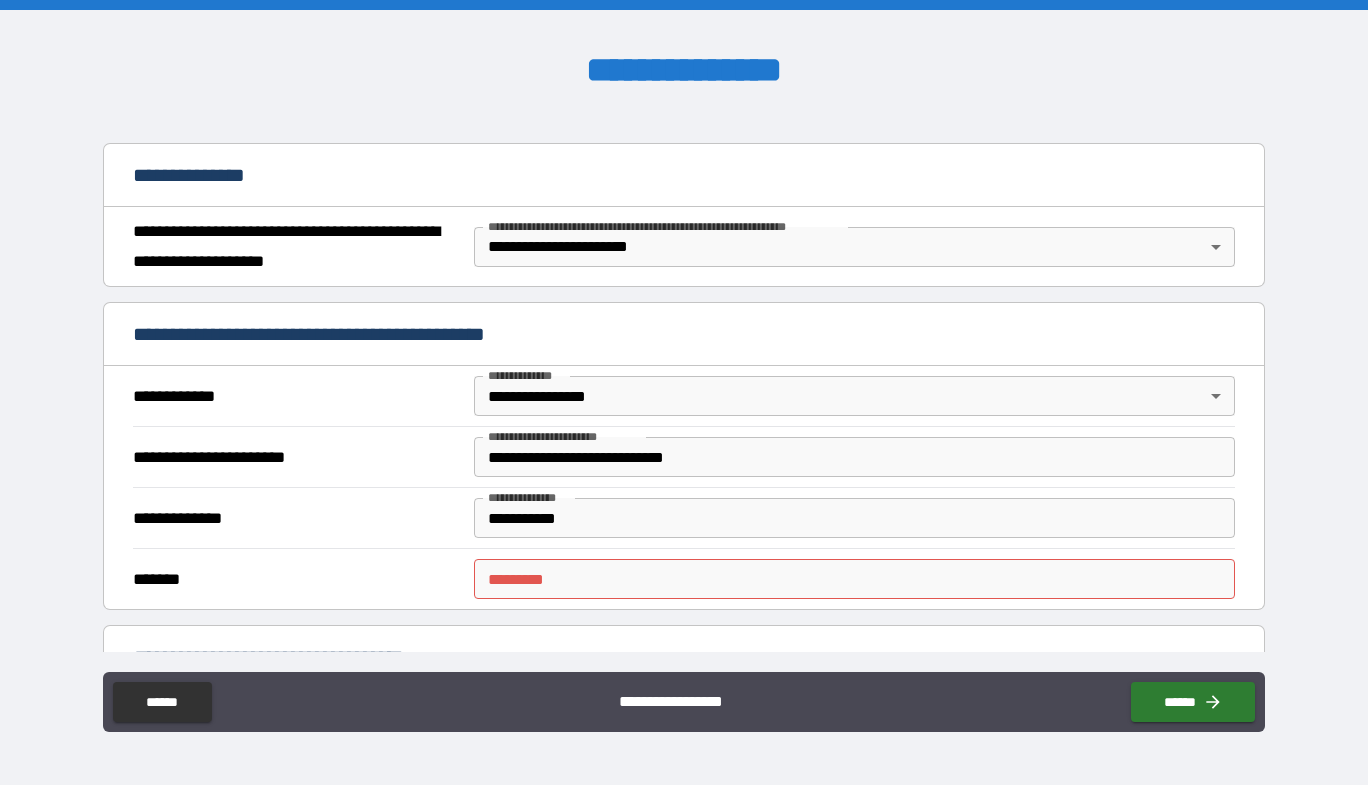 click on "**********" at bounding box center [684, 517] 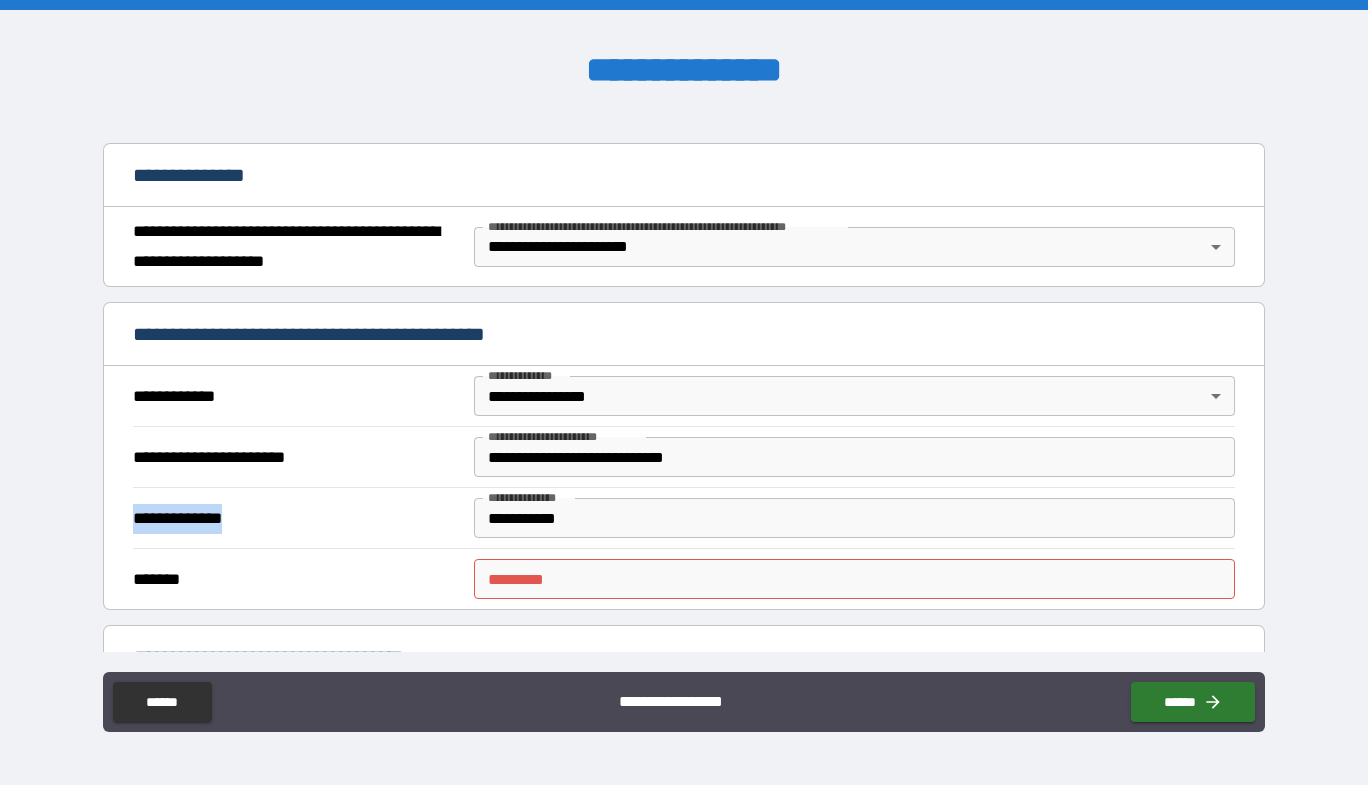 drag, startPoint x: 365, startPoint y: 542, endPoint x: 24, endPoint y: 540, distance: 341.00586 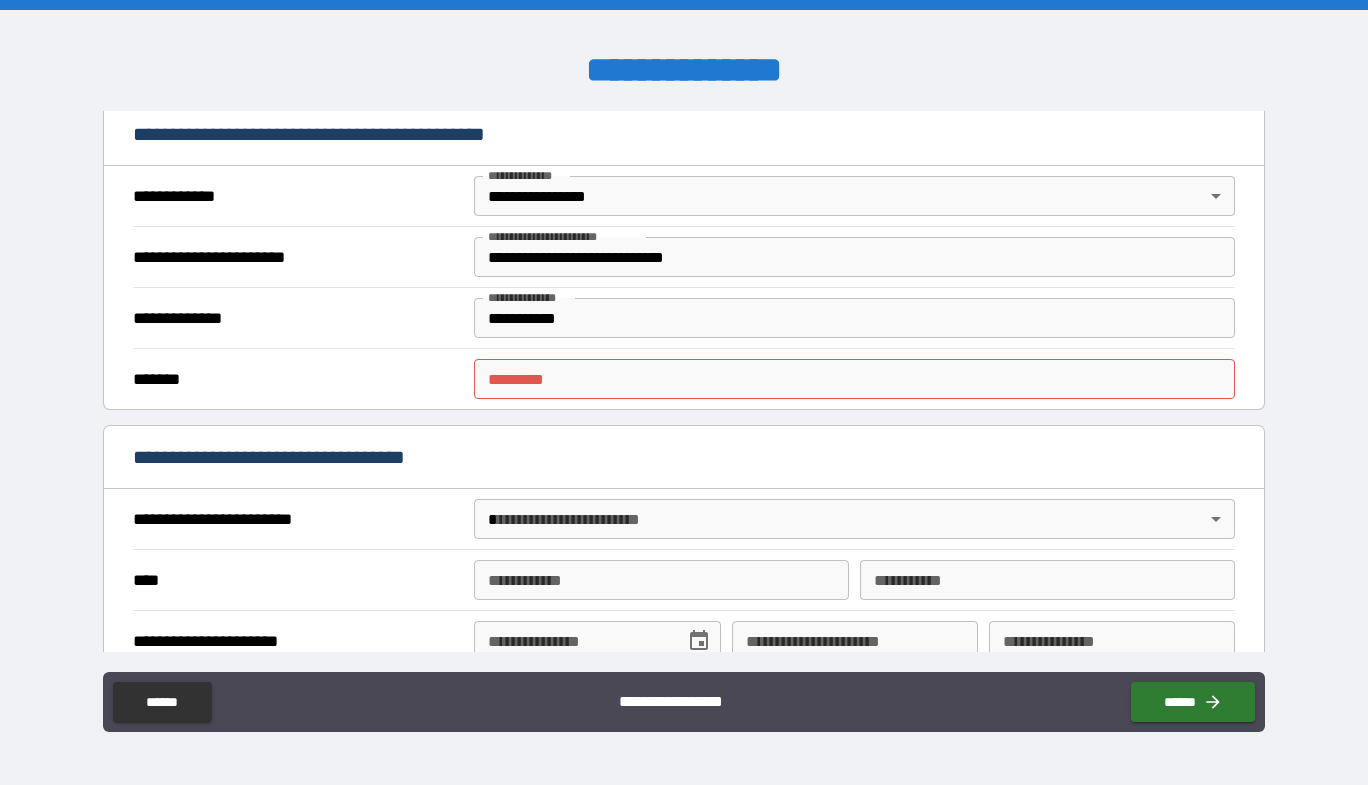 scroll, scrollTop: 600, scrollLeft: 0, axis: vertical 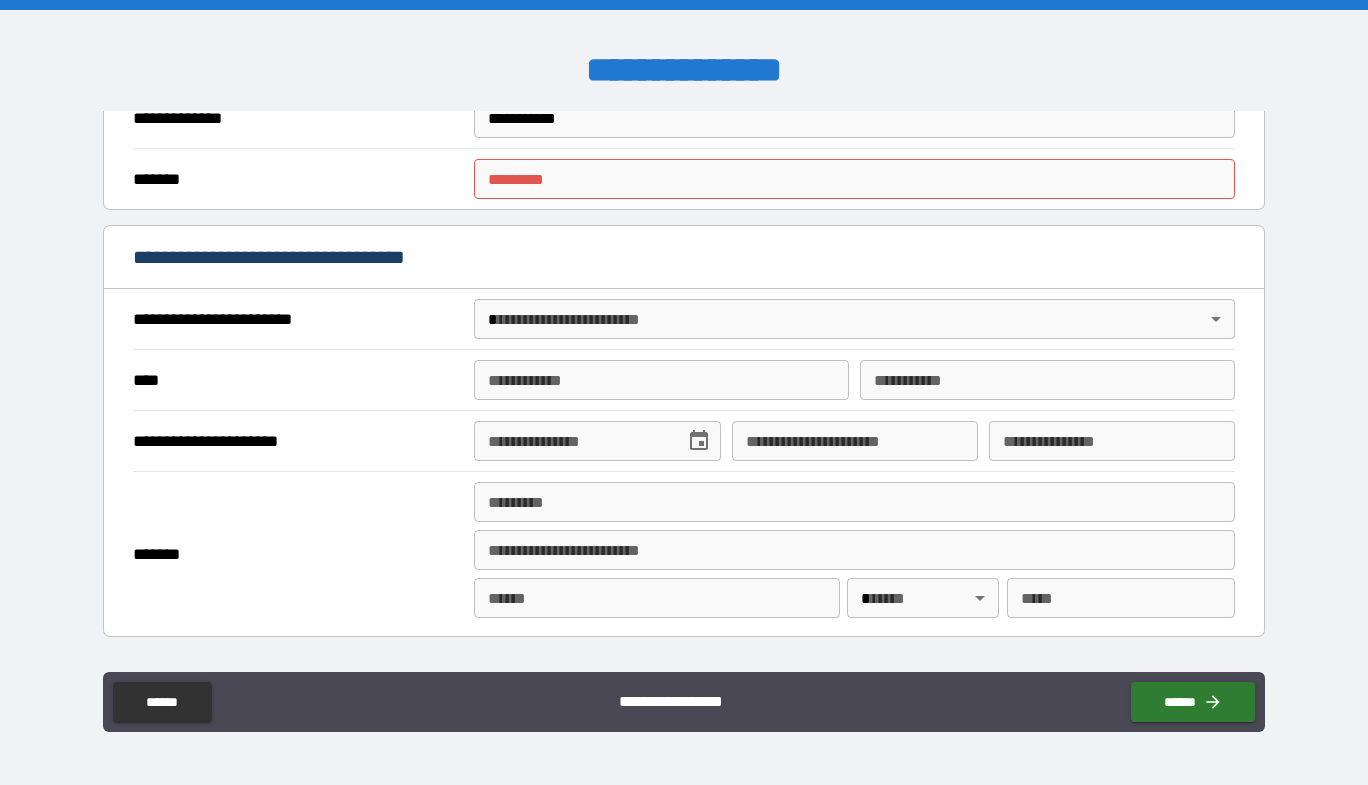 click on "**********" at bounding box center (684, 392) 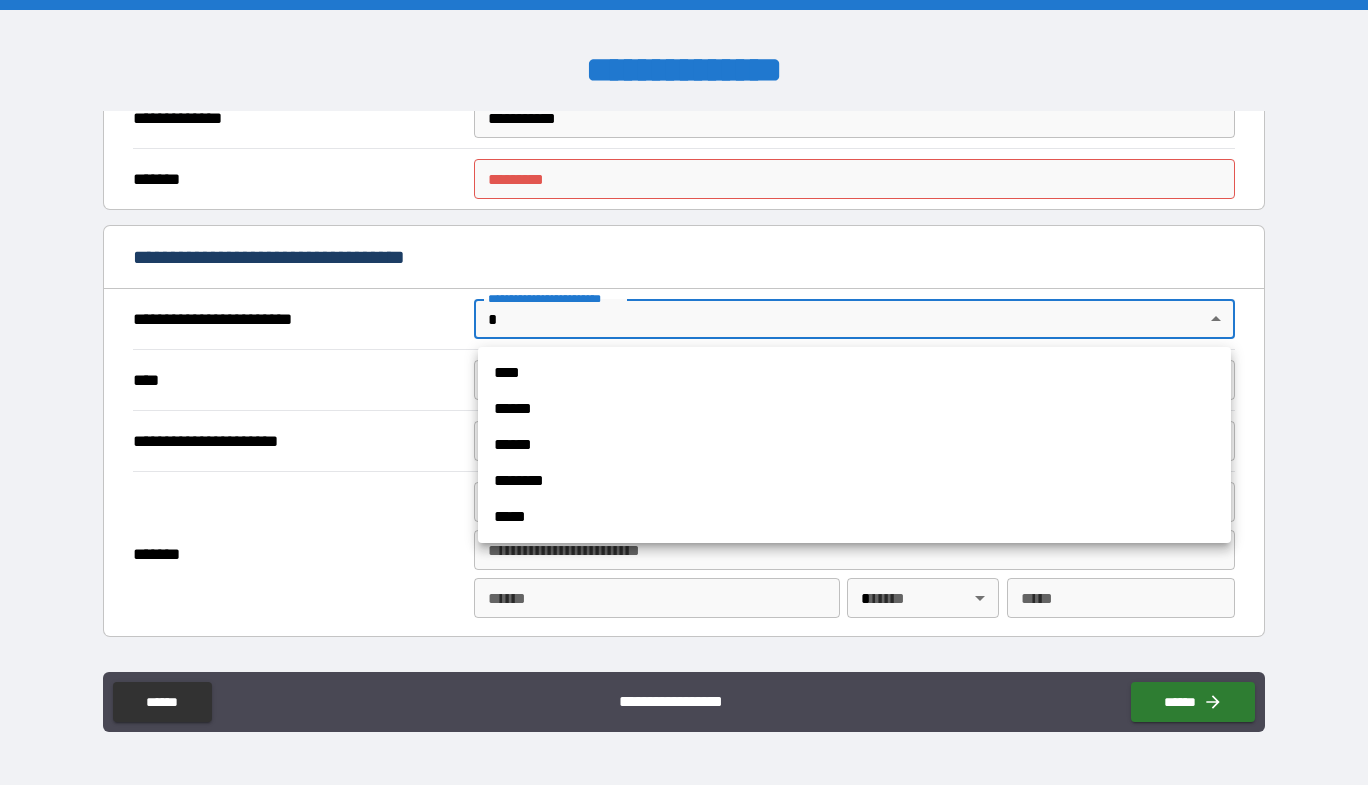 click at bounding box center (684, 392) 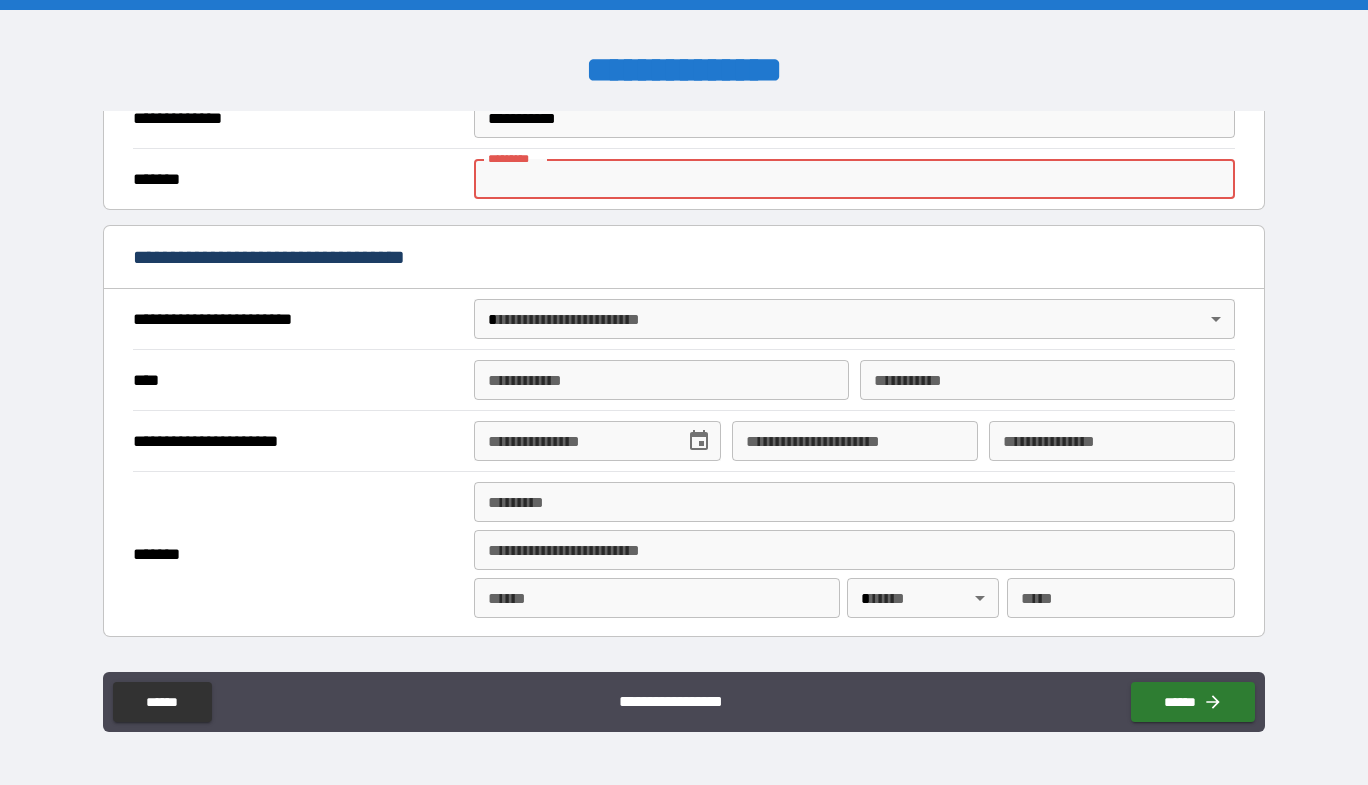 click on "*******   *" at bounding box center (854, 179) 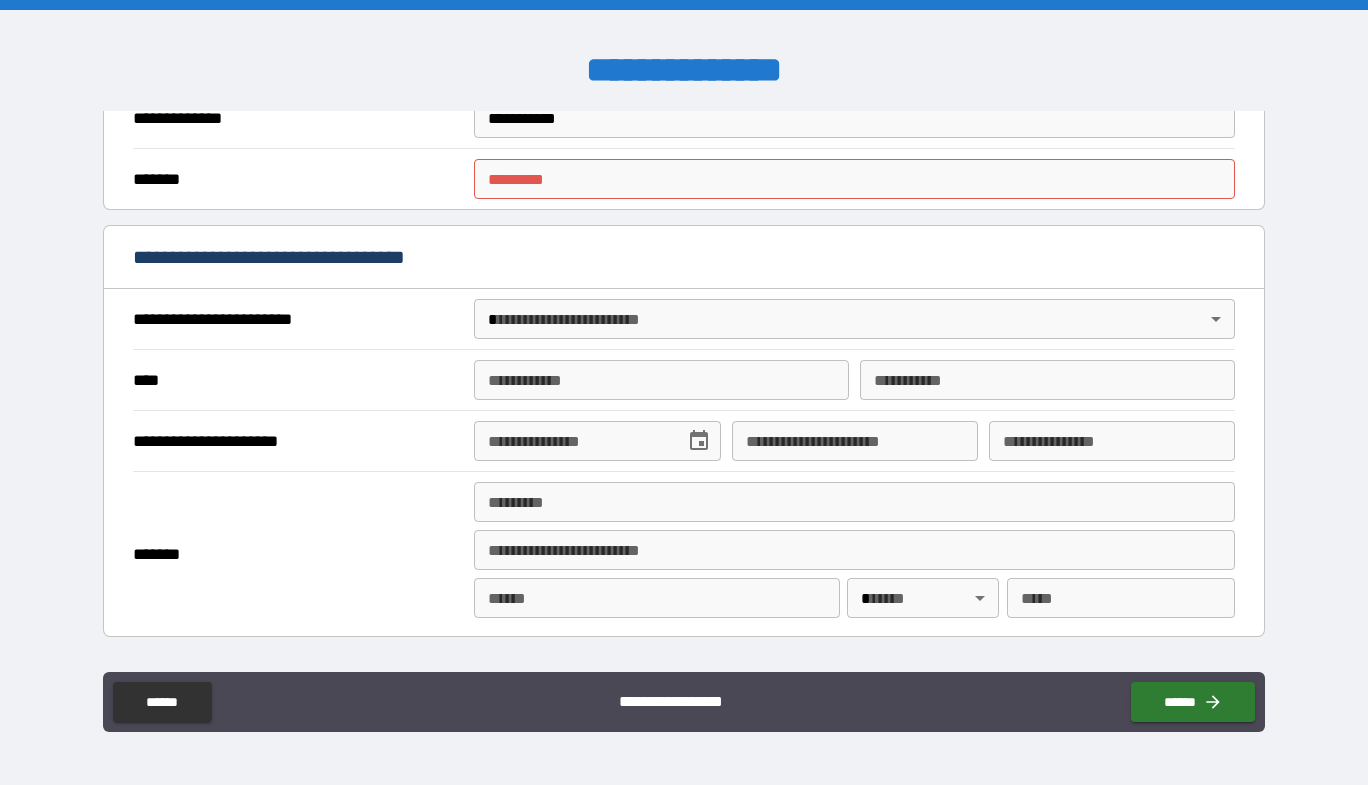click on "**********" at bounding box center [684, 392] 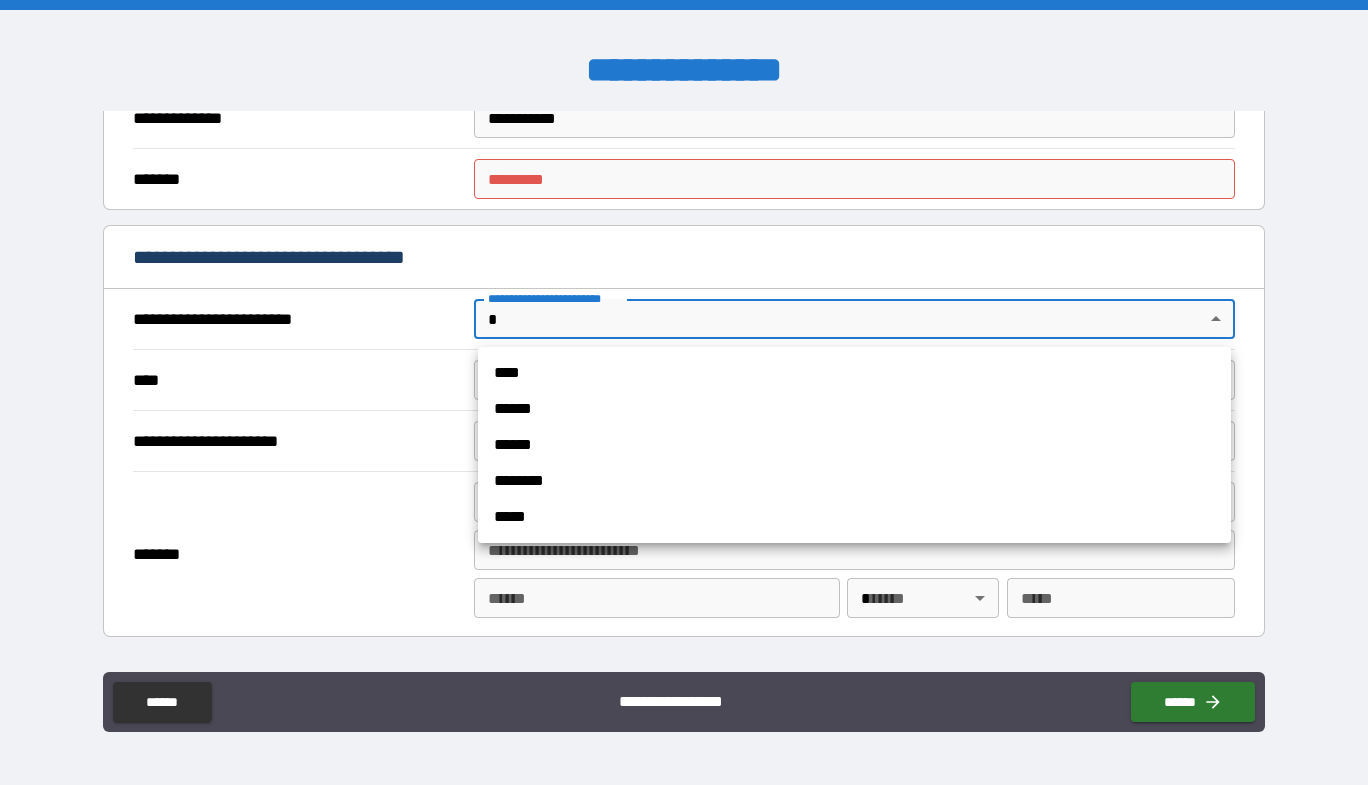 click at bounding box center (684, 392) 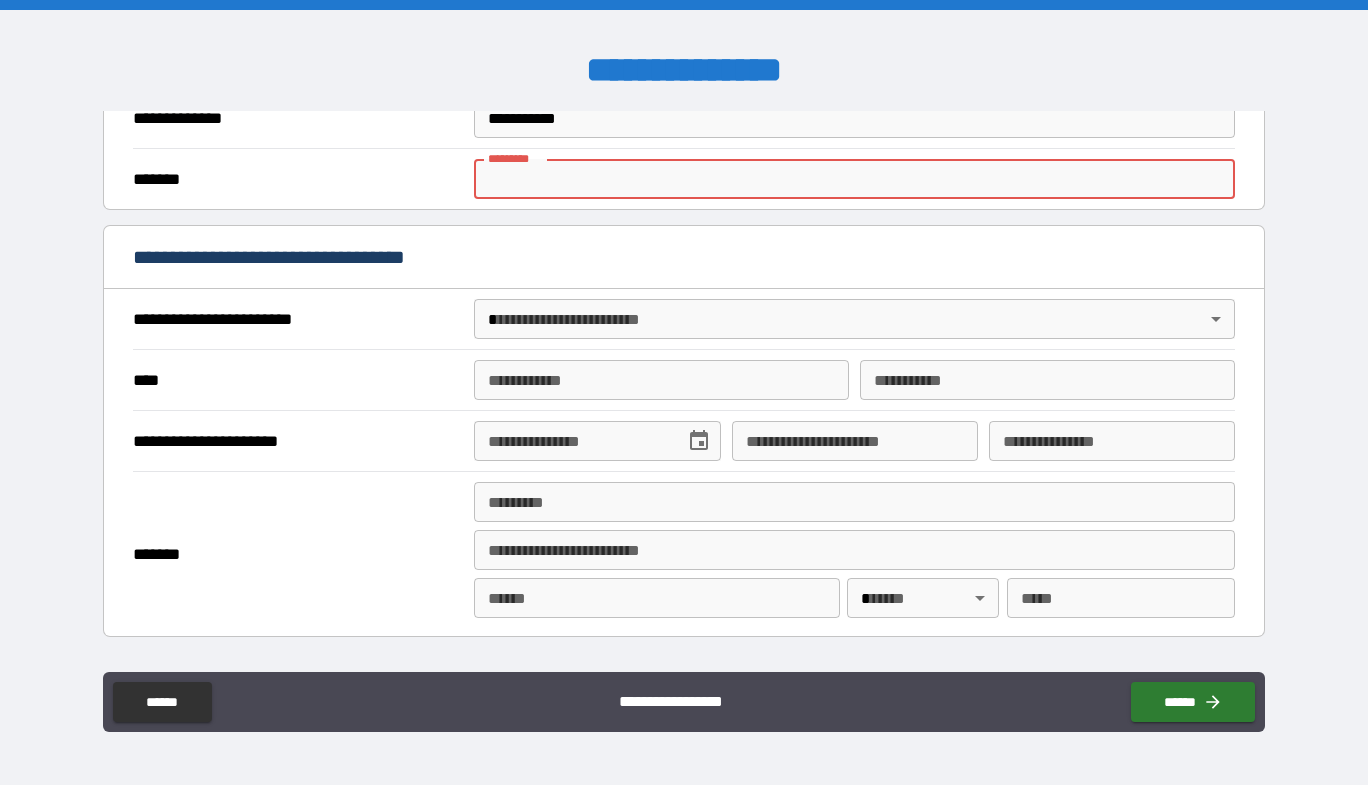 click on "*******   *" at bounding box center (854, 179) 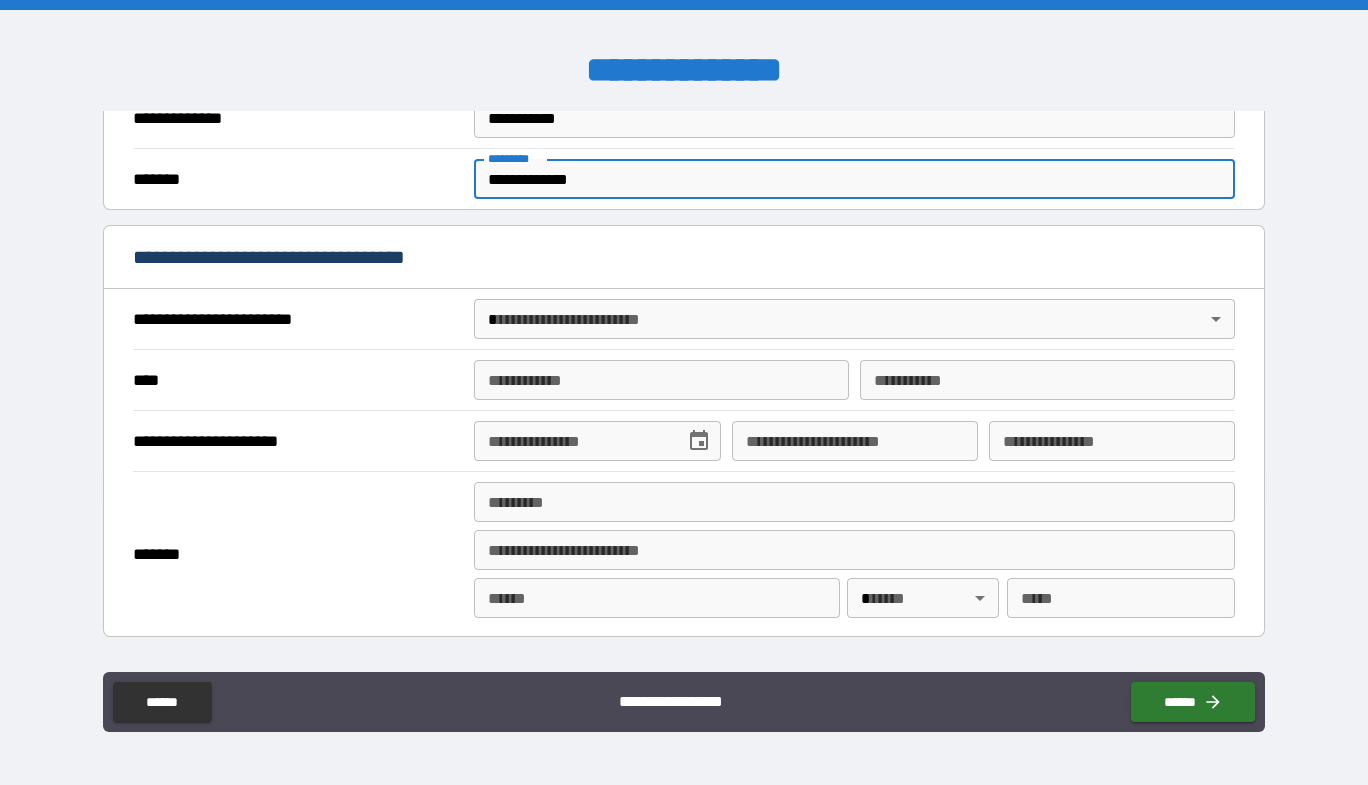 scroll, scrollTop: 500, scrollLeft: 0, axis: vertical 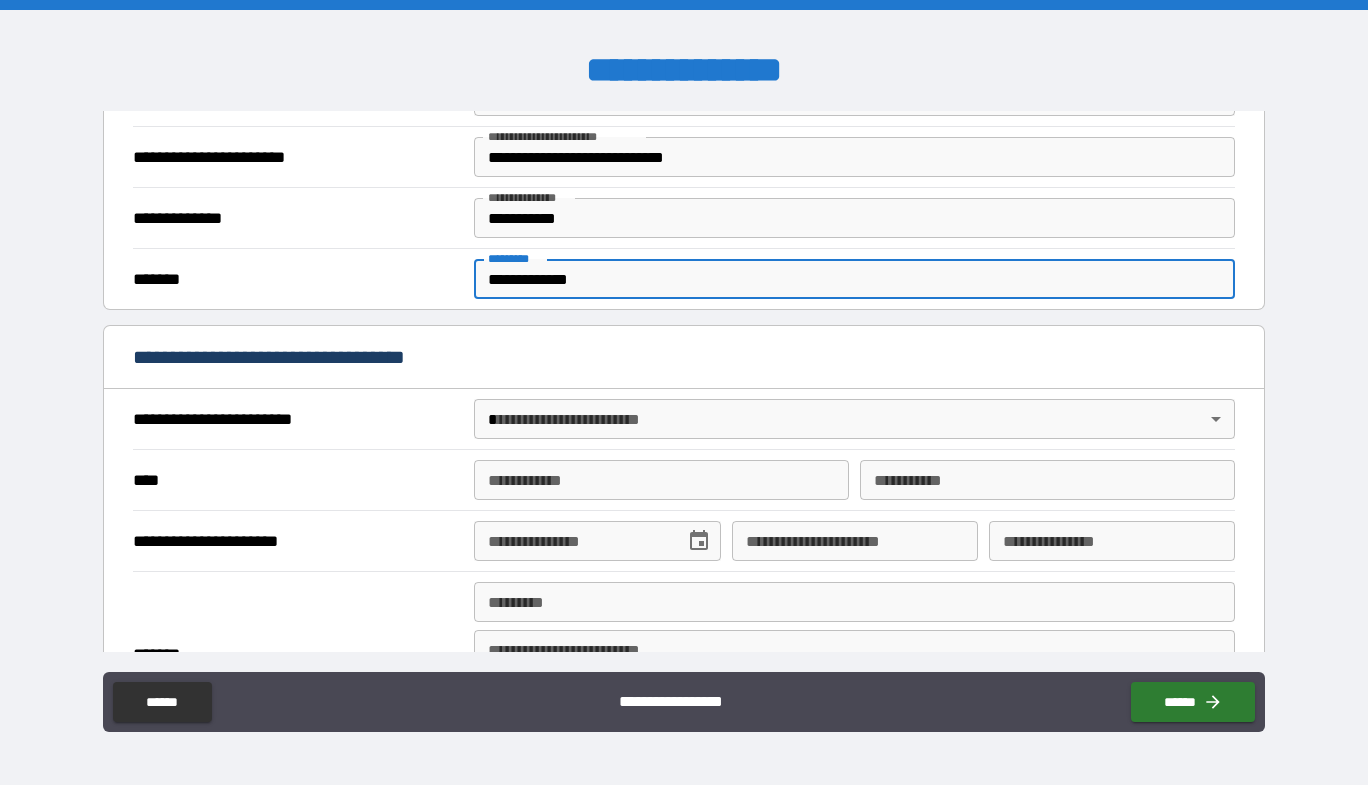 drag, startPoint x: 591, startPoint y: 277, endPoint x: 174, endPoint y: 215, distance: 421.58392 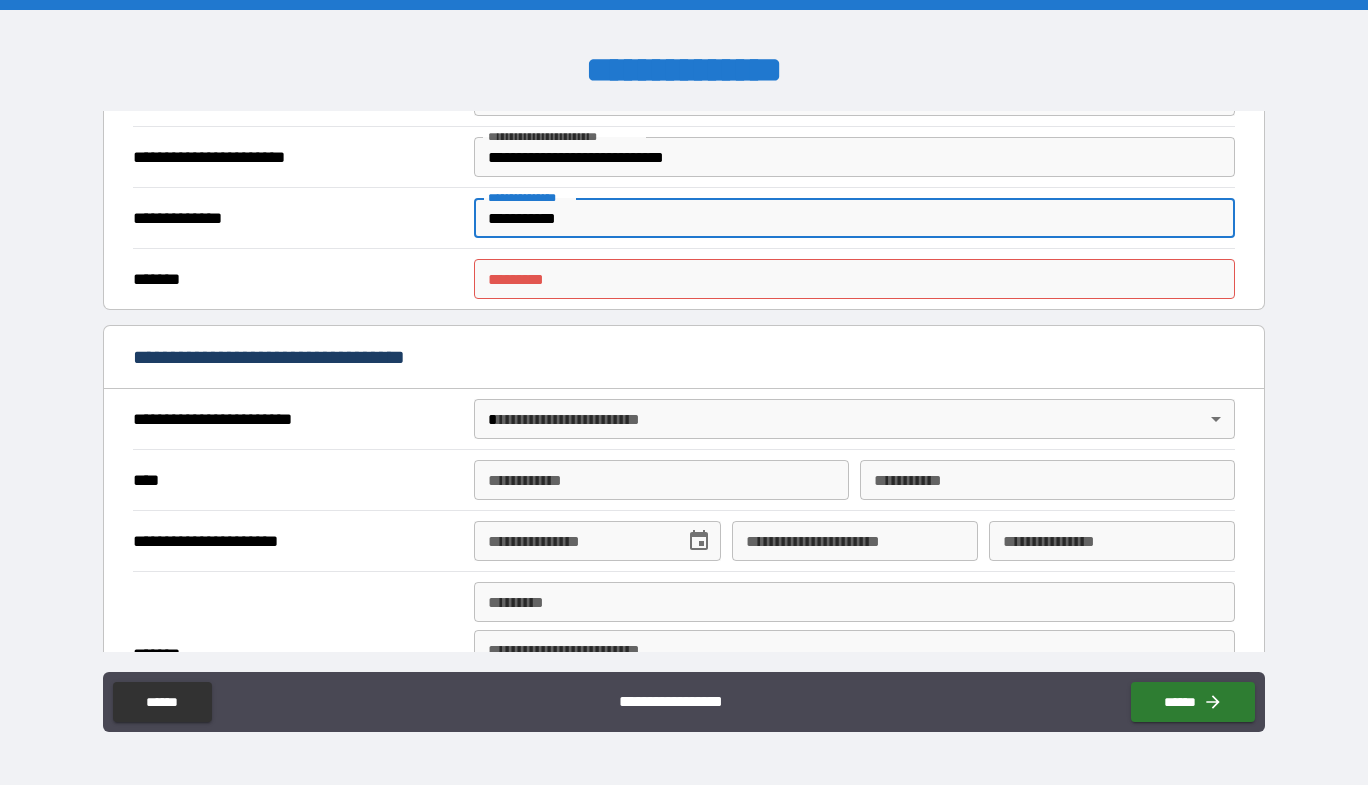 drag, startPoint x: 600, startPoint y: 224, endPoint x: 374, endPoint y: 223, distance: 226.00221 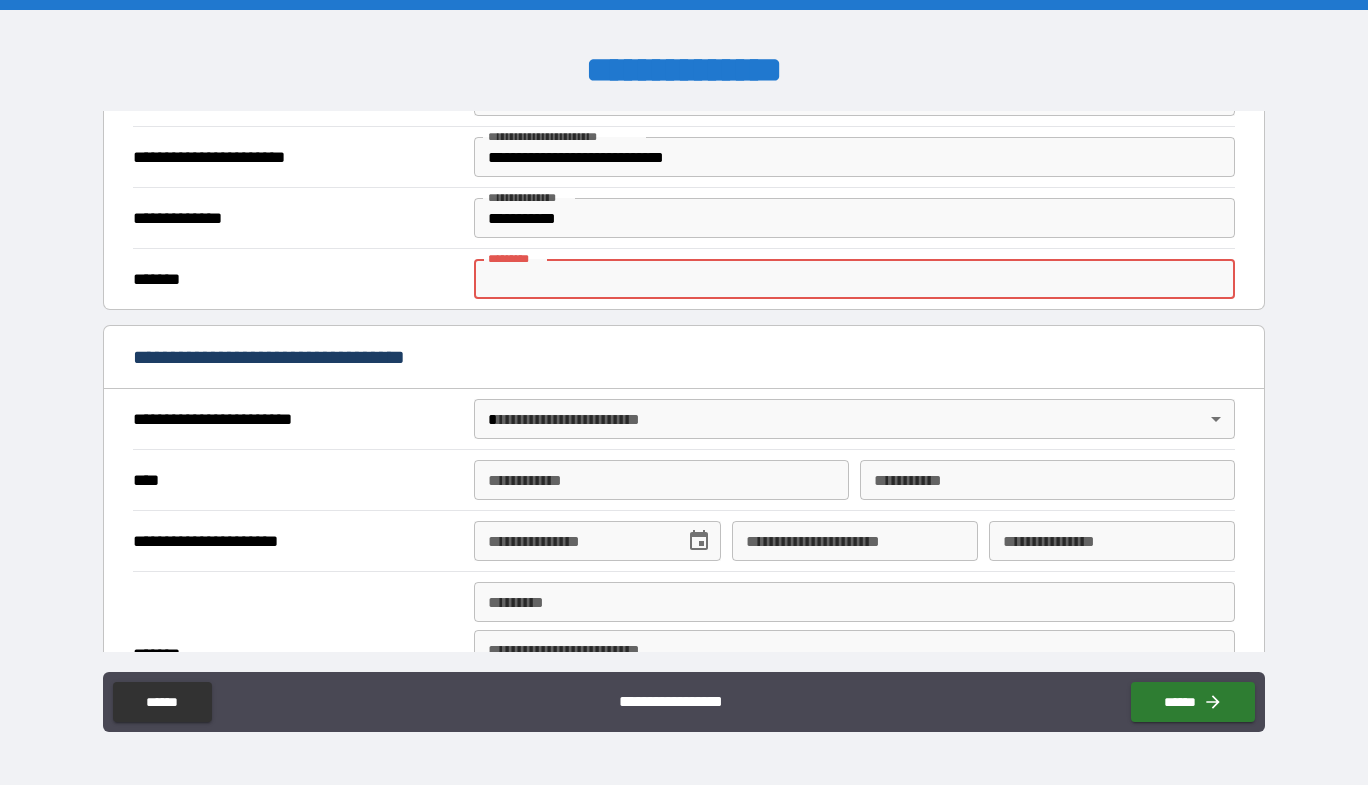 click on "*******   *" at bounding box center (854, 279) 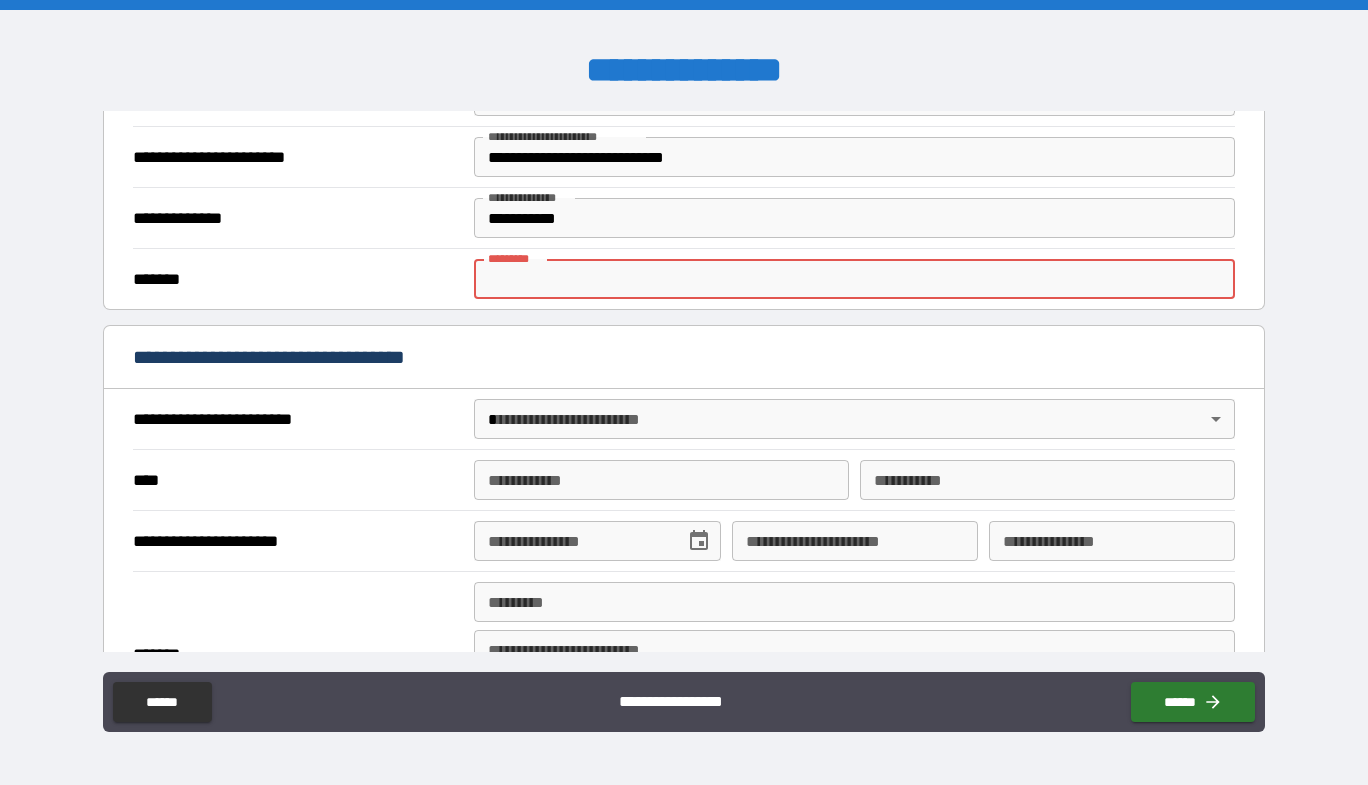 paste on "**********" 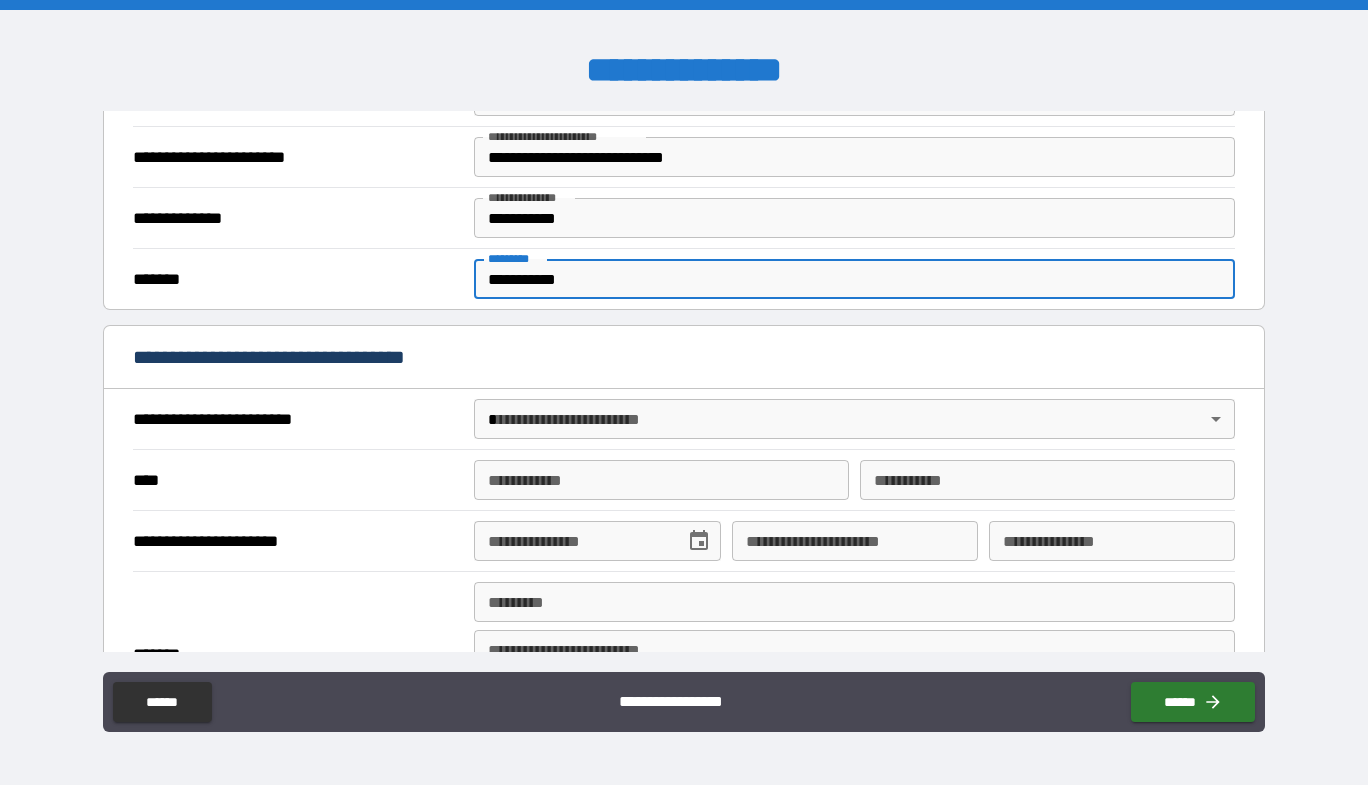 type on "**********" 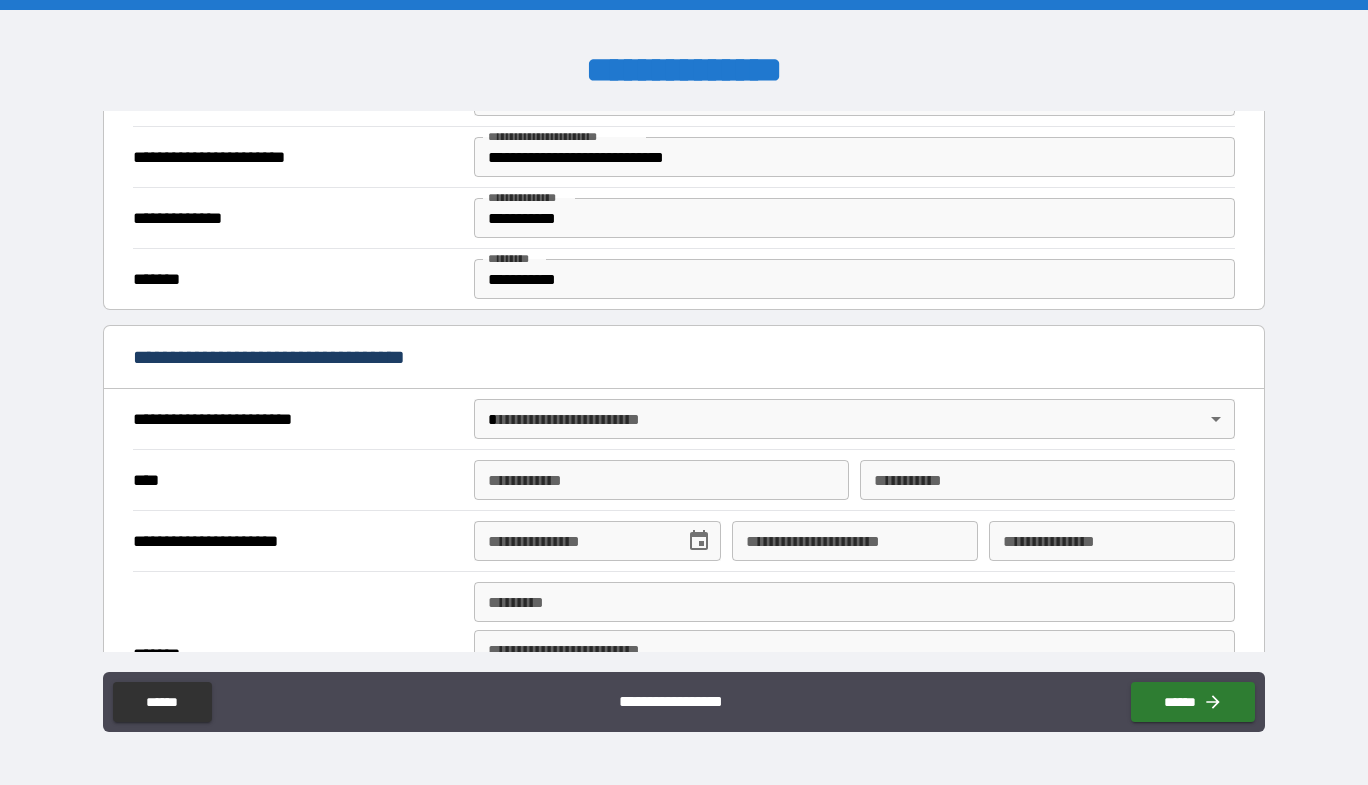 scroll, scrollTop: 700, scrollLeft: 0, axis: vertical 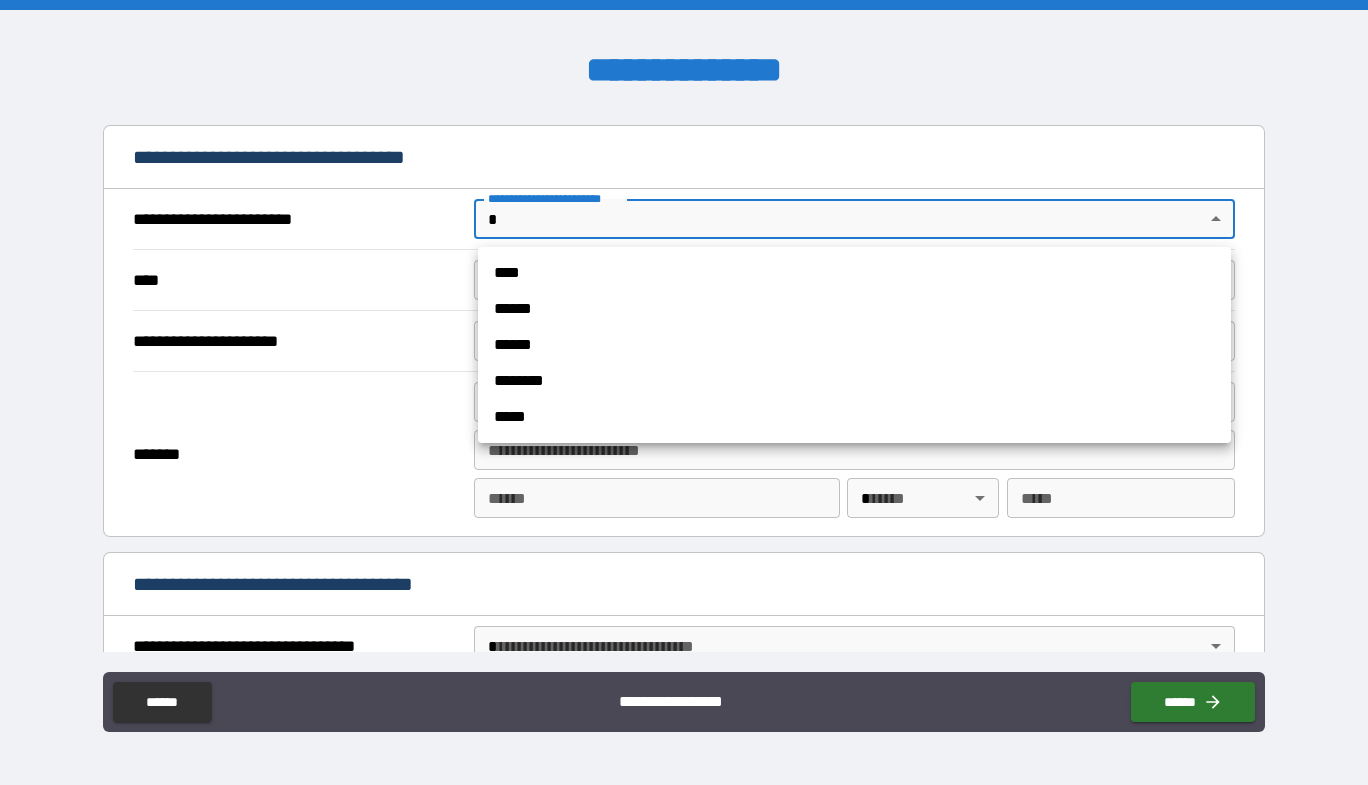 click on "**********" at bounding box center (684, 392) 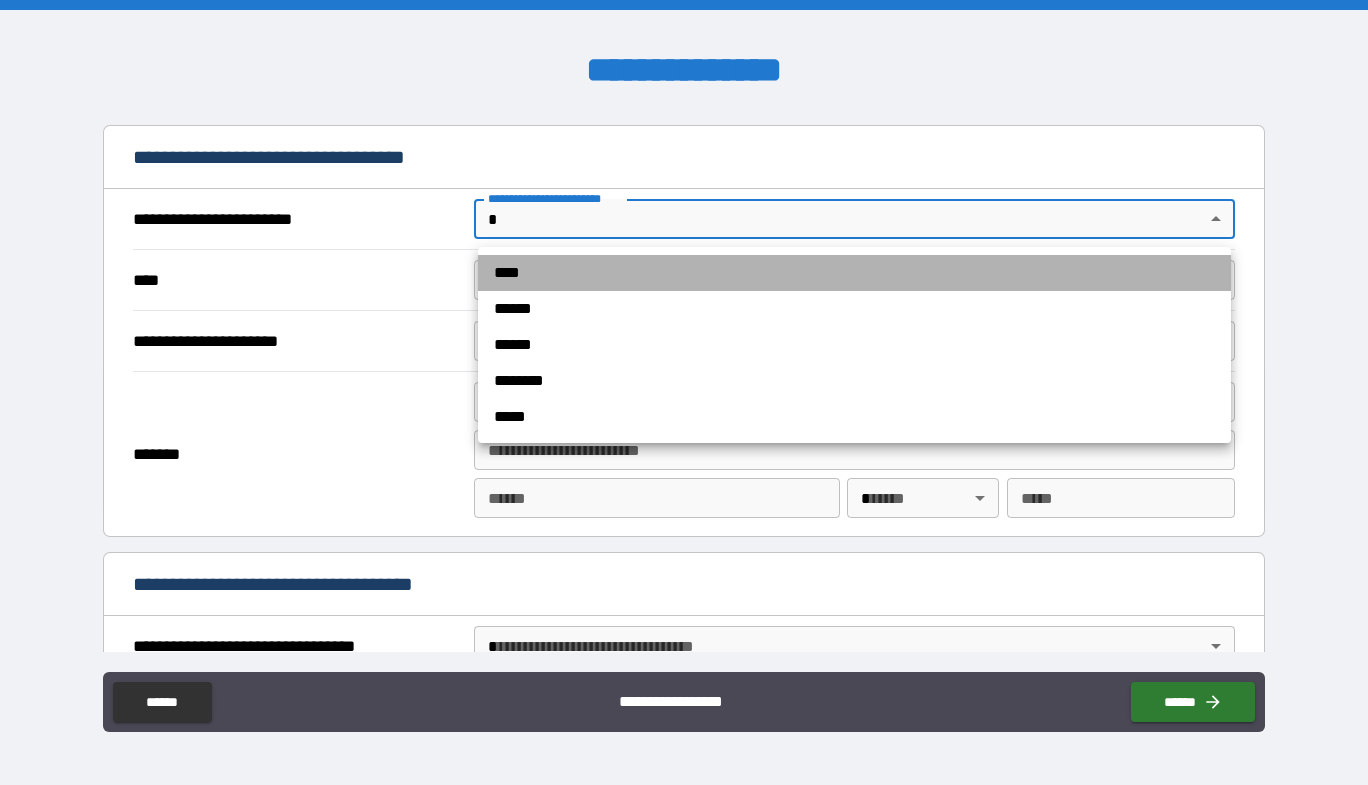 click on "****" at bounding box center [854, 273] 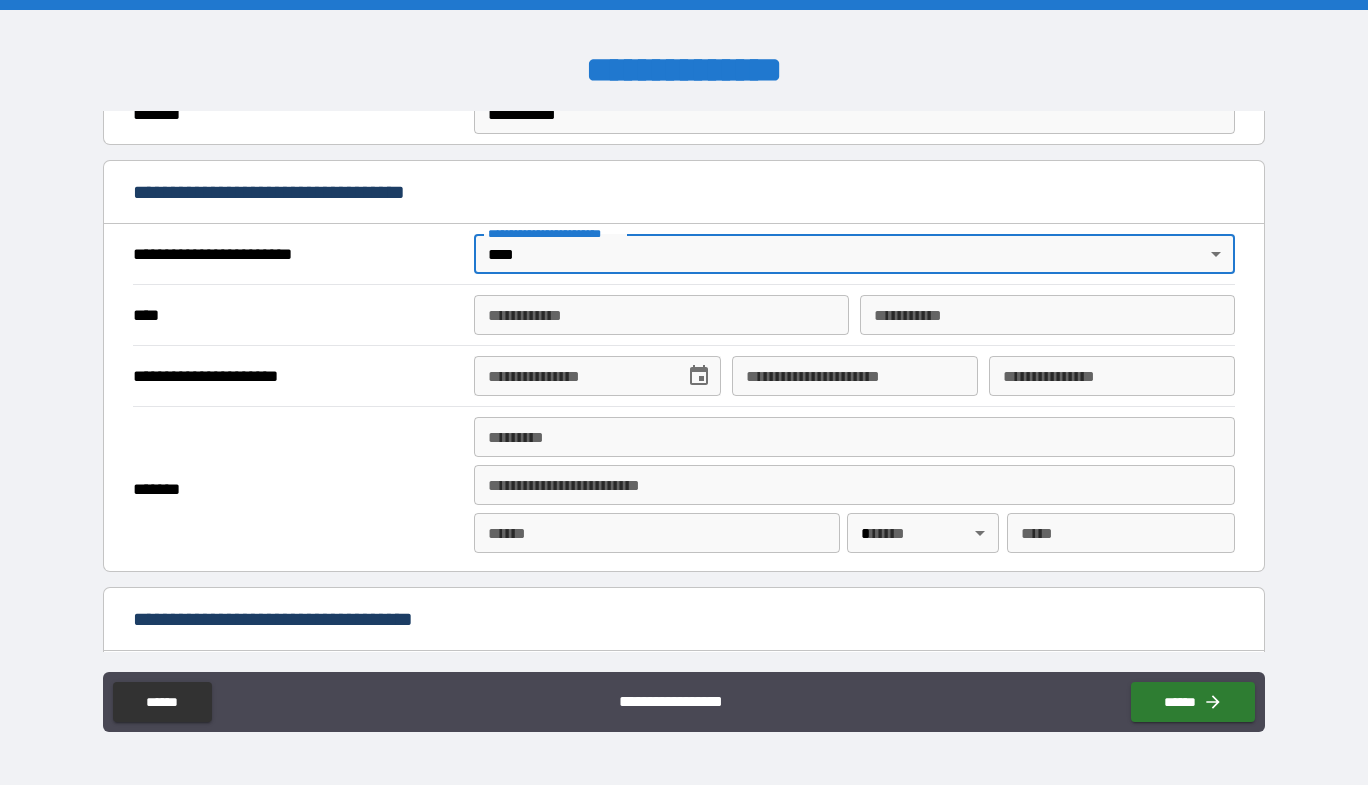 scroll, scrollTop: 700, scrollLeft: 0, axis: vertical 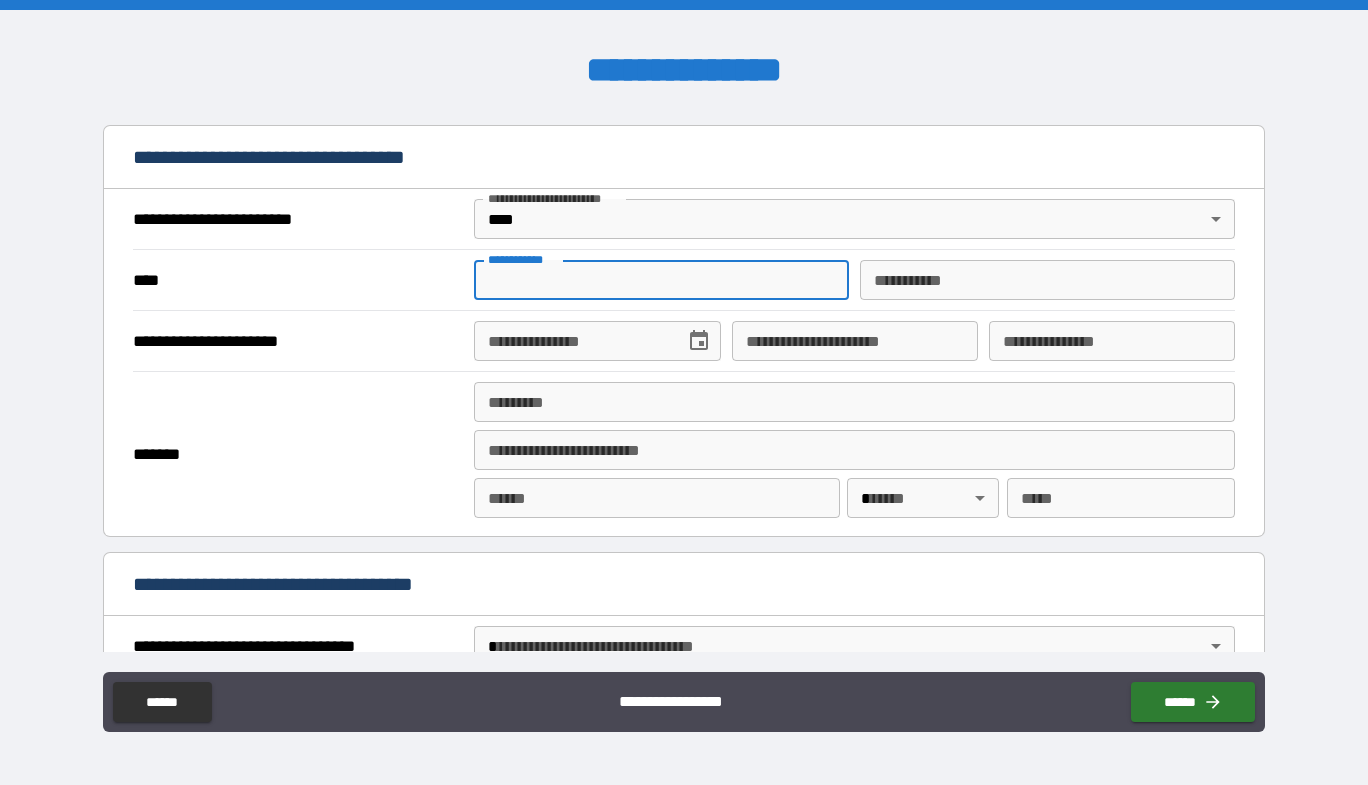 click on "**********" at bounding box center (661, 280) 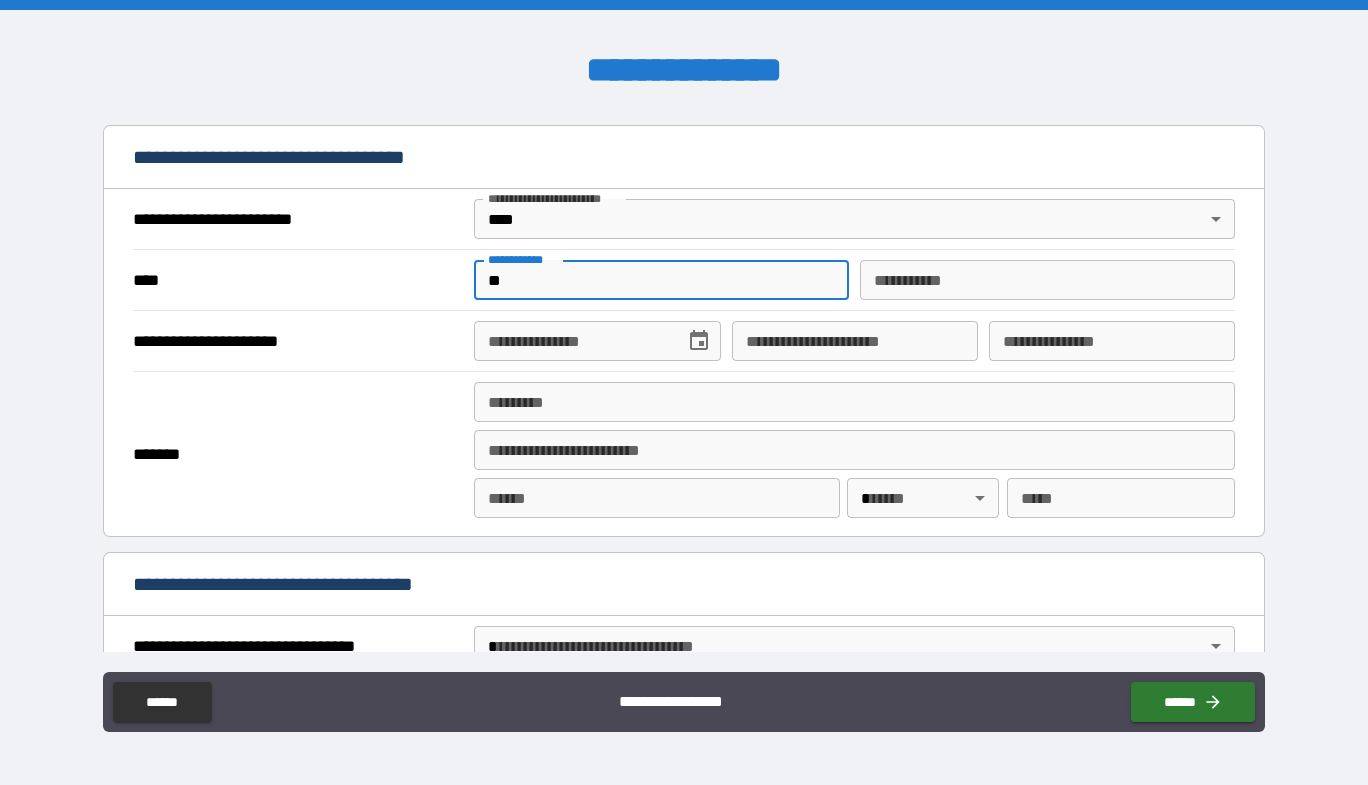 type on "*" 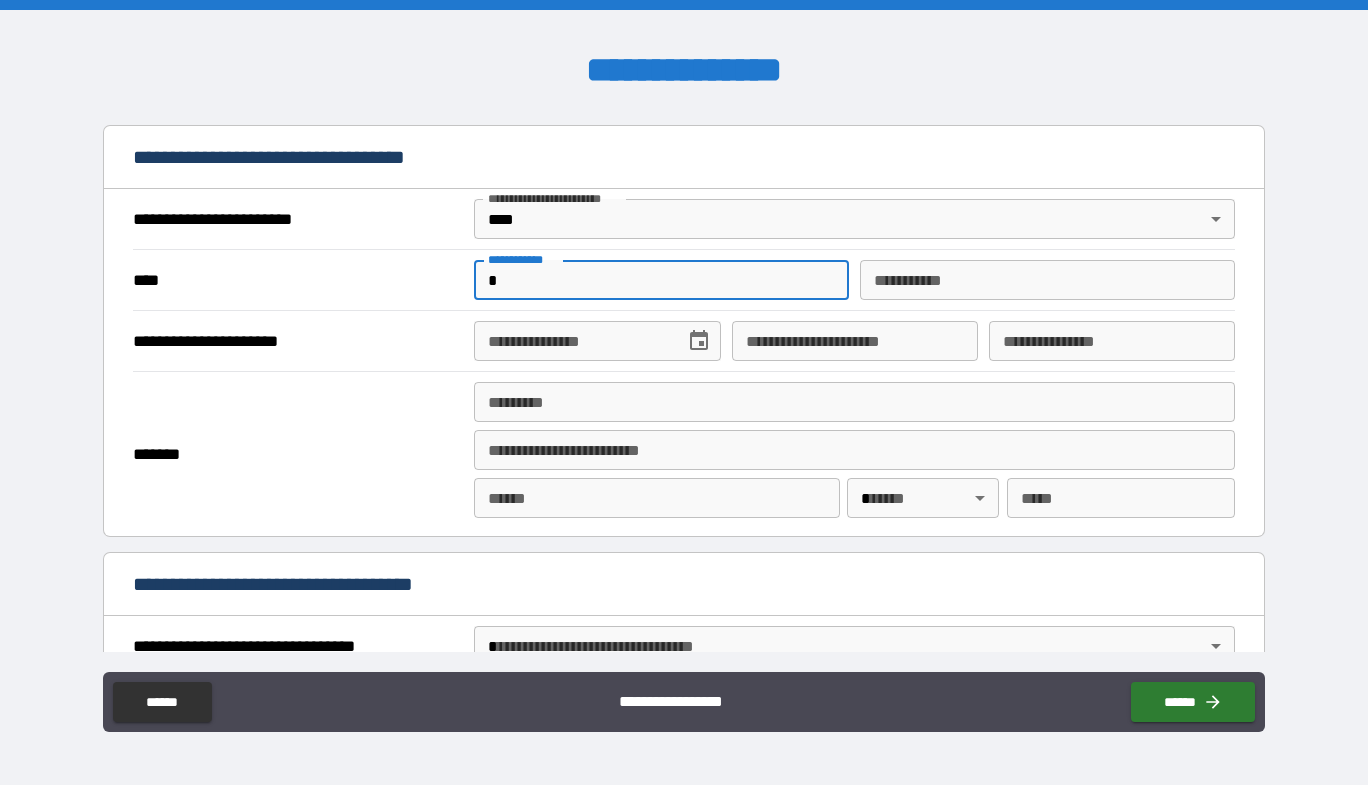 type 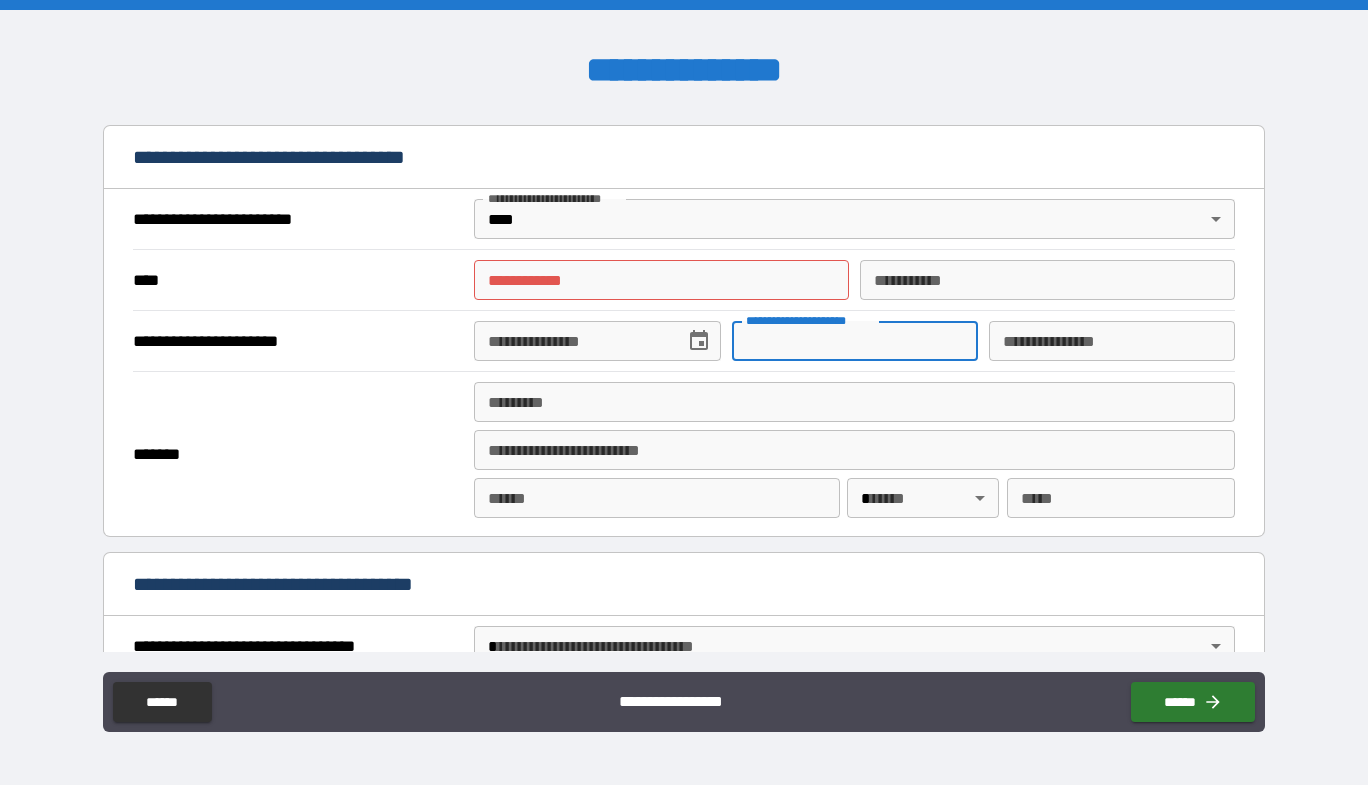 click on "**********" at bounding box center [855, 341] 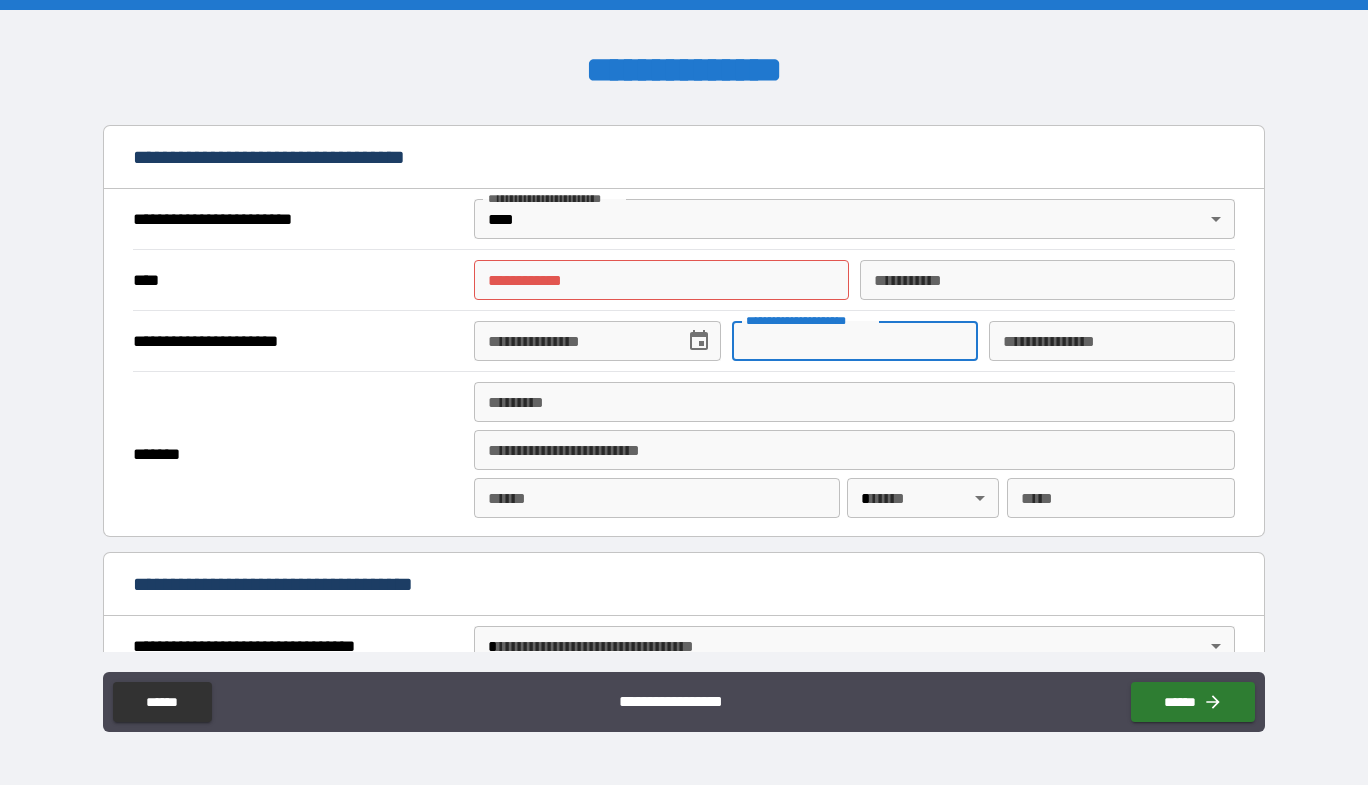 type 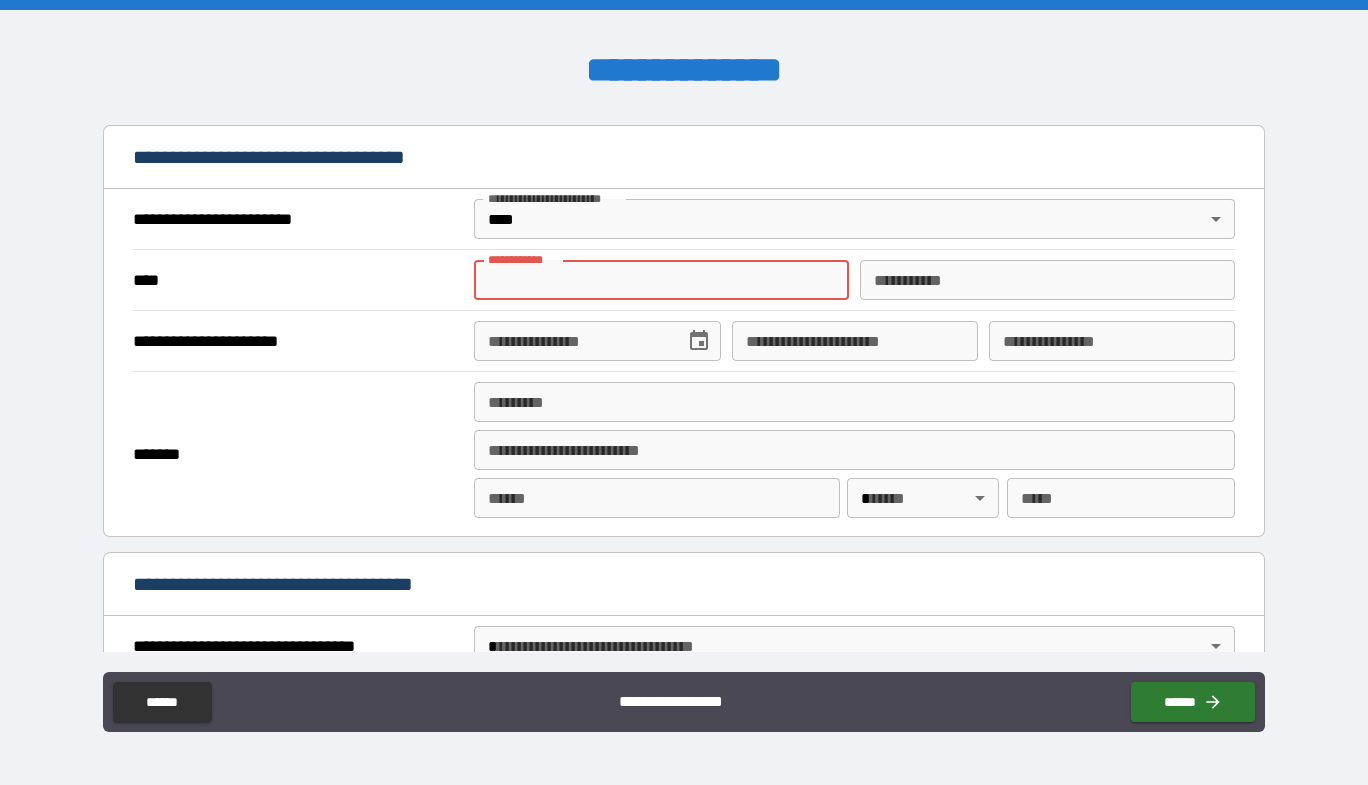 click on "**********" at bounding box center (661, 280) 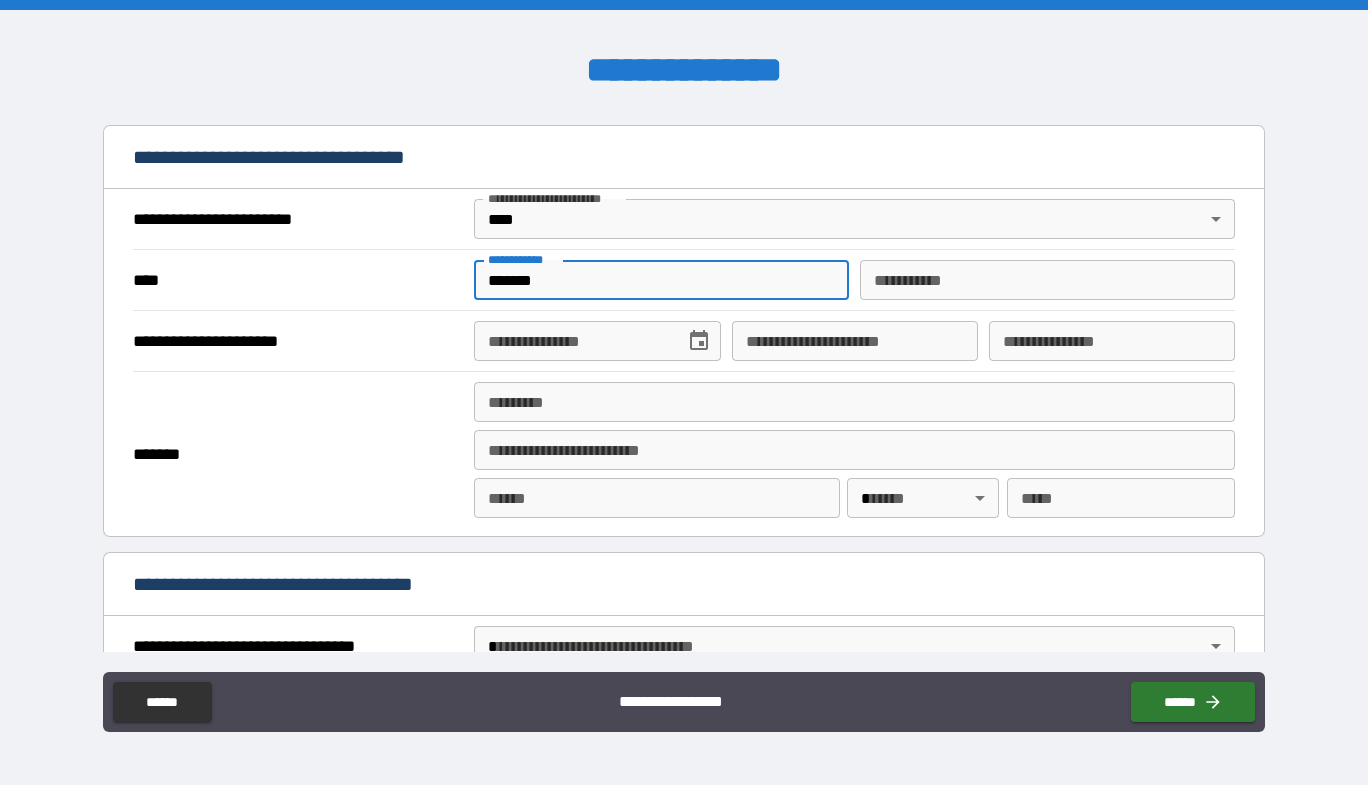 type on "******" 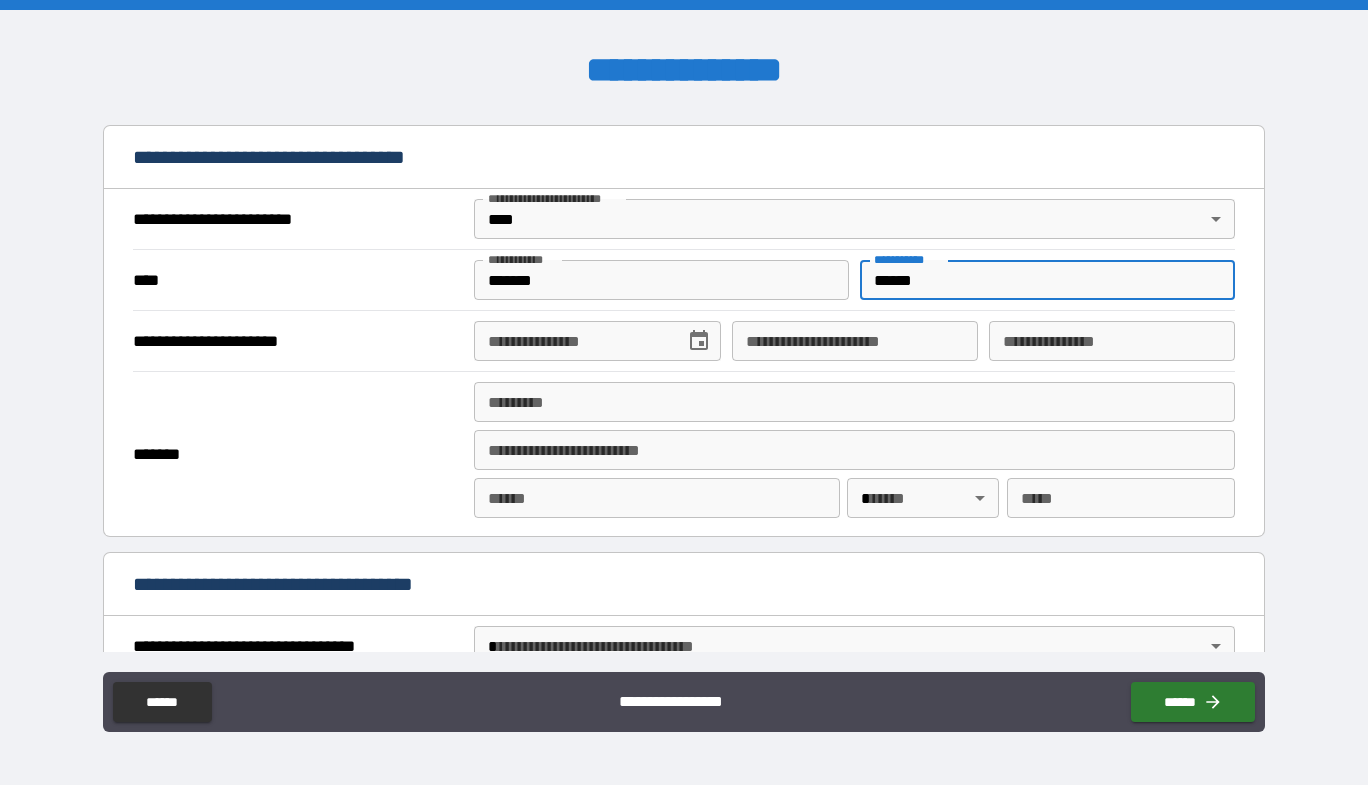 type on "******" 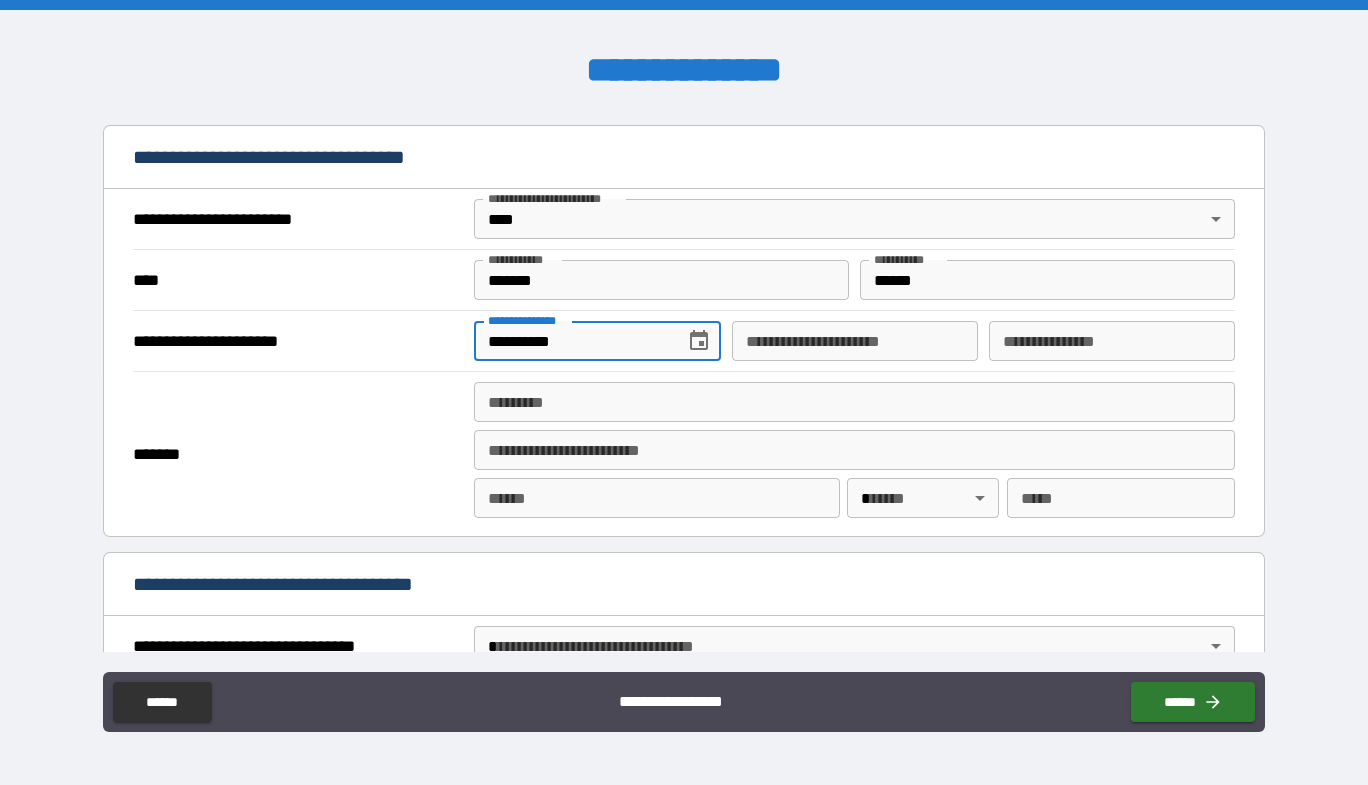 type on "**********" 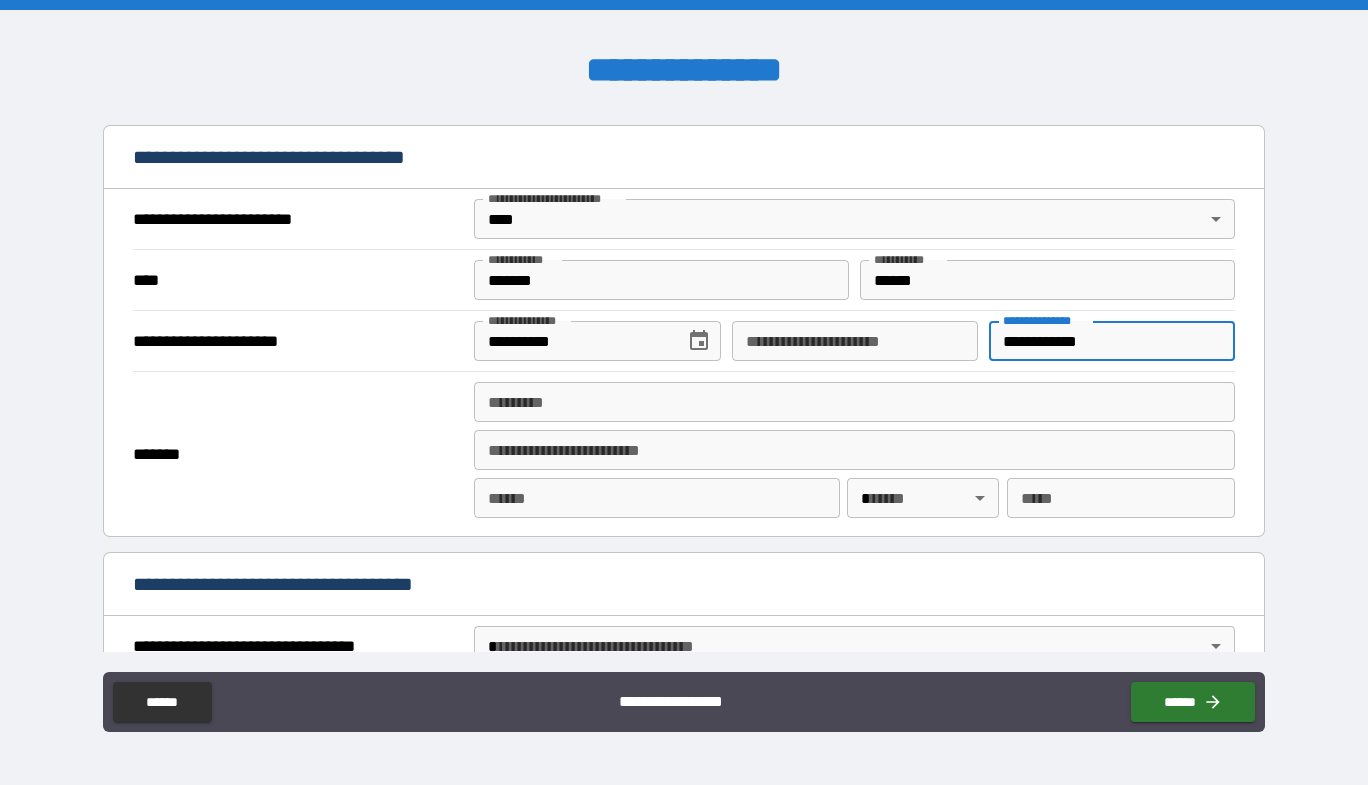 type on "**********" 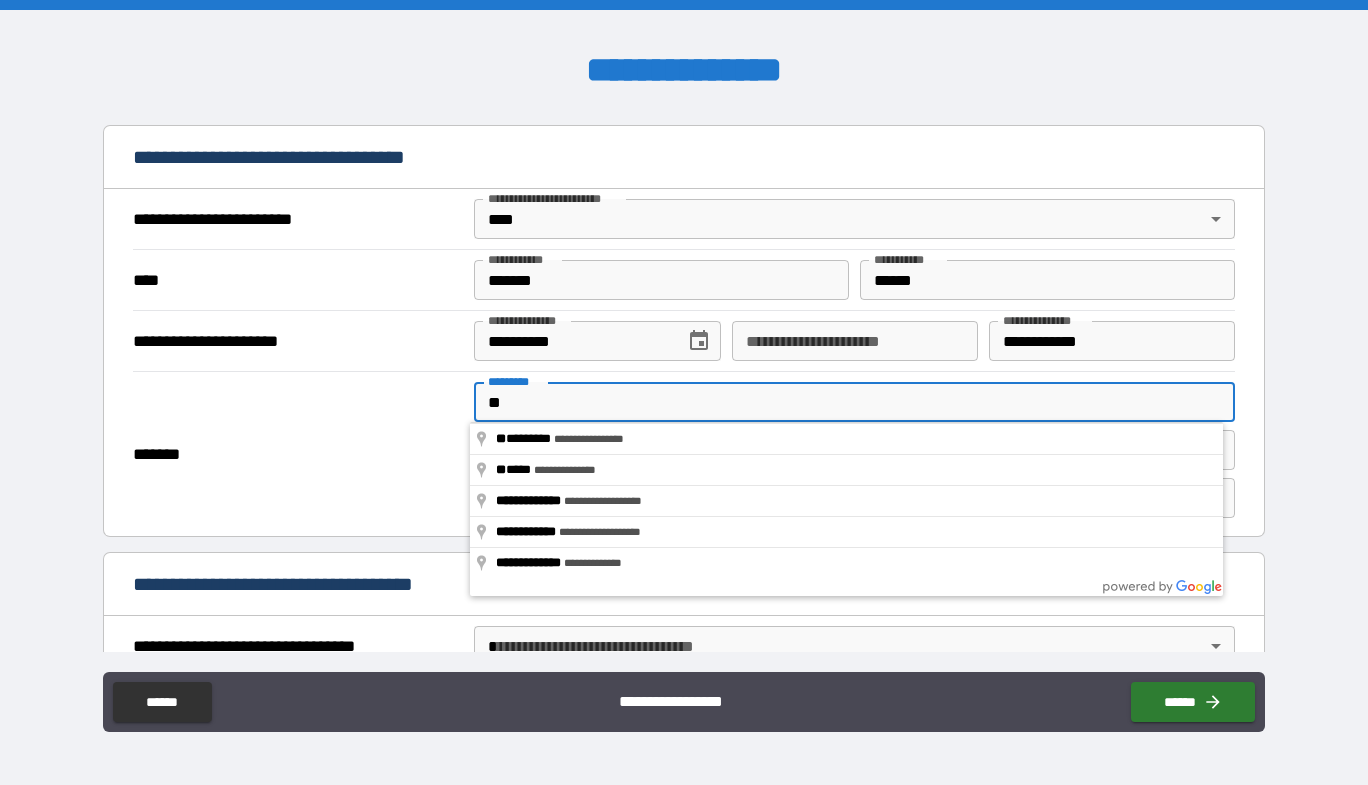 type on "*" 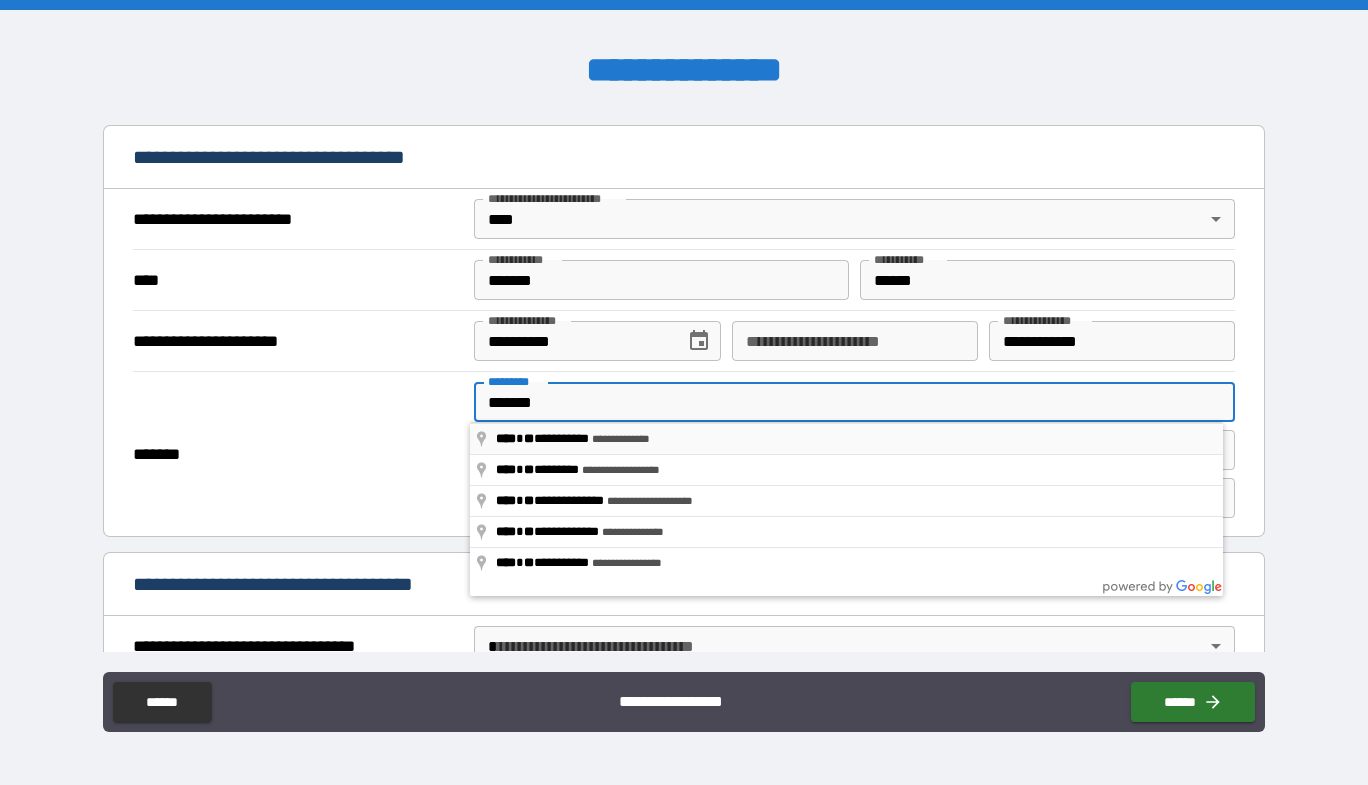 type on "**********" 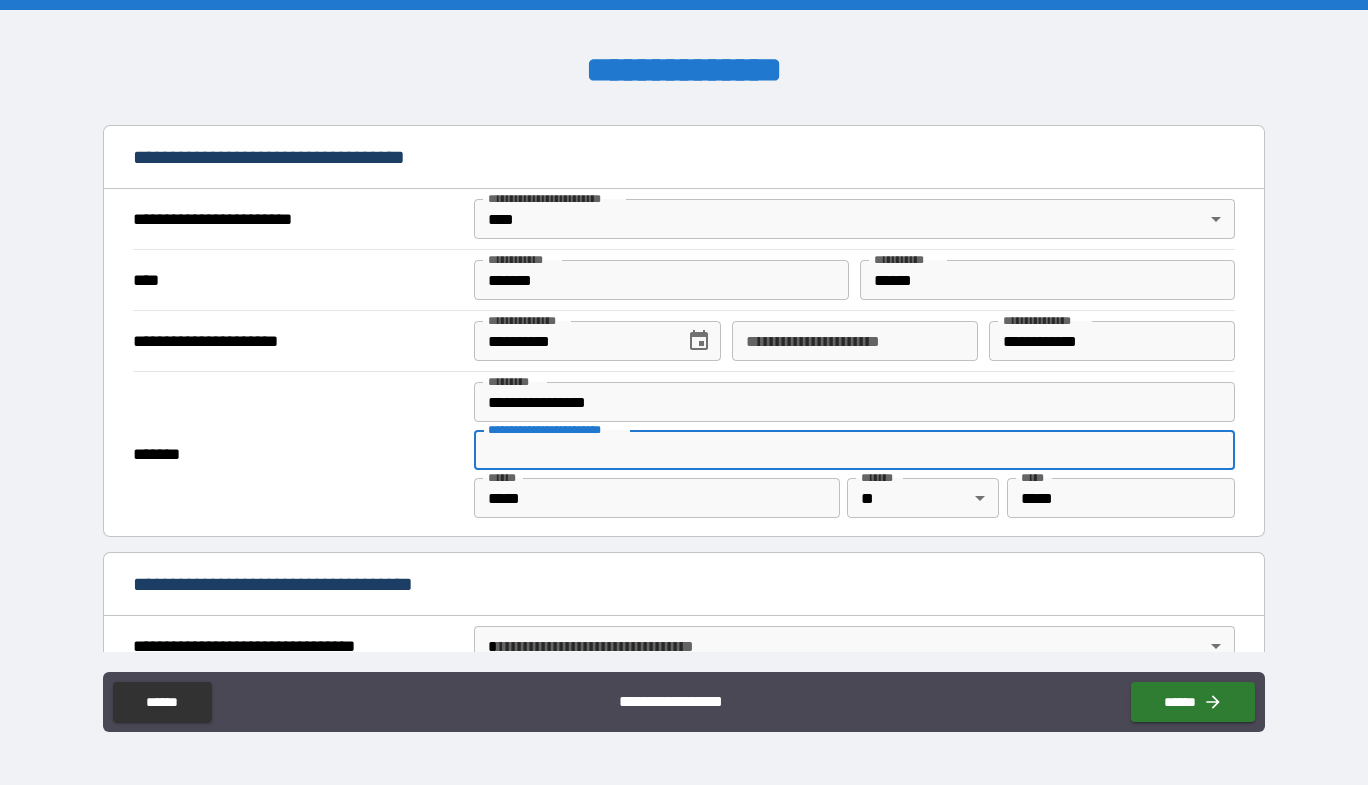 scroll, scrollTop: 900, scrollLeft: 0, axis: vertical 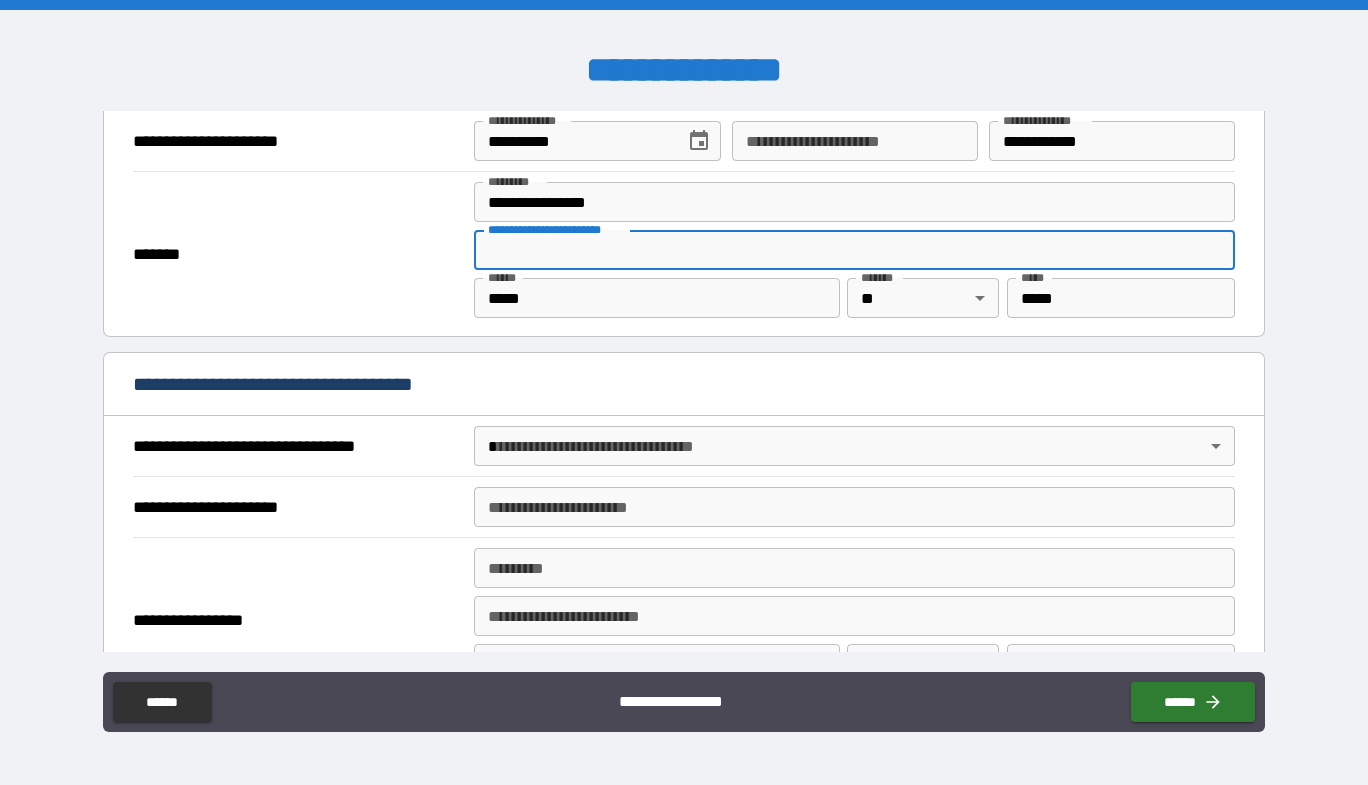 click on "**********" at bounding box center (854, 250) 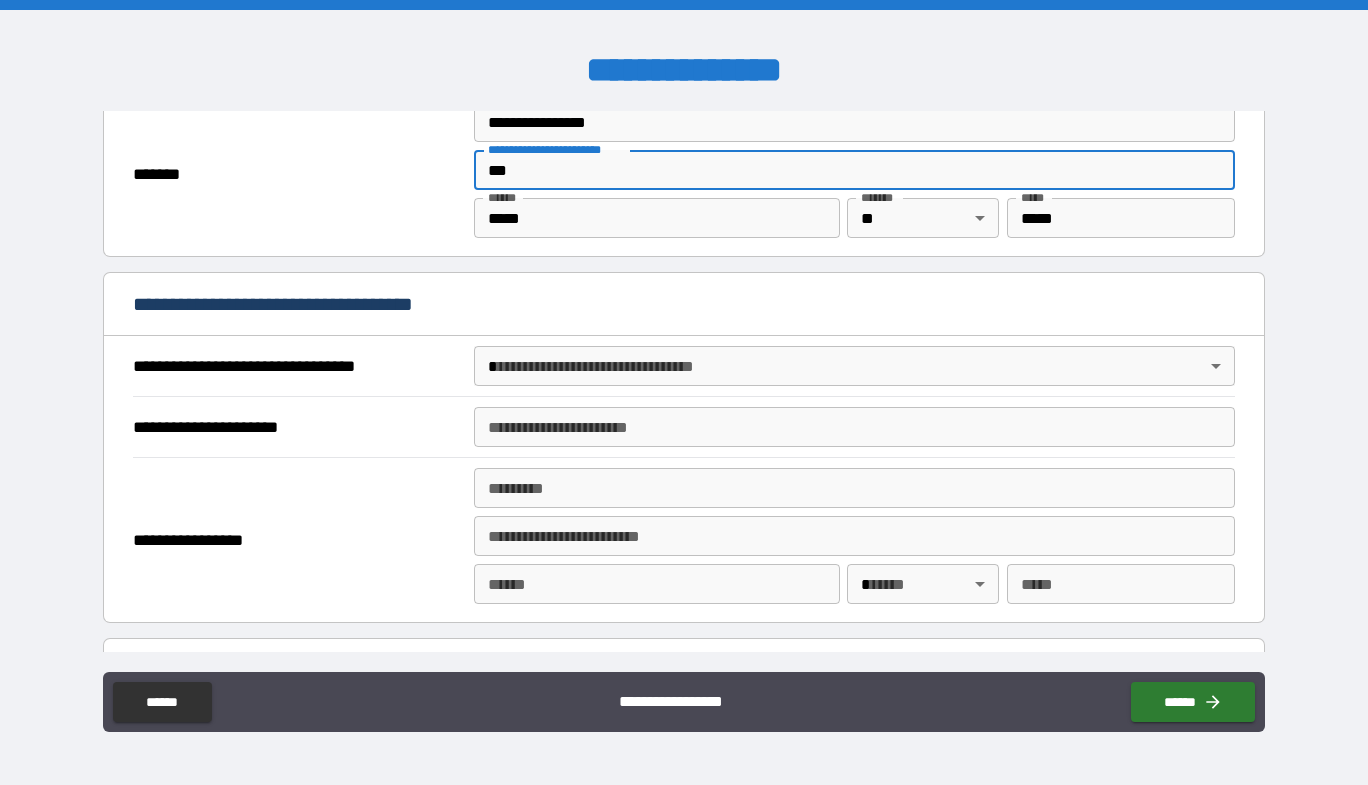 scroll, scrollTop: 1000, scrollLeft: 0, axis: vertical 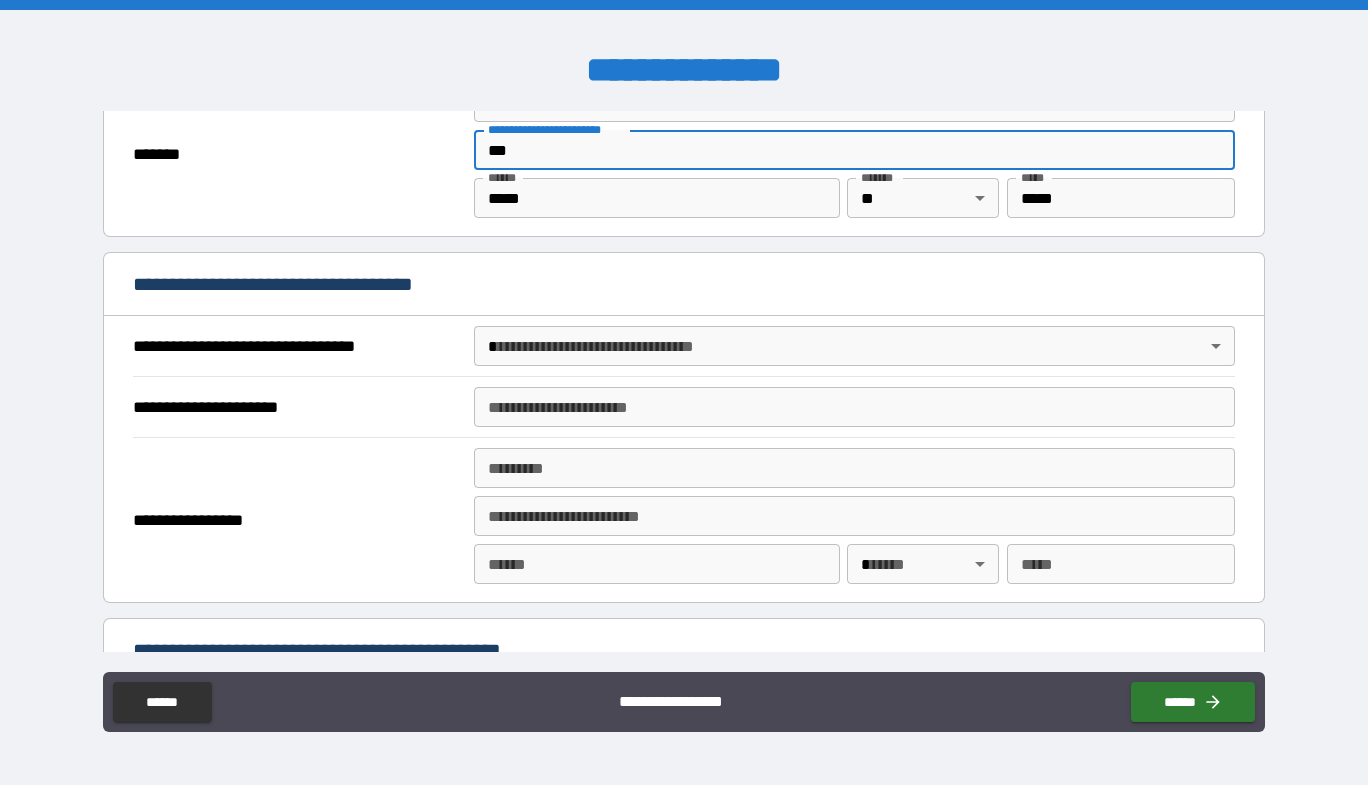 type on "***" 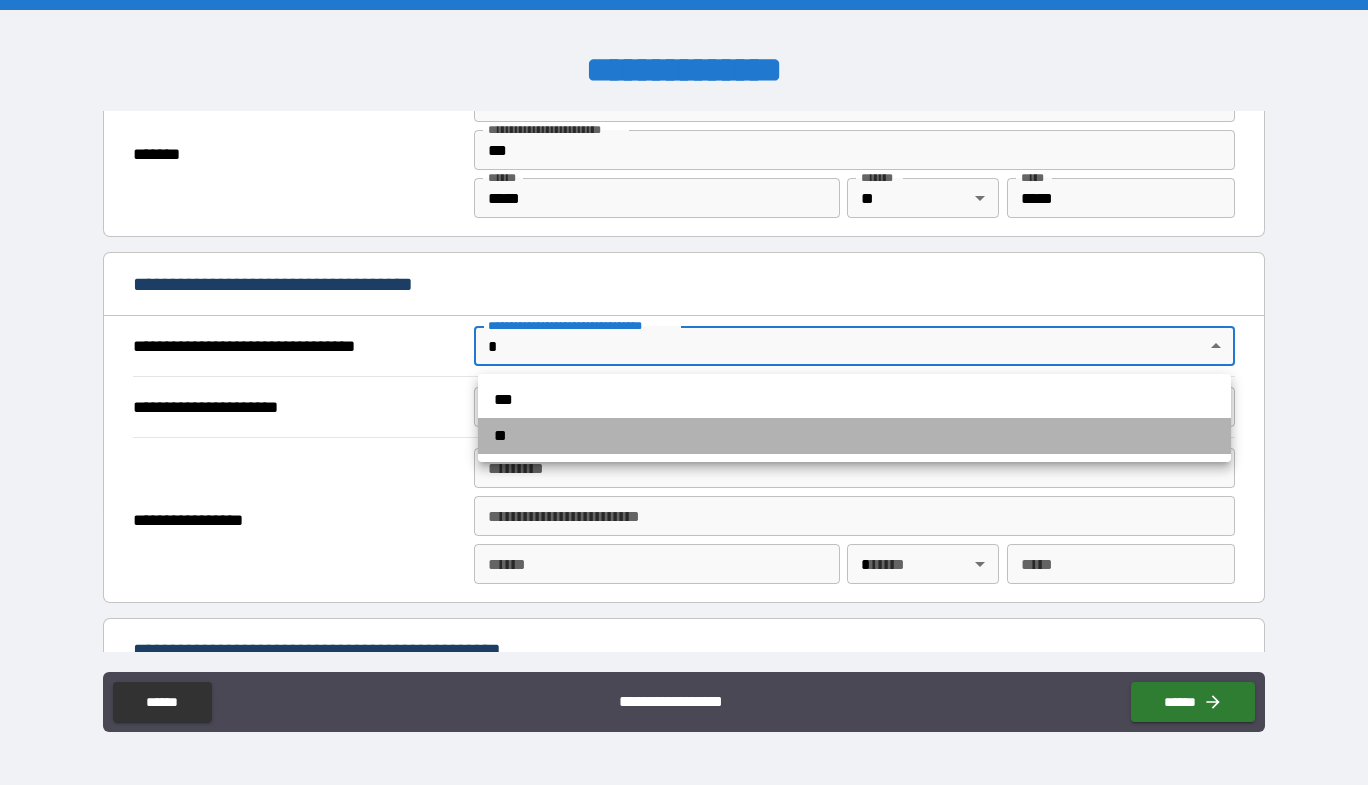 click on "**" at bounding box center (854, 436) 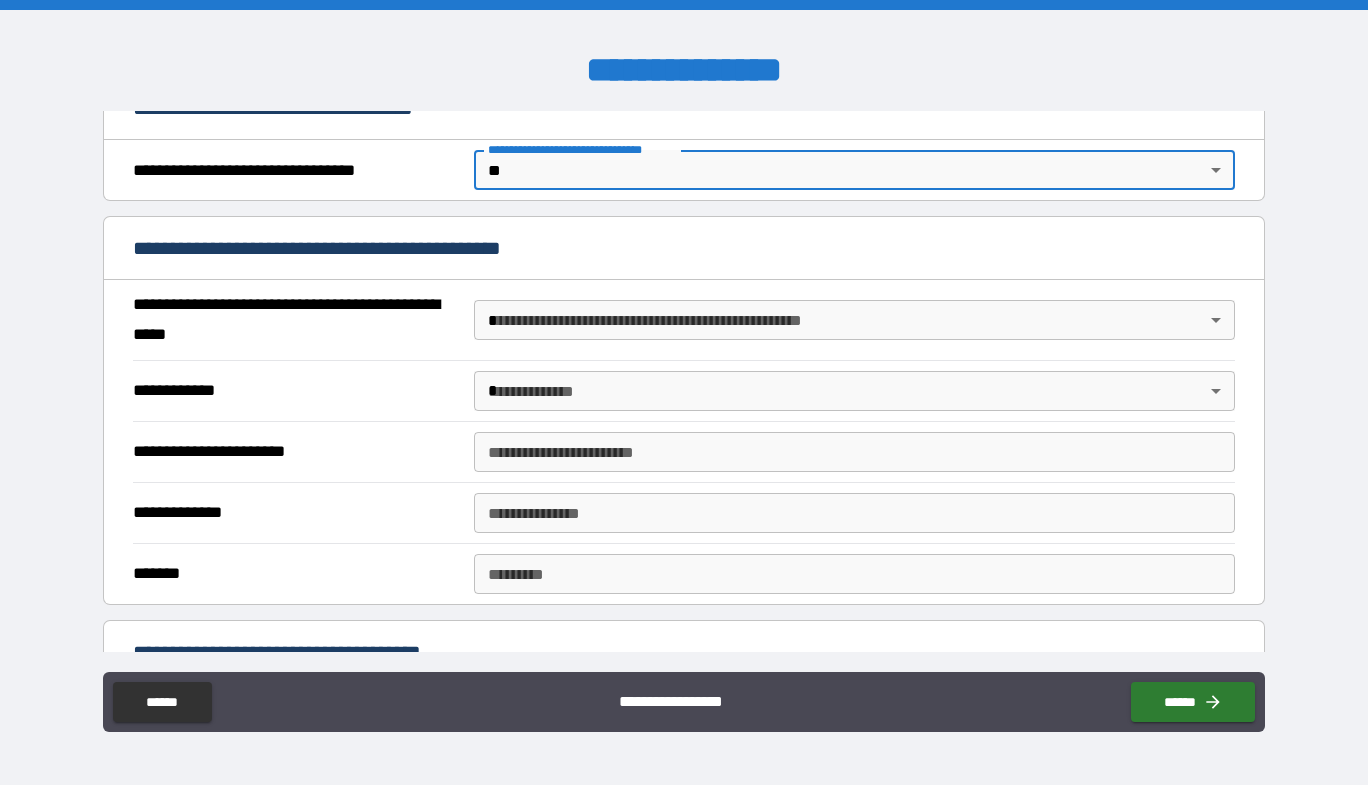scroll, scrollTop: 1200, scrollLeft: 0, axis: vertical 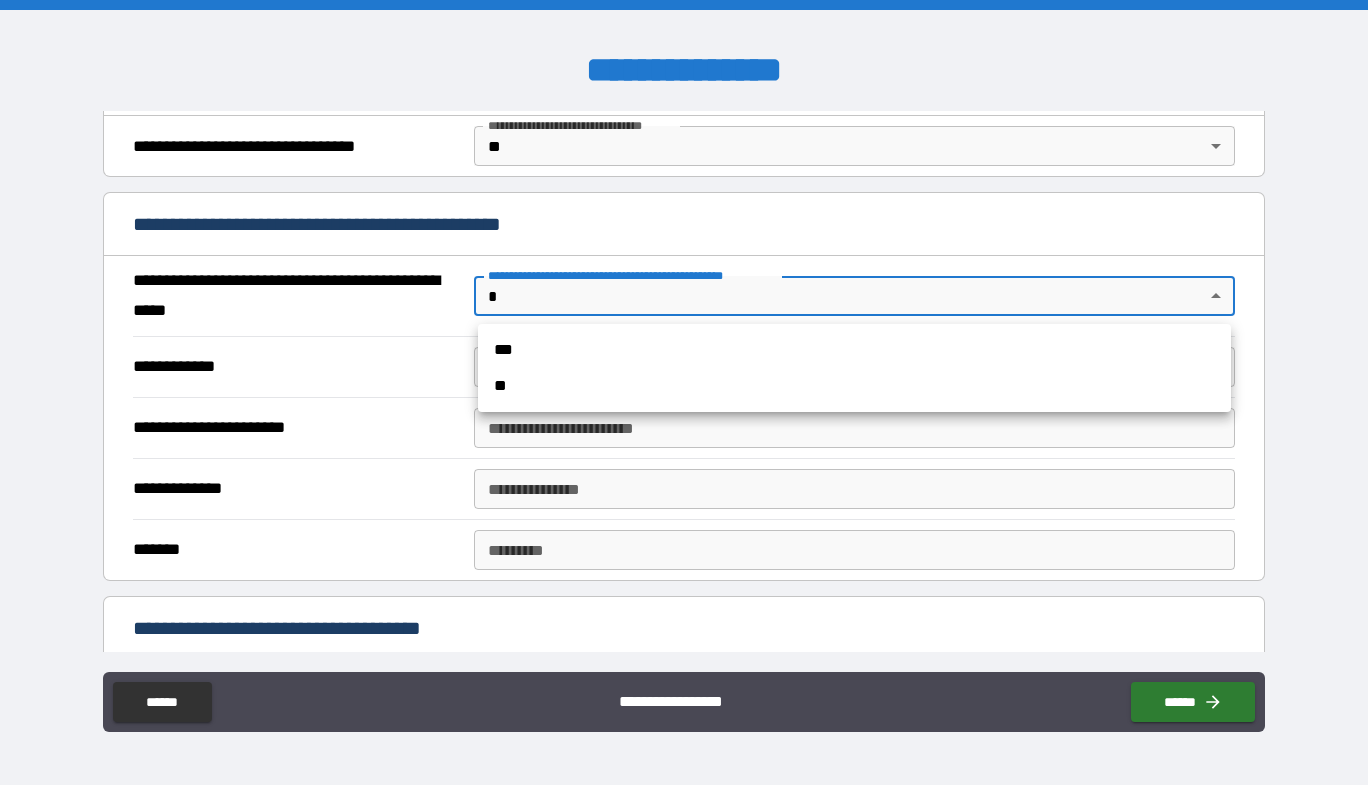 click on "**********" at bounding box center [684, 392] 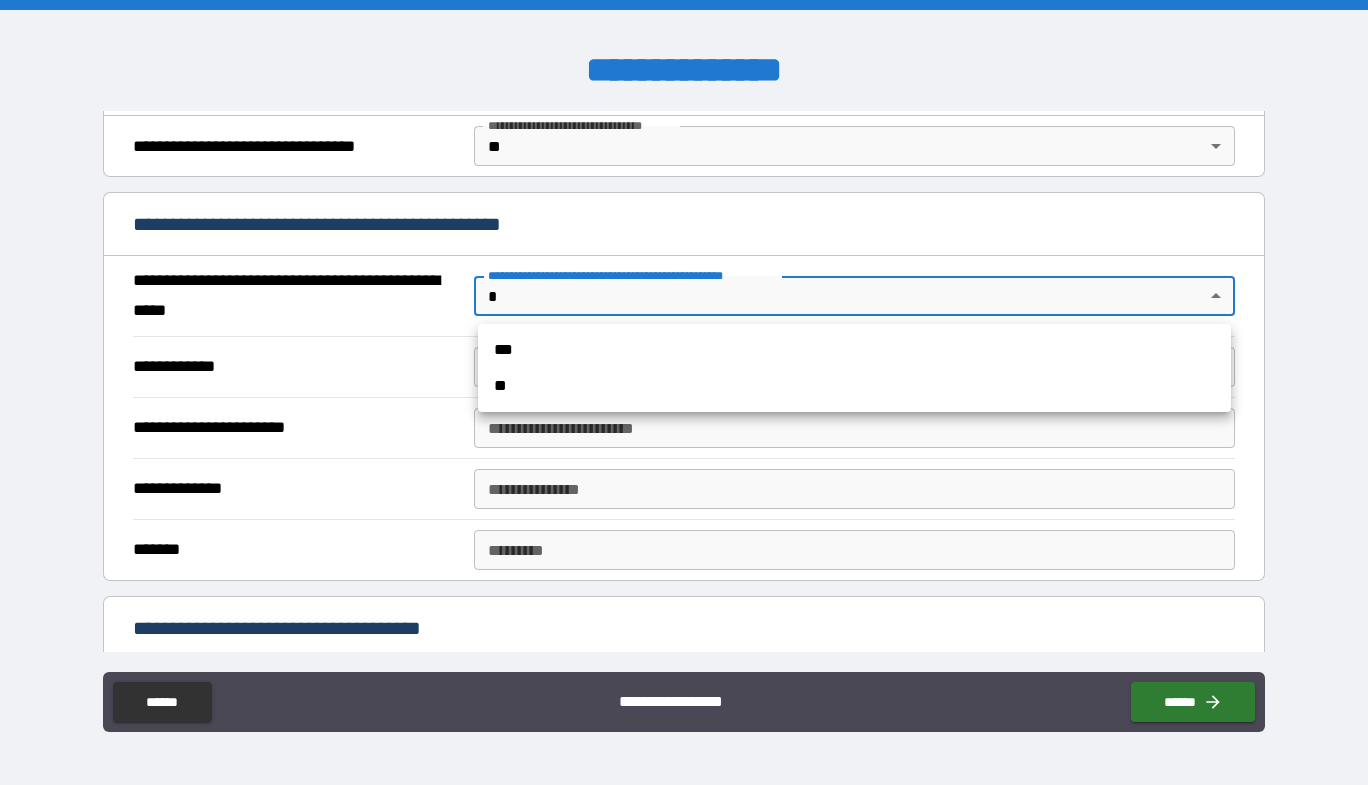 click on "**" at bounding box center [854, 386] 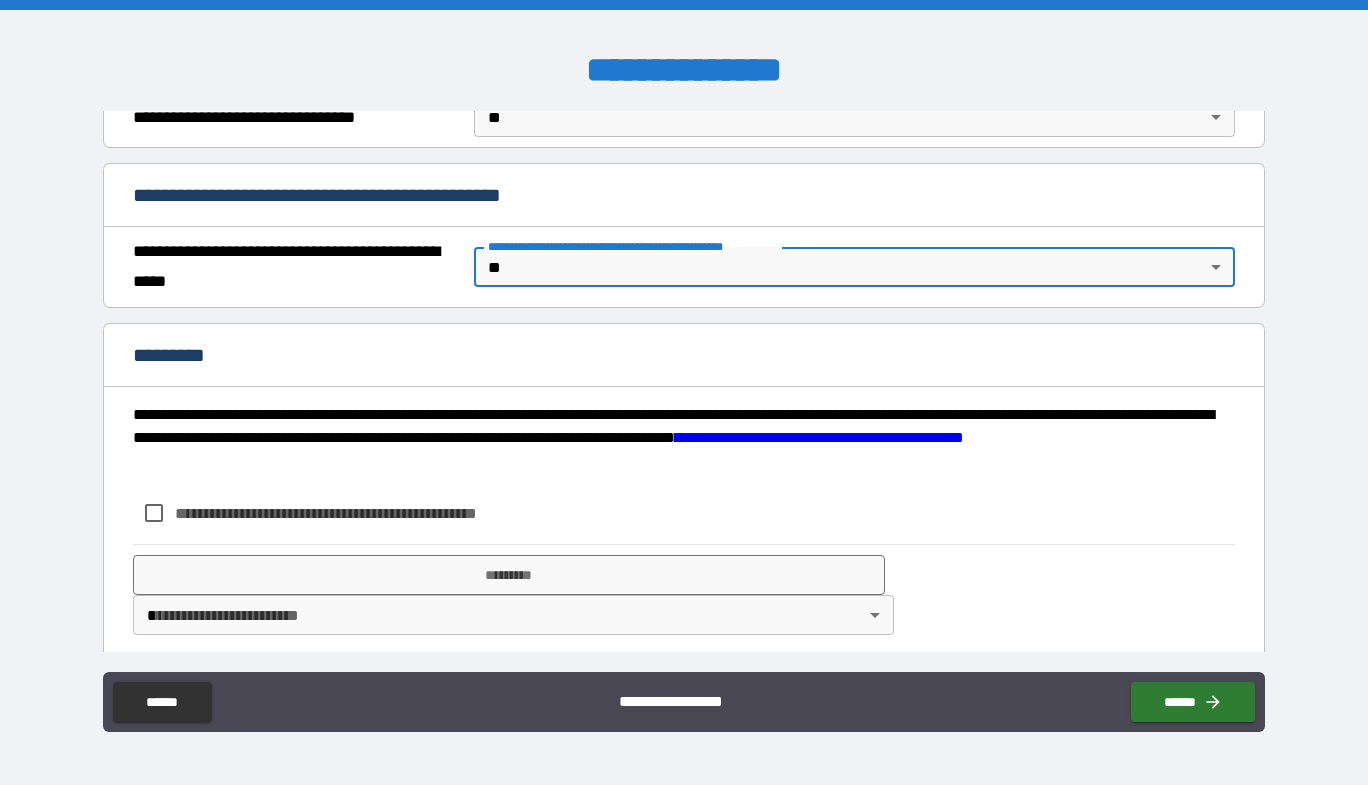 scroll, scrollTop: 1243, scrollLeft: 0, axis: vertical 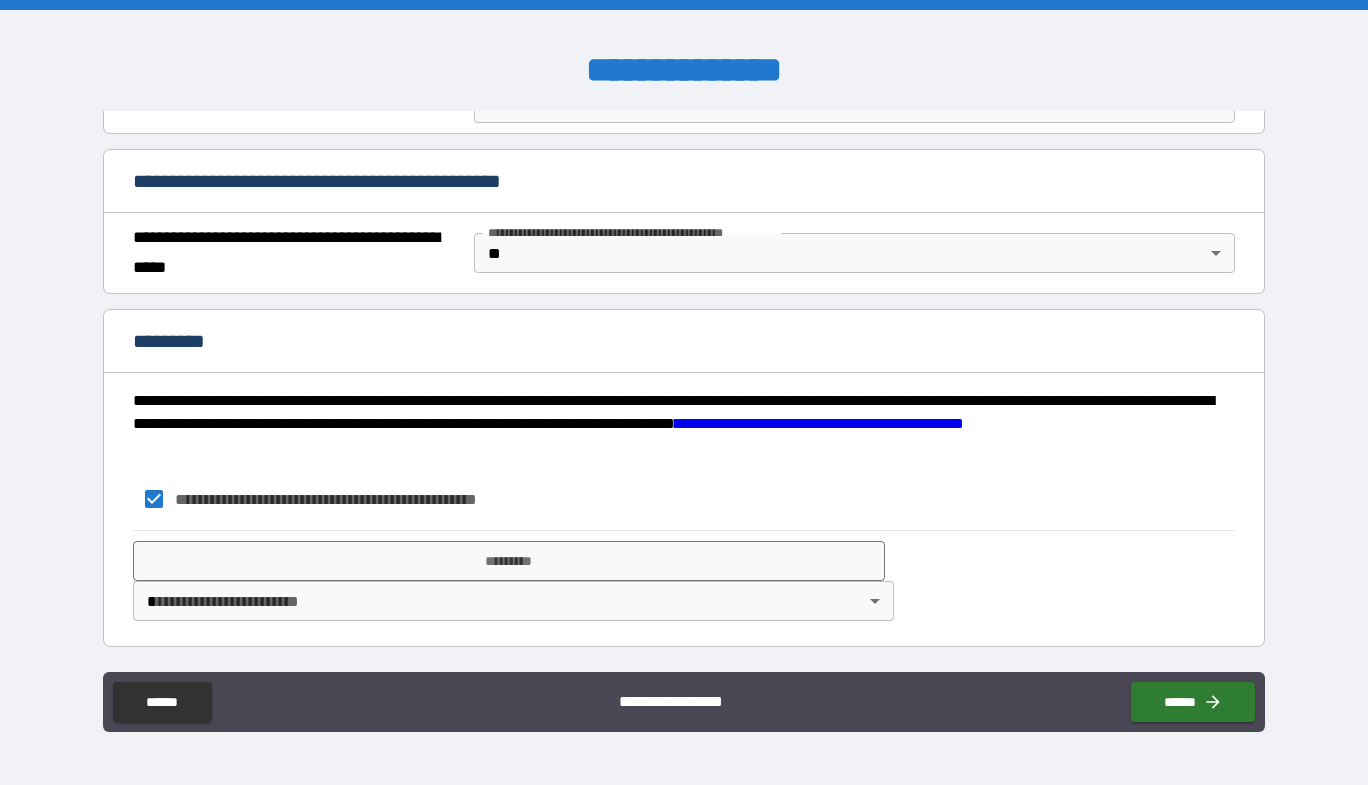 click on "**********" at bounding box center [684, 392] 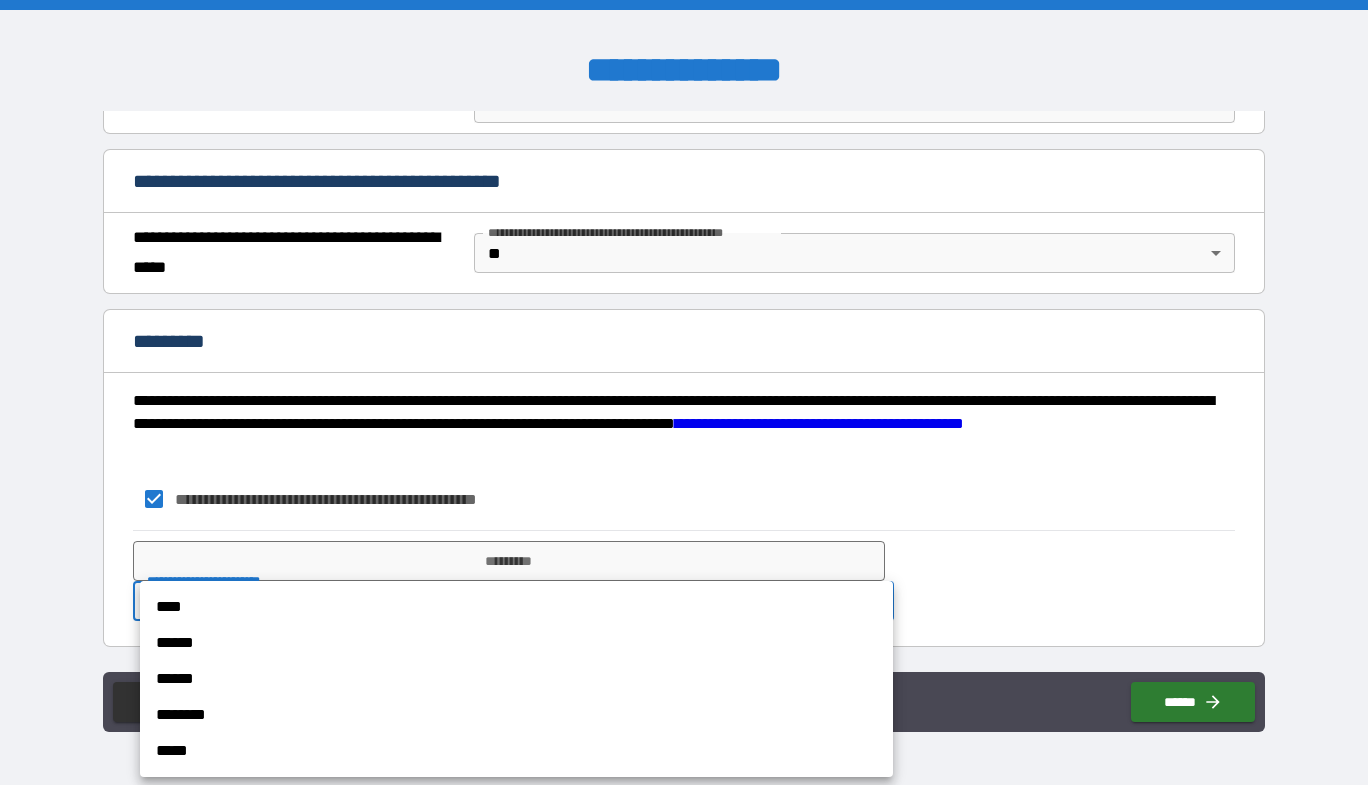 click on "****" at bounding box center (516, 607) 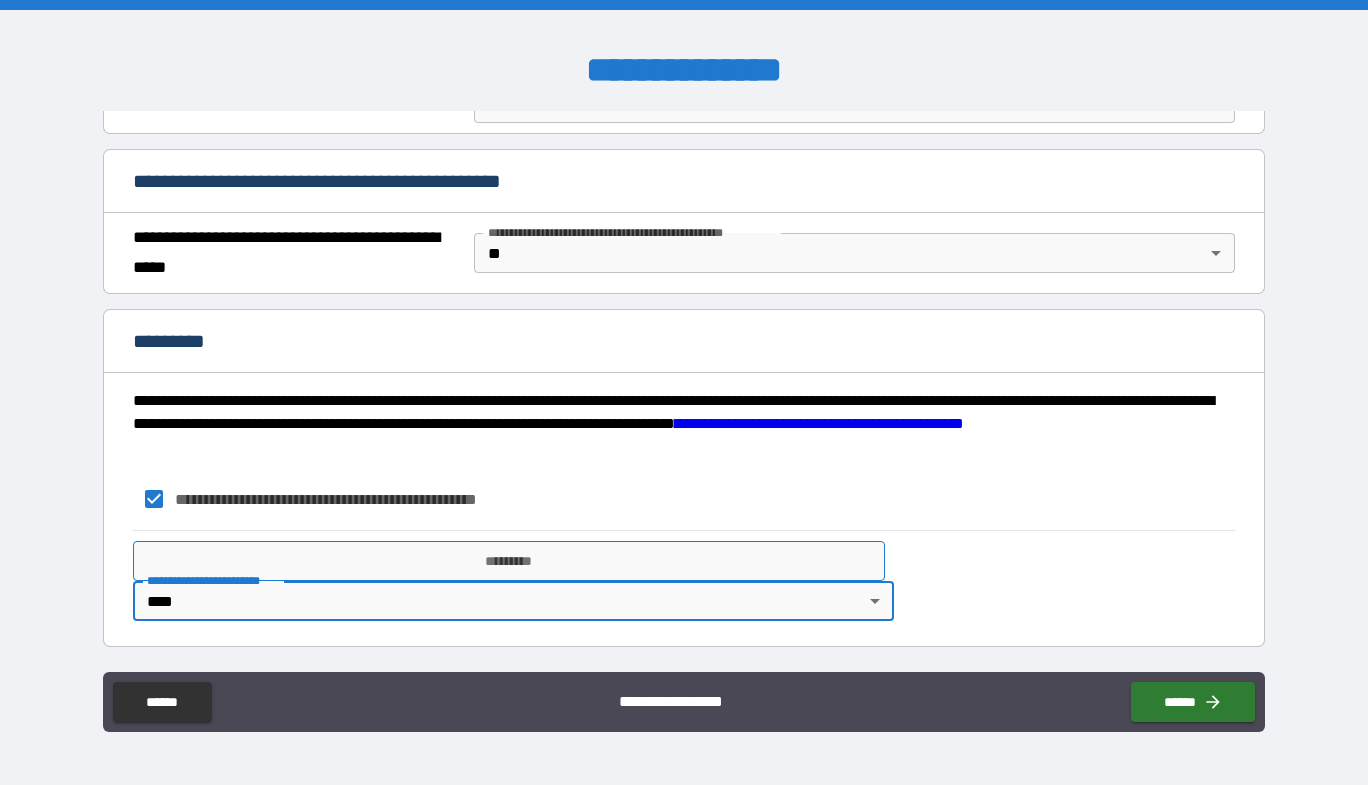 click on "*********" at bounding box center [509, 561] 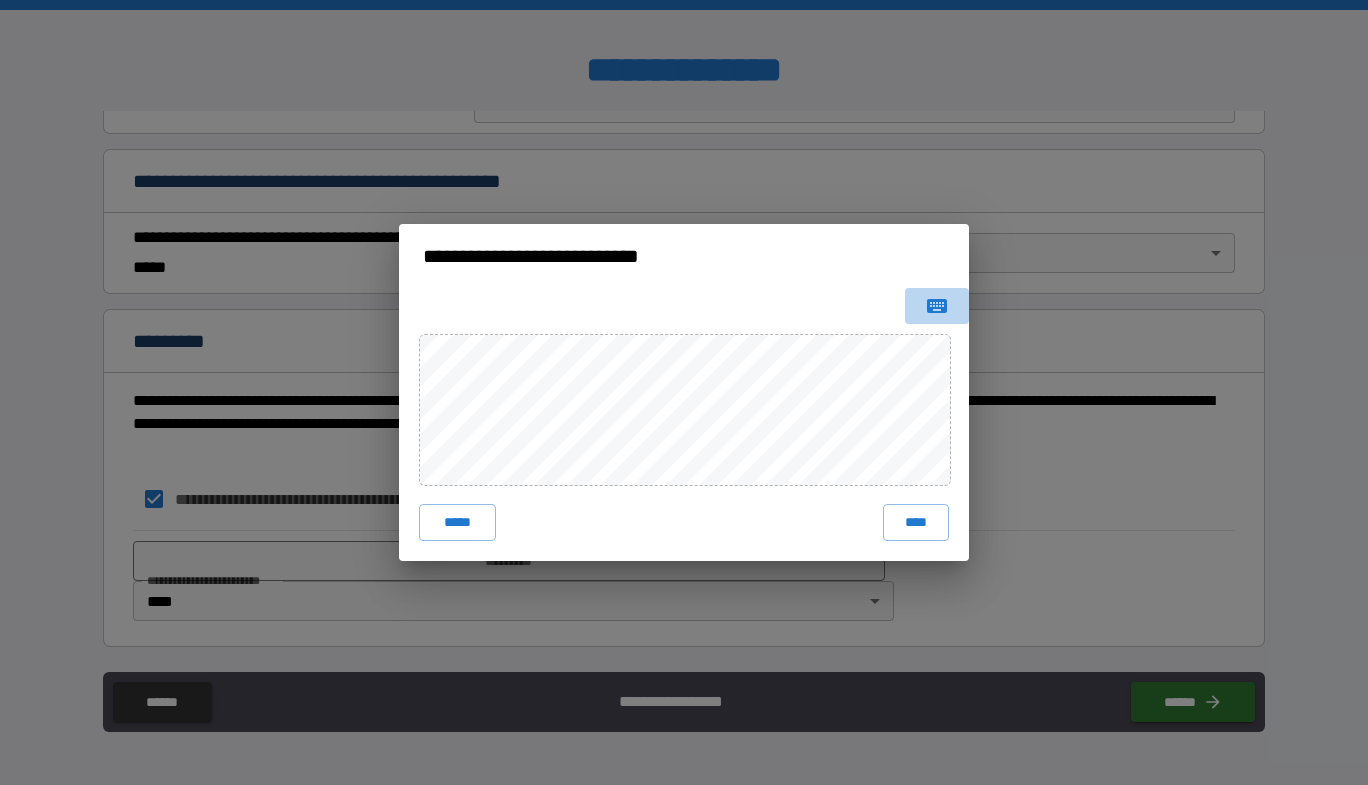 click at bounding box center [937, 306] 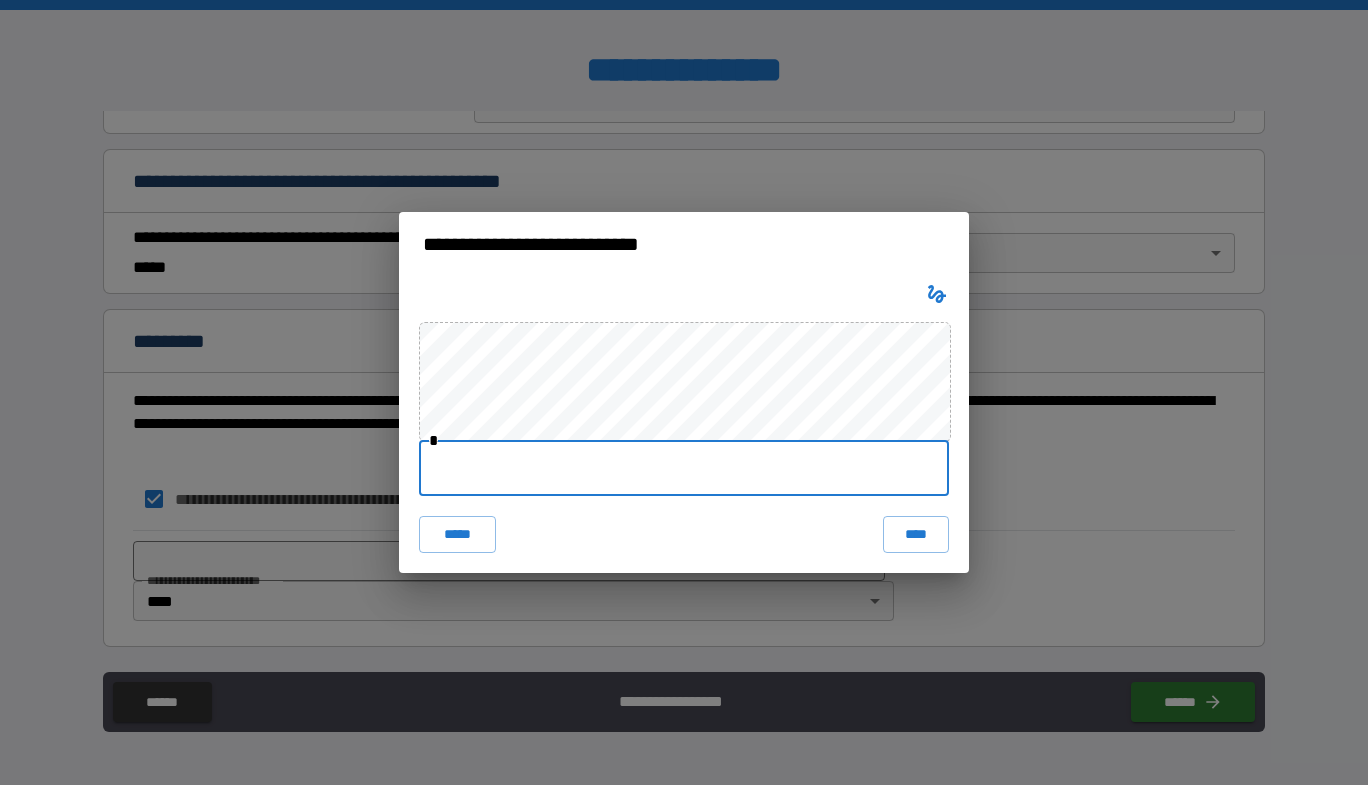 click at bounding box center [684, 468] 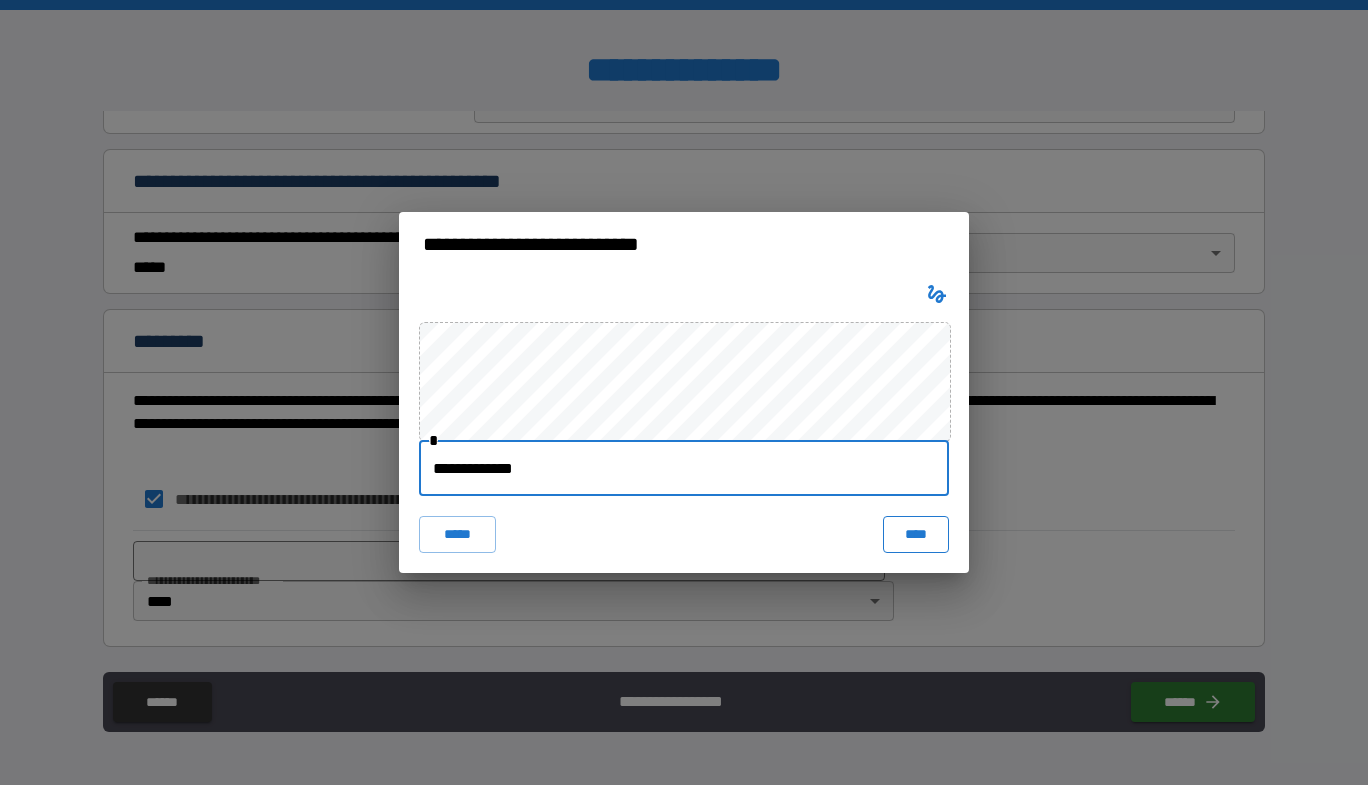 type on "**********" 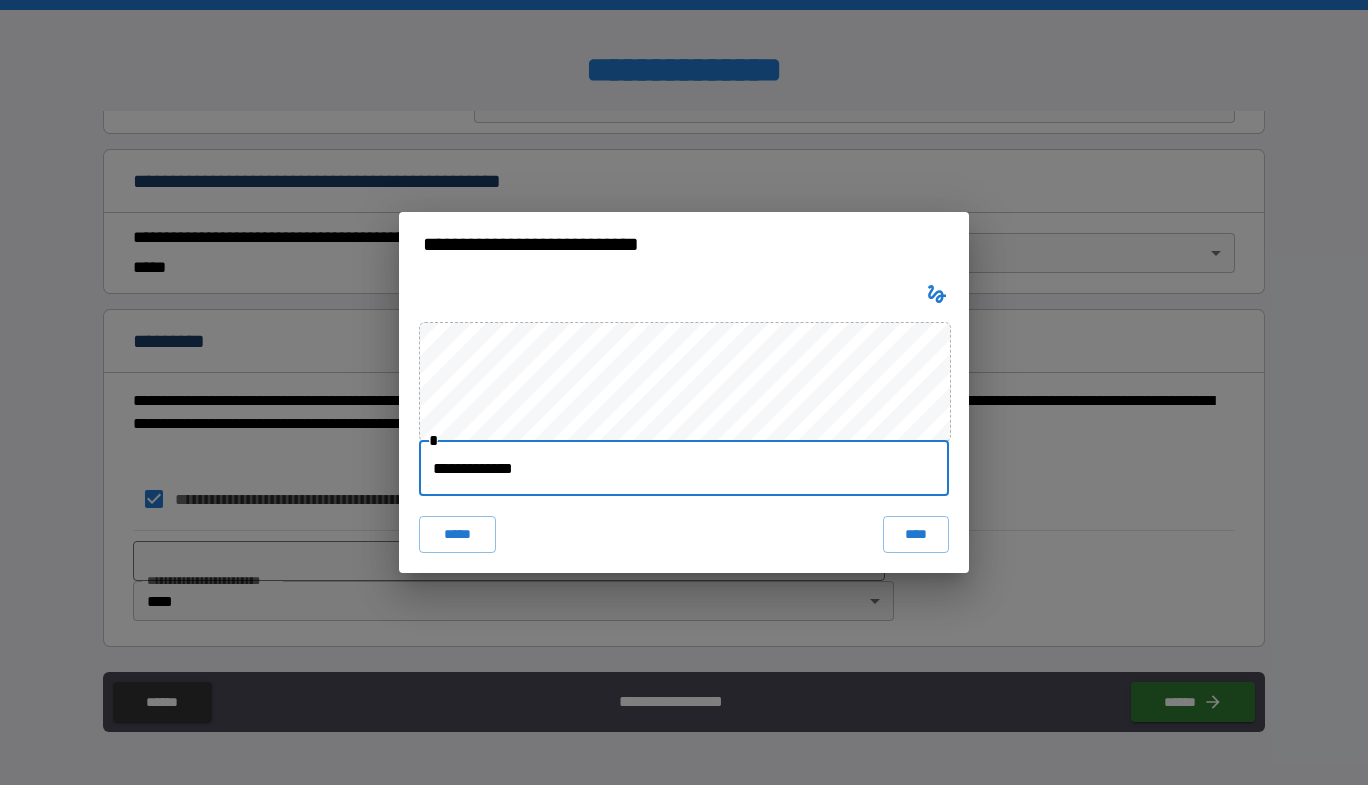 click on "****" at bounding box center (916, 534) 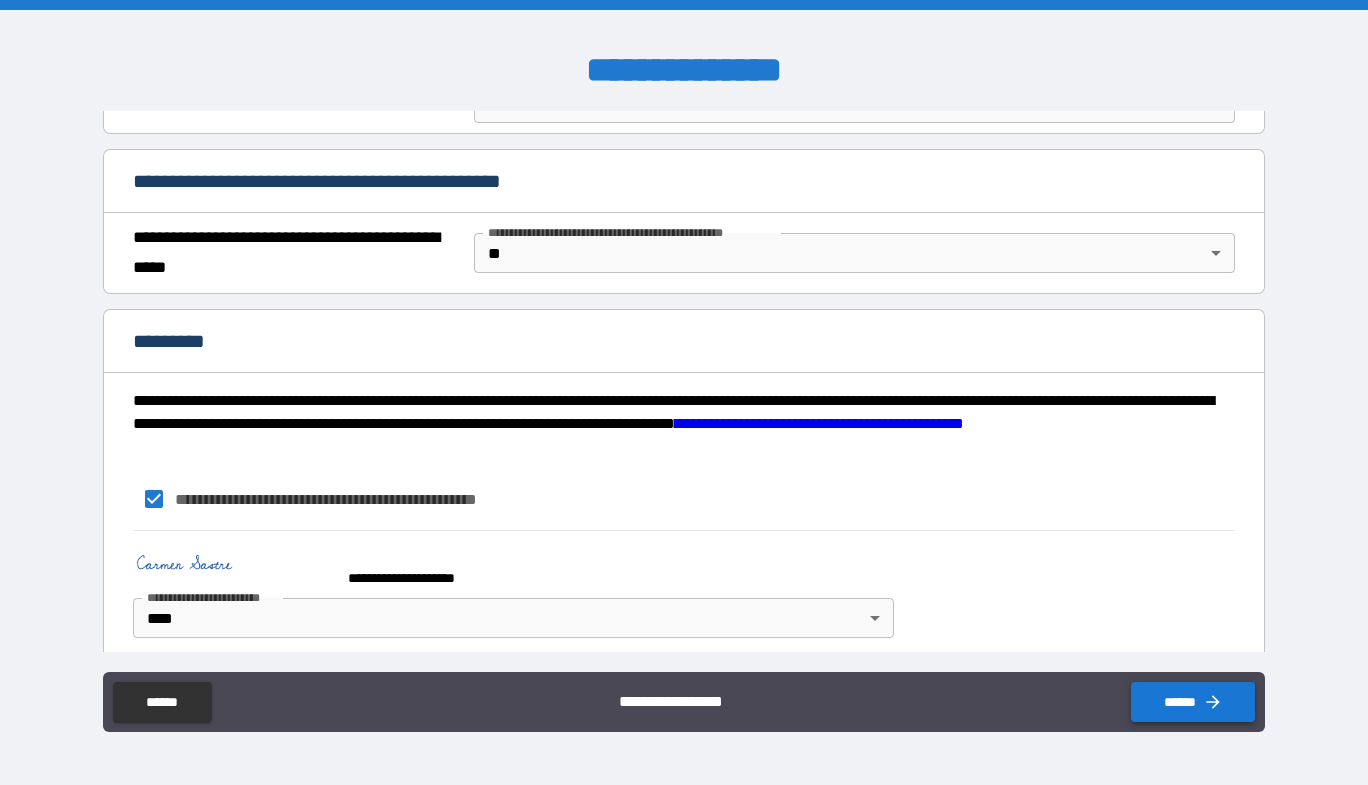 click on "******" at bounding box center [1193, 702] 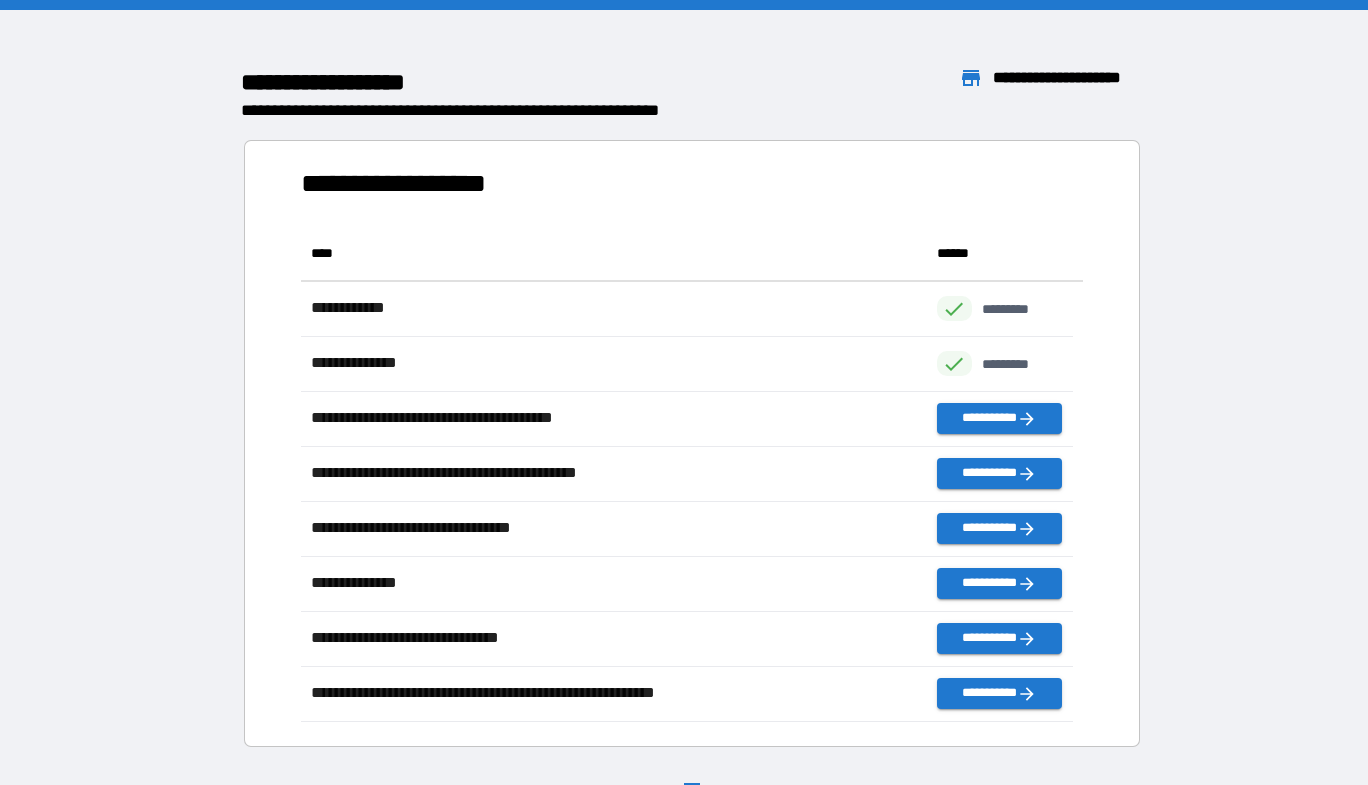 scroll, scrollTop: 16, scrollLeft: 16, axis: both 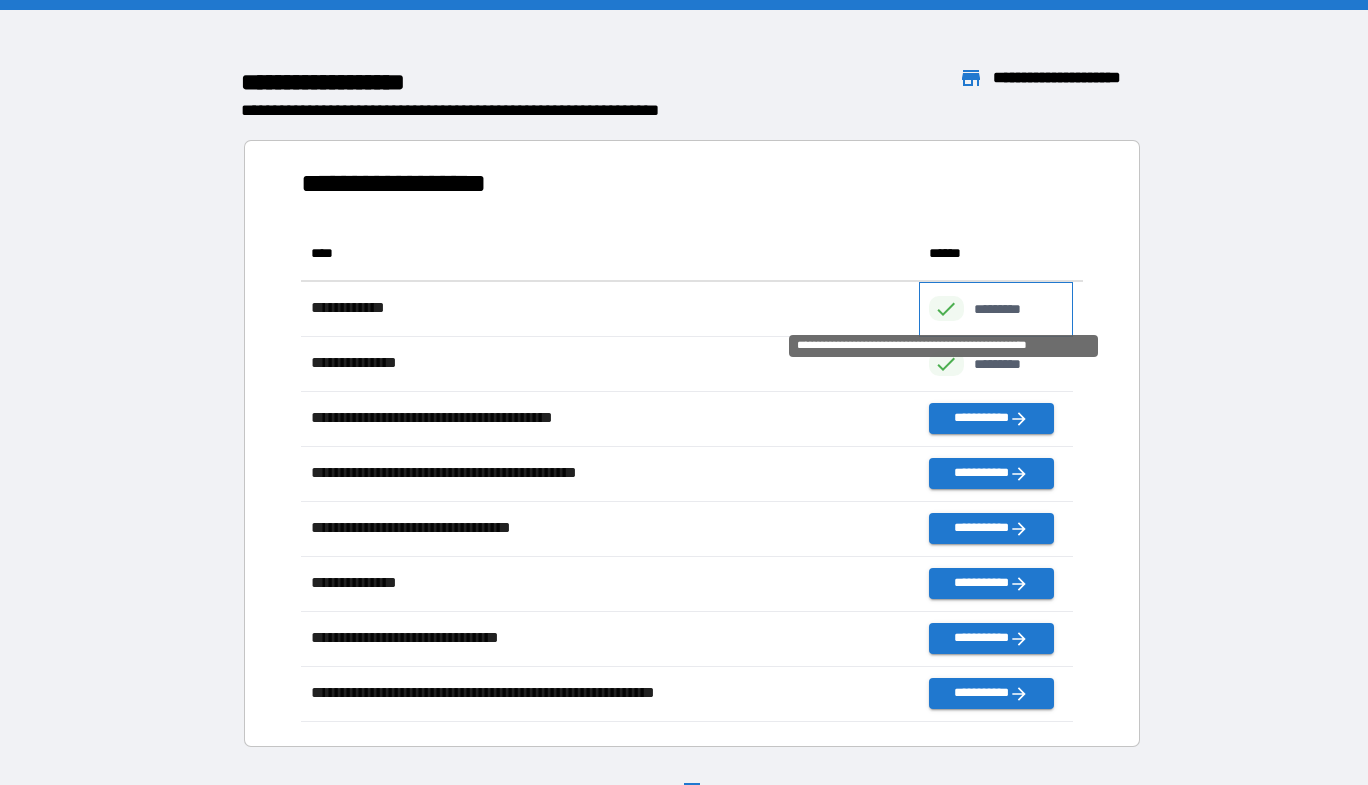 click 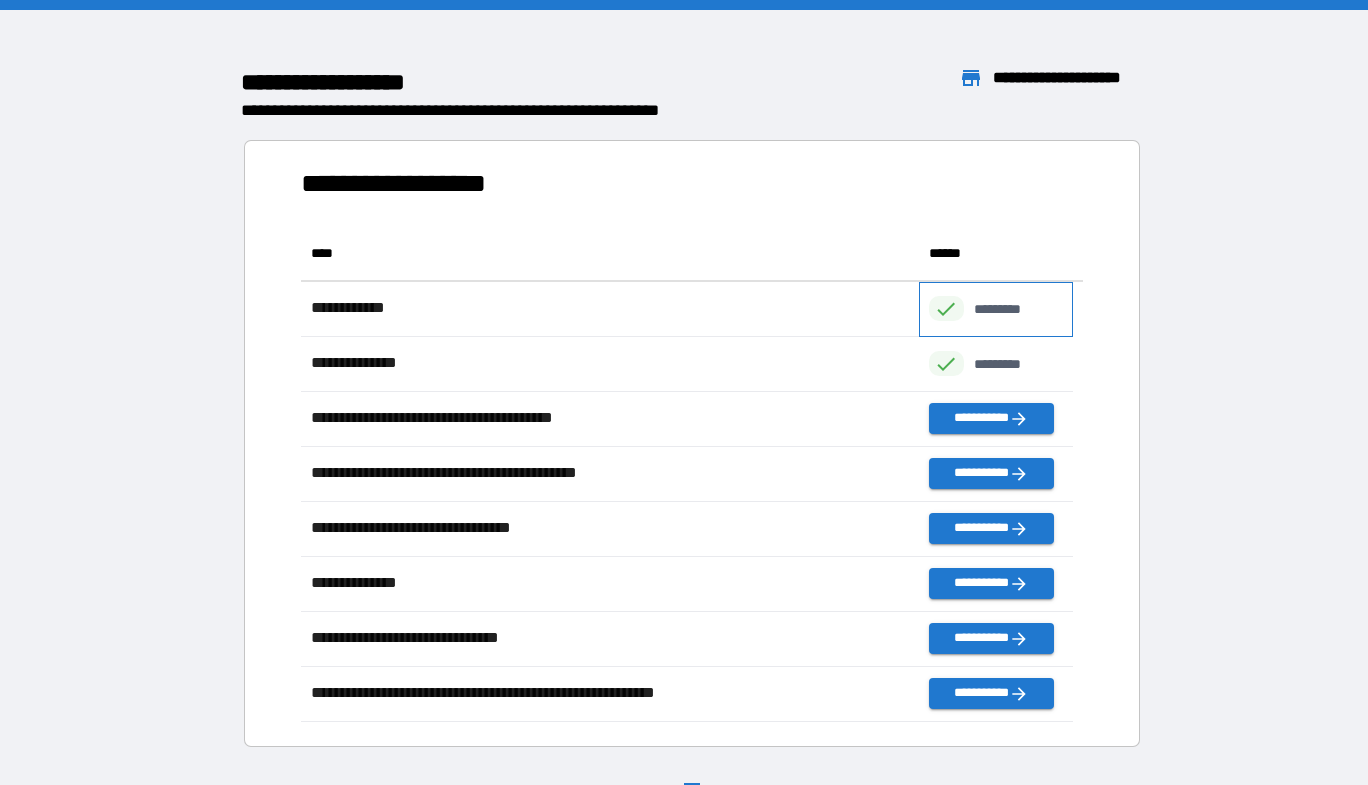 click on "*********" at bounding box center [1008, 309] 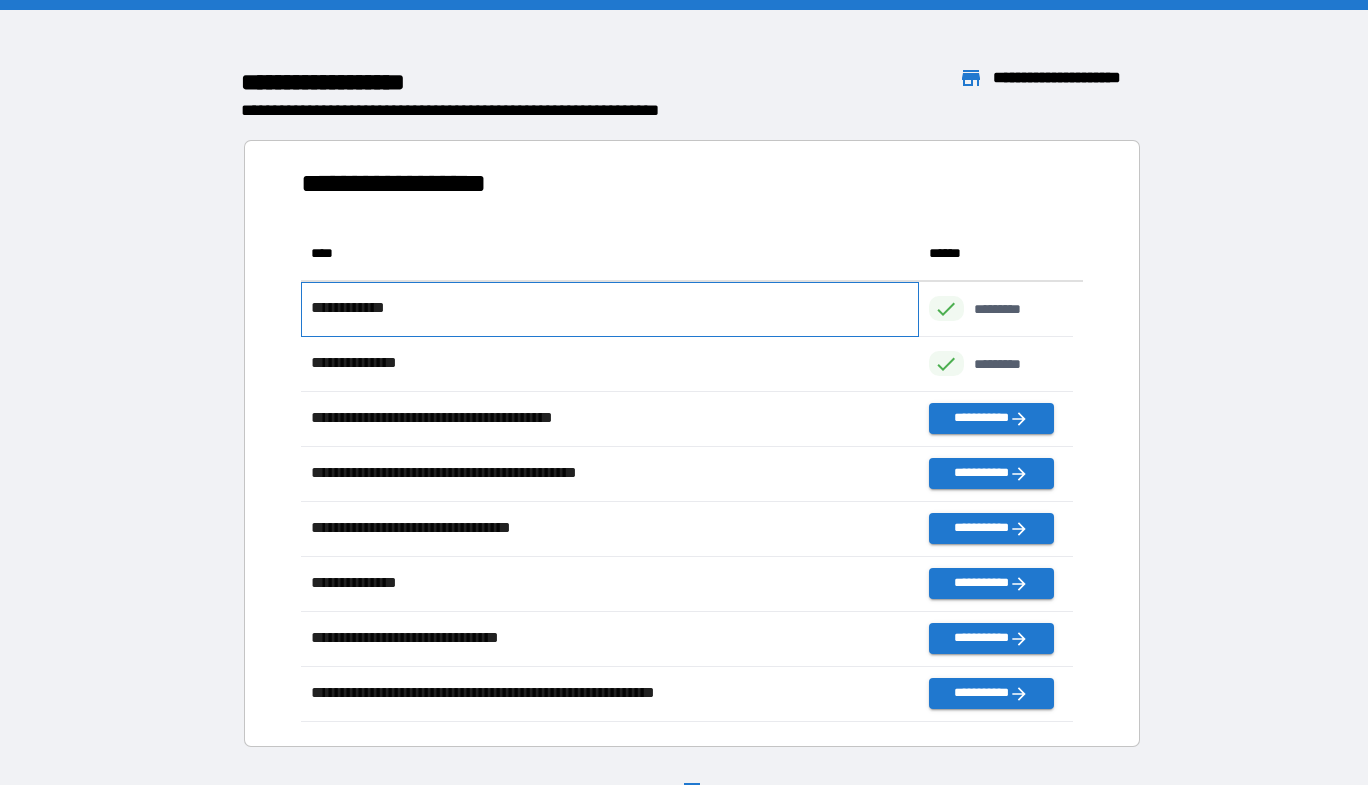 click on "**********" at bounding box center [610, 309] 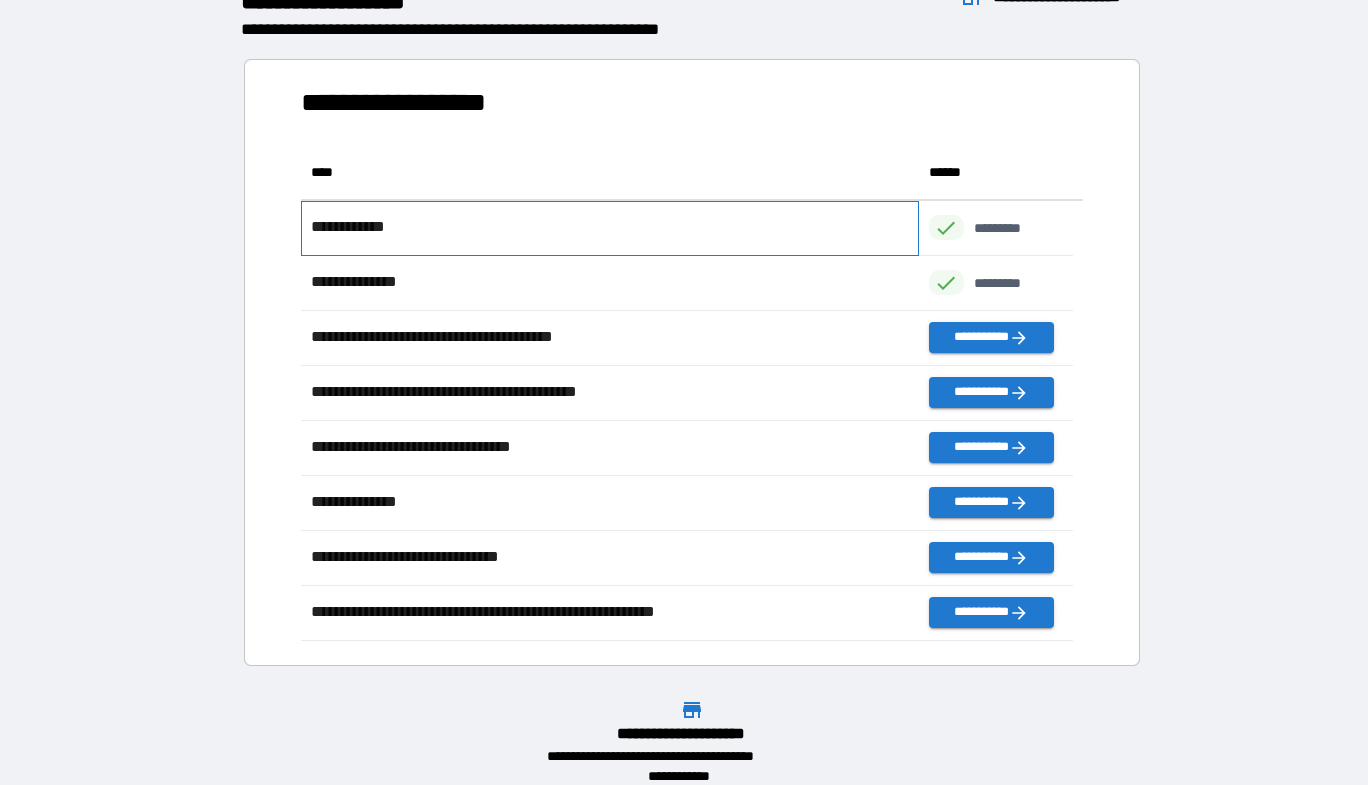 scroll, scrollTop: 100, scrollLeft: 0, axis: vertical 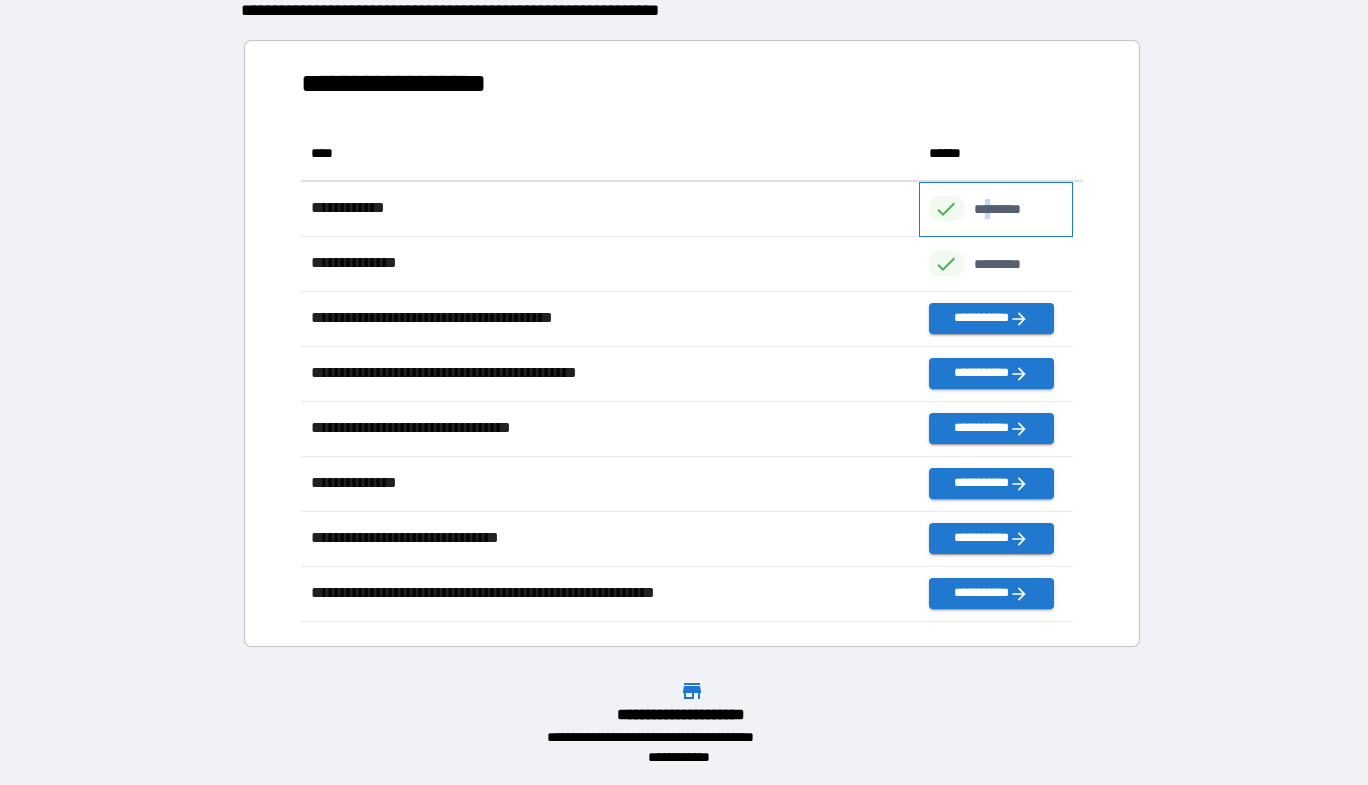 click on "*********" at bounding box center (1008, 209) 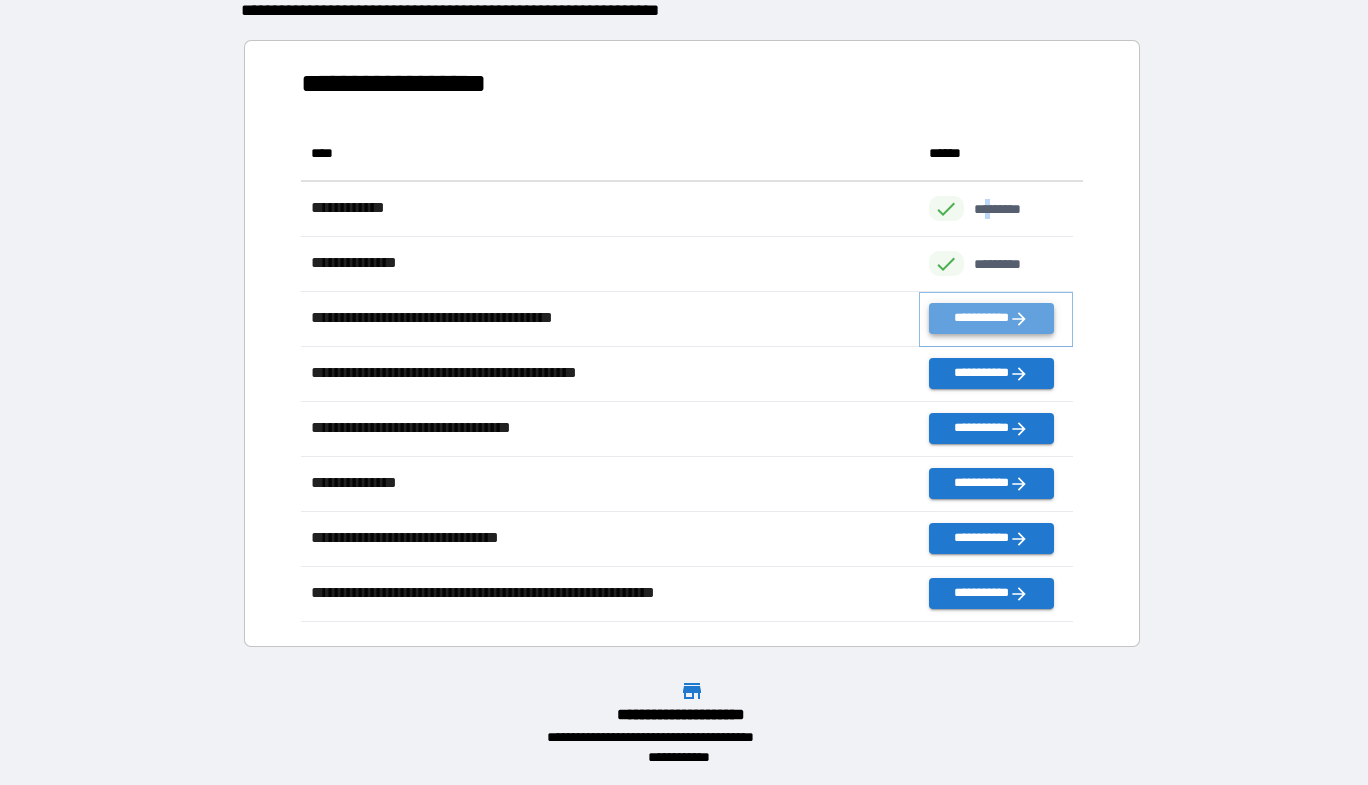 click on "**********" at bounding box center [991, 318] 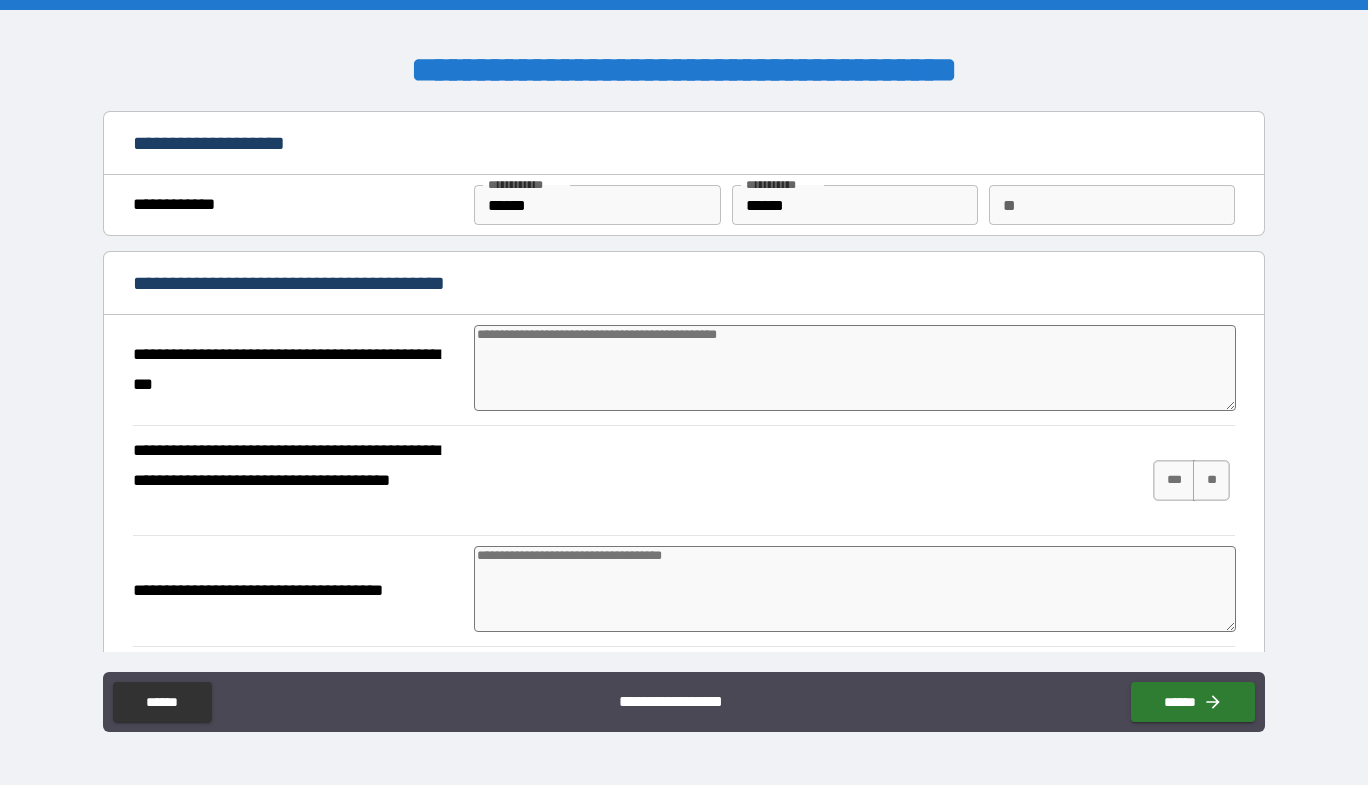 type on "*" 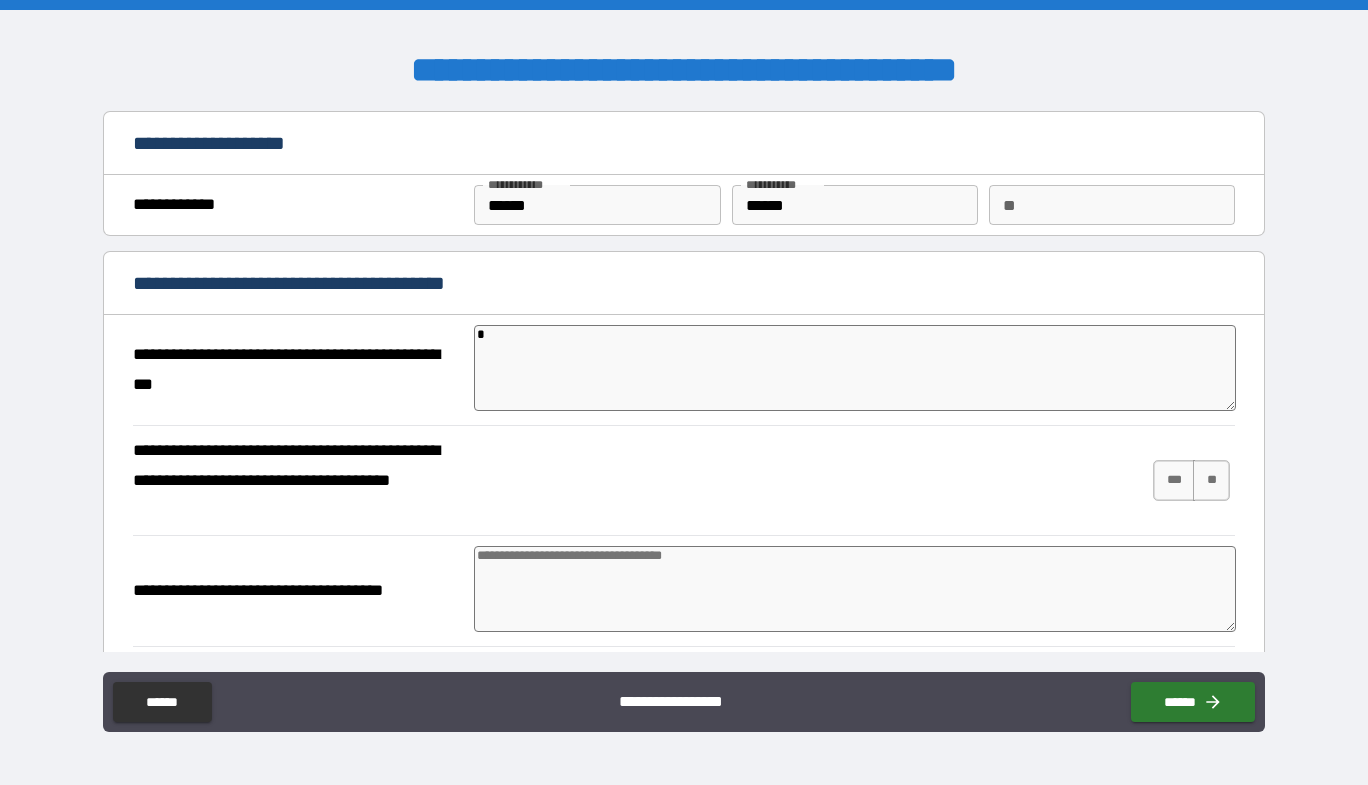 type on "*" 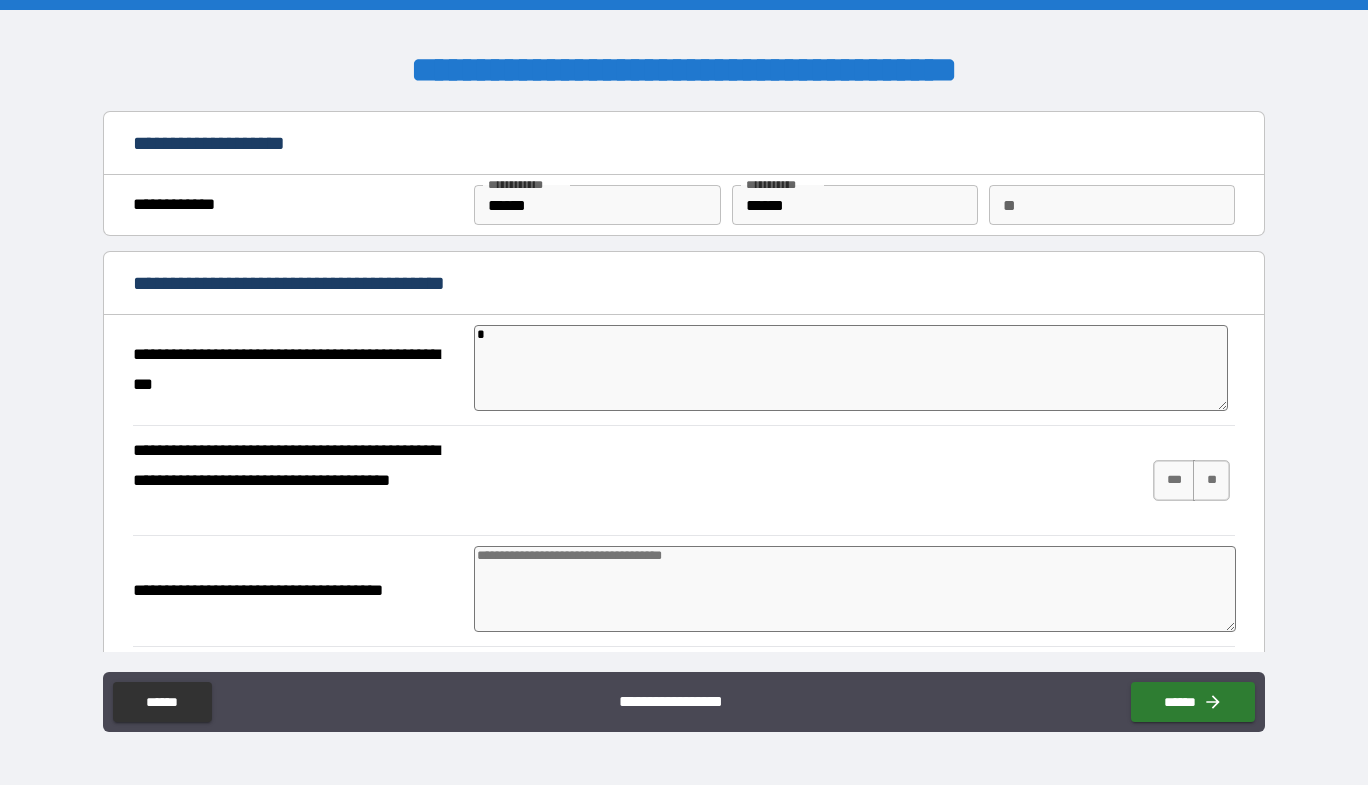 type on "*" 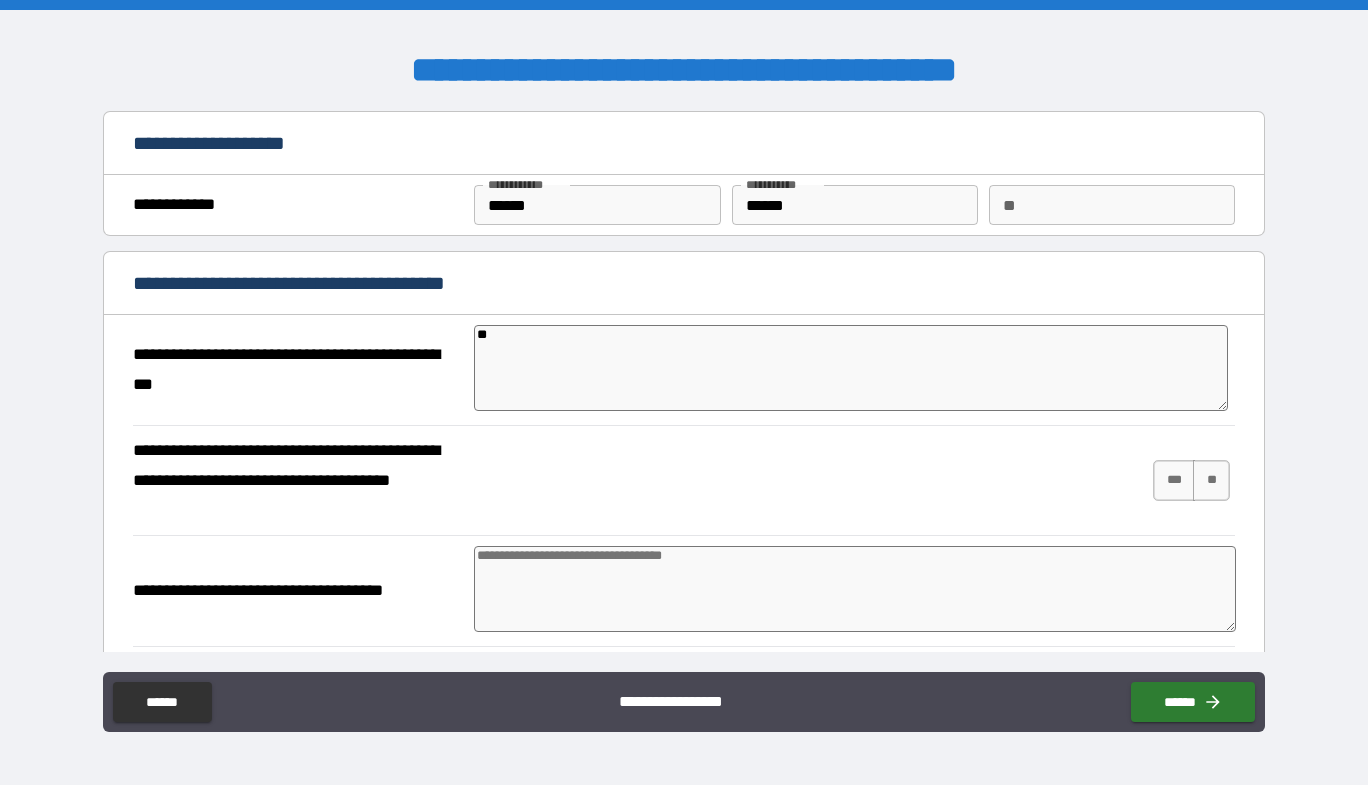type on "*" 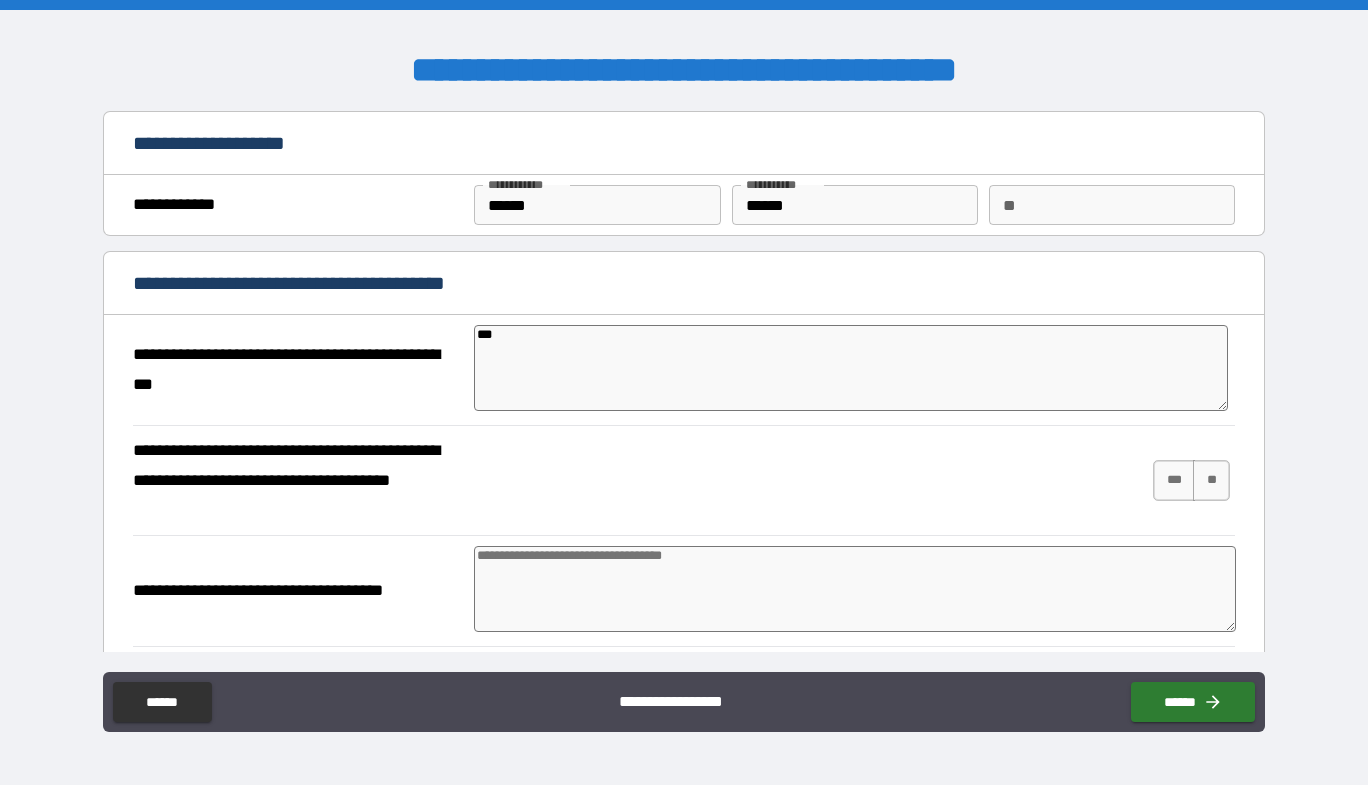 type on "****" 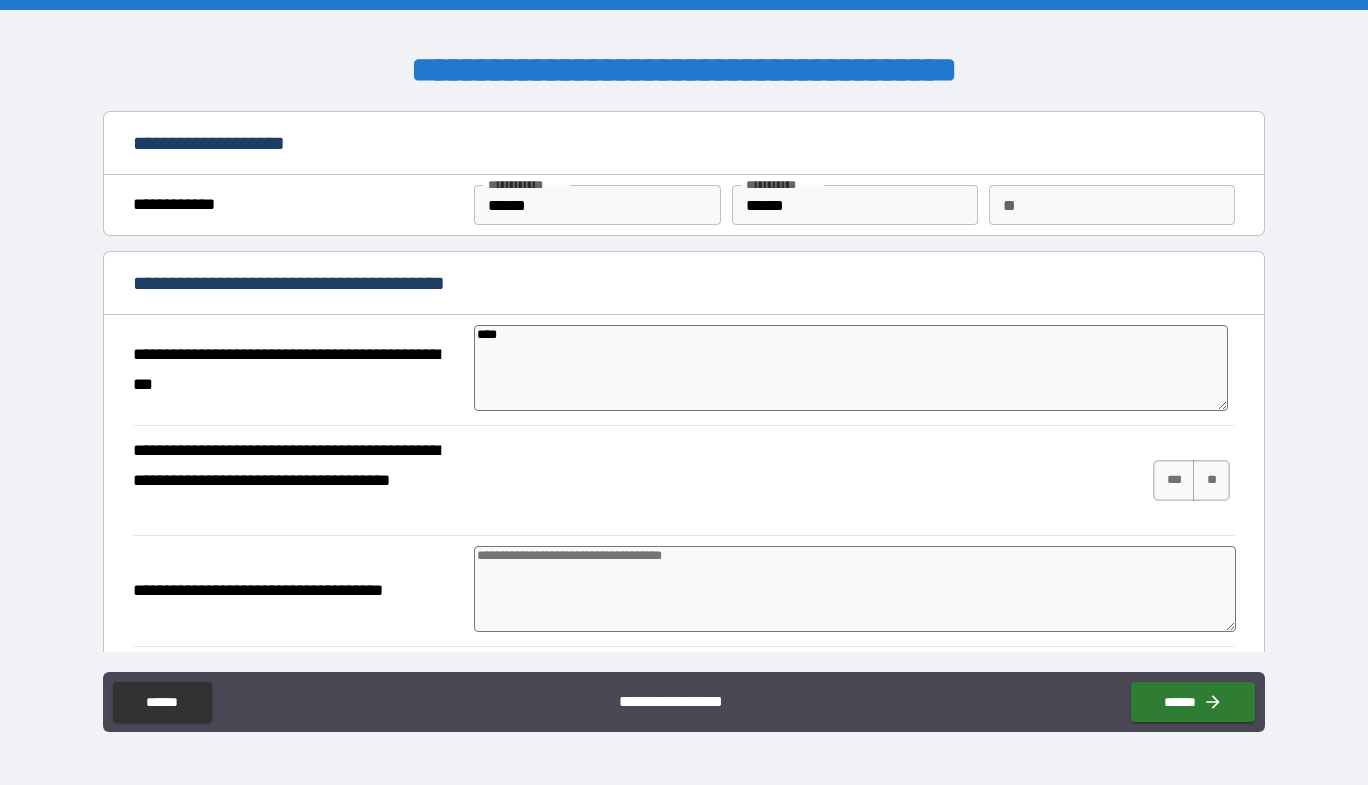 type on "*" 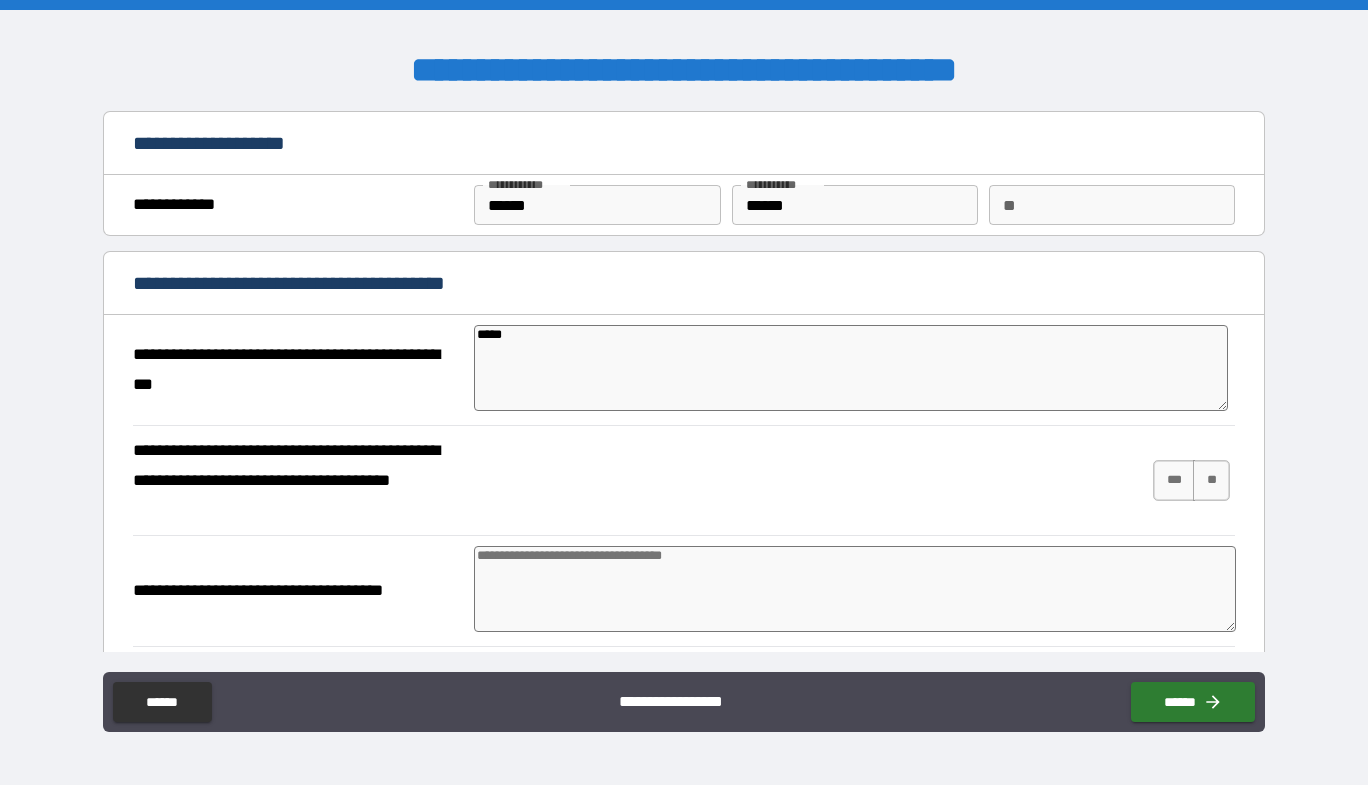 type on "******" 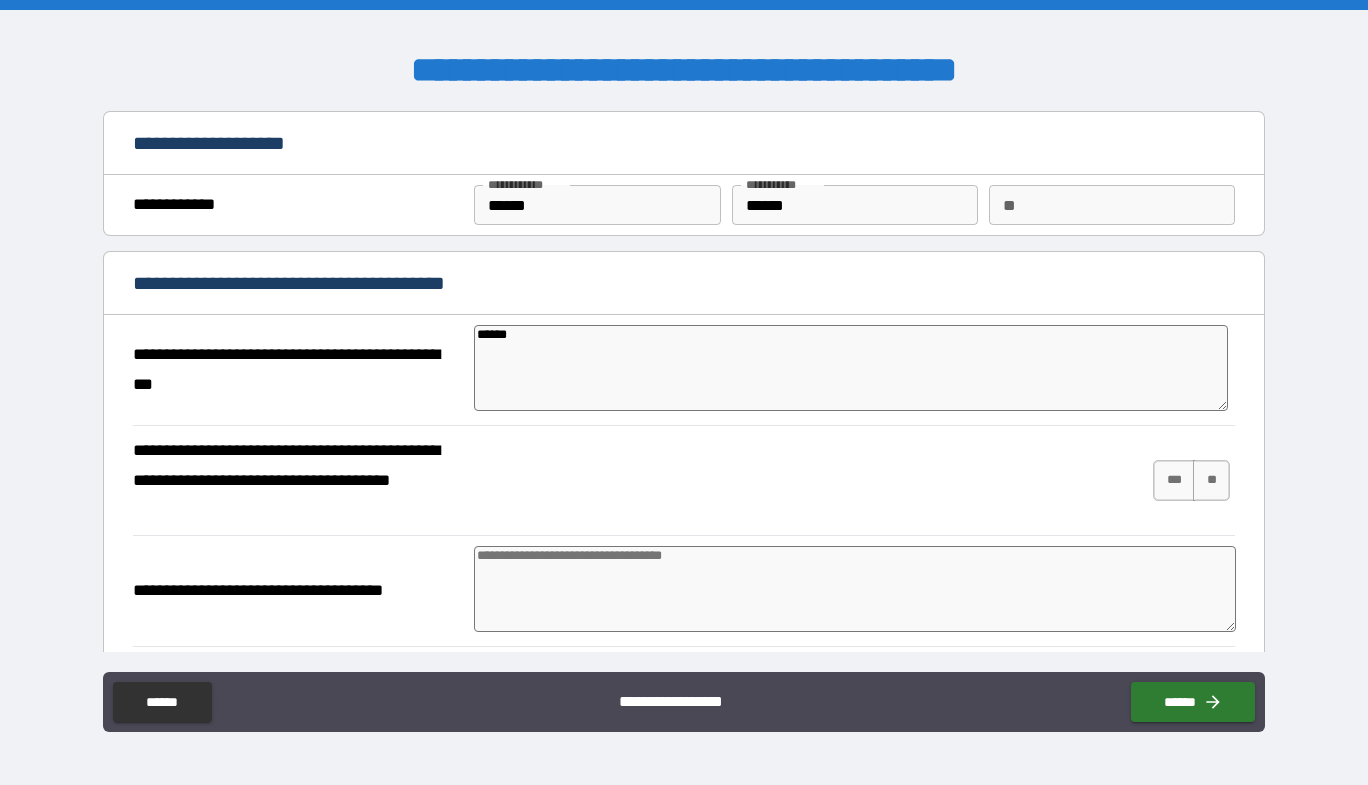 type on "*******" 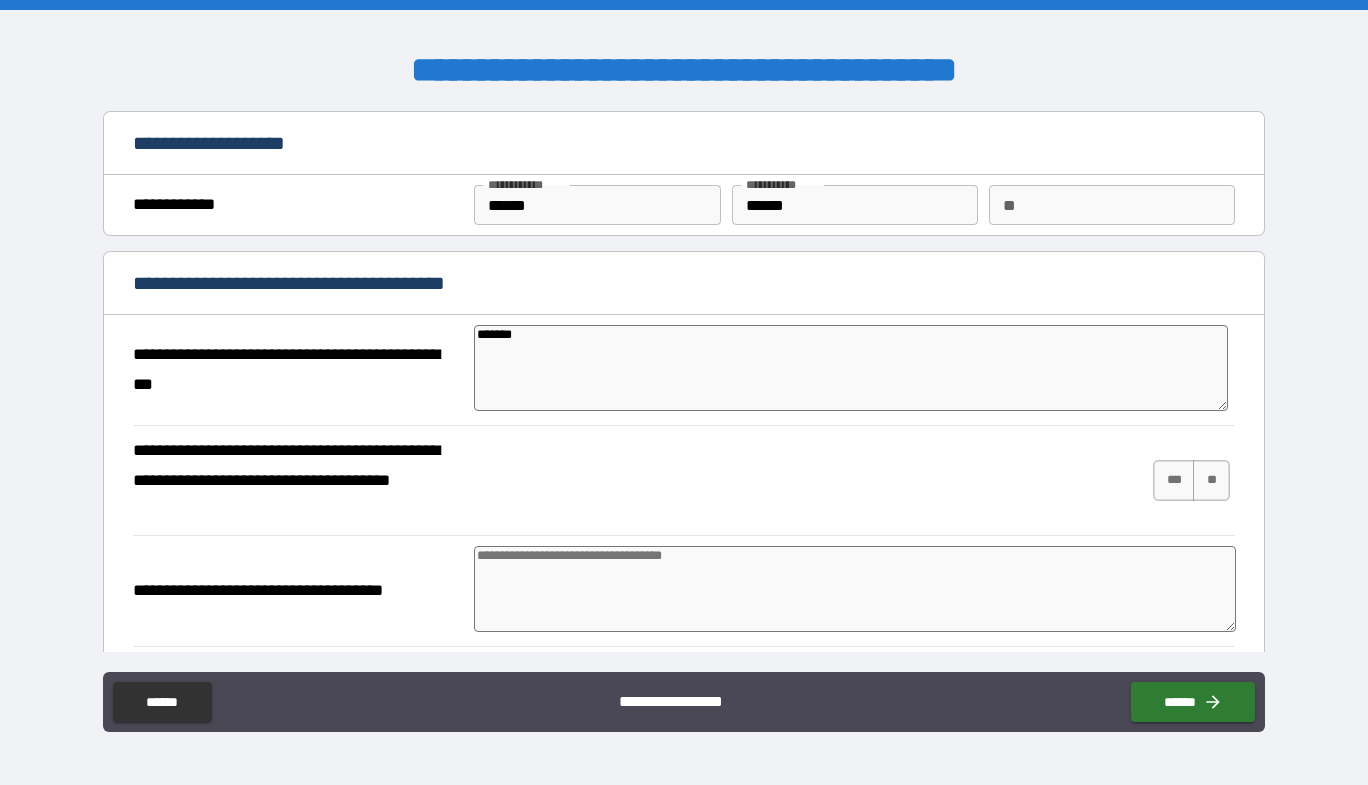 type on "********" 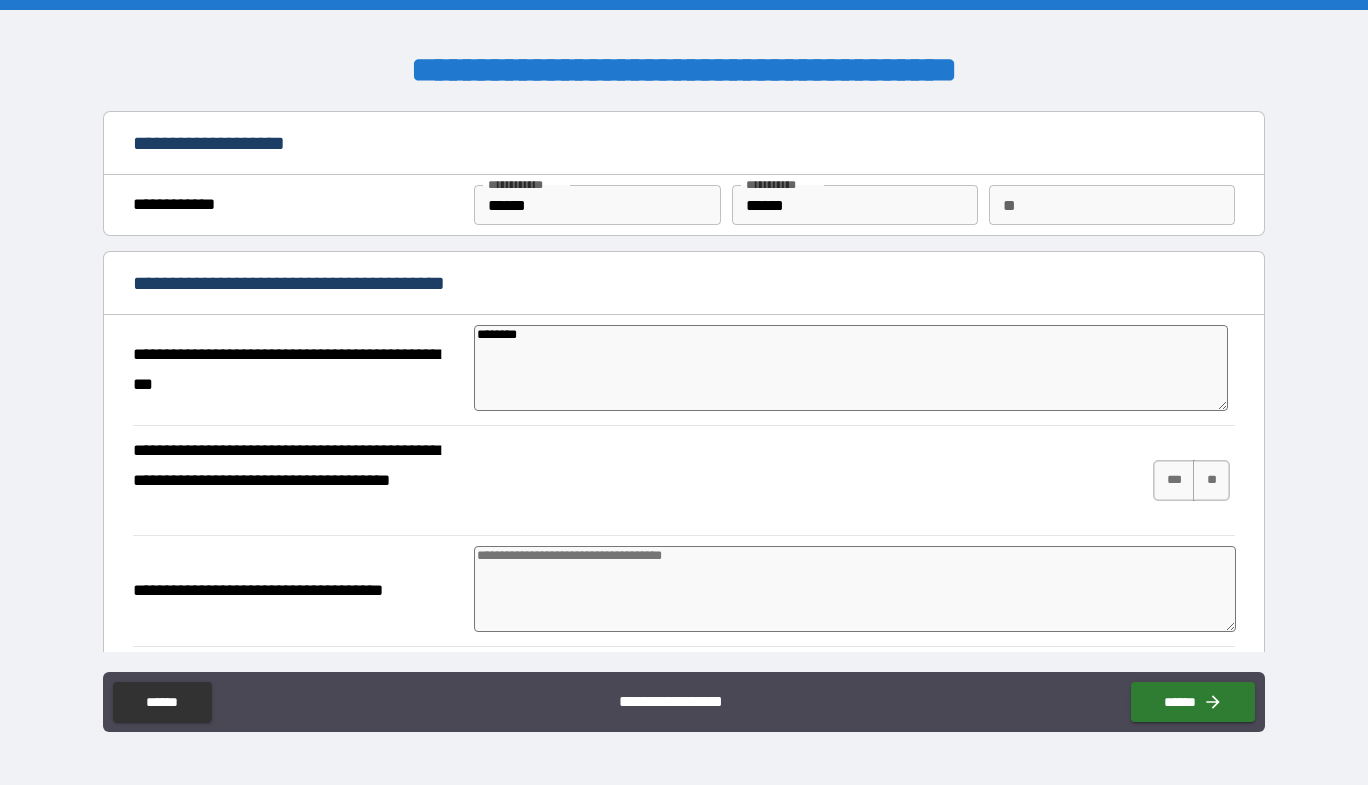 type on "*" 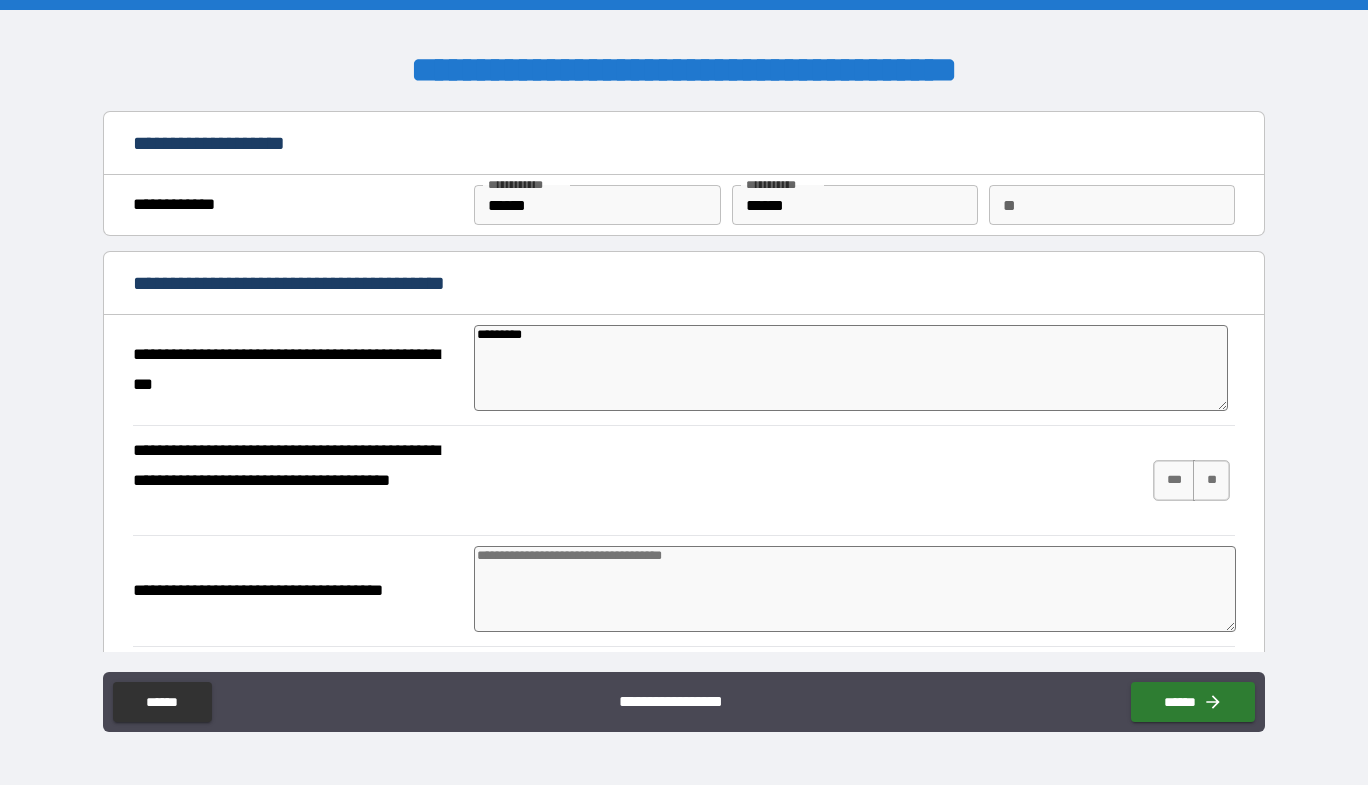 type on "*" 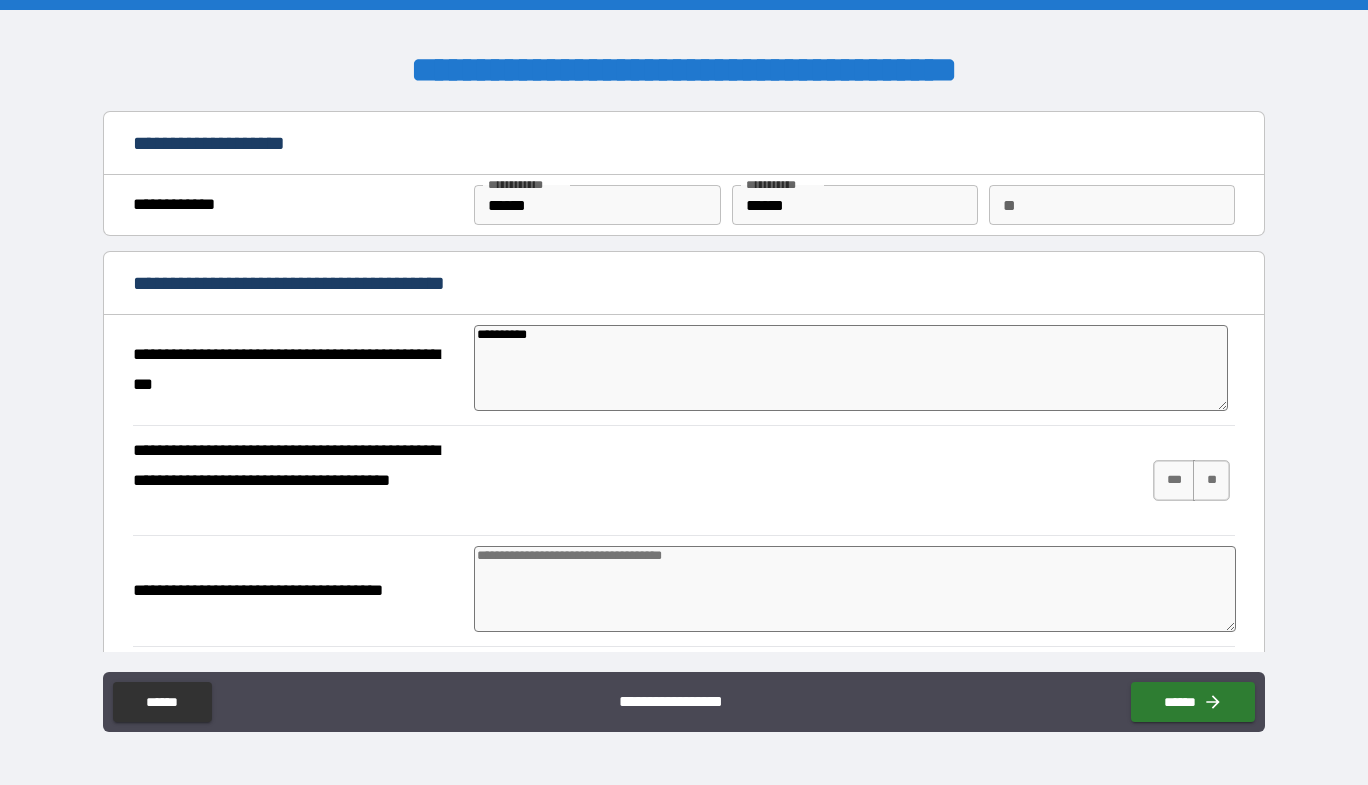 type on "*" 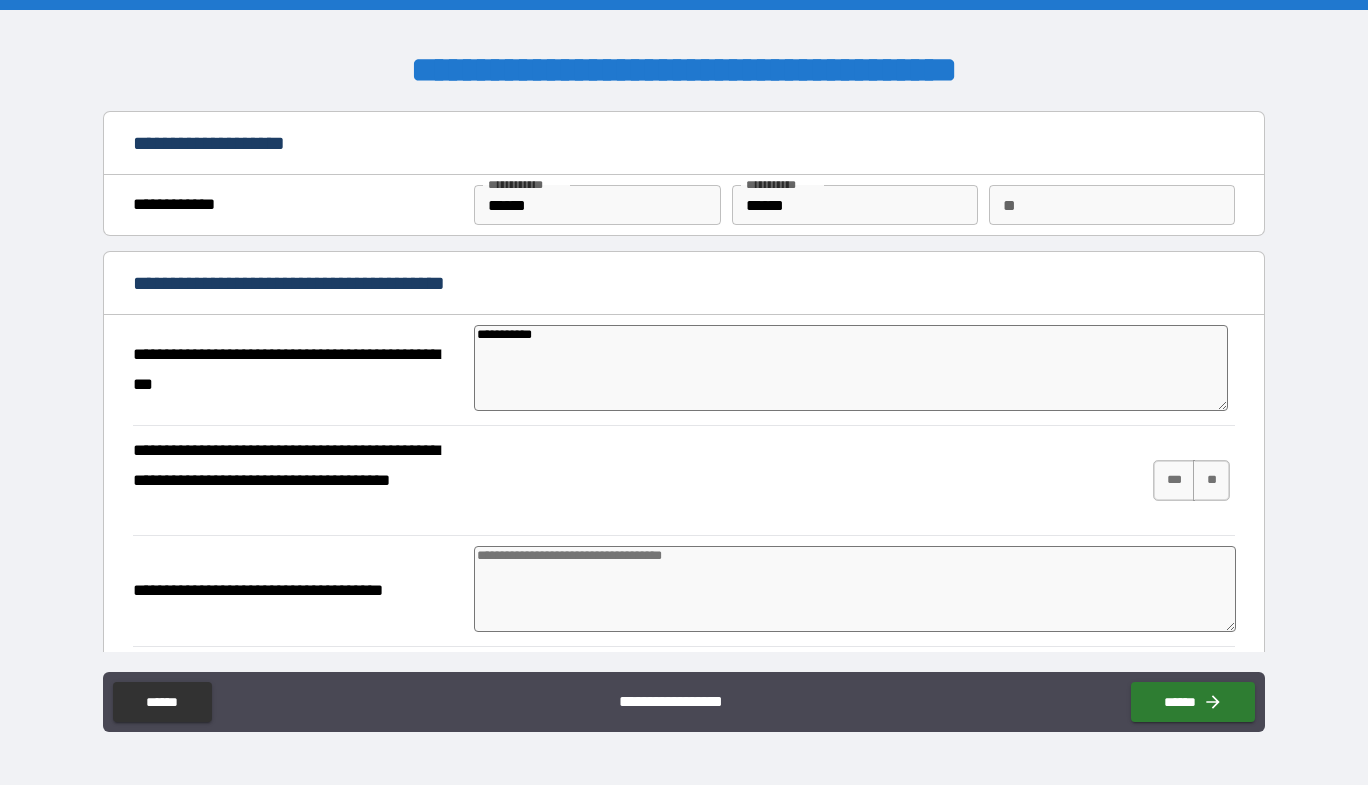 type on "*" 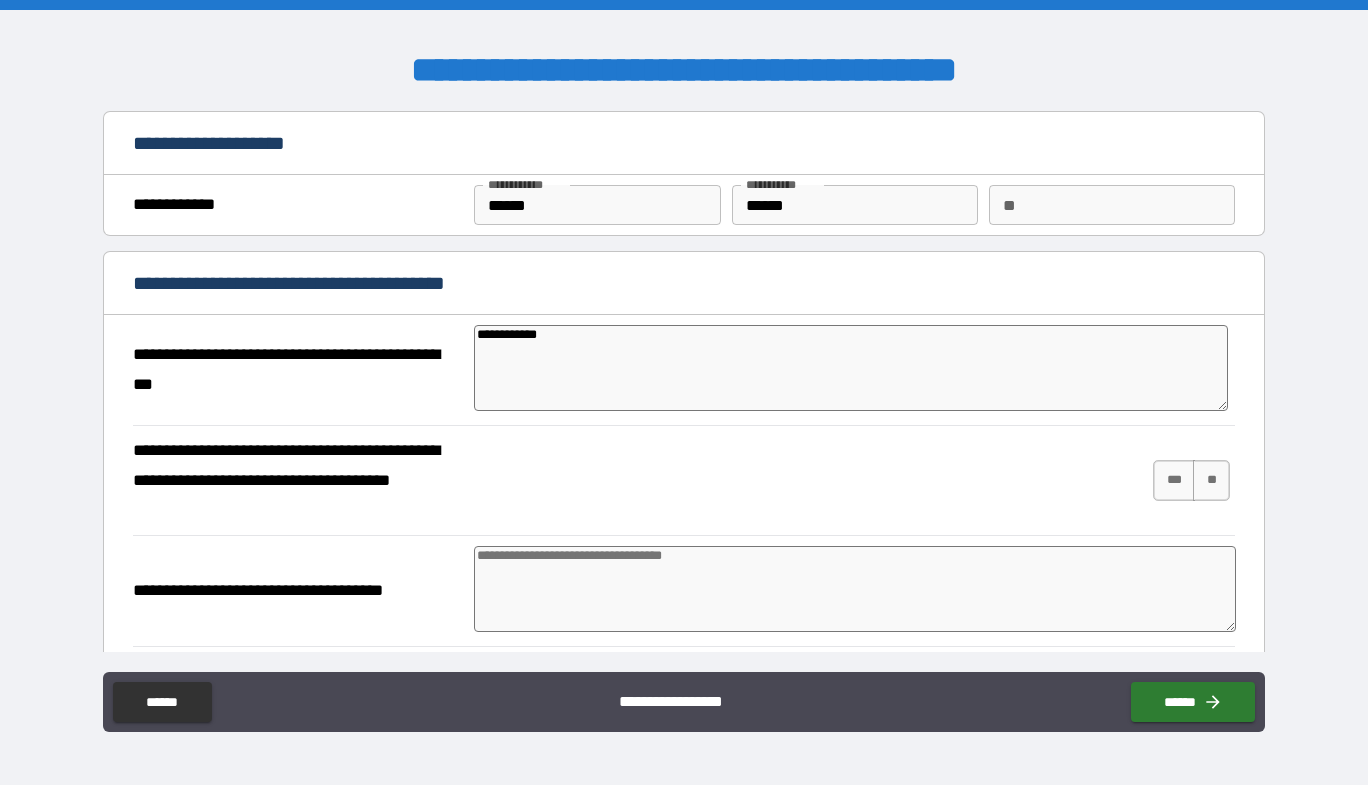 type on "**********" 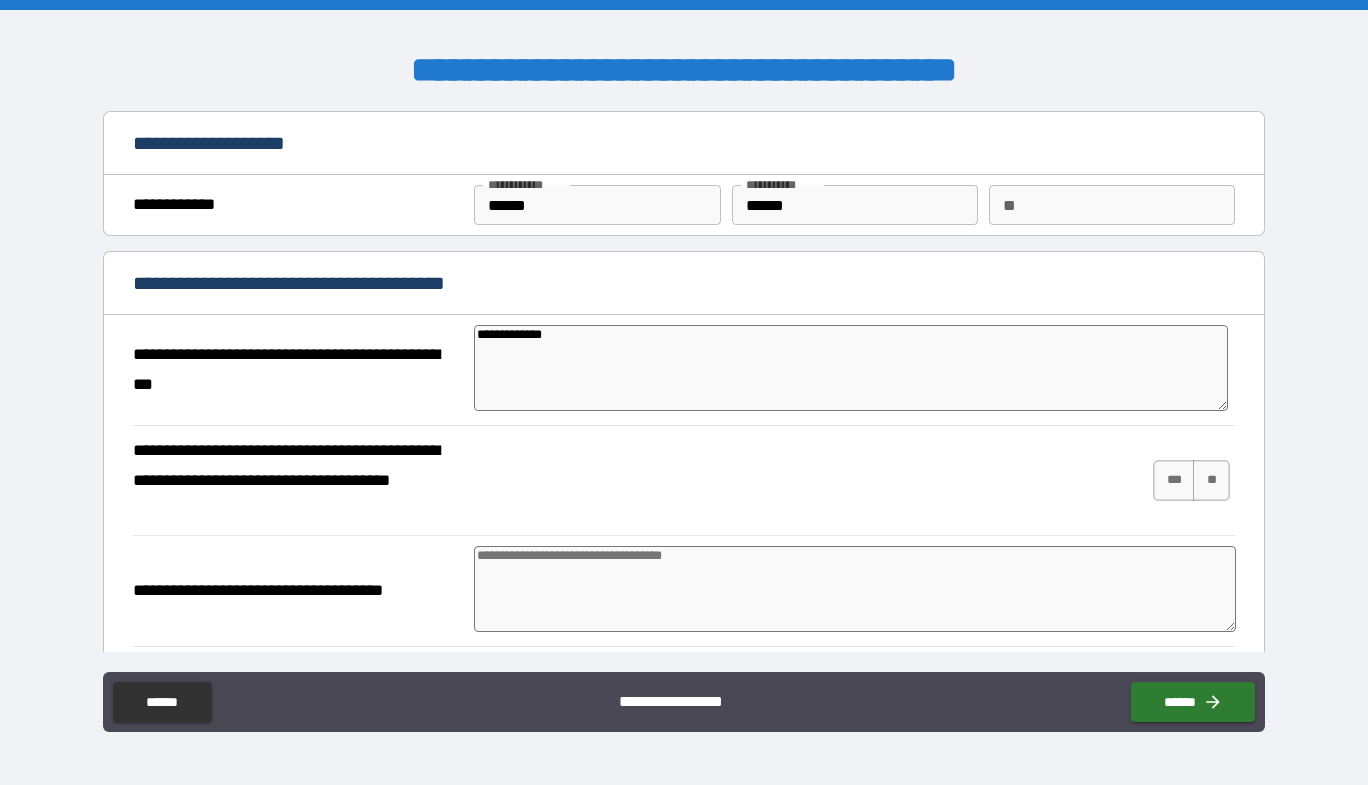 type on "**********" 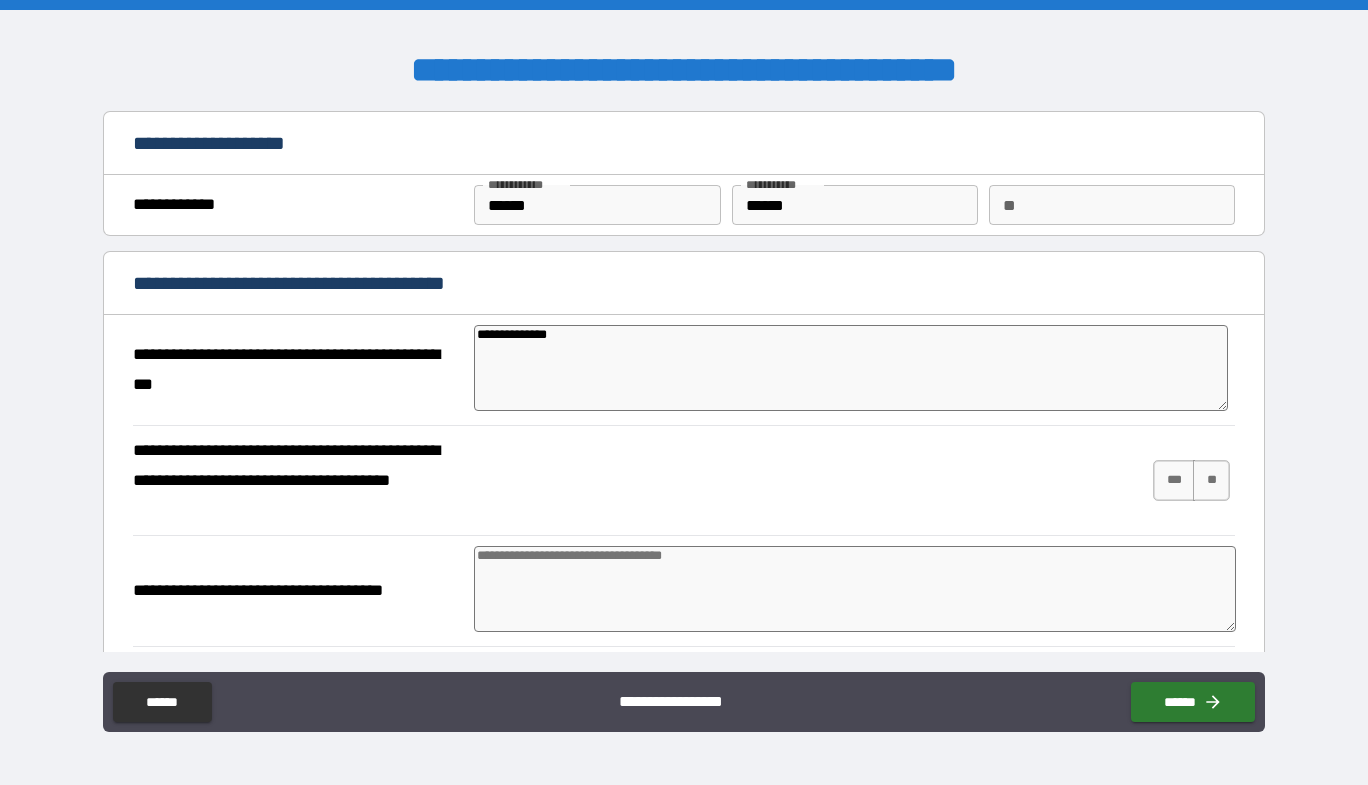 type on "*" 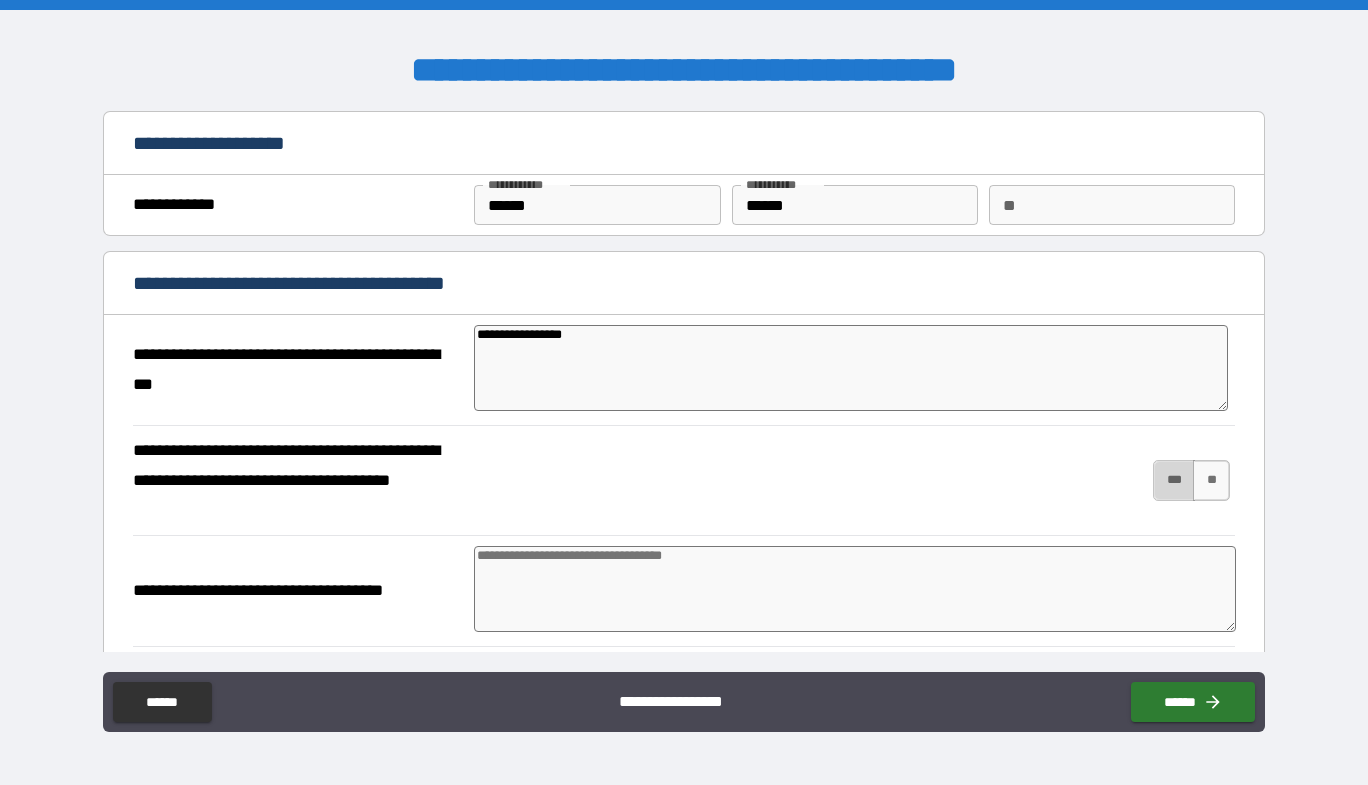 click on "***" at bounding box center (1174, 480) 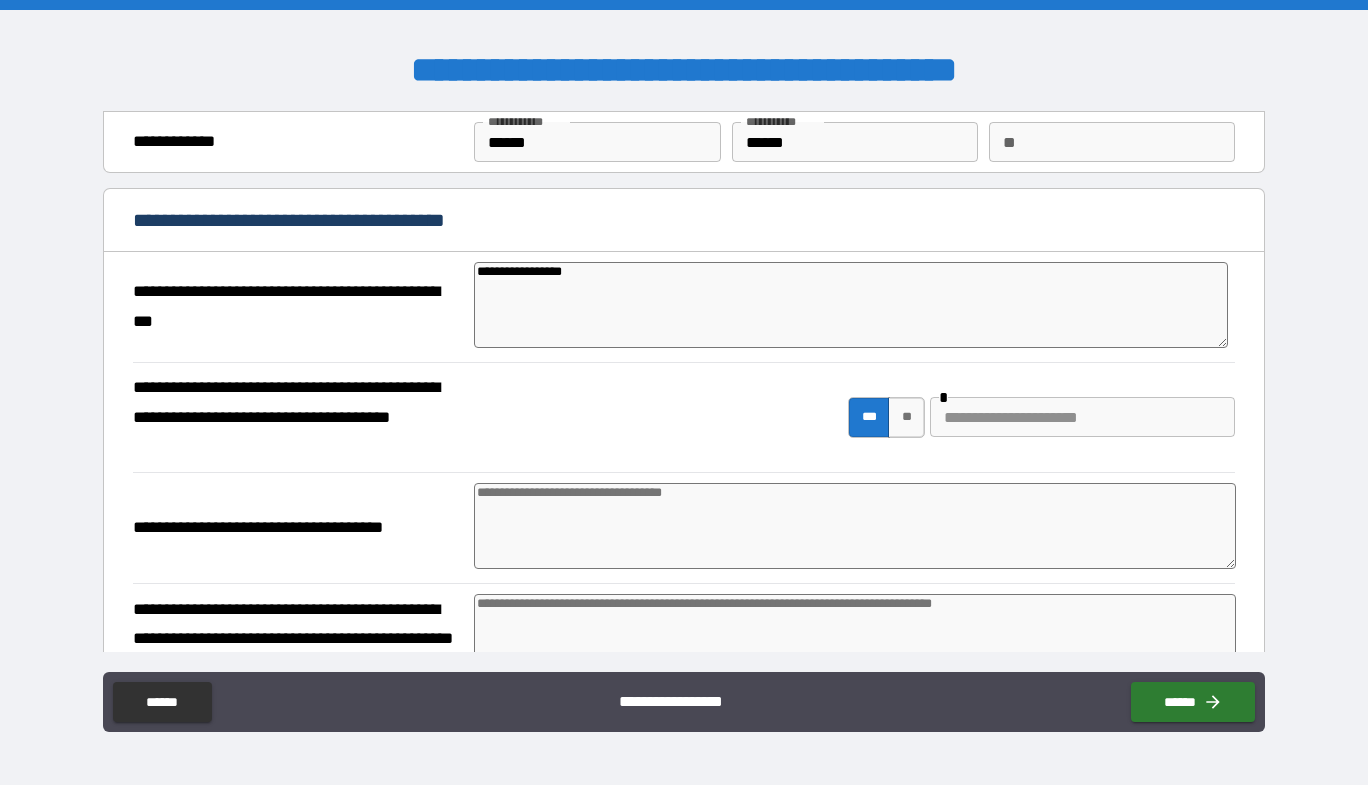 scroll, scrollTop: 100, scrollLeft: 0, axis: vertical 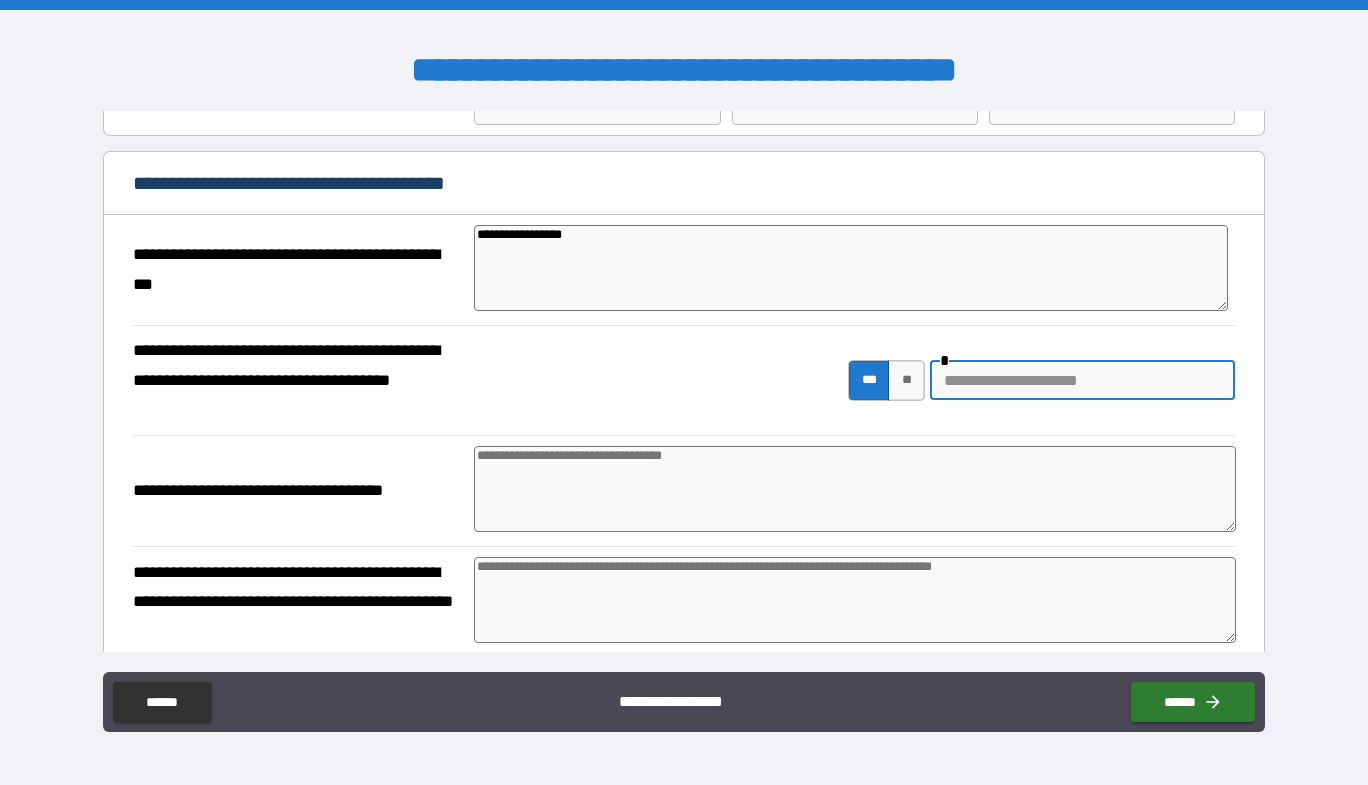 click at bounding box center (1082, 380) 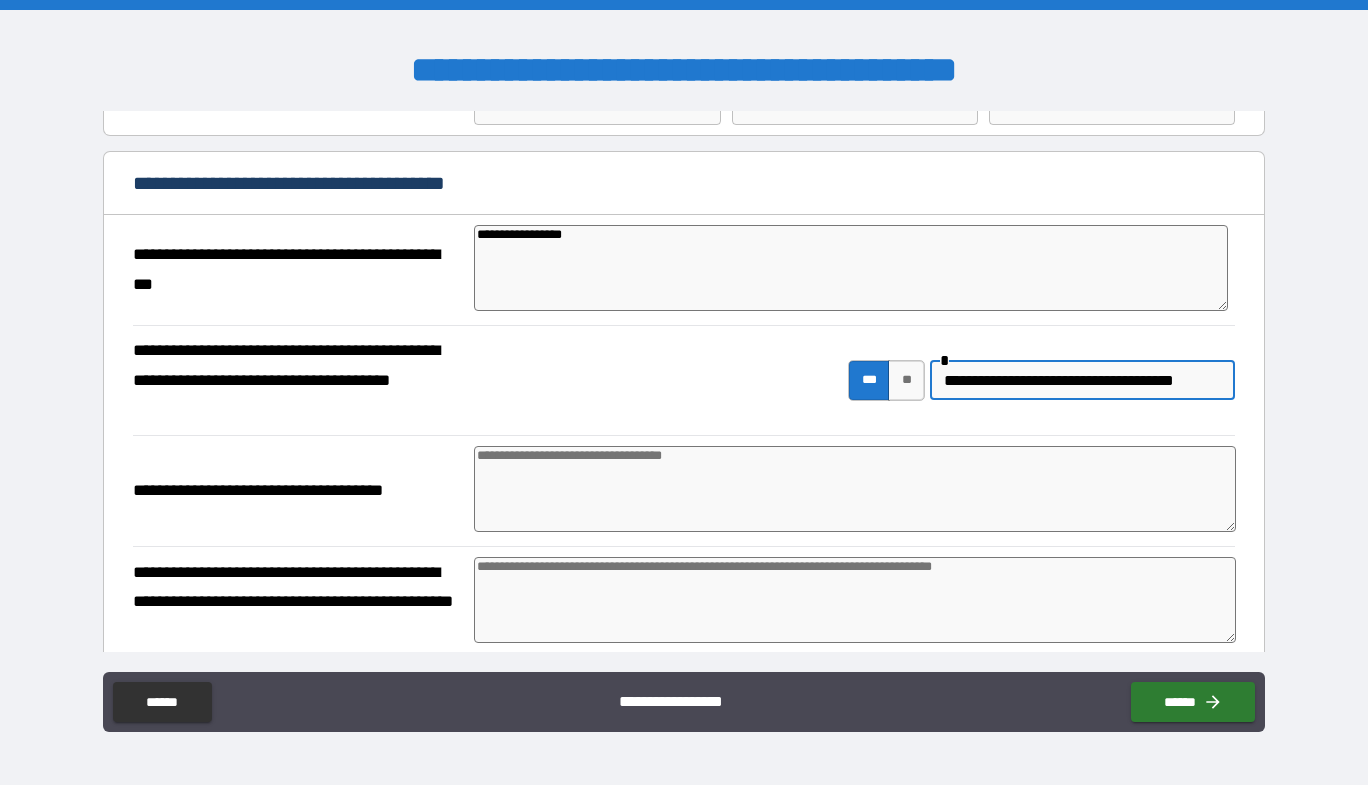 drag, startPoint x: 1200, startPoint y: 379, endPoint x: 685, endPoint y: 318, distance: 518.60004 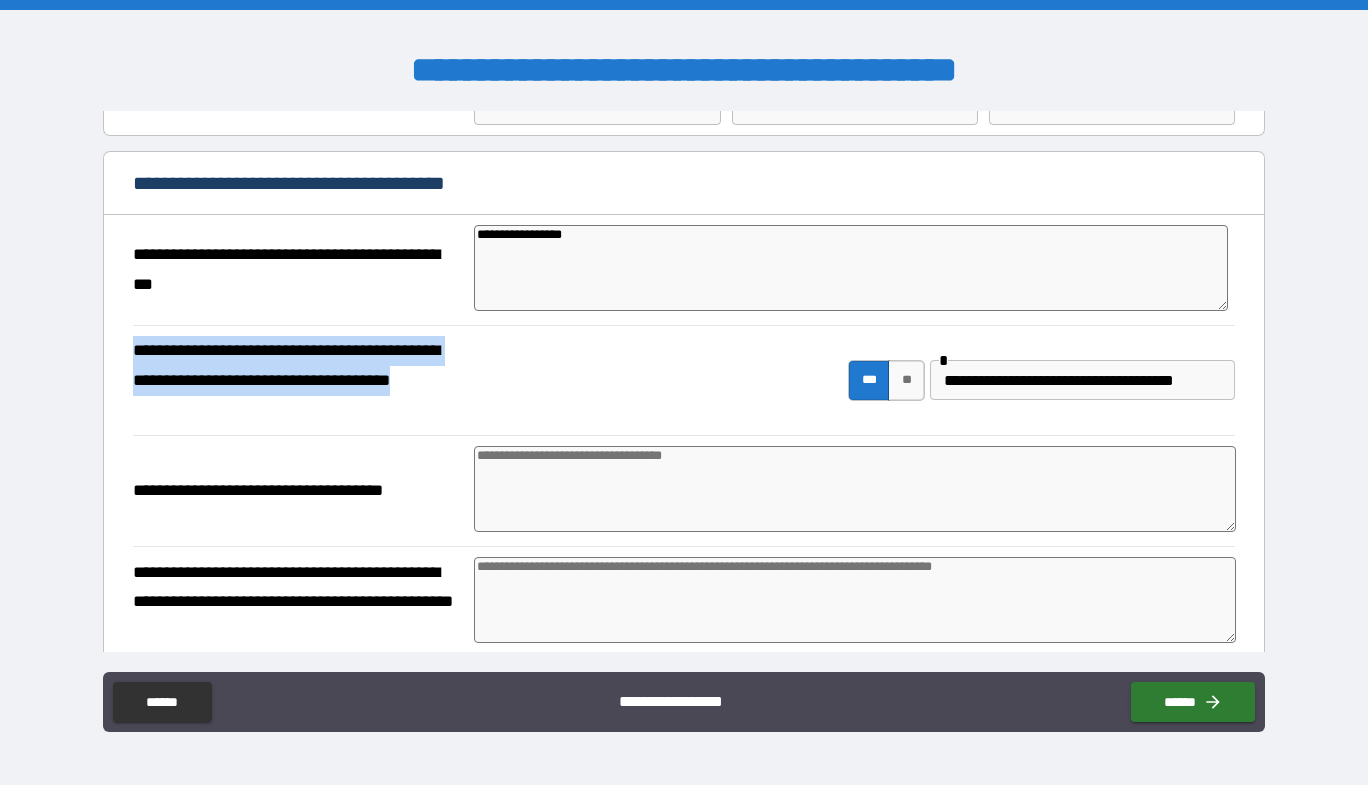 drag, startPoint x: 191, startPoint y: 420, endPoint x: 137, endPoint y: 346, distance: 91.60786 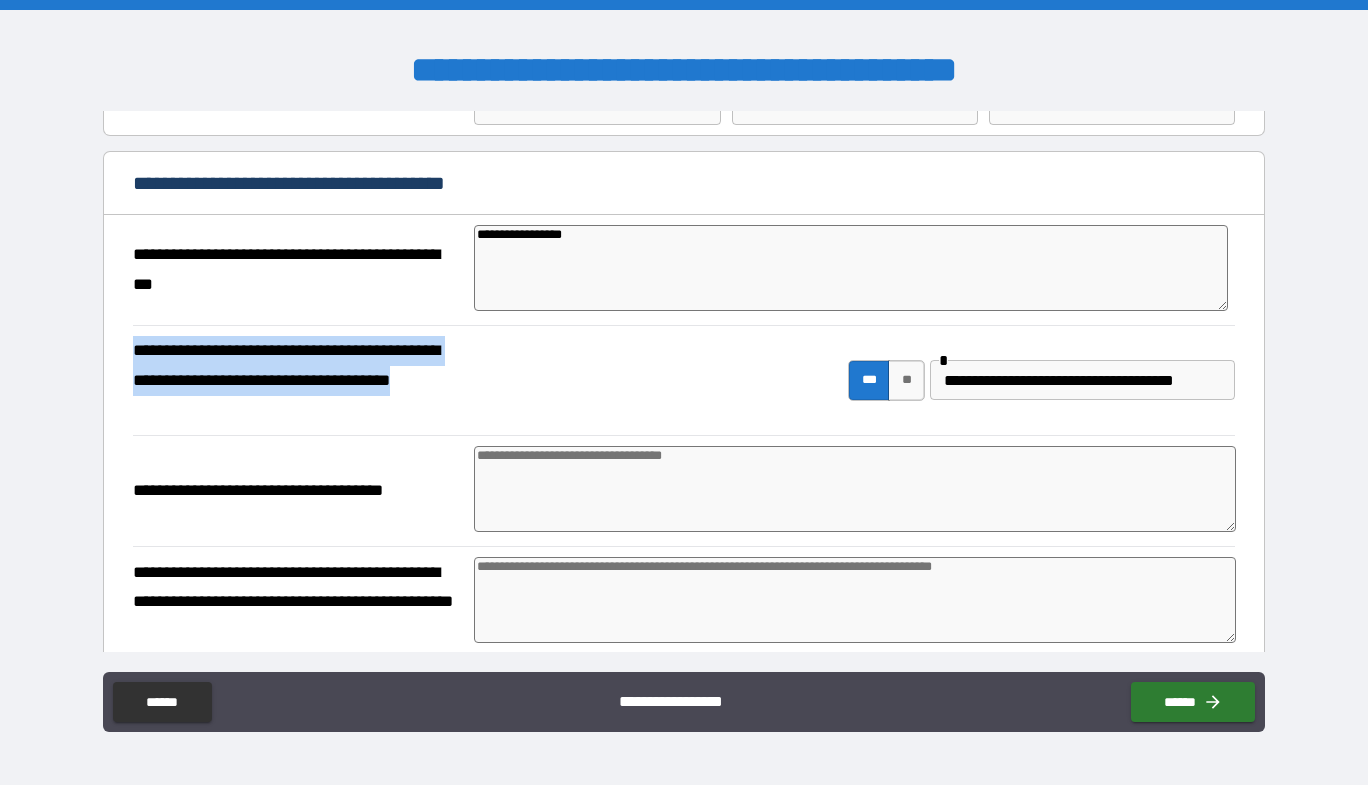 click on "**********" at bounding box center (296, 380) 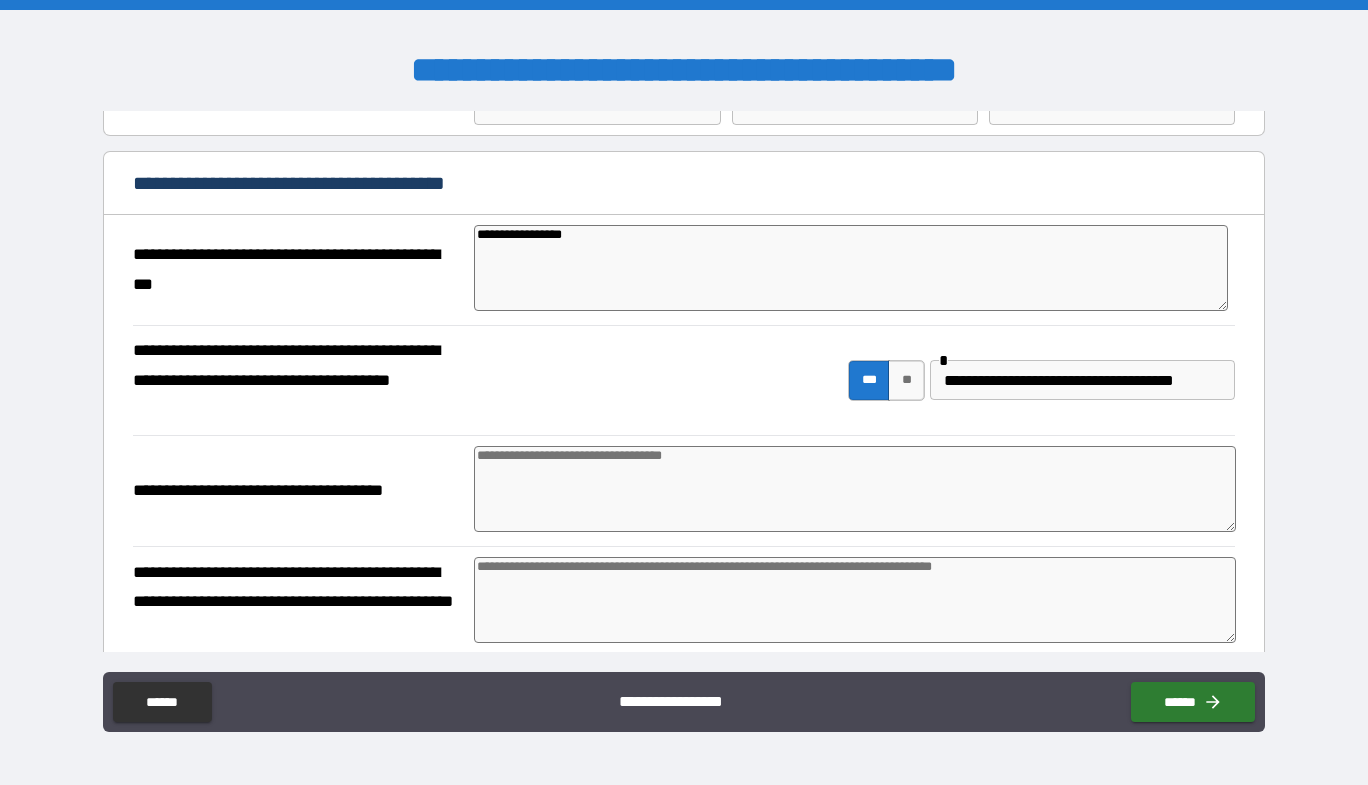 click on "**********" at bounding box center (1082, 380) 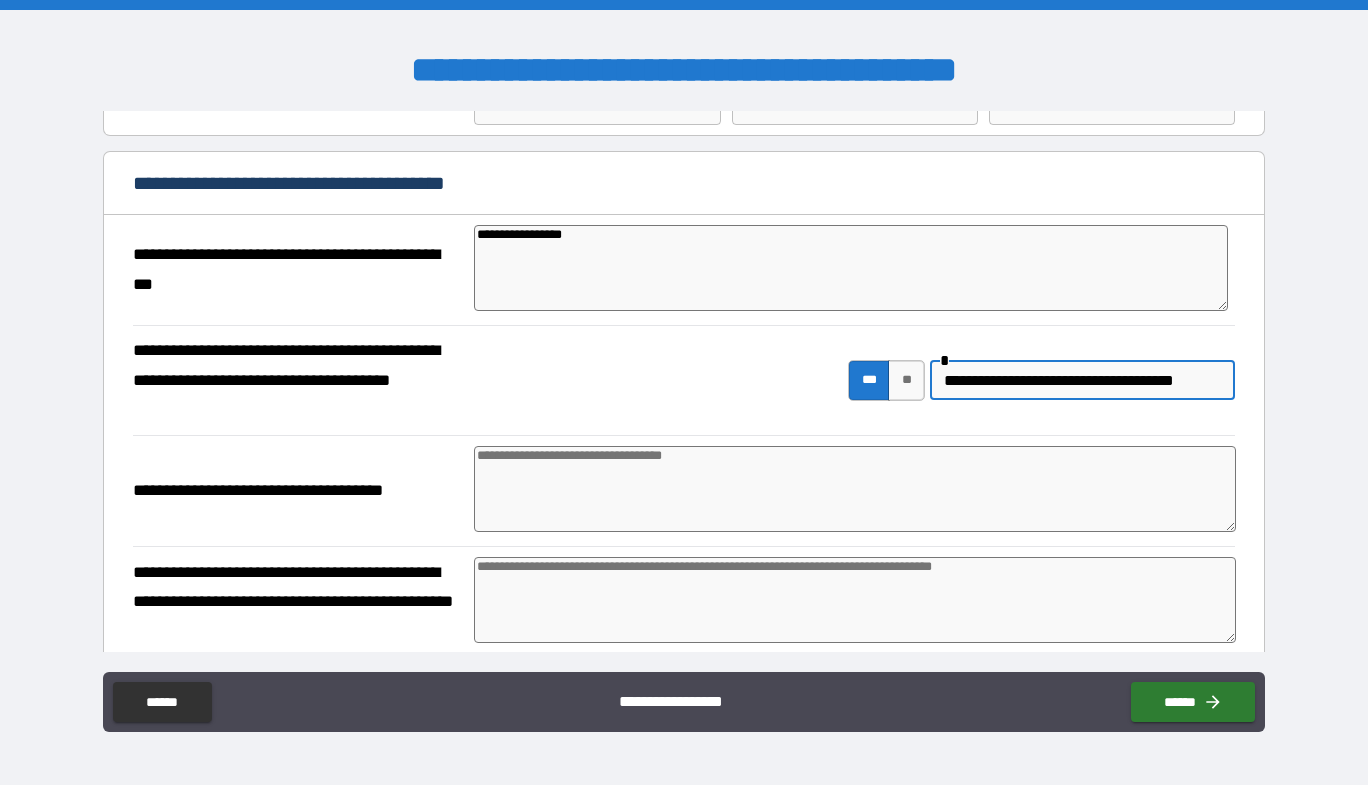 drag, startPoint x: 1193, startPoint y: 381, endPoint x: 929, endPoint y: 381, distance: 264 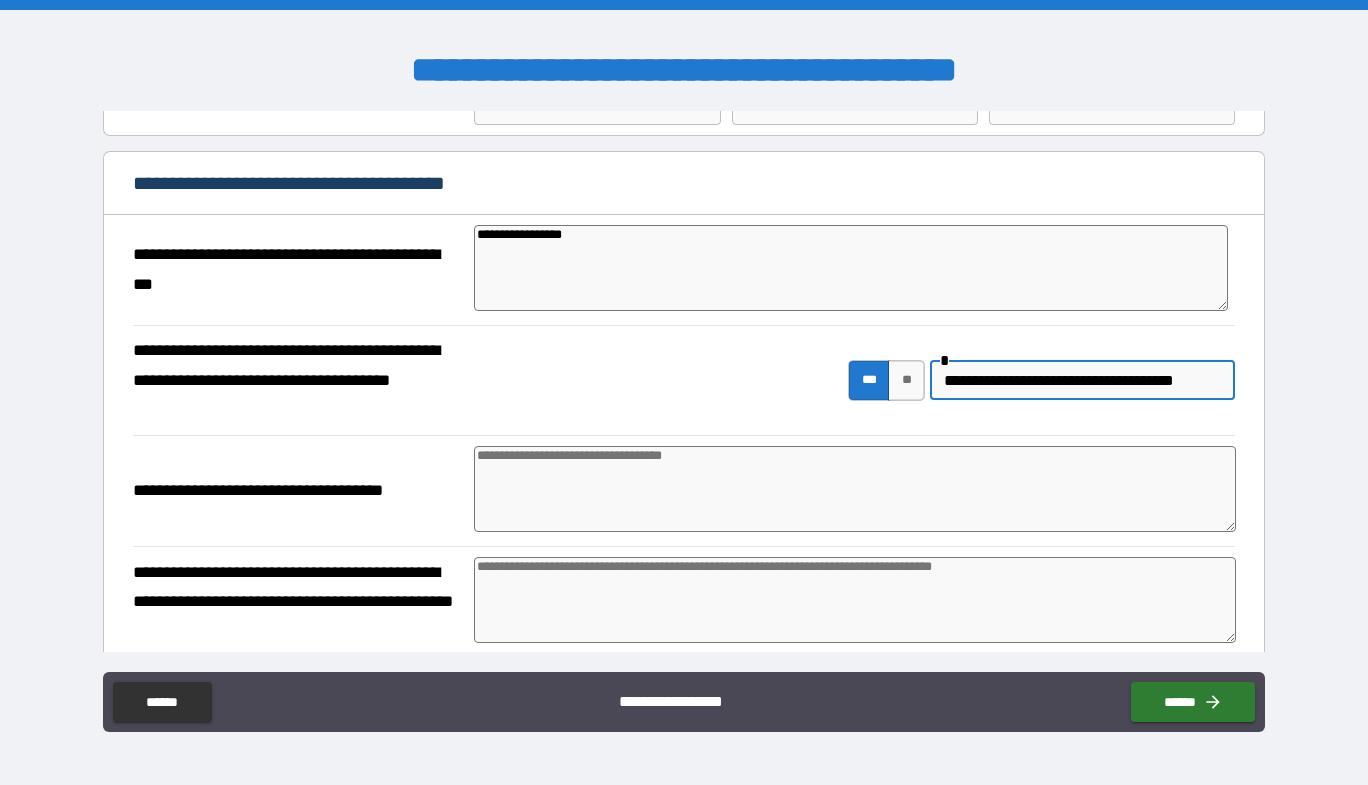 click on "**********" at bounding box center [1082, 380] 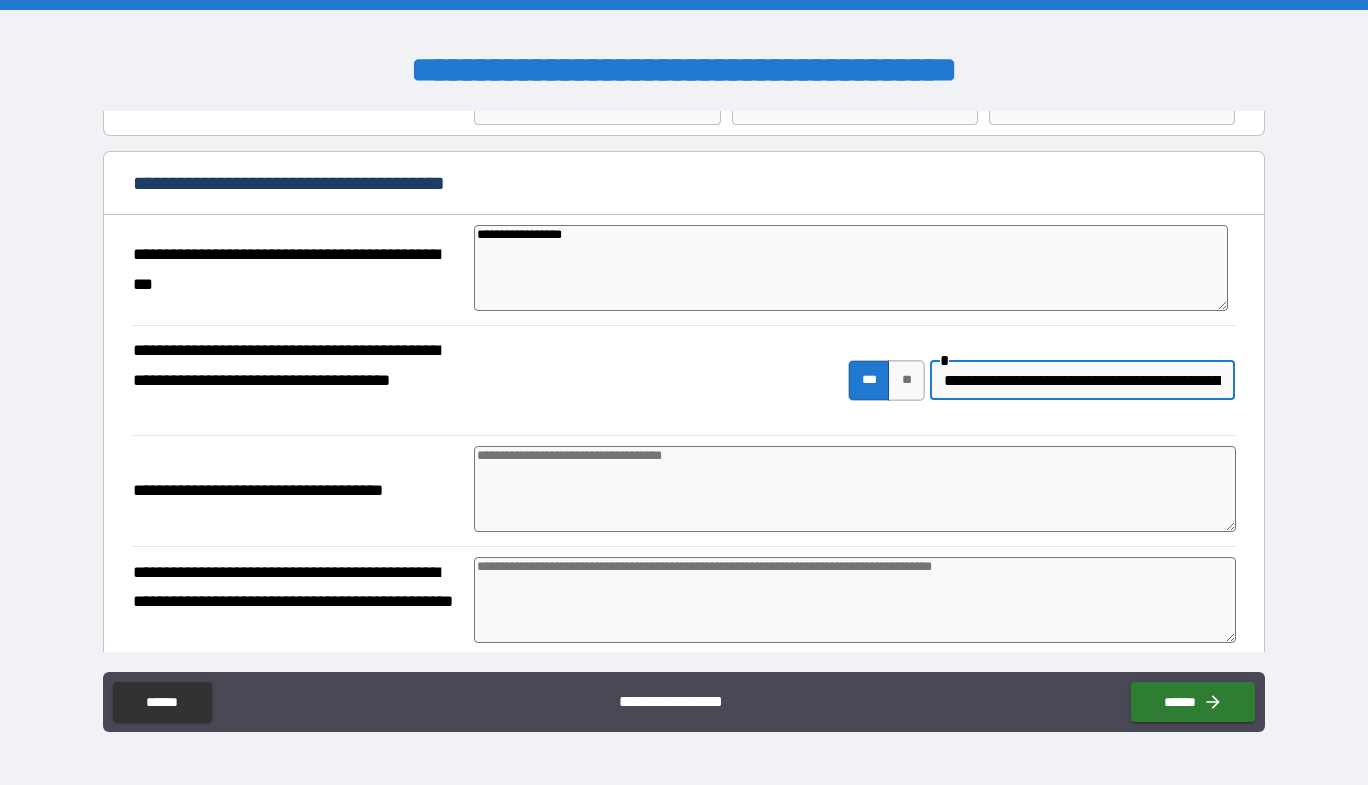 scroll, scrollTop: 0, scrollLeft: 564, axis: horizontal 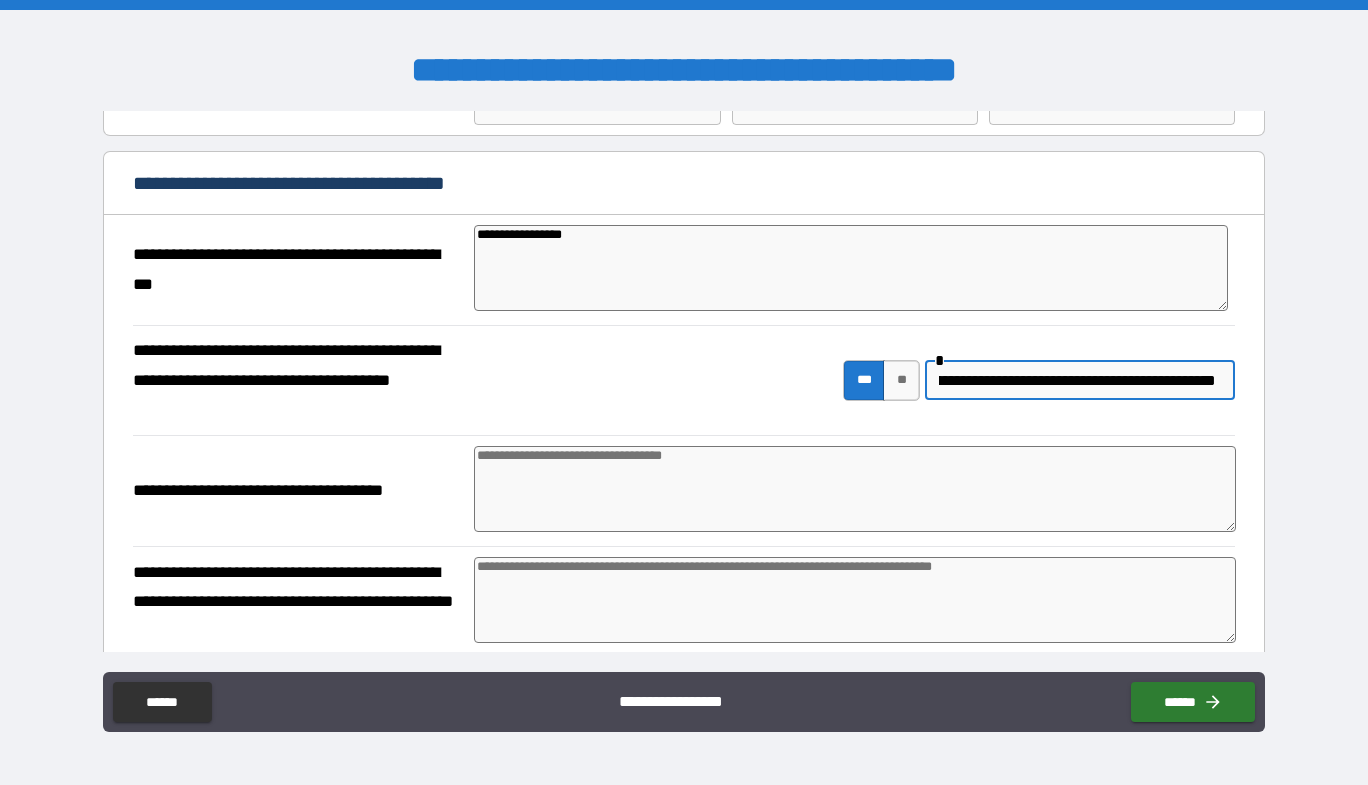 click on "**********" at bounding box center [1077, 380] 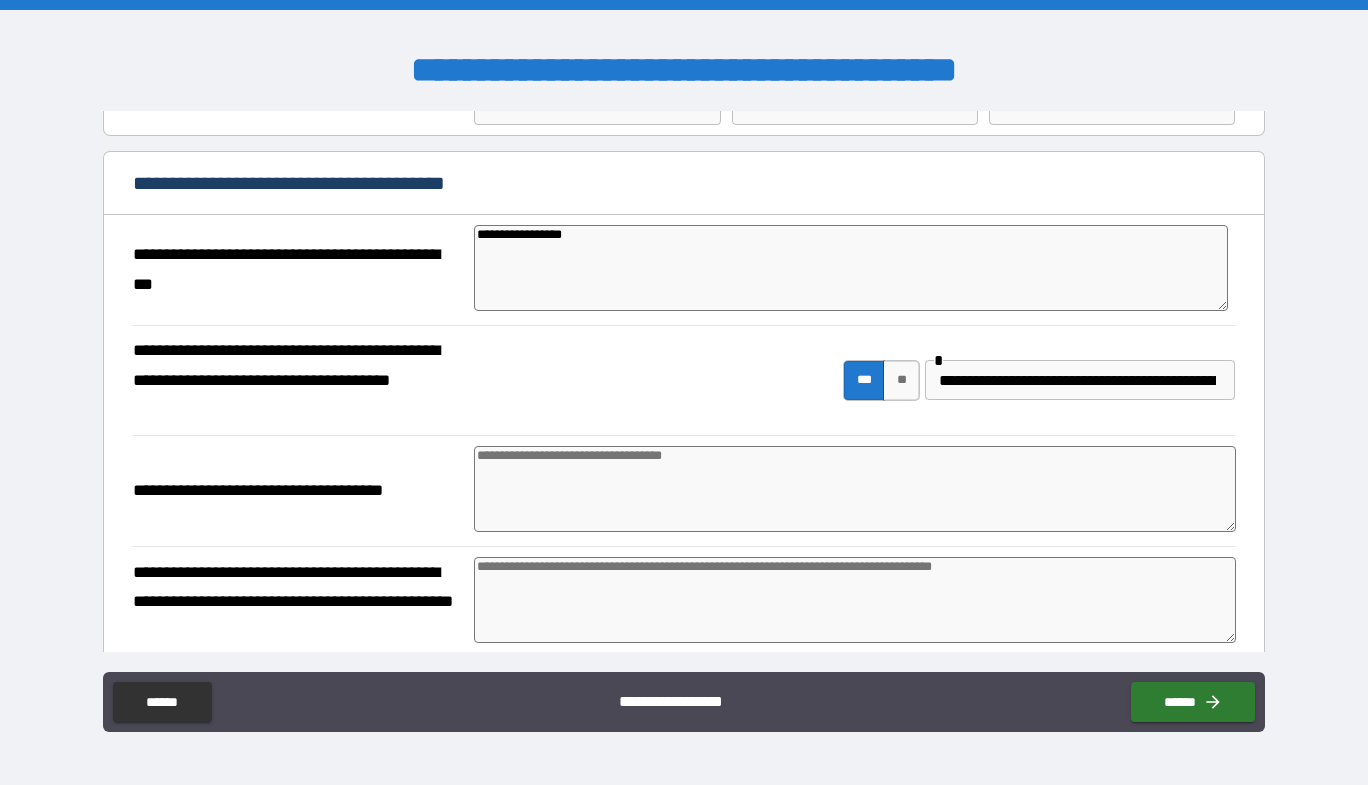 click at bounding box center [855, 489] 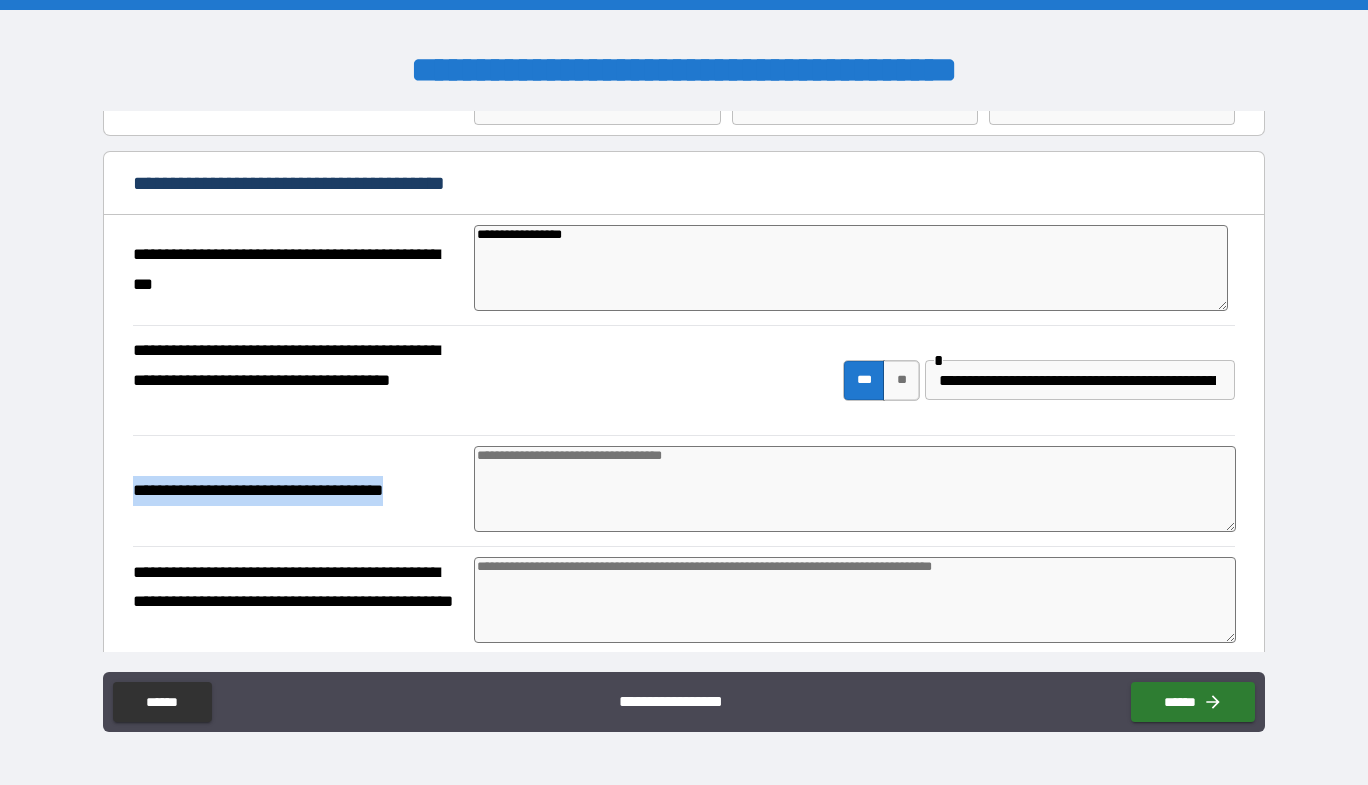 drag, startPoint x: 401, startPoint y: 501, endPoint x: 20, endPoint y: 454, distance: 383.888 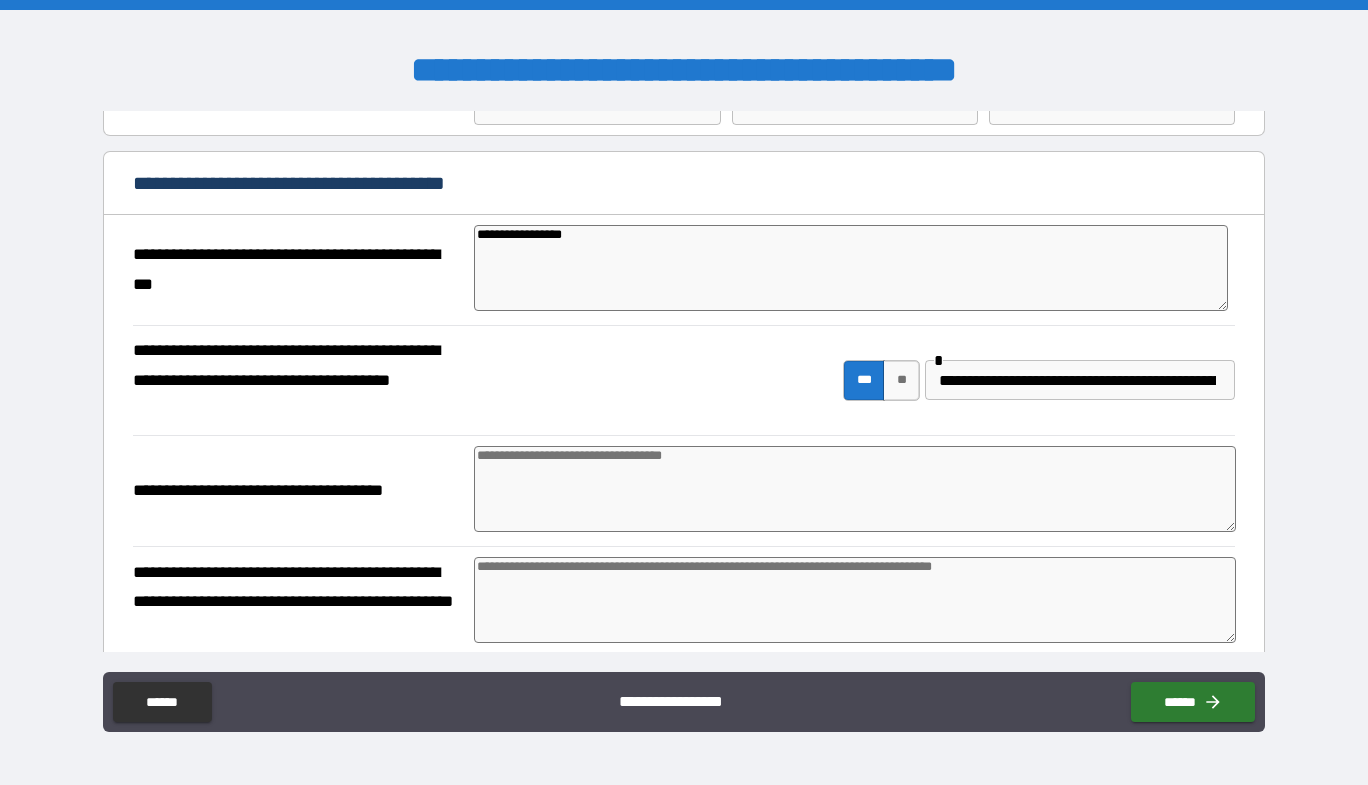 click at bounding box center [855, 489] 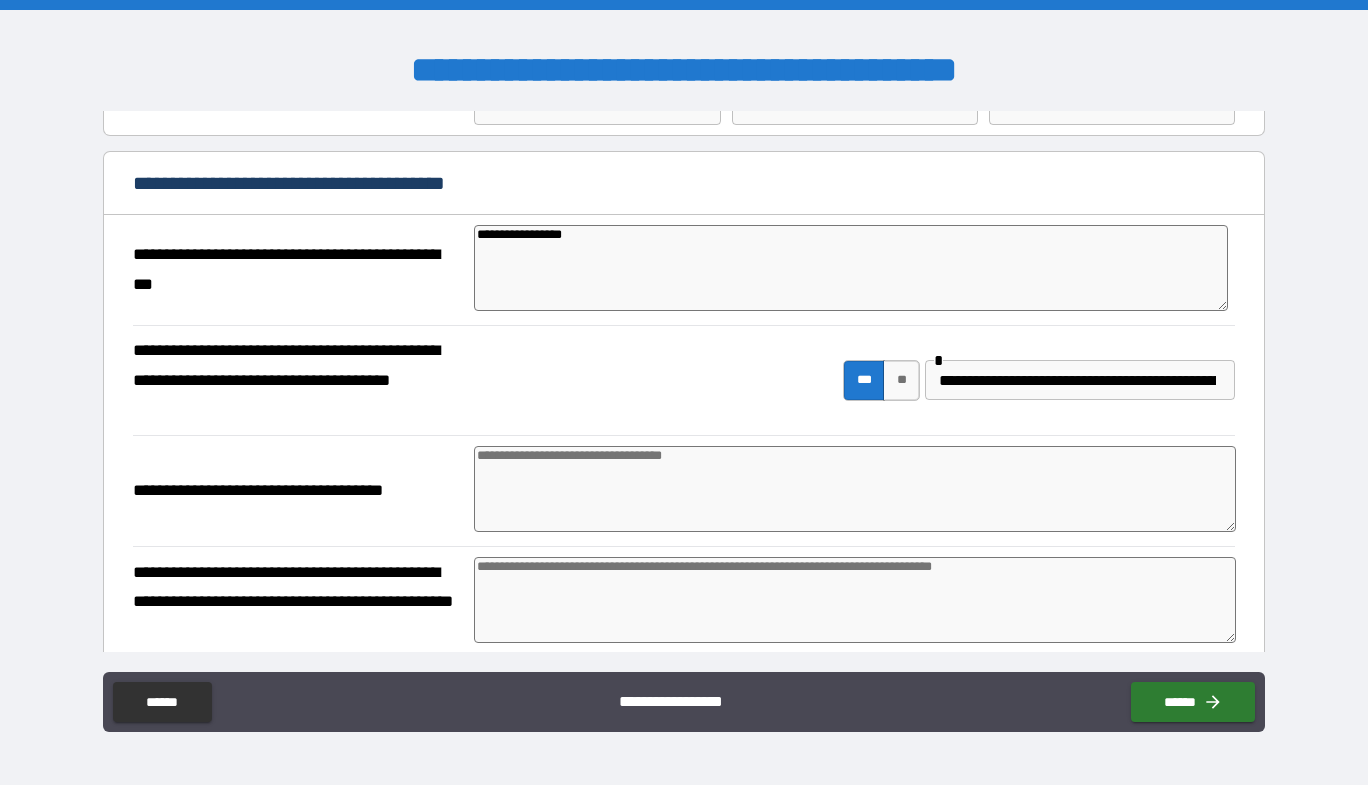 paste on "**********" 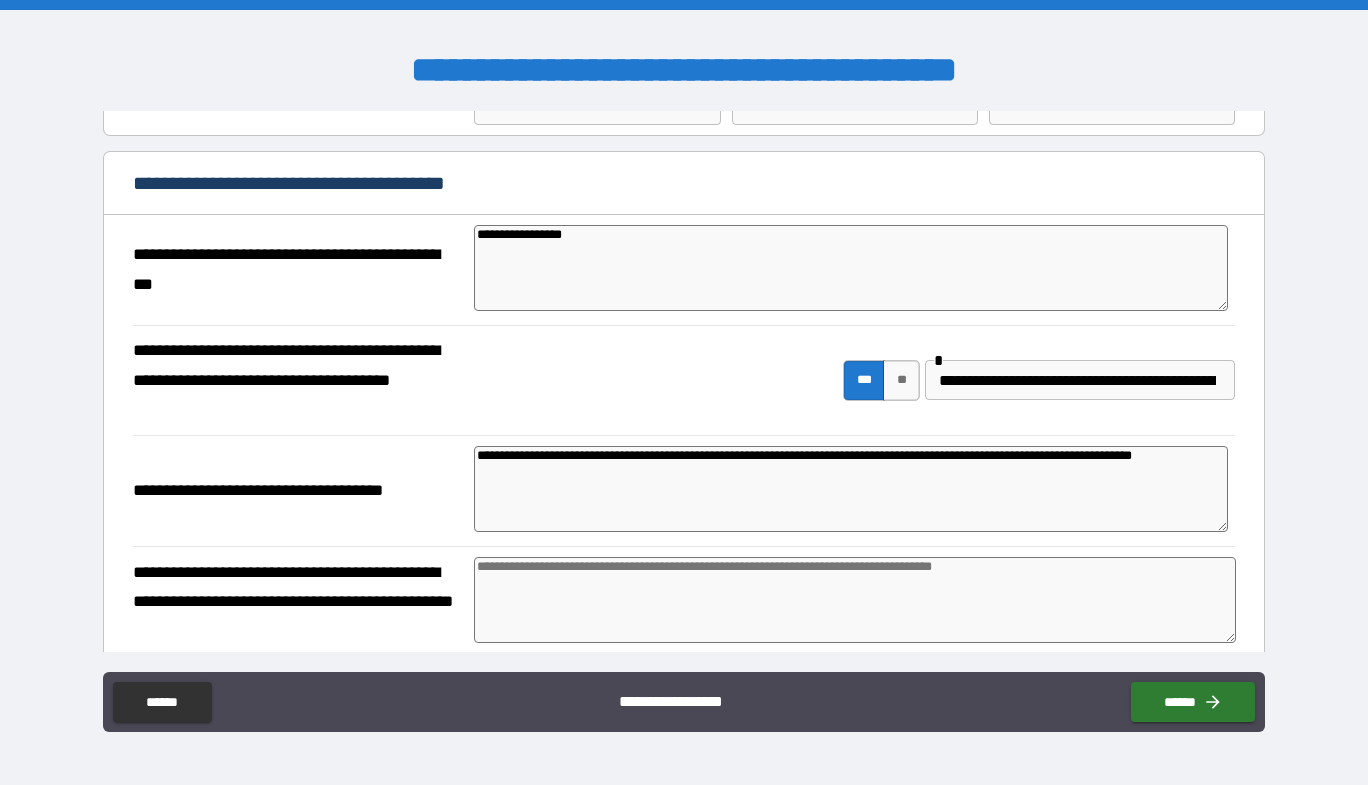 click at bounding box center [855, 600] 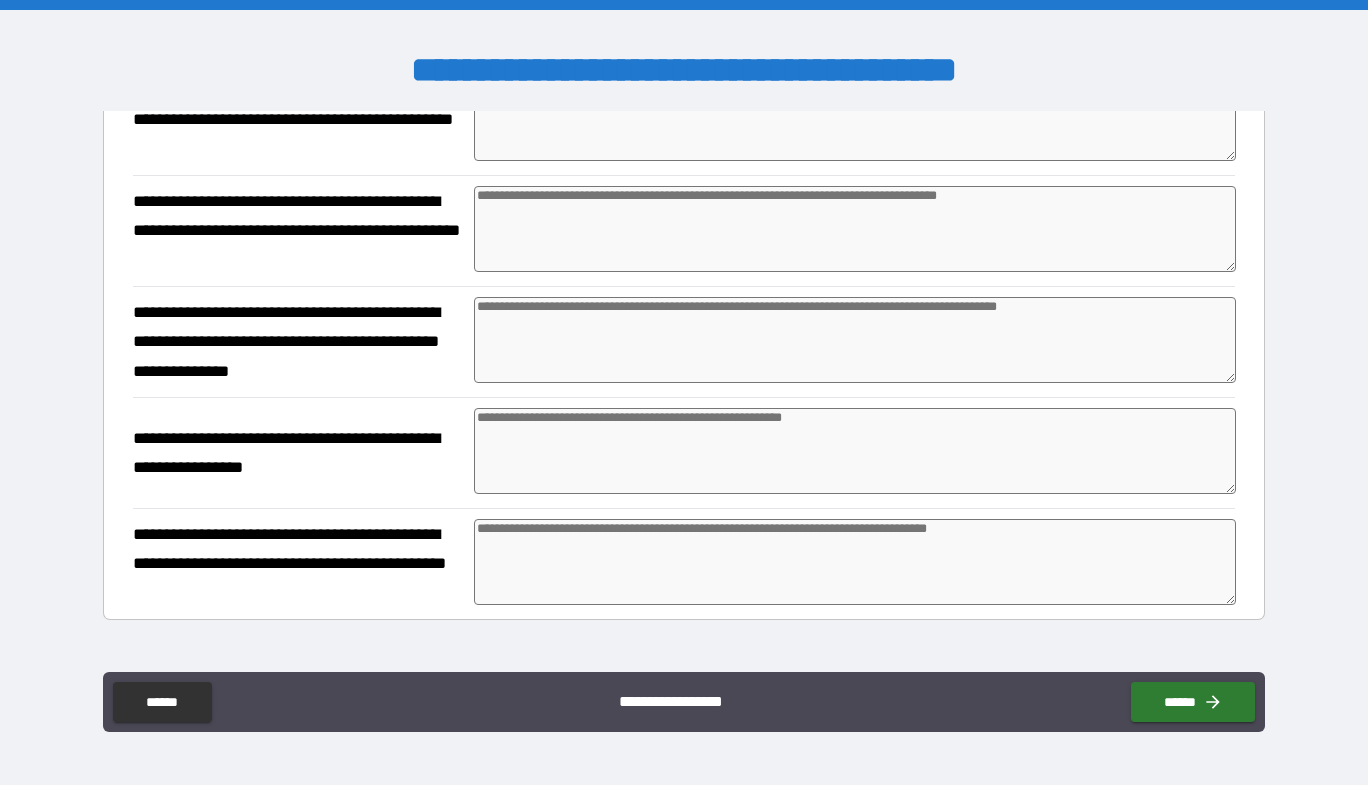 scroll, scrollTop: 600, scrollLeft: 0, axis: vertical 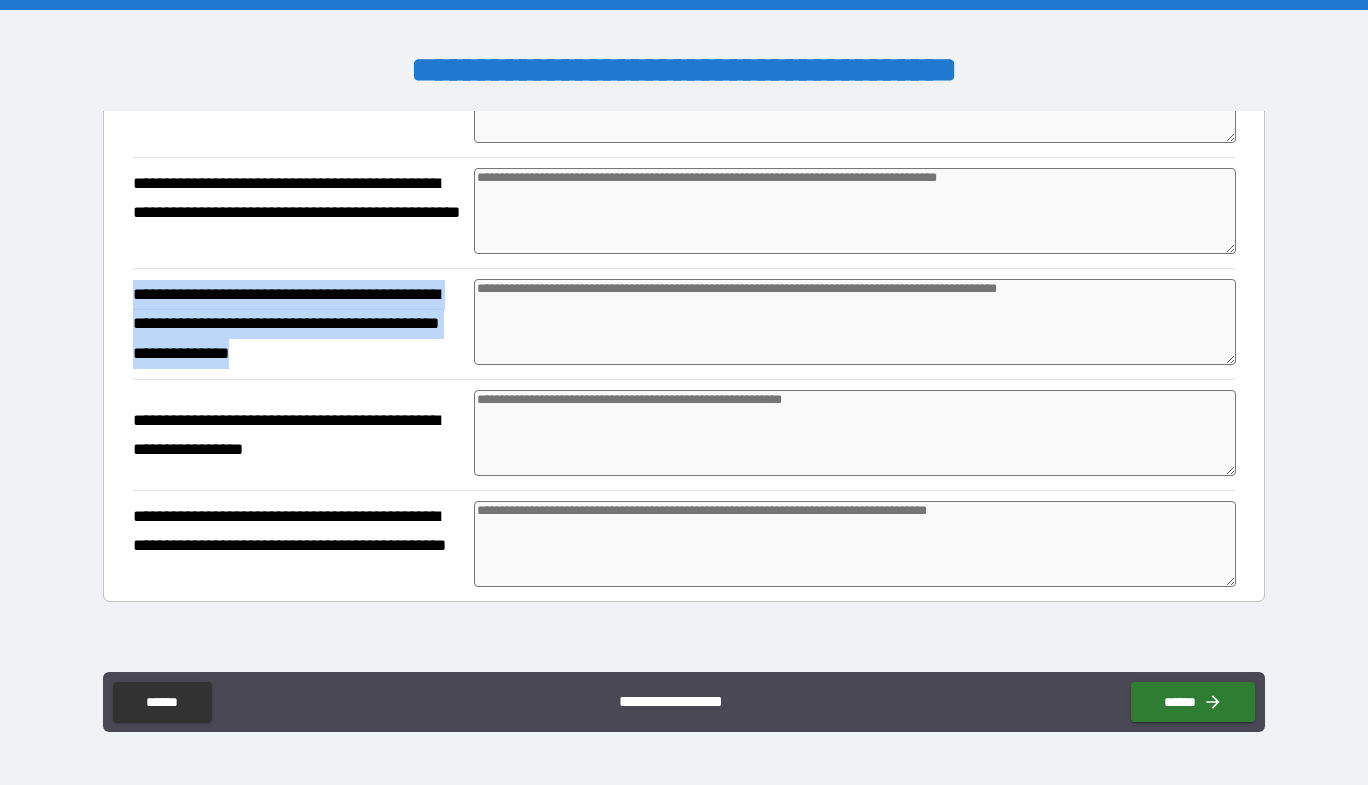drag, startPoint x: 359, startPoint y: 362, endPoint x: 131, endPoint y: 302, distance: 235.76259 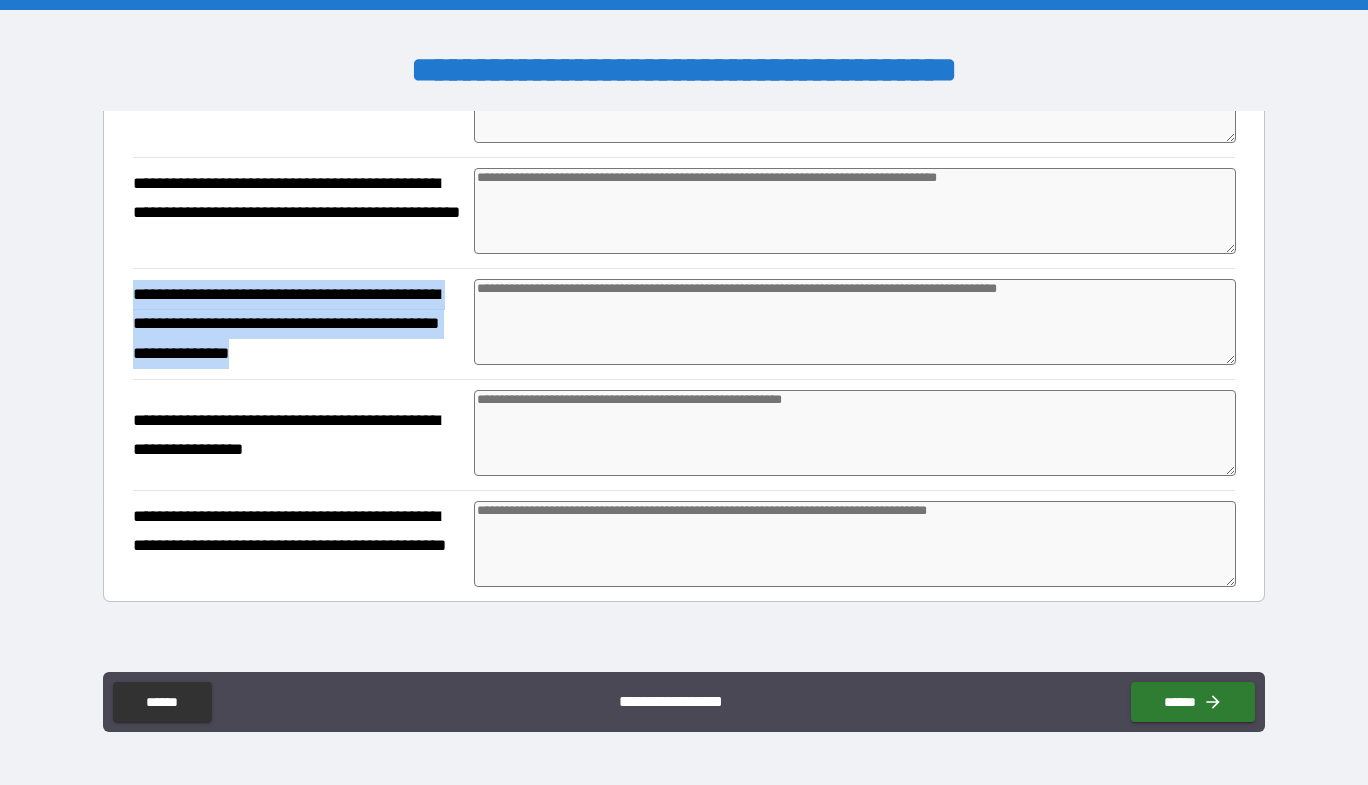 click on "**********" at bounding box center (684, 323) 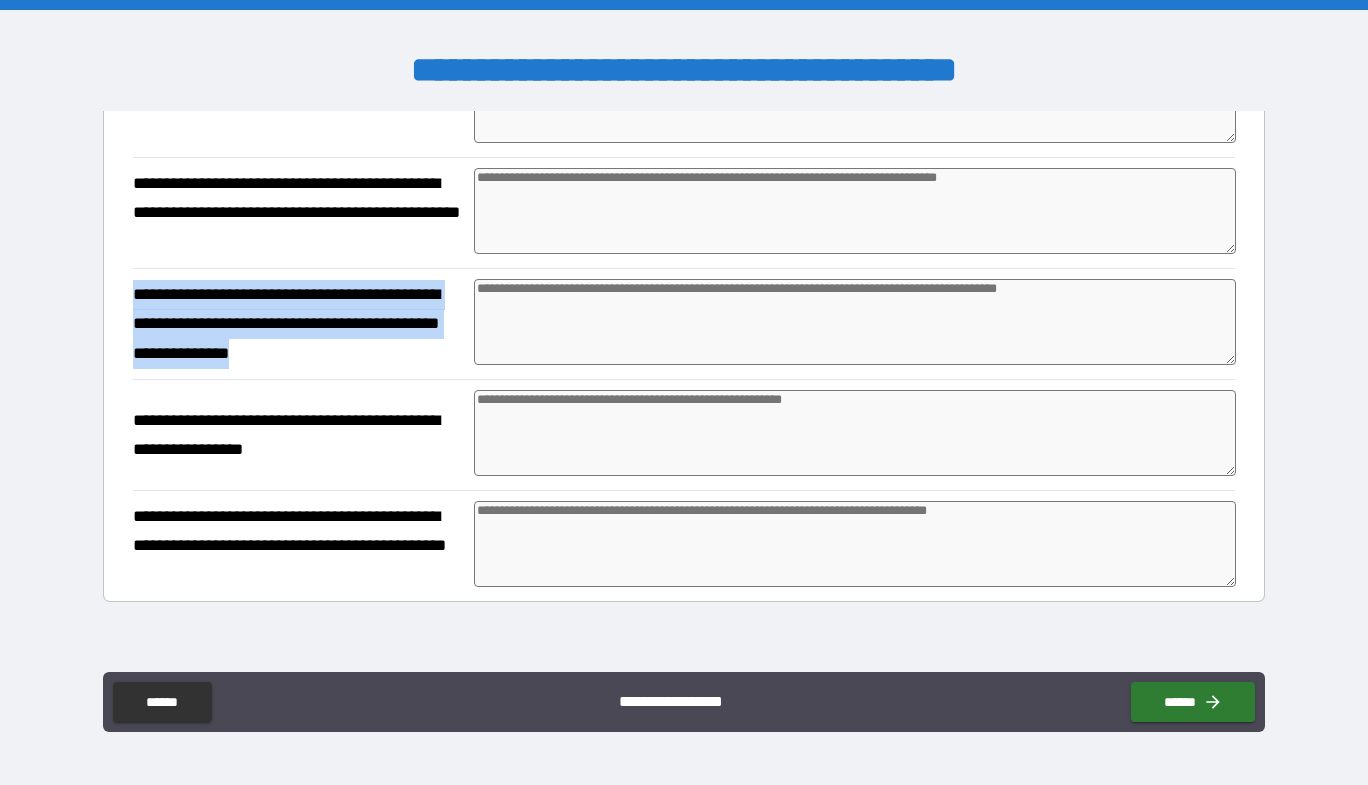 copy on "**********" 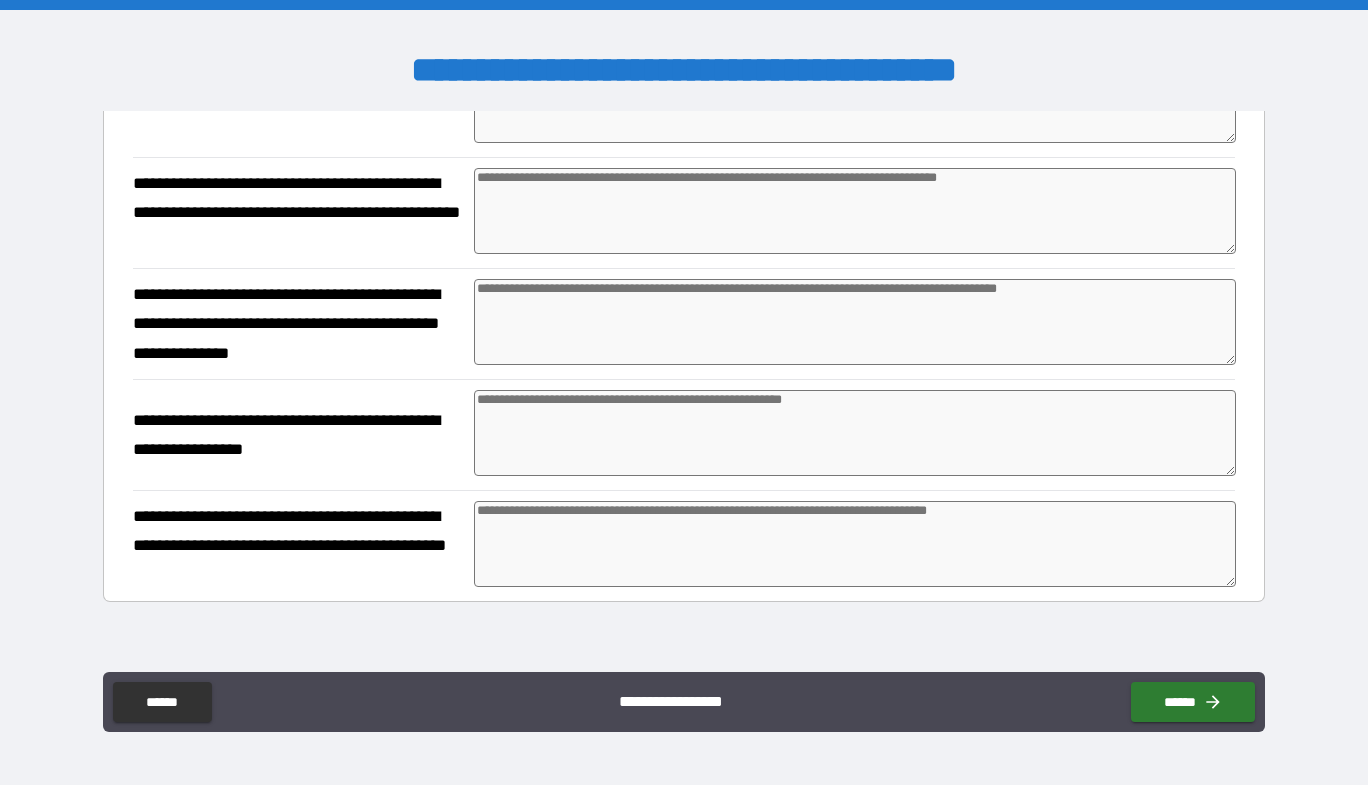 click at bounding box center [855, 322] 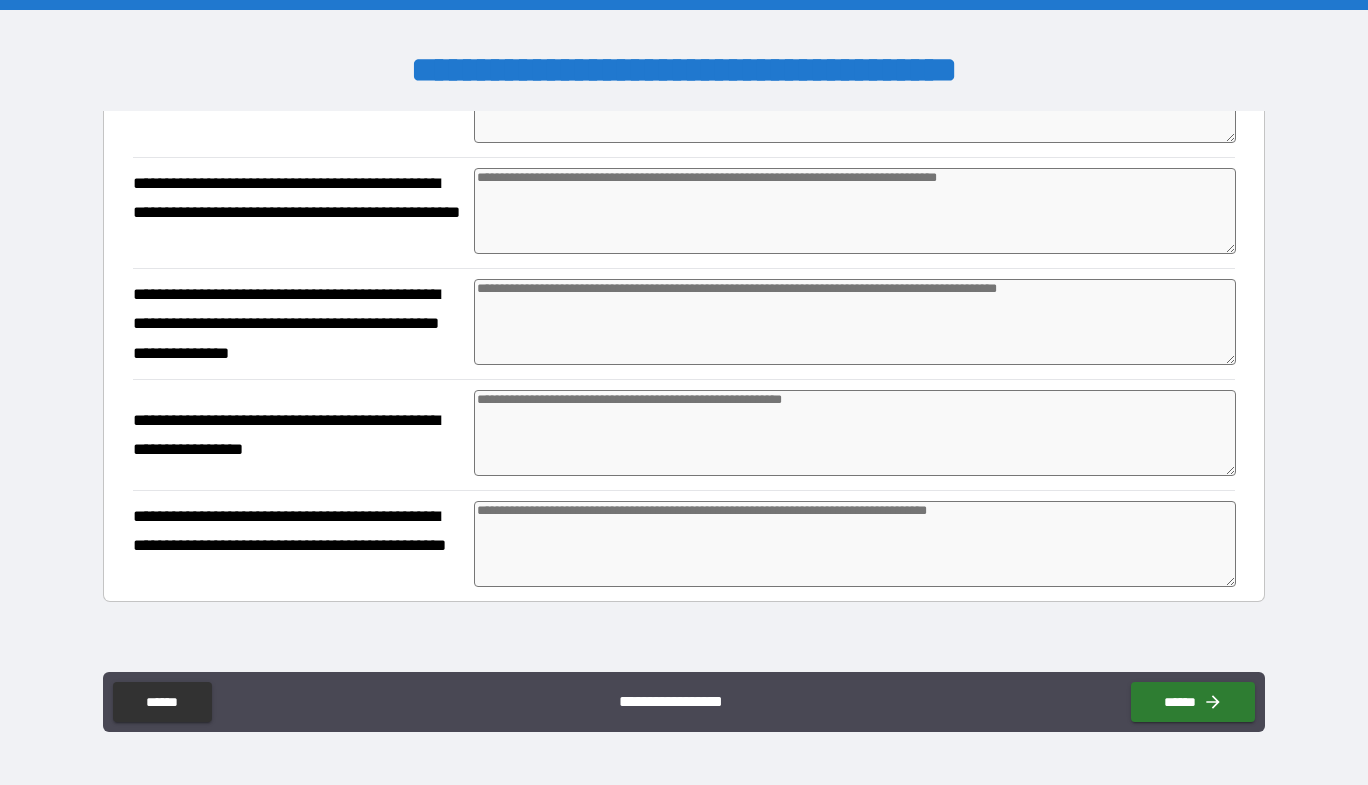 paste on "**********" 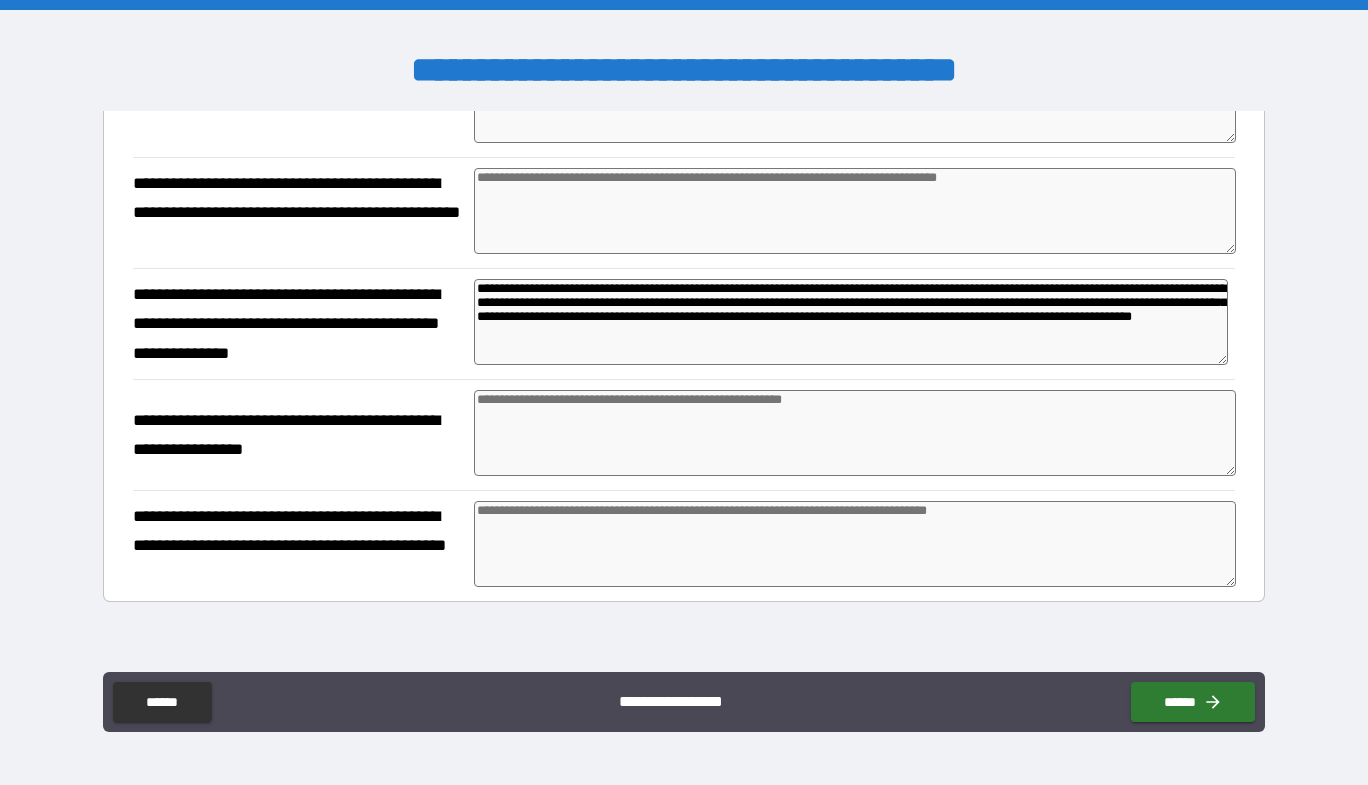 click at bounding box center [855, 433] 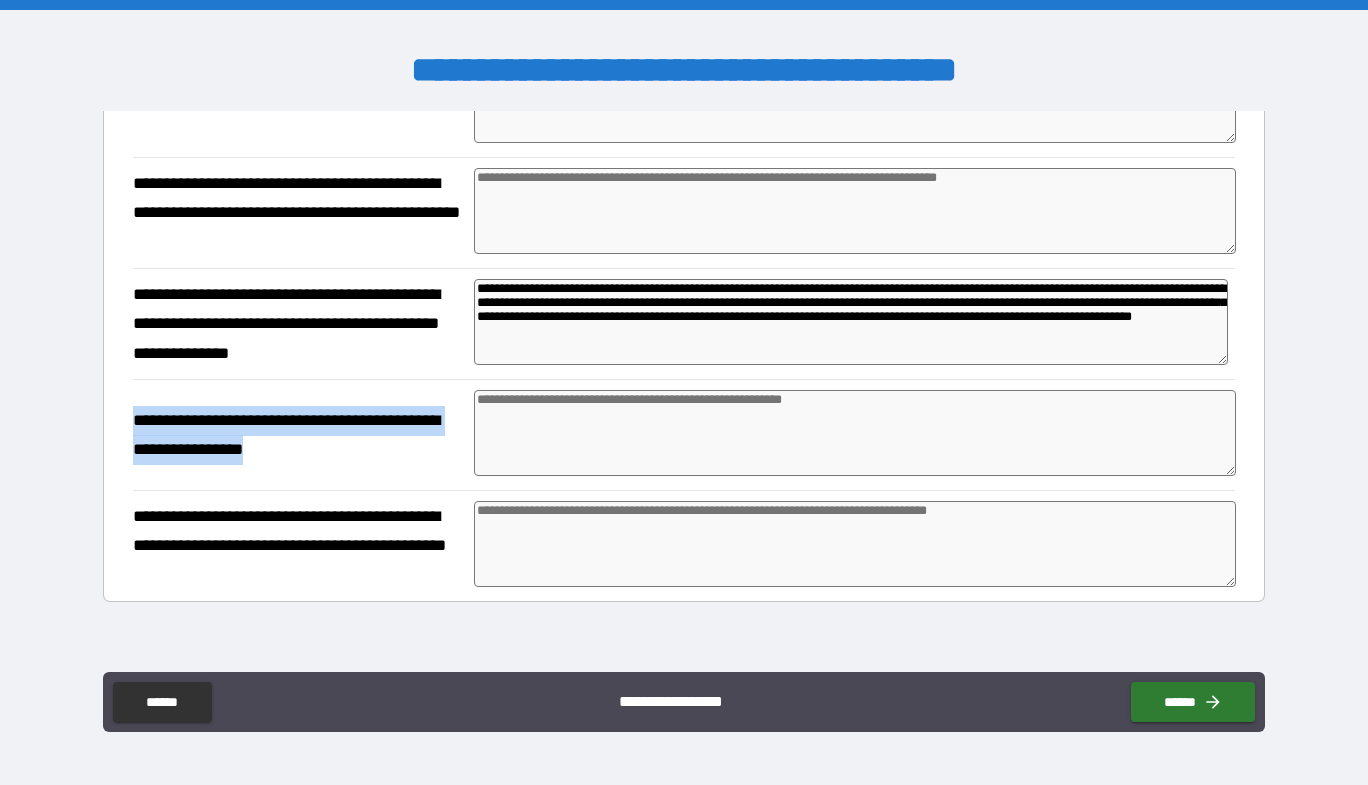 drag, startPoint x: 328, startPoint y: 455, endPoint x: 135, endPoint y: 413, distance: 197.51709 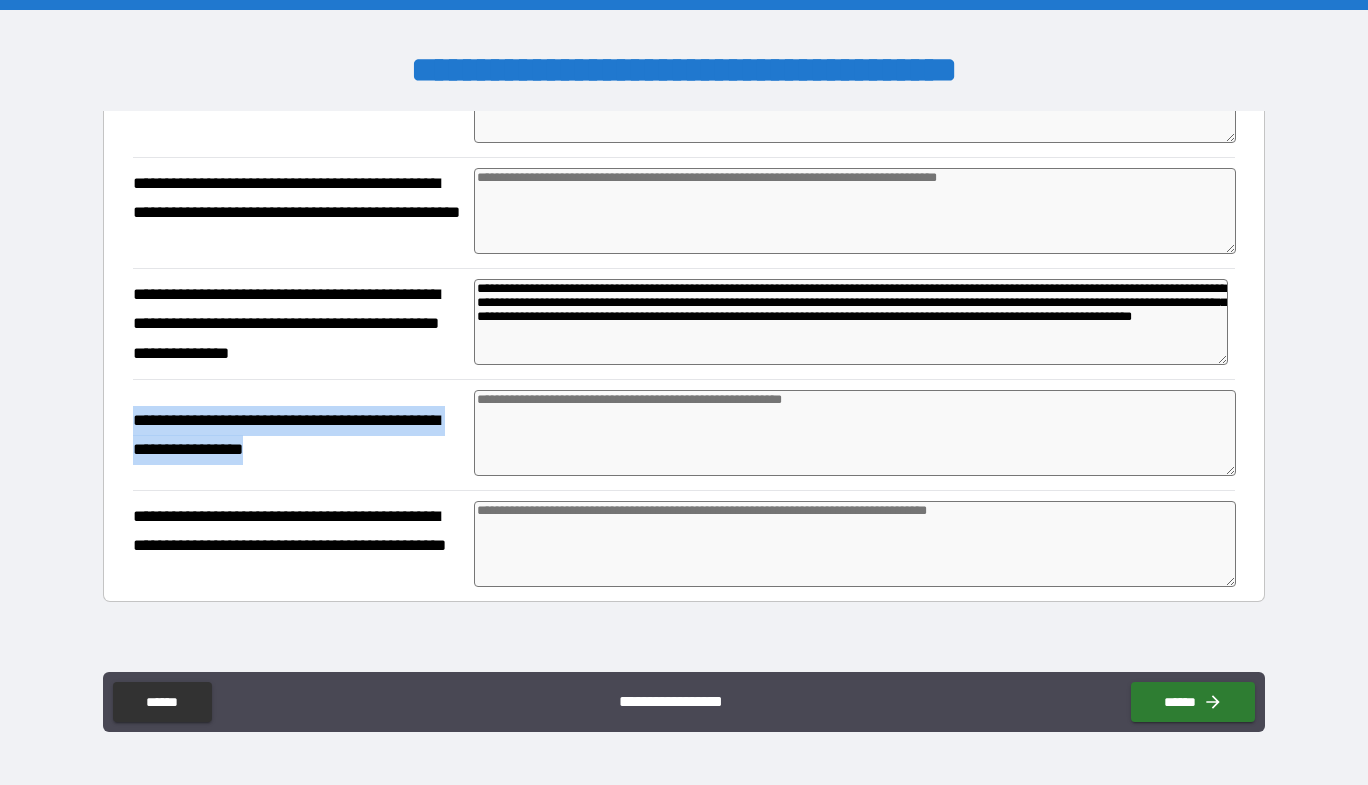 click on "**********" at bounding box center (296, 436) 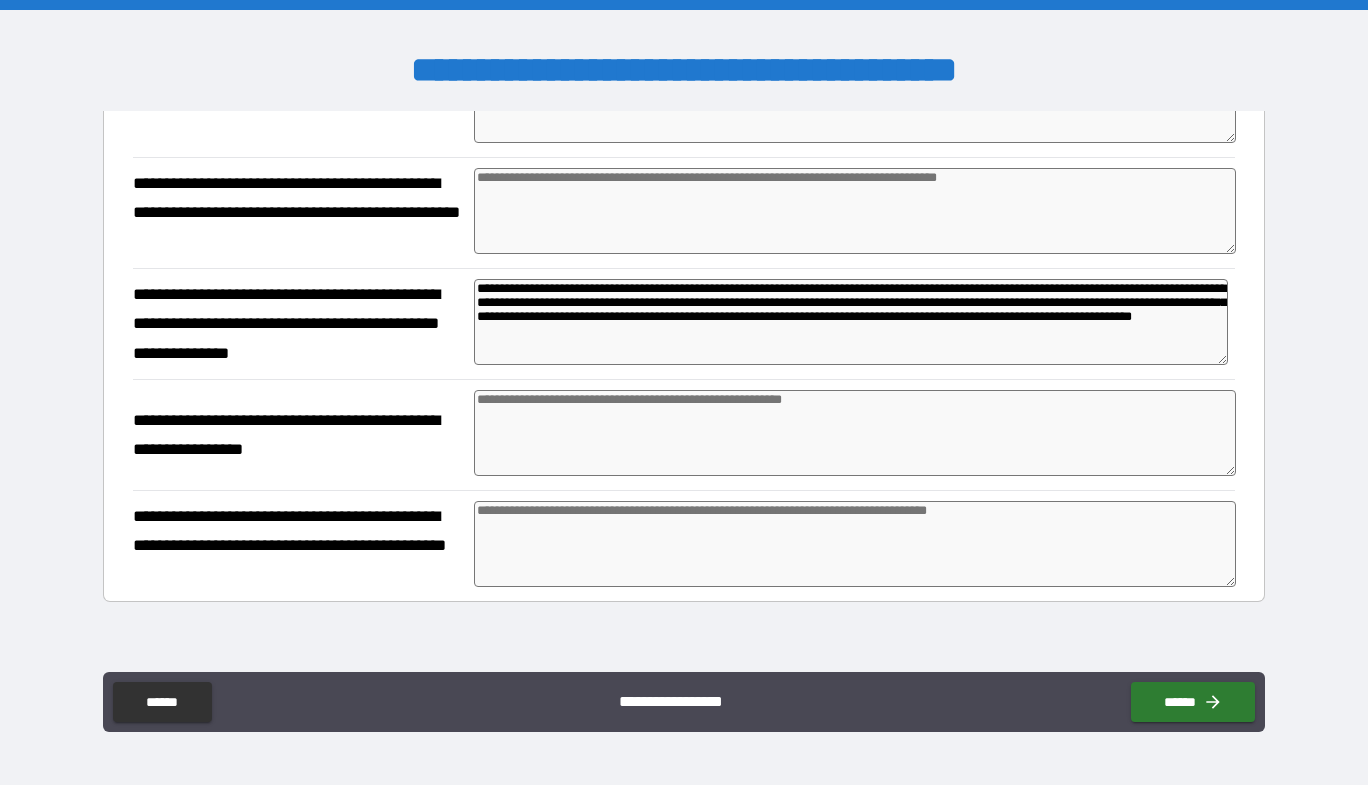 click at bounding box center (855, 433) 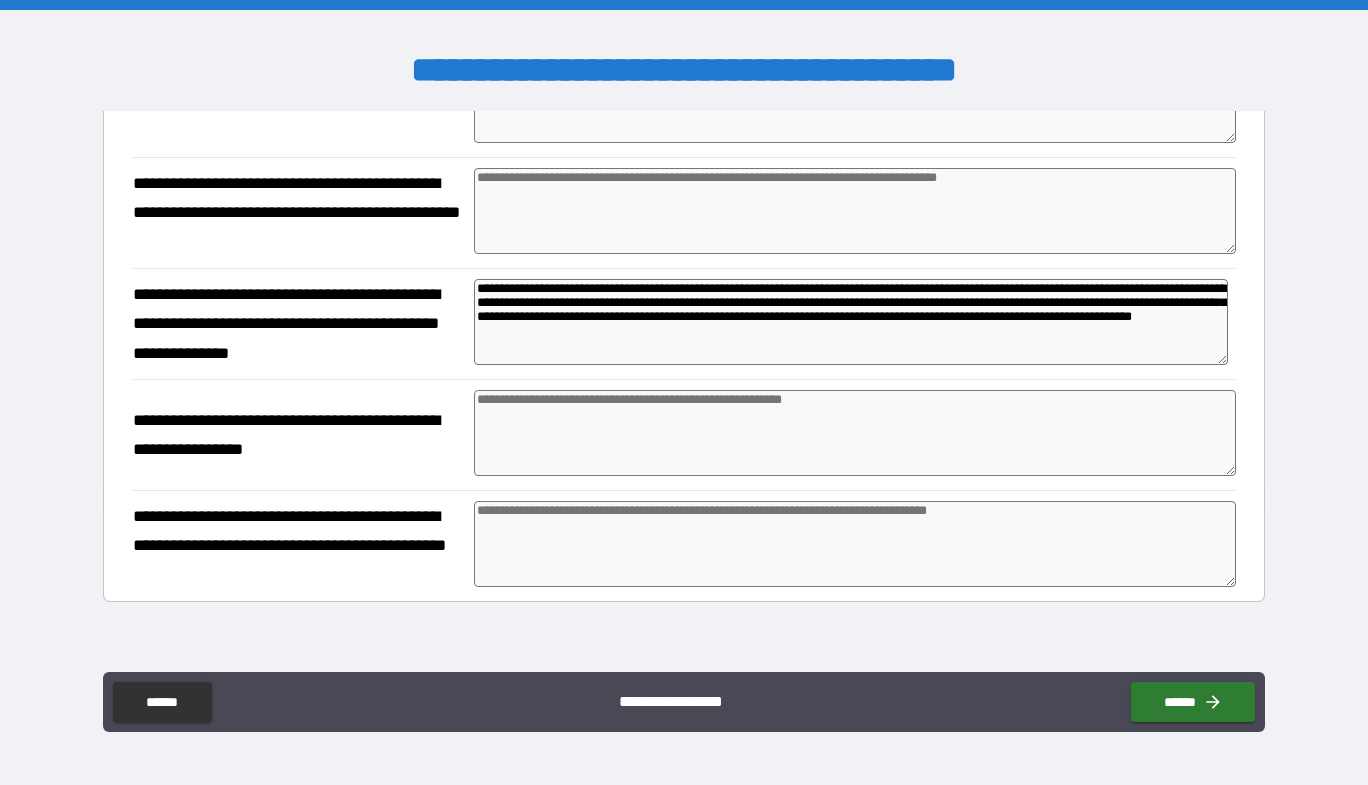 paste on "**********" 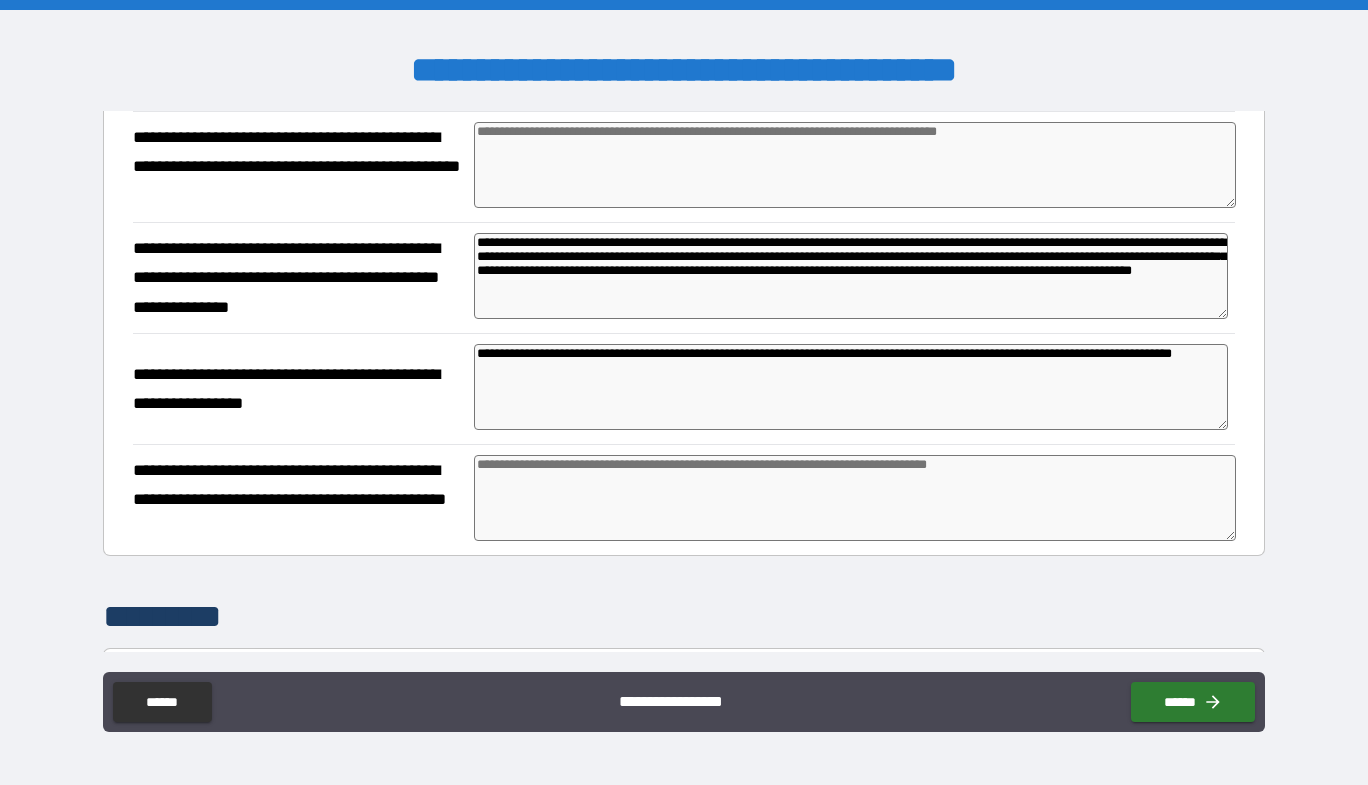 scroll, scrollTop: 700, scrollLeft: 0, axis: vertical 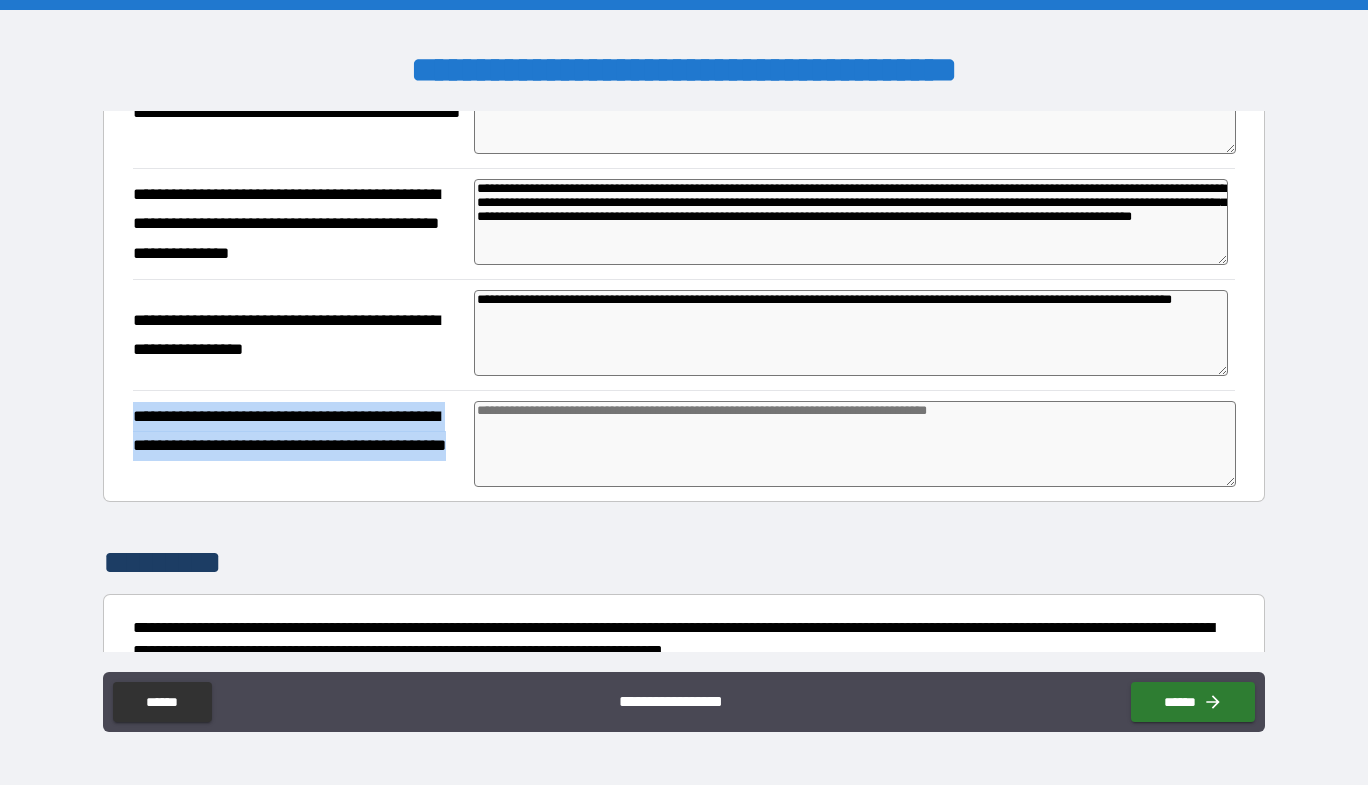 drag, startPoint x: 271, startPoint y: 480, endPoint x: 136, endPoint y: 423, distance: 146.5401 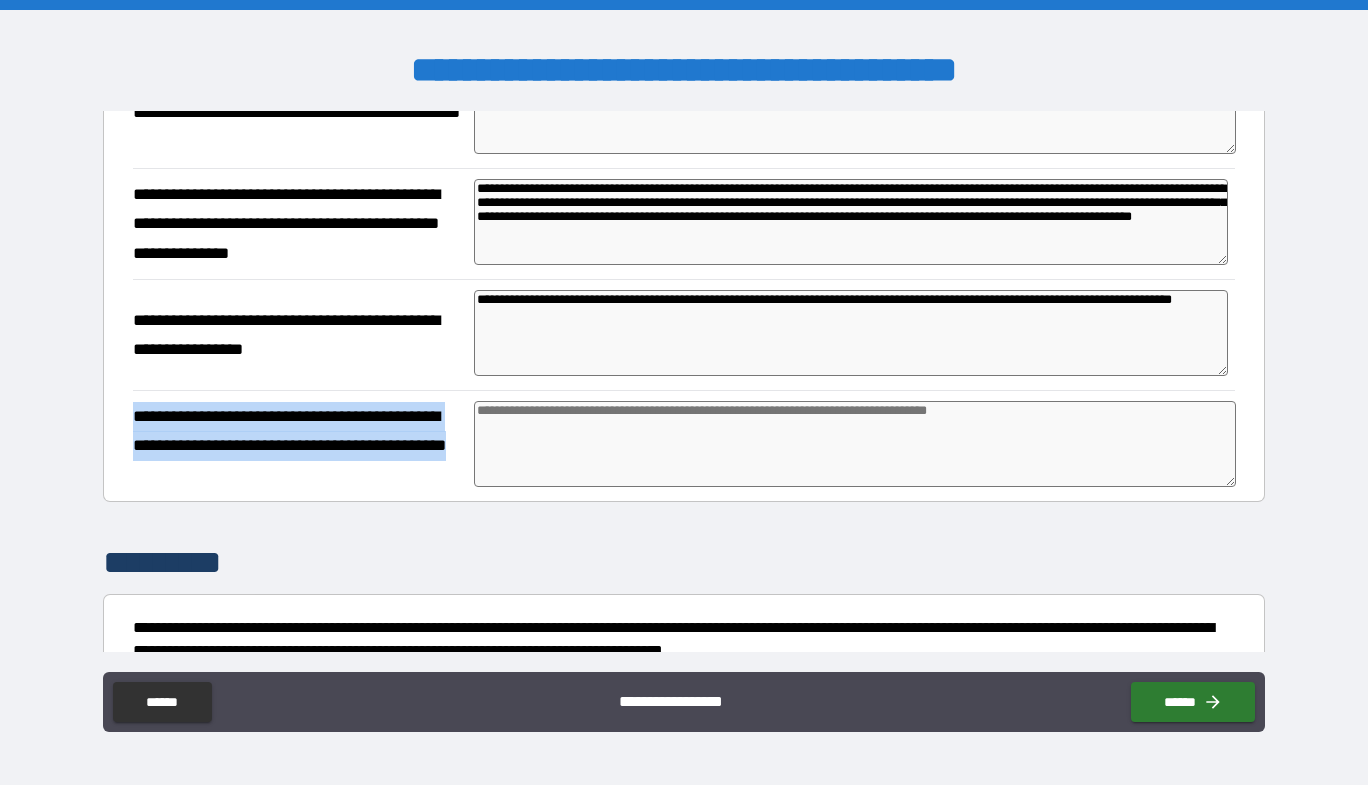 click on "**********" at bounding box center (296, 446) 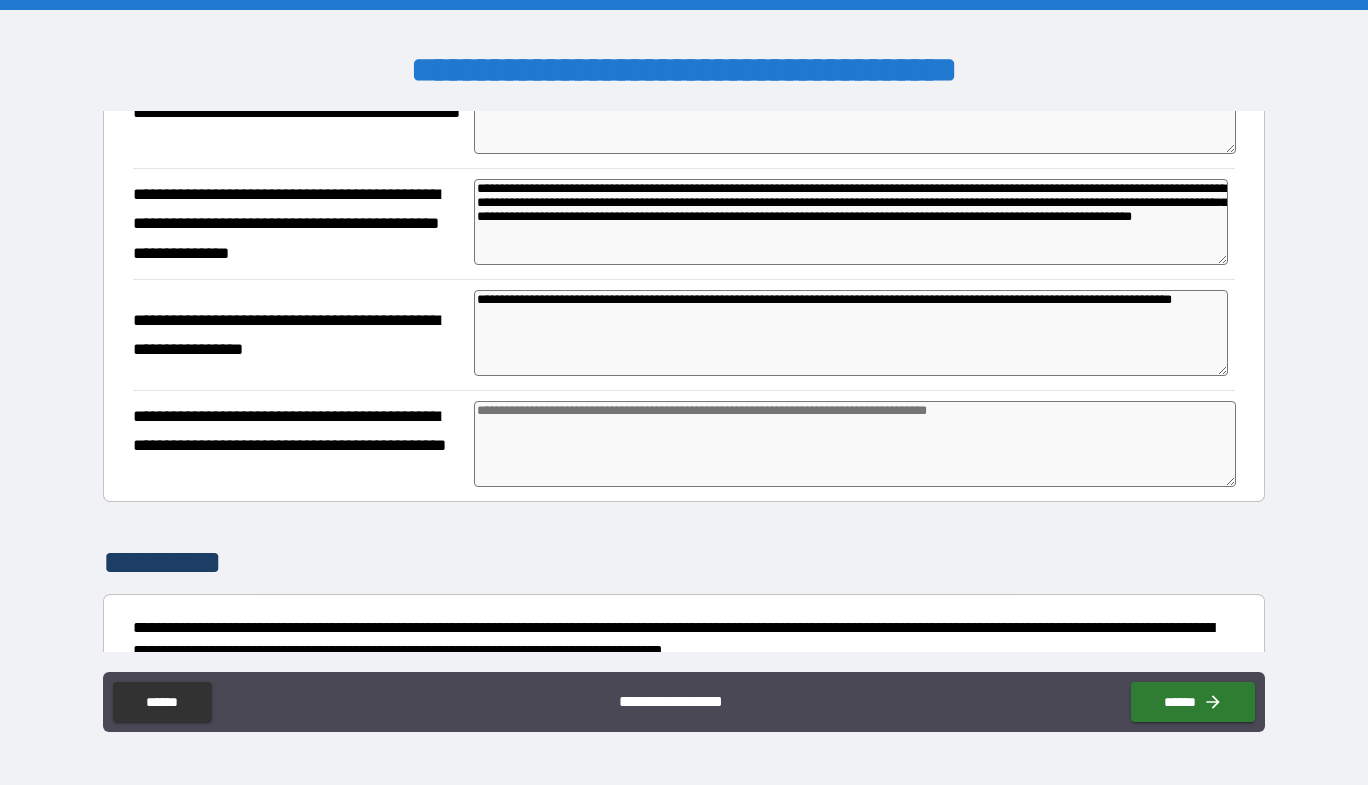 click at bounding box center (855, 444) 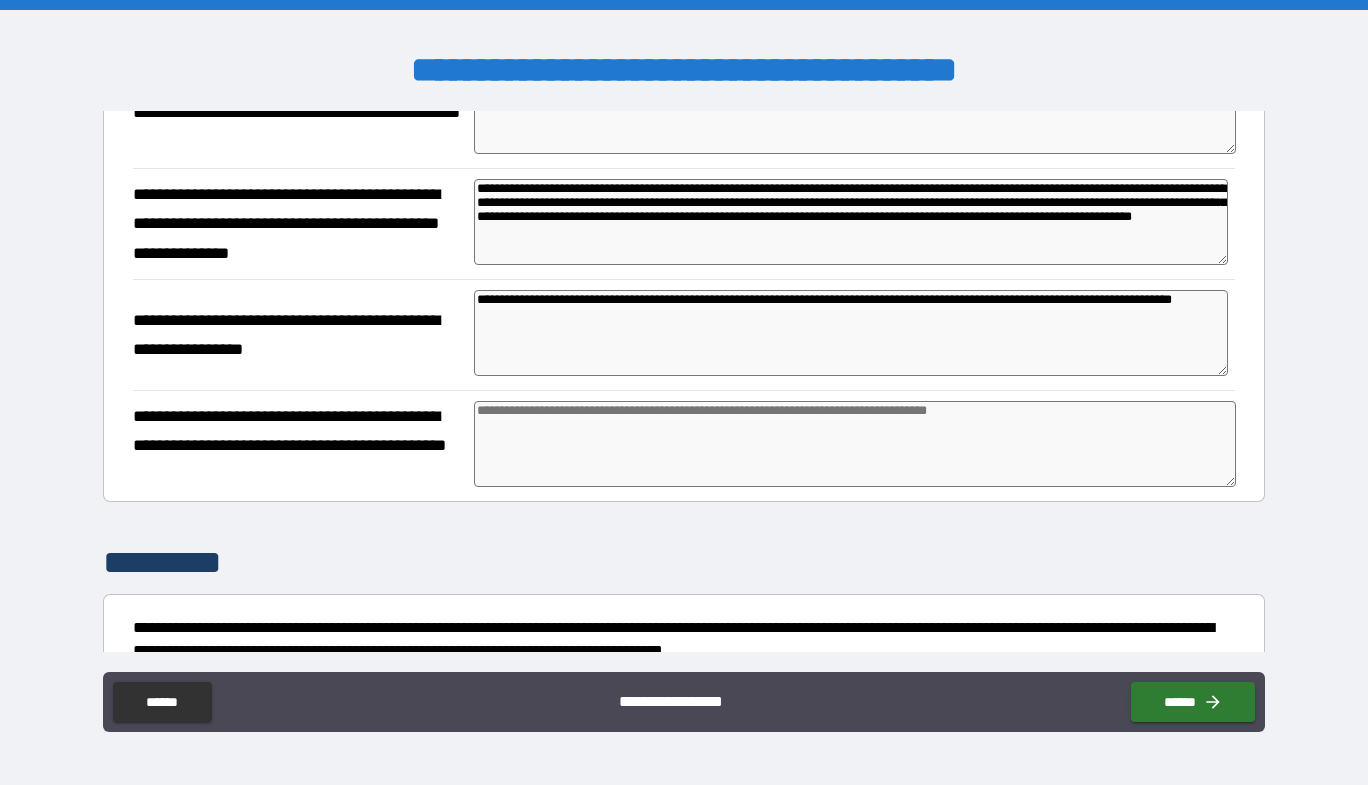 paste on "**********" 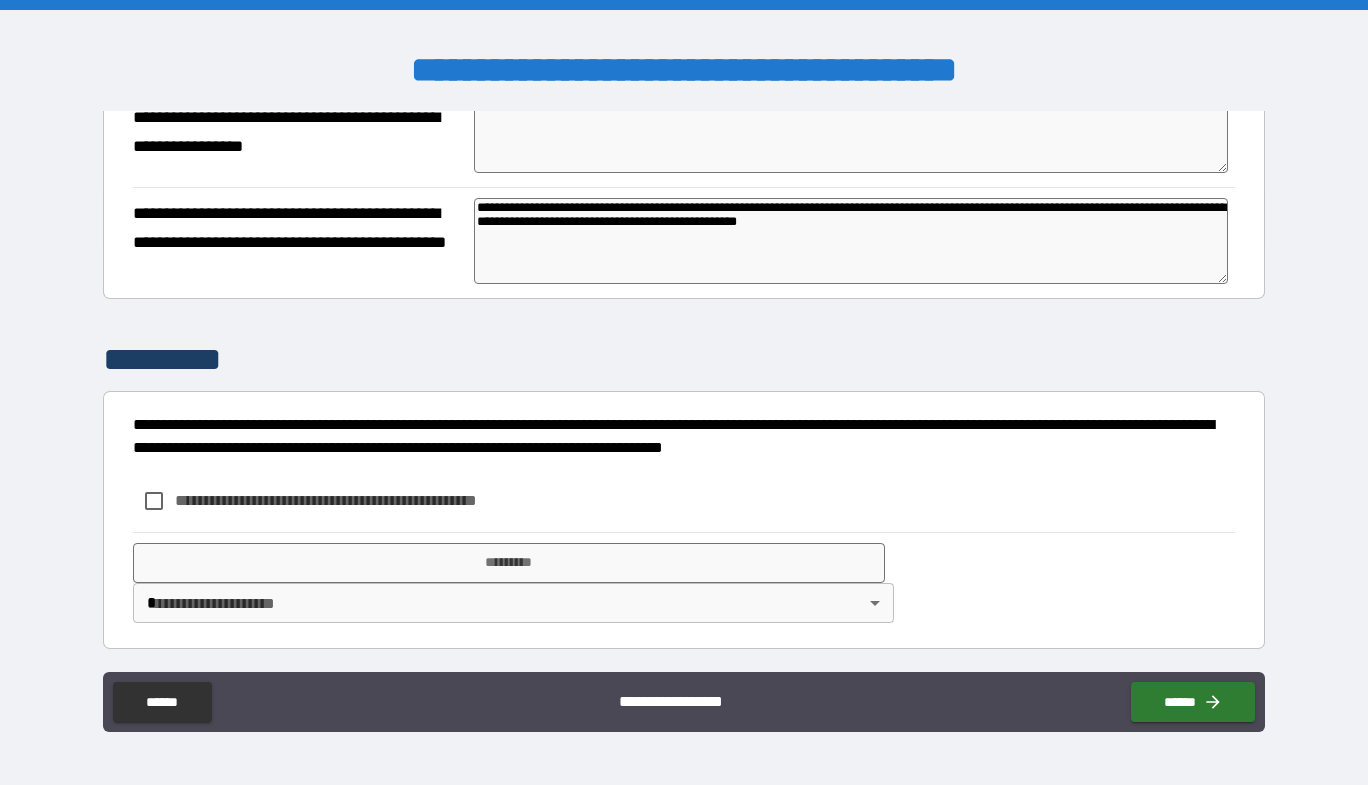 scroll, scrollTop: 904, scrollLeft: 0, axis: vertical 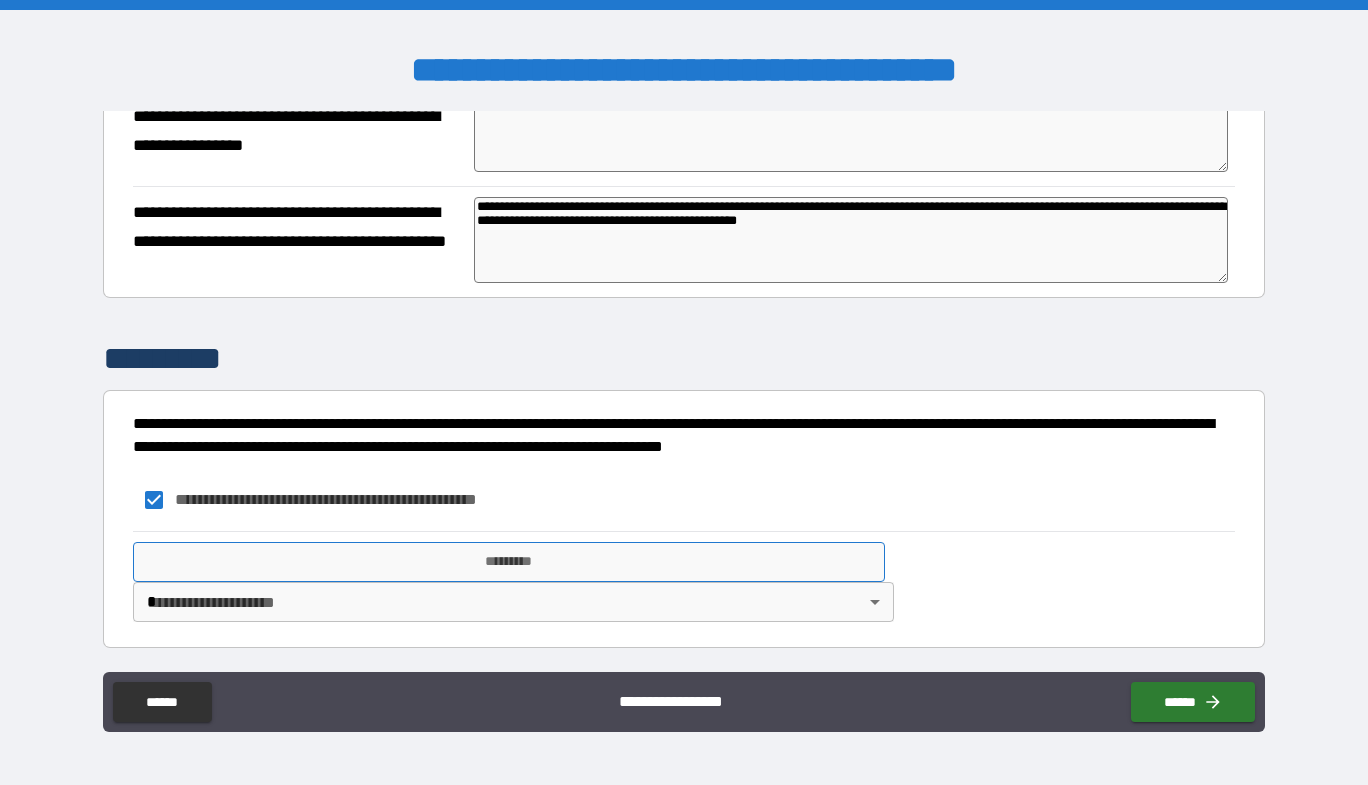 click on "*********" at bounding box center (509, 562) 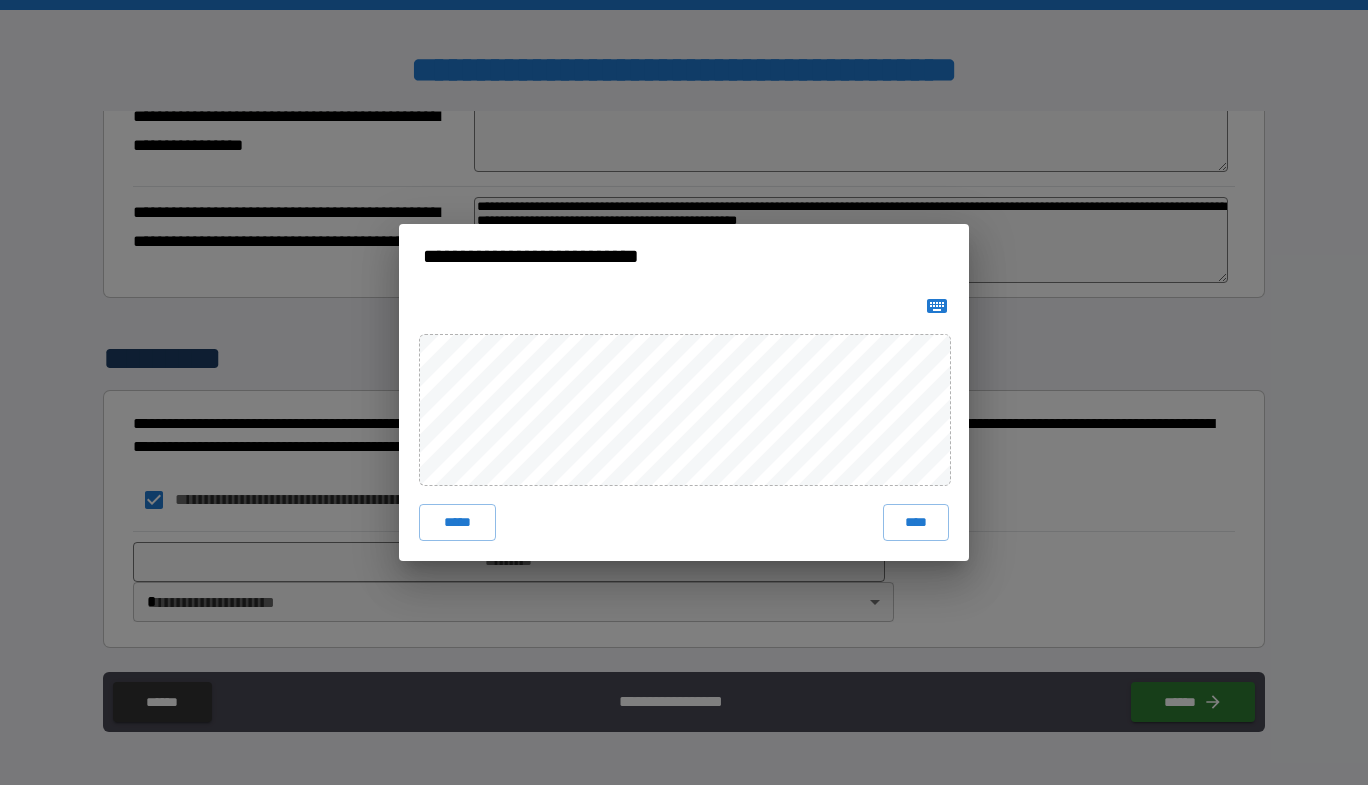 click 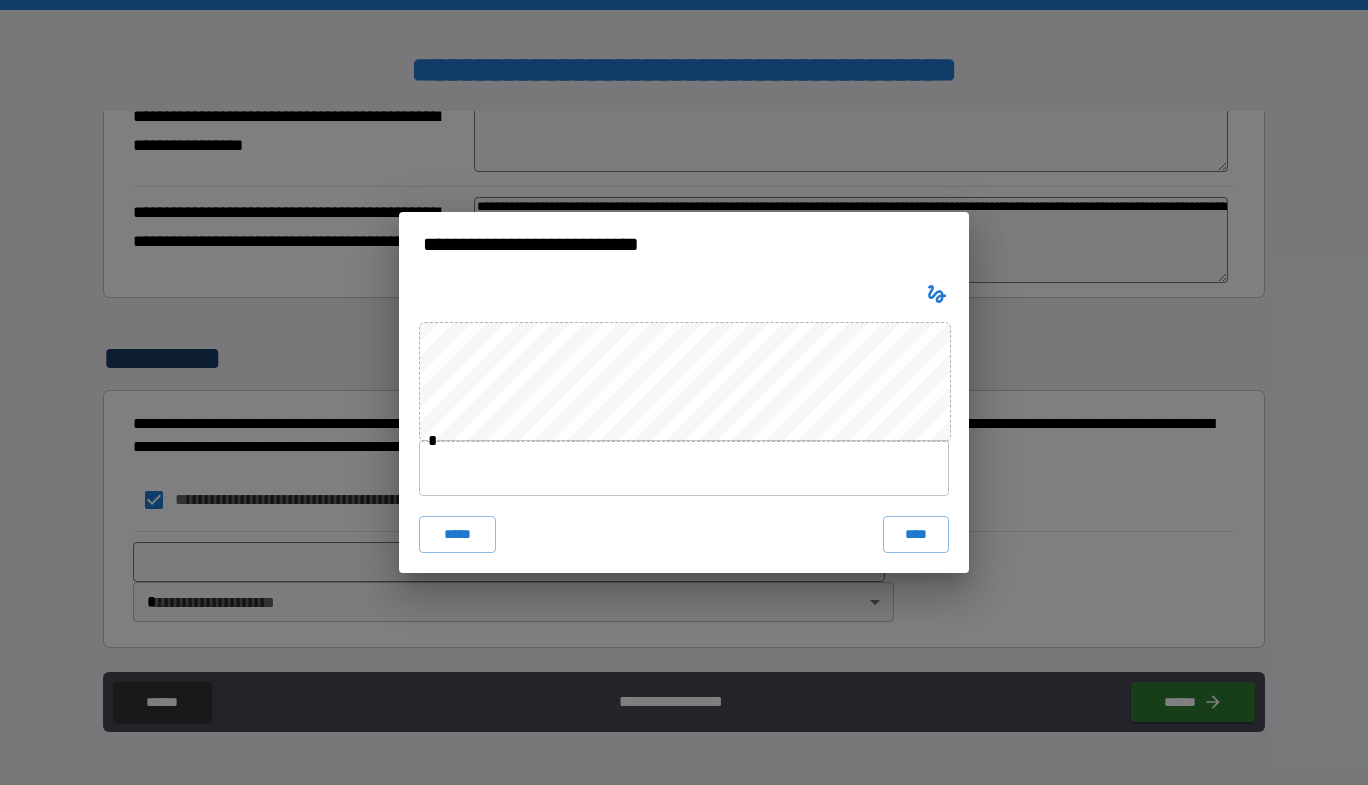 click at bounding box center (684, 468) 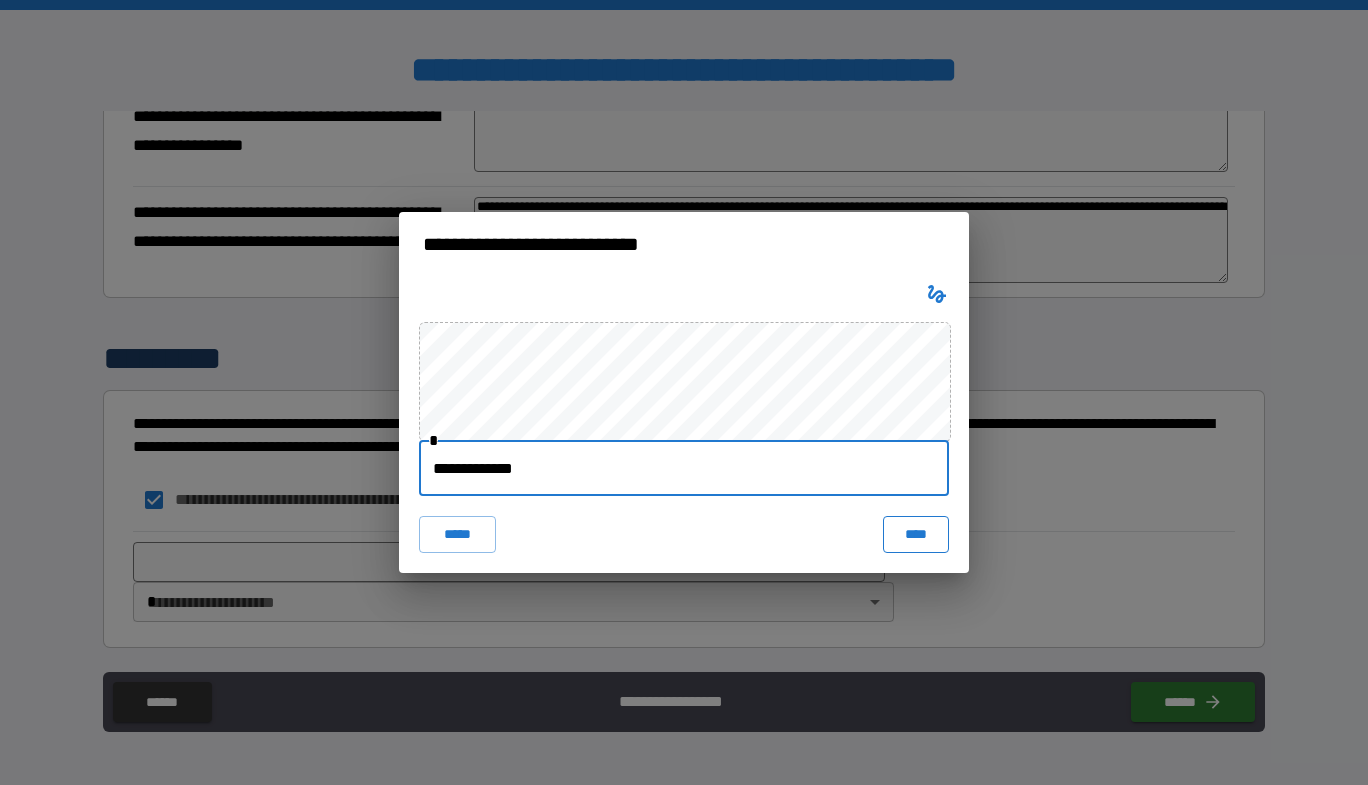 click on "****" at bounding box center (916, 534) 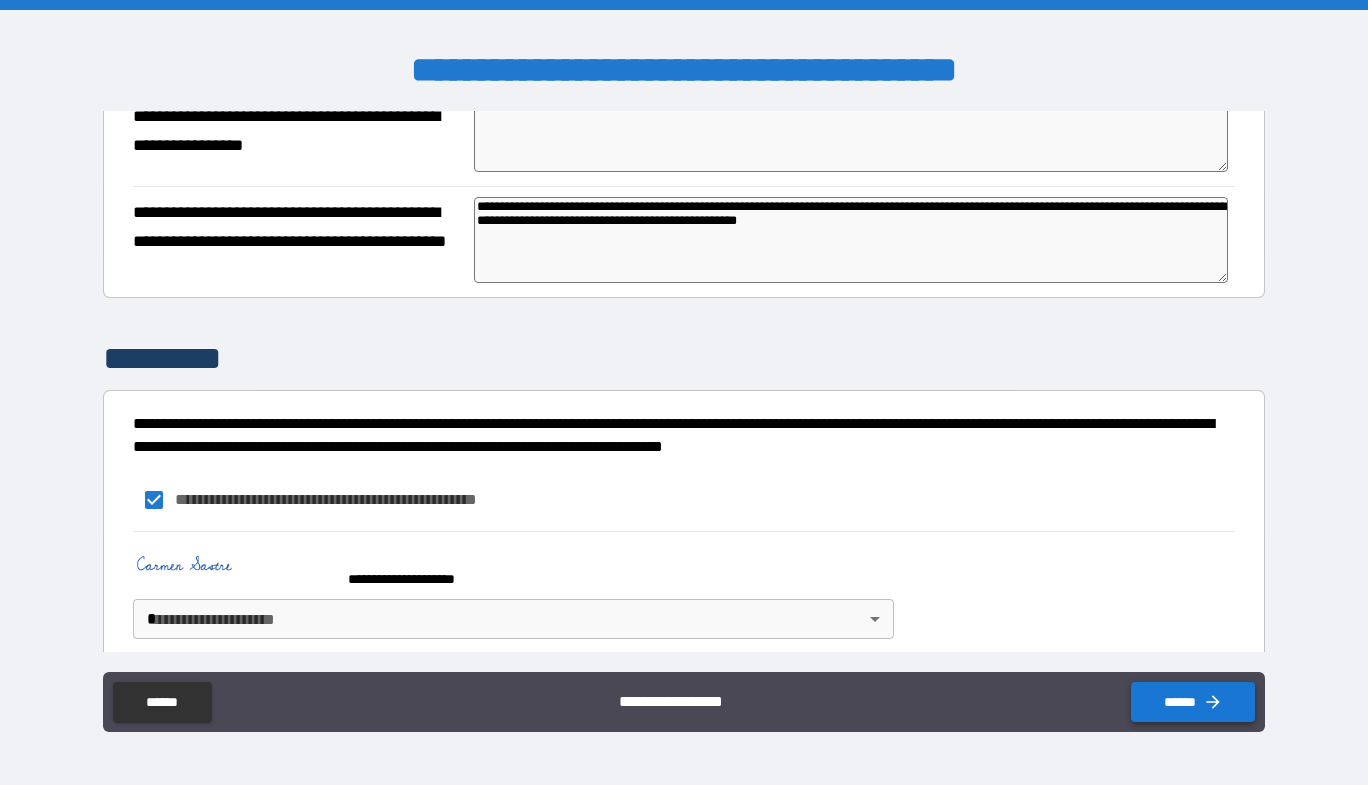 click on "******" at bounding box center (1193, 702) 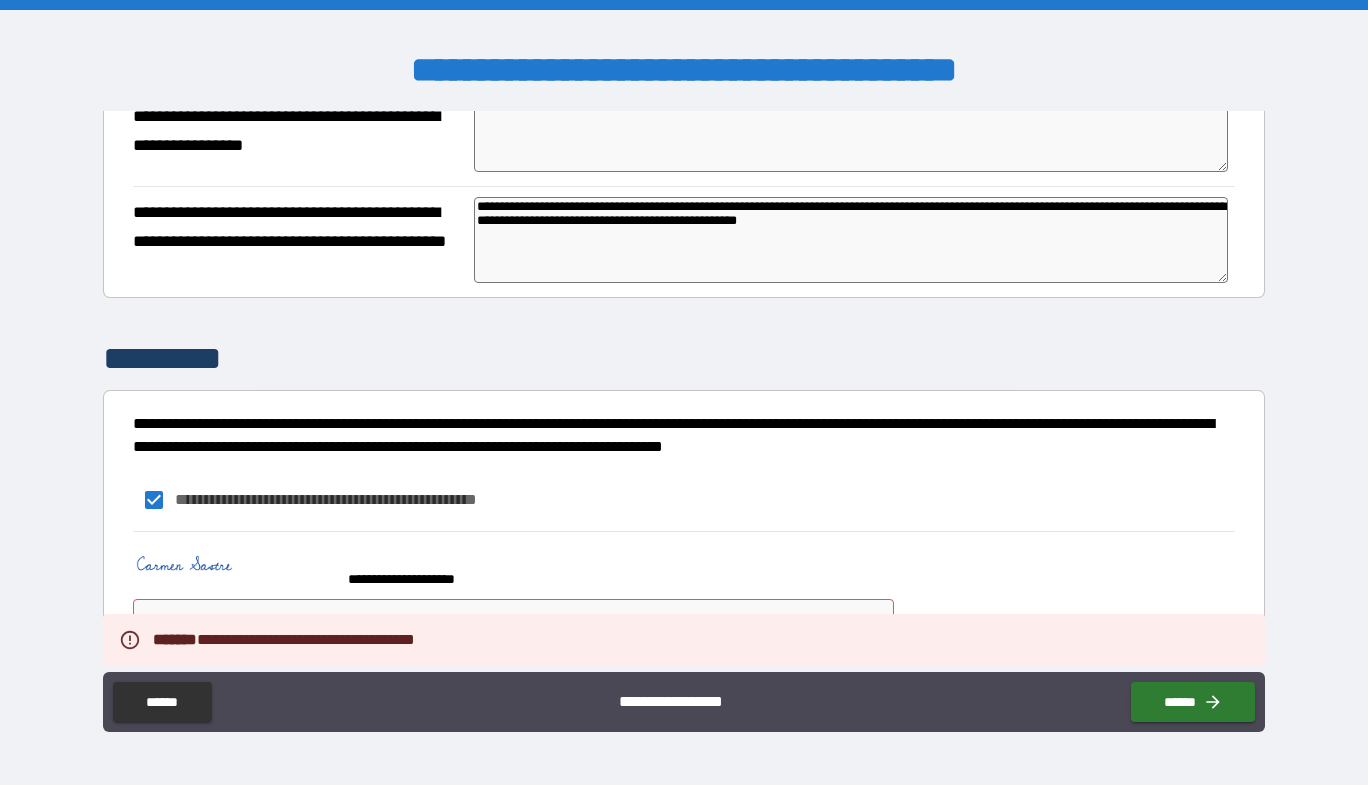 click on "*********" at bounding box center [684, 359] 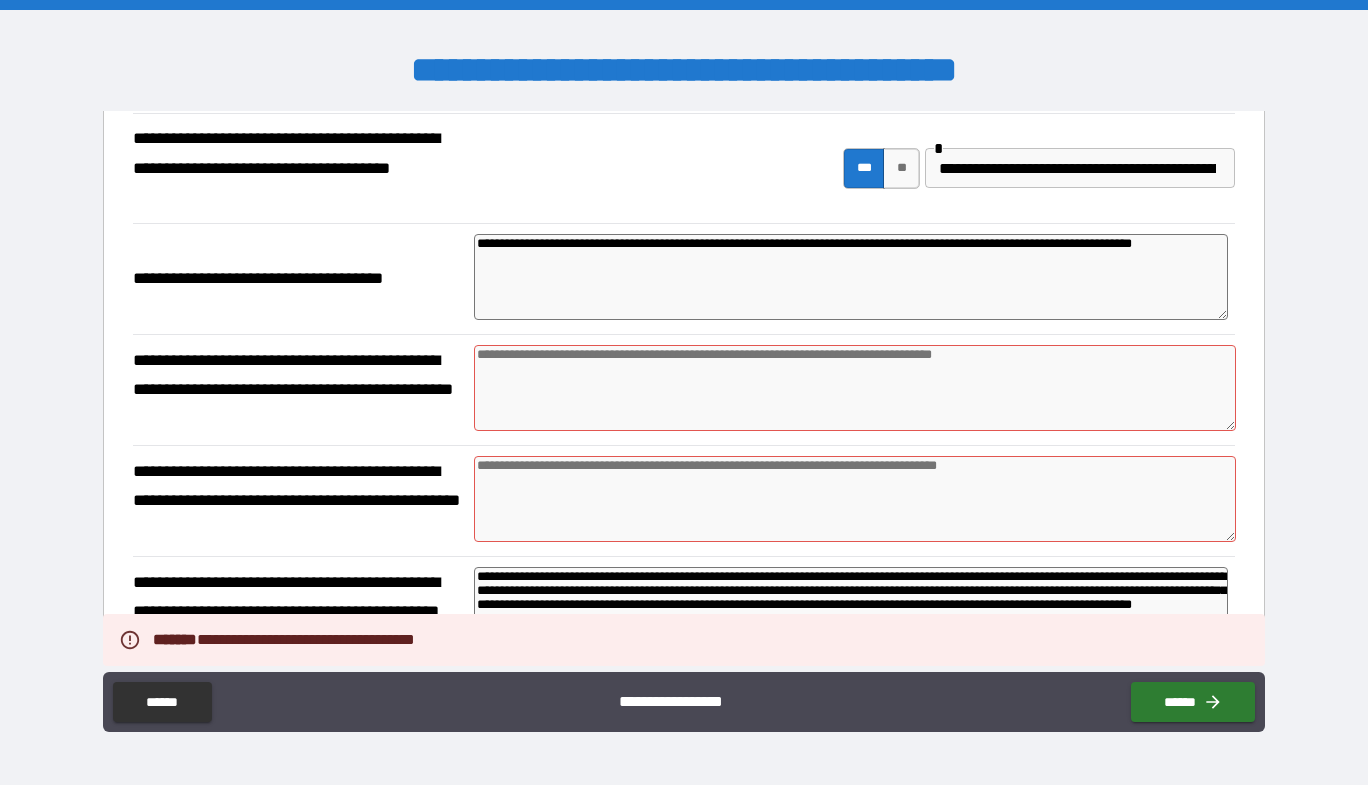 scroll, scrollTop: 304, scrollLeft: 0, axis: vertical 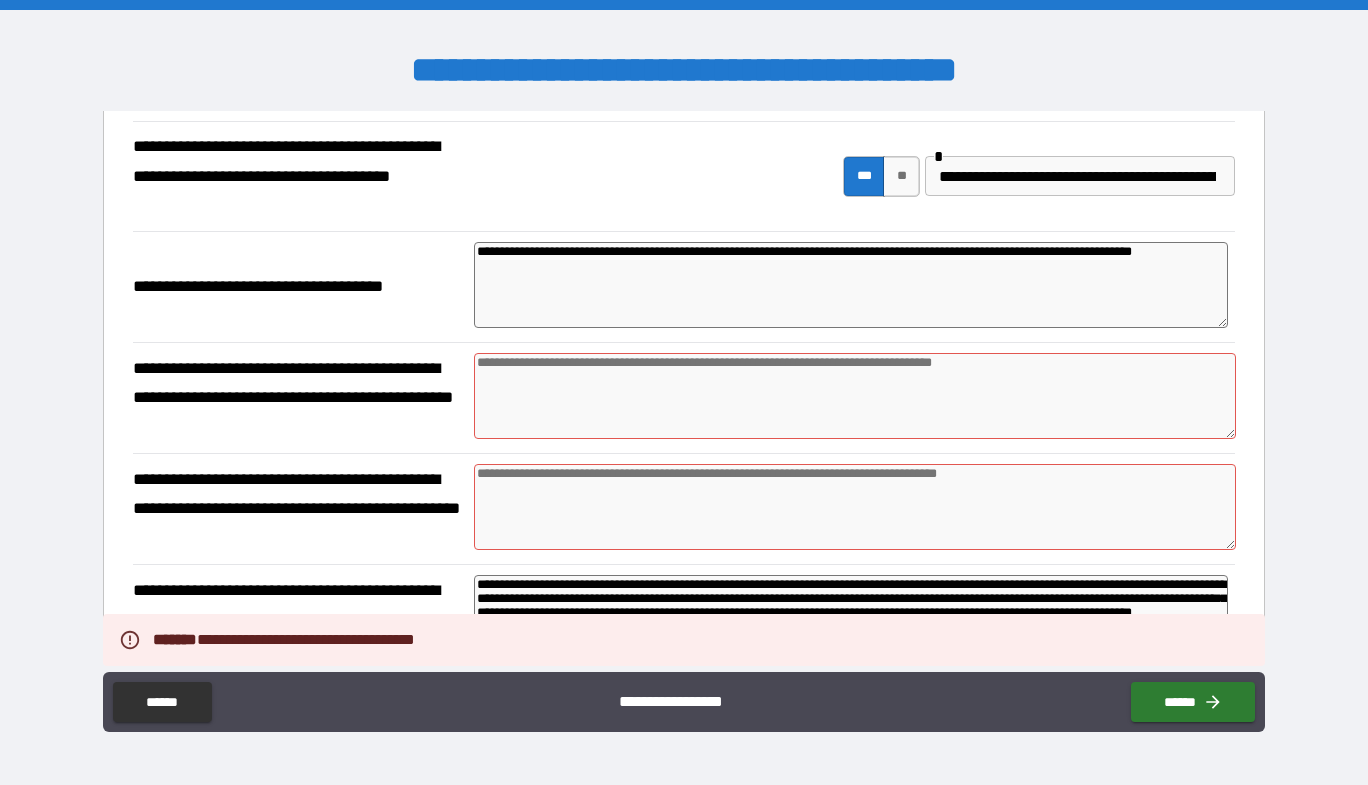 click at bounding box center (855, 396) 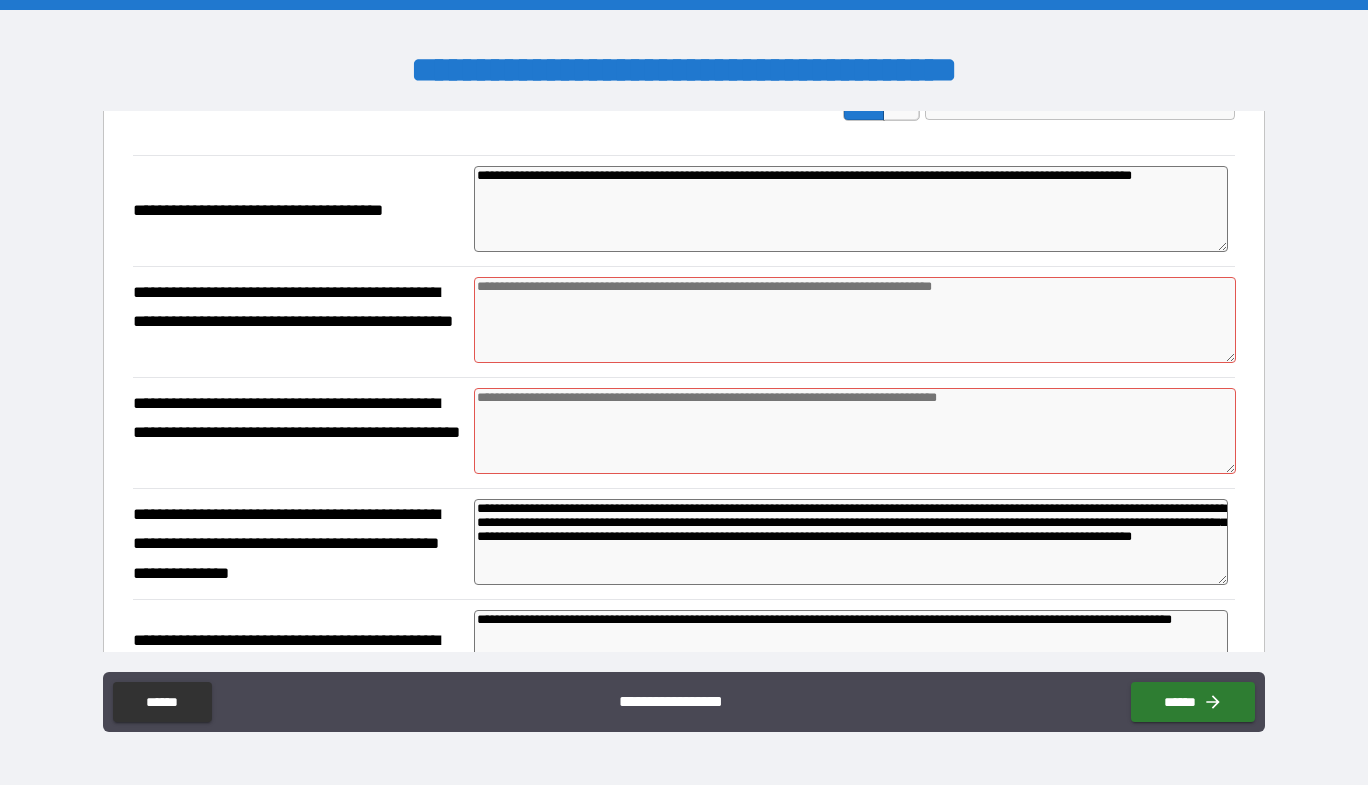scroll, scrollTop: 404, scrollLeft: 0, axis: vertical 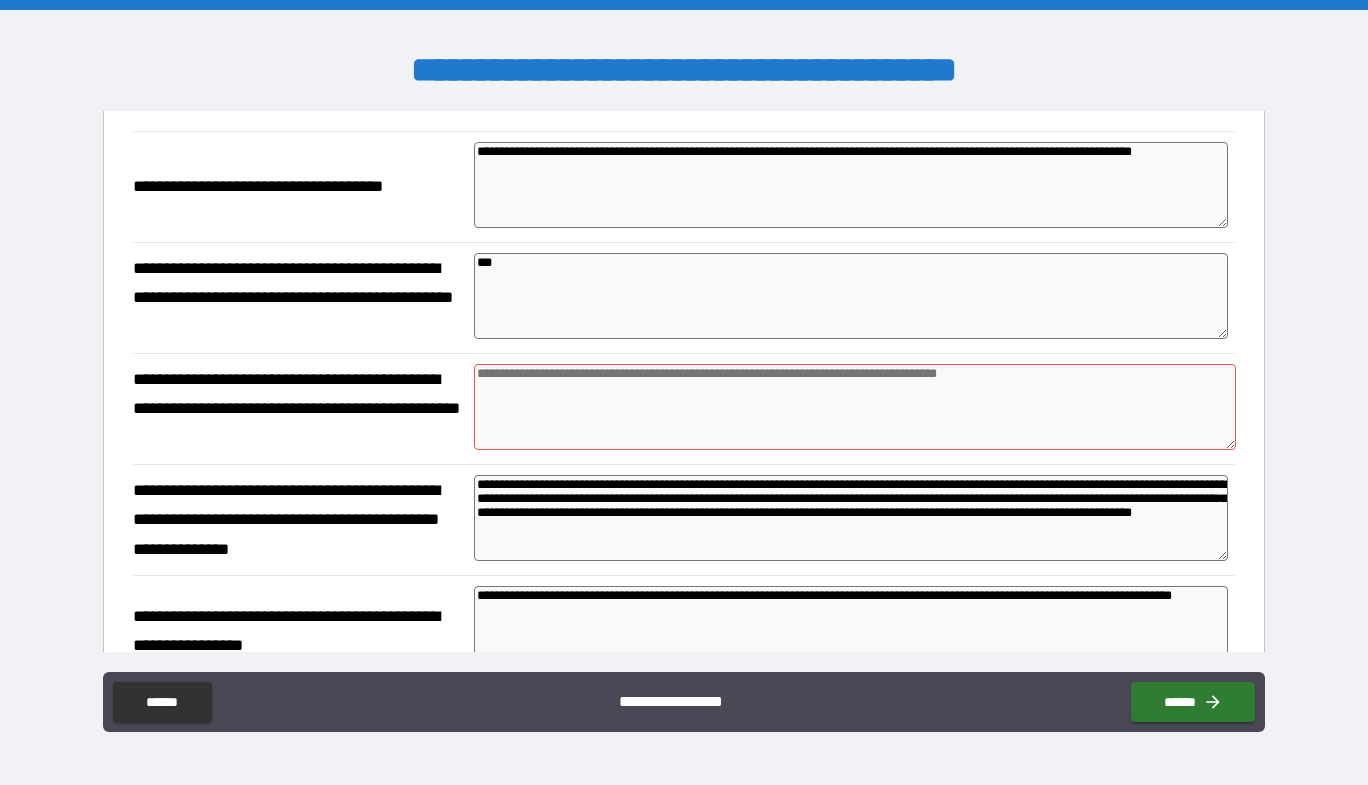 click at bounding box center [855, 407] 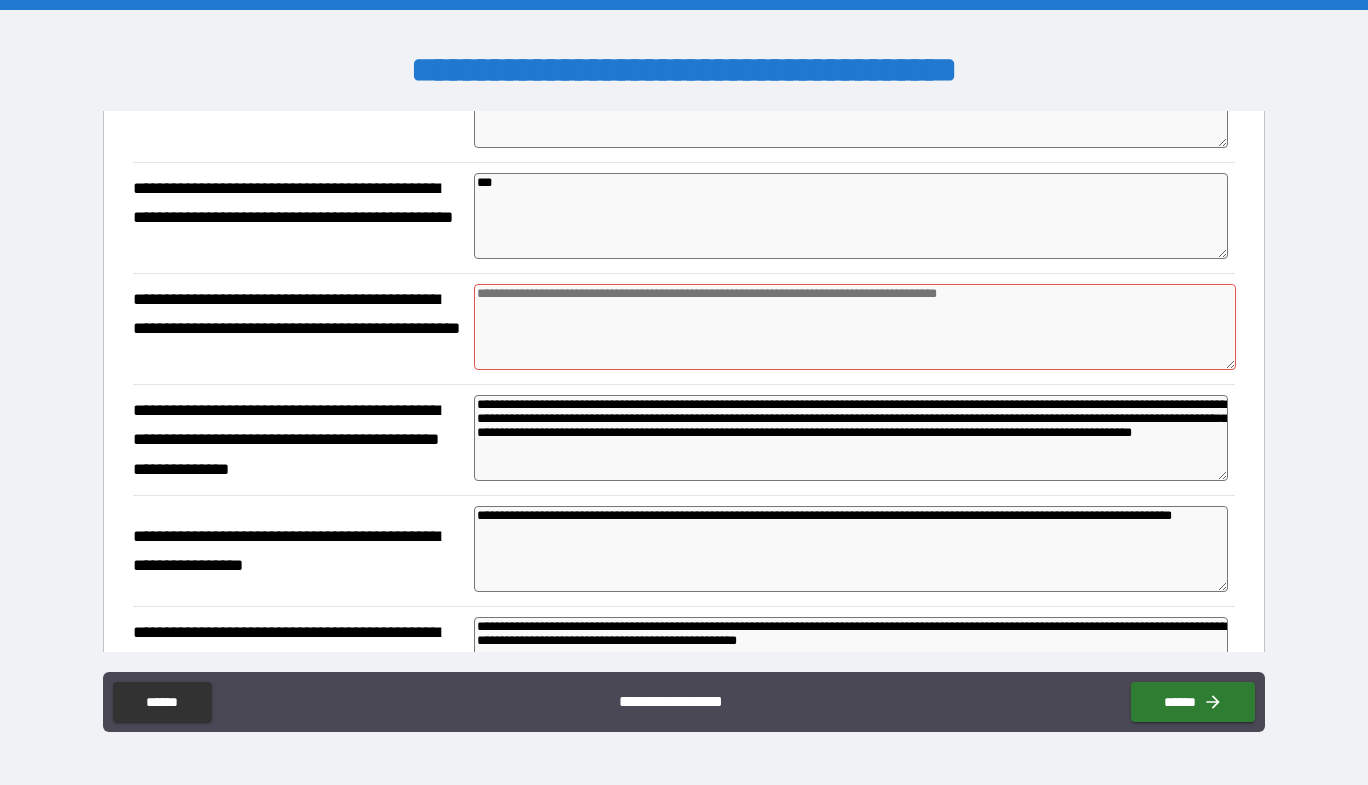 scroll, scrollTop: 504, scrollLeft: 0, axis: vertical 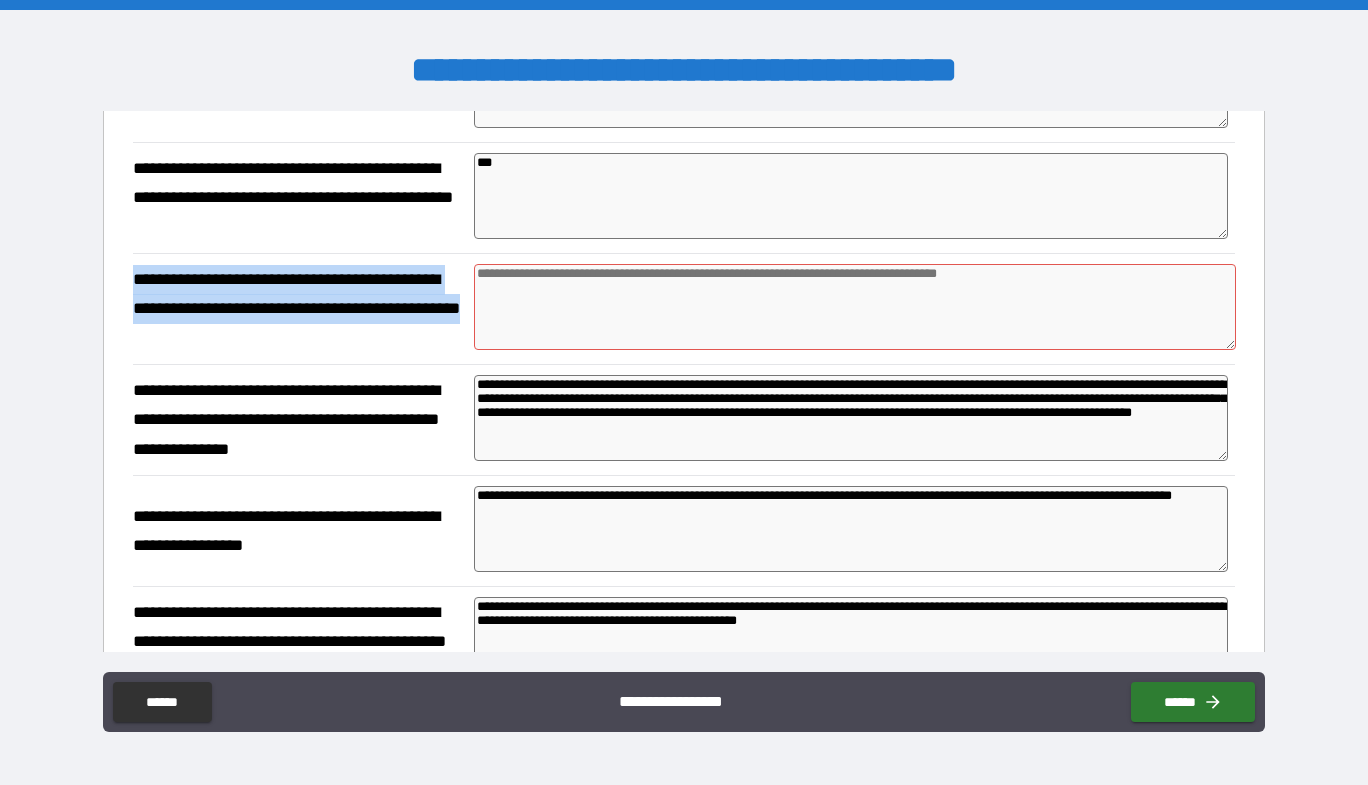 drag, startPoint x: 171, startPoint y: 335, endPoint x: 132, endPoint y: 278, distance: 69.065186 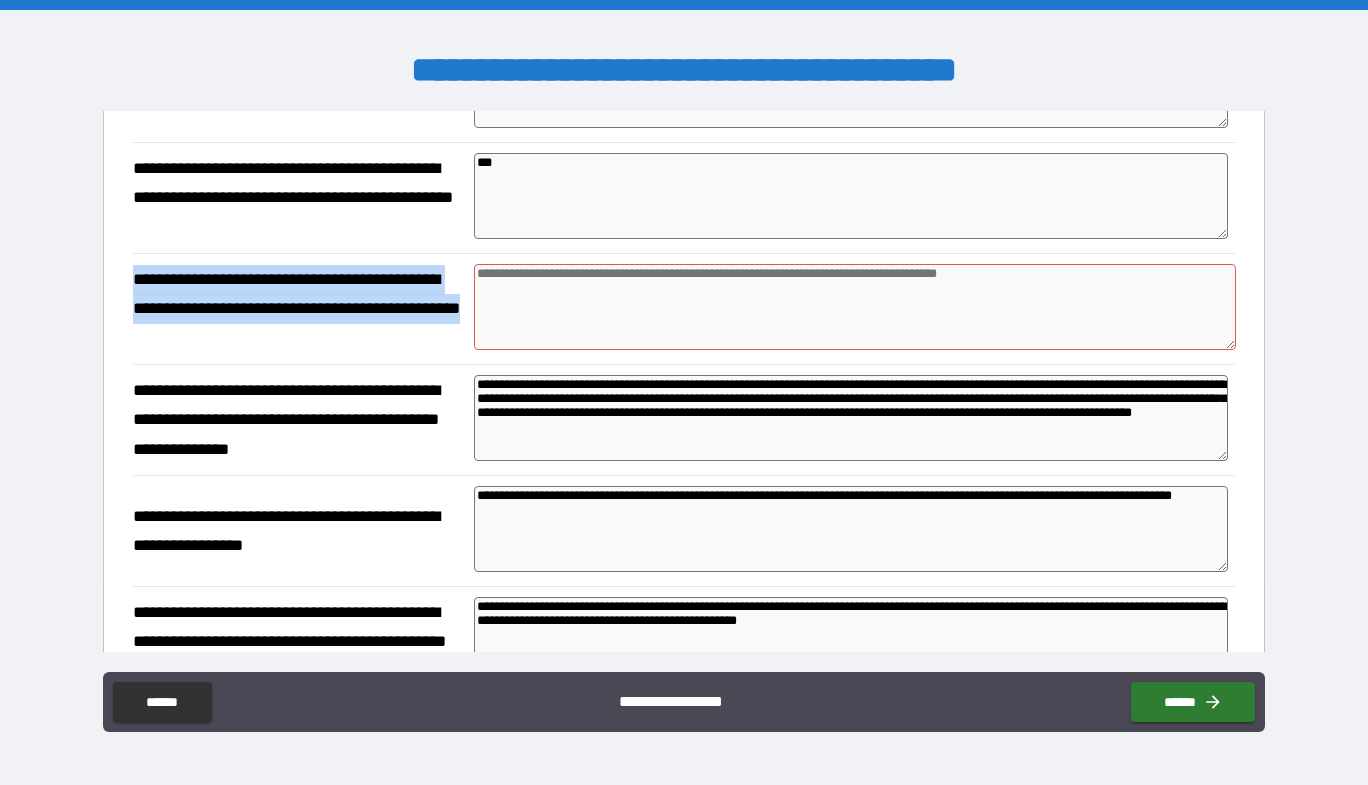 click on "**********" at bounding box center (684, 308) 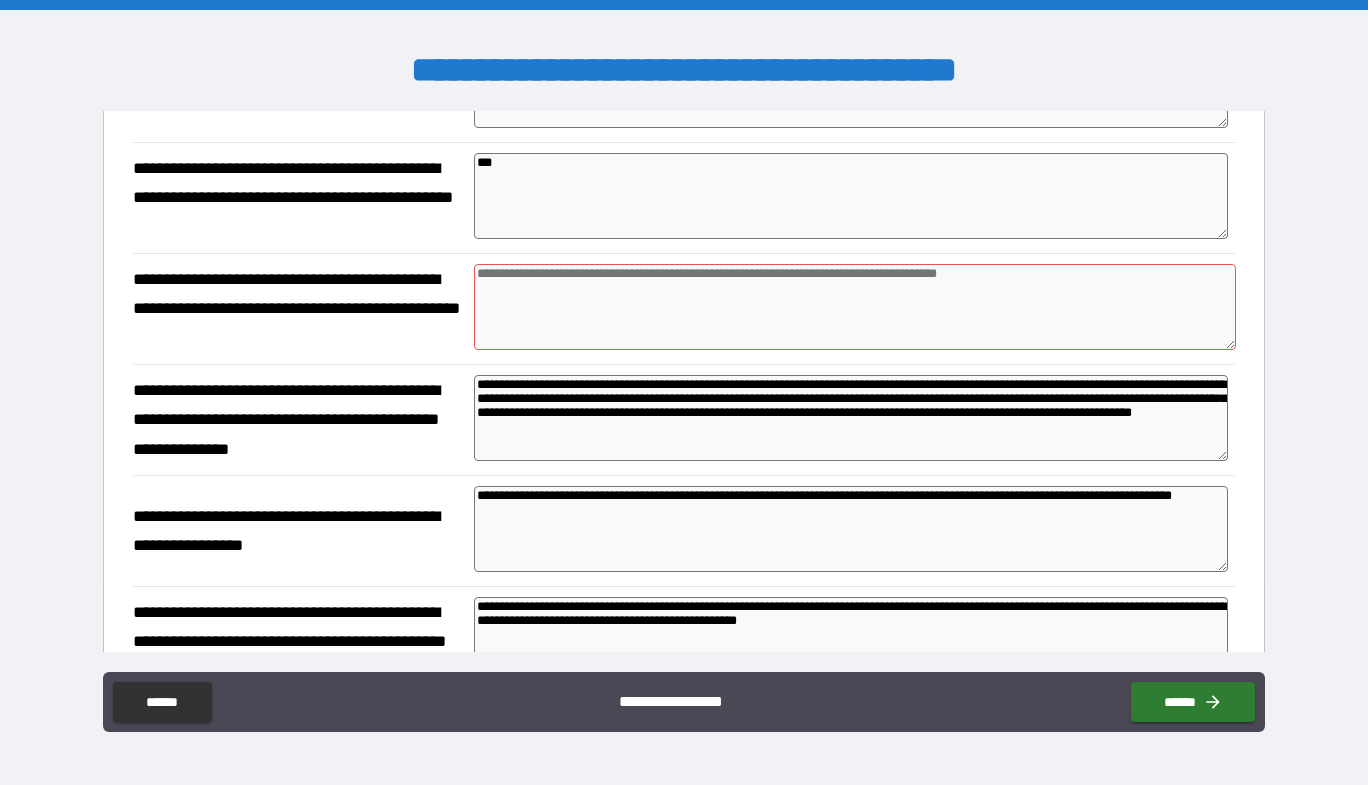 click at bounding box center (855, 307) 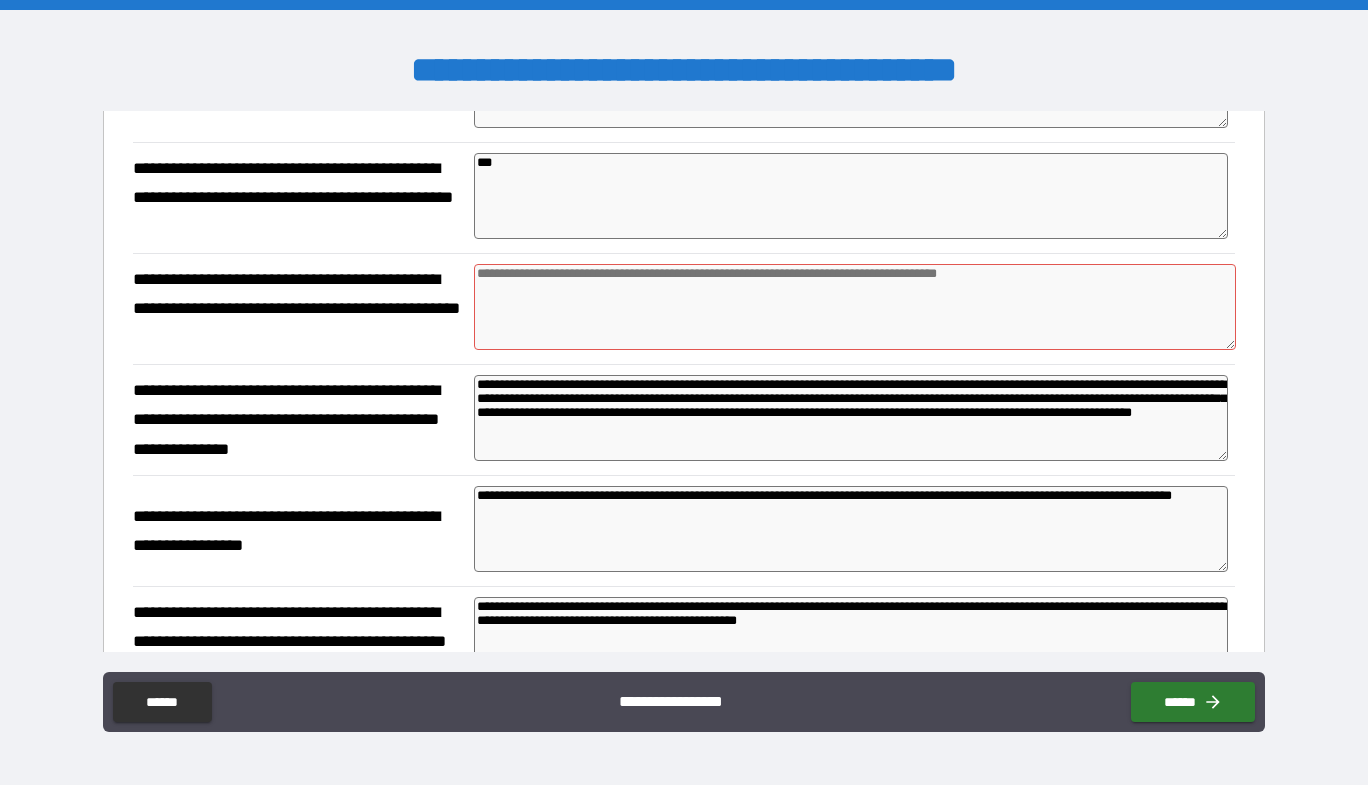 paste on "**********" 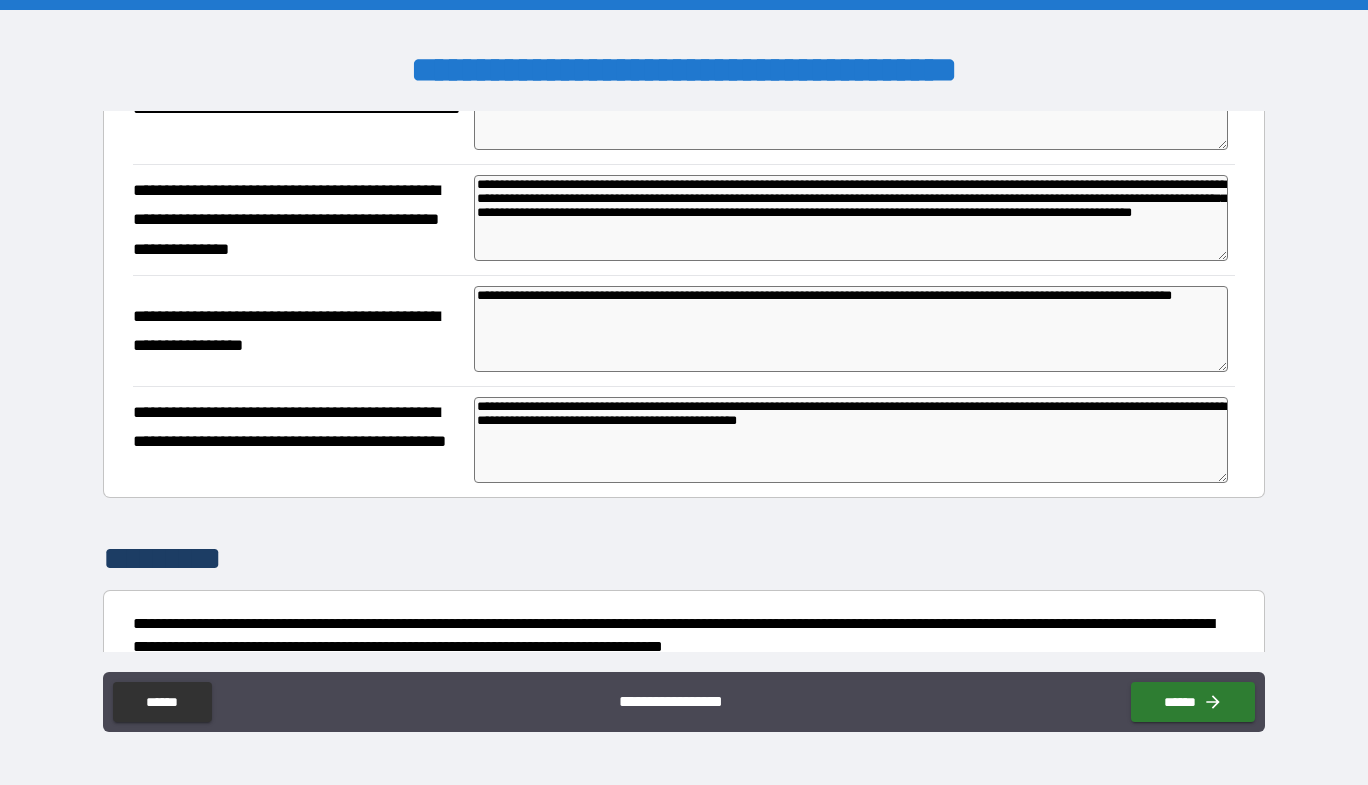 scroll, scrollTop: 922, scrollLeft: 0, axis: vertical 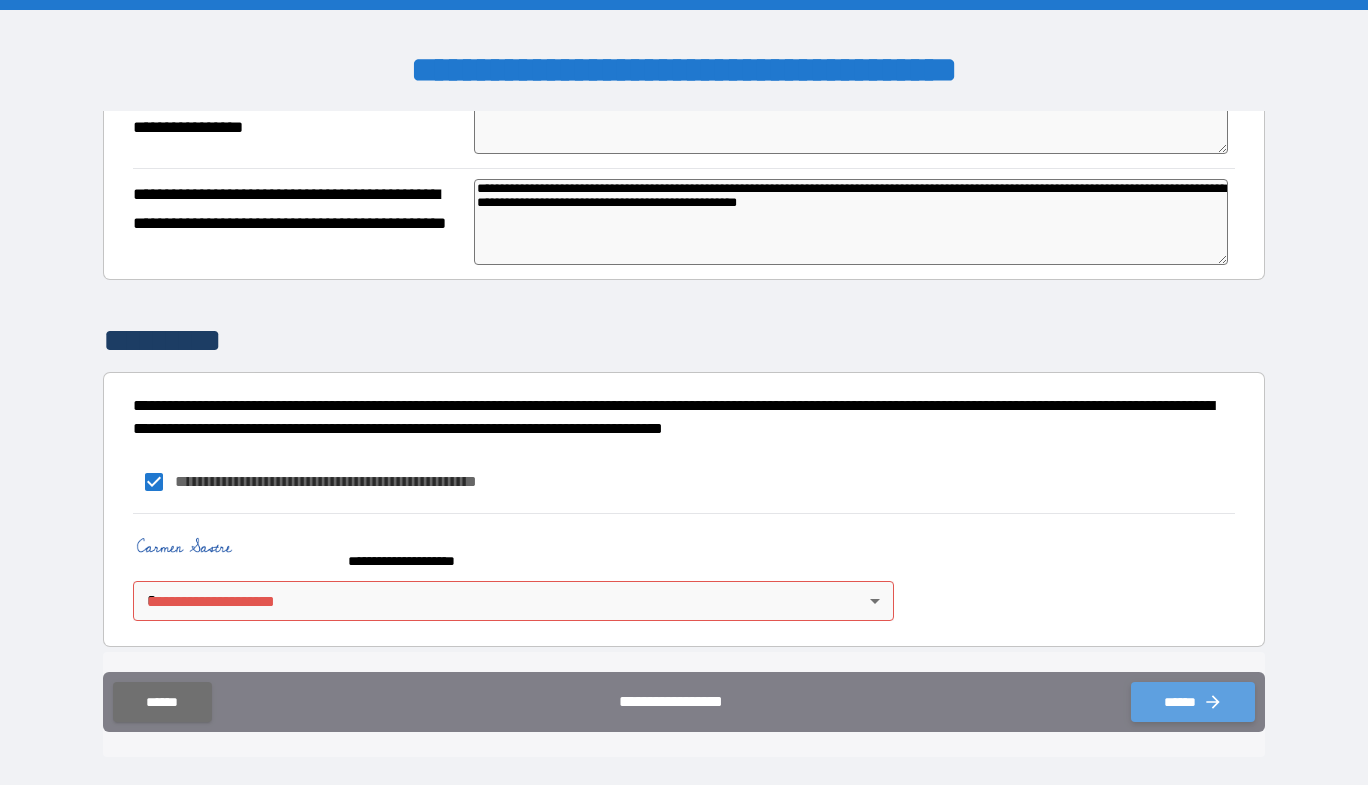 click on "******" at bounding box center (1193, 702) 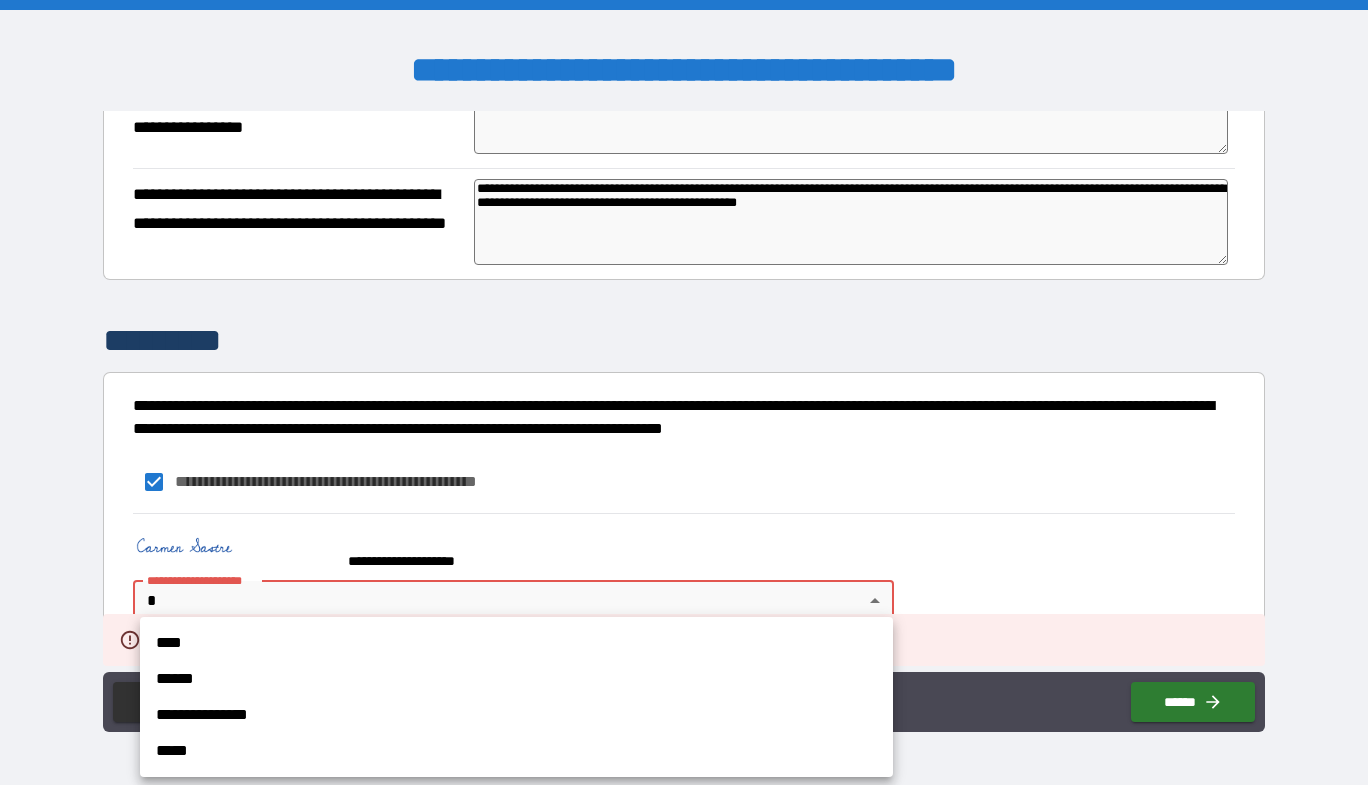 click on "**********" at bounding box center [684, 392] 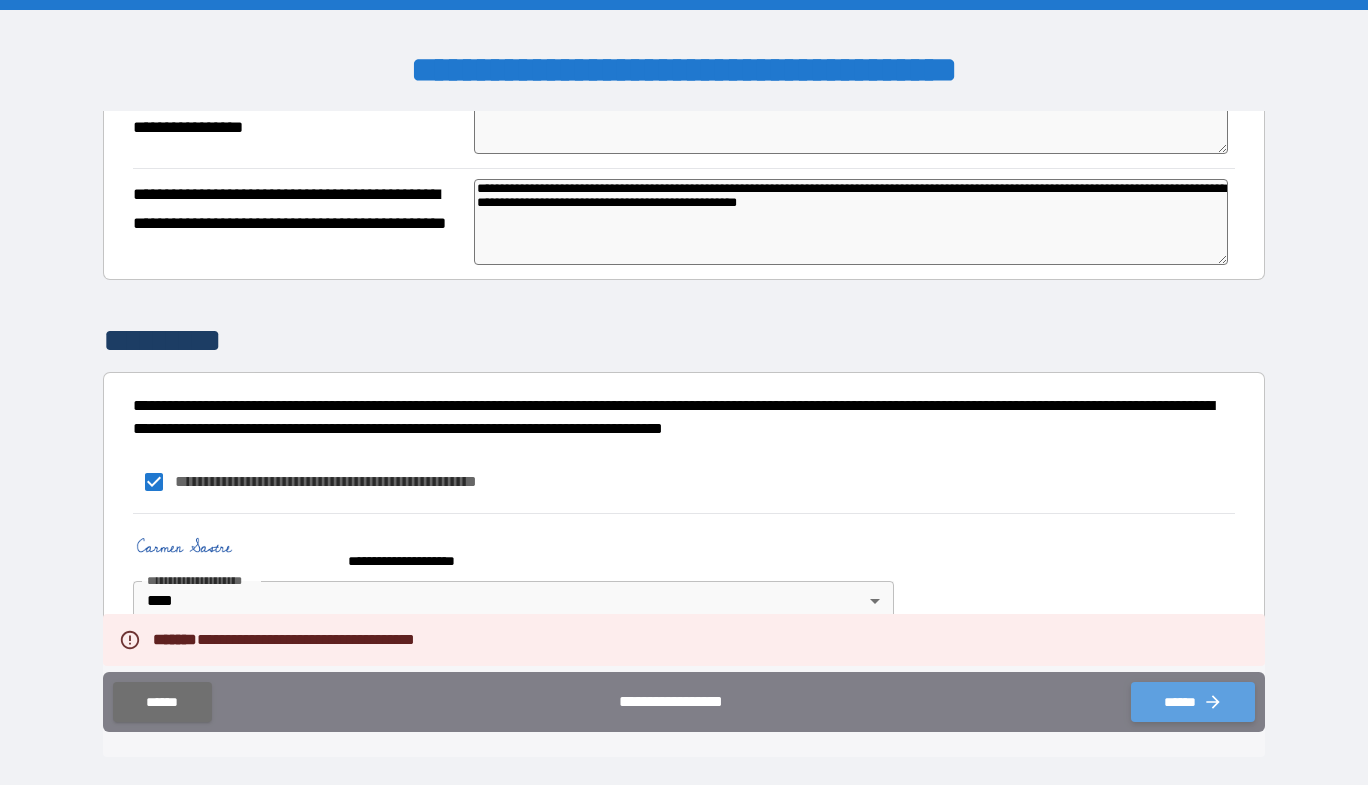 click on "******" at bounding box center [1193, 702] 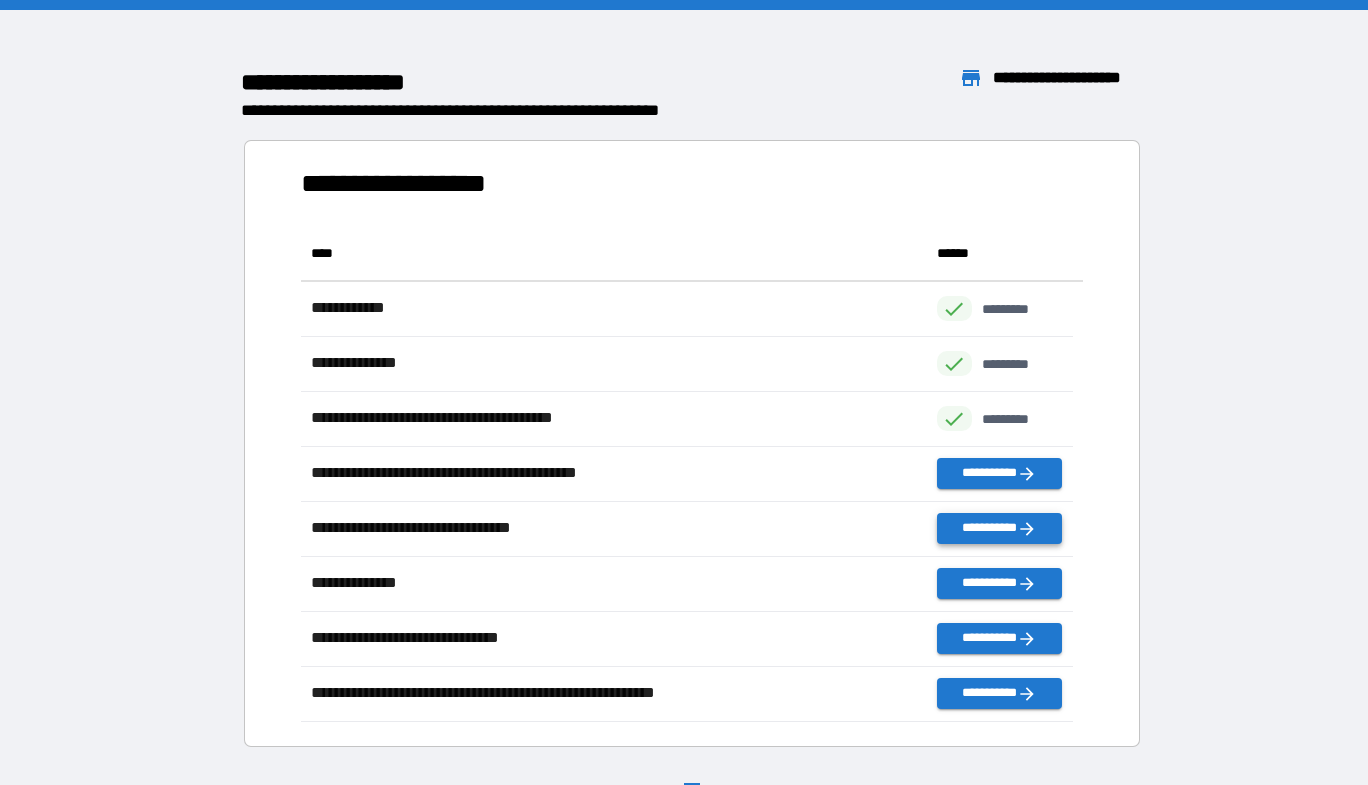 scroll, scrollTop: 16, scrollLeft: 16, axis: both 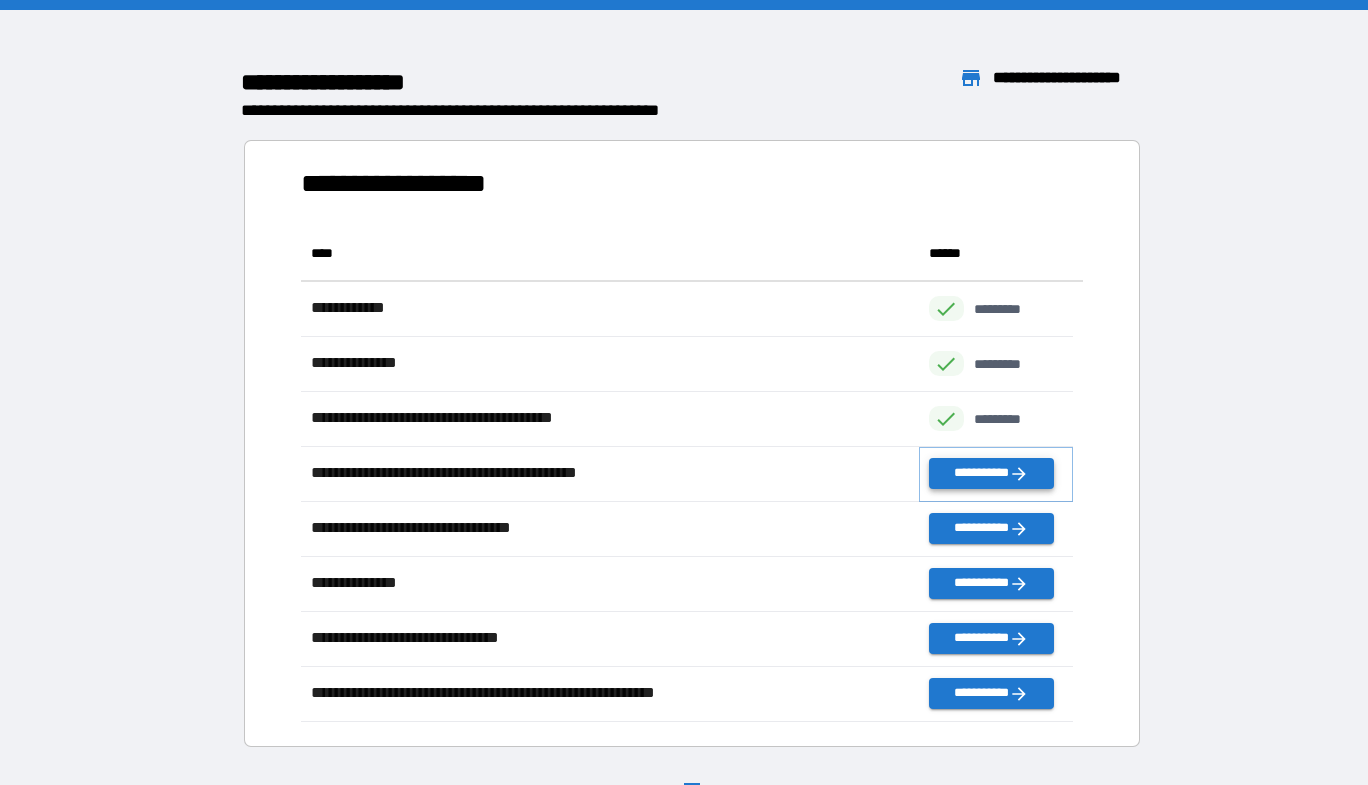 click on "**********" at bounding box center [991, 473] 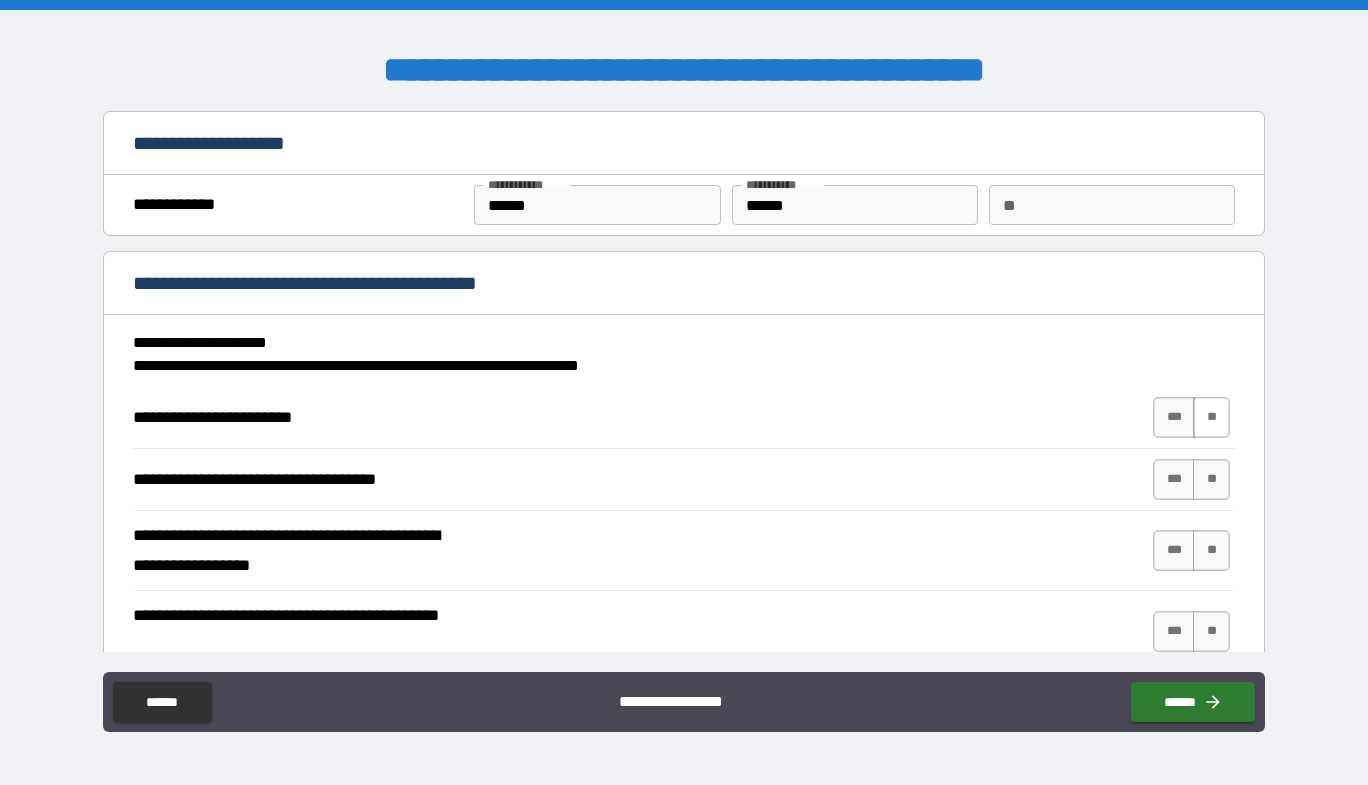 click on "**" at bounding box center (1211, 417) 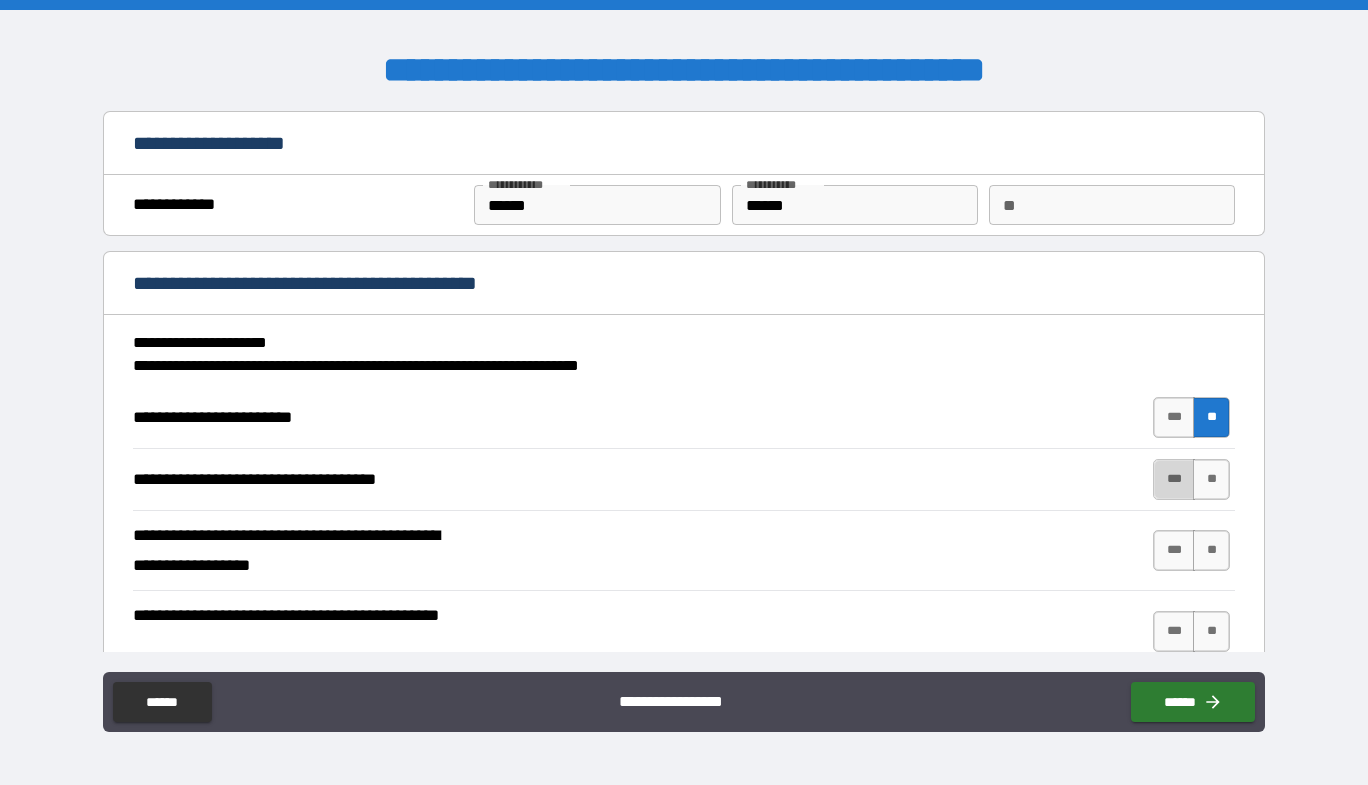 click on "***" at bounding box center [1174, 479] 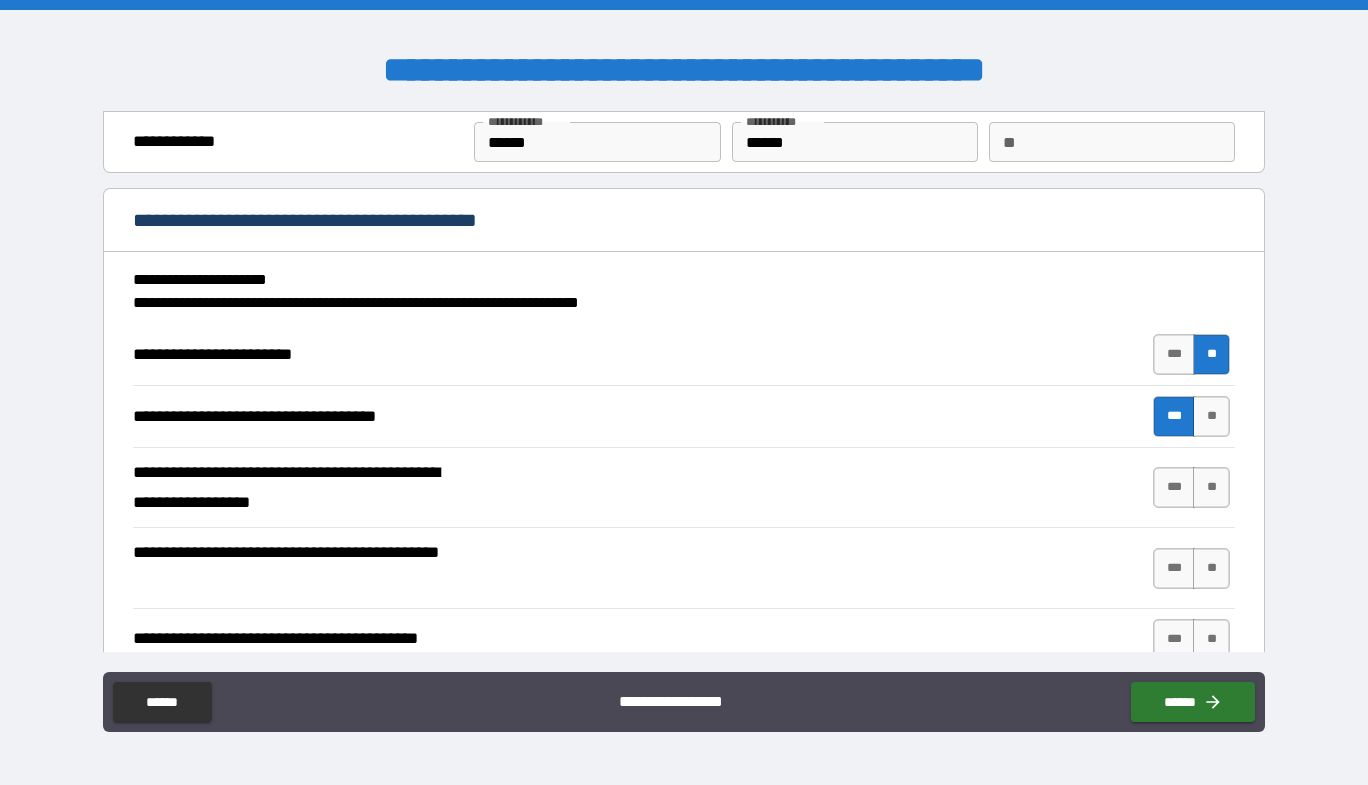 scroll, scrollTop: 100, scrollLeft: 0, axis: vertical 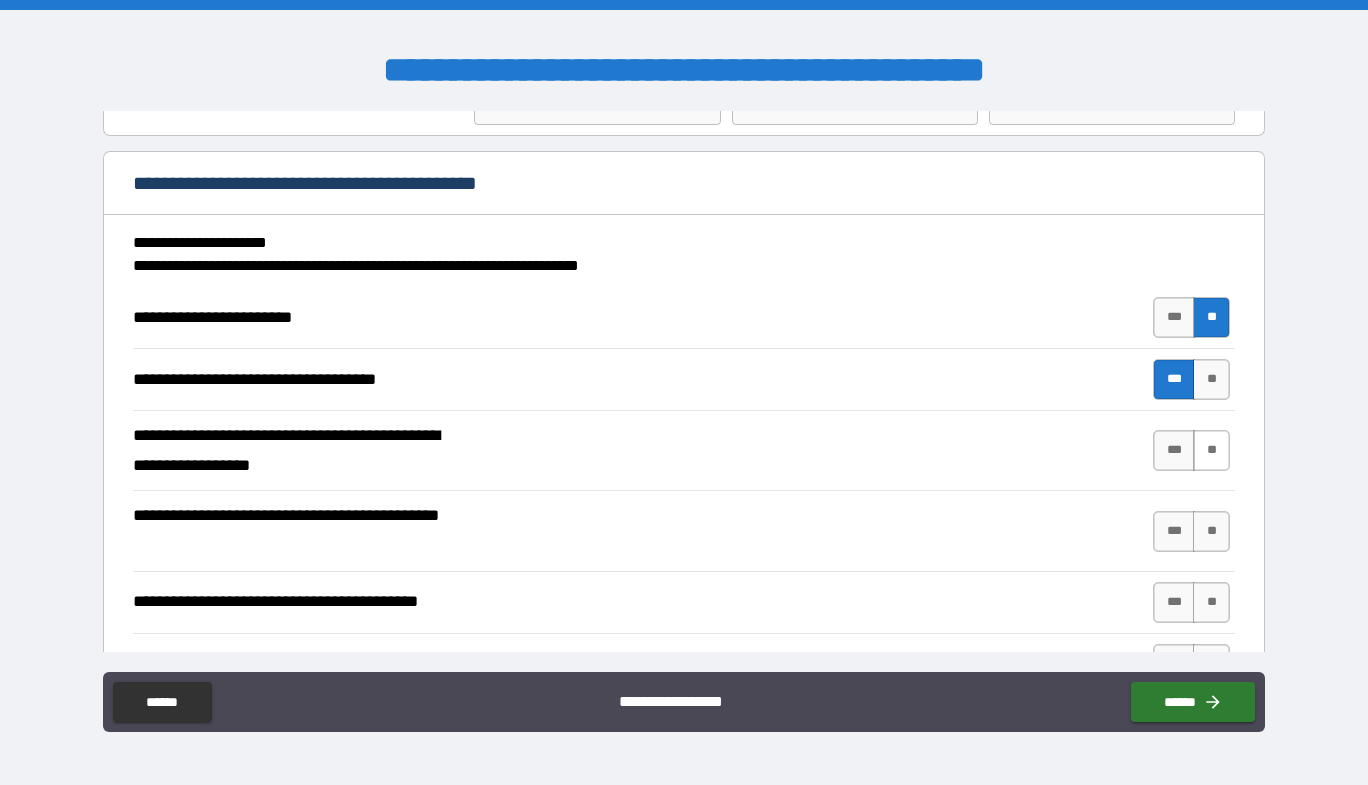 click on "**" at bounding box center (1211, 450) 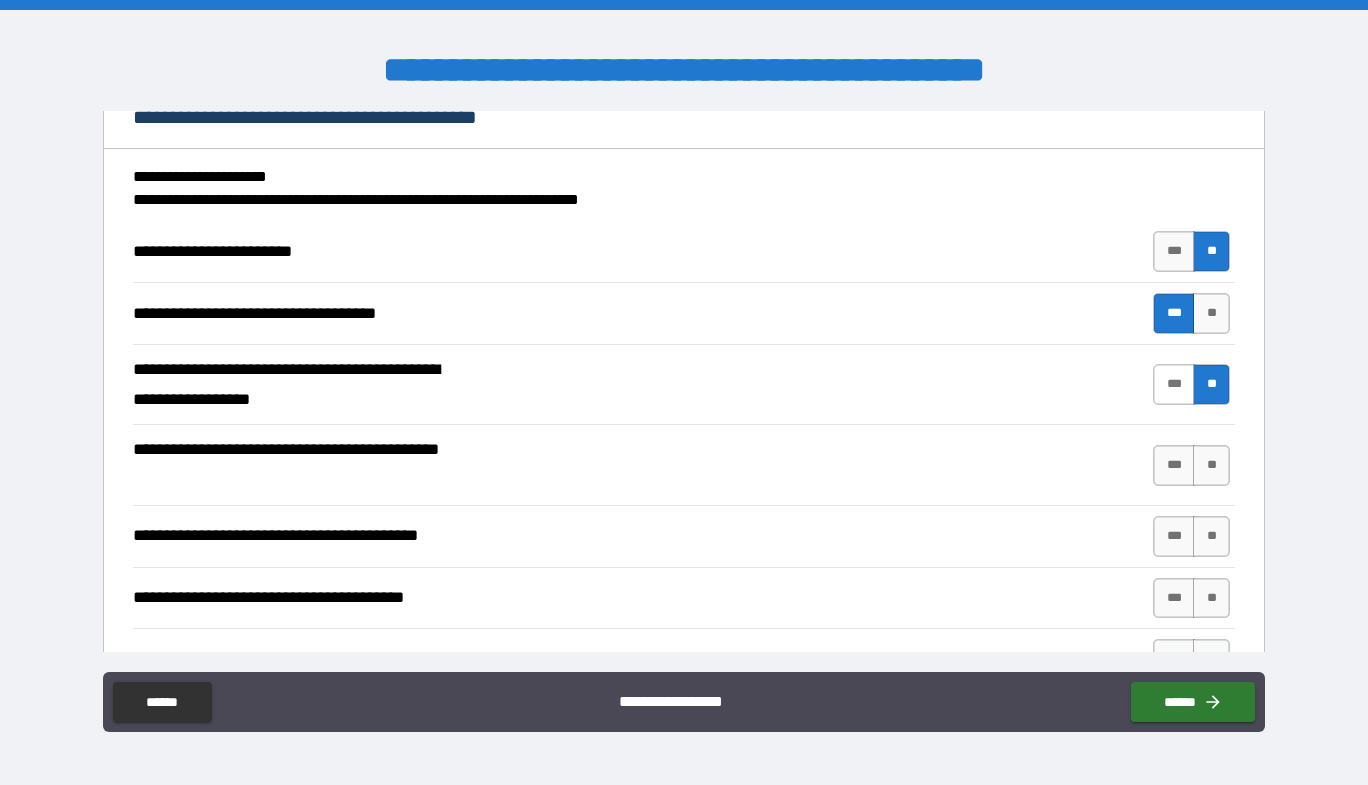 scroll, scrollTop: 200, scrollLeft: 0, axis: vertical 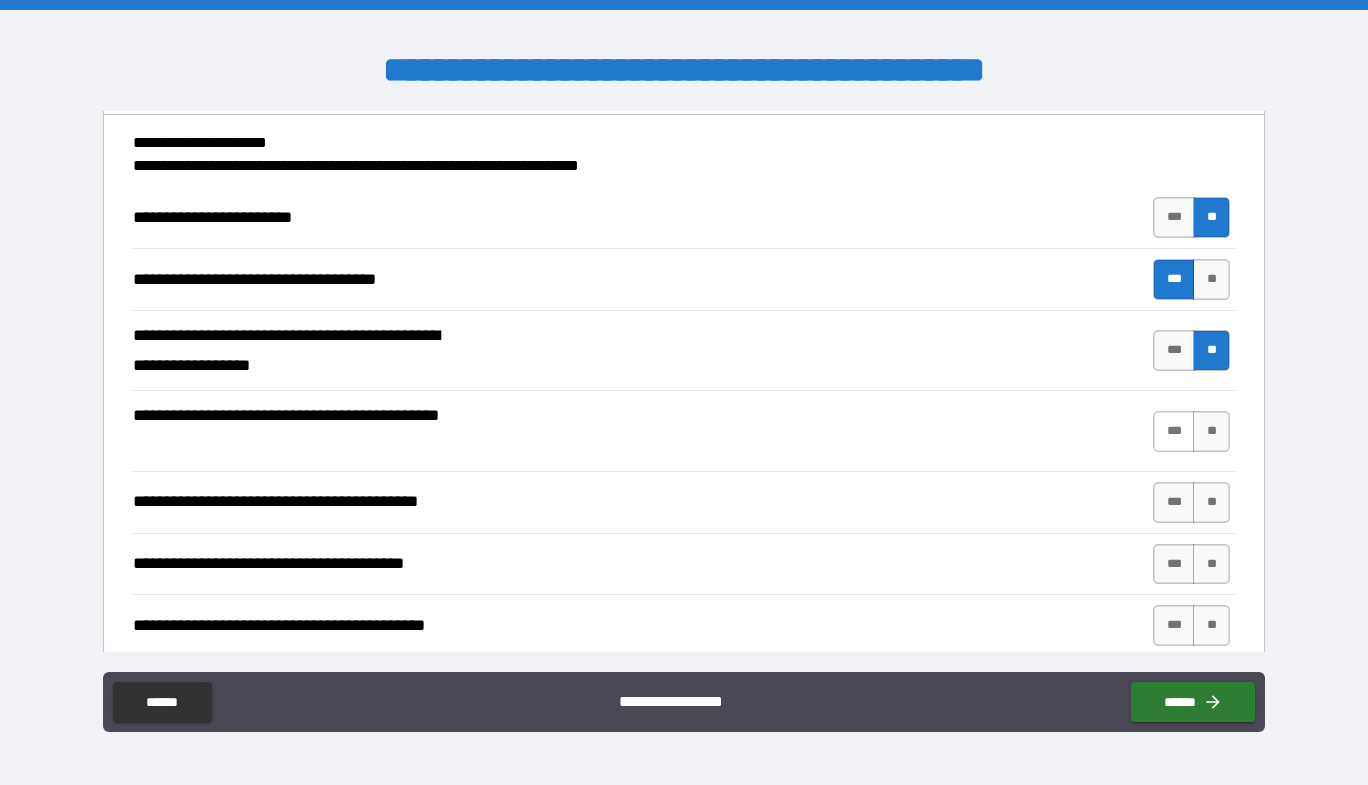 click on "***" at bounding box center (1174, 431) 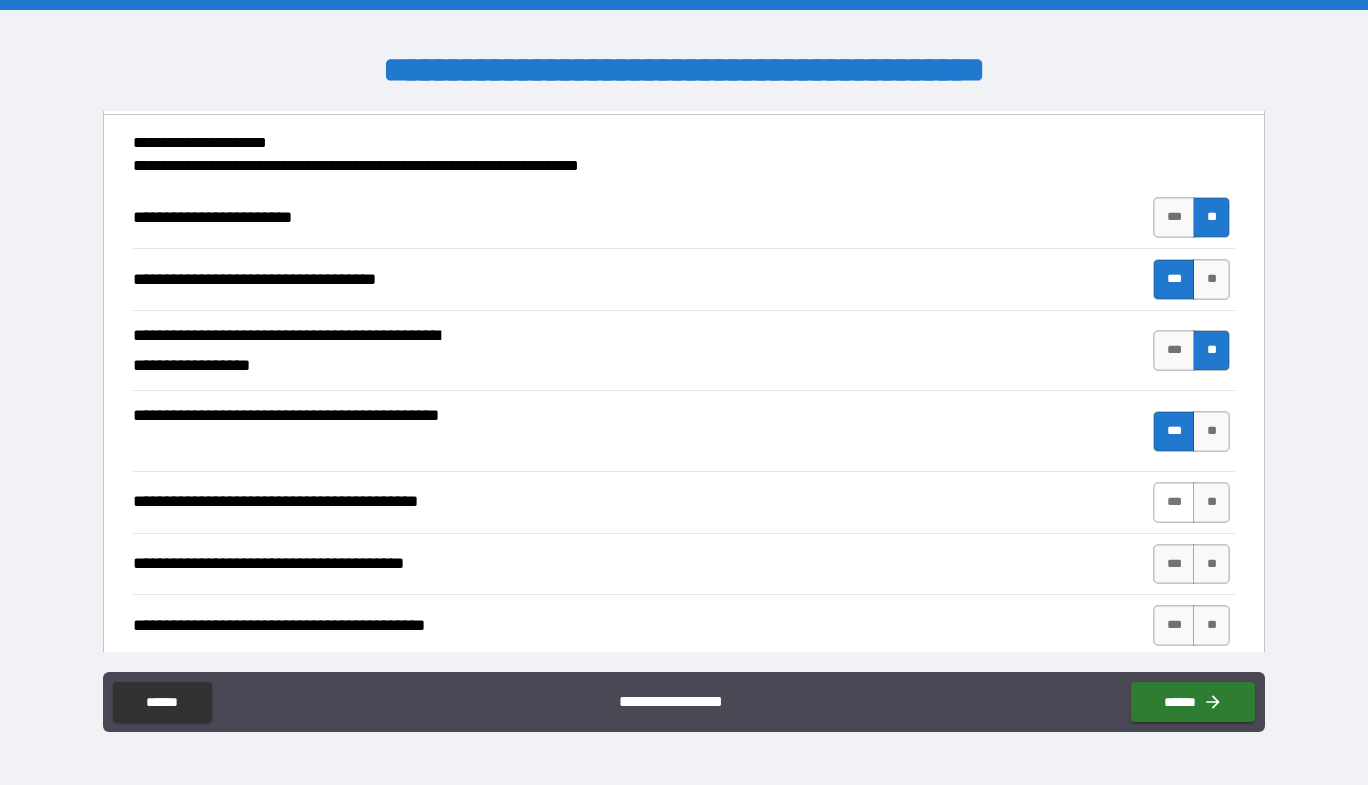 scroll, scrollTop: 300, scrollLeft: 0, axis: vertical 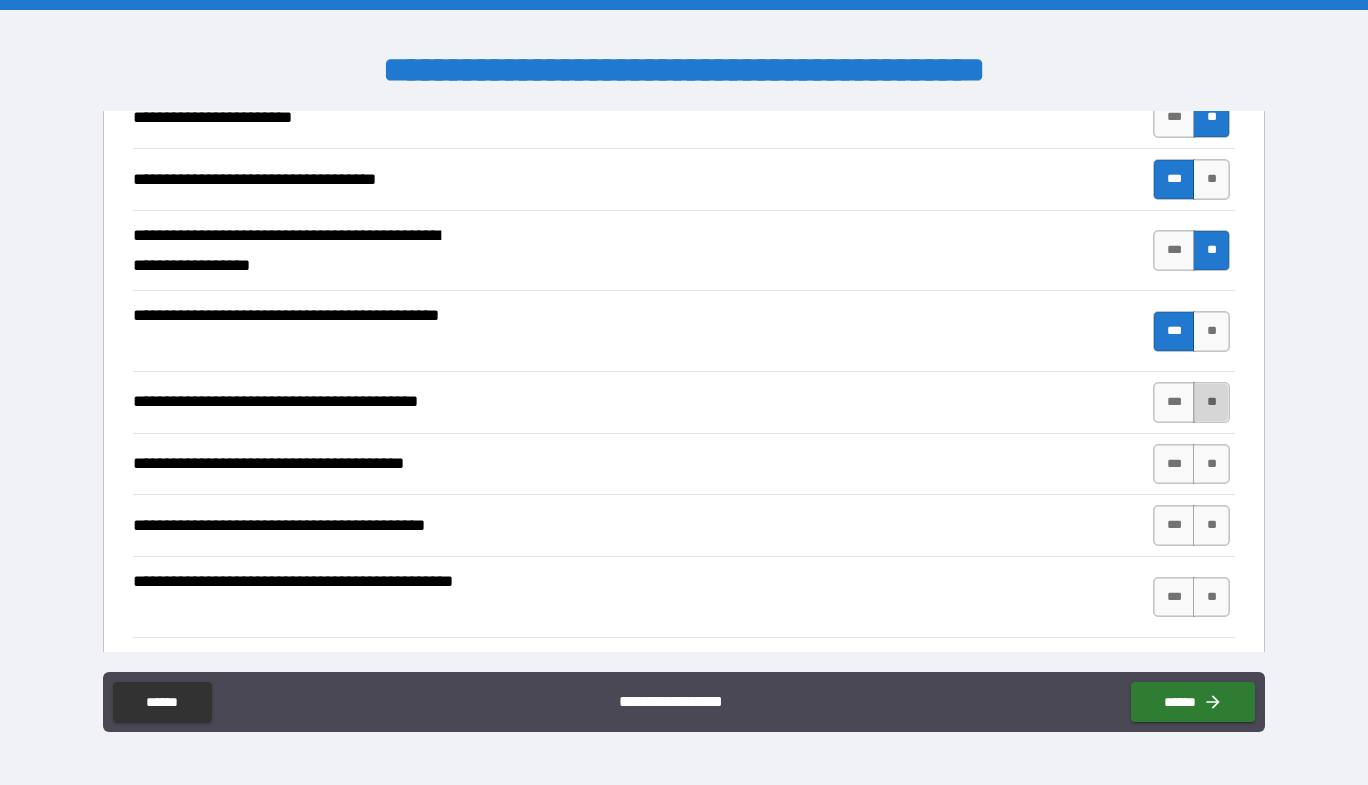 click on "**" at bounding box center [1211, 402] 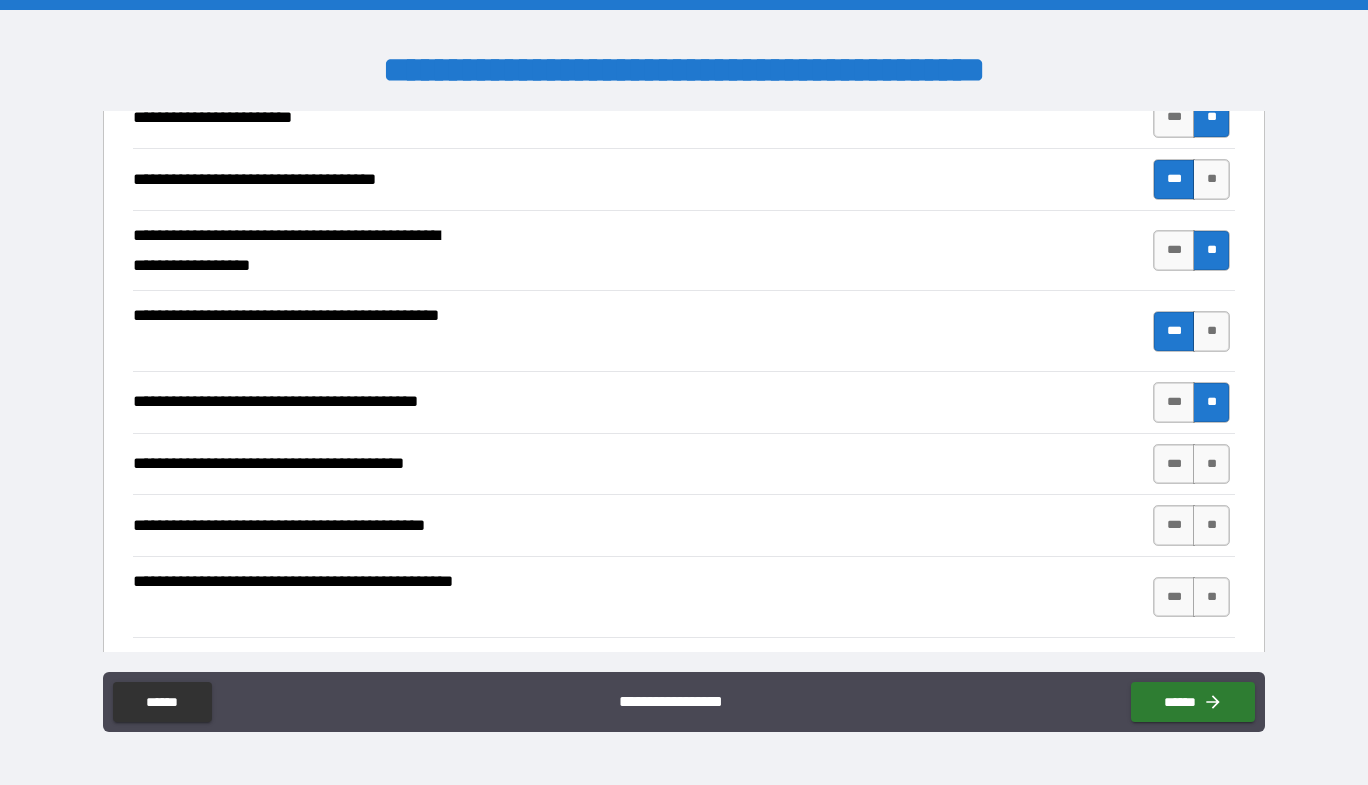 scroll, scrollTop: 400, scrollLeft: 0, axis: vertical 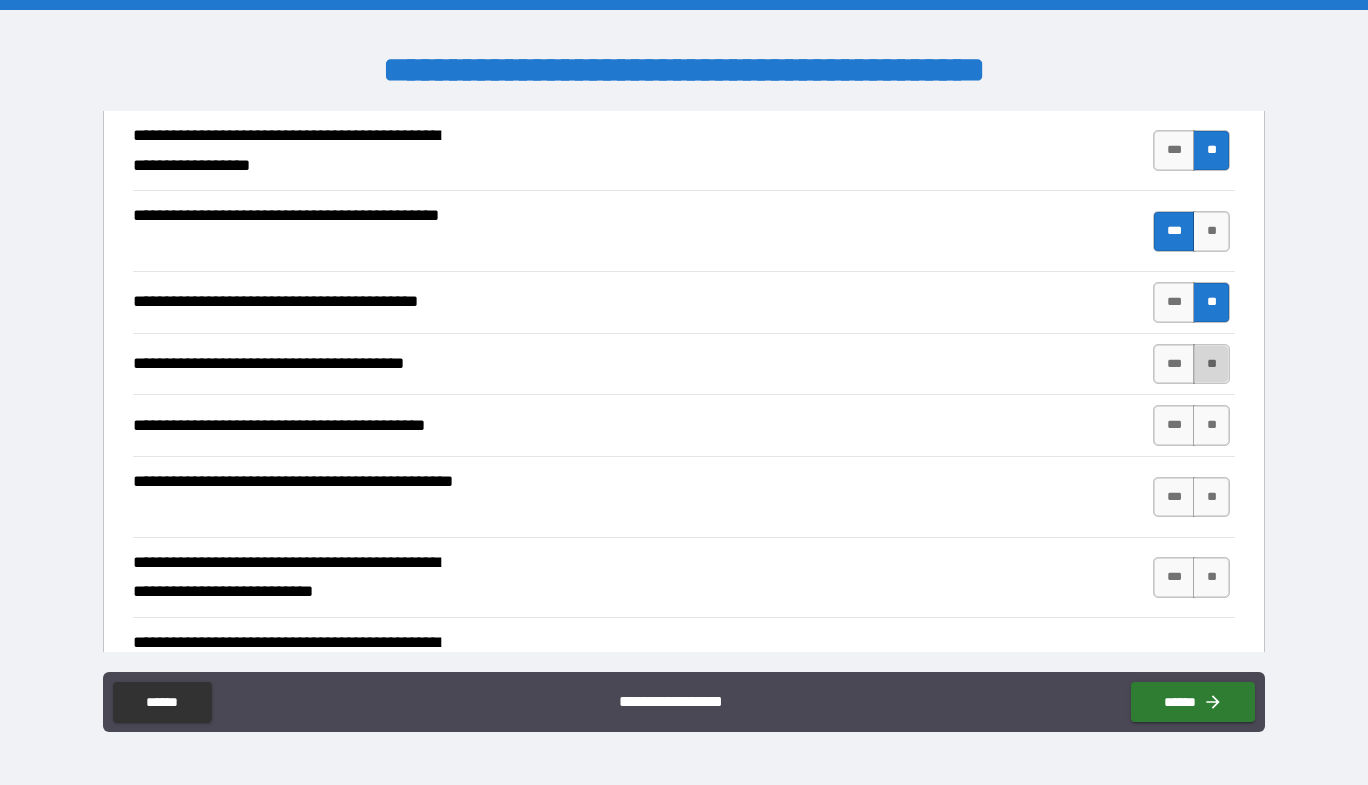 click on "**" at bounding box center [1211, 364] 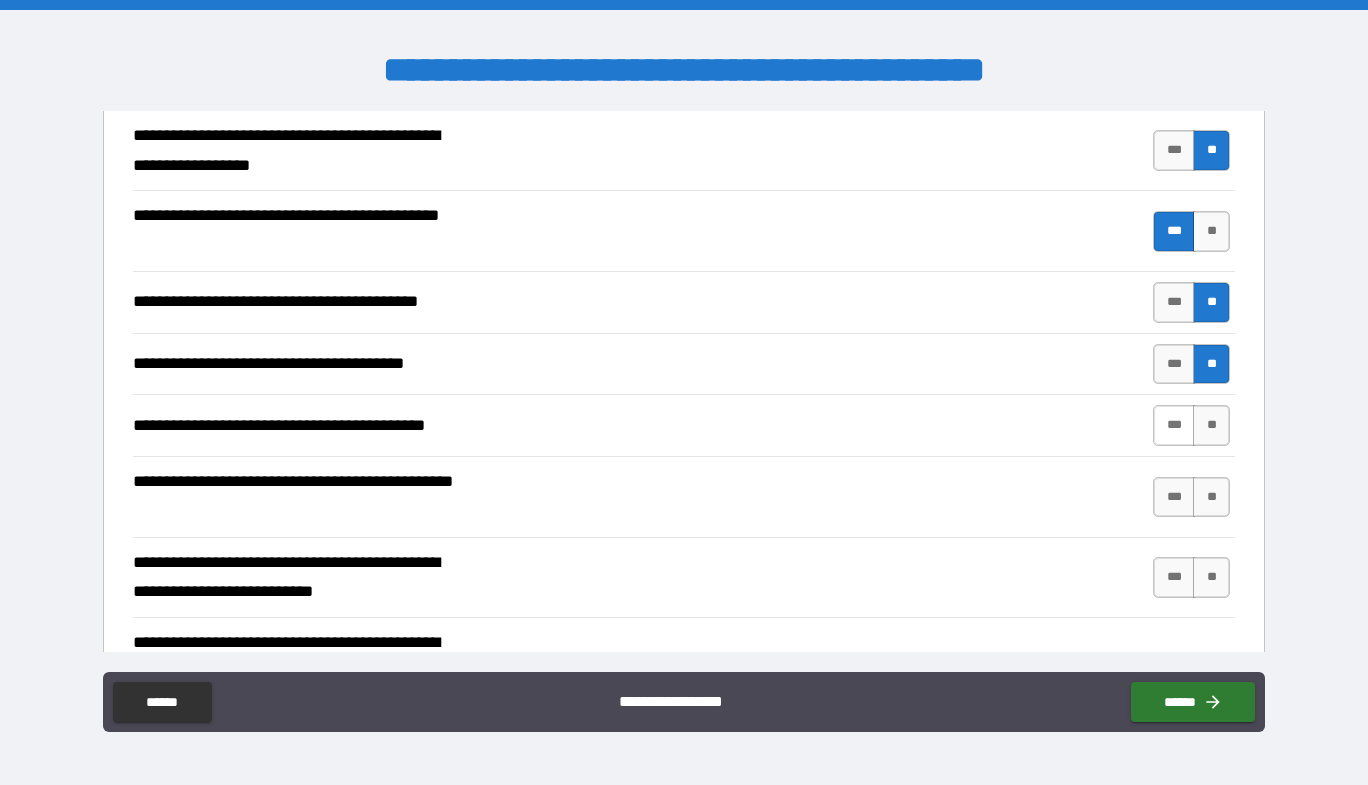 scroll, scrollTop: 500, scrollLeft: 0, axis: vertical 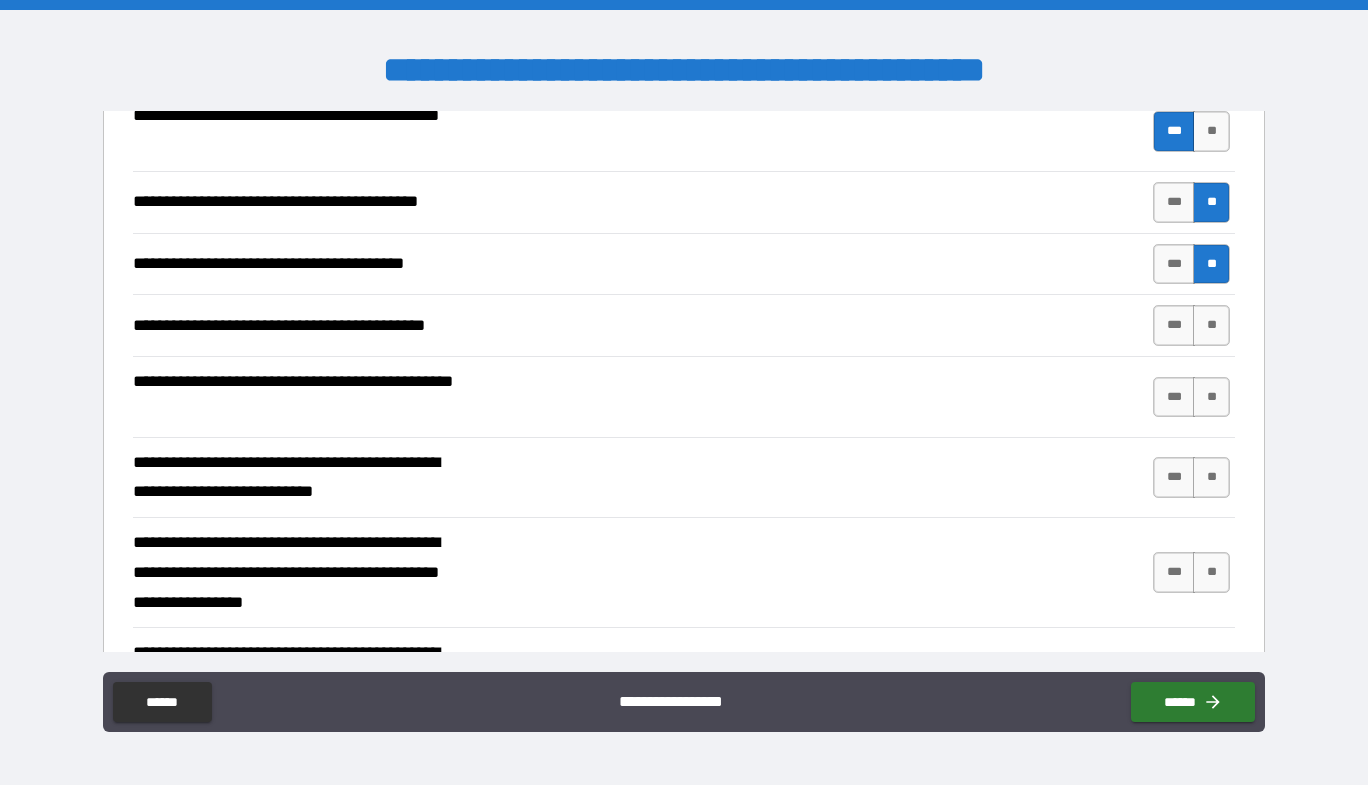 click on "**********" at bounding box center (684, 325) 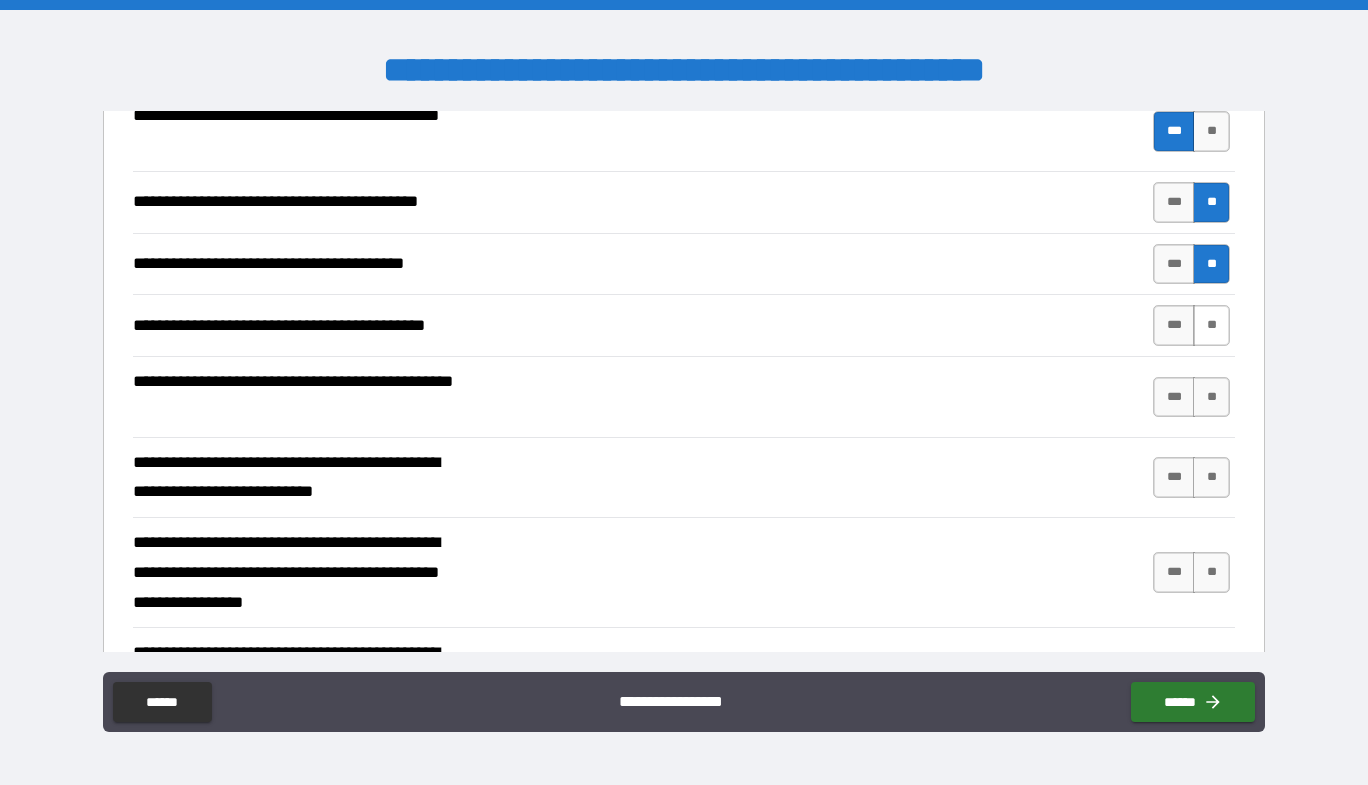 click on "**" at bounding box center [1211, 325] 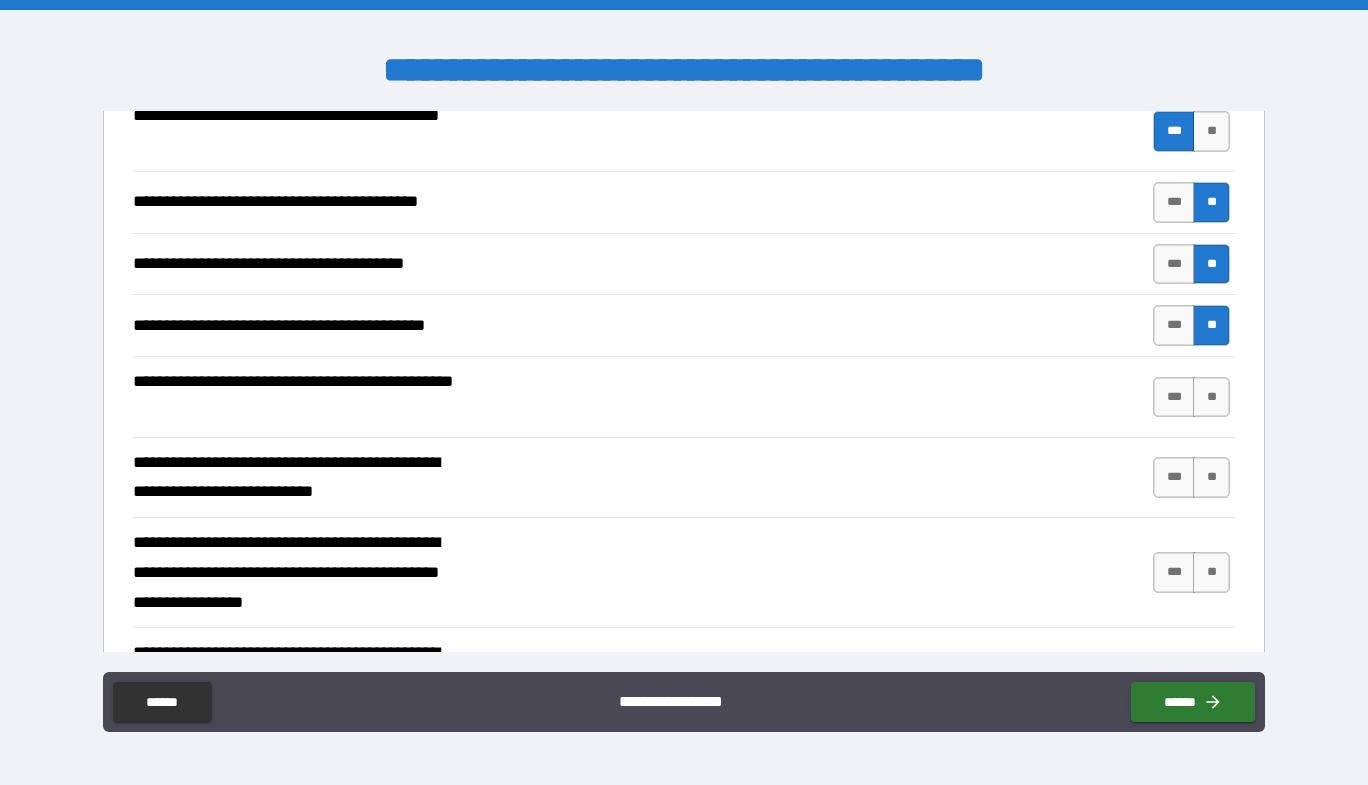 scroll, scrollTop: 600, scrollLeft: 0, axis: vertical 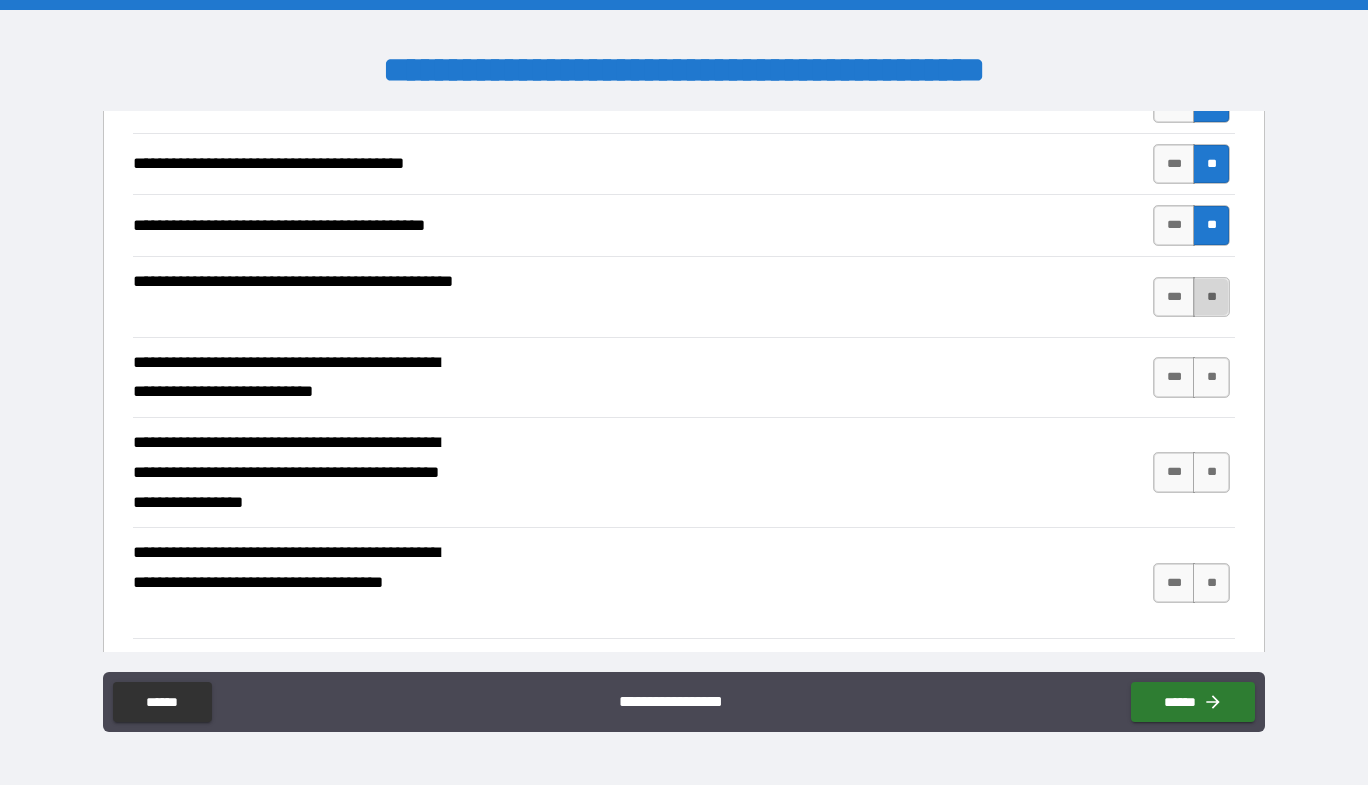 click on "**" at bounding box center (1211, 297) 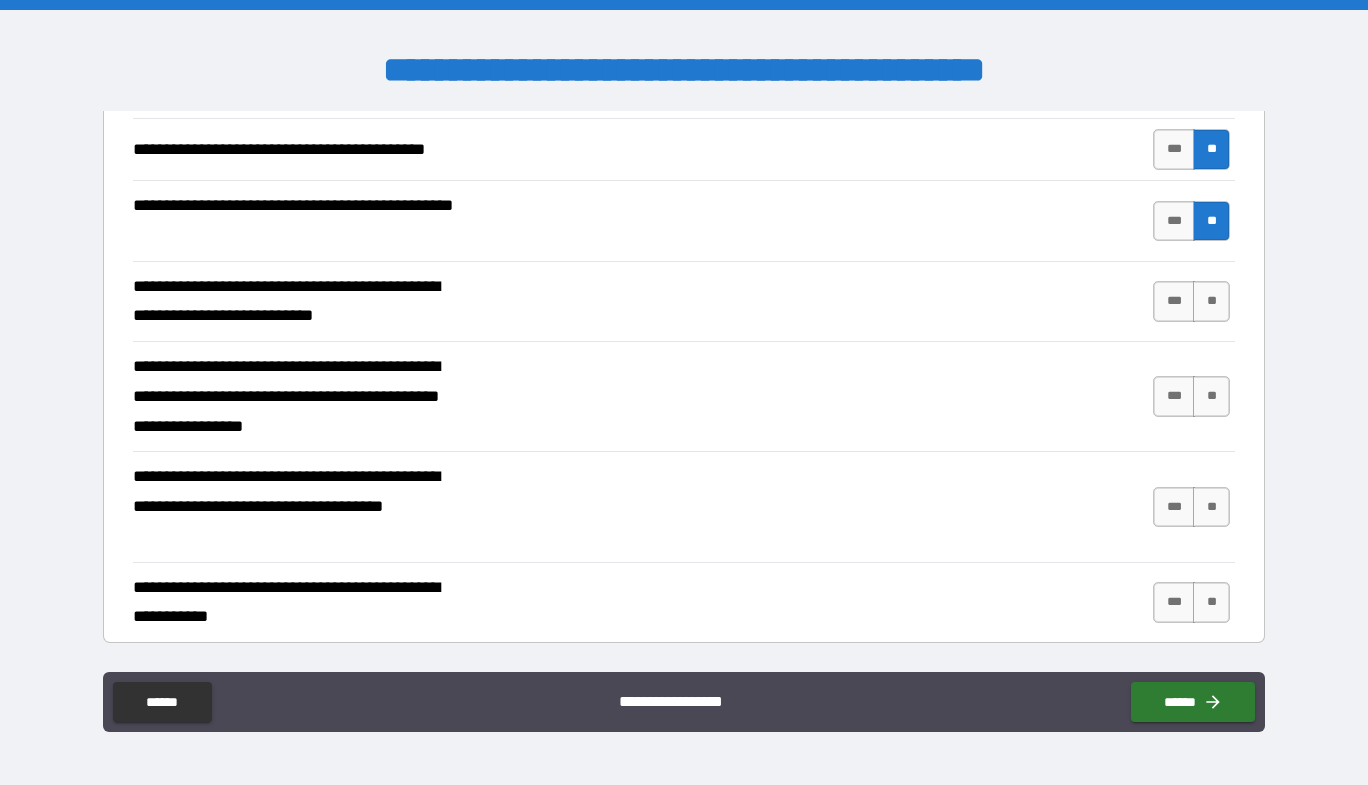 scroll, scrollTop: 700, scrollLeft: 0, axis: vertical 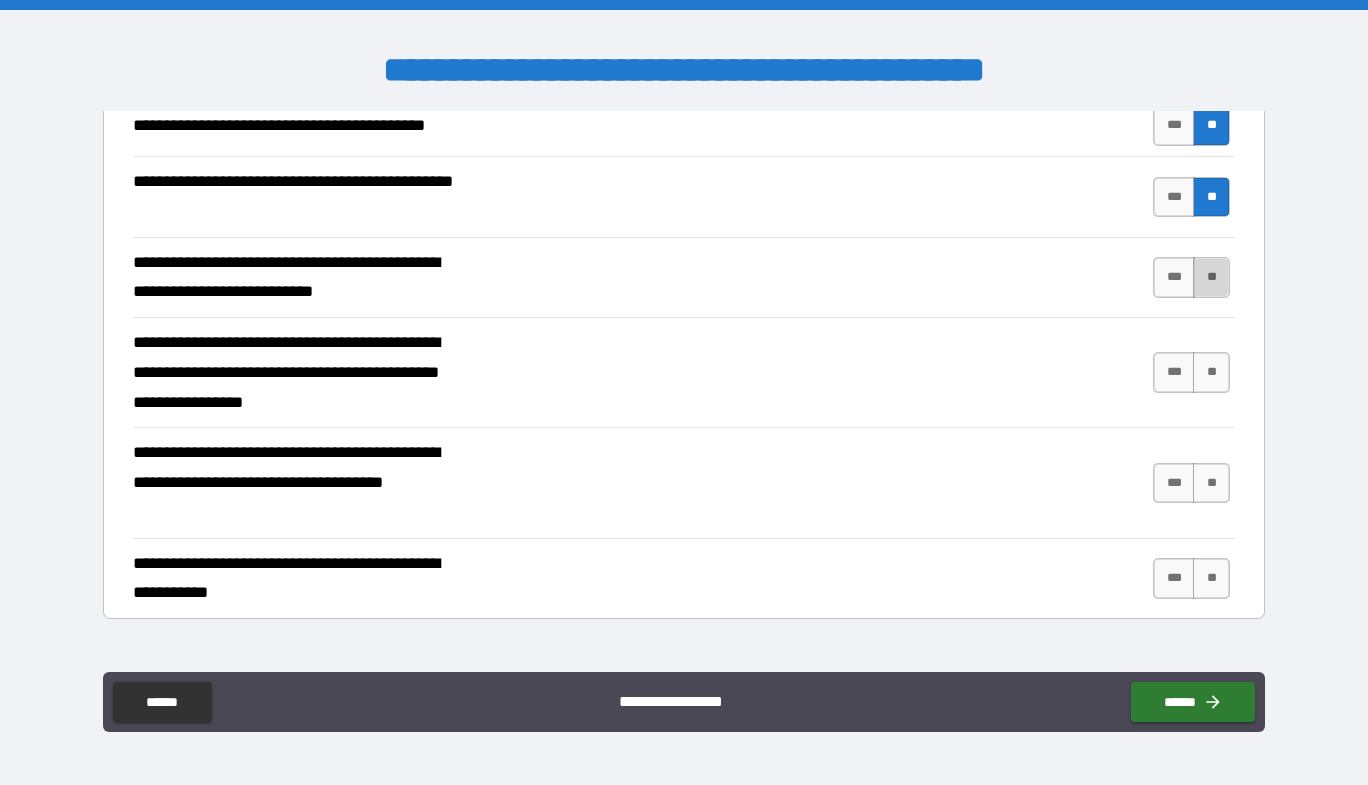 click on "**" at bounding box center [1211, 277] 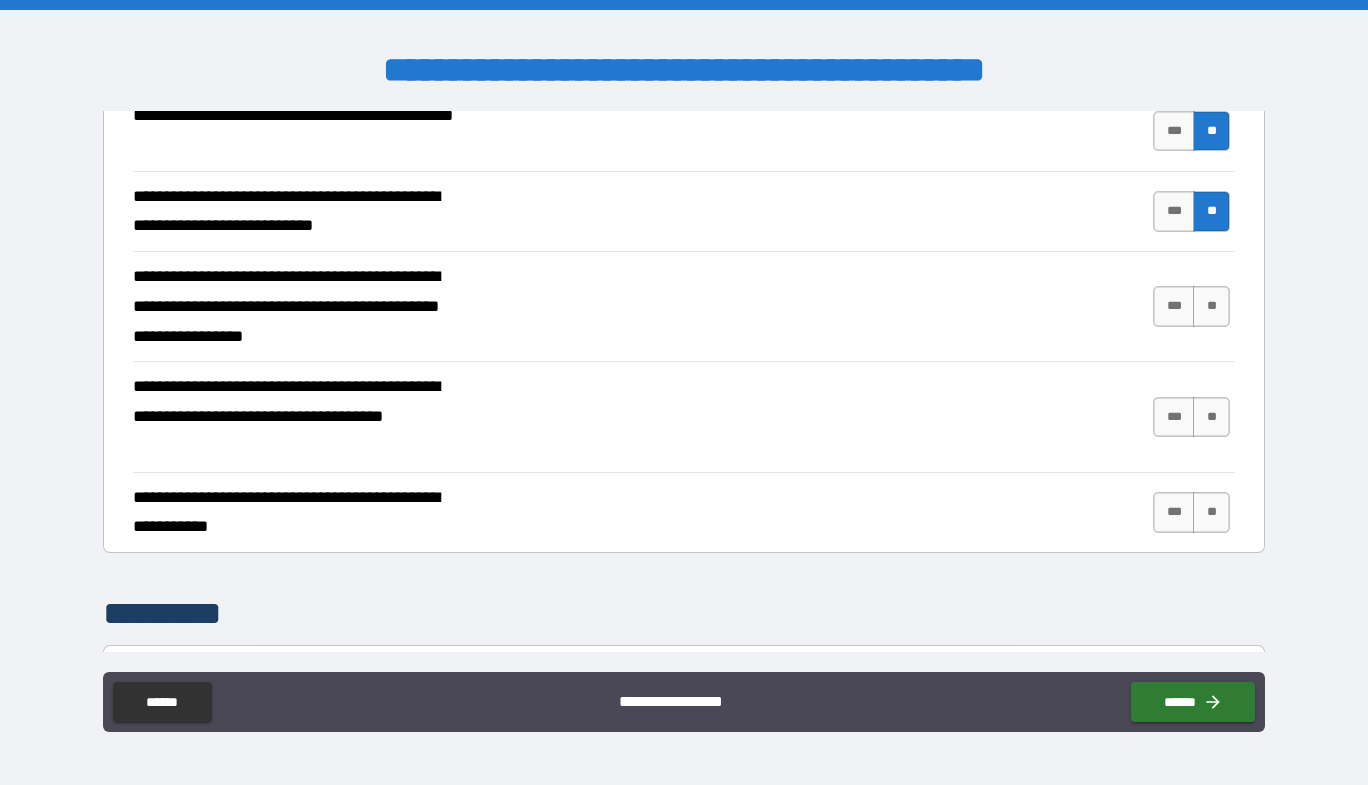 scroll, scrollTop: 800, scrollLeft: 0, axis: vertical 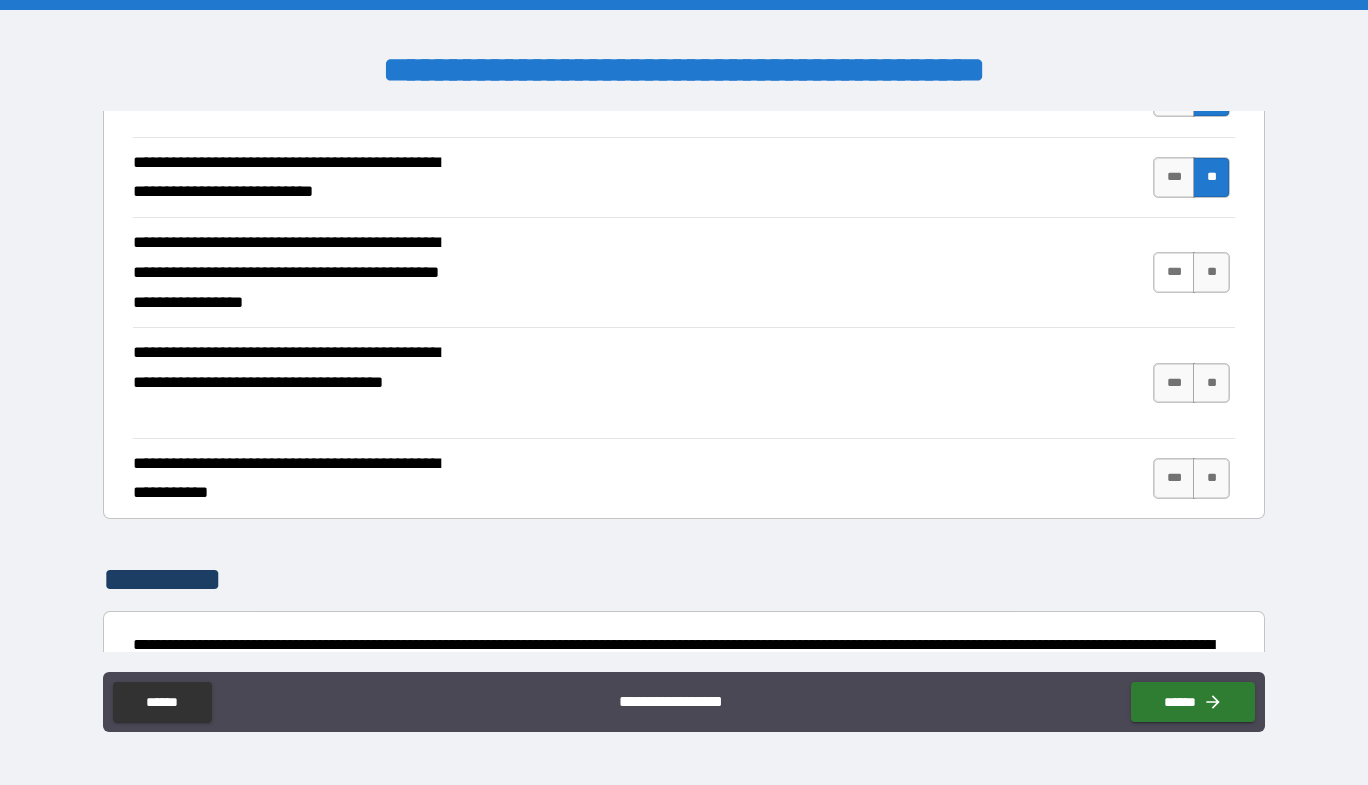 click on "***" at bounding box center (1174, 272) 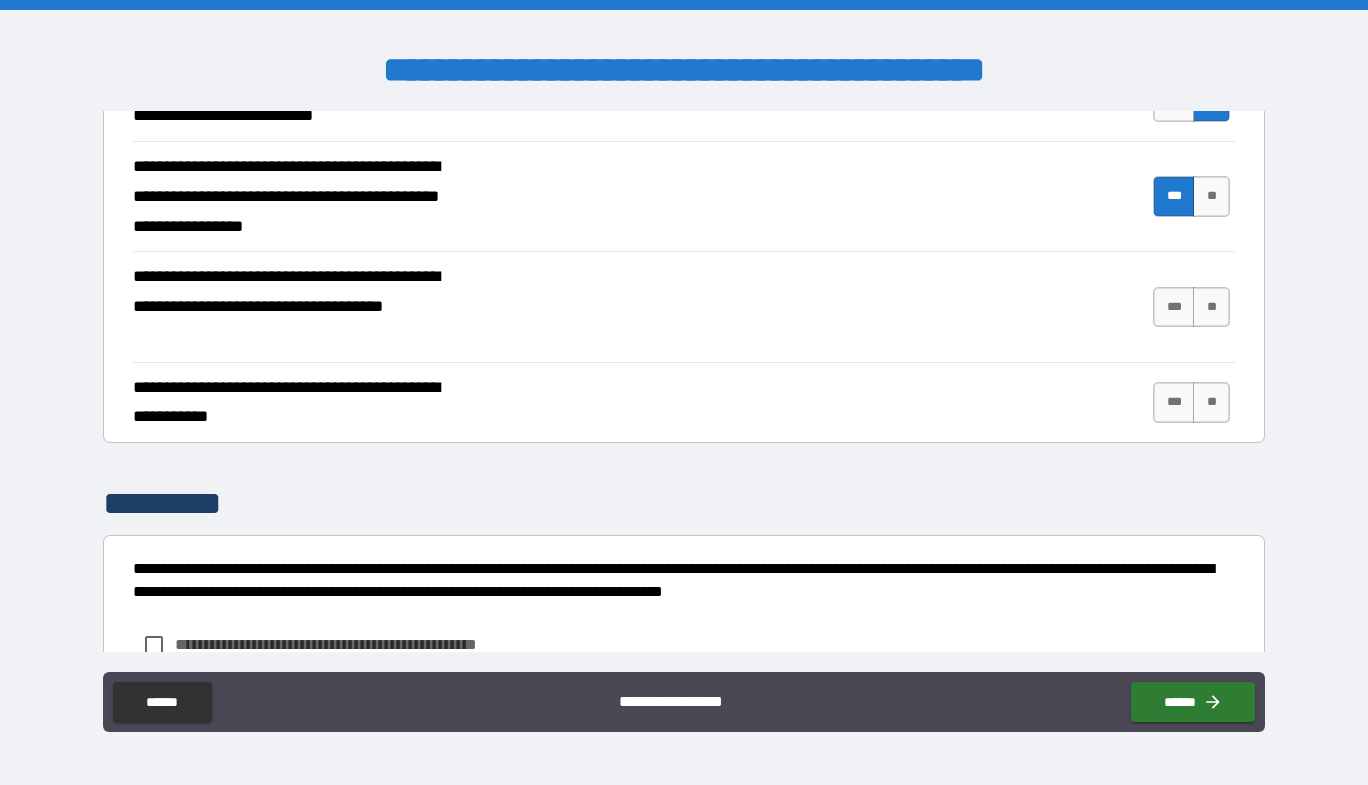 scroll, scrollTop: 900, scrollLeft: 0, axis: vertical 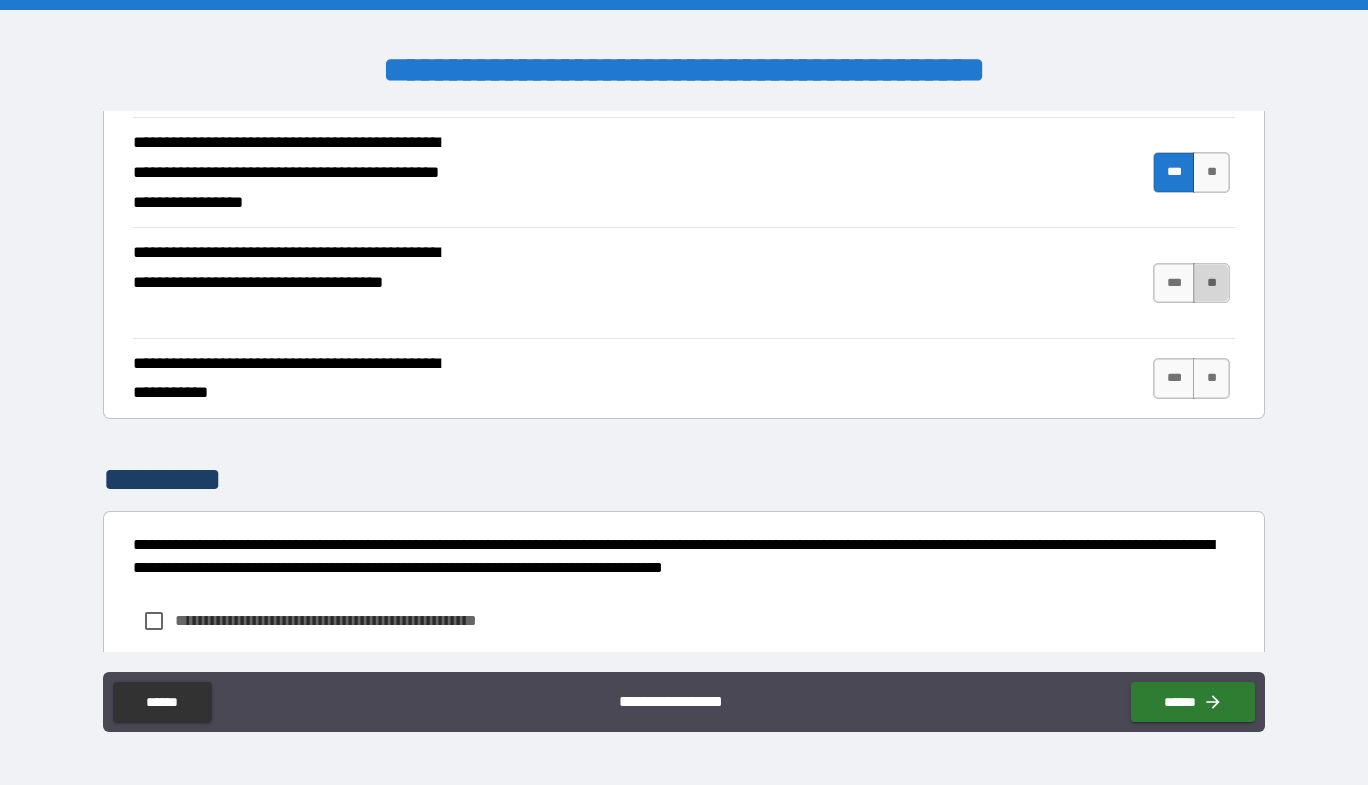 click on "**" at bounding box center [1211, 283] 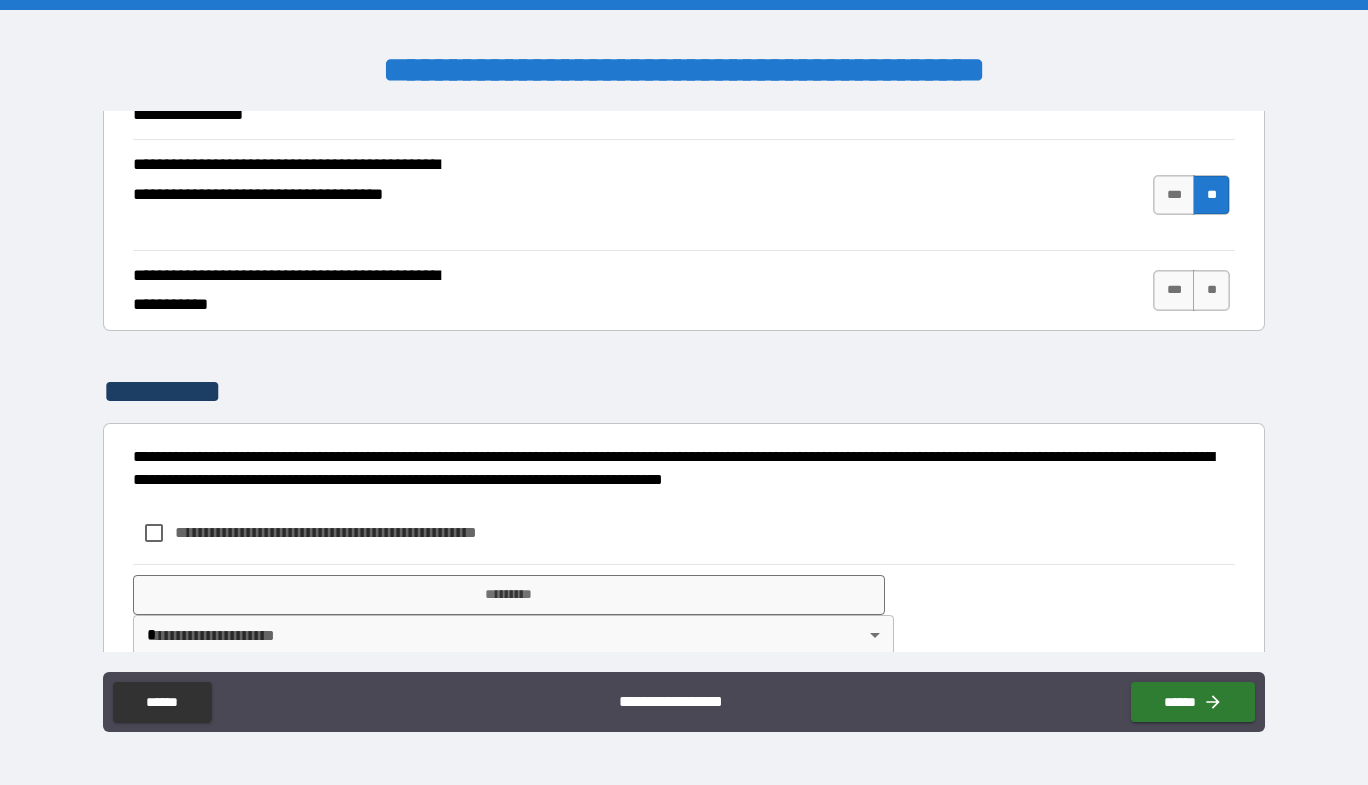 scroll, scrollTop: 1000, scrollLeft: 0, axis: vertical 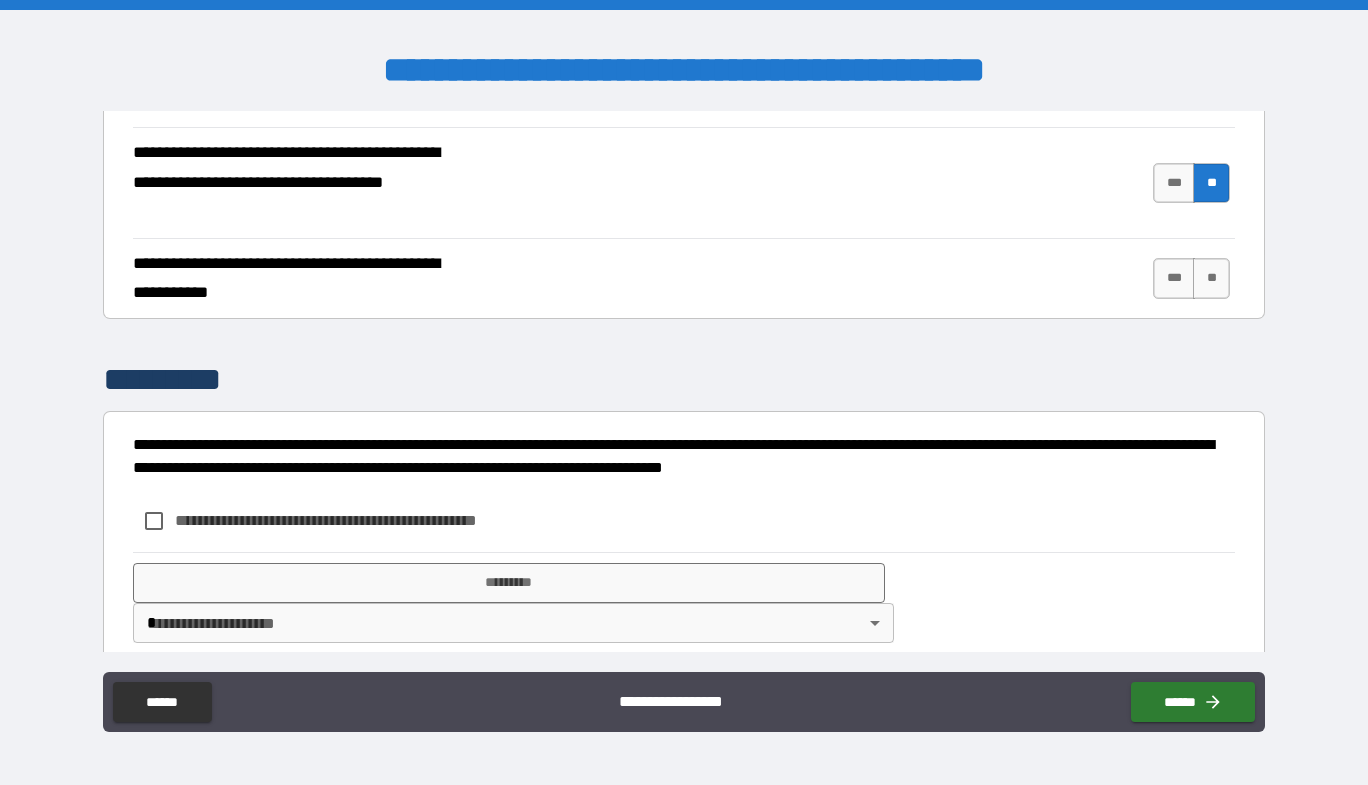 drag, startPoint x: 1197, startPoint y: 290, endPoint x: 1156, endPoint y: 320, distance: 50.803543 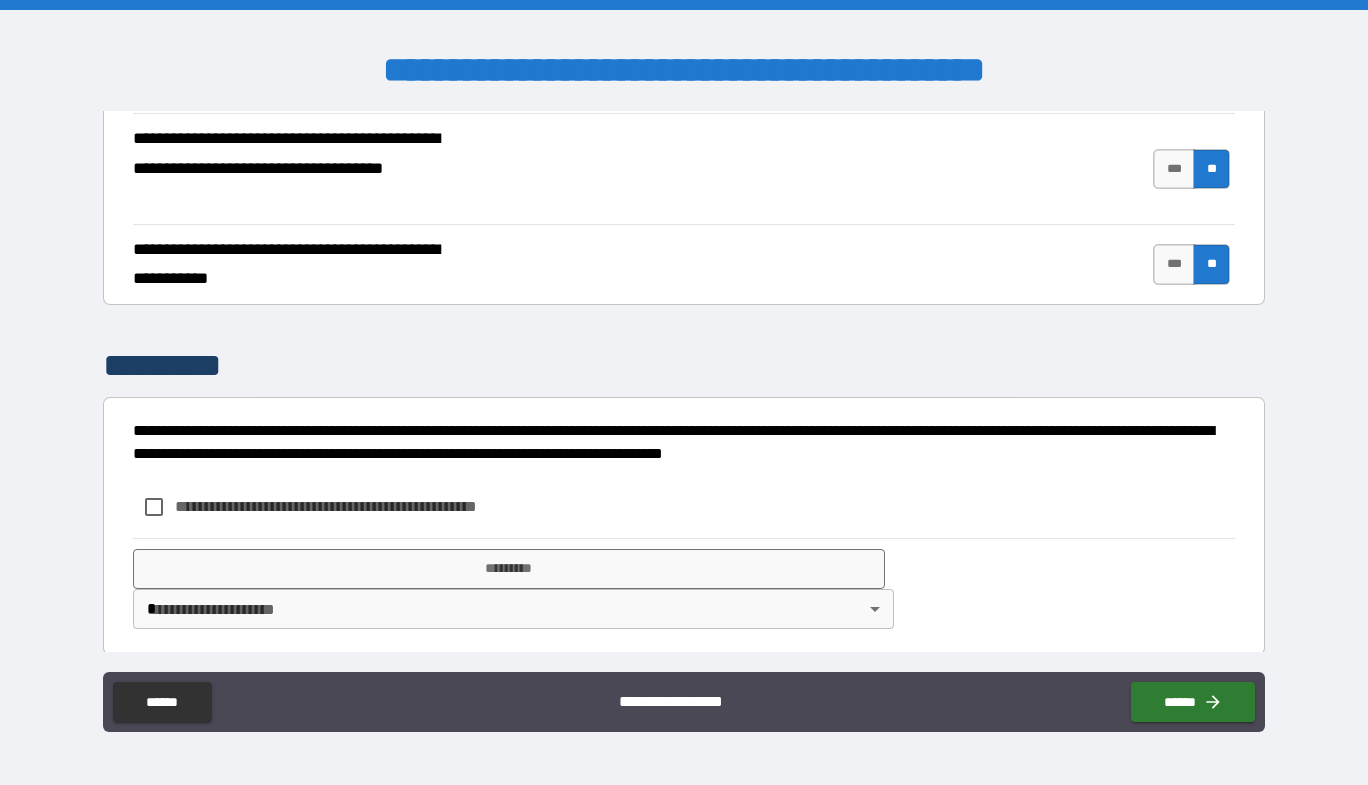 scroll, scrollTop: 1021, scrollLeft: 0, axis: vertical 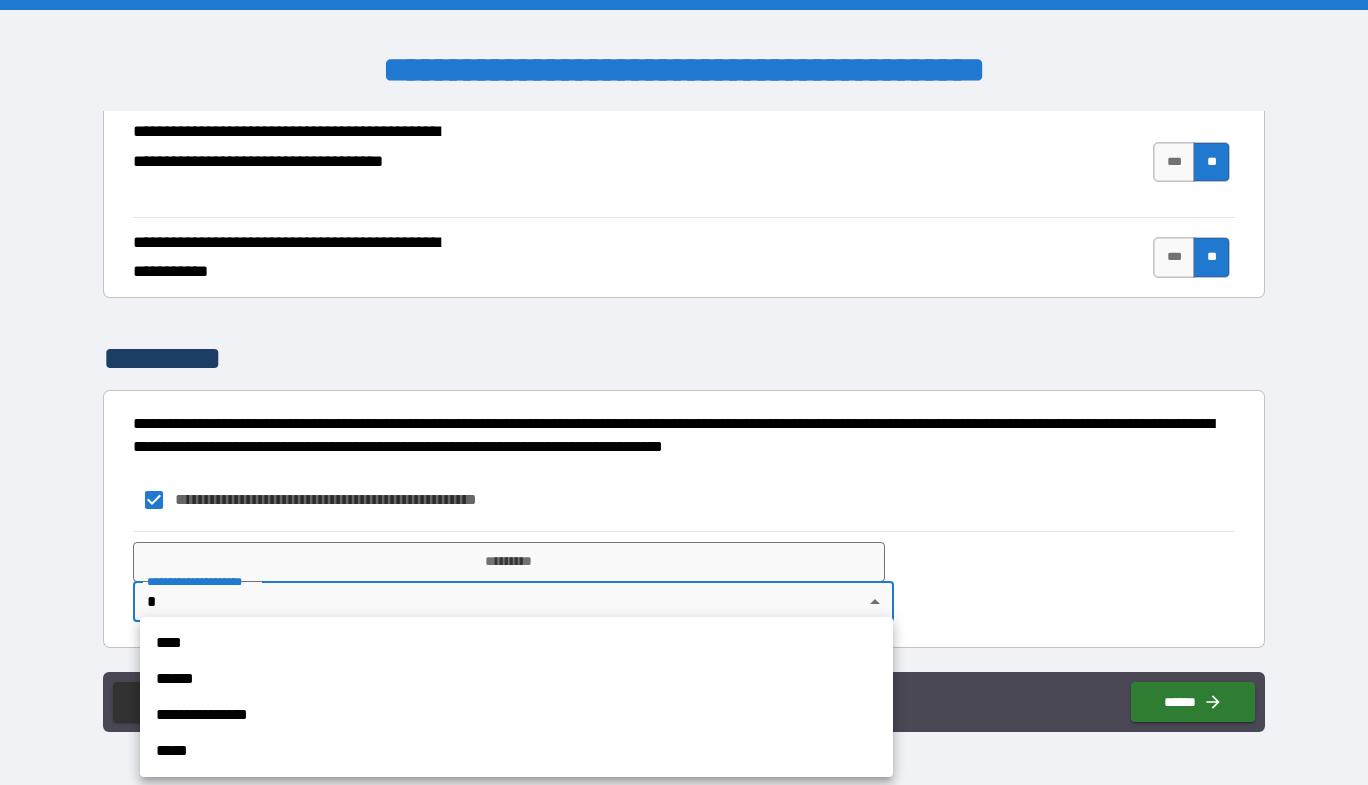 click on "**********" at bounding box center (684, 392) 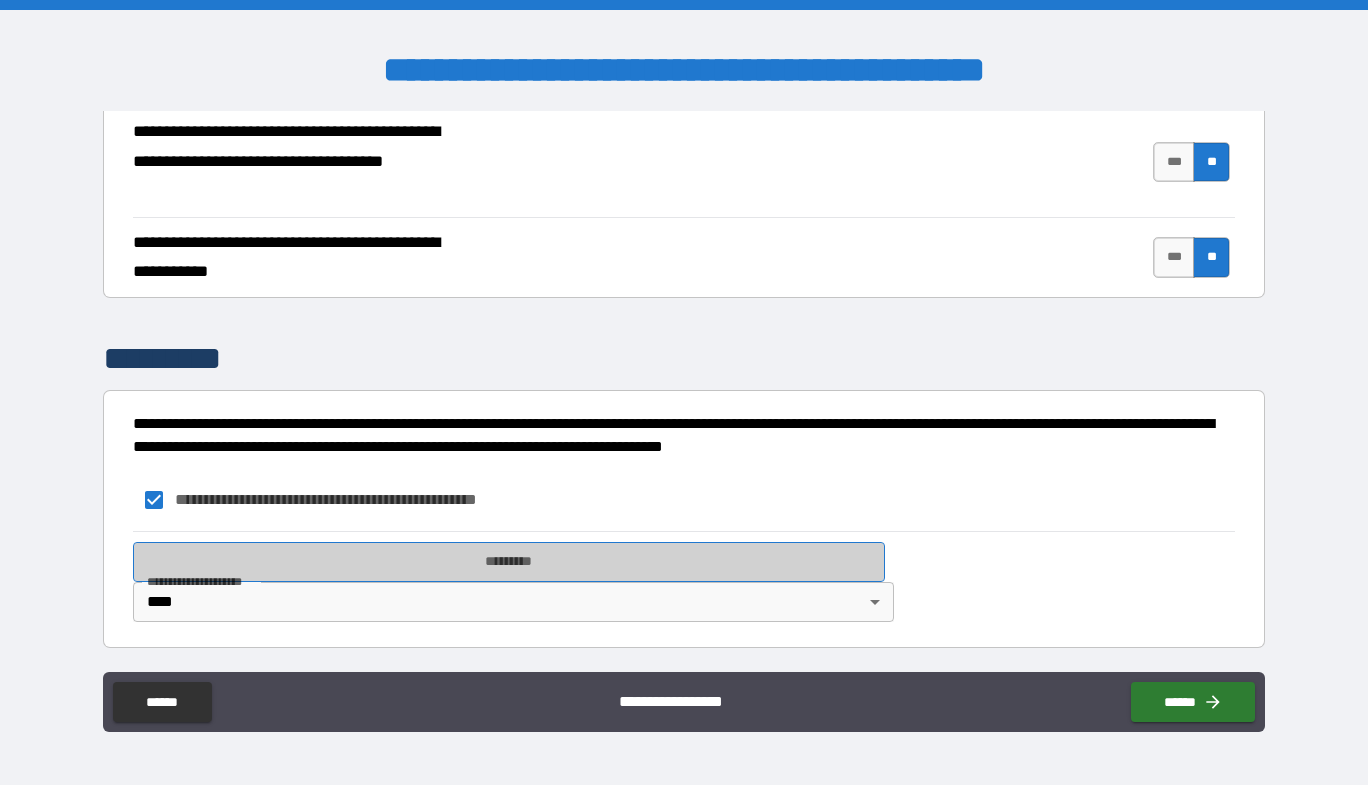 click on "*********" at bounding box center [509, 562] 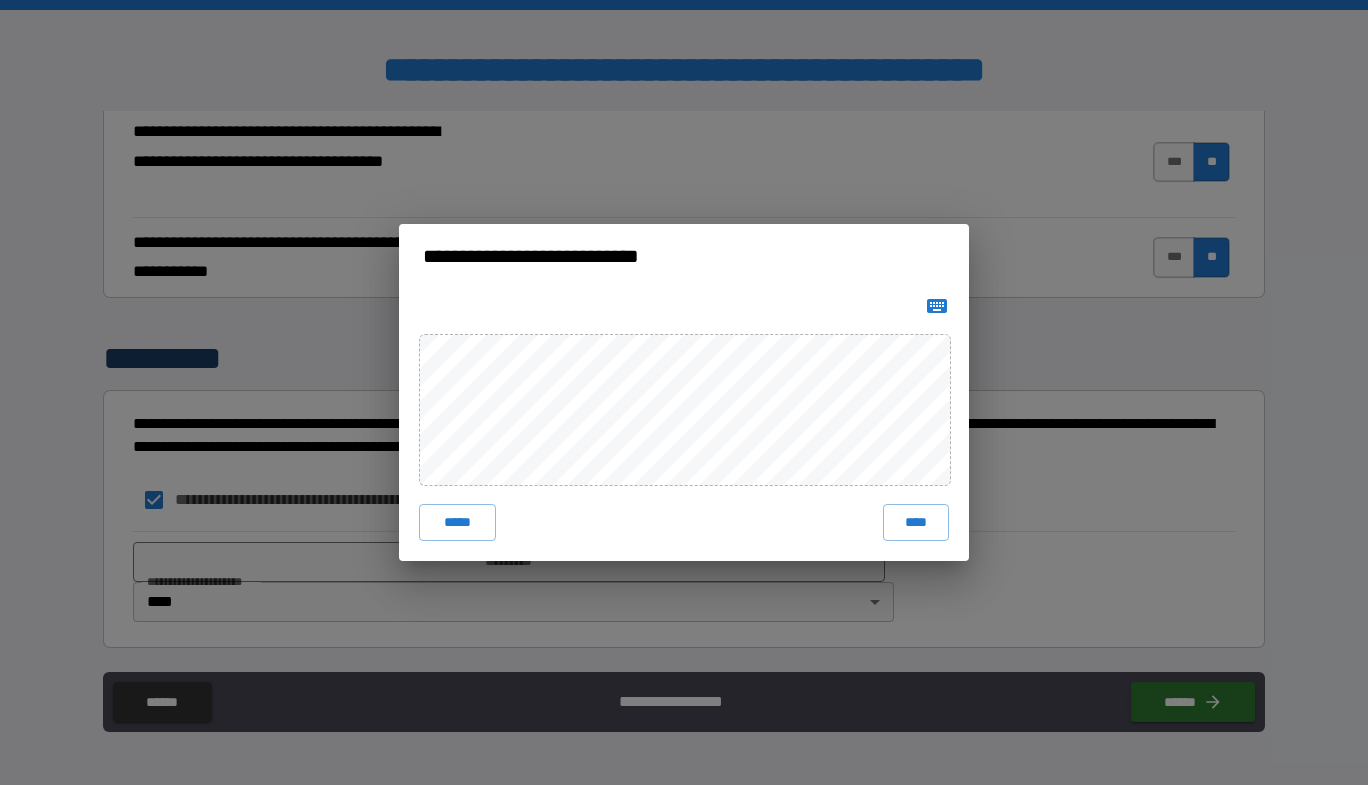 click 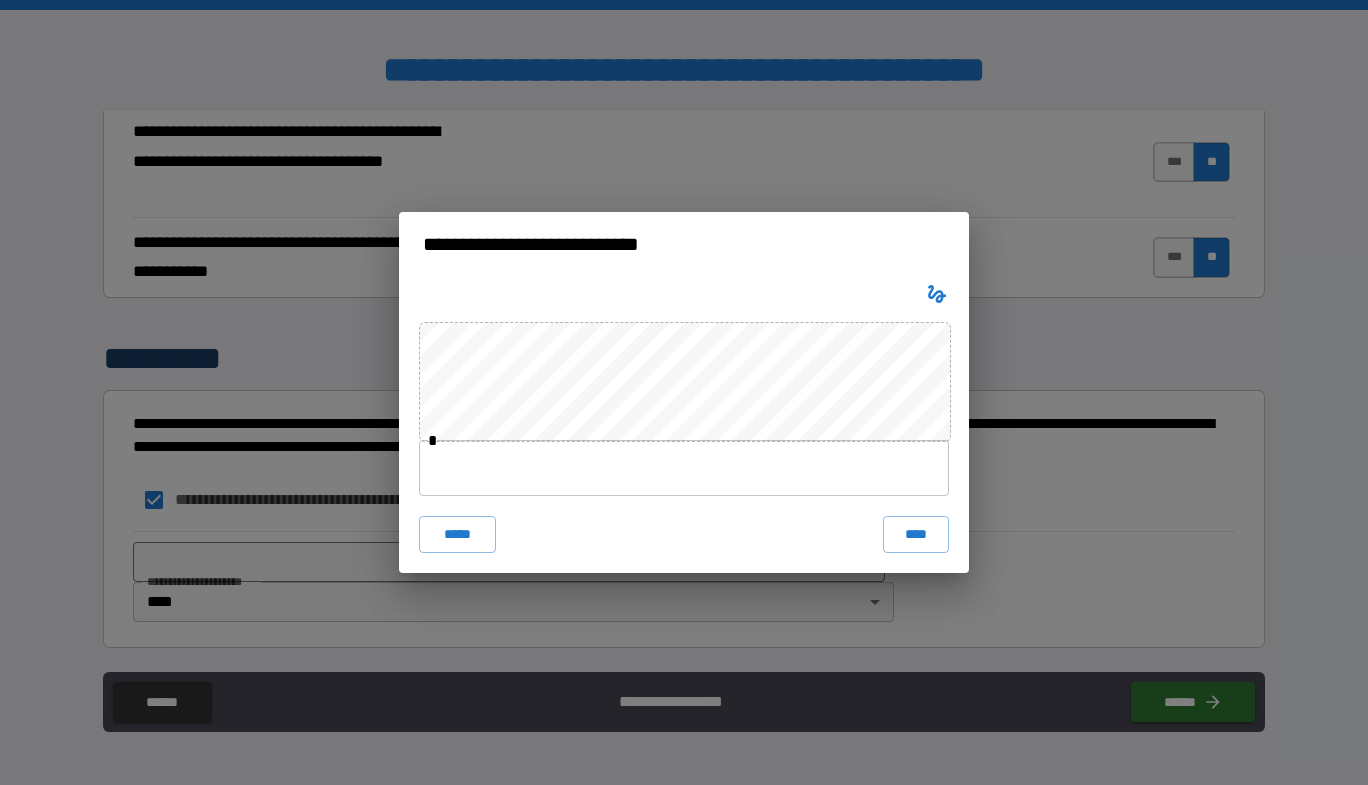 click at bounding box center [684, 468] 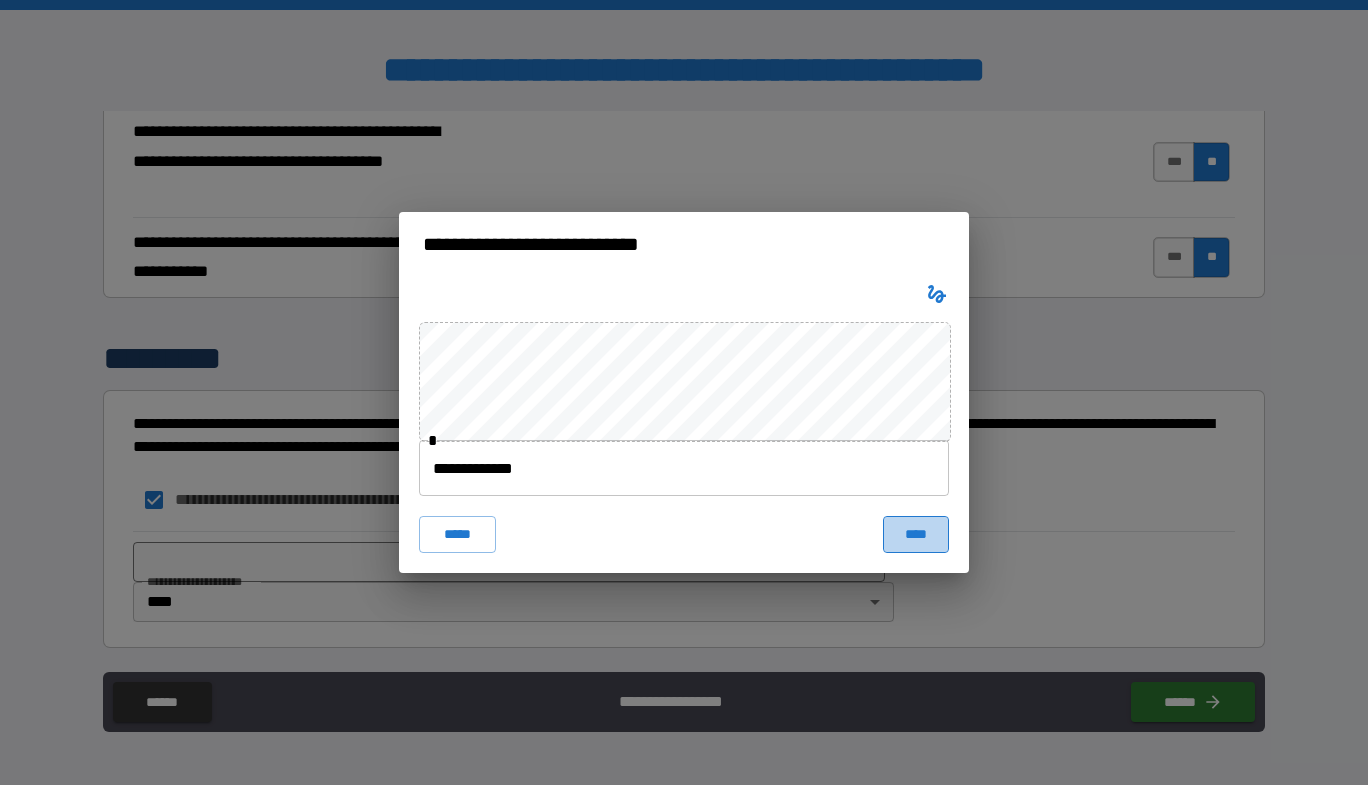 click on "****" at bounding box center [916, 534] 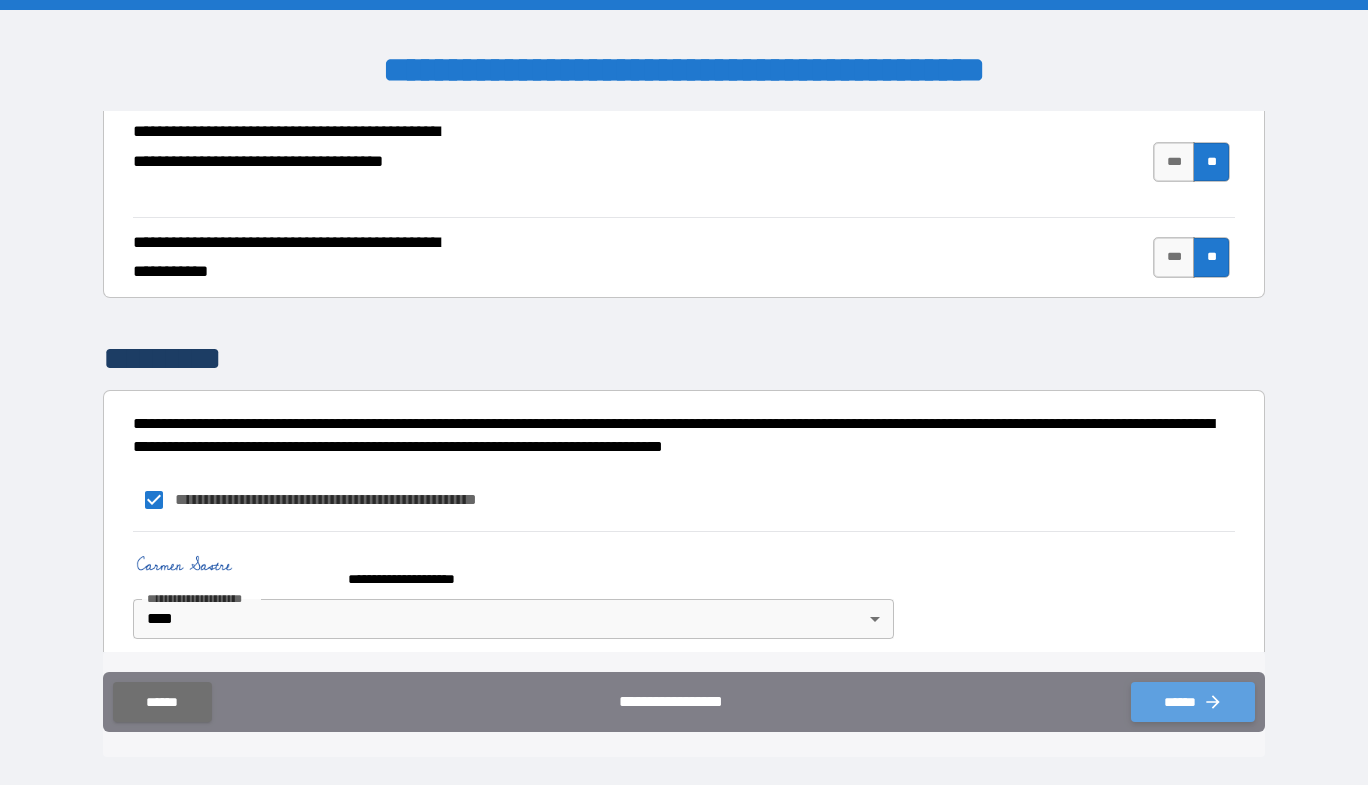click on "******" at bounding box center (1193, 702) 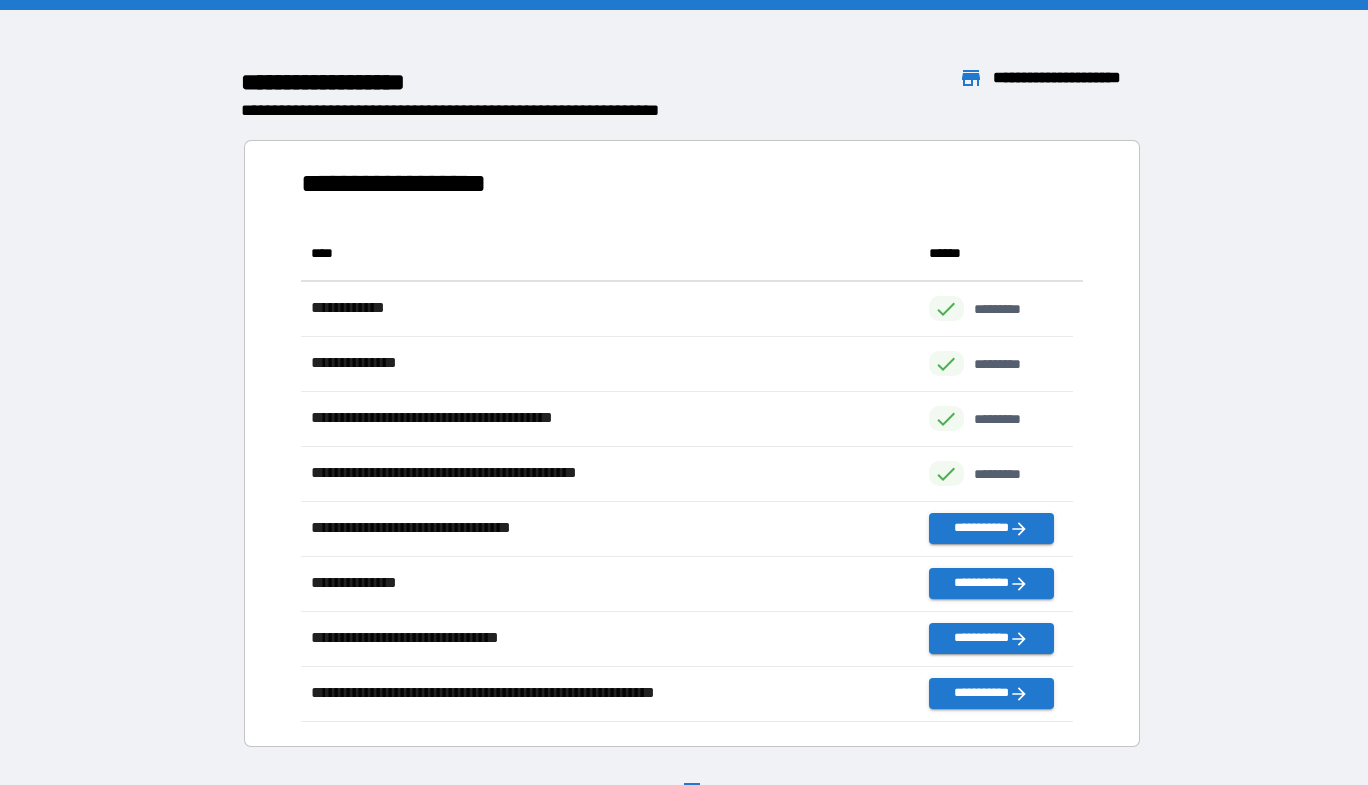 scroll, scrollTop: 16, scrollLeft: 16, axis: both 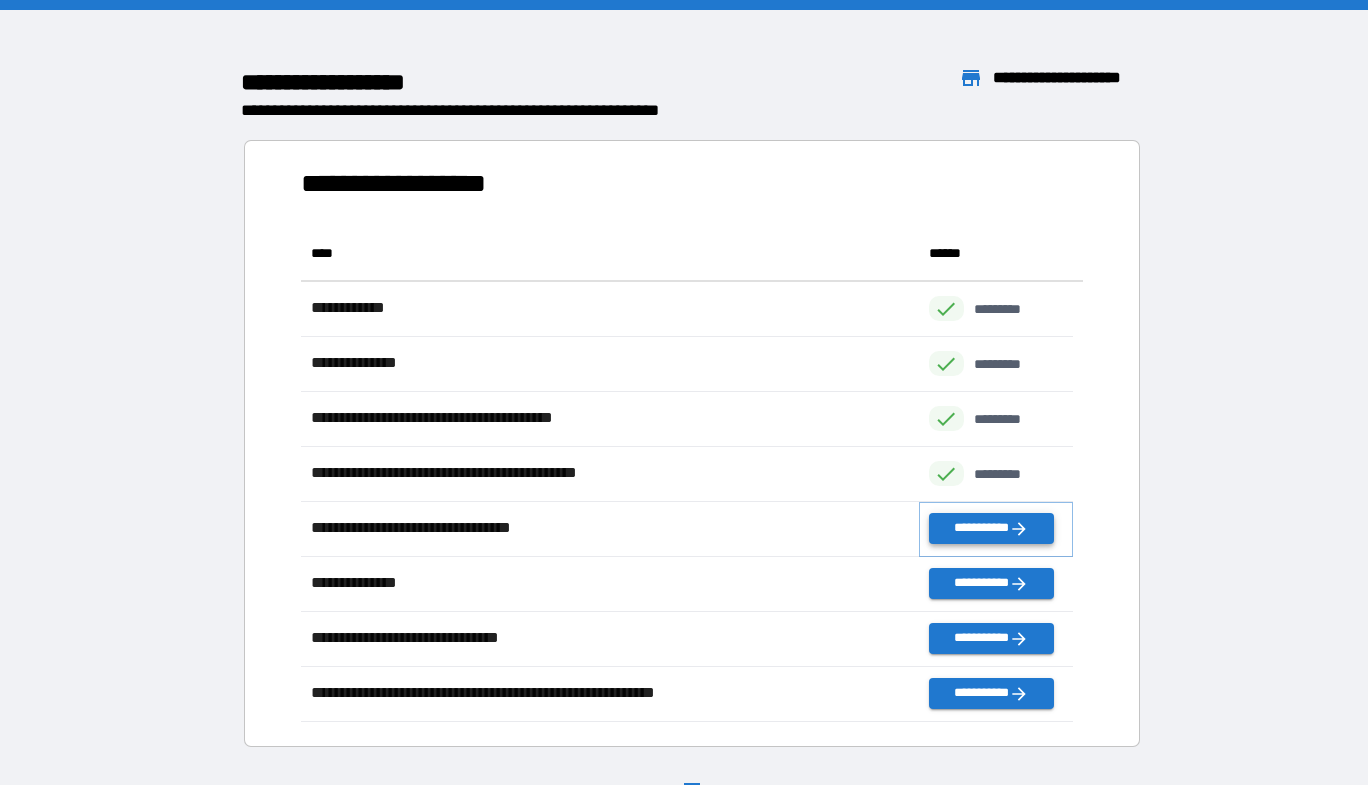 click on "**********" at bounding box center (991, 528) 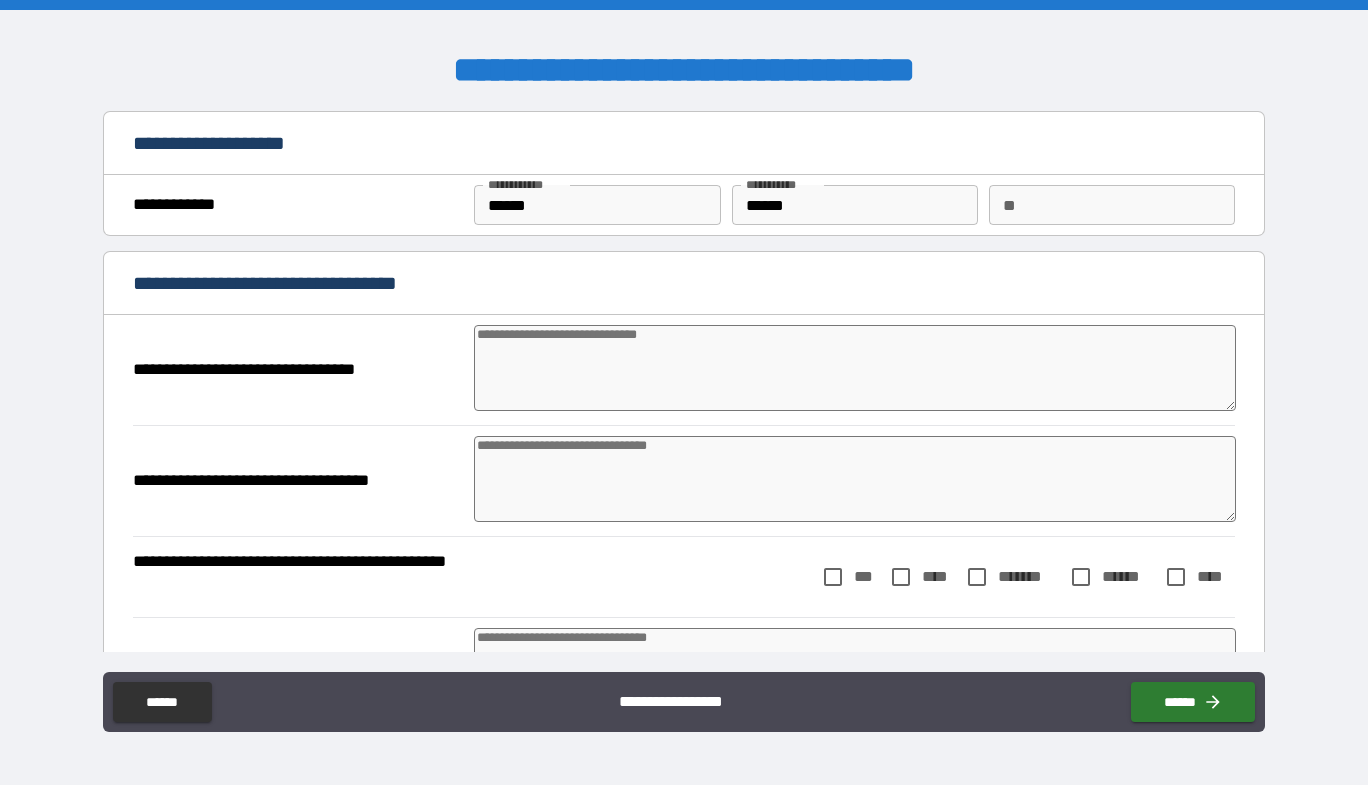 click at bounding box center [855, 368] 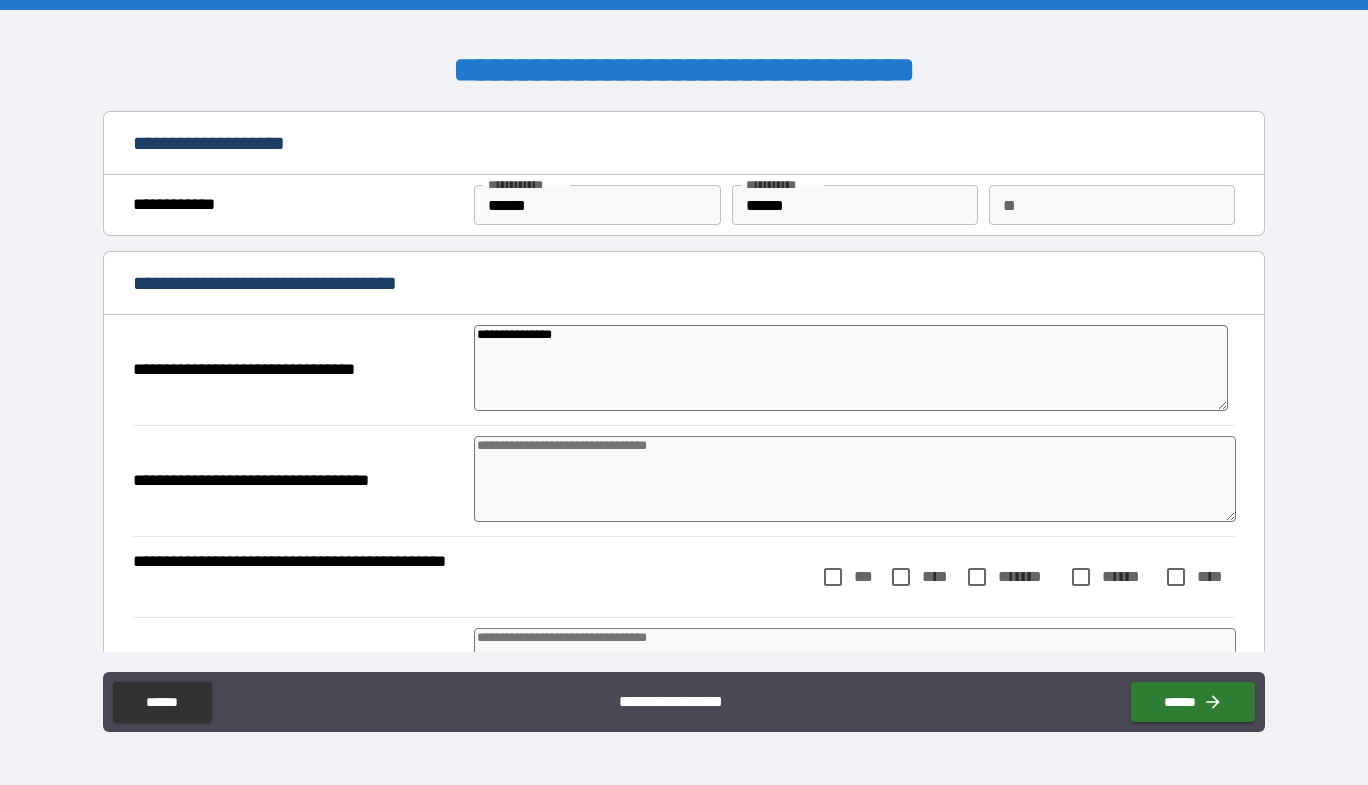 click at bounding box center (855, 479) 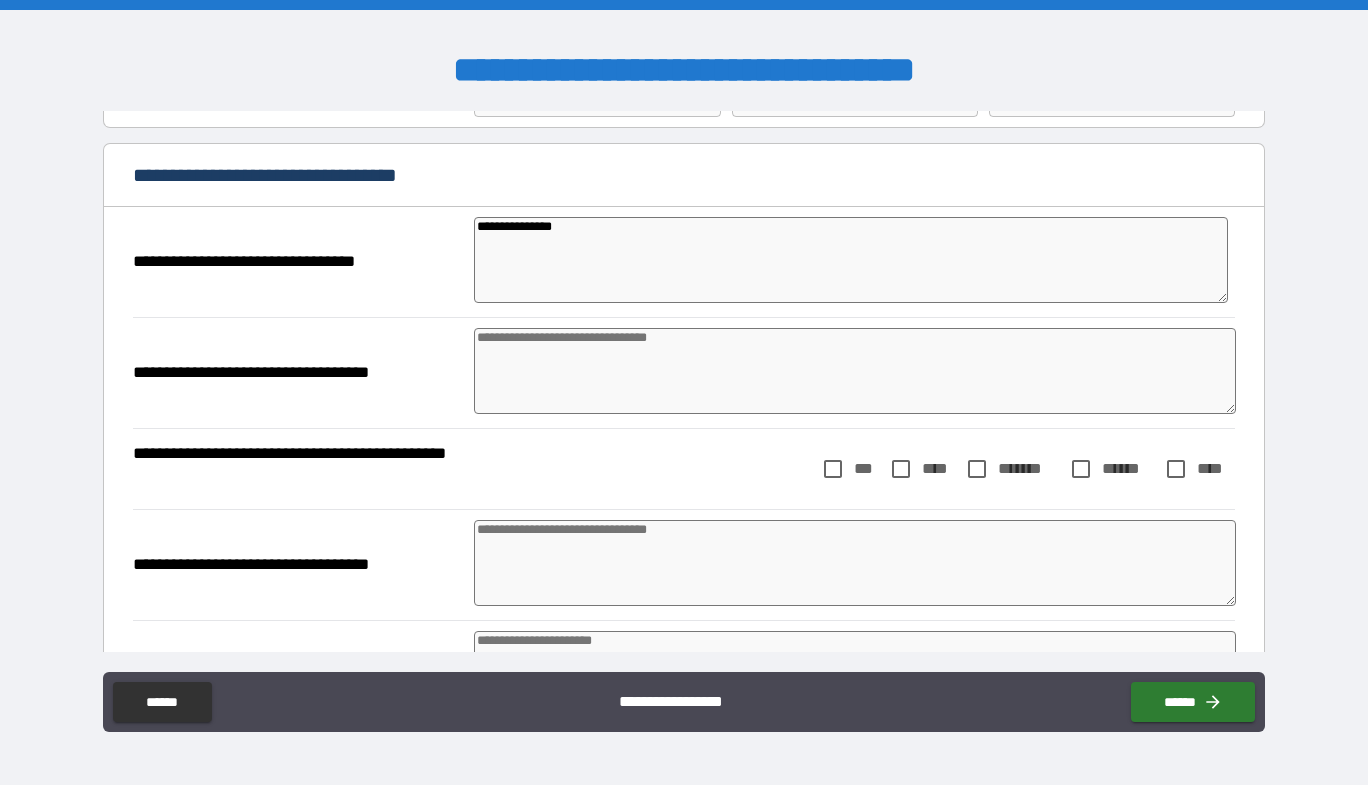 scroll, scrollTop: 200, scrollLeft: 0, axis: vertical 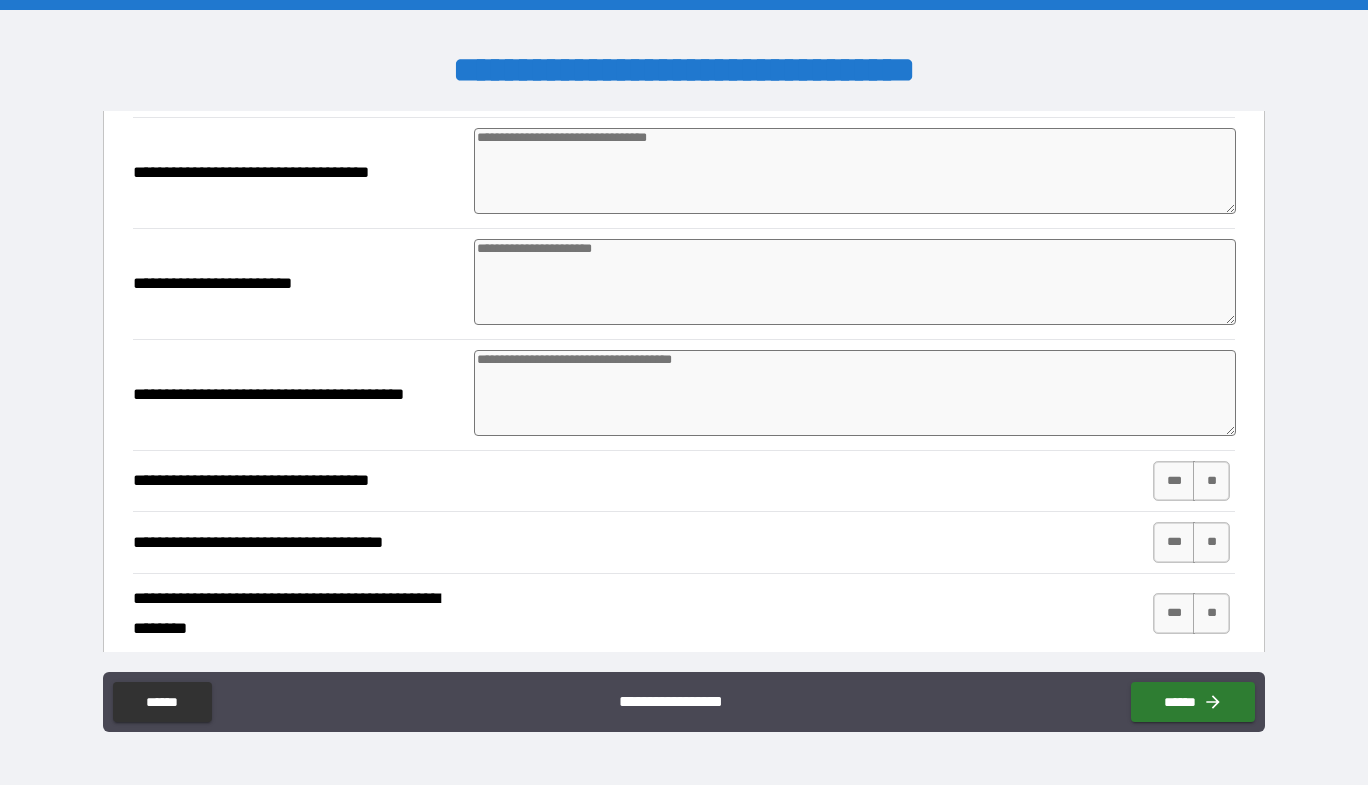click at bounding box center (855, 171) 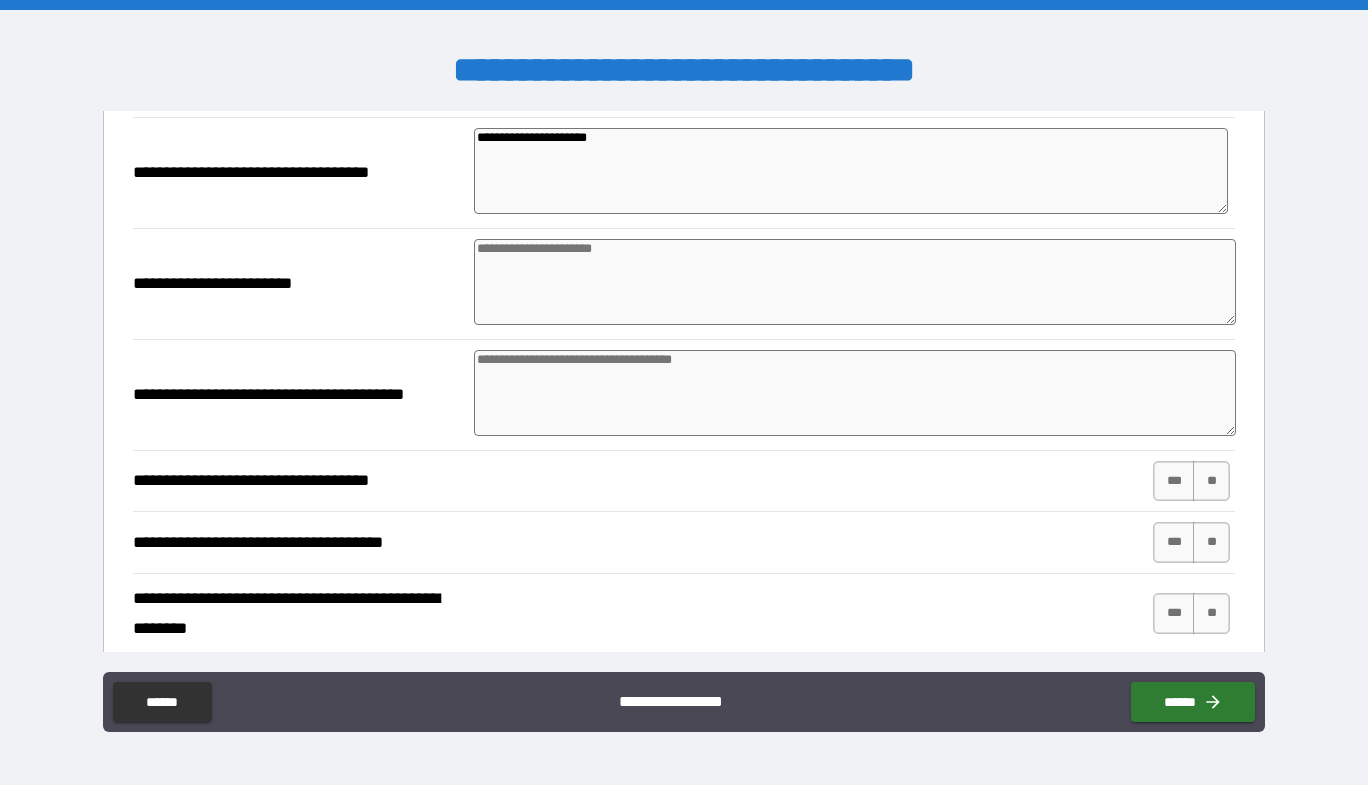 click at bounding box center (855, 282) 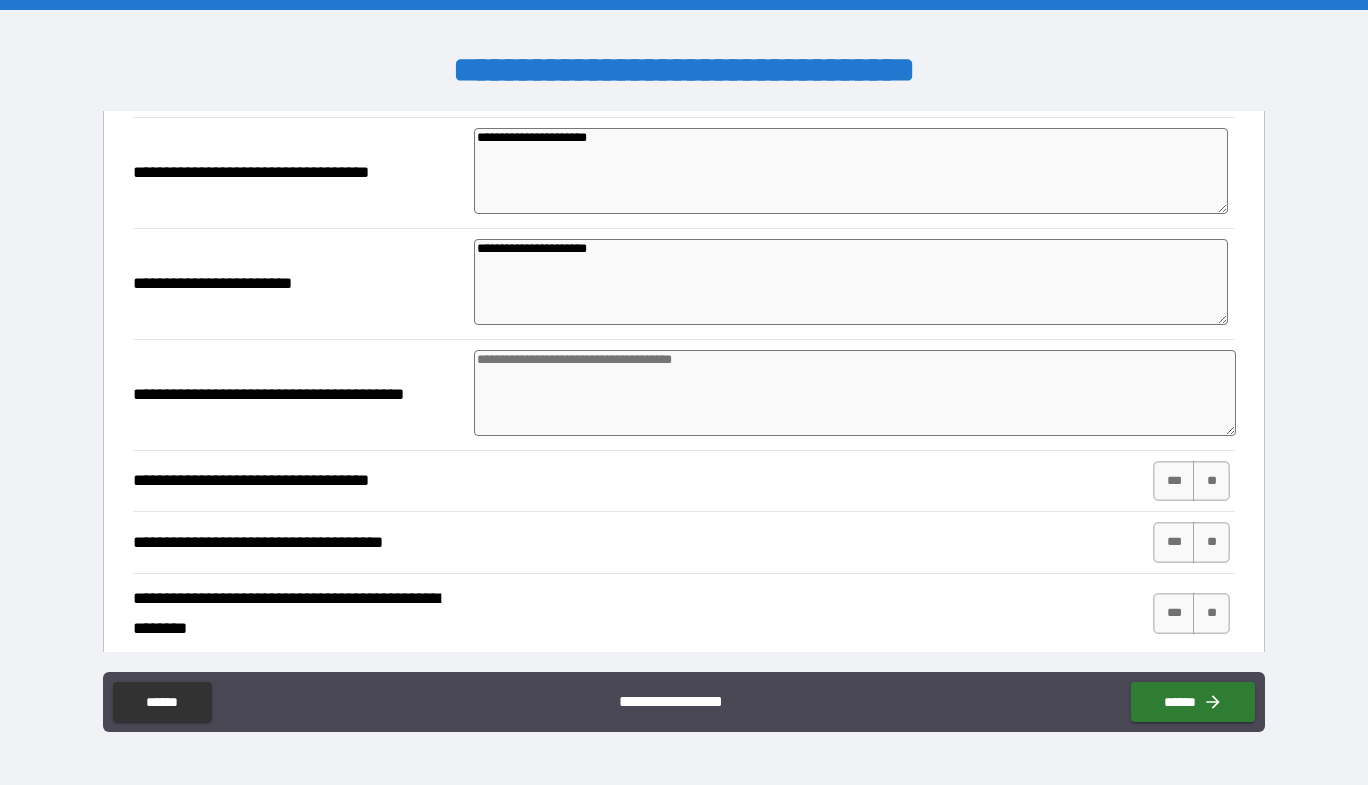 click at bounding box center [855, 393] 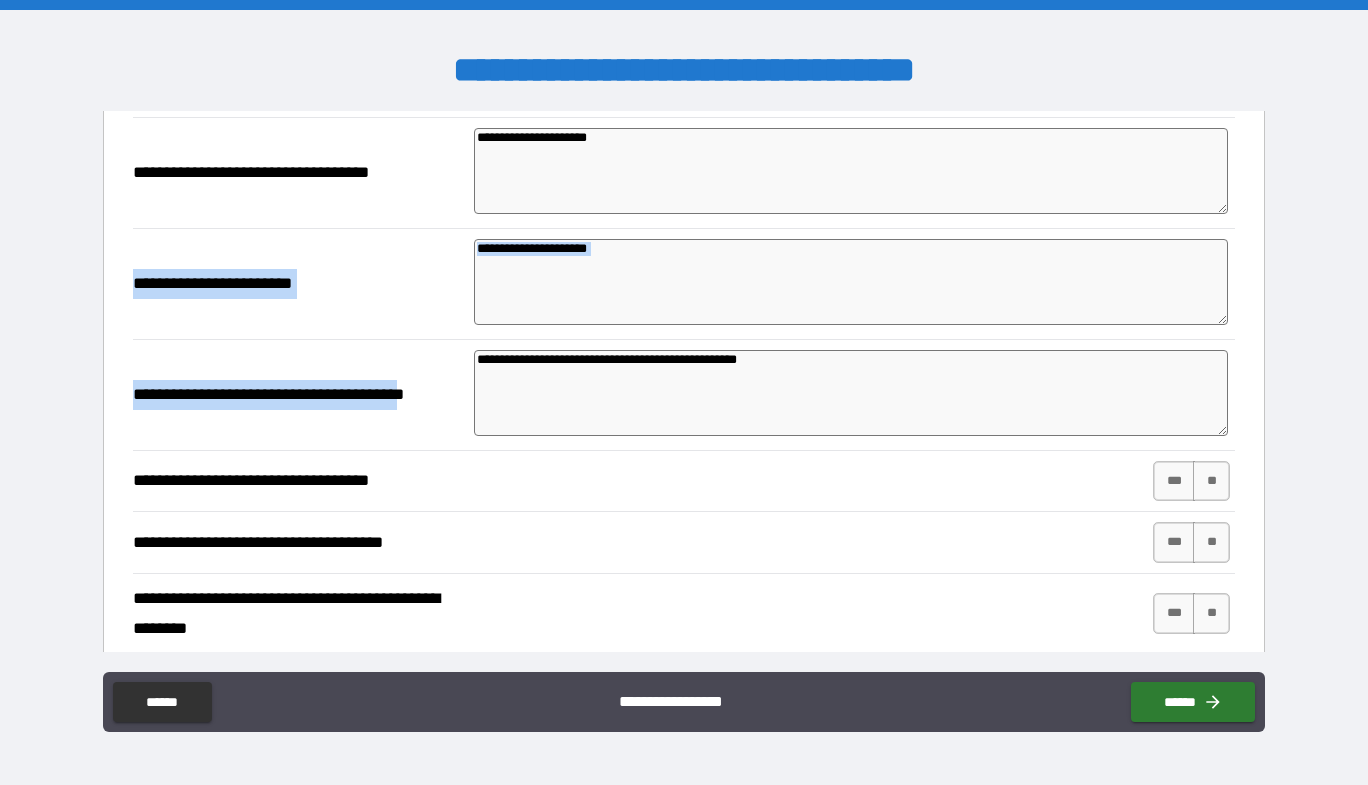 drag, startPoint x: 448, startPoint y: 396, endPoint x: 0, endPoint y: 318, distance: 454.73947 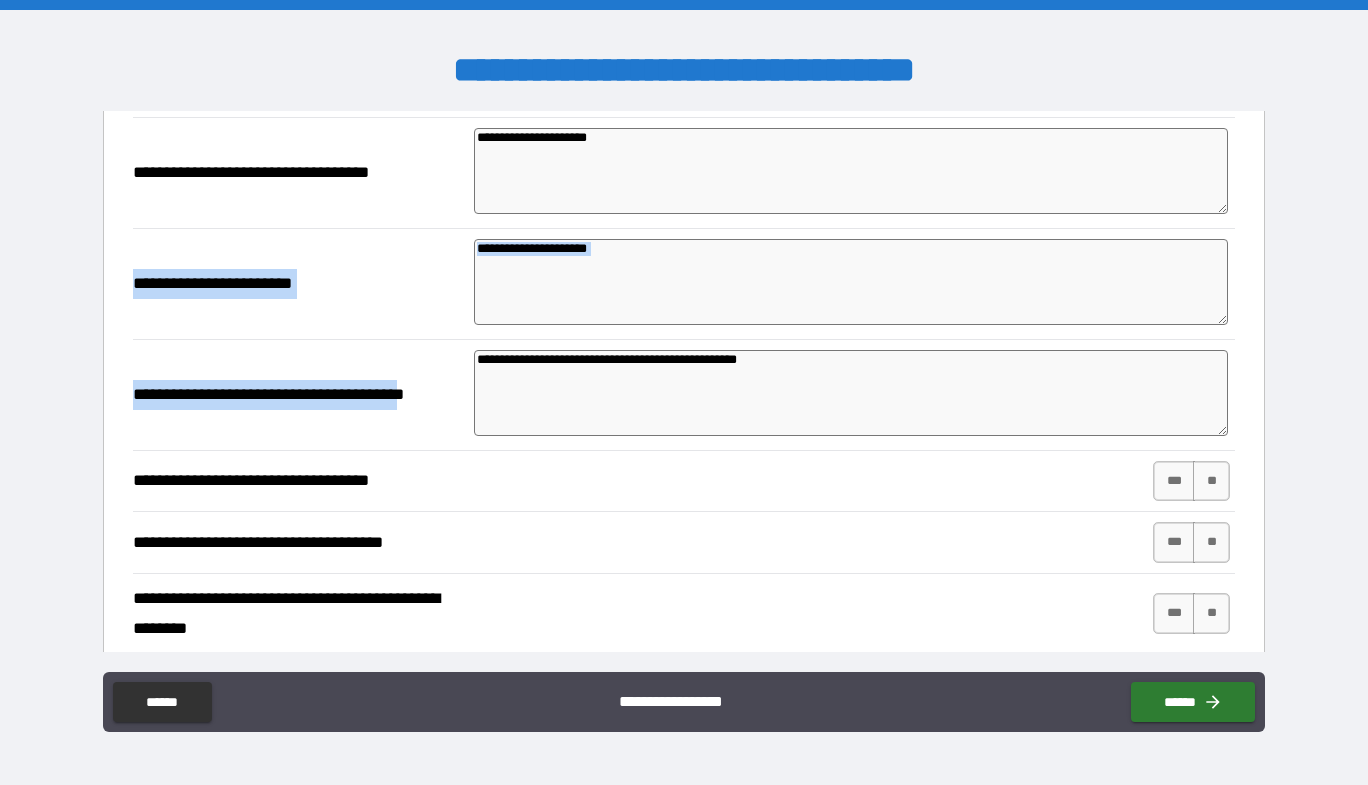 click on "**********" at bounding box center [684, 395] 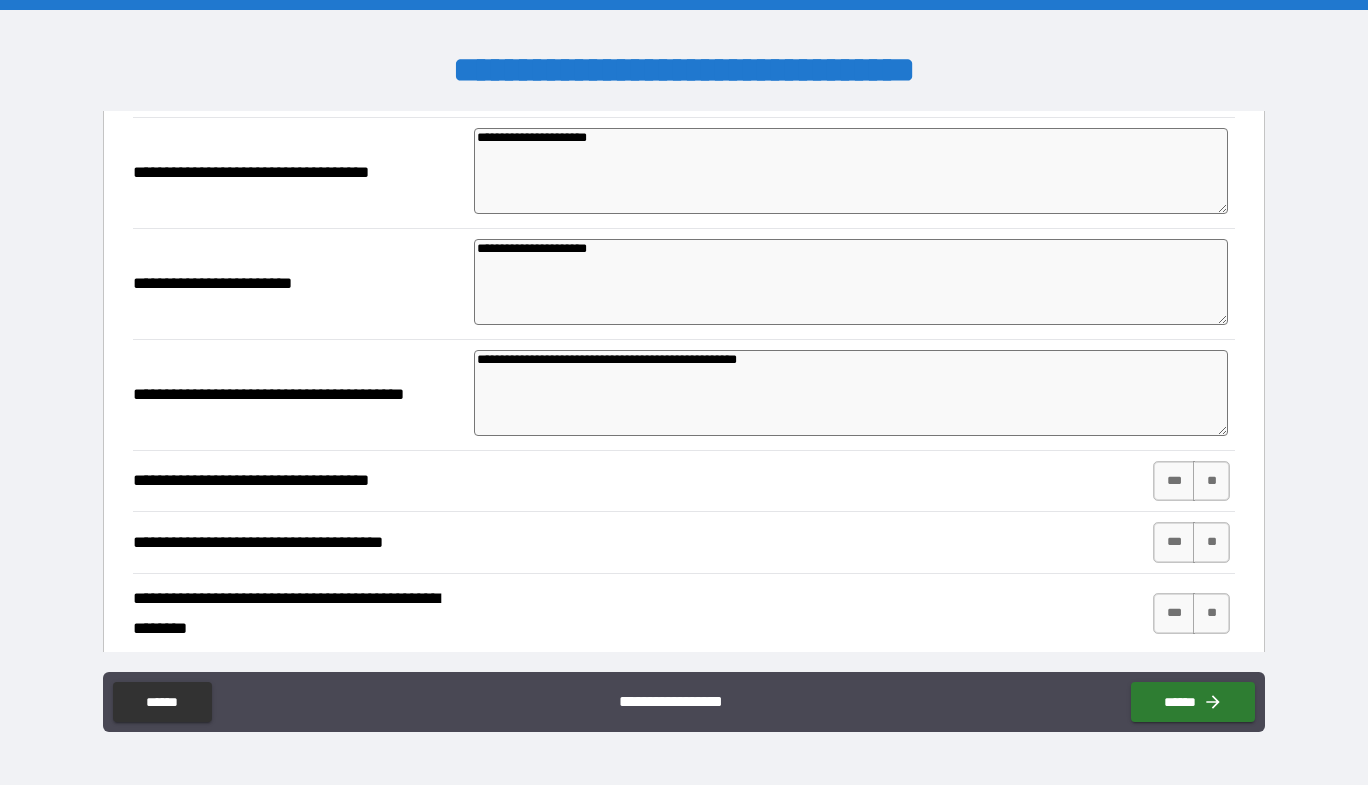 click on "**********" at bounding box center [296, 395] 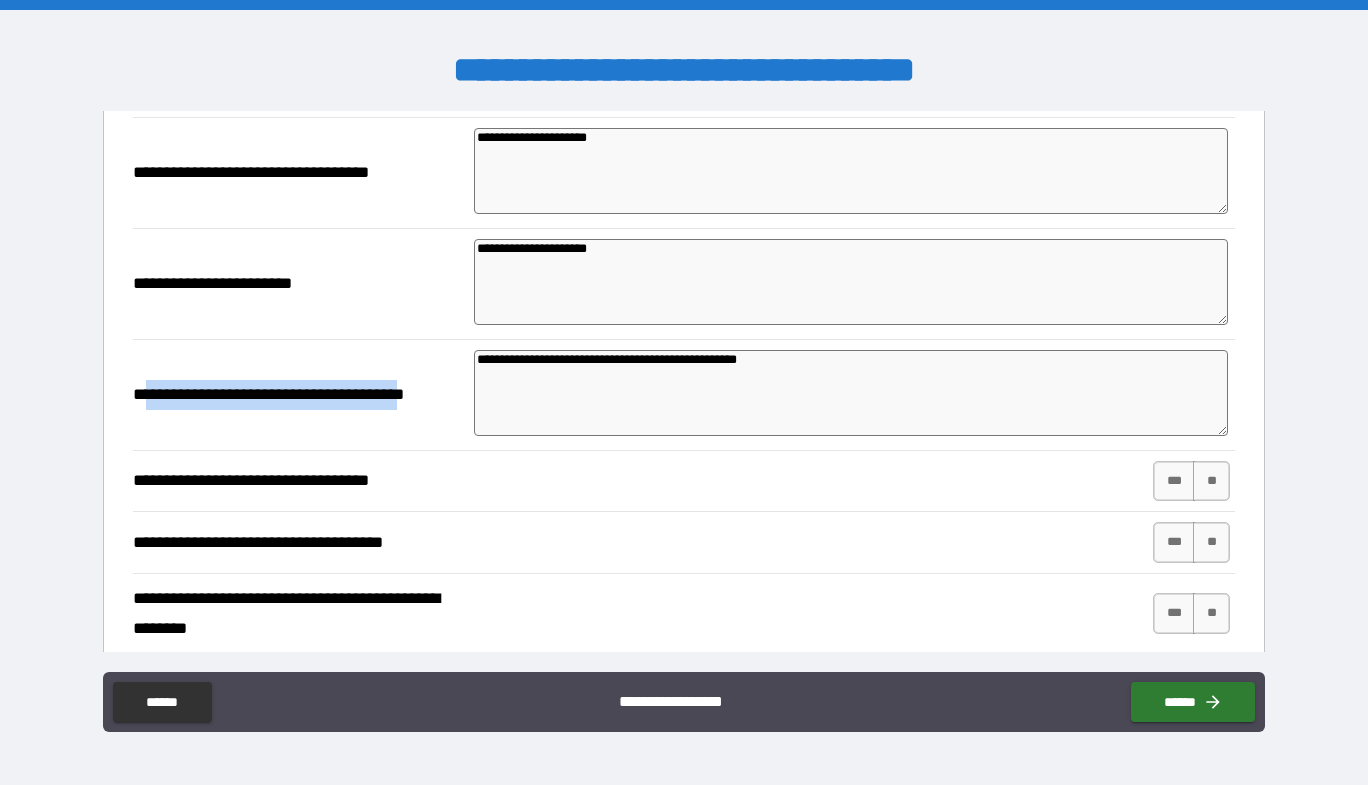 drag, startPoint x: 452, startPoint y: 396, endPoint x: 150, endPoint y: 382, distance: 302.32434 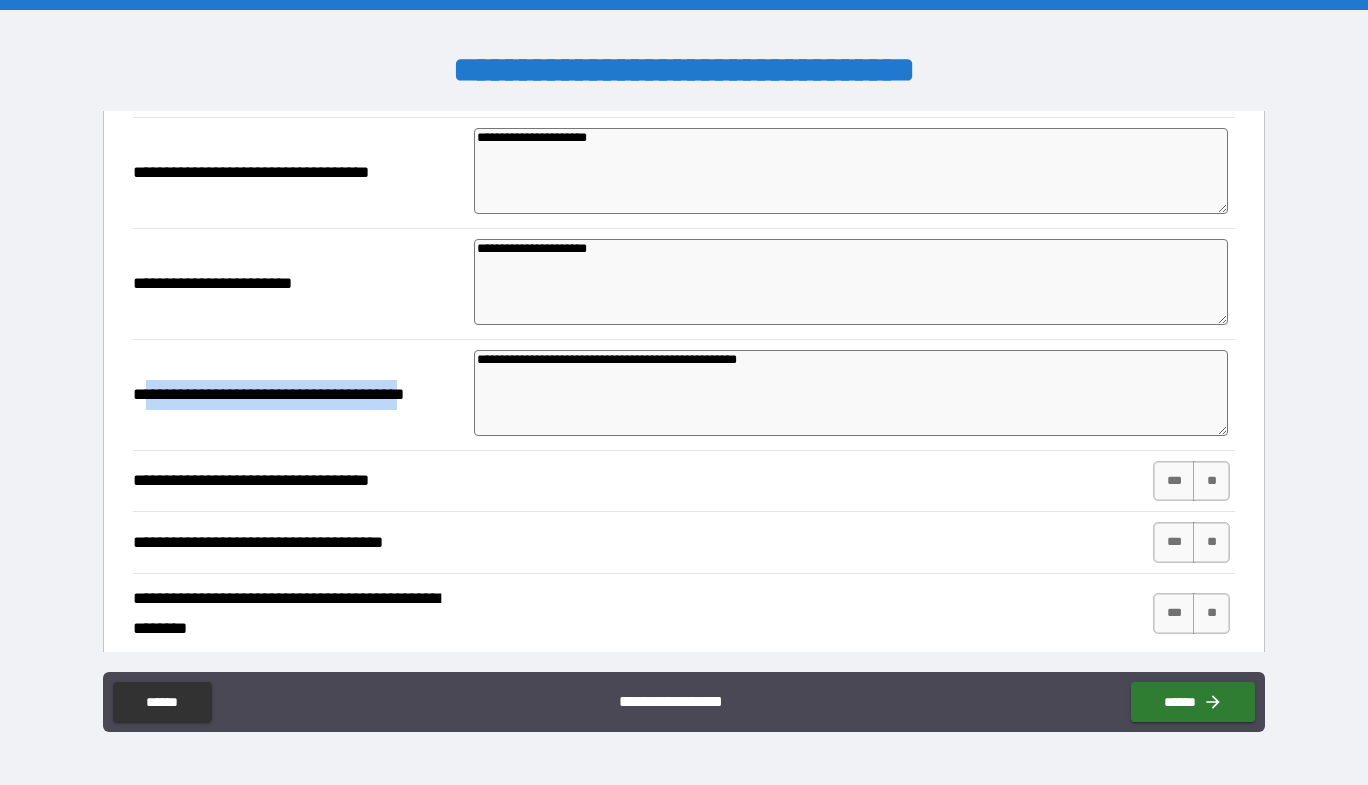 click on "**********" at bounding box center (296, 395) 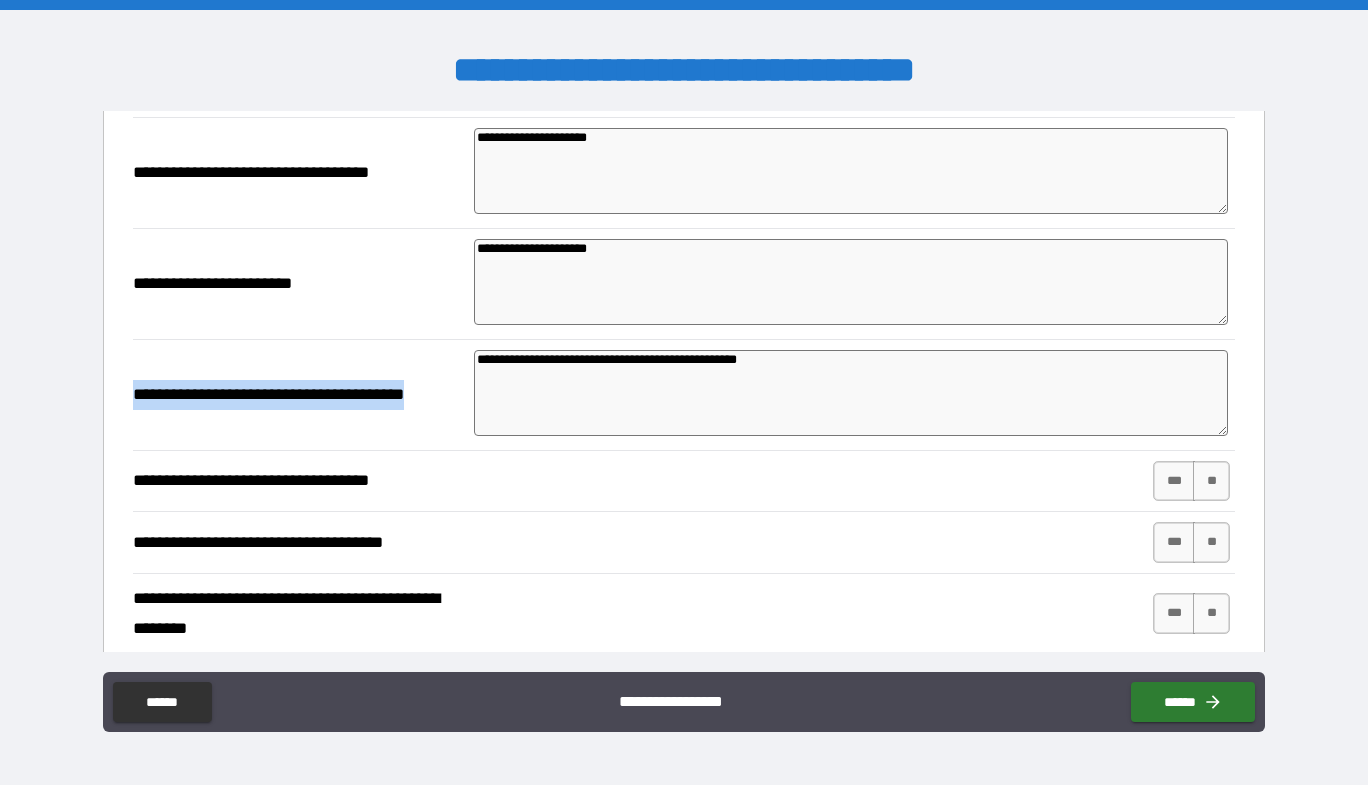 drag, startPoint x: 168, startPoint y: 394, endPoint x: 471, endPoint y: 398, distance: 303.0264 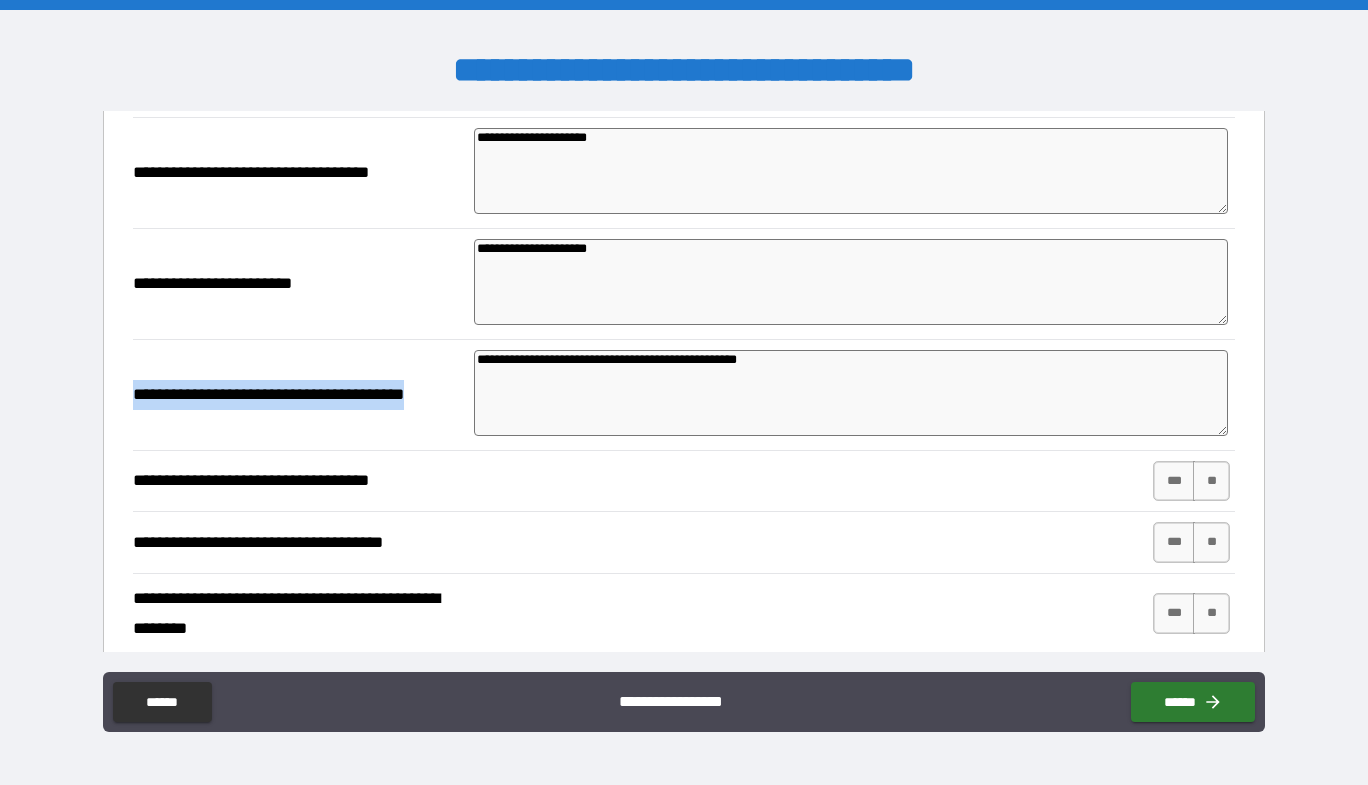 click on "**********" at bounding box center [684, 395] 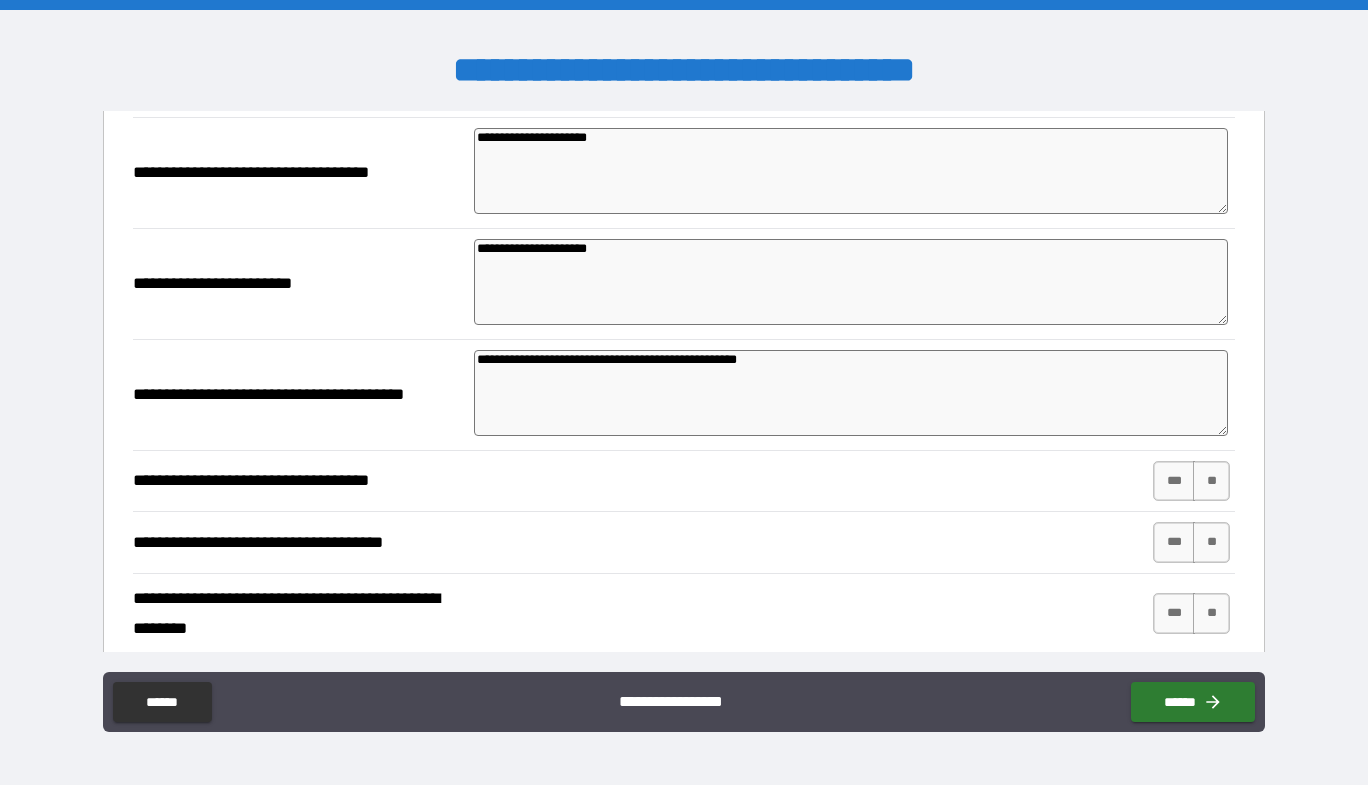 drag, startPoint x: 852, startPoint y: 367, endPoint x: 399, endPoint y: 335, distance: 454.12885 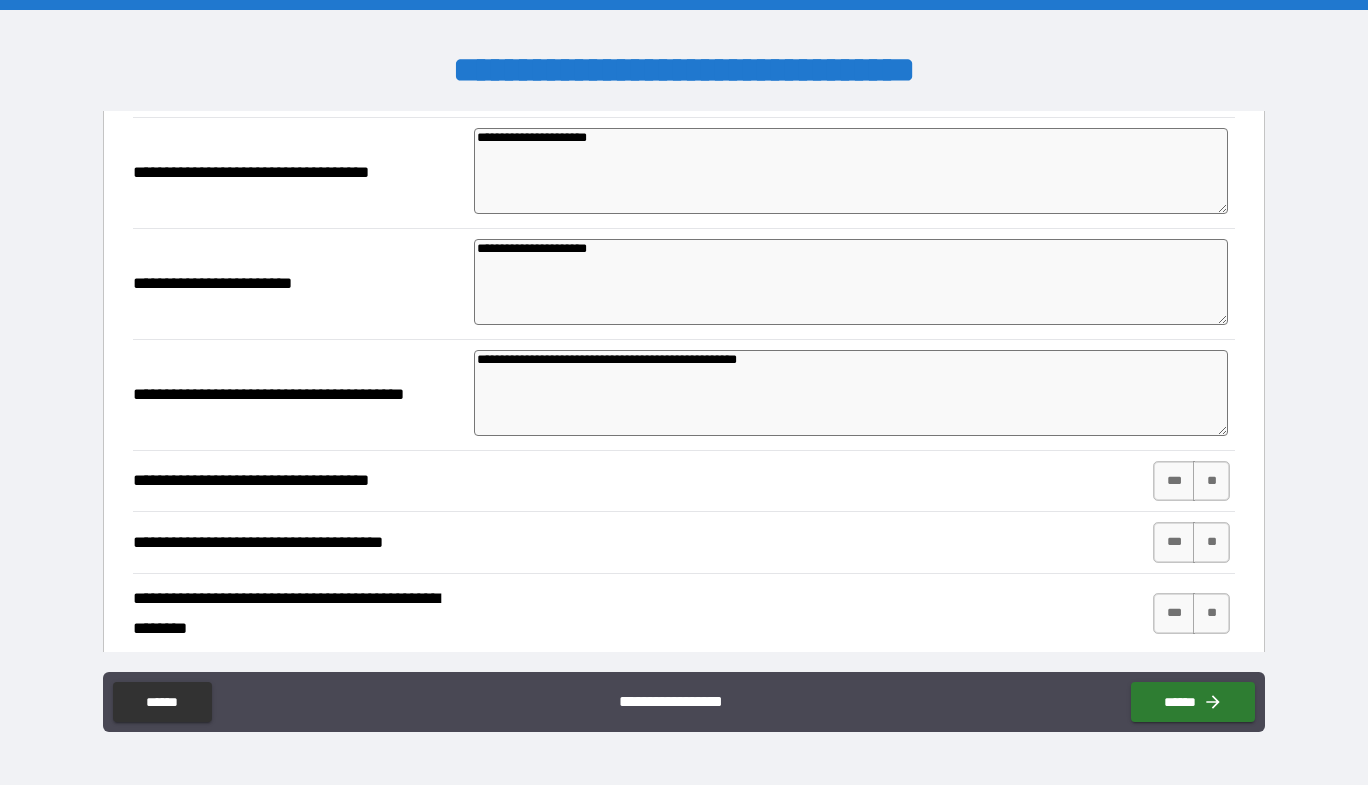 click on "**********" at bounding box center [684, 381] 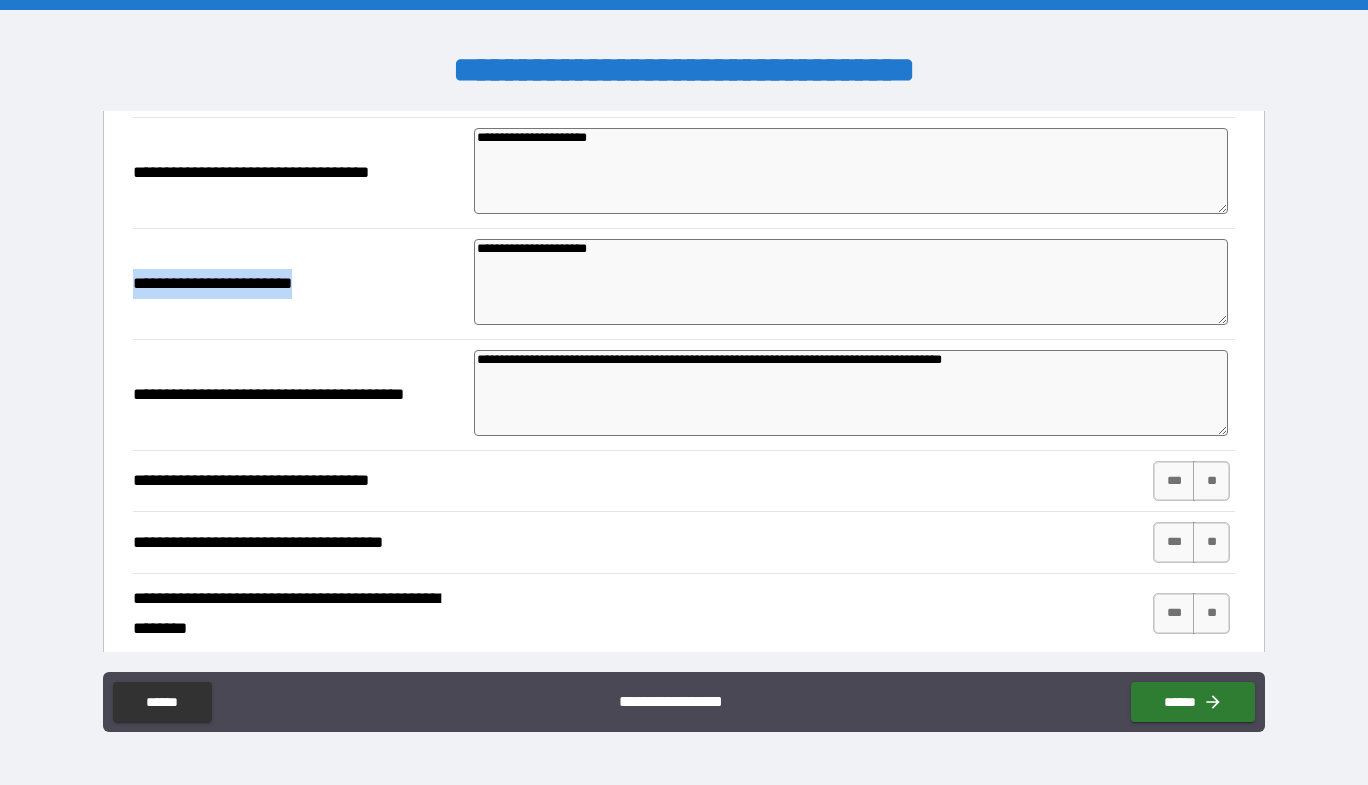 drag, startPoint x: 307, startPoint y: 282, endPoint x: 0, endPoint y: 245, distance: 309.2216 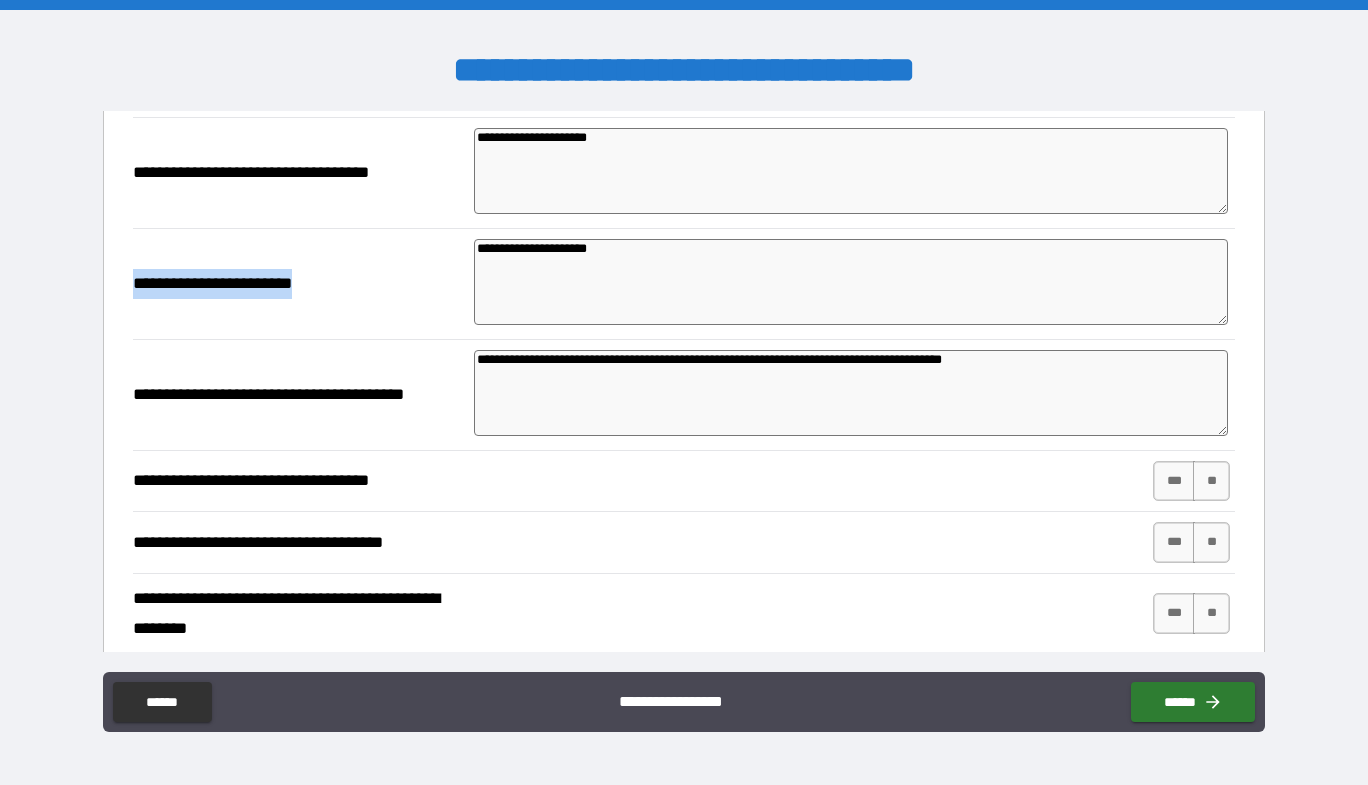 click on "**********" at bounding box center (684, 395) 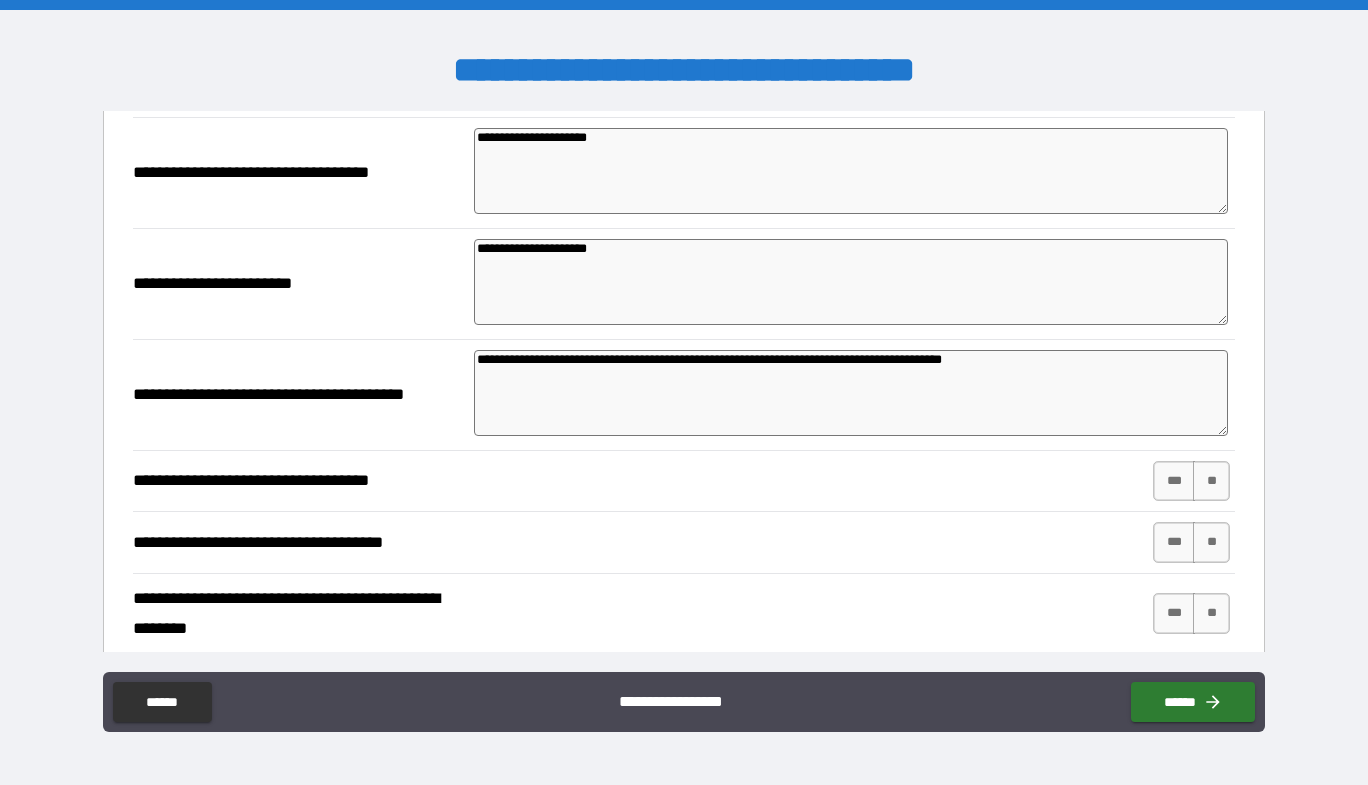 drag, startPoint x: 604, startPoint y: 255, endPoint x: 395, endPoint y: 247, distance: 209.15306 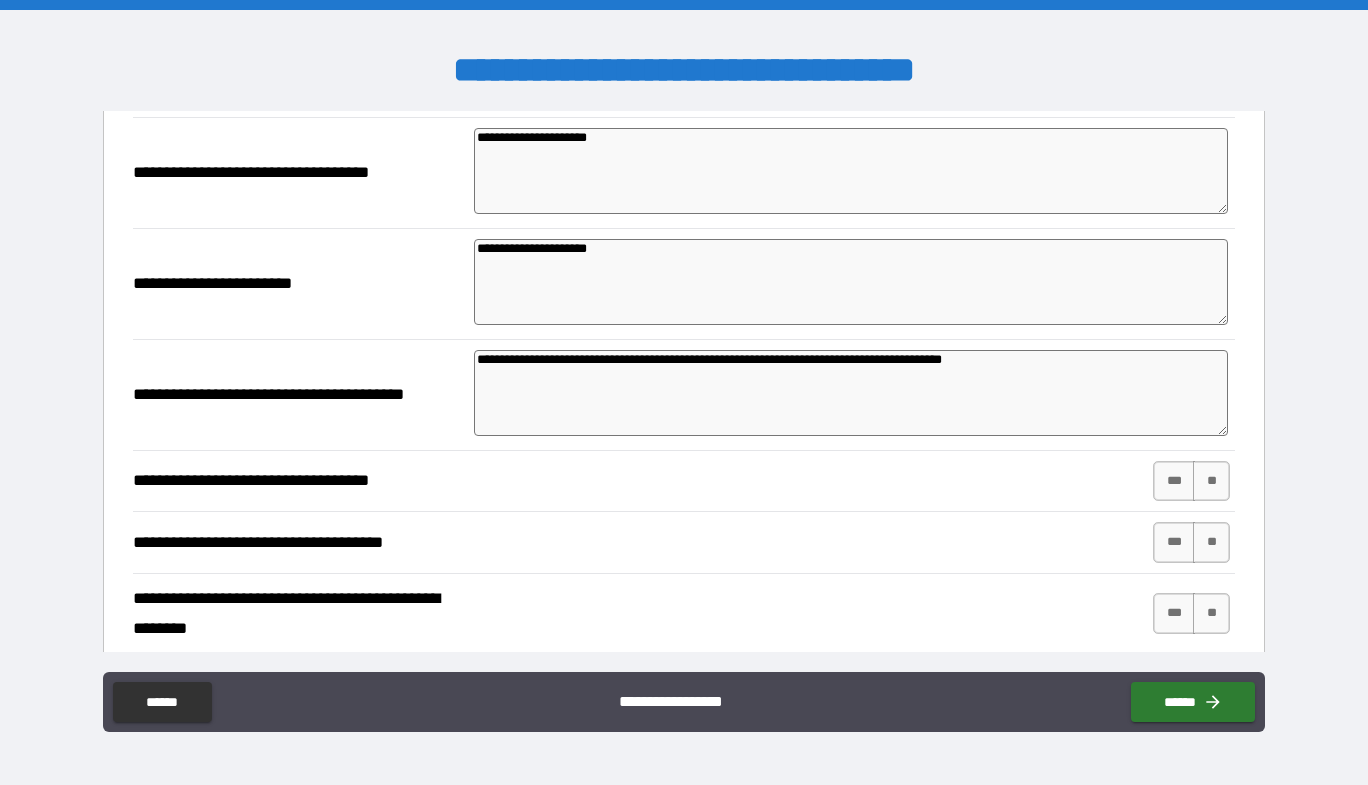click on "**********" at bounding box center (684, 284) 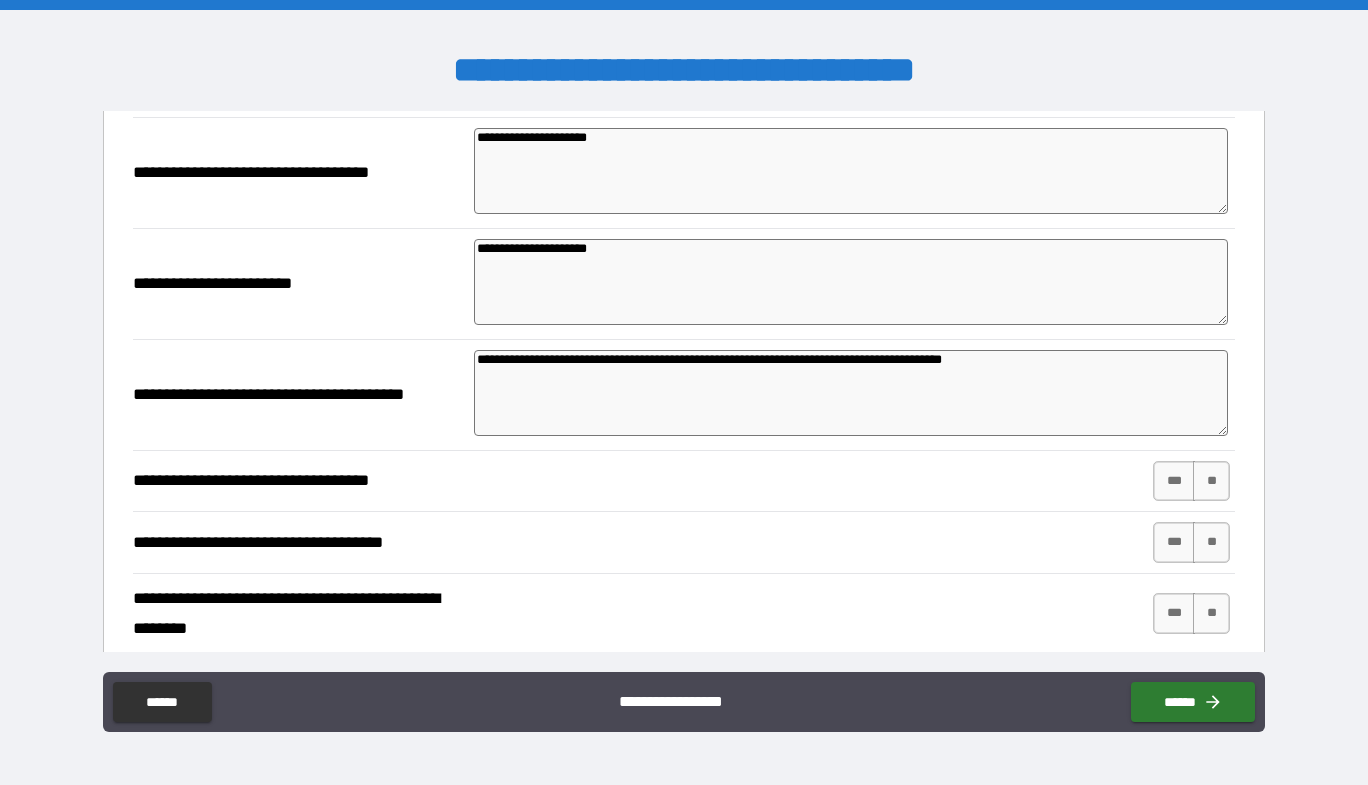 paste on "**********" 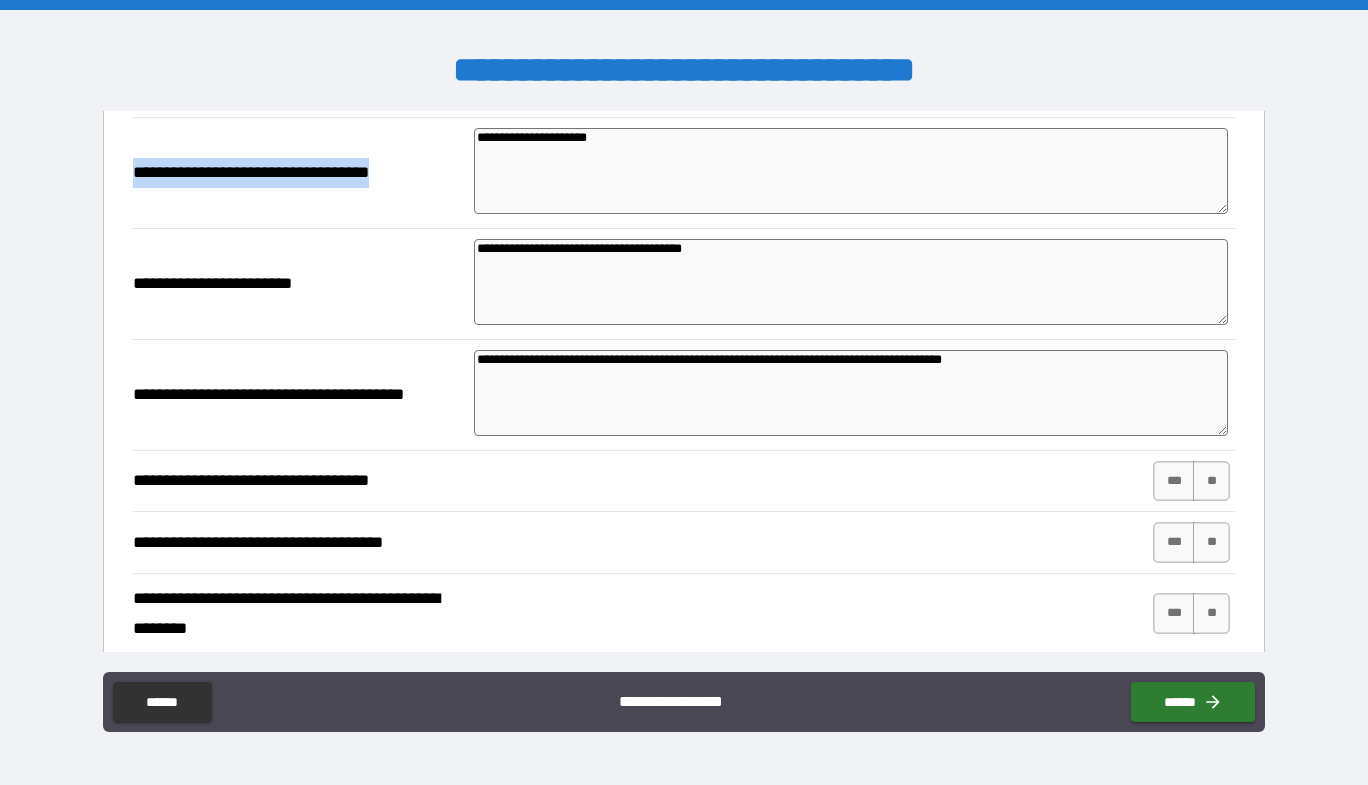 drag, startPoint x: 426, startPoint y: 164, endPoint x: 106, endPoint y: 177, distance: 320.26395 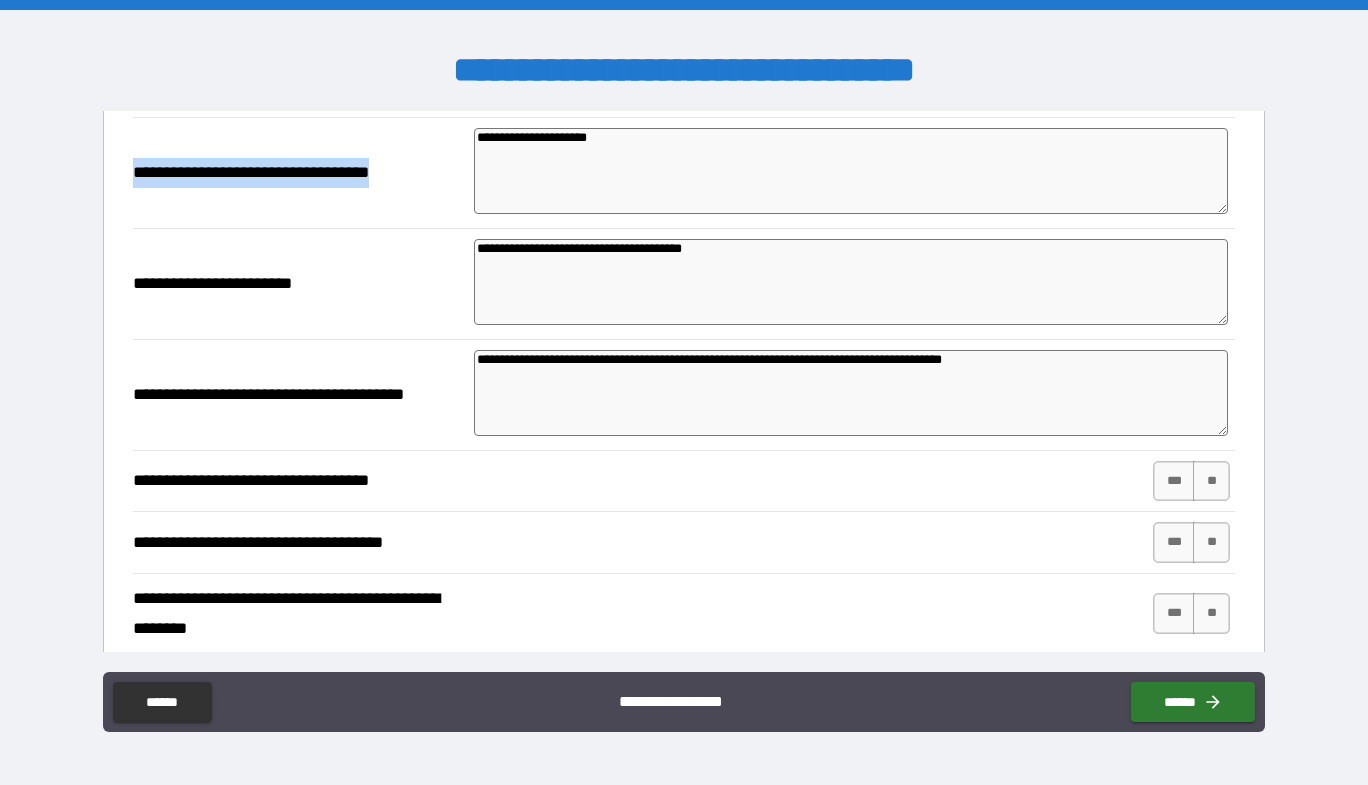 click on "**********" at bounding box center (684, 172) 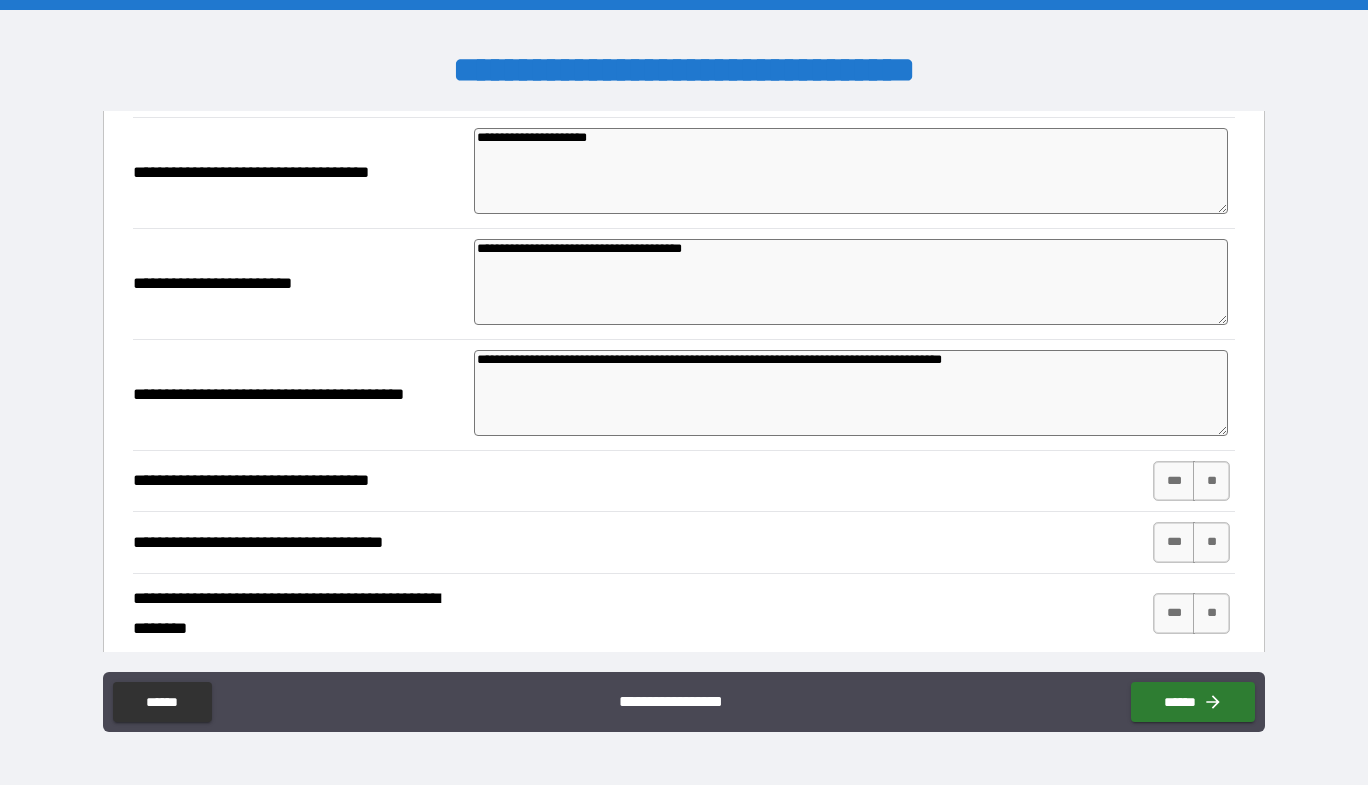 drag, startPoint x: 656, startPoint y: 145, endPoint x: 371, endPoint y: 133, distance: 285.25253 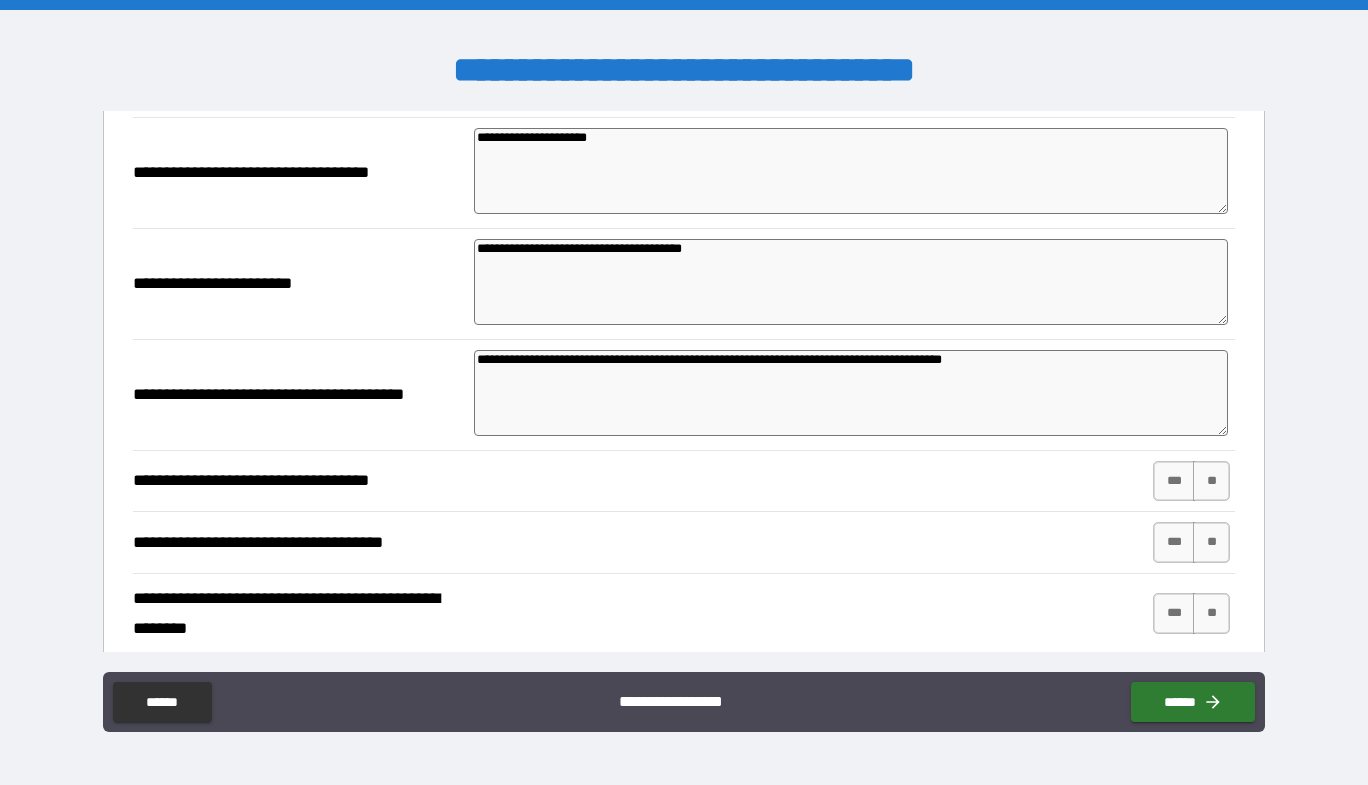 click on "**********" at bounding box center [684, 173] 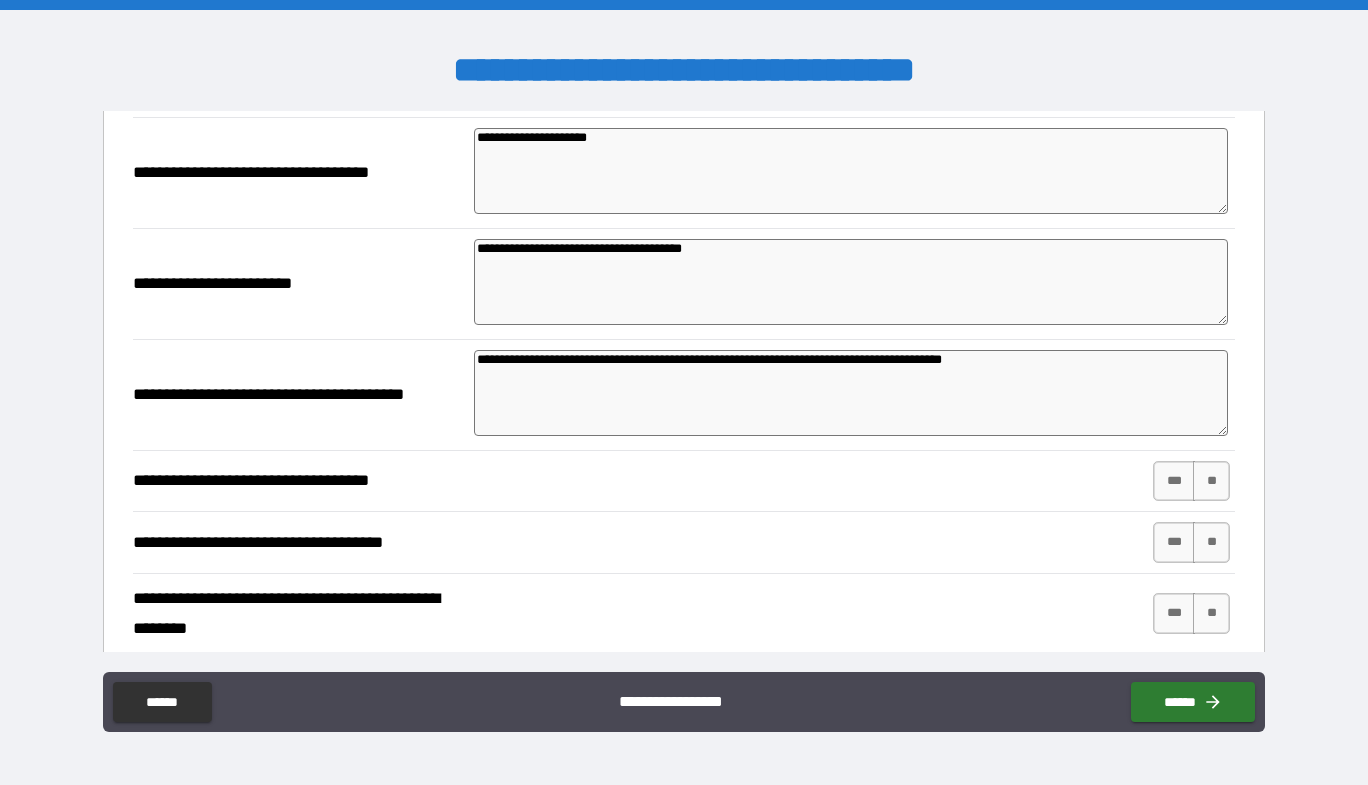 paste on "**********" 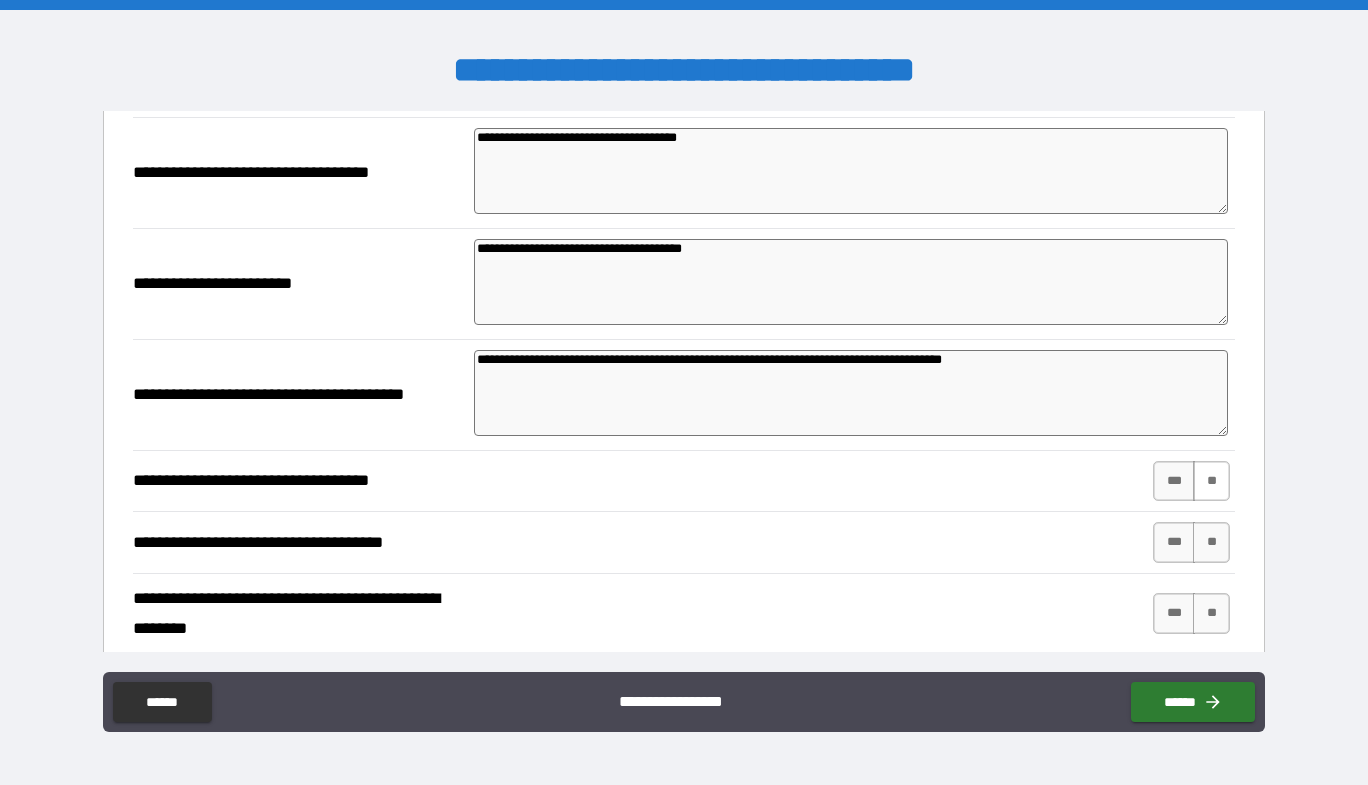 click on "**" at bounding box center (1211, 481) 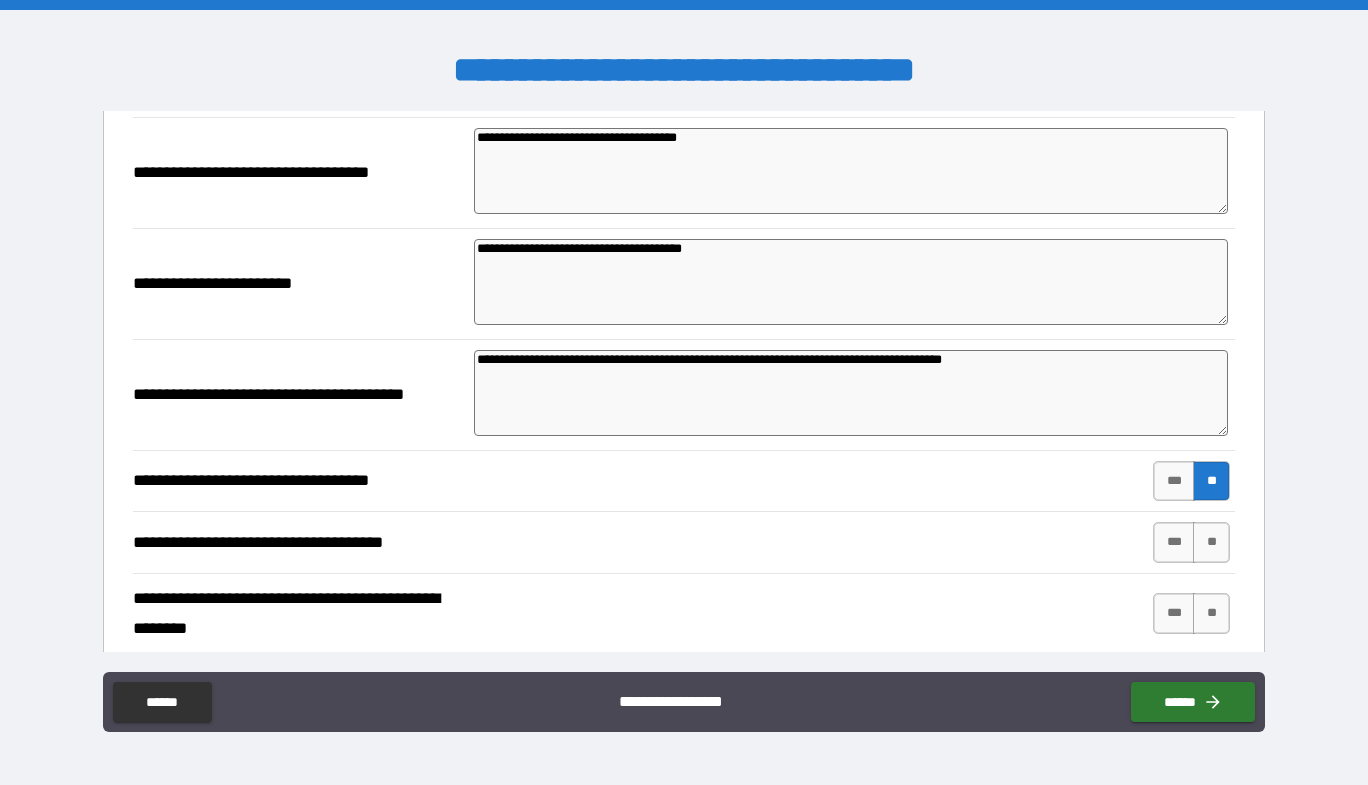 scroll, scrollTop: 600, scrollLeft: 0, axis: vertical 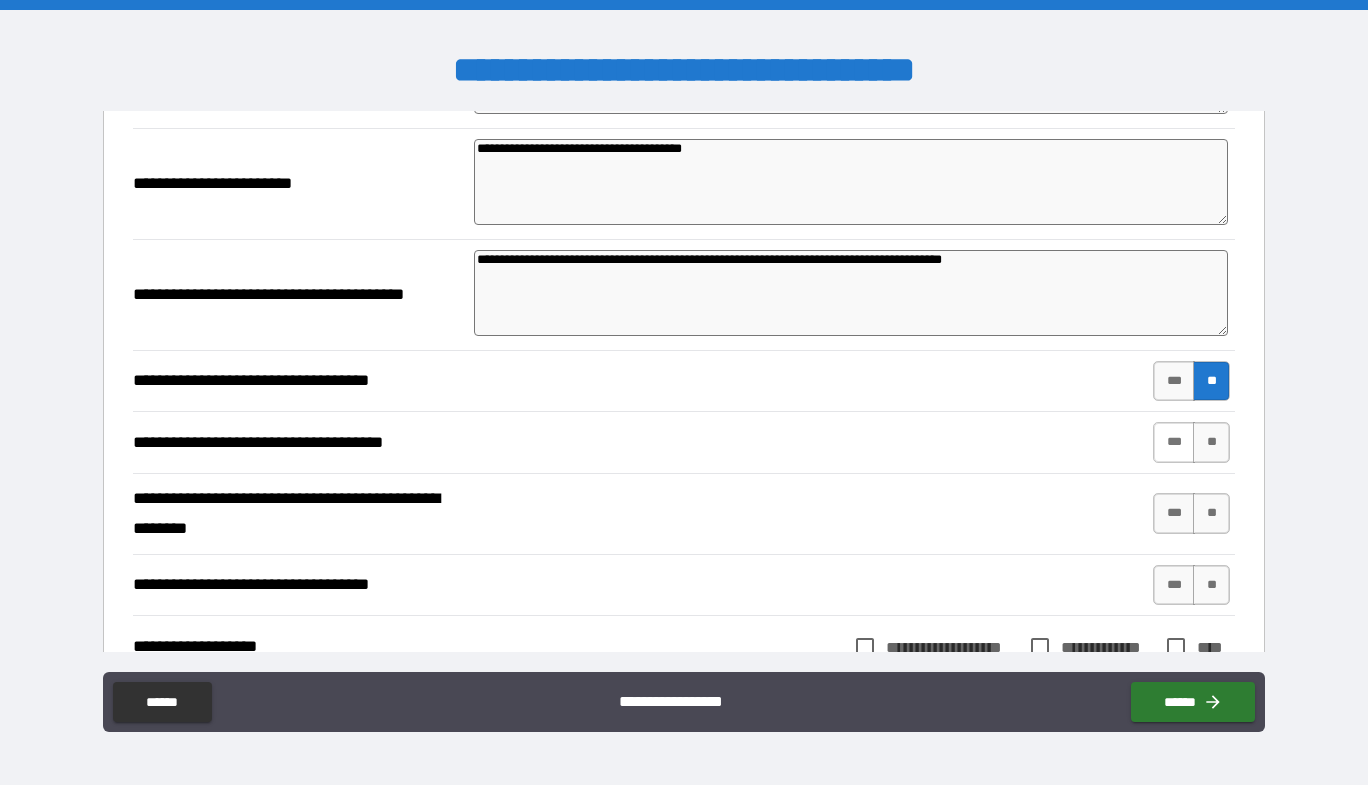 click on "***" at bounding box center [1174, 442] 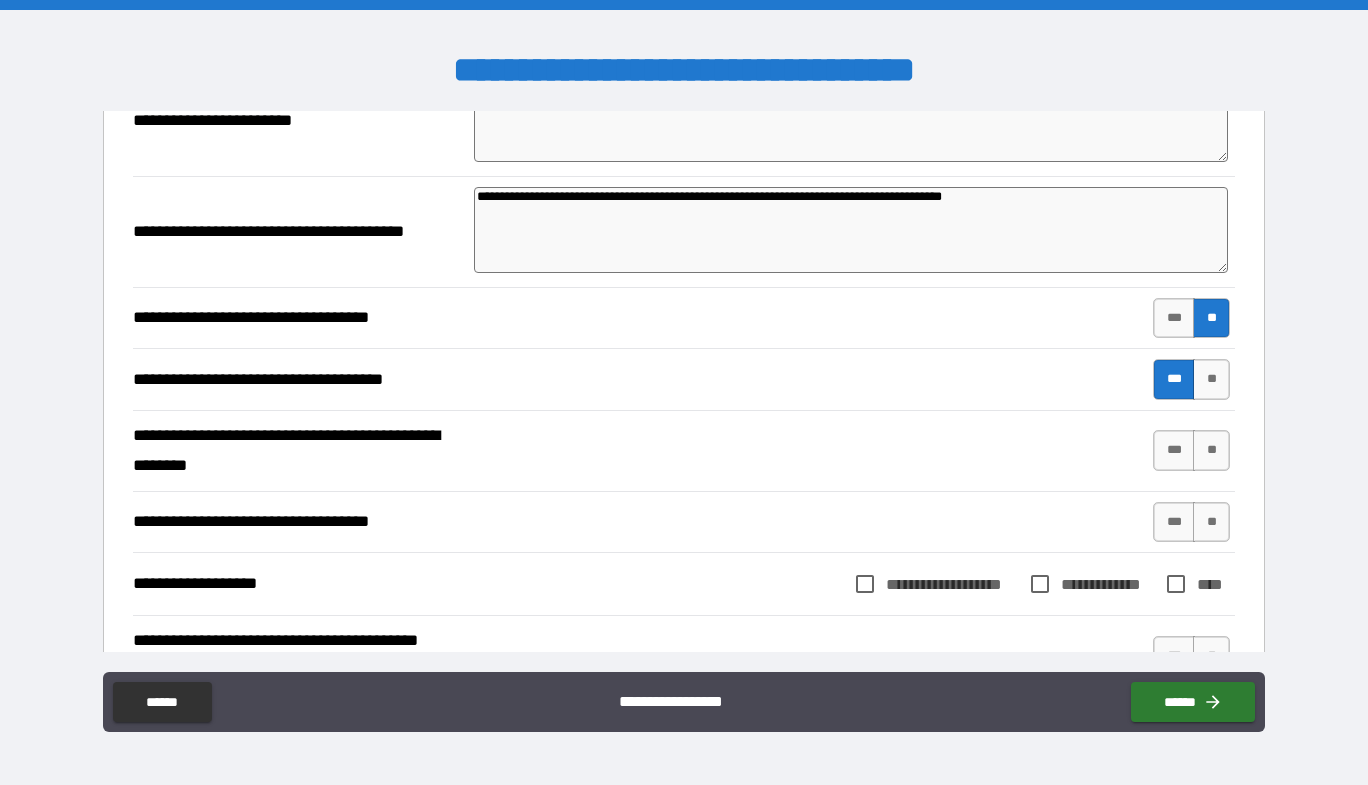 scroll, scrollTop: 700, scrollLeft: 0, axis: vertical 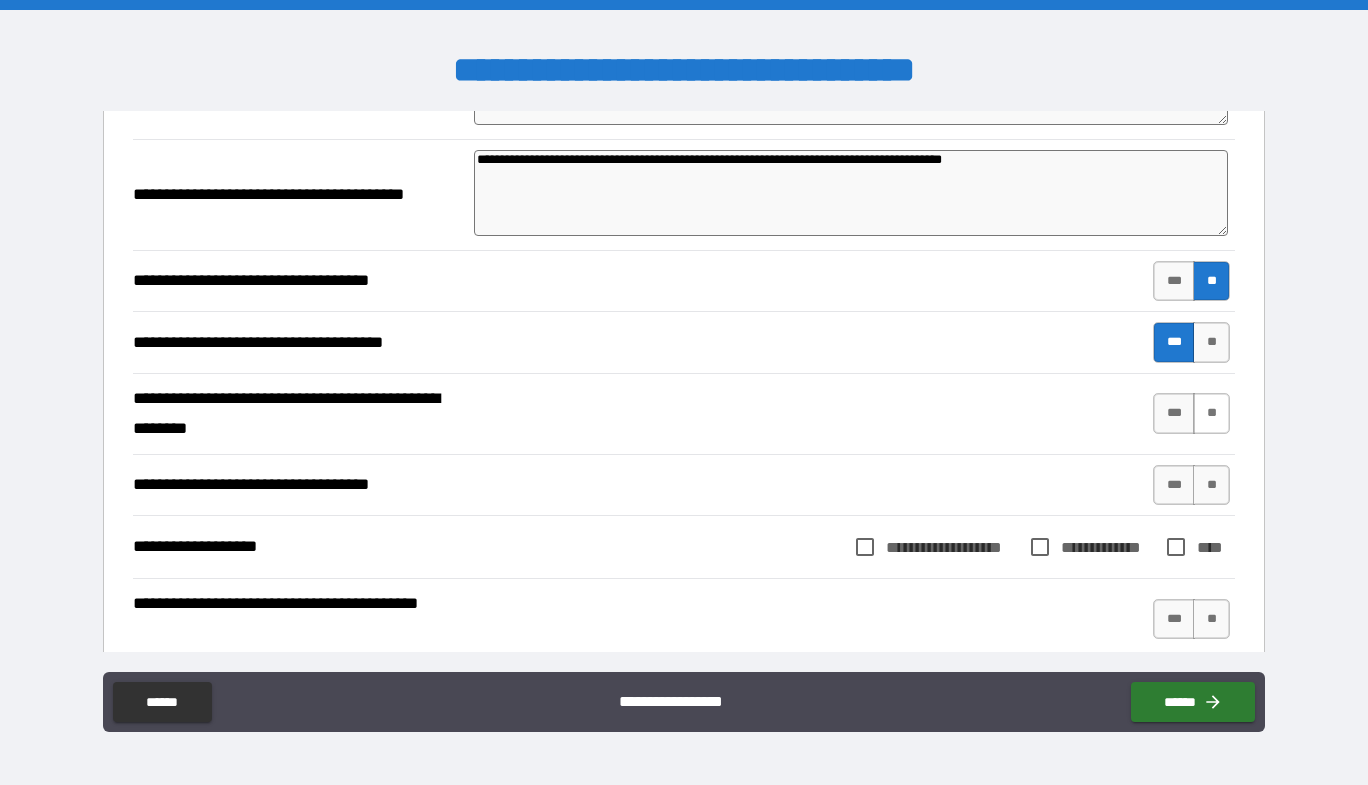 click on "**" at bounding box center [1211, 413] 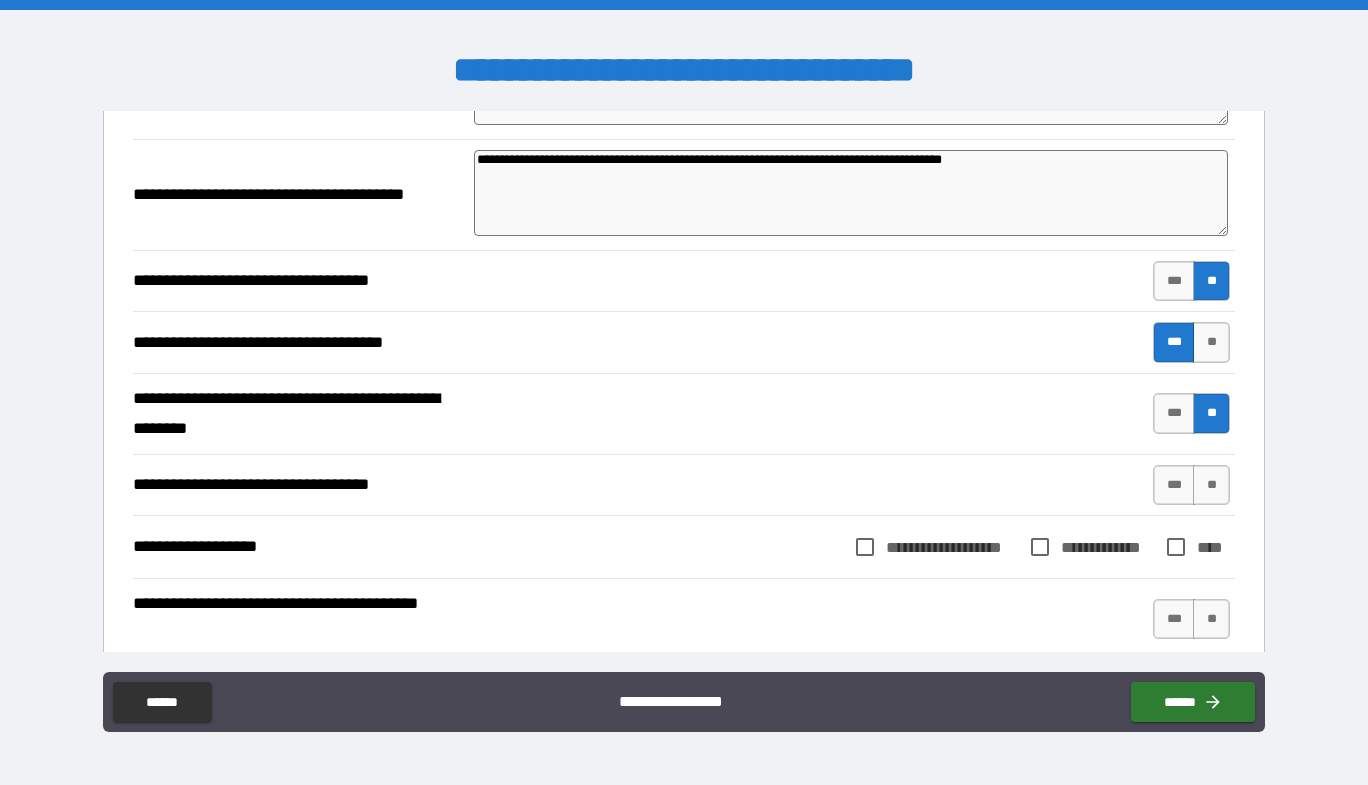 scroll, scrollTop: 800, scrollLeft: 0, axis: vertical 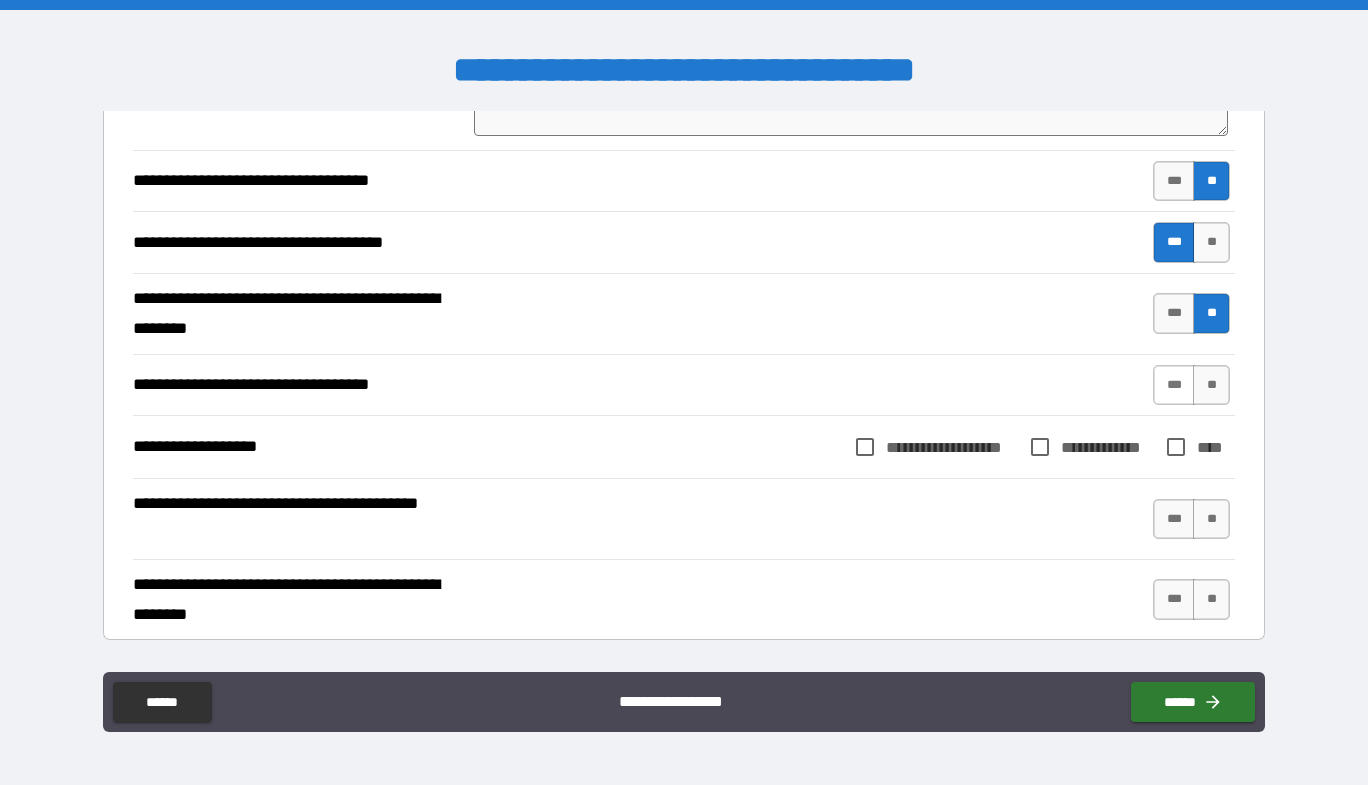 click on "***" at bounding box center [1174, 385] 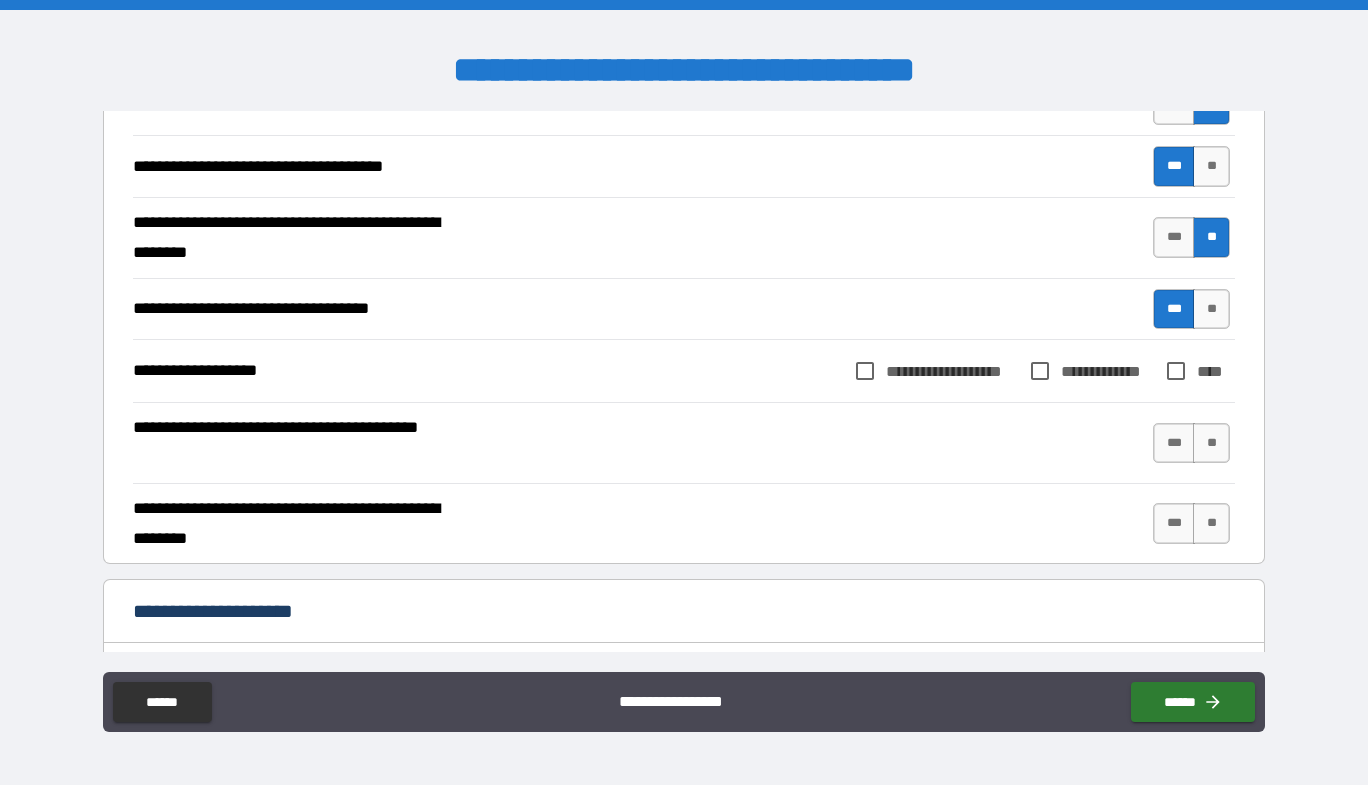 scroll, scrollTop: 900, scrollLeft: 0, axis: vertical 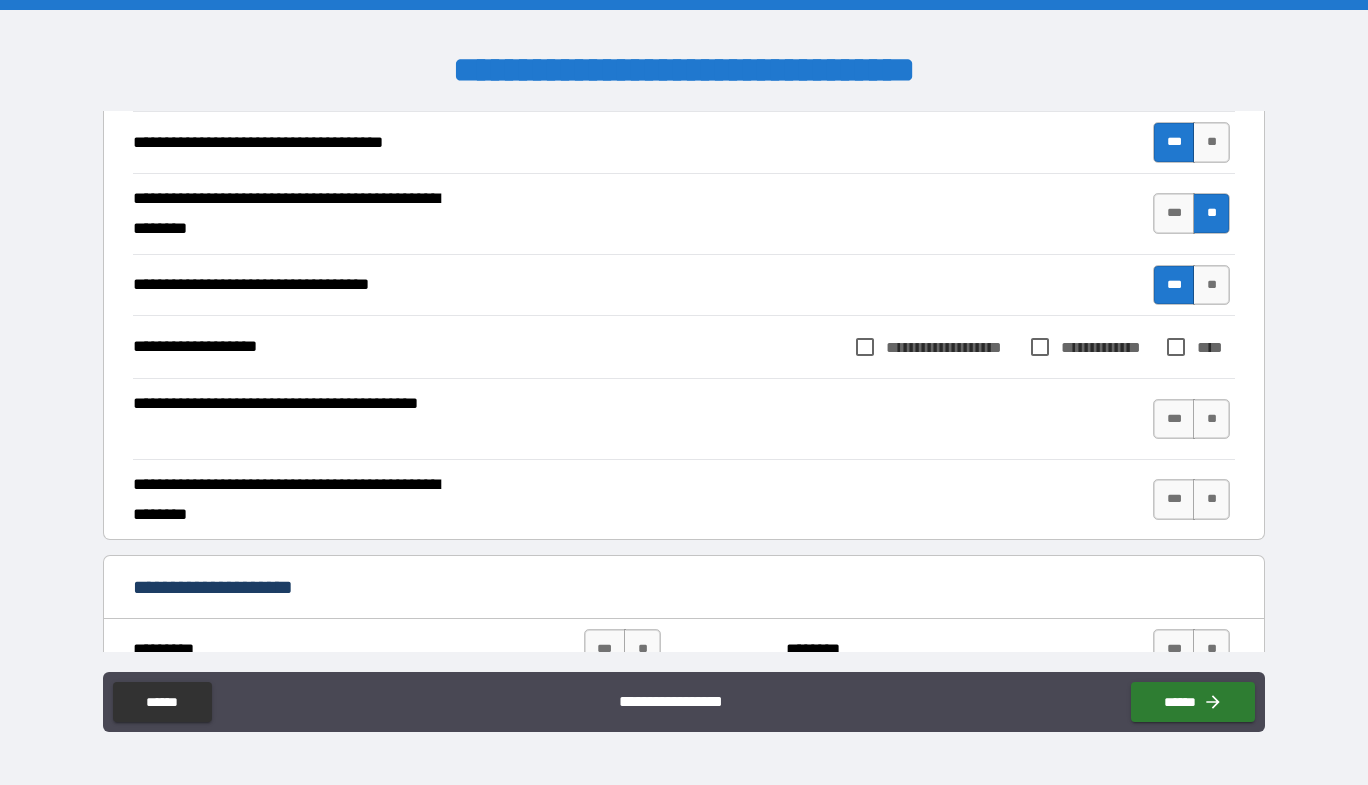 click on "**********" at bounding box center (952, 347) 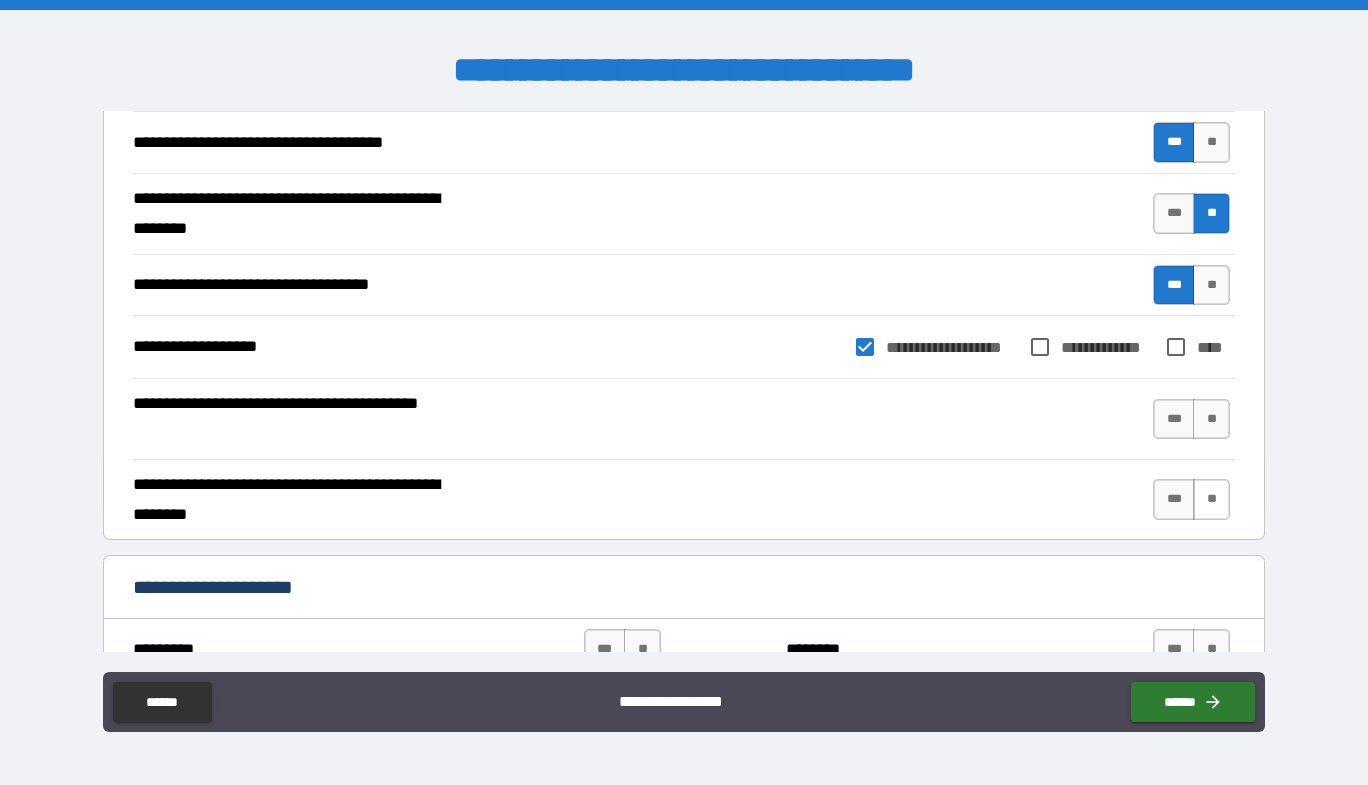 click on "**" at bounding box center [1211, 499] 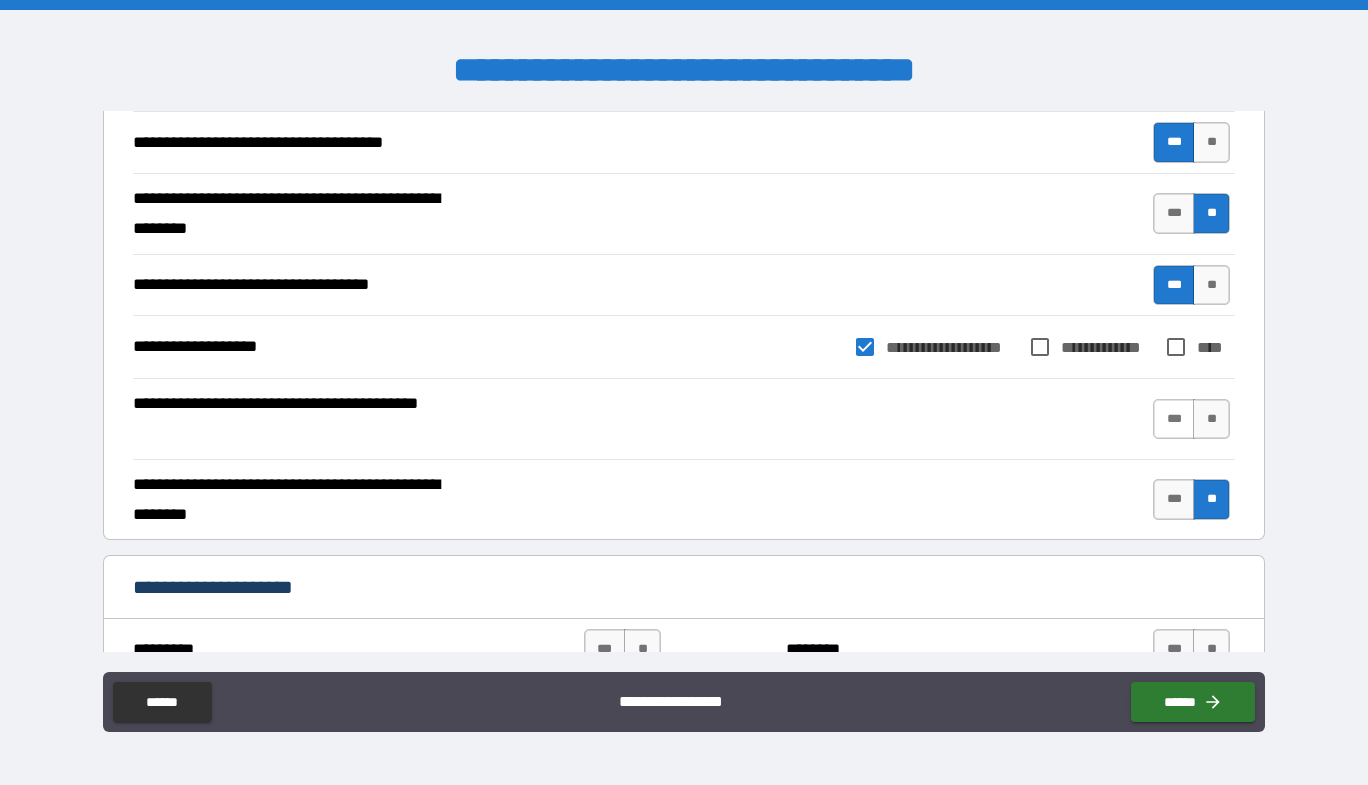 click on "***" at bounding box center (1174, 419) 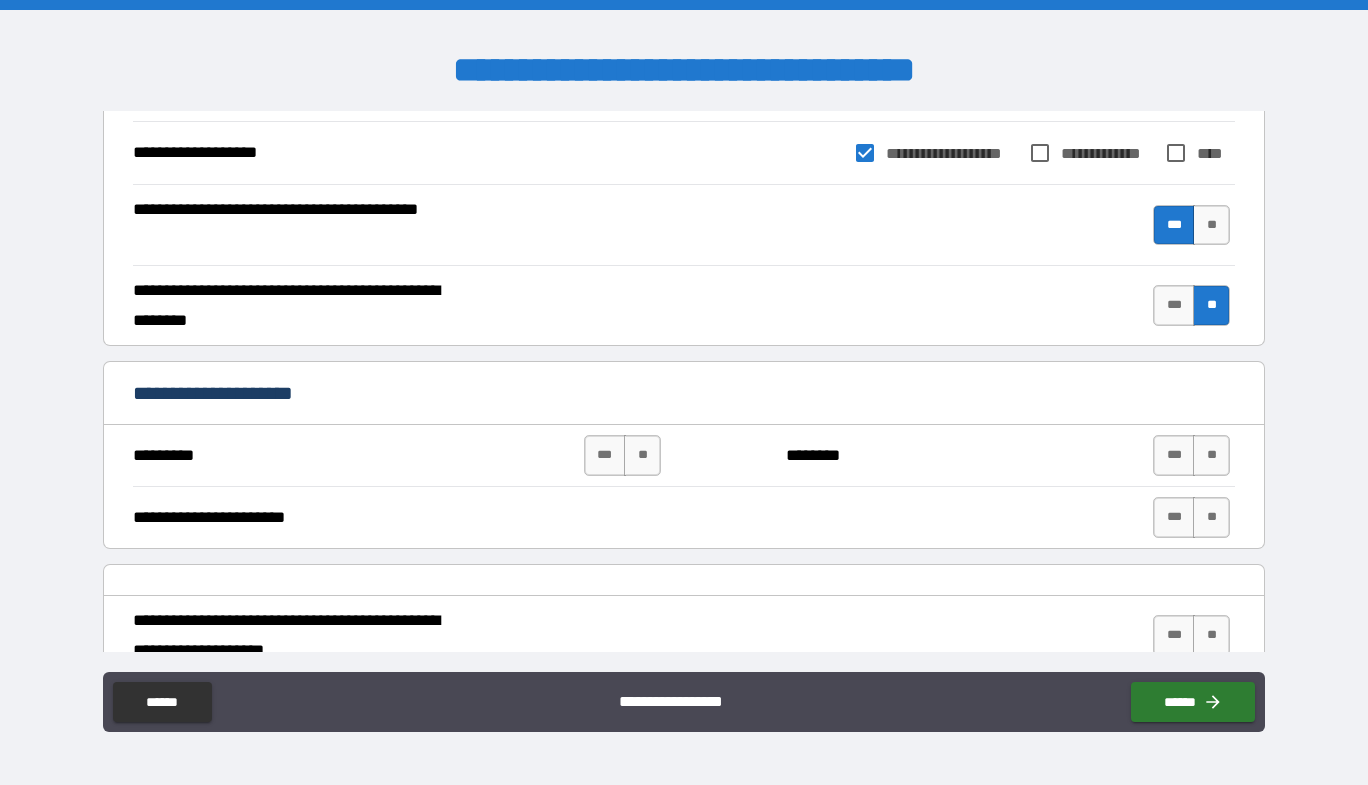scroll, scrollTop: 1100, scrollLeft: 0, axis: vertical 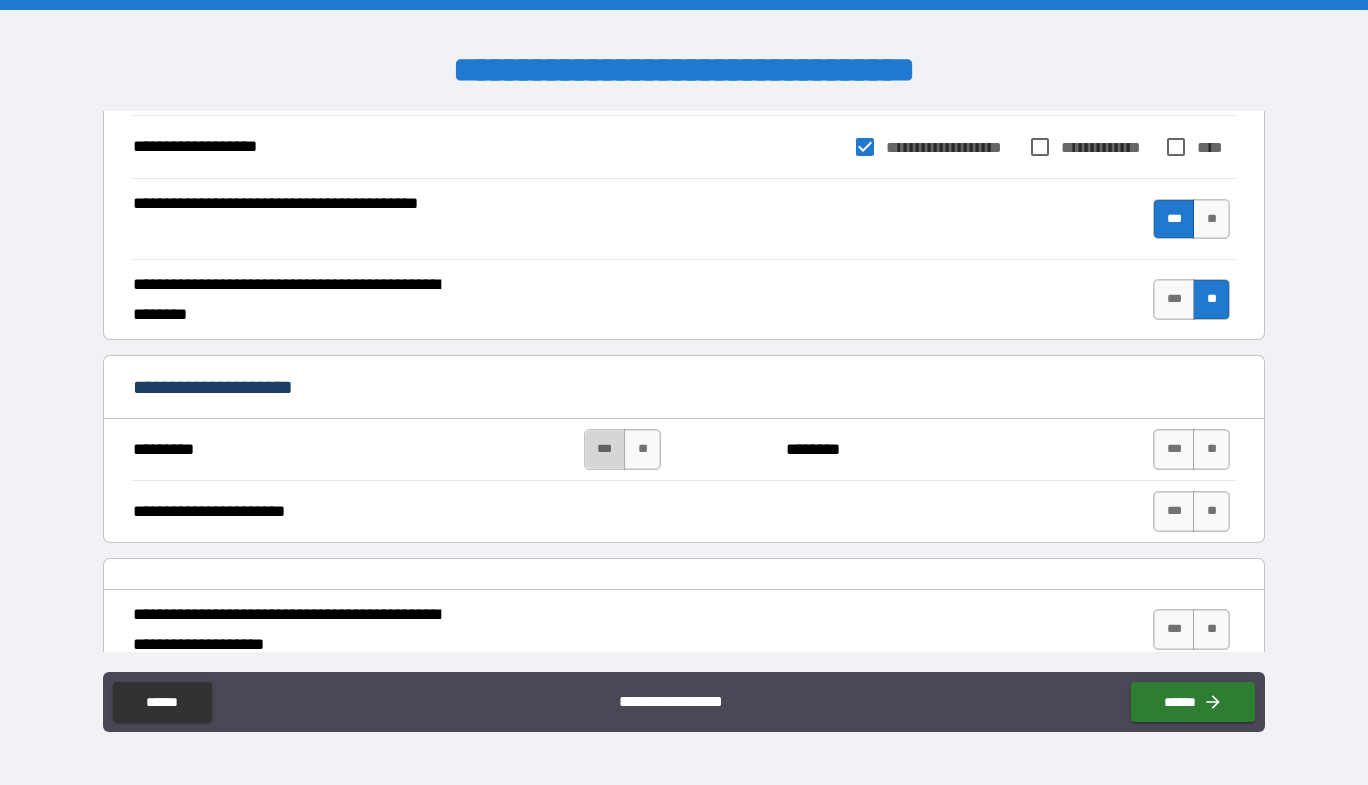 click on "***" at bounding box center (605, 449) 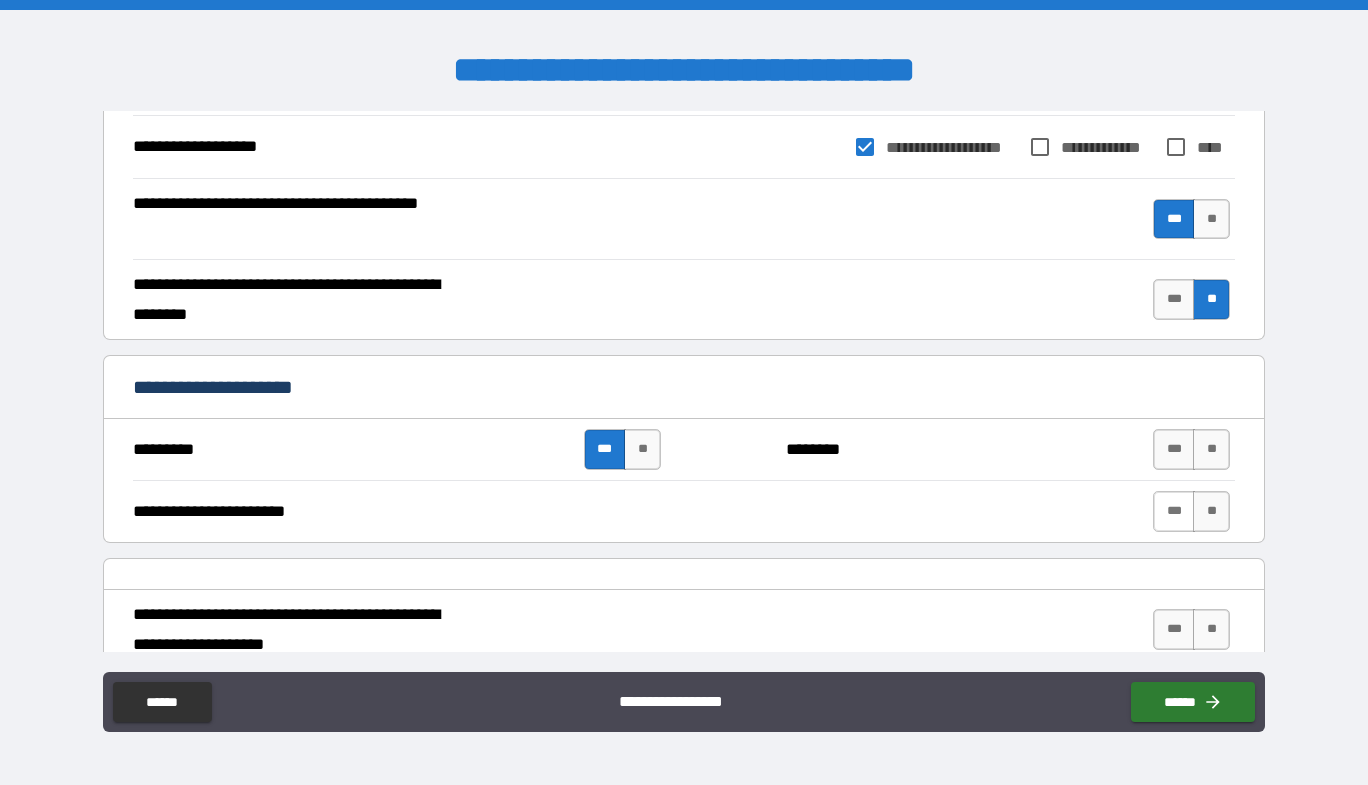 click on "***" at bounding box center [1174, 511] 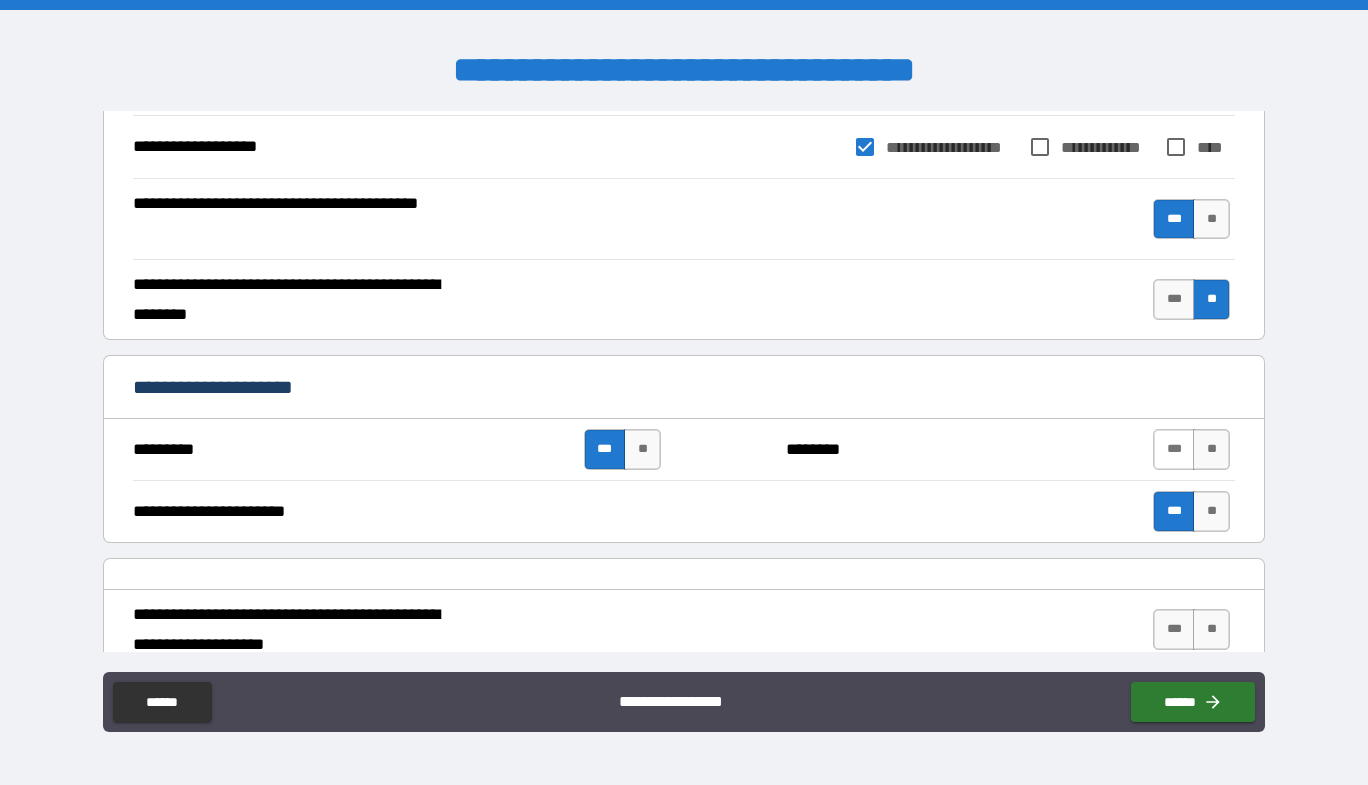 click on "***" at bounding box center (1174, 449) 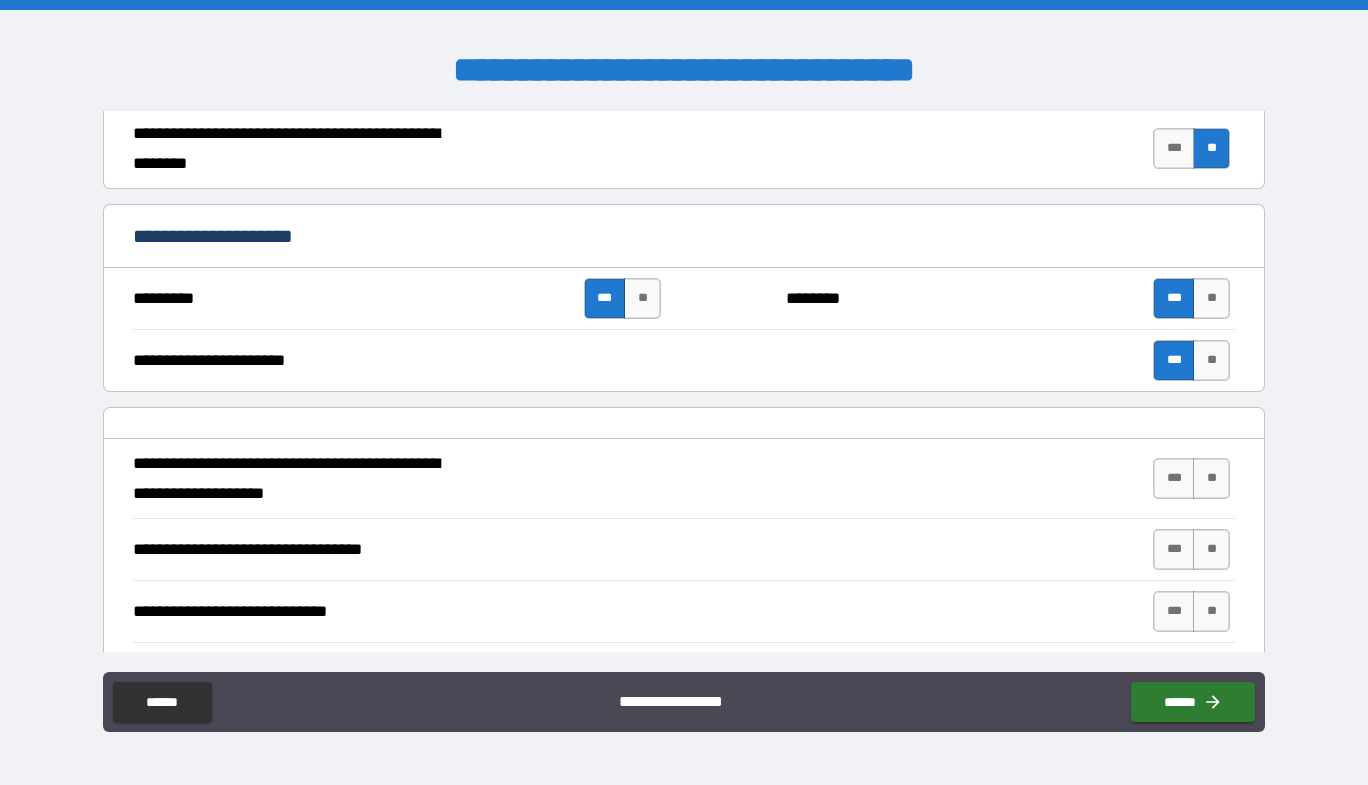 scroll, scrollTop: 1400, scrollLeft: 0, axis: vertical 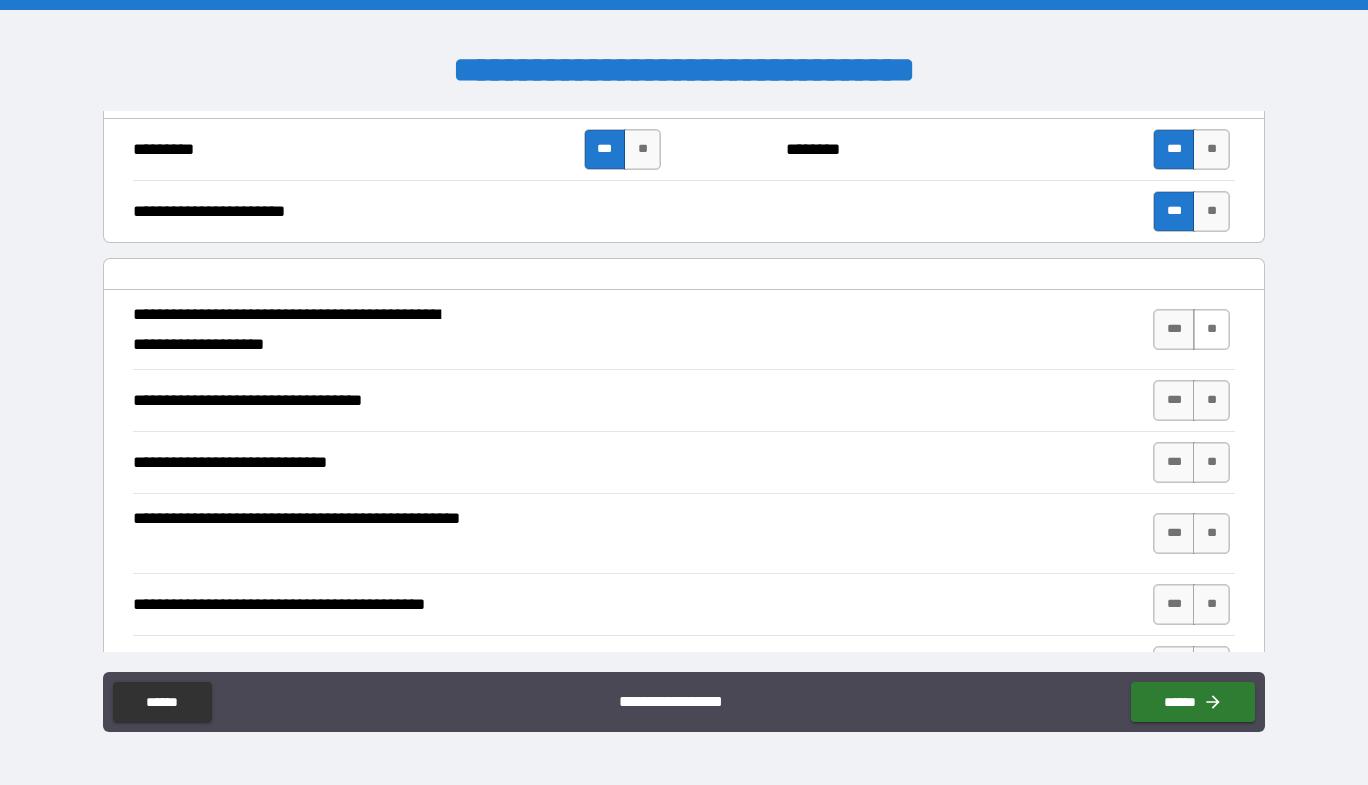 click on "**" at bounding box center (1211, 329) 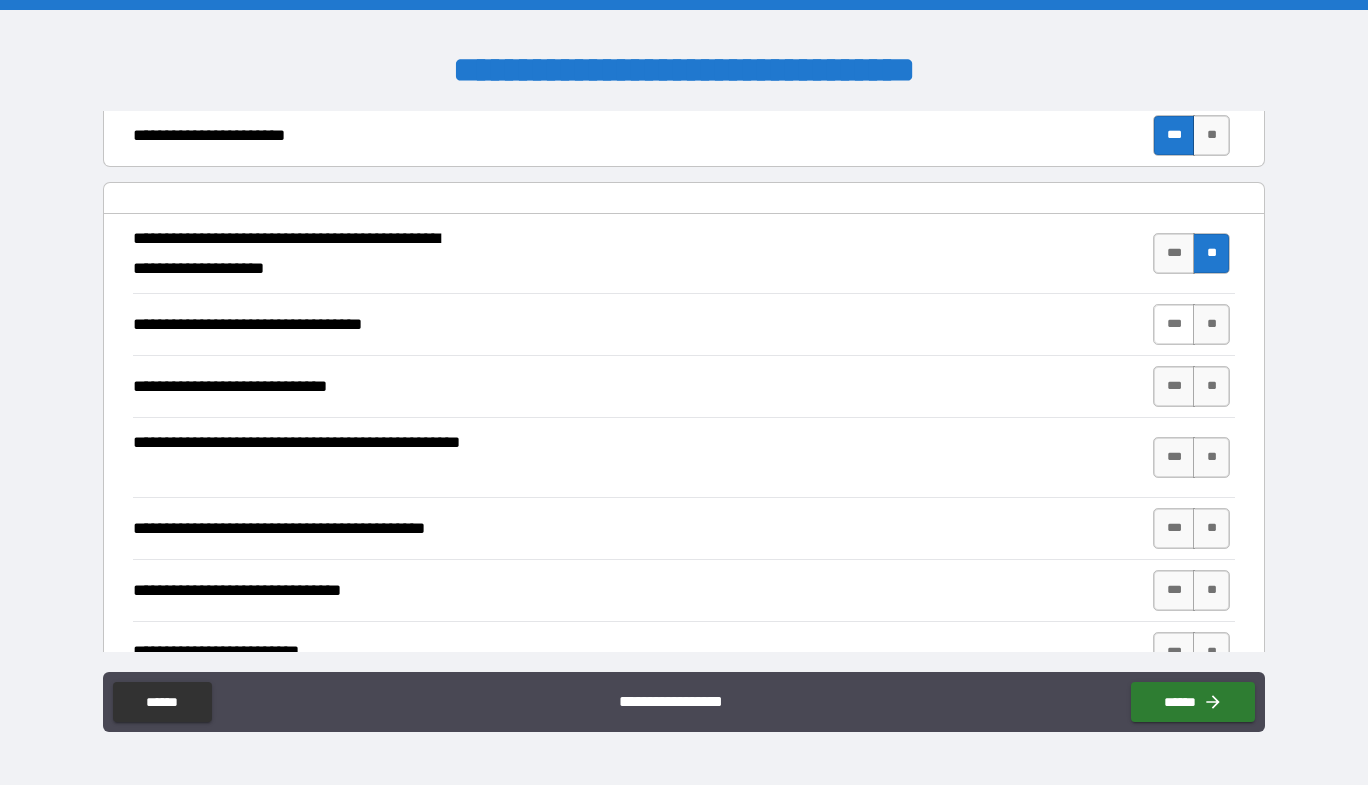 scroll, scrollTop: 1500, scrollLeft: 0, axis: vertical 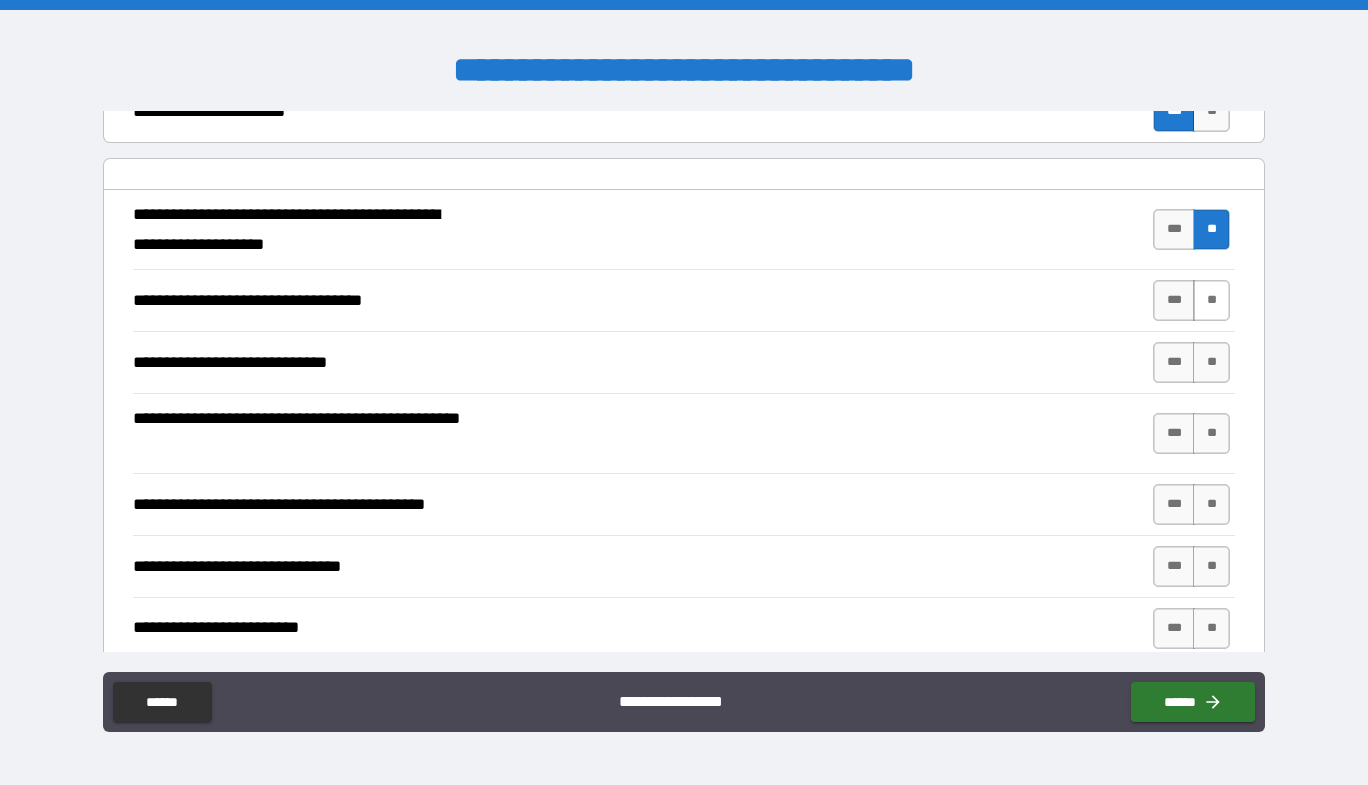 click on "**" at bounding box center (1211, 300) 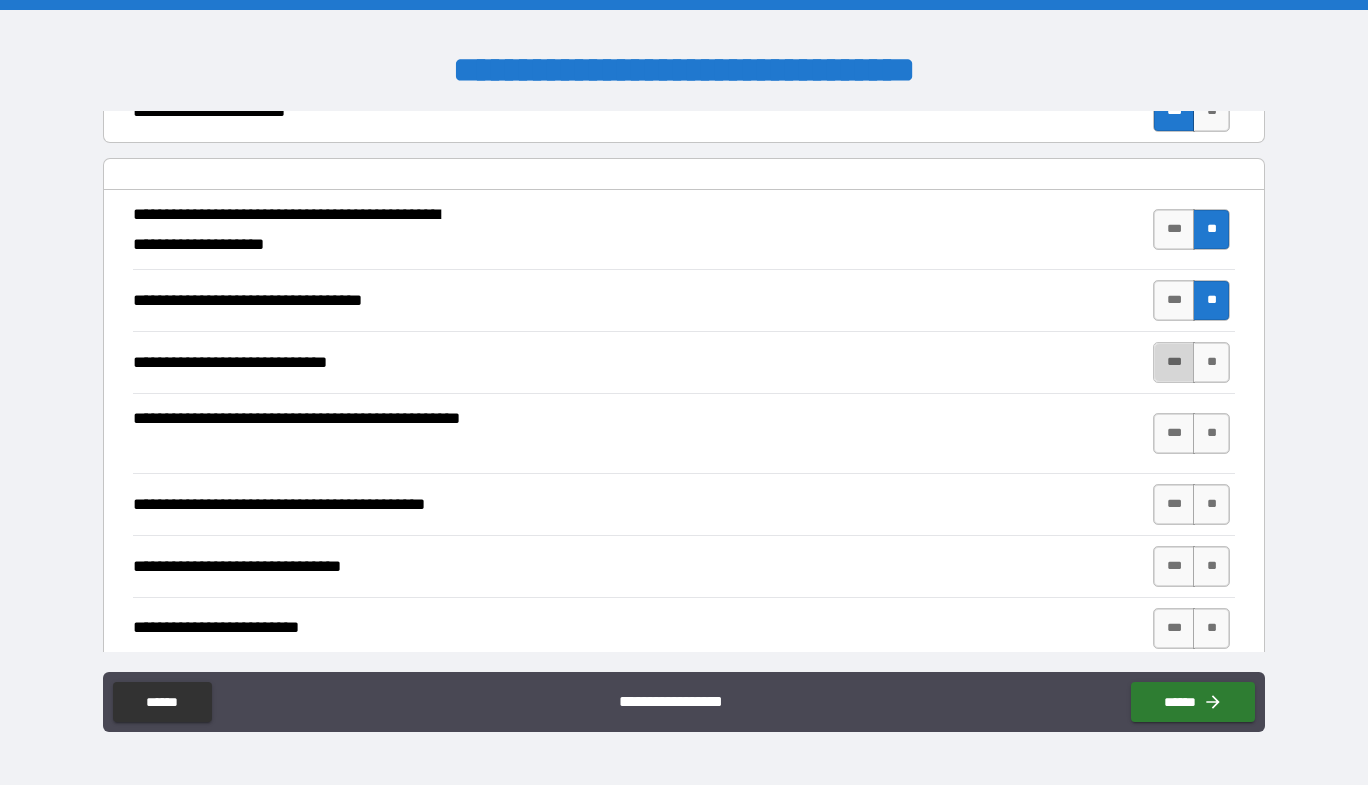 click on "***" at bounding box center (1174, 362) 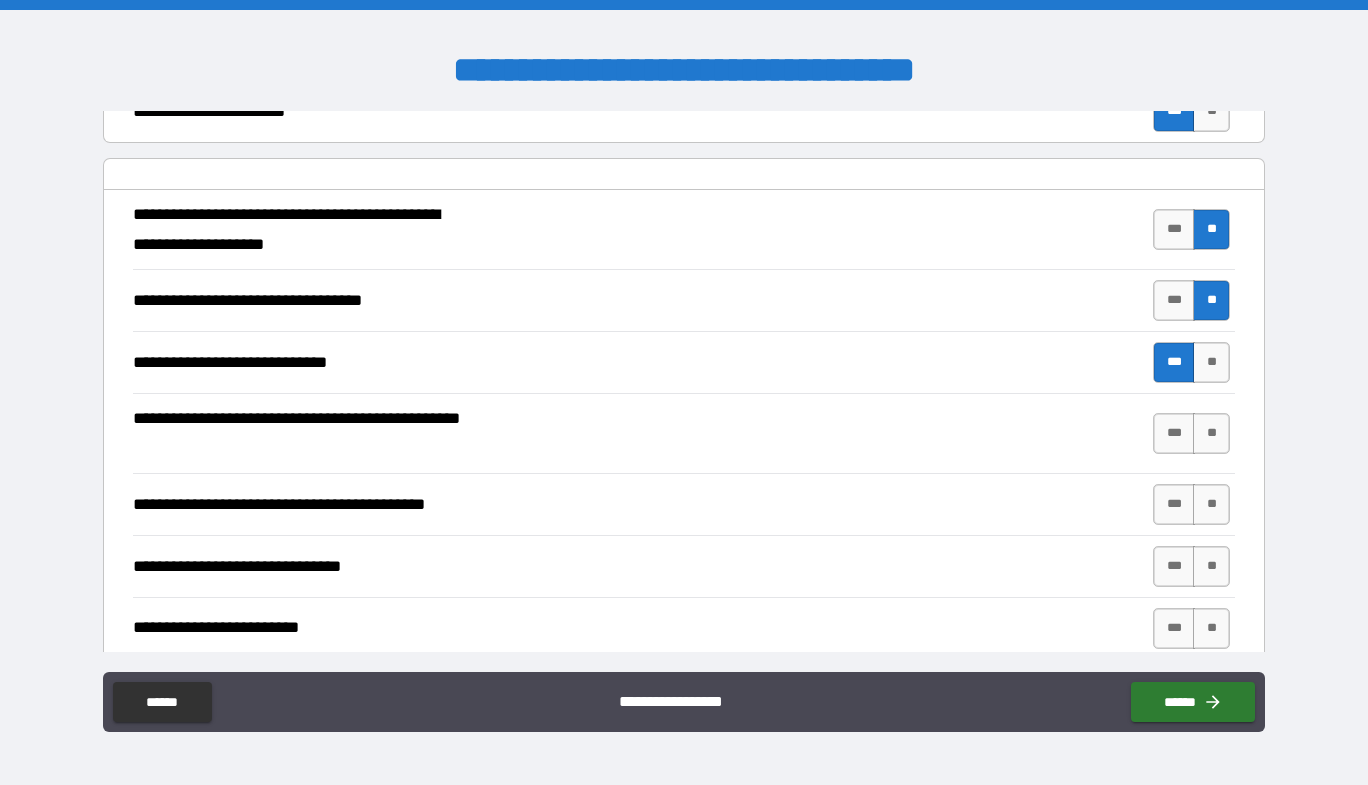 scroll, scrollTop: 1600, scrollLeft: 0, axis: vertical 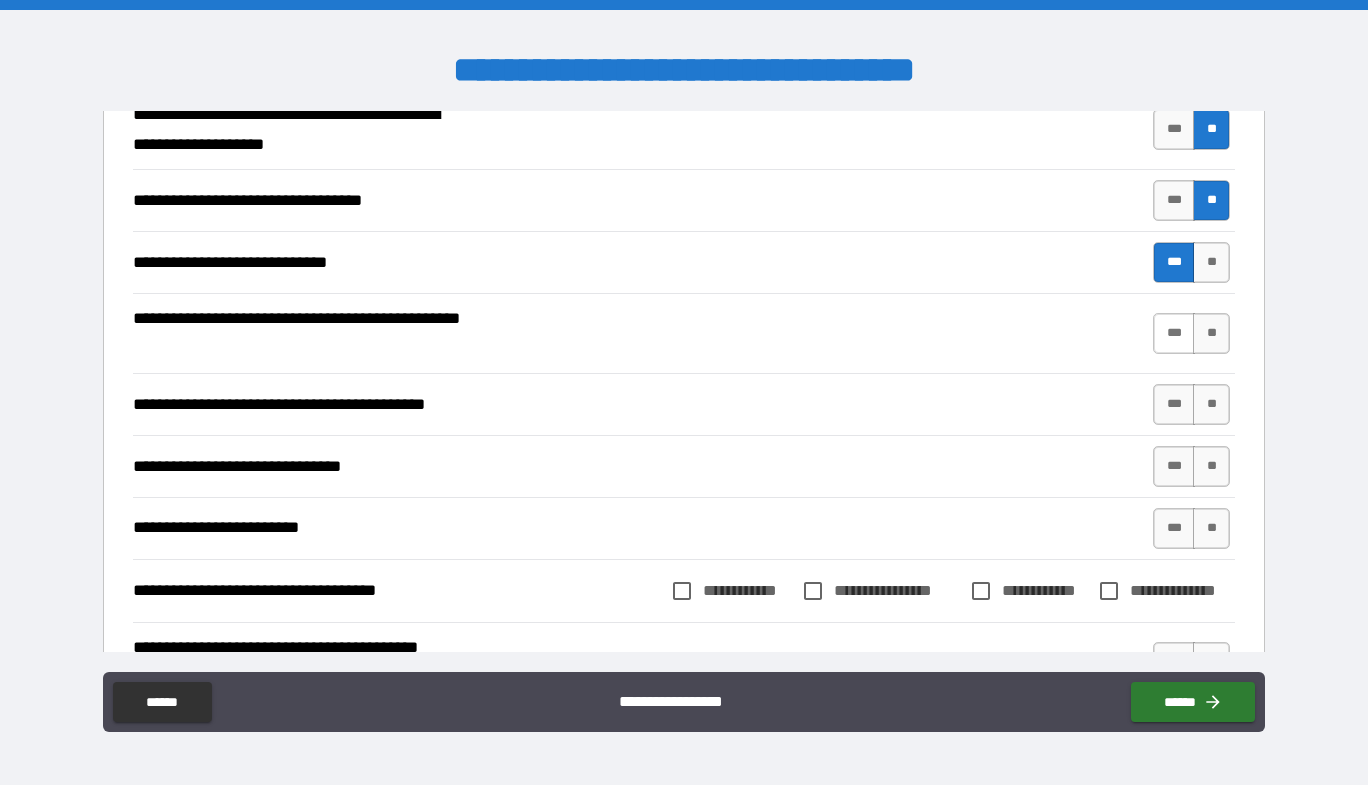 click on "***" at bounding box center (1174, 333) 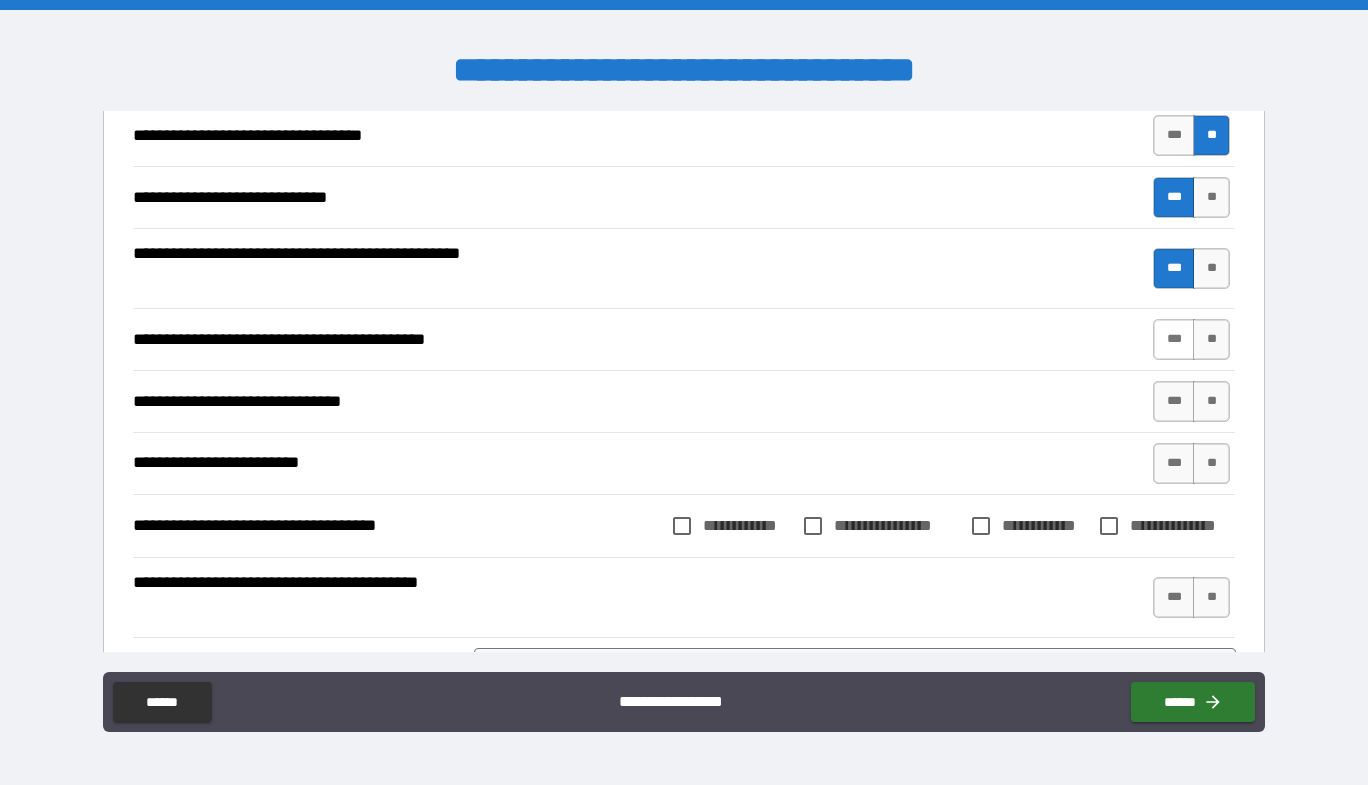 scroll, scrollTop: 1700, scrollLeft: 0, axis: vertical 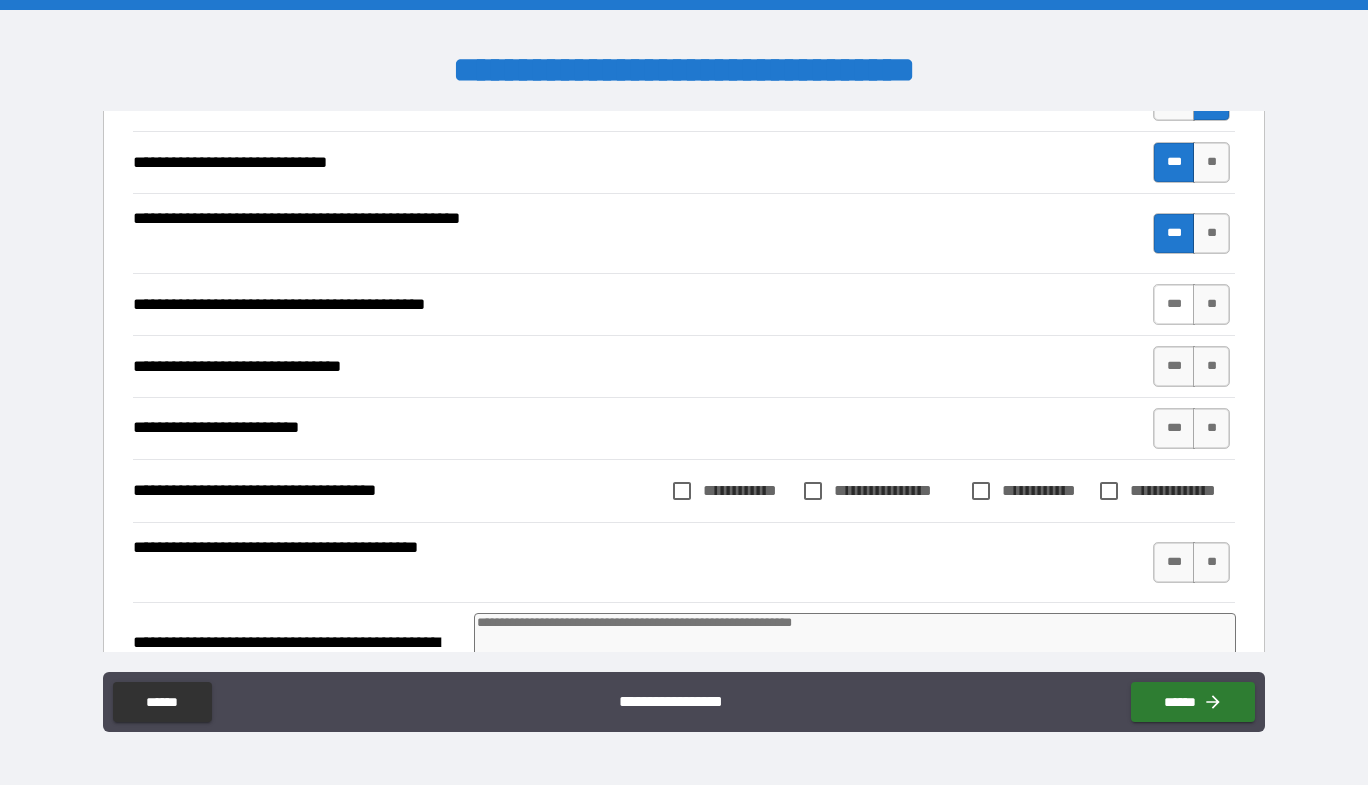 click on "***" at bounding box center (1174, 304) 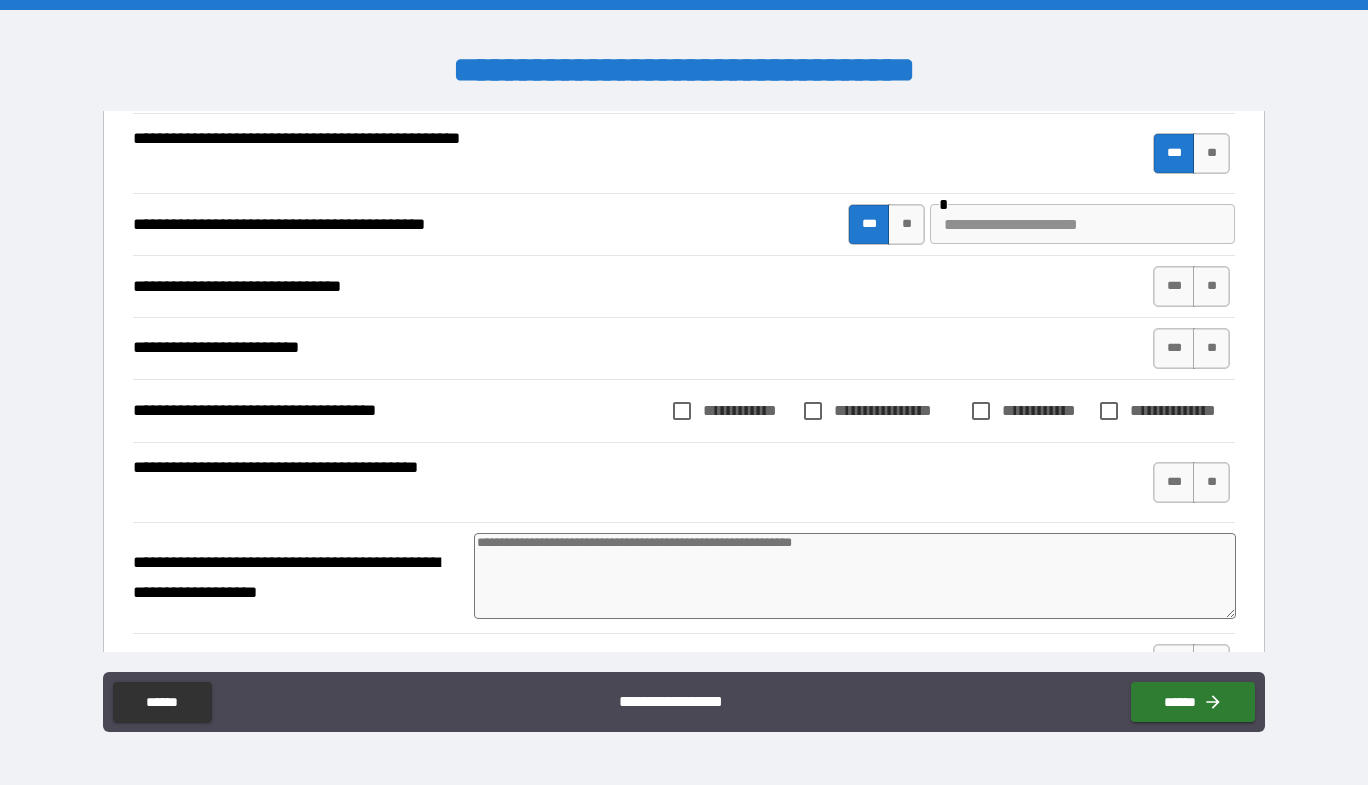 scroll, scrollTop: 1800, scrollLeft: 0, axis: vertical 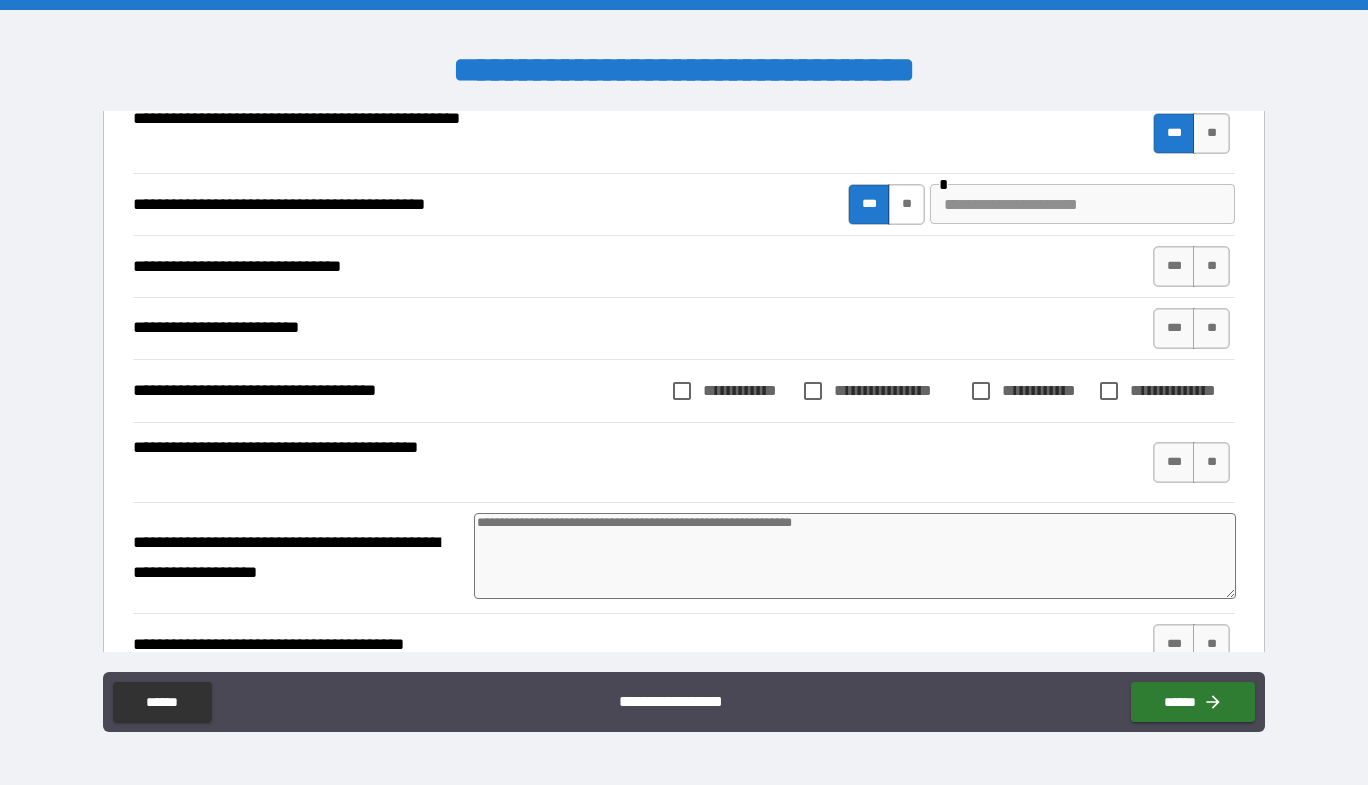 click on "**" at bounding box center (906, 204) 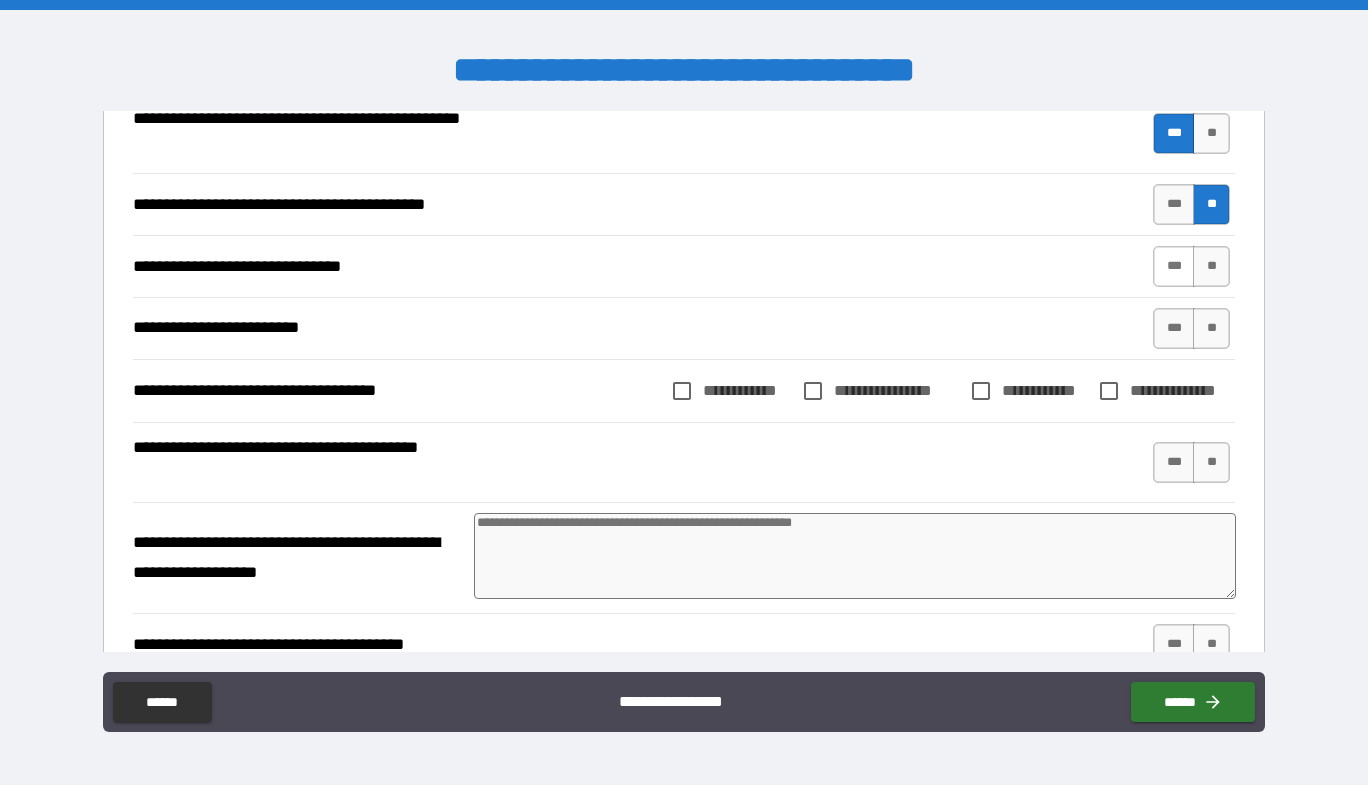 click on "***" at bounding box center [1174, 266] 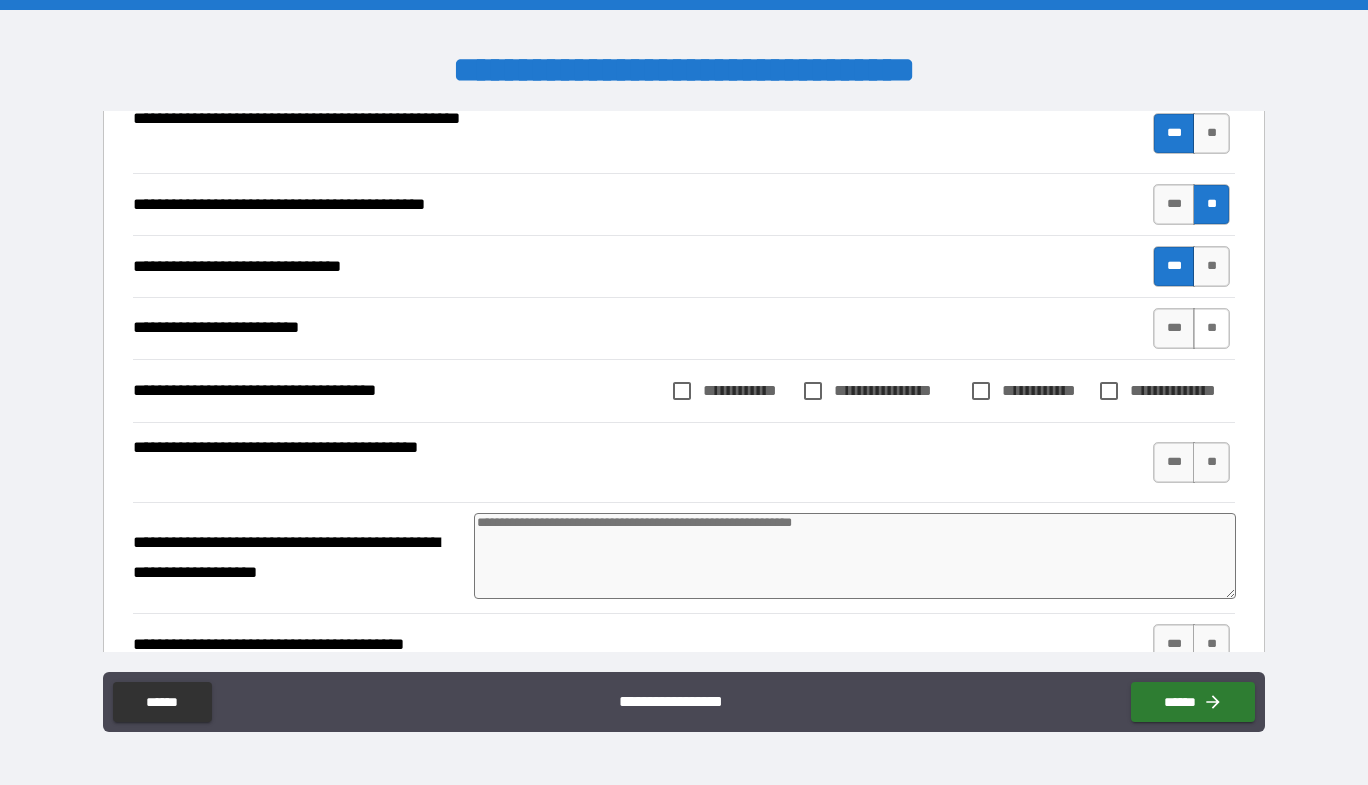 click on "**" at bounding box center [1211, 328] 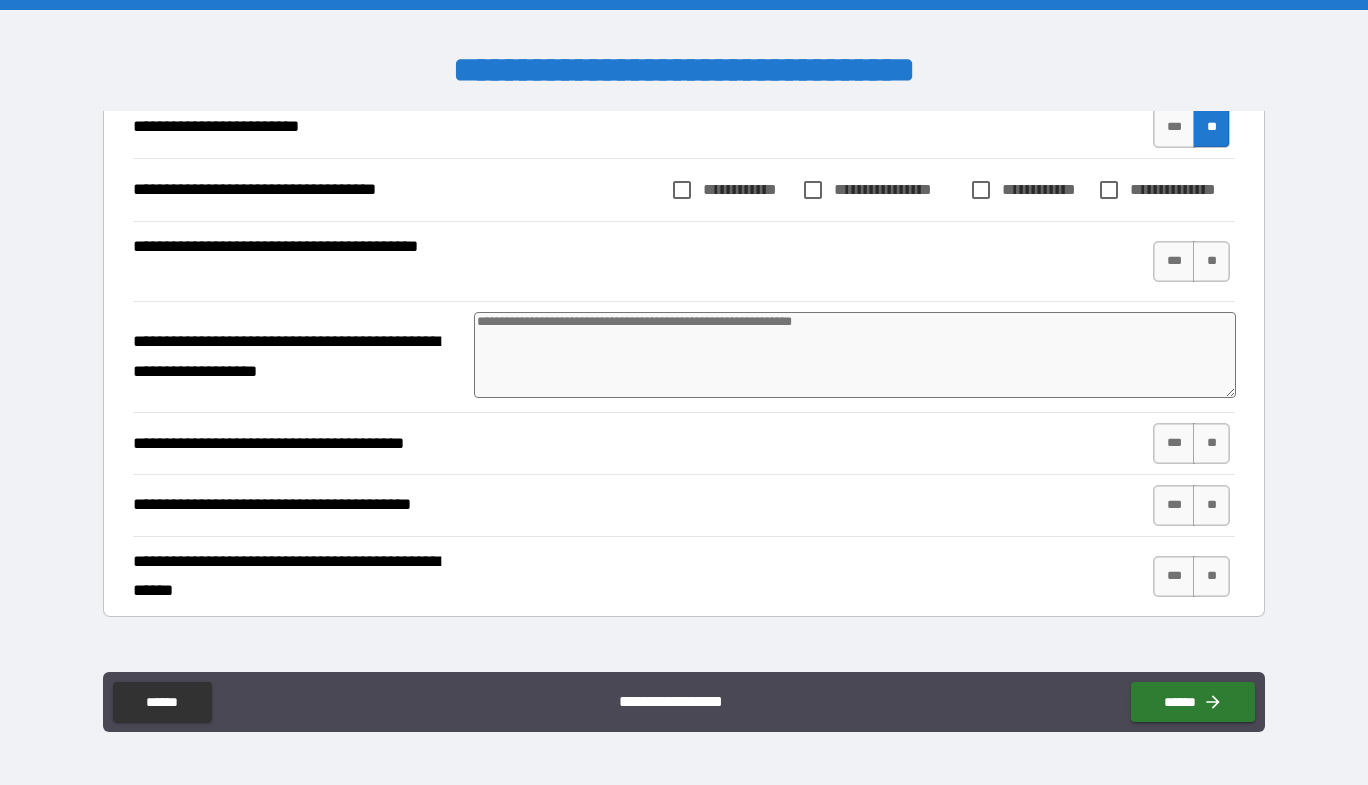 scroll, scrollTop: 2100, scrollLeft: 0, axis: vertical 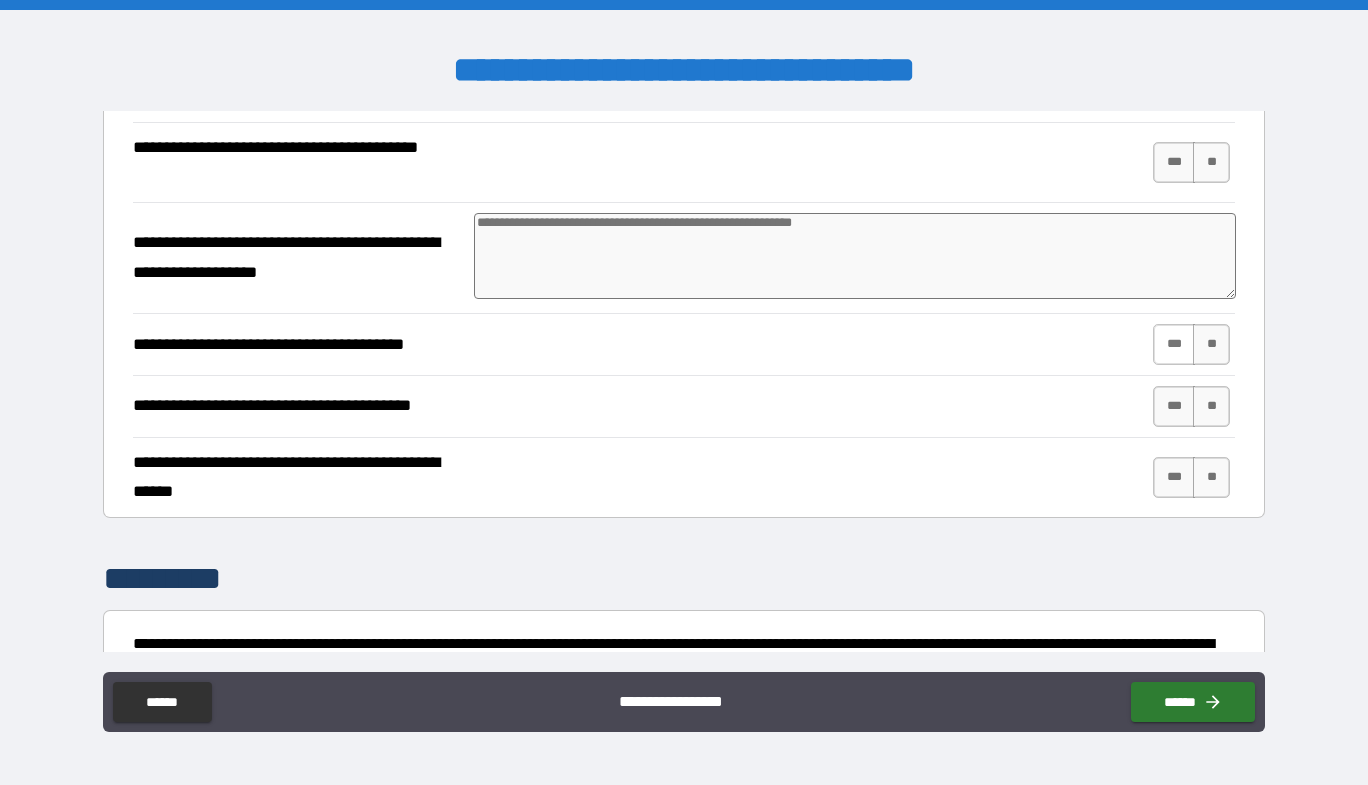 click on "***" at bounding box center (1174, 344) 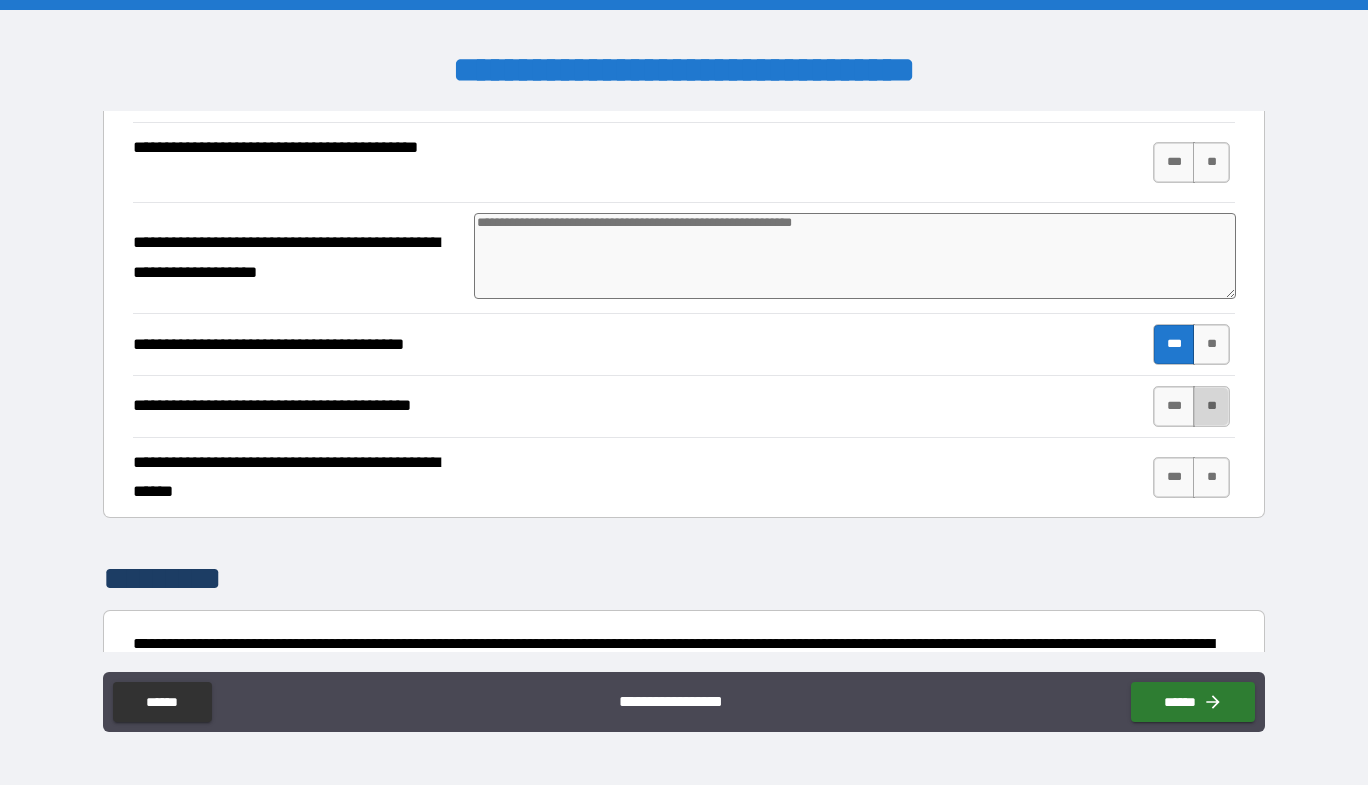 click on "**" at bounding box center (1211, 406) 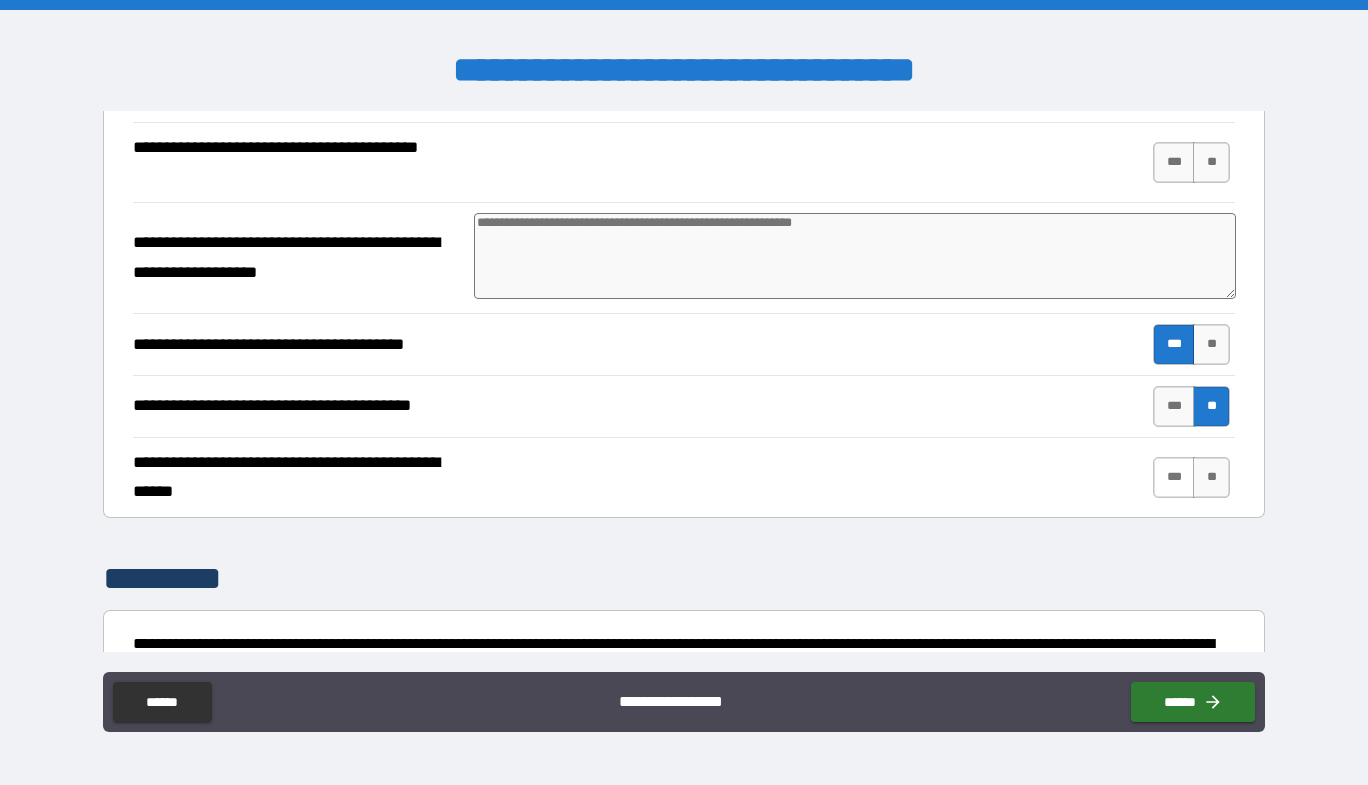 scroll, scrollTop: 2200, scrollLeft: 0, axis: vertical 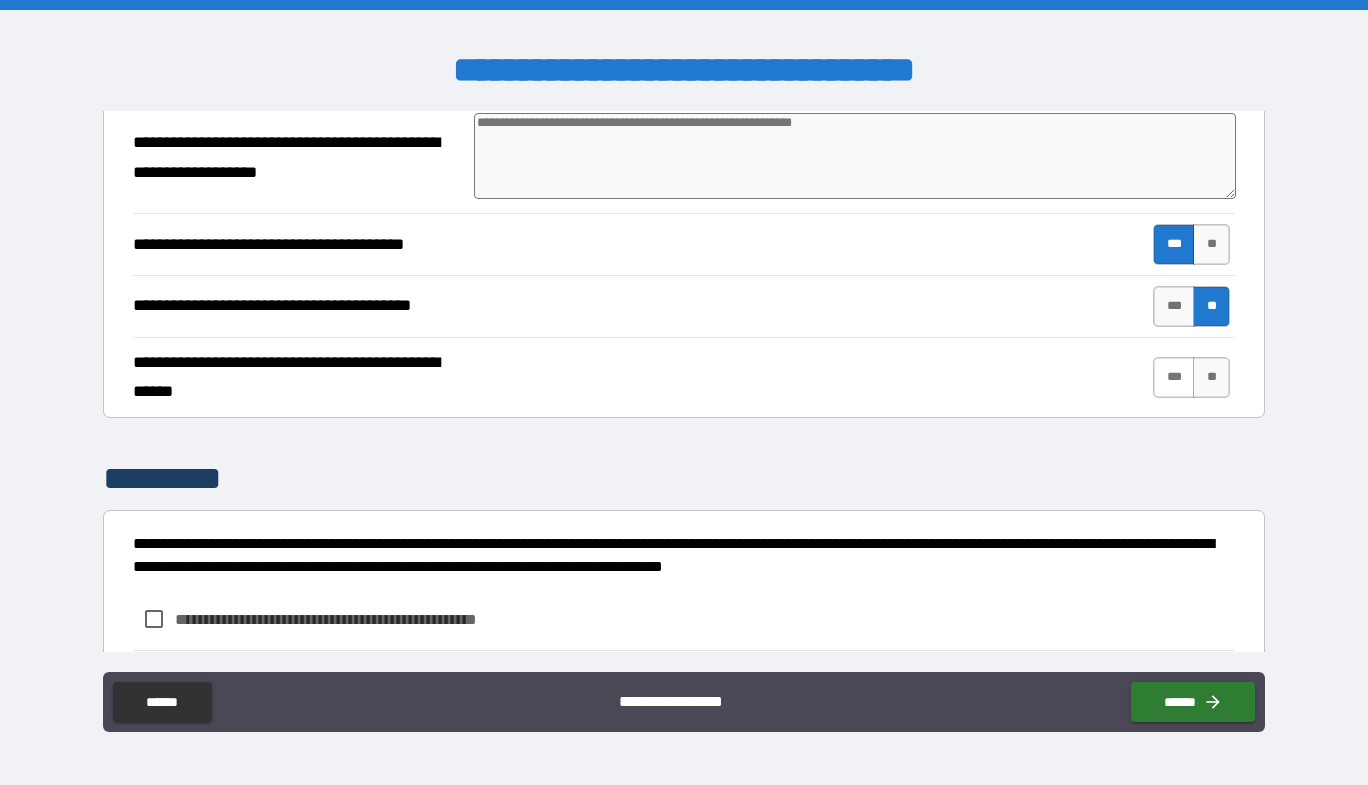 click on "***" at bounding box center (1174, 377) 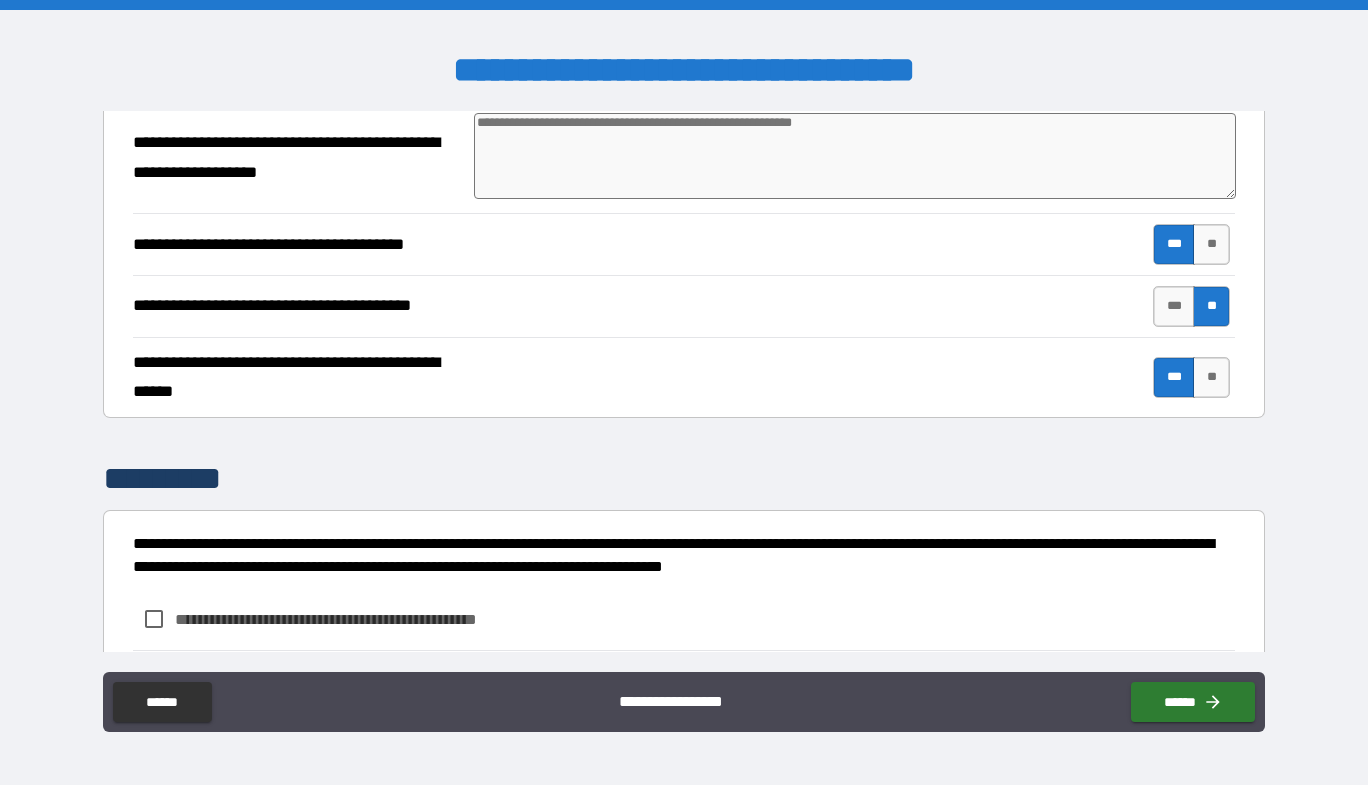 scroll, scrollTop: 2300, scrollLeft: 0, axis: vertical 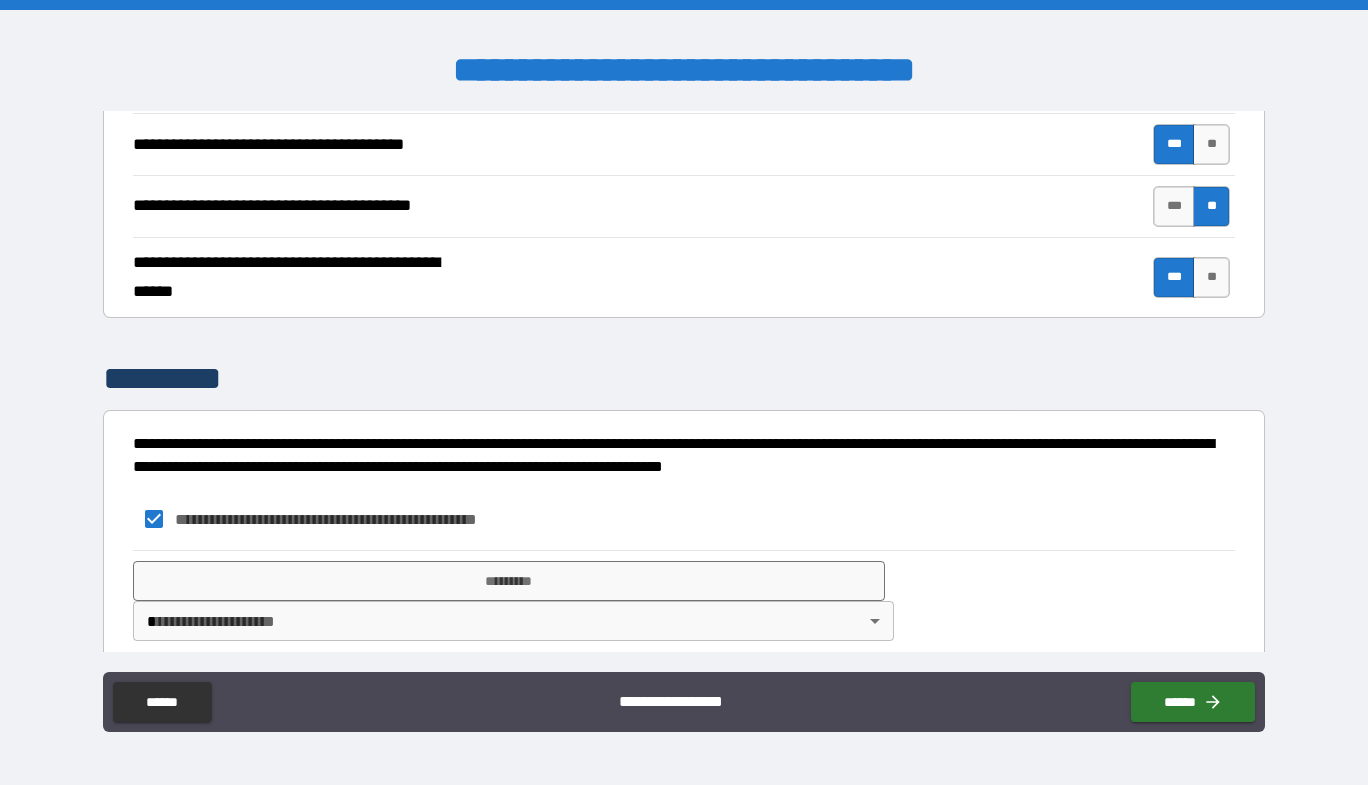 click on "**********" at bounding box center (684, 392) 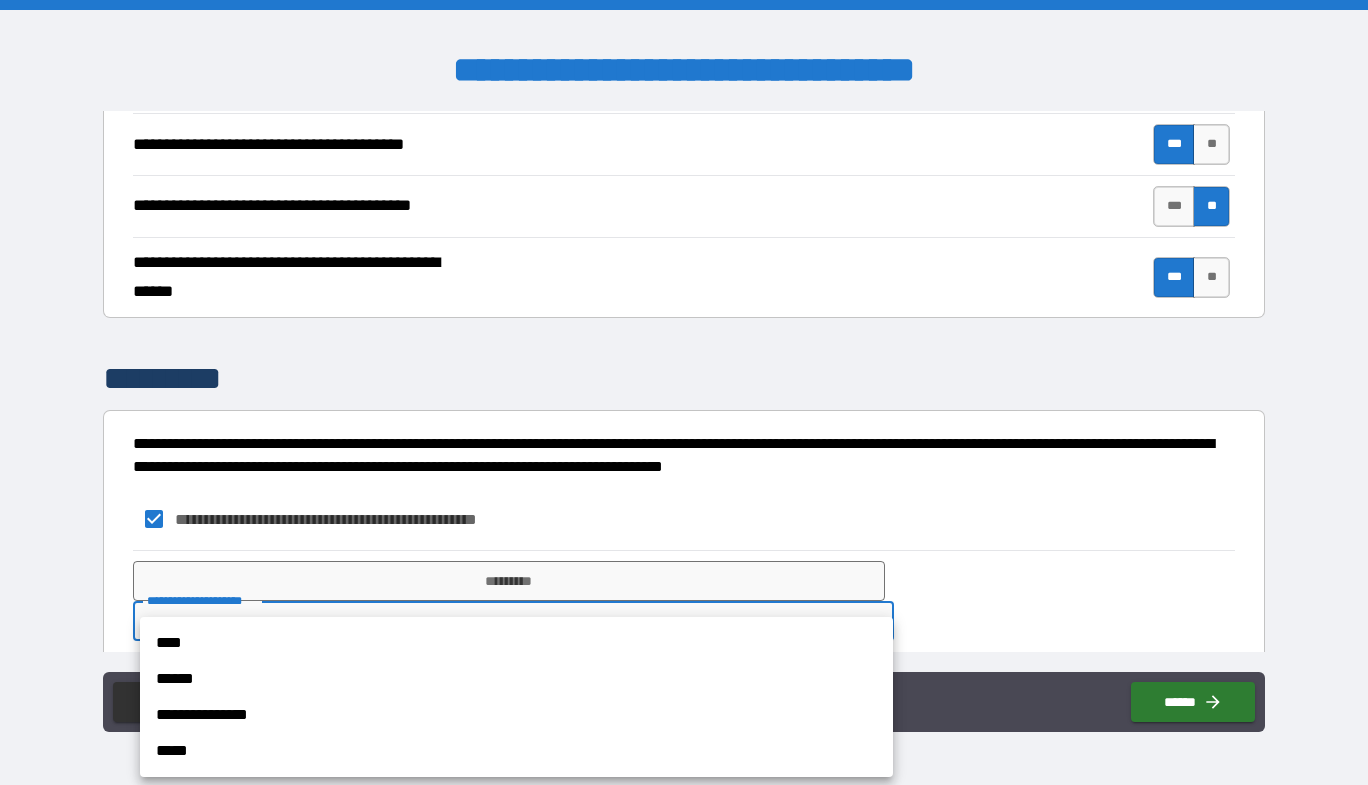 click on "****" at bounding box center [516, 643] 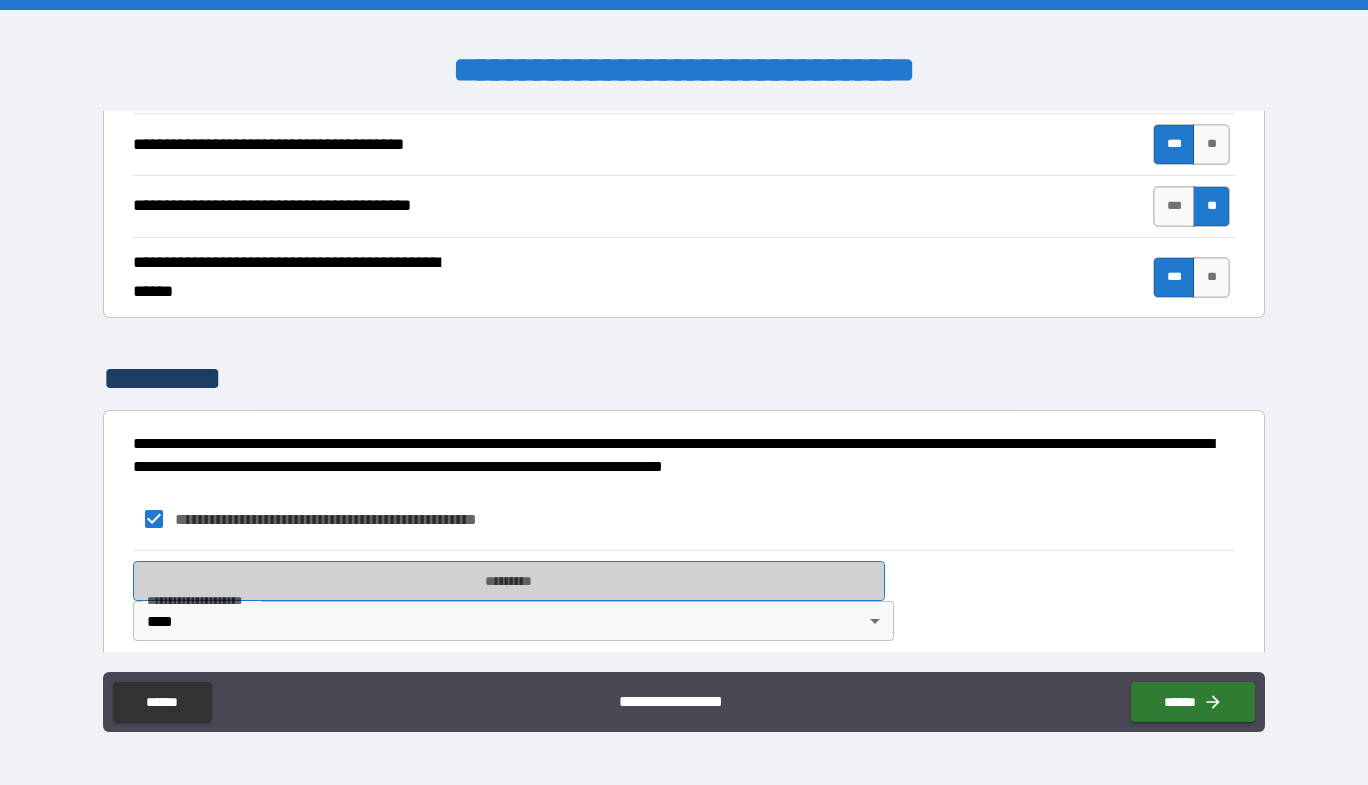 click on "*********" at bounding box center [509, 581] 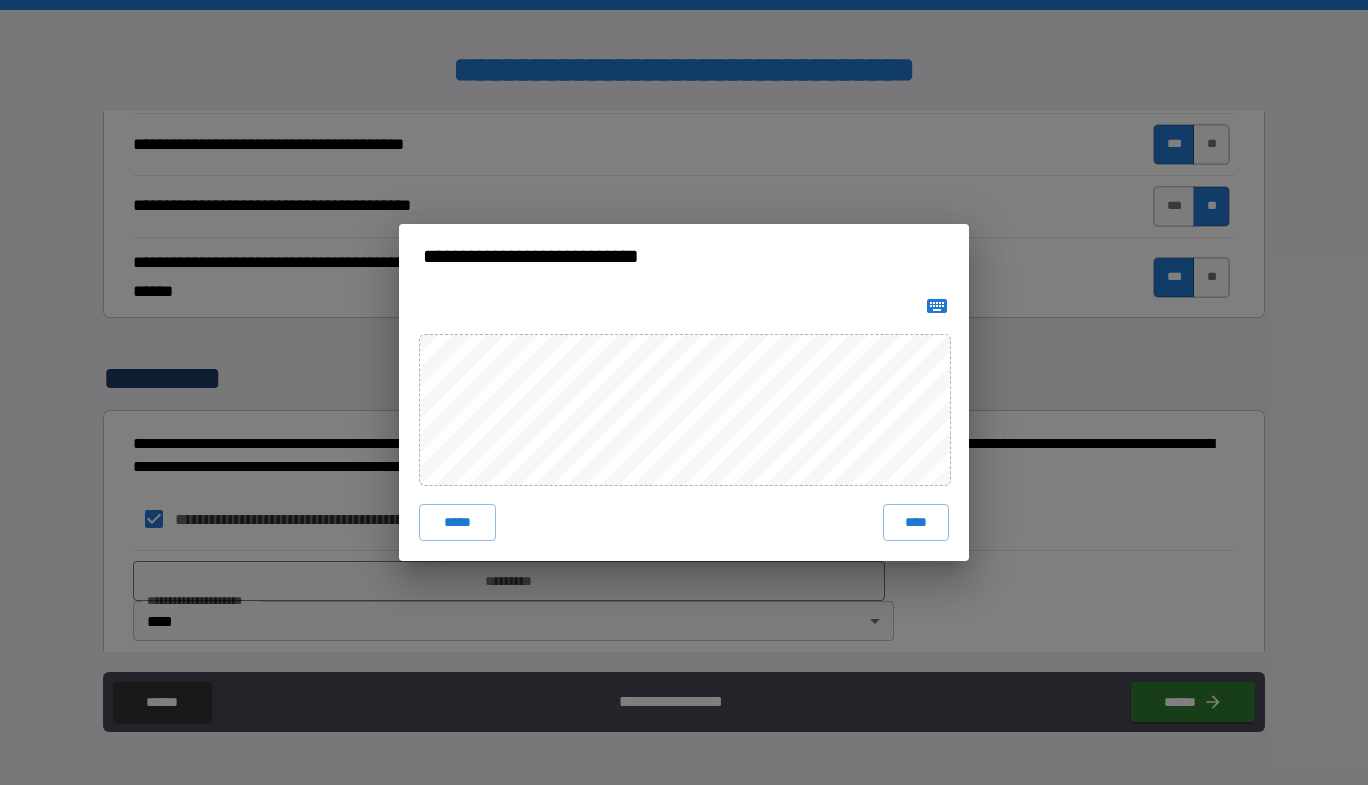 click 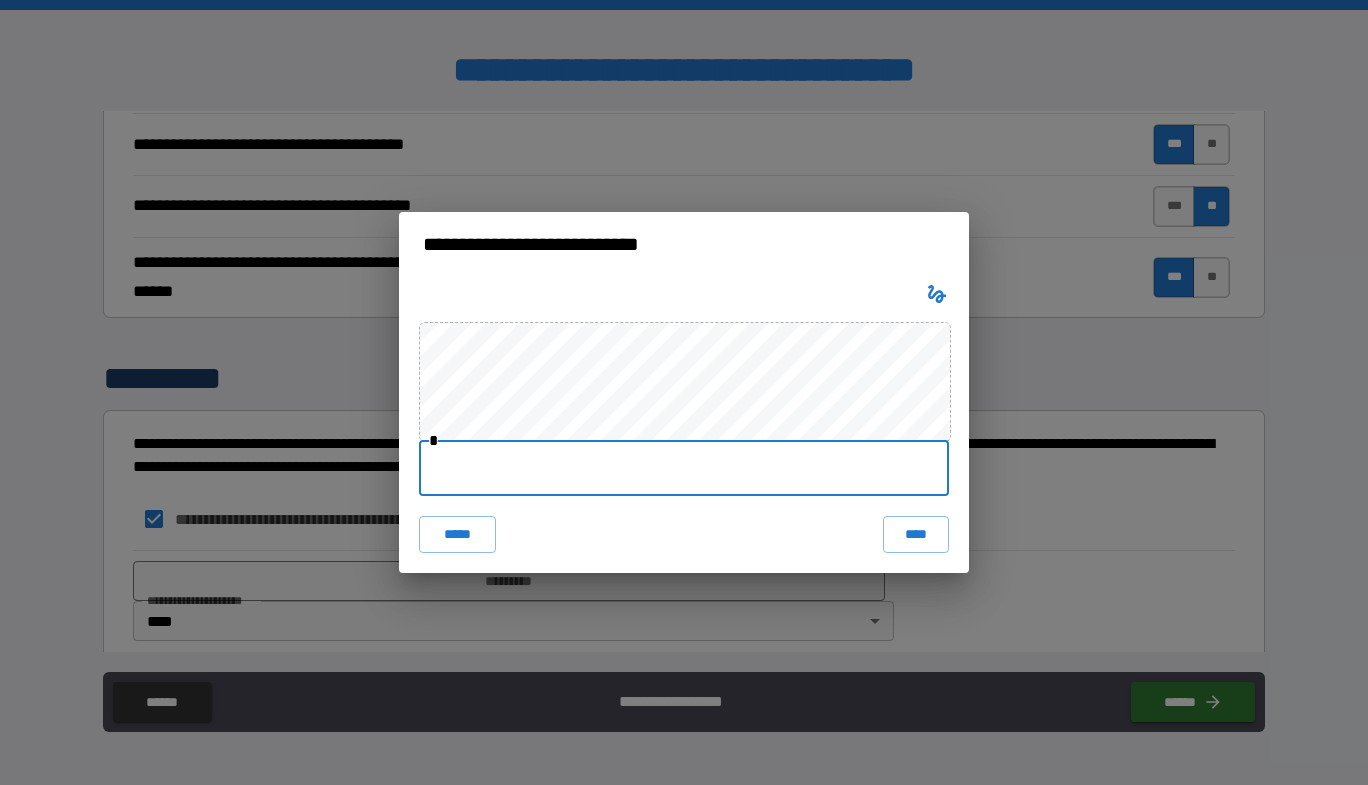 click at bounding box center (684, 468) 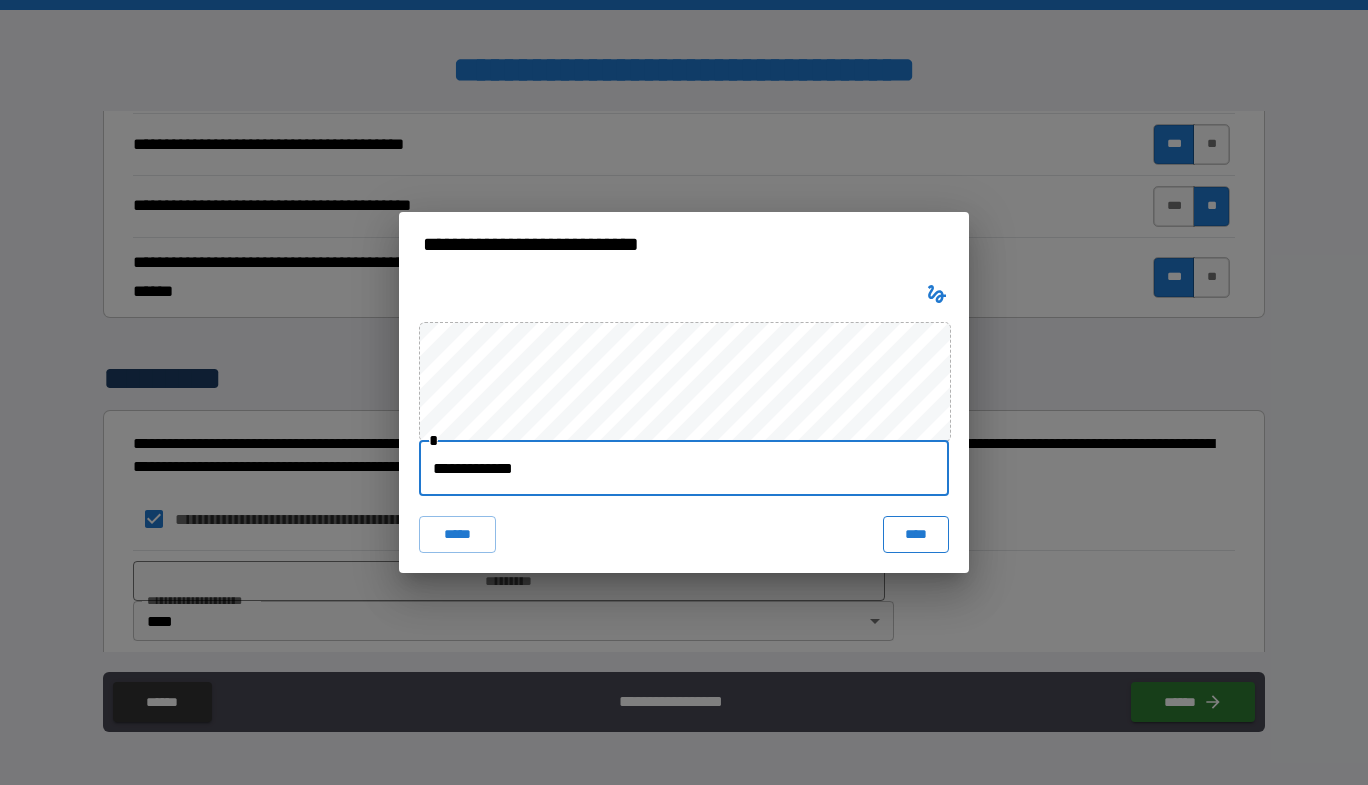 click on "****" at bounding box center [916, 534] 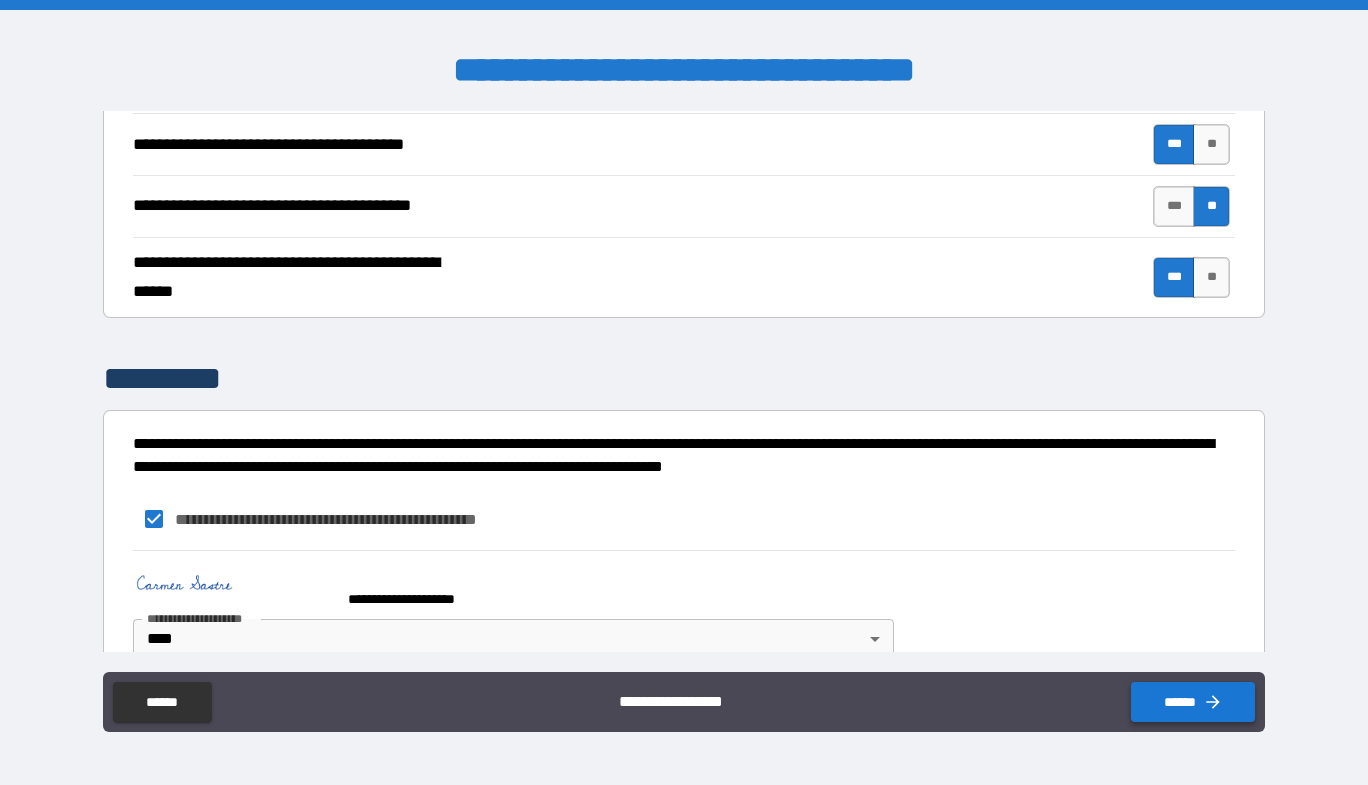 click on "******" at bounding box center [1193, 702] 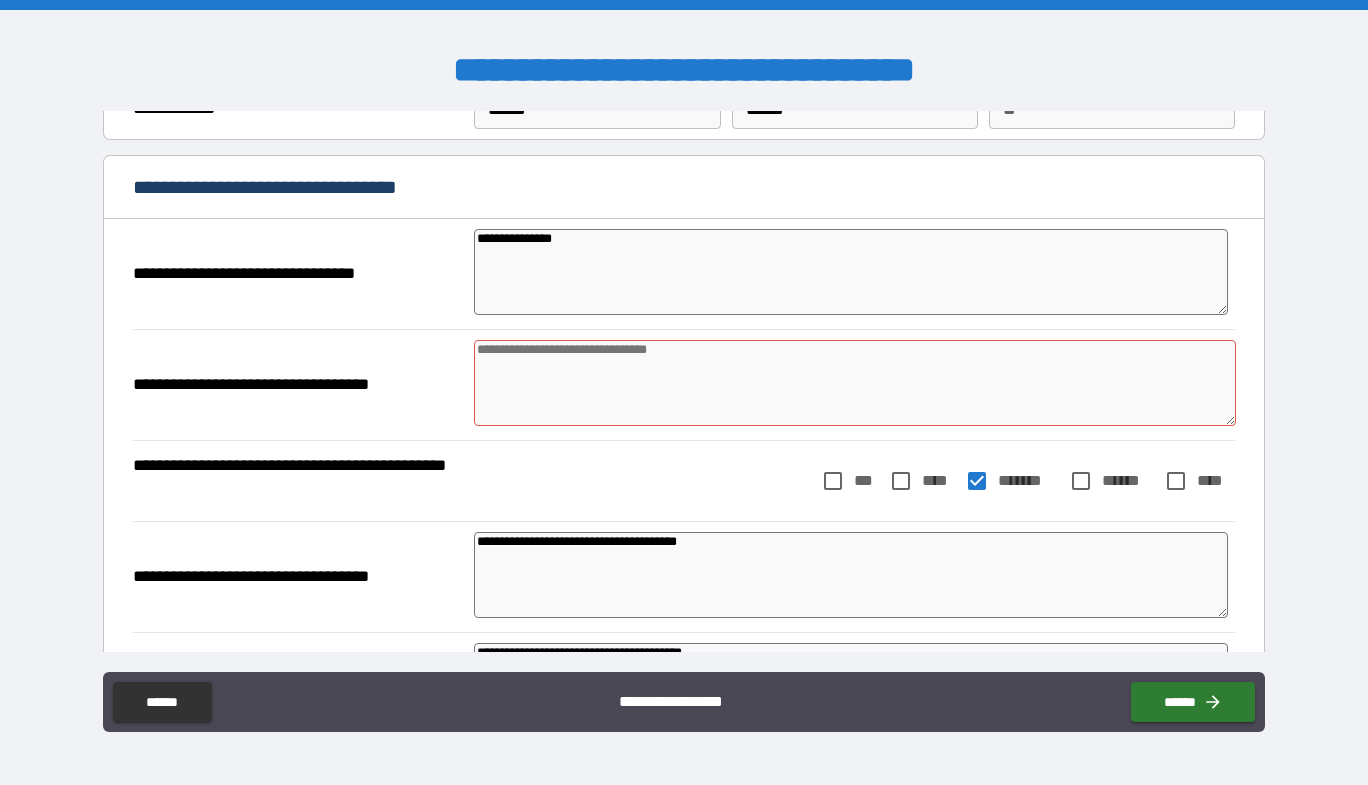 scroll, scrollTop: 0, scrollLeft: 0, axis: both 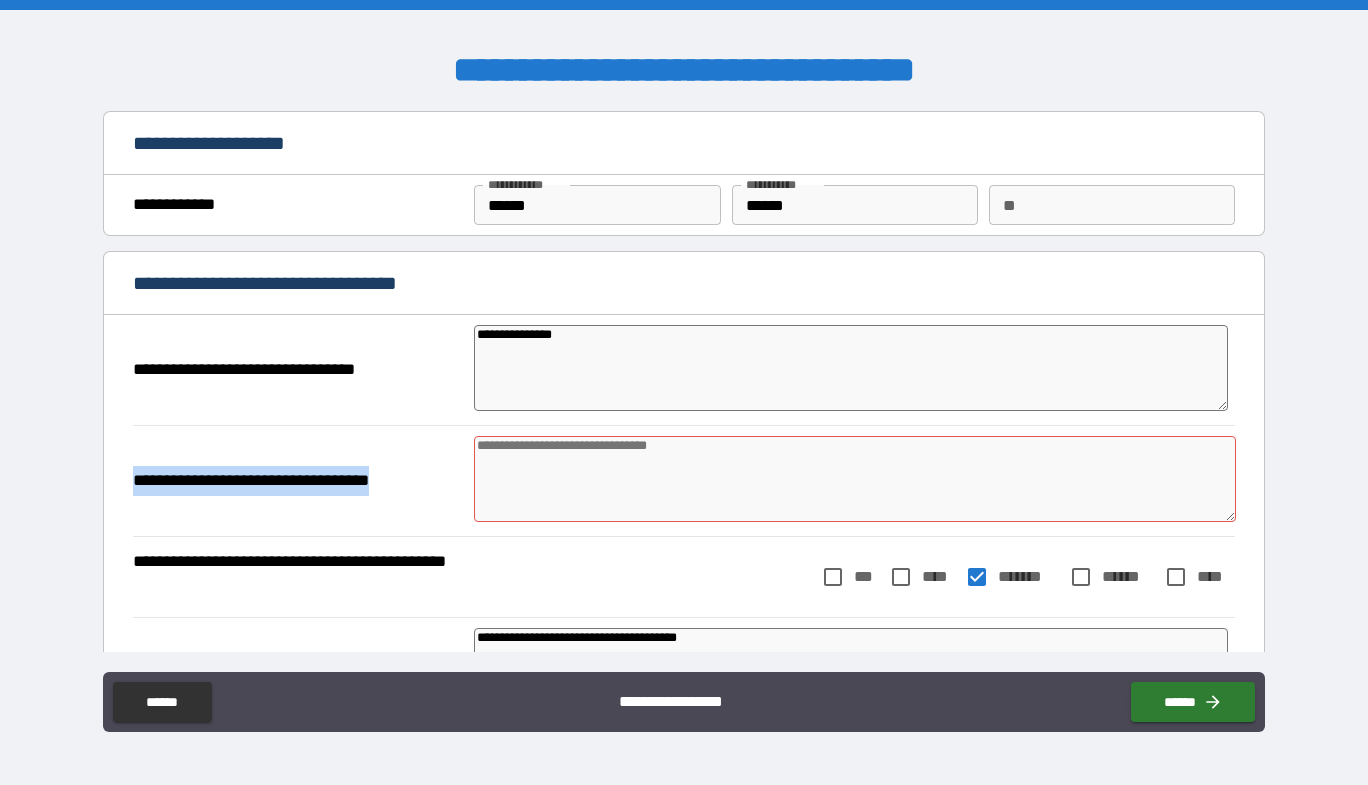 drag, startPoint x: 405, startPoint y: 477, endPoint x: 196, endPoint y: 474, distance: 209.02153 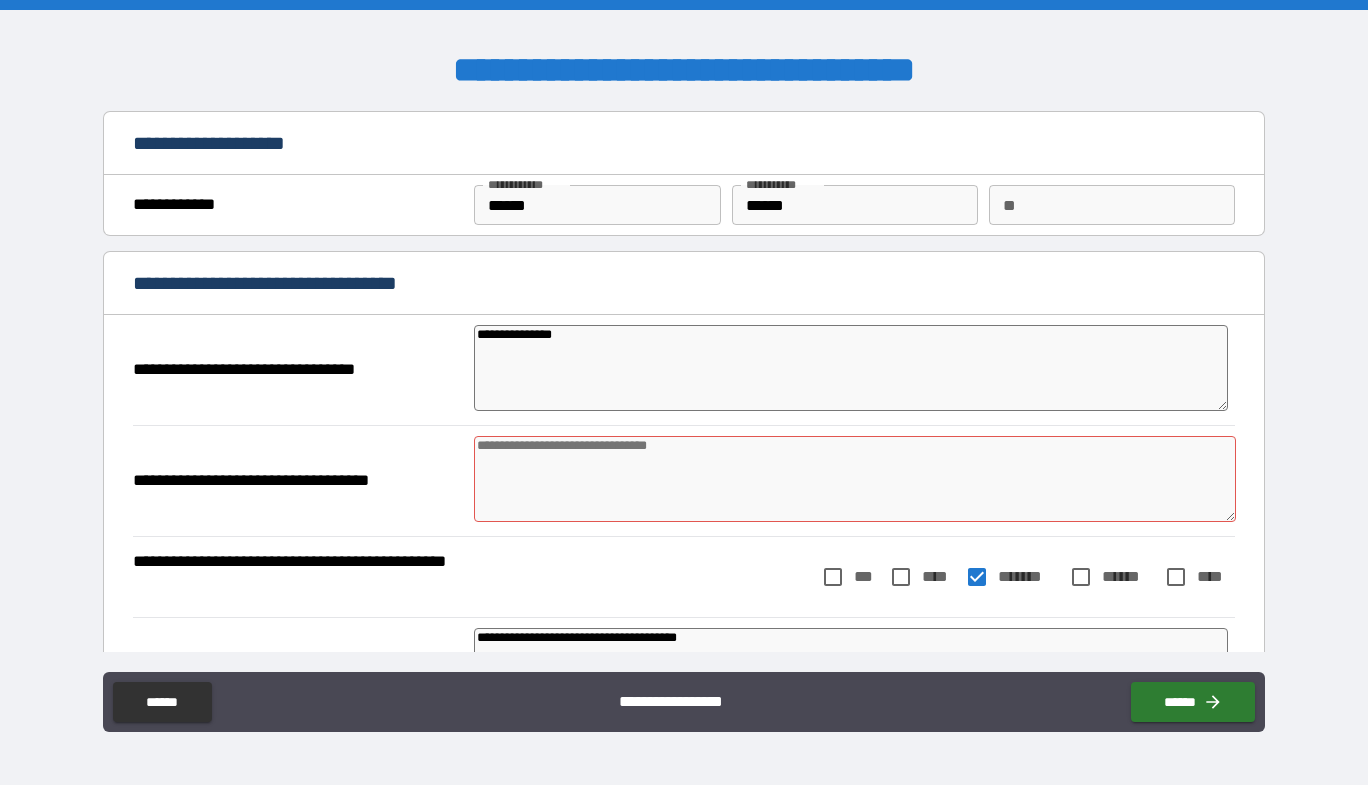 click at bounding box center [855, 479] 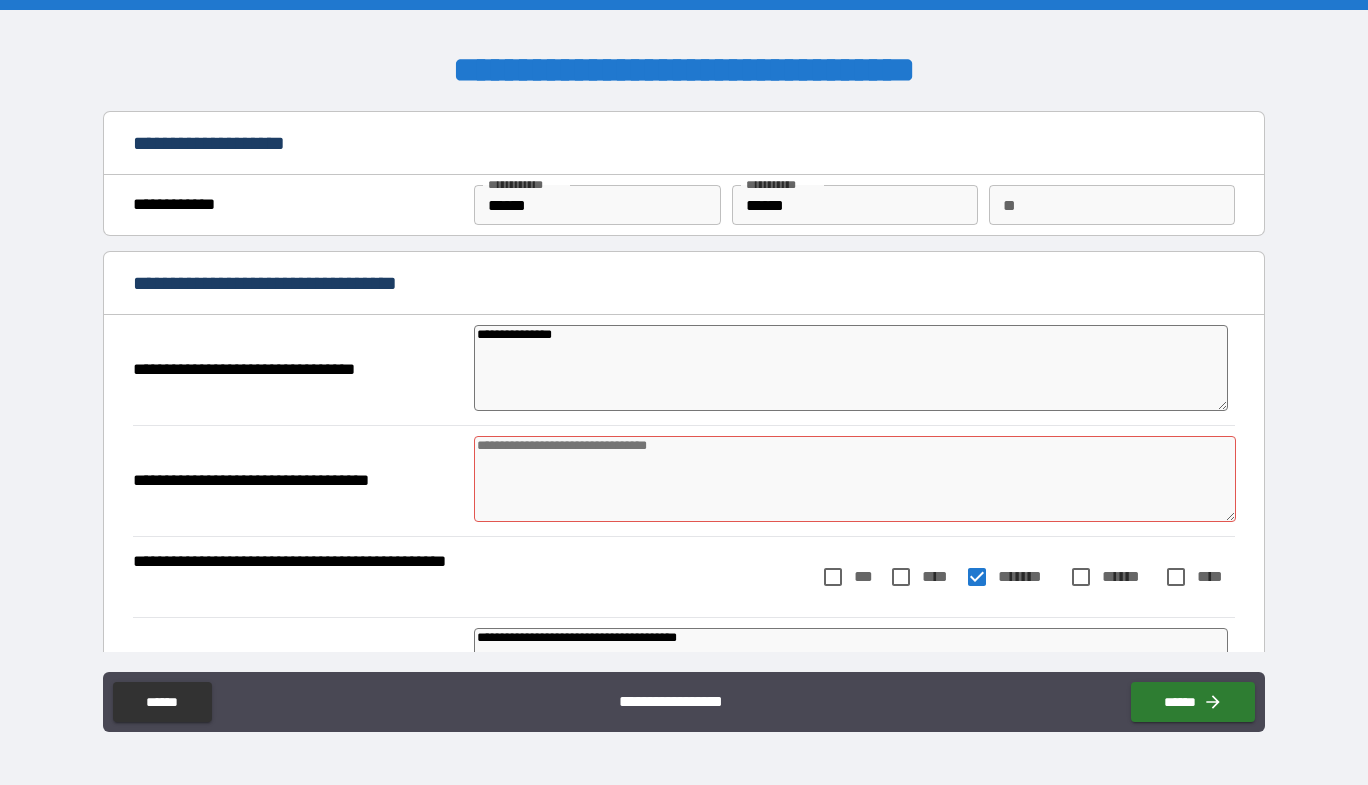 paste on "**********" 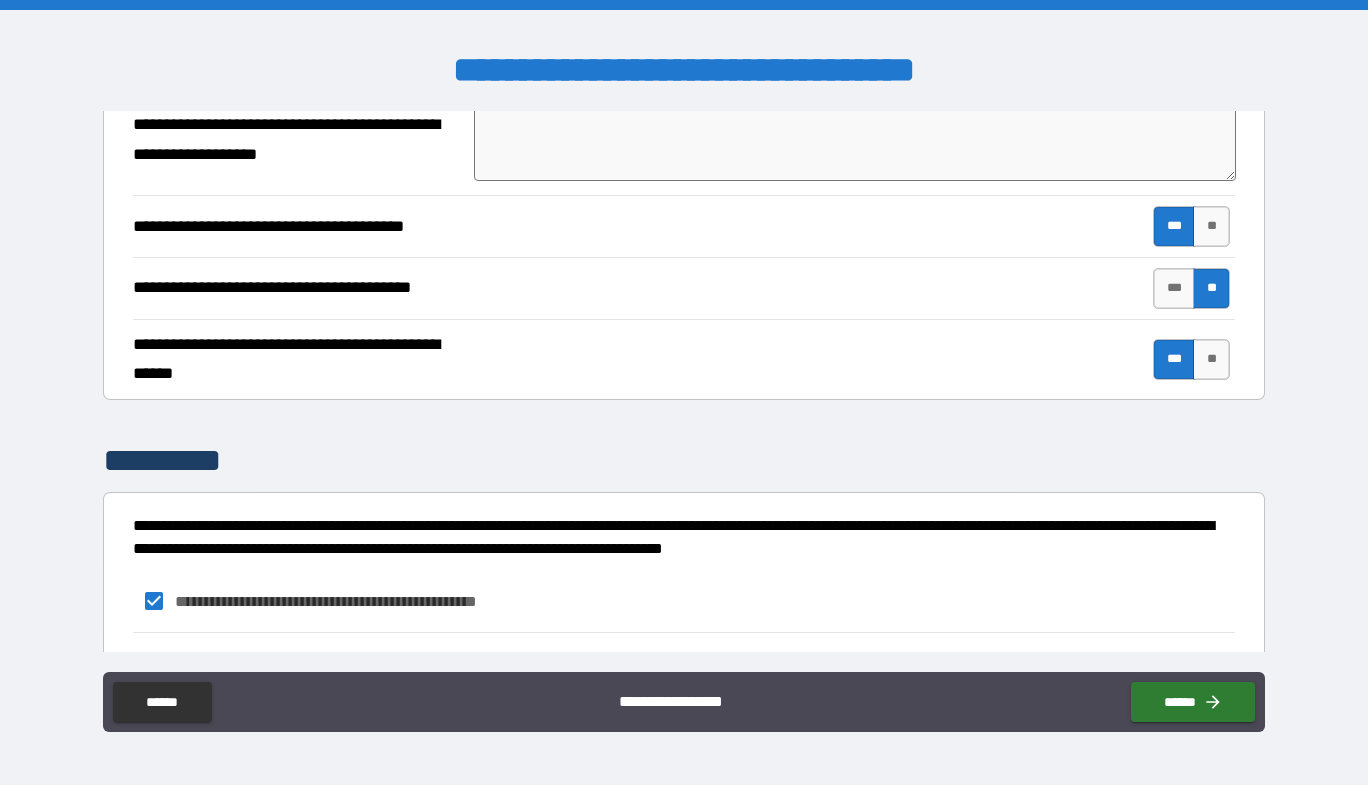 scroll, scrollTop: 2300, scrollLeft: 0, axis: vertical 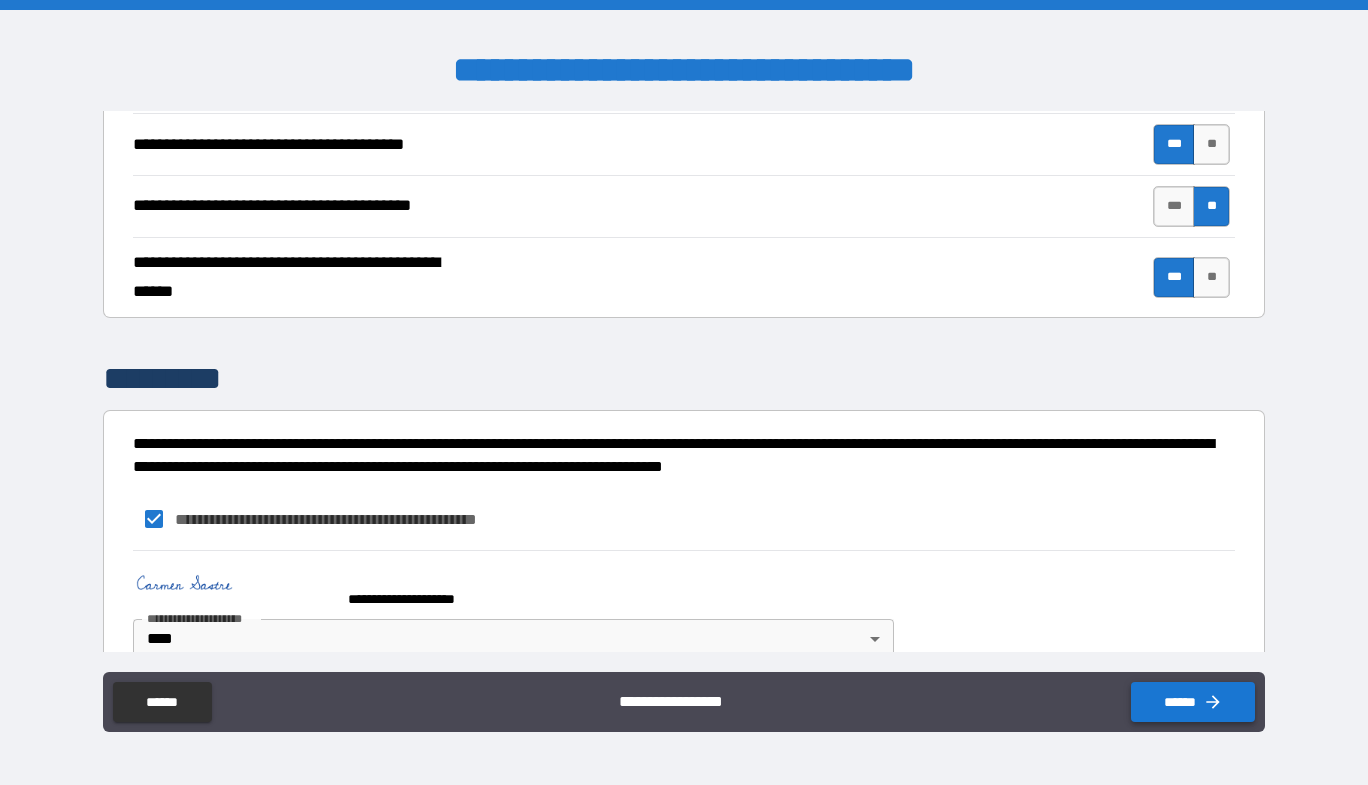 click 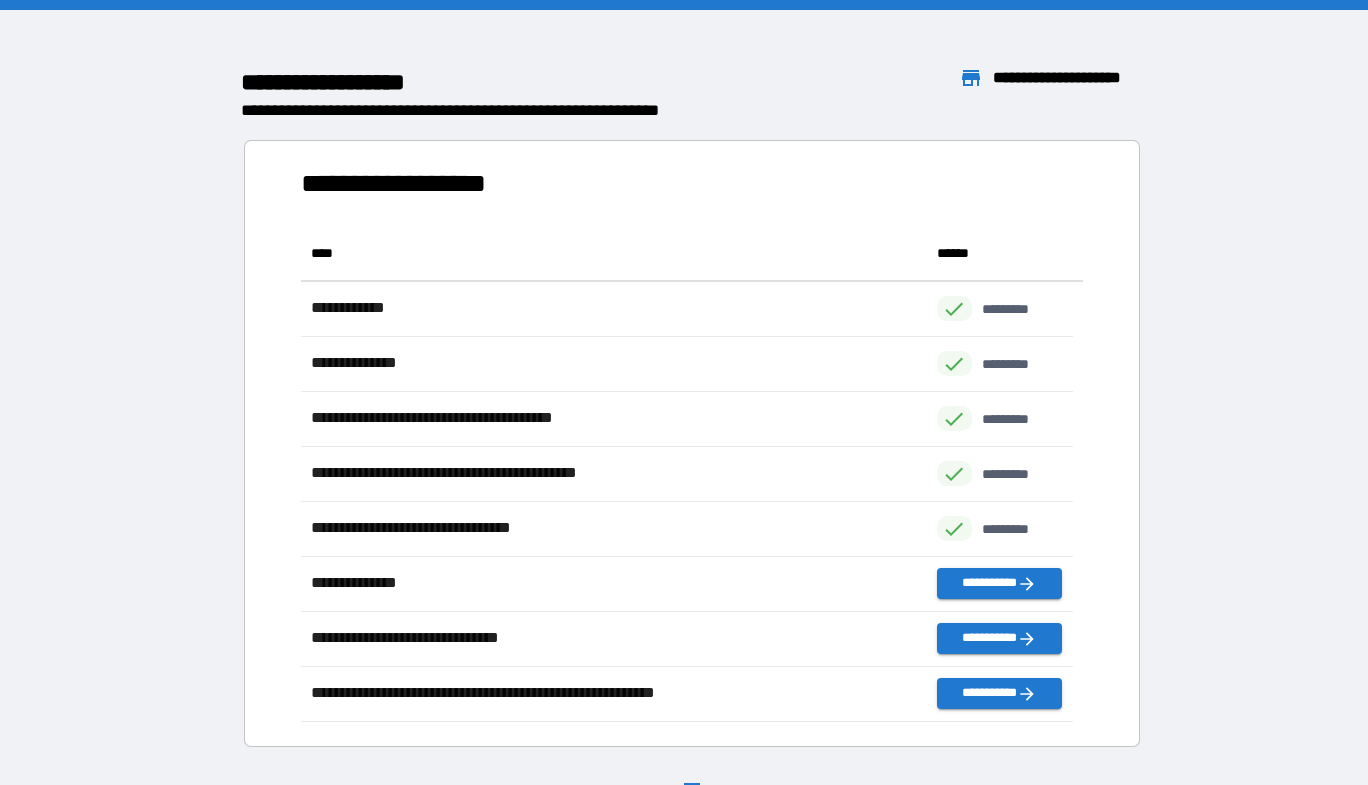 scroll, scrollTop: 481, scrollLeft: 757, axis: both 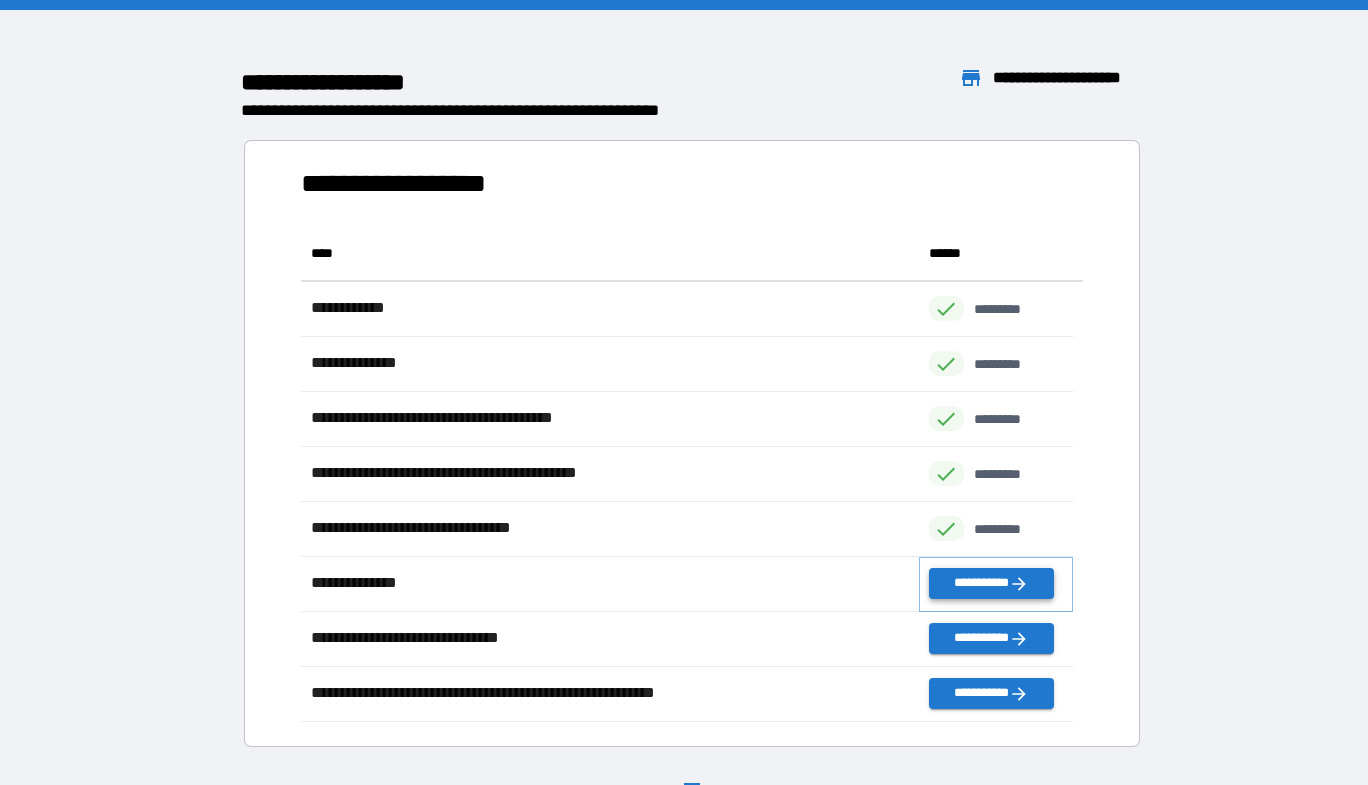 click on "**********" at bounding box center [991, 583] 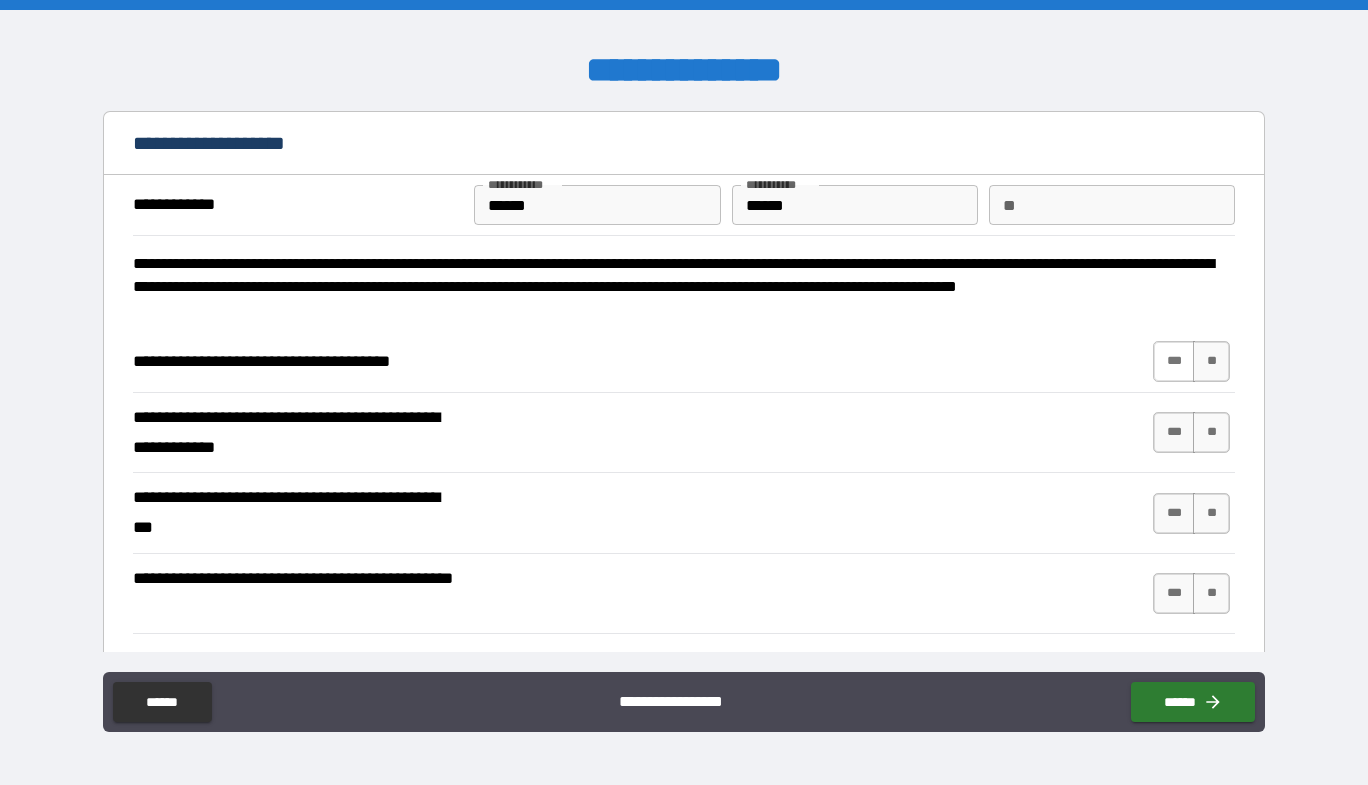 click on "***" at bounding box center [1174, 361] 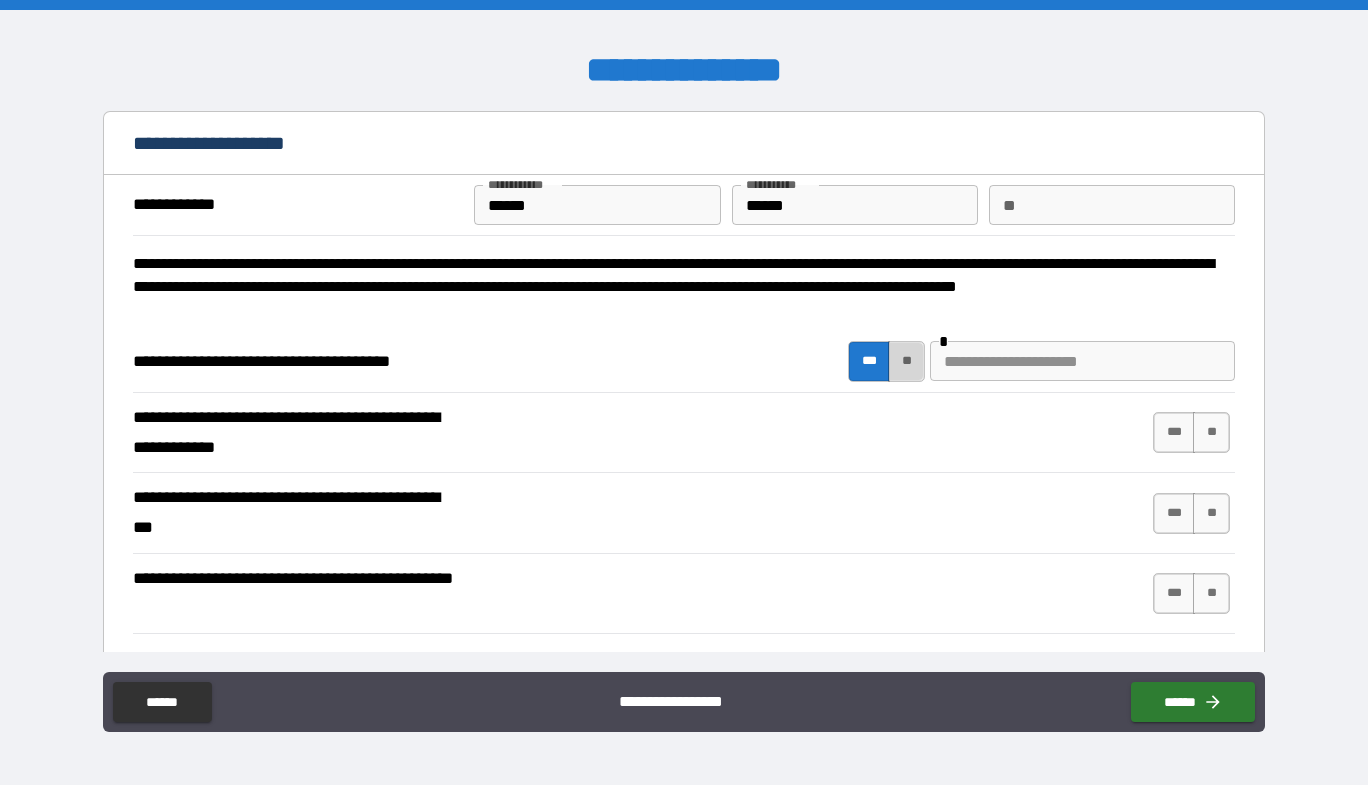 click on "**" at bounding box center [906, 361] 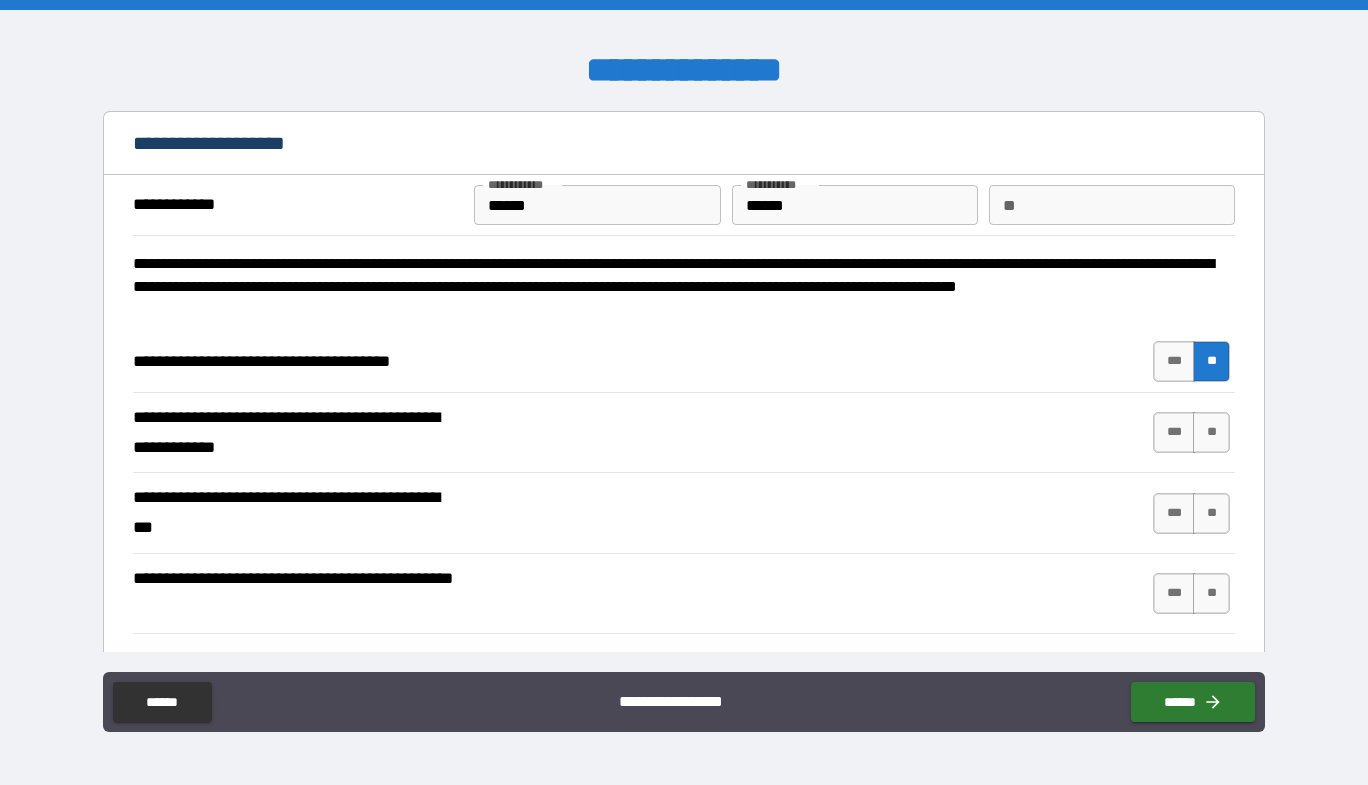 scroll, scrollTop: 100, scrollLeft: 0, axis: vertical 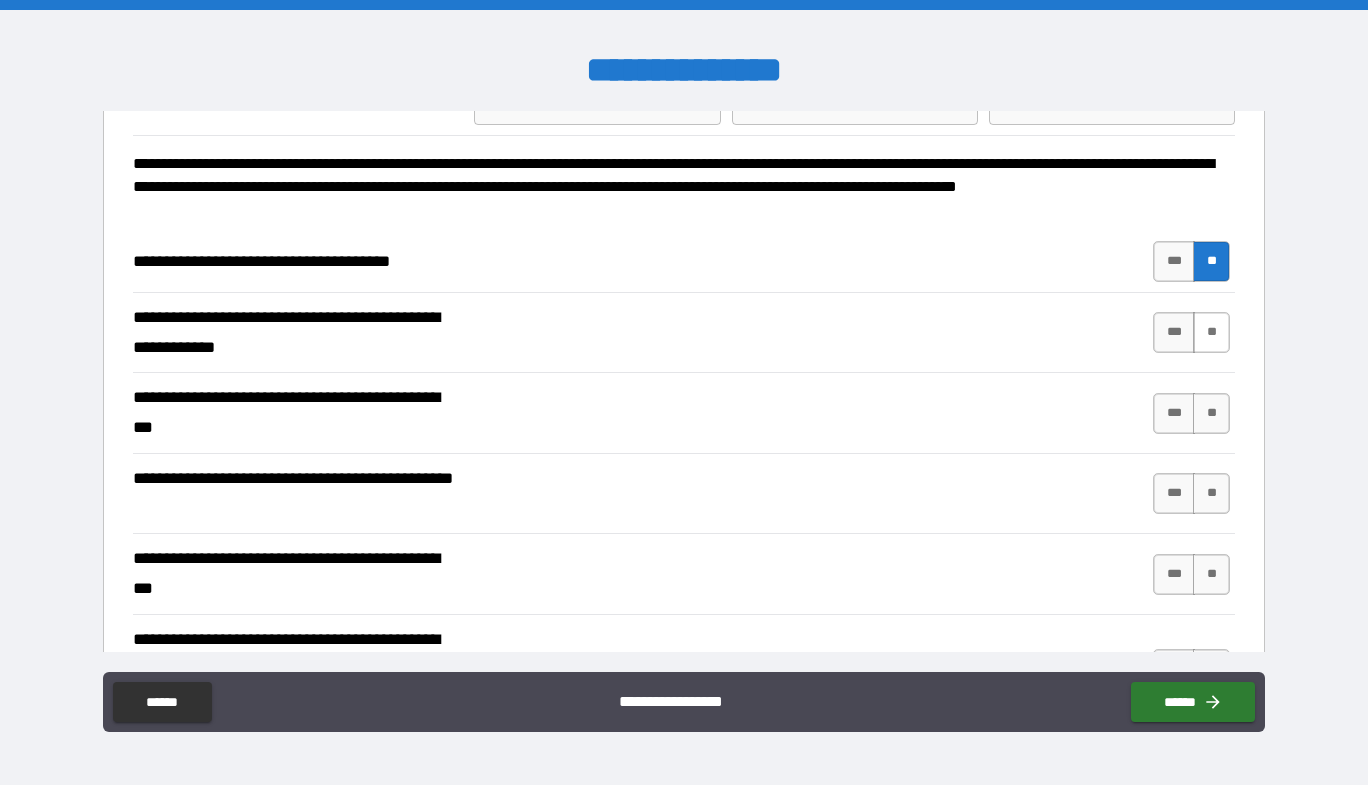 click on "**" at bounding box center [1211, 332] 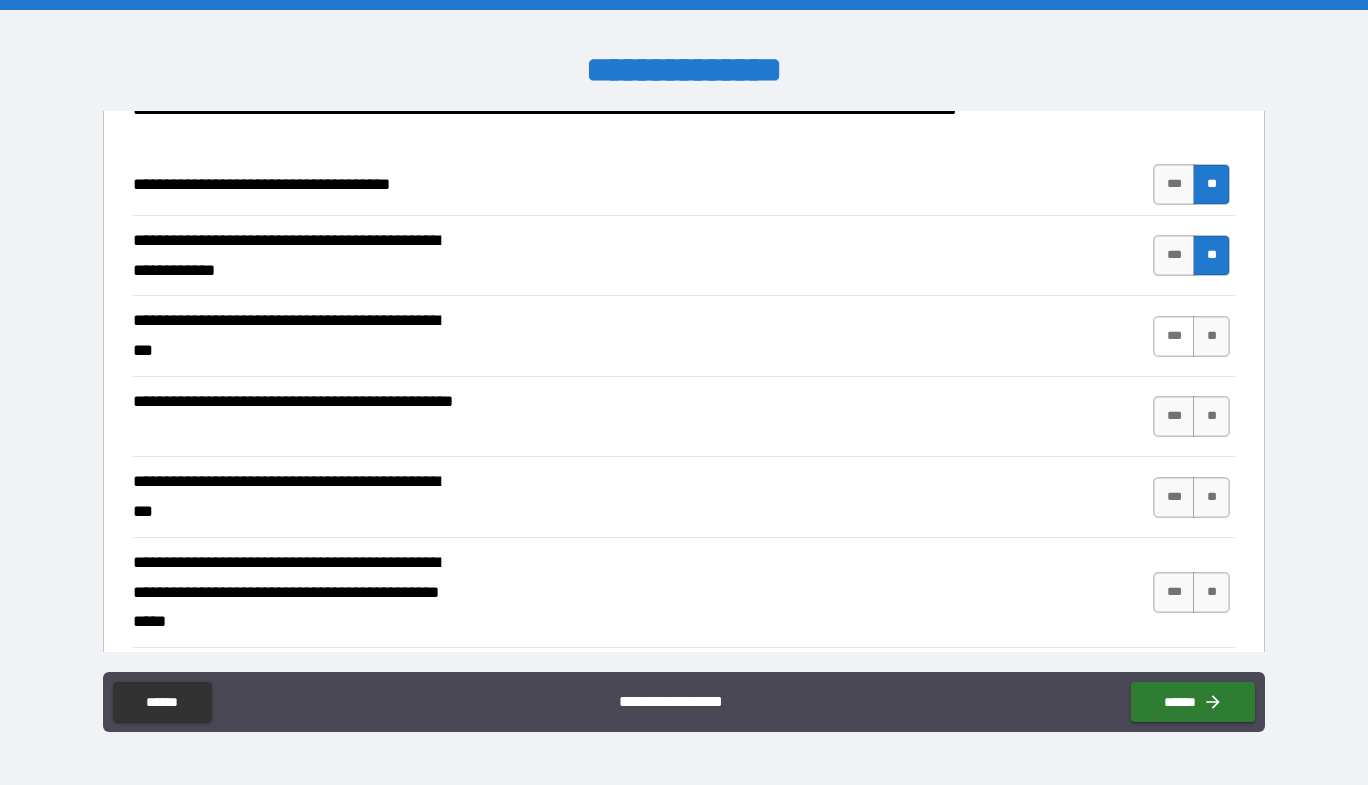 scroll, scrollTop: 200, scrollLeft: 0, axis: vertical 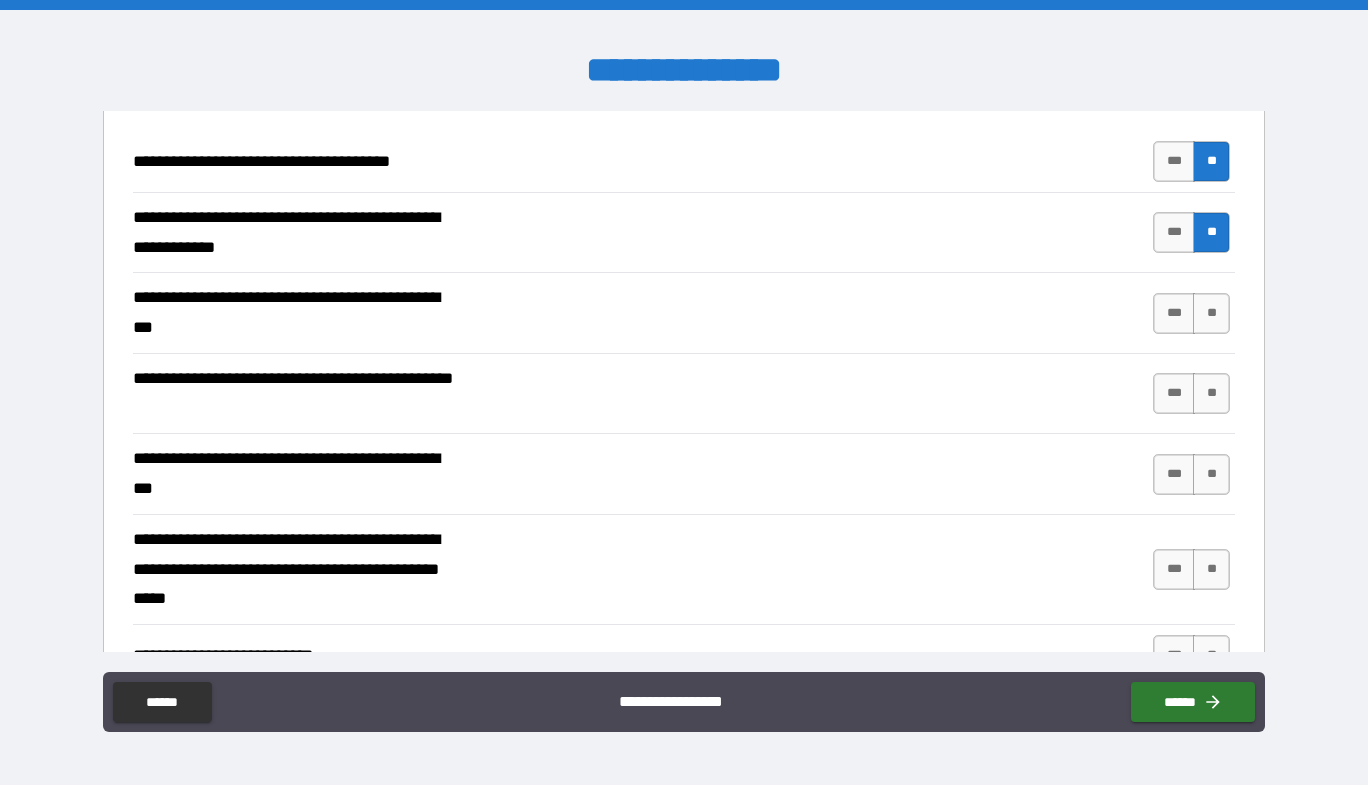 click on "**" at bounding box center (1211, 313) 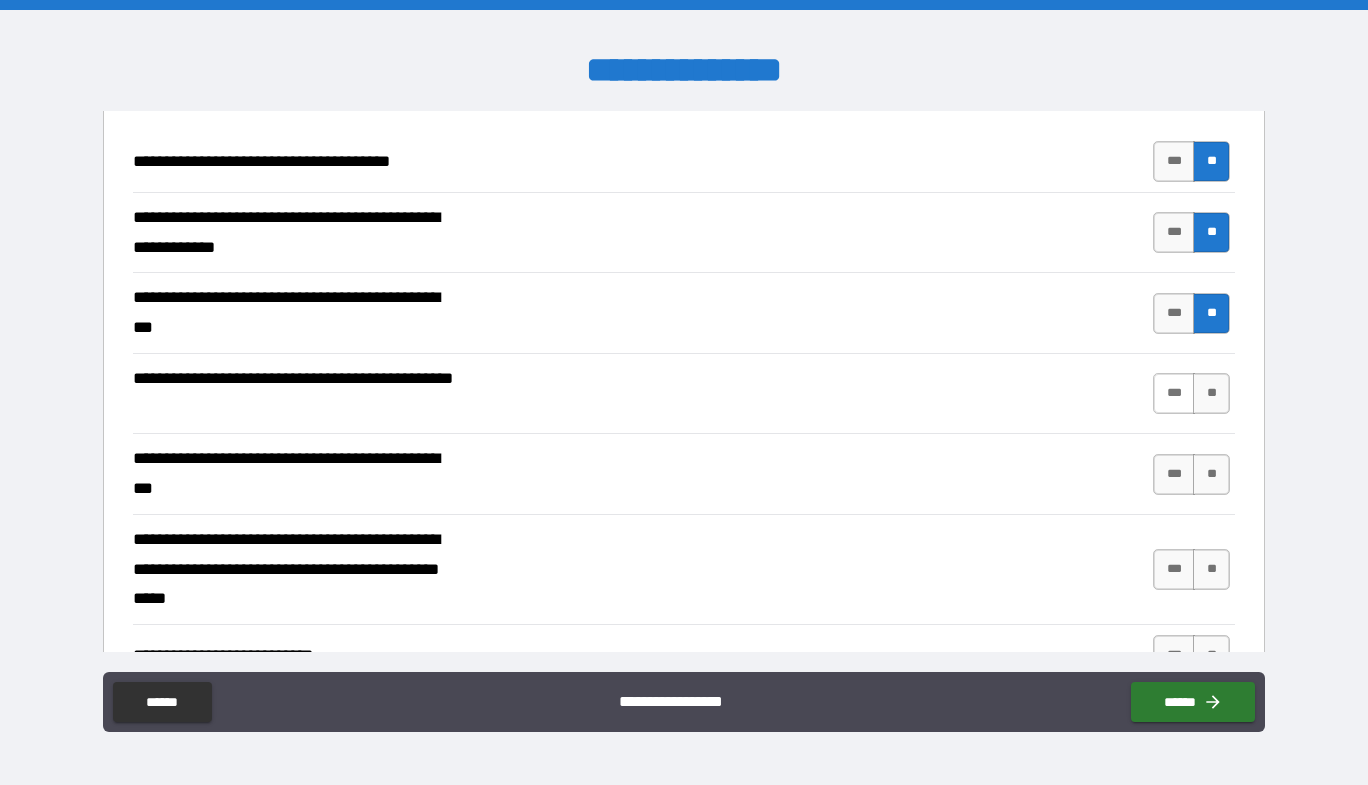 click on "***" at bounding box center [1174, 393] 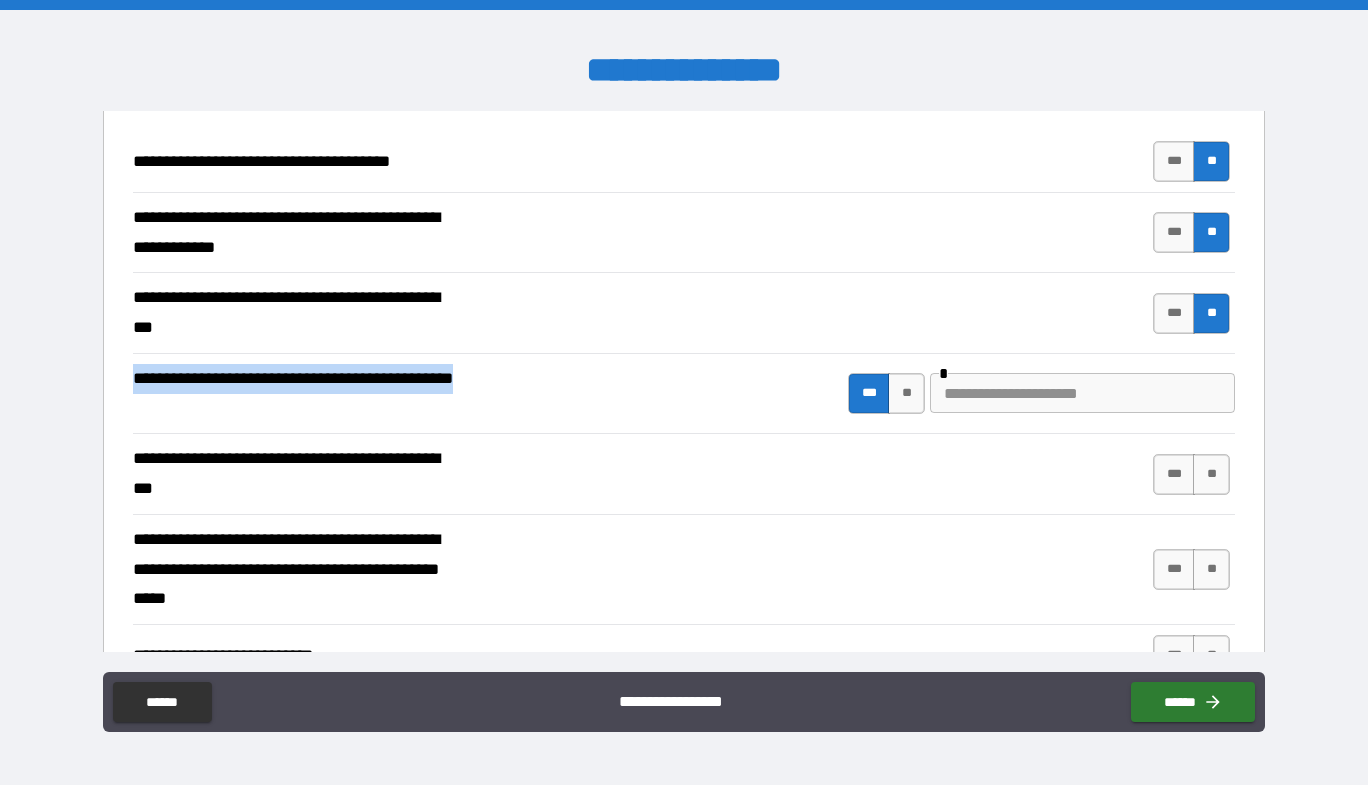 drag, startPoint x: 261, startPoint y: 411, endPoint x: 96, endPoint y: 356, distance: 173.92528 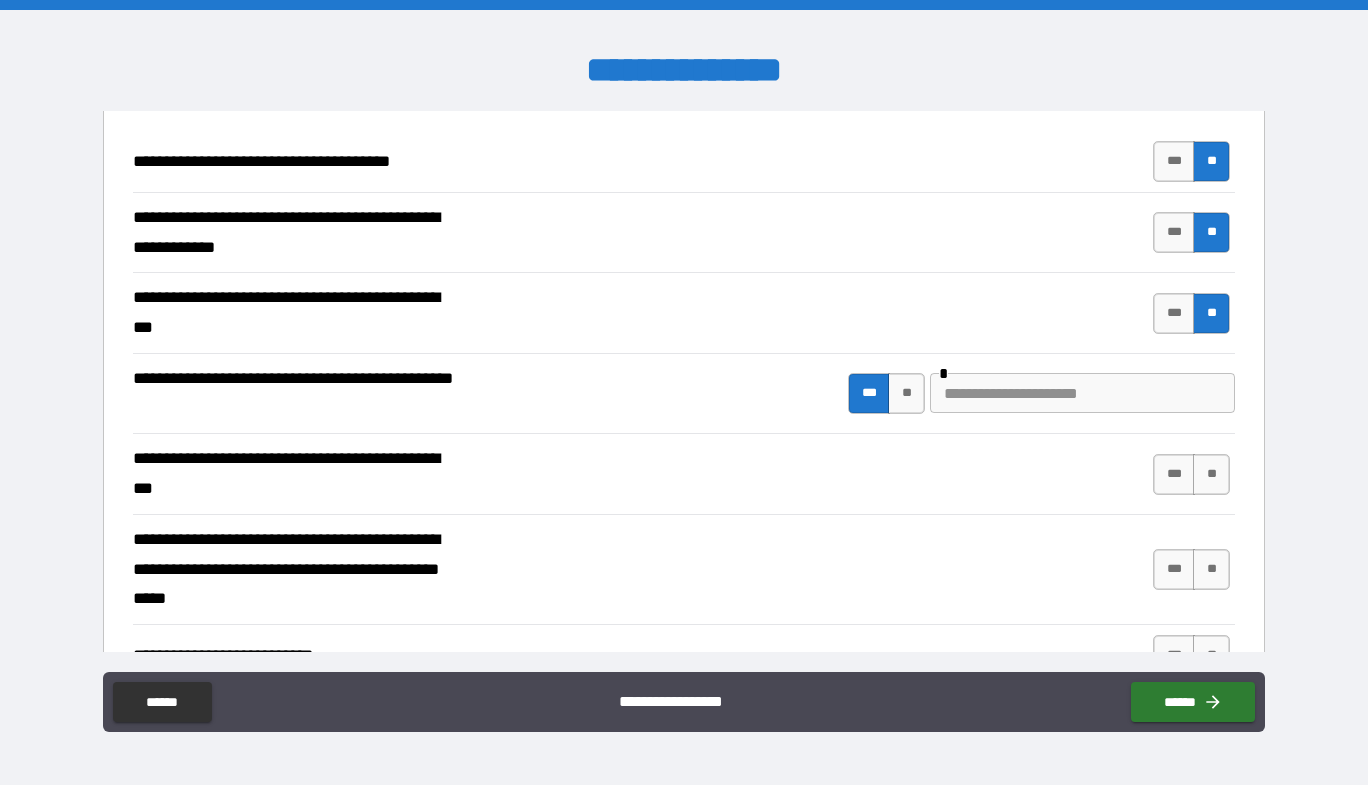 click at bounding box center (1082, 393) 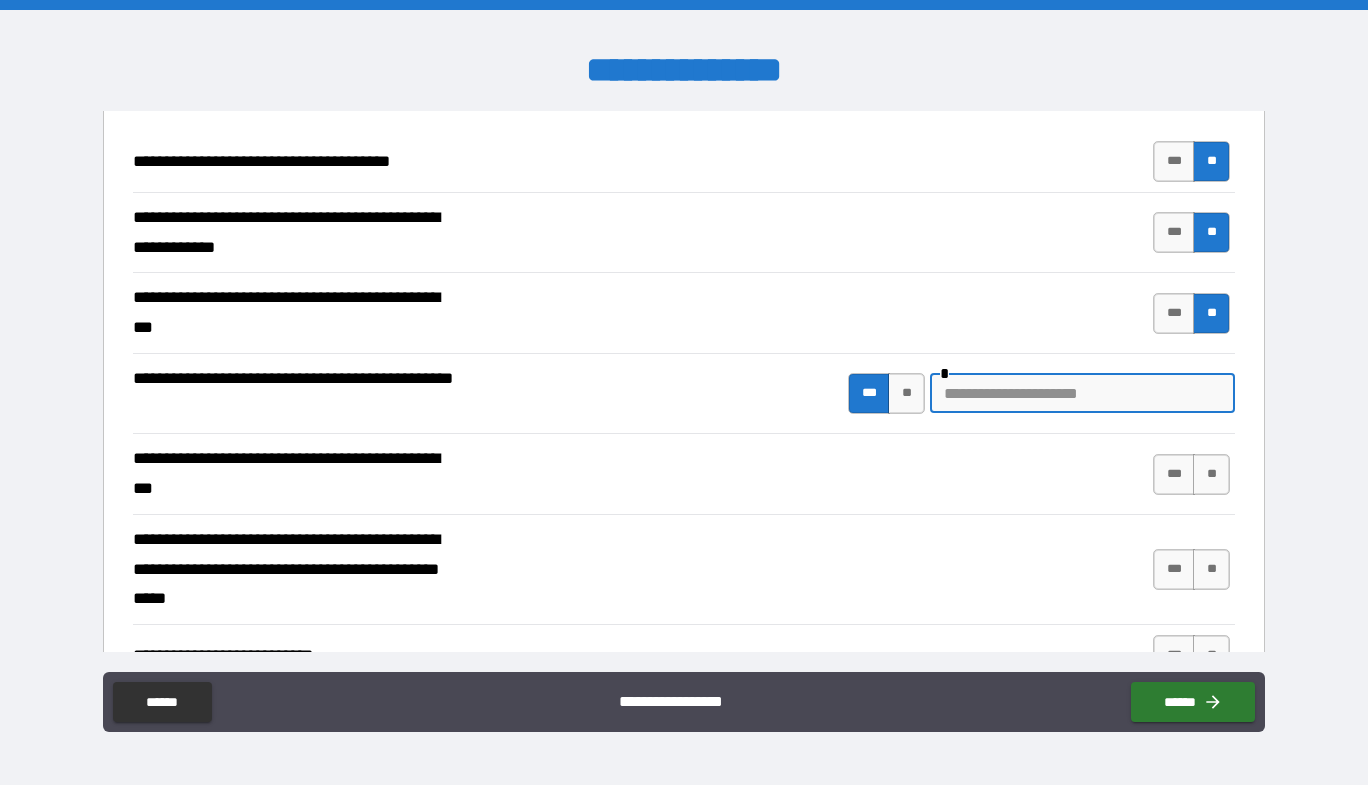 paste on "**********" 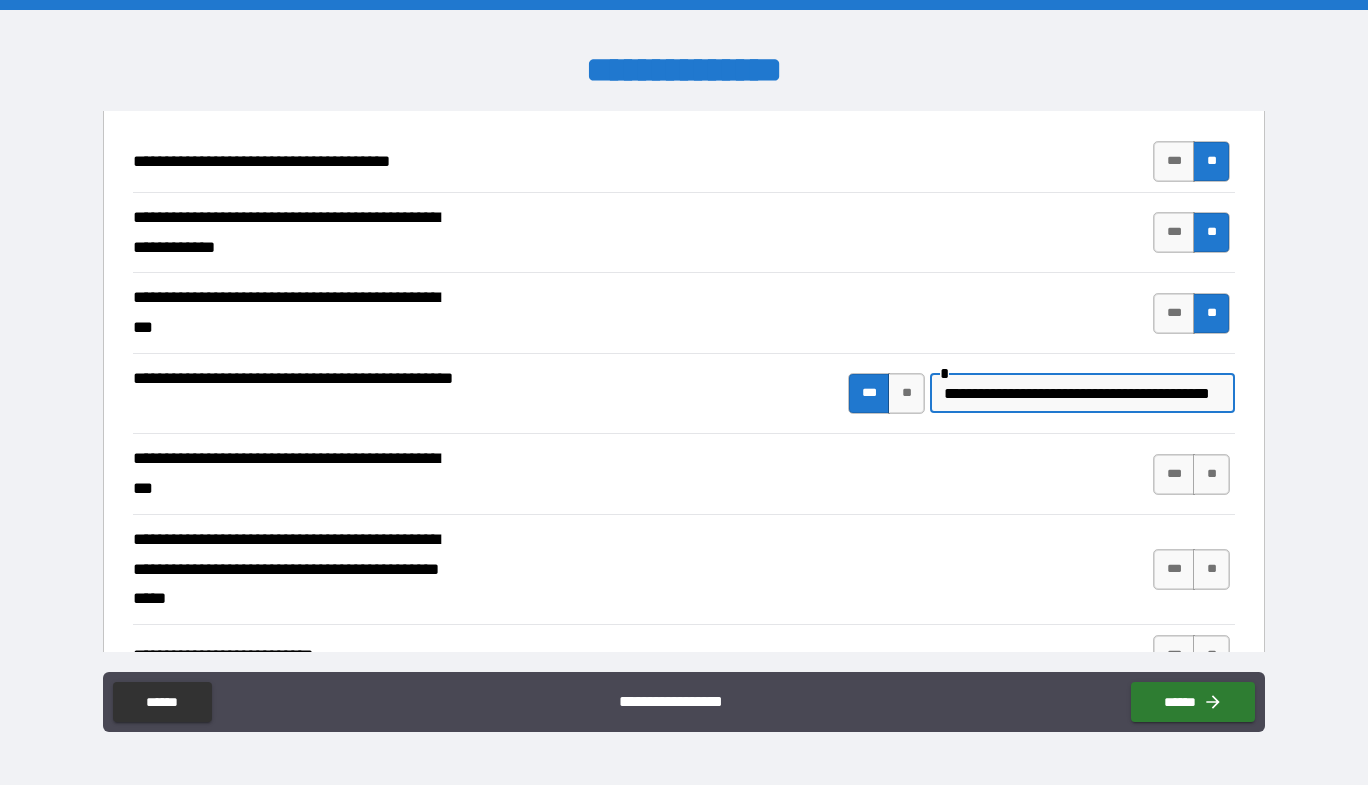 scroll, scrollTop: 0, scrollLeft: 52, axis: horizontal 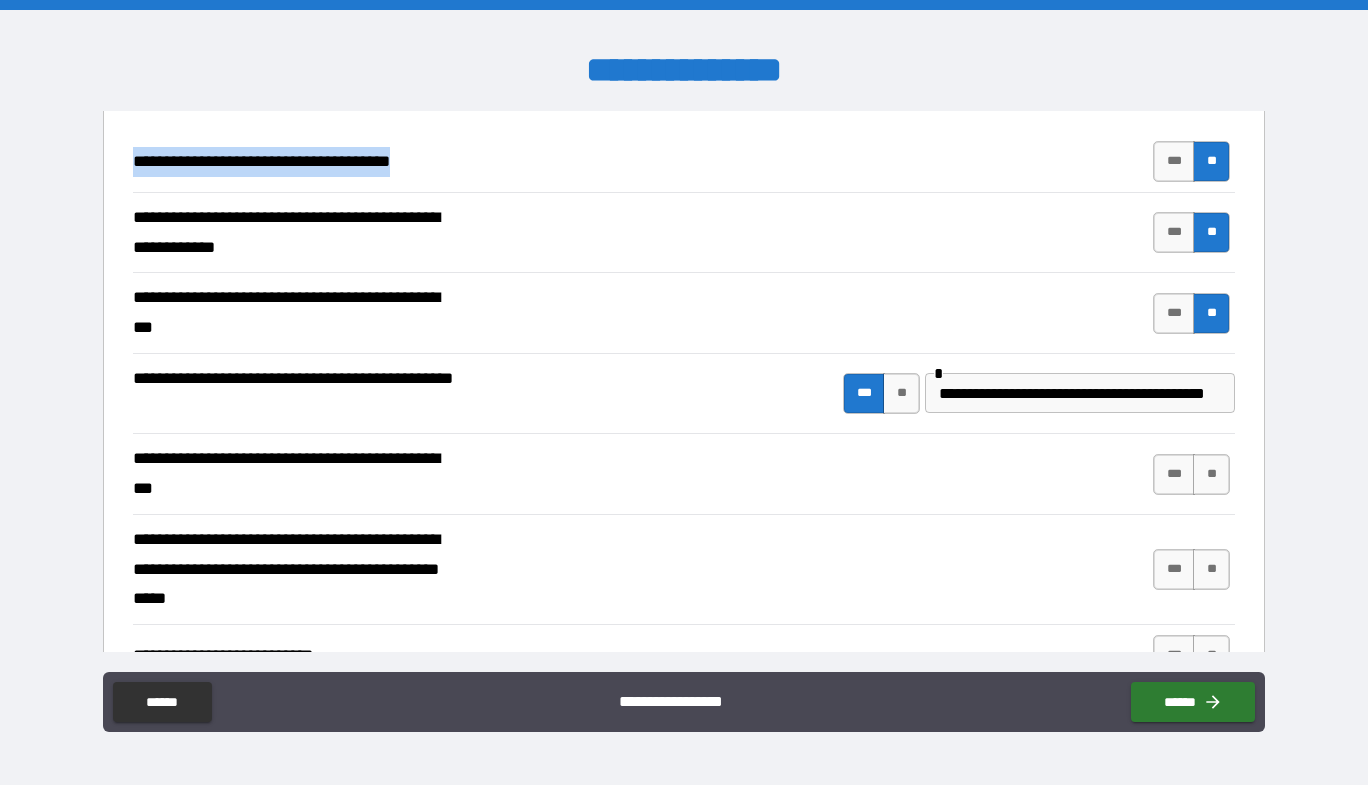 drag, startPoint x: 446, startPoint y: 163, endPoint x: 129, endPoint y: 171, distance: 317.10092 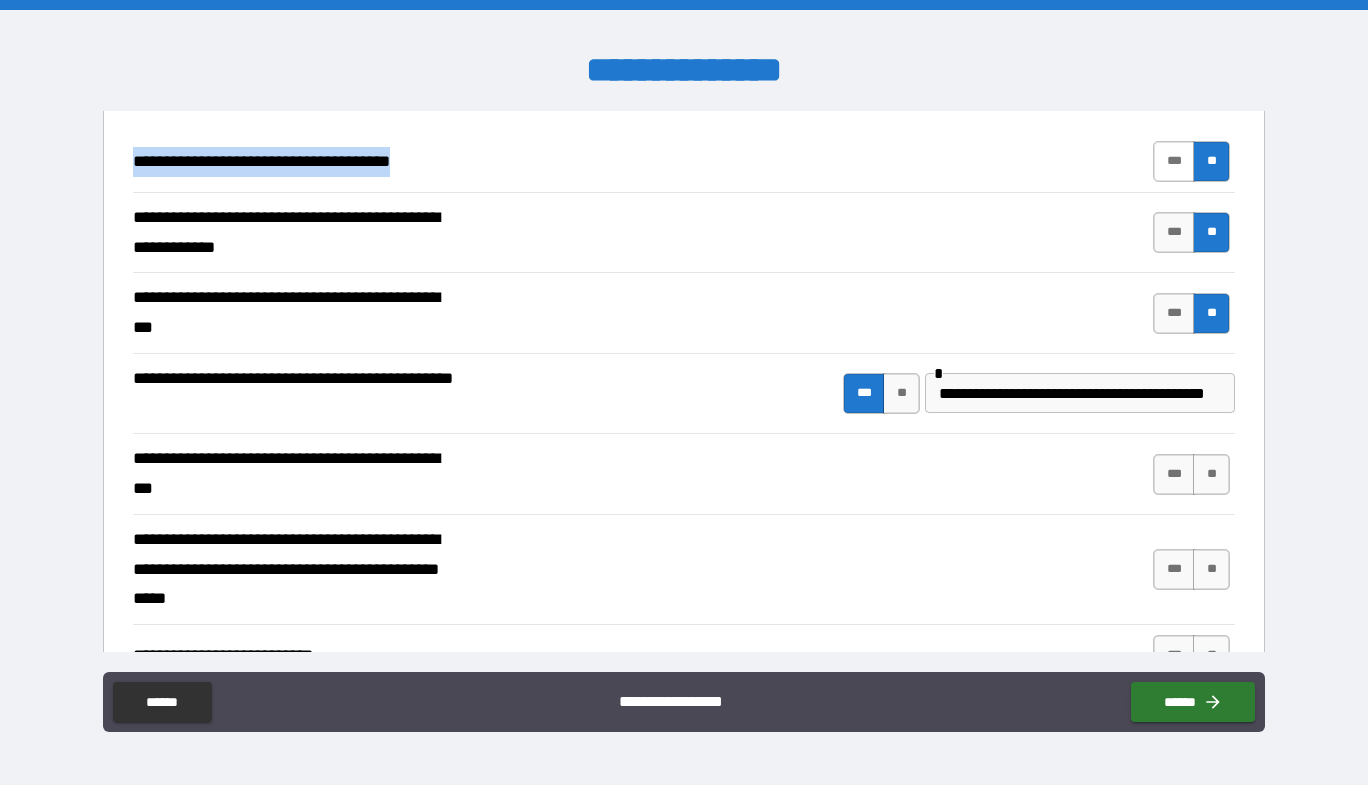 click on "***" at bounding box center [1174, 161] 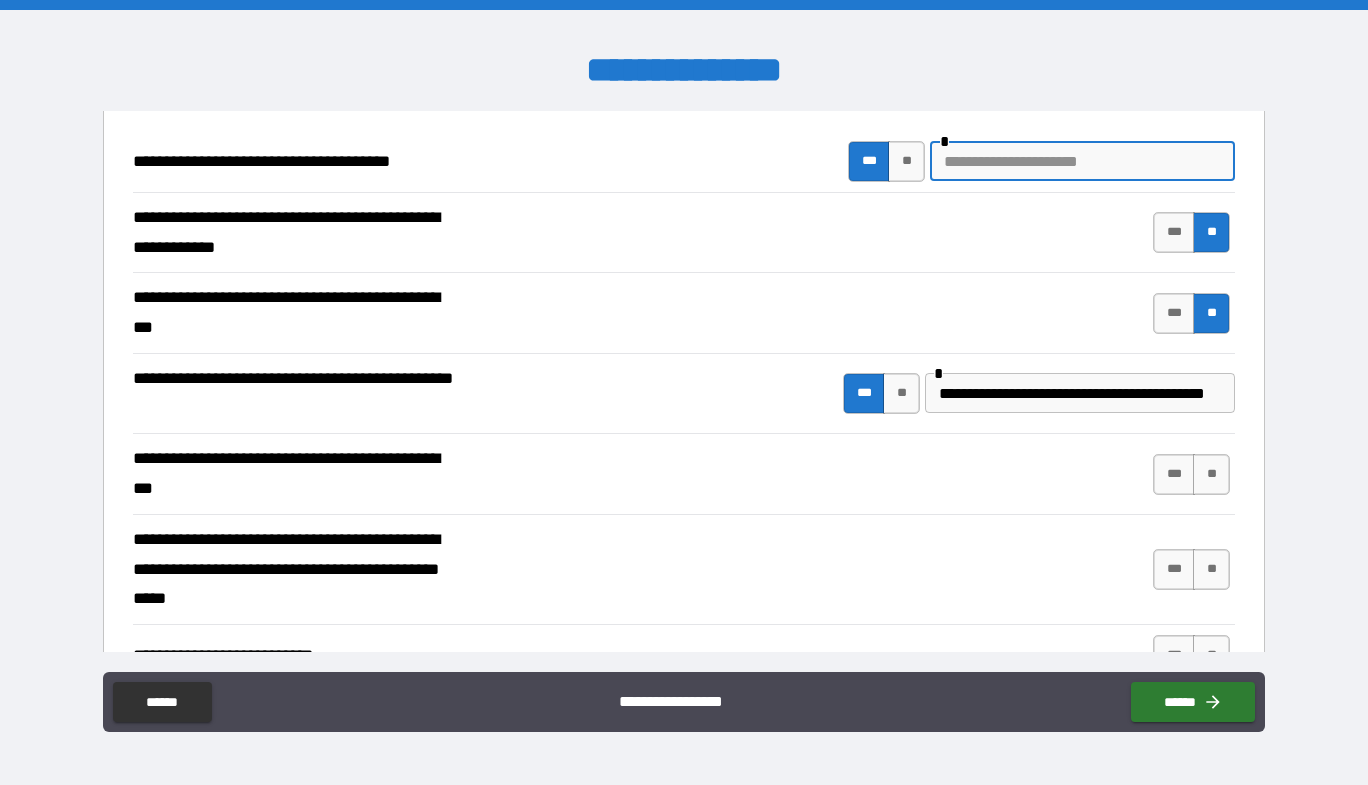 paste on "**********" 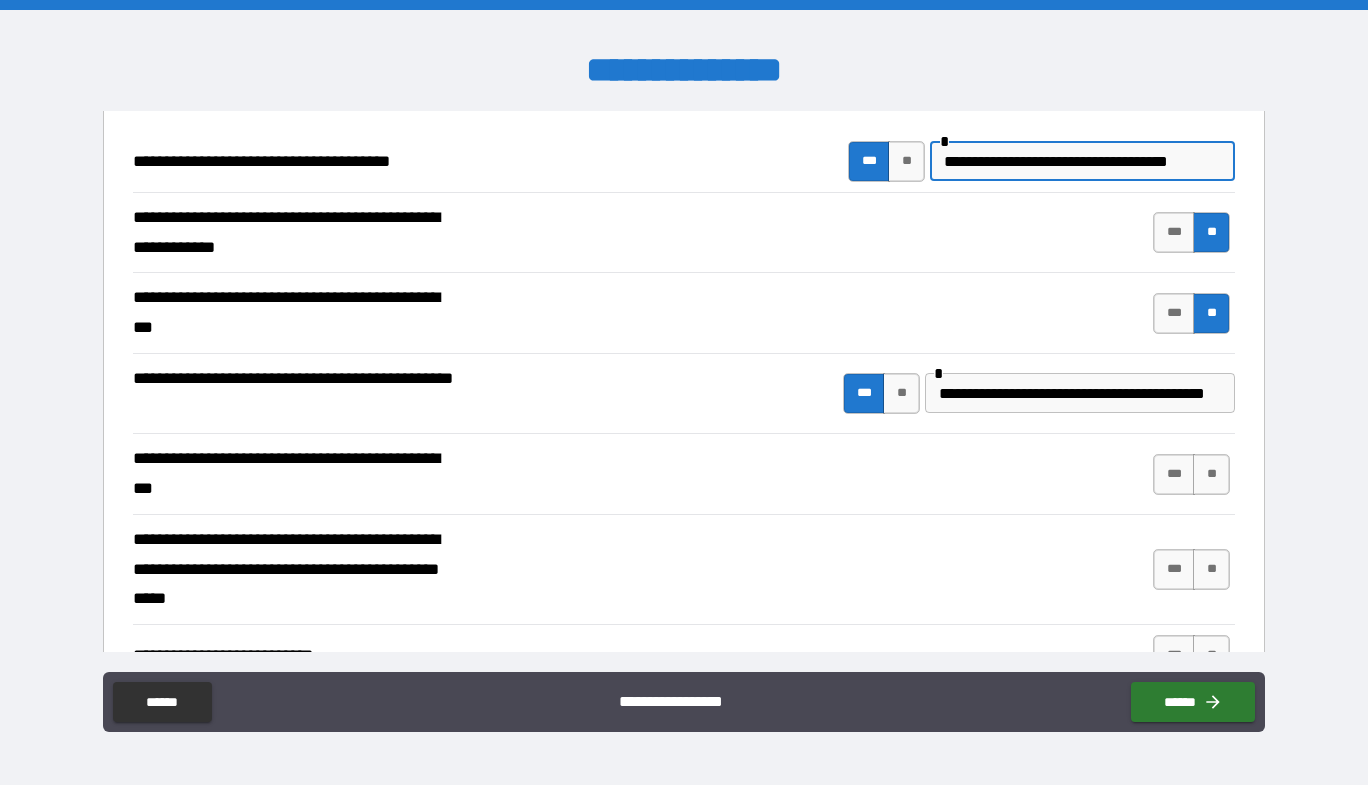 click on "**" at bounding box center [1211, 474] 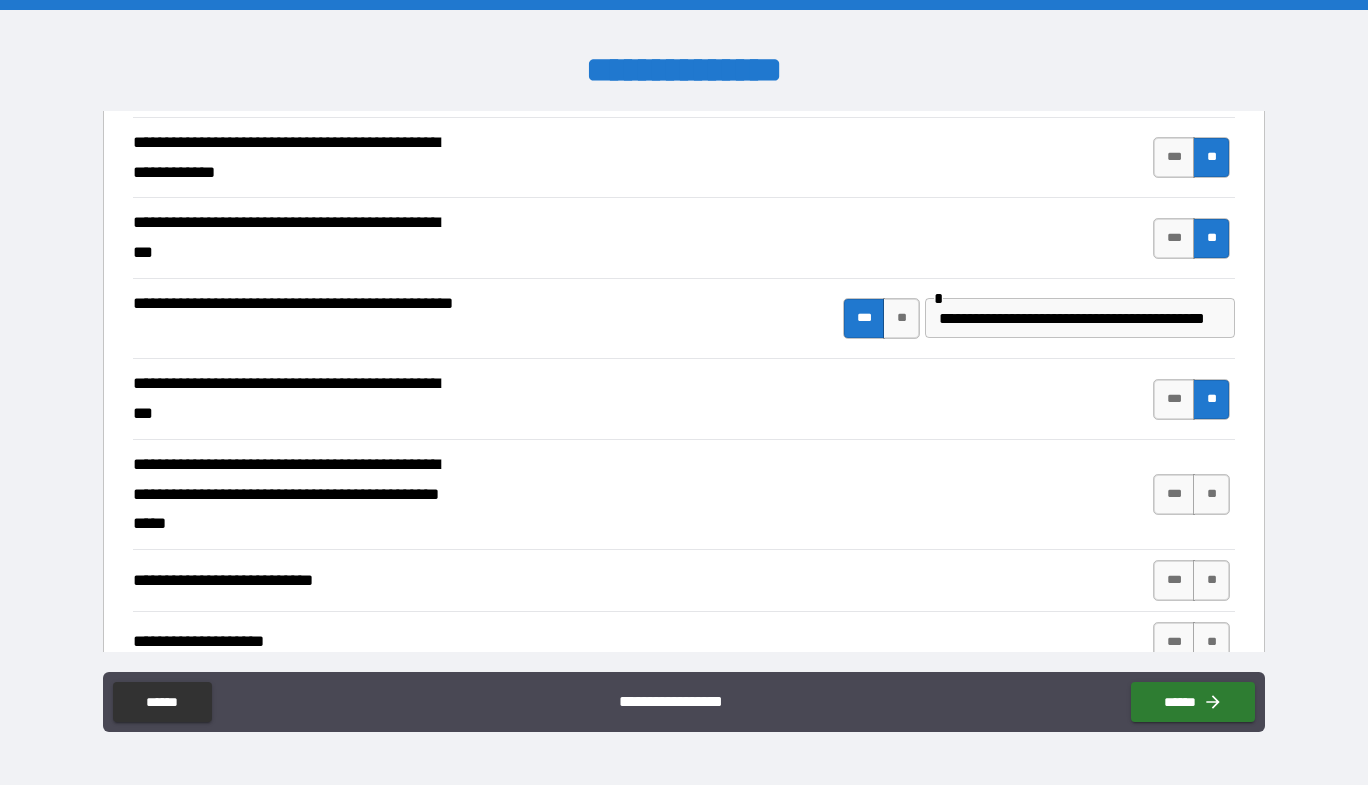 scroll, scrollTop: 300, scrollLeft: 0, axis: vertical 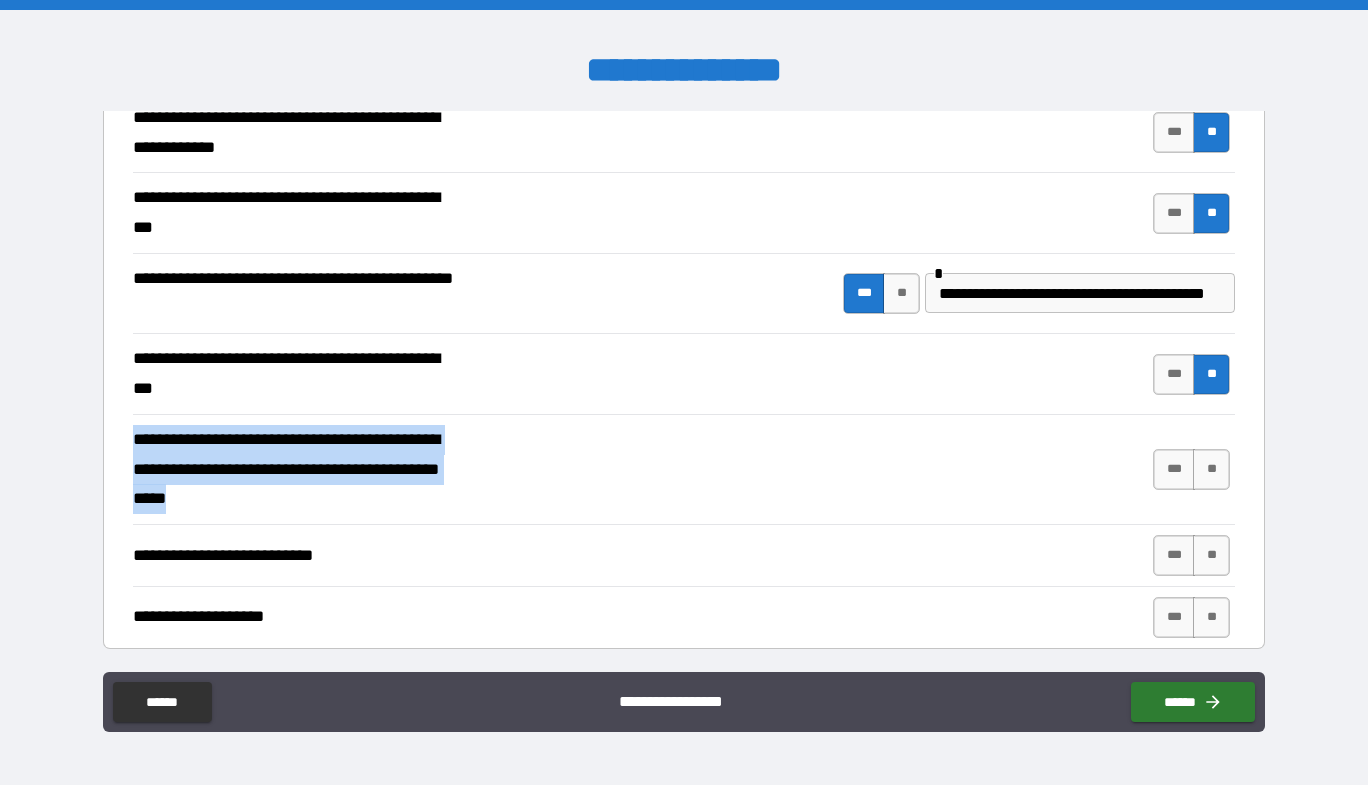 drag, startPoint x: 366, startPoint y: 492, endPoint x: 93, endPoint y: 432, distance: 279.51566 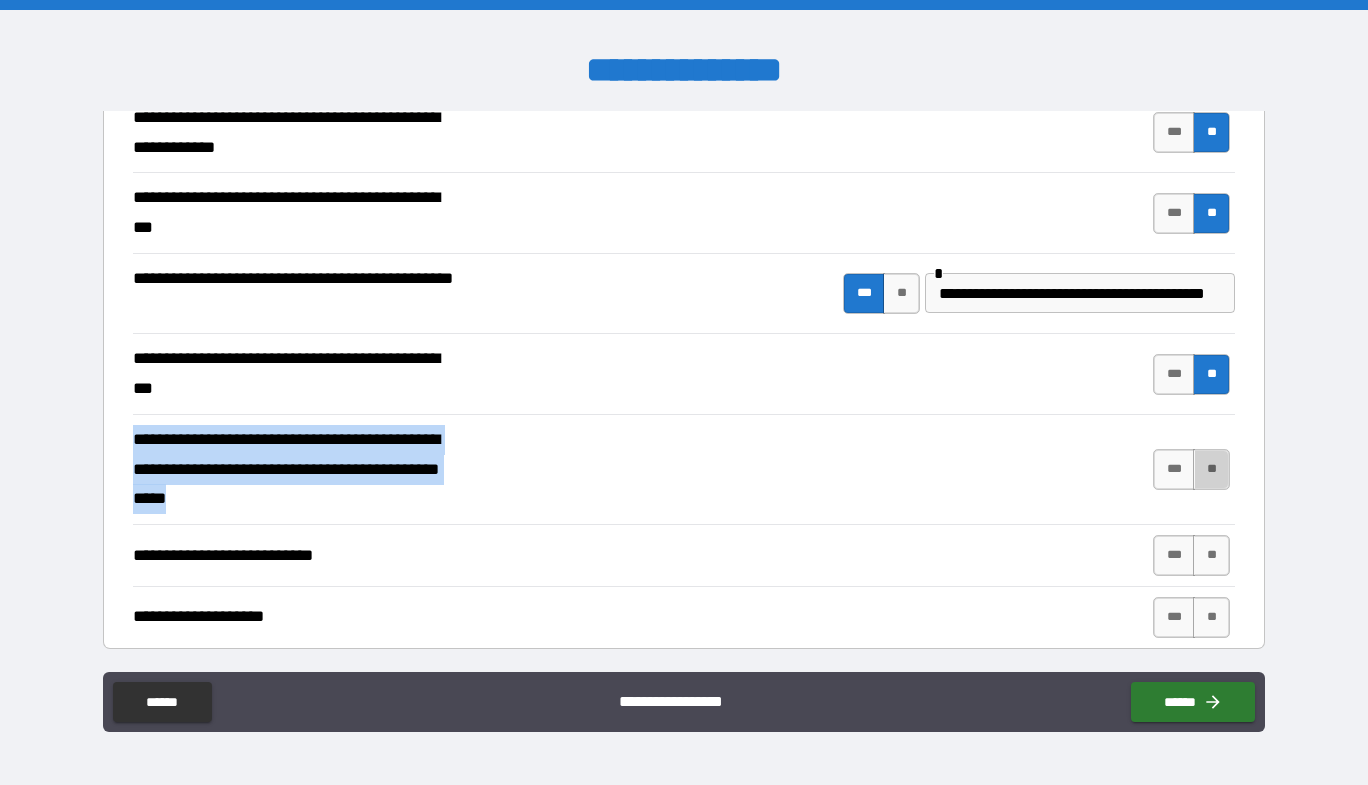 drag, startPoint x: 1202, startPoint y: 465, endPoint x: 1133, endPoint y: 504, distance: 79.25907 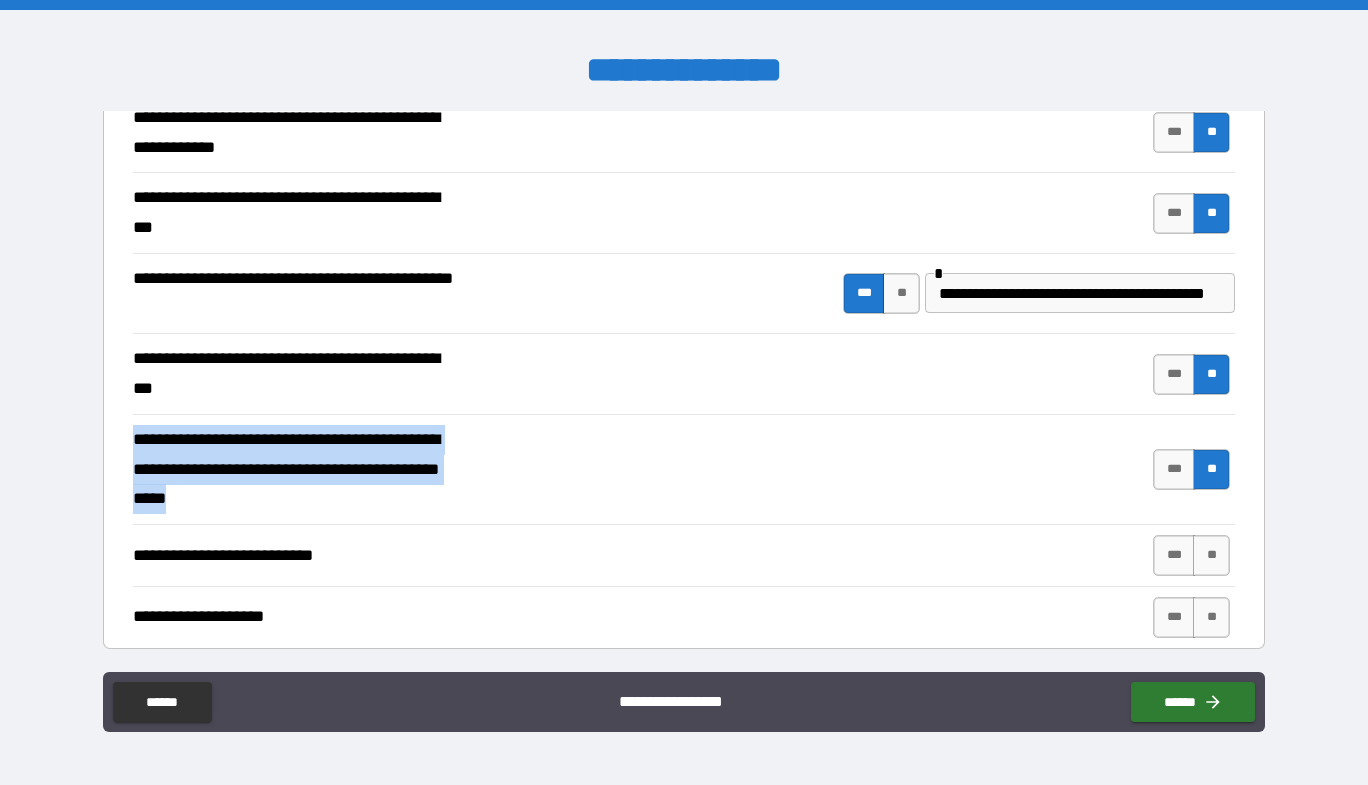 scroll, scrollTop: 400, scrollLeft: 0, axis: vertical 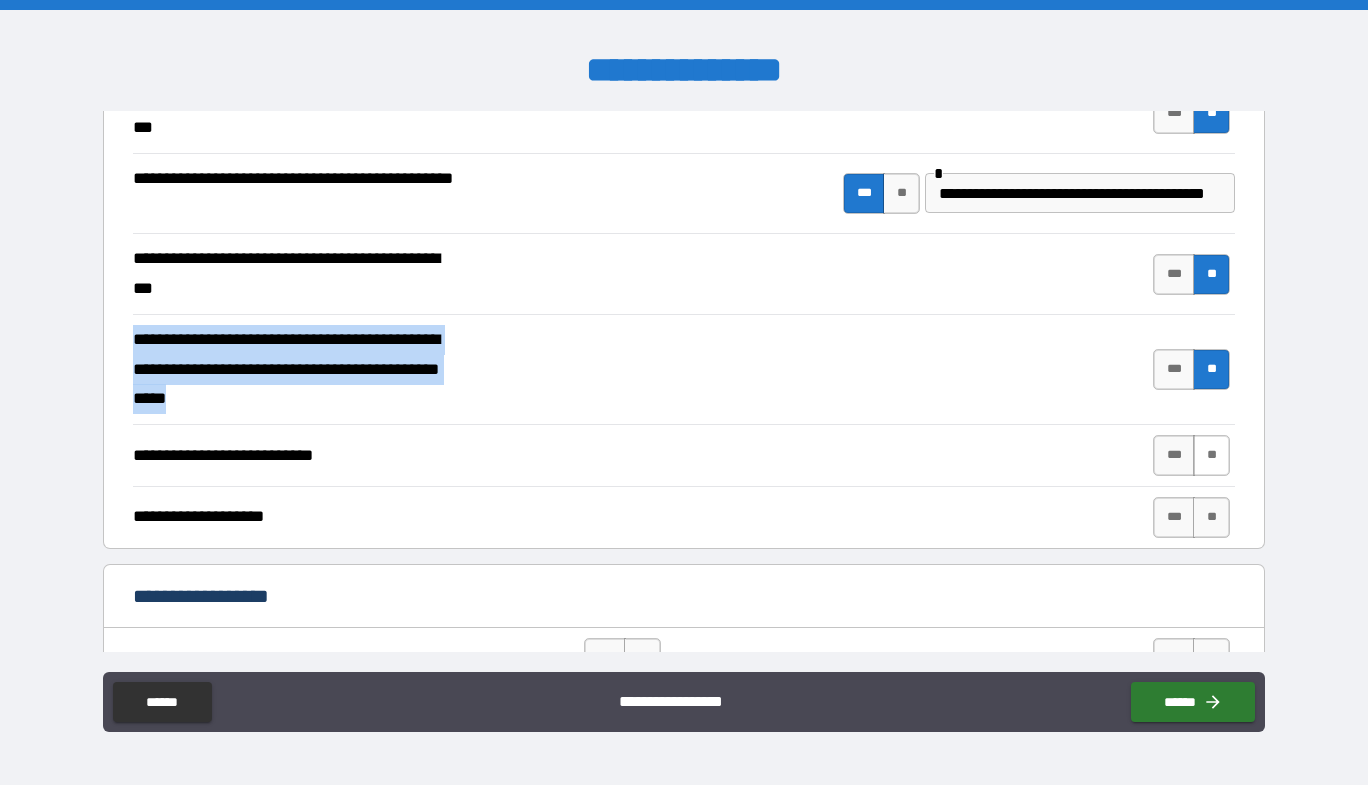 click on "**" at bounding box center (1211, 455) 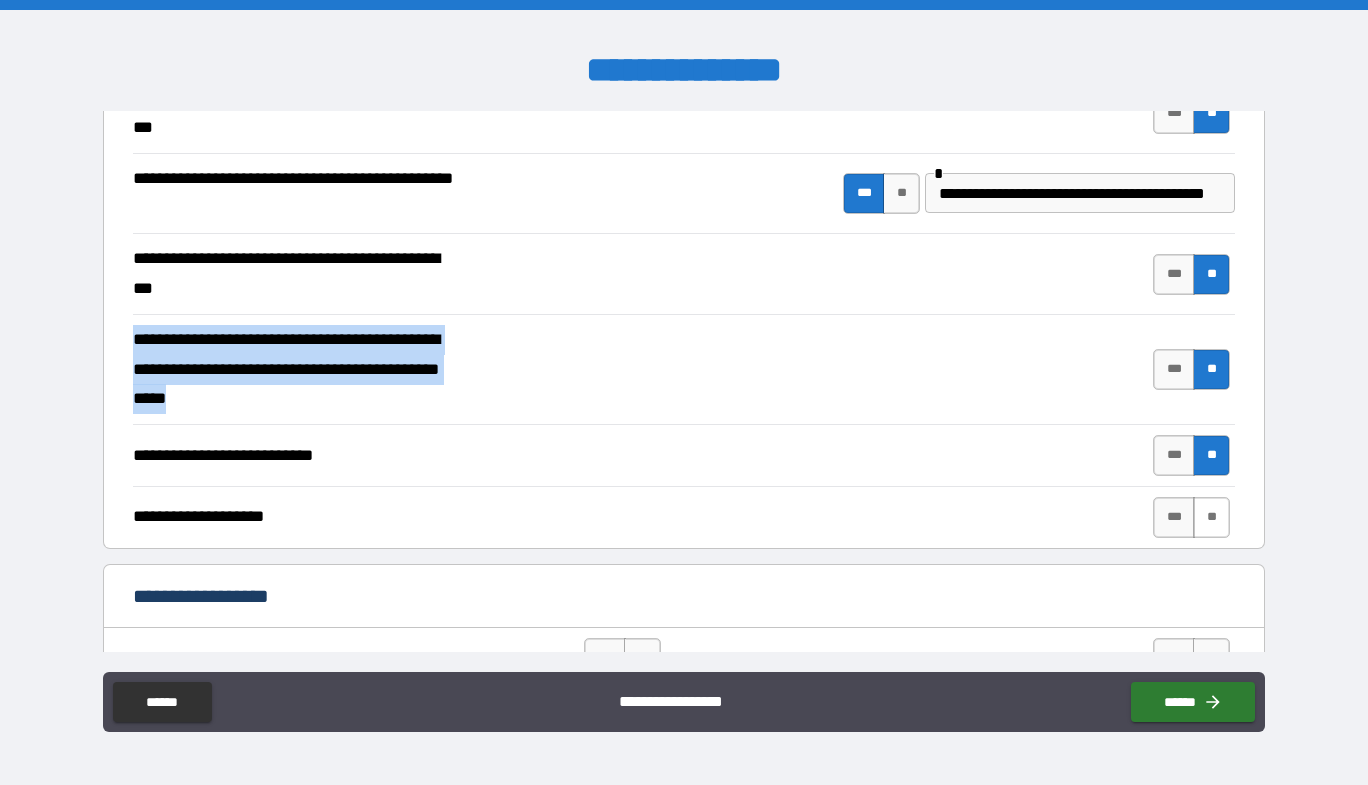 click on "**" at bounding box center [1211, 517] 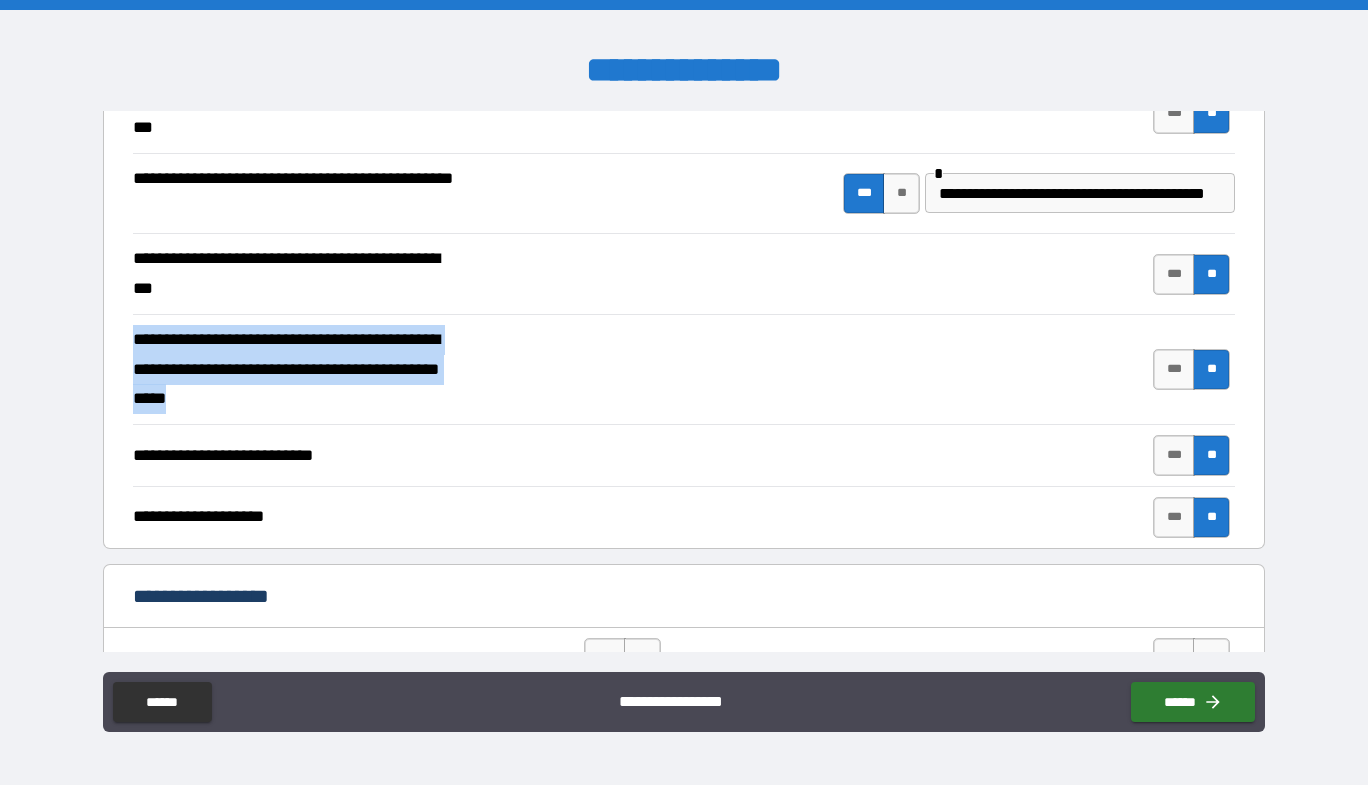 scroll, scrollTop: 600, scrollLeft: 0, axis: vertical 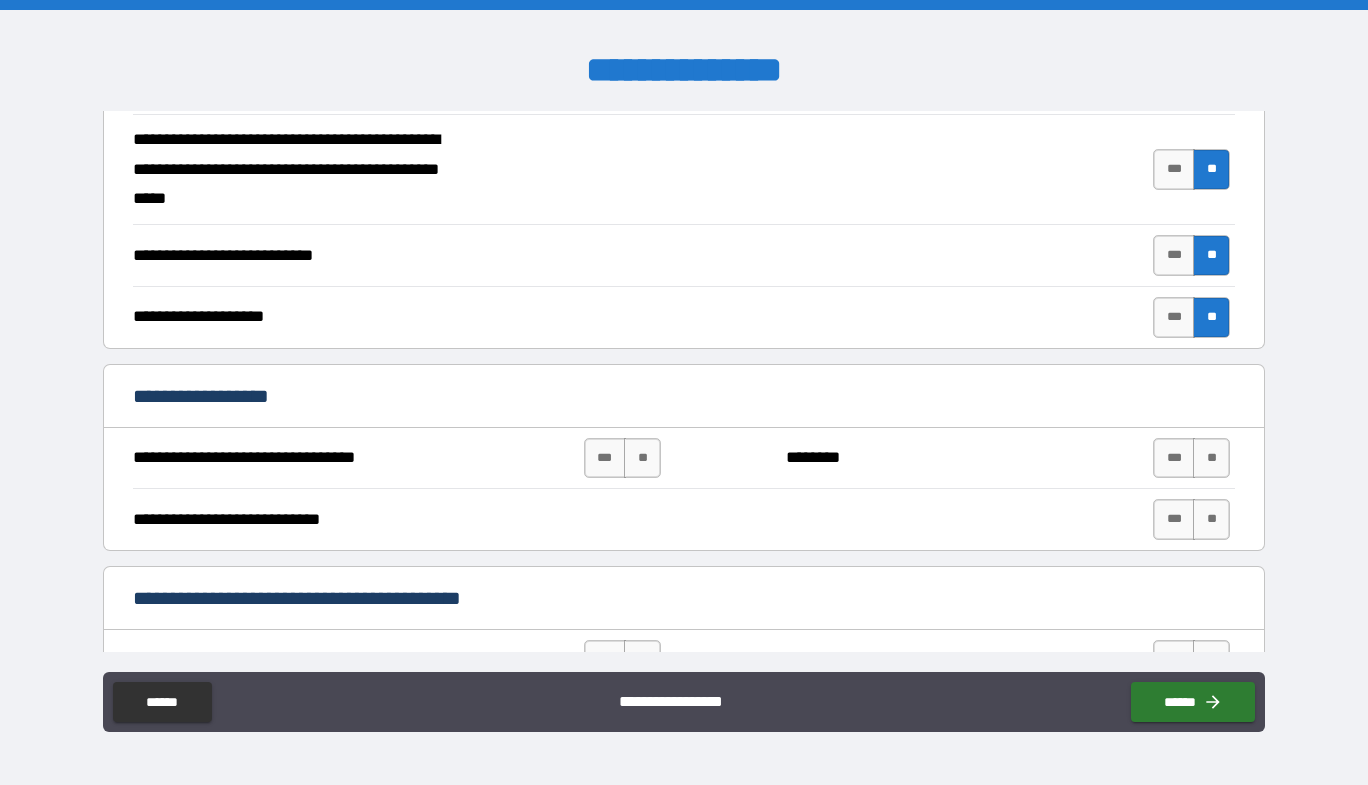 click on "**********" at bounding box center [684, 398] 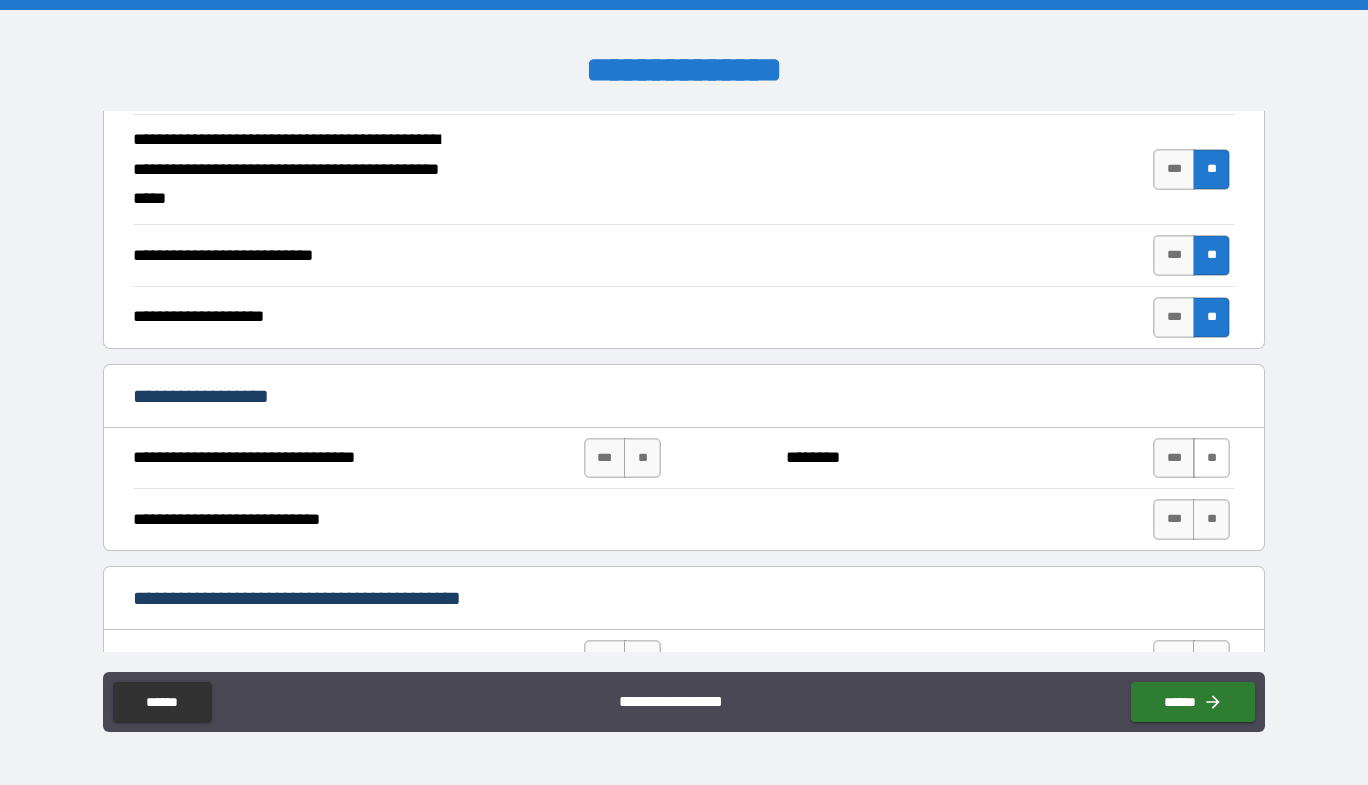 click on "**" at bounding box center [1211, 458] 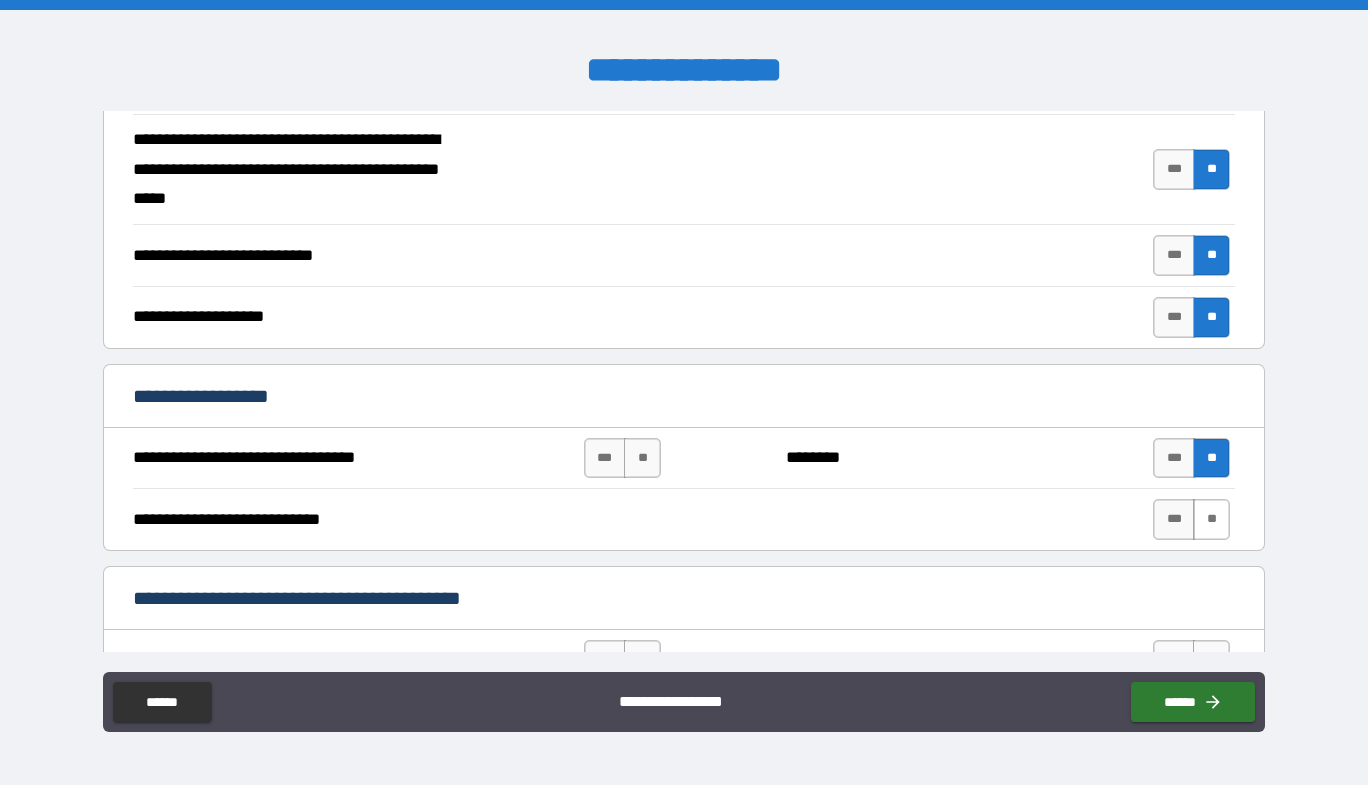 click on "**" at bounding box center [1211, 519] 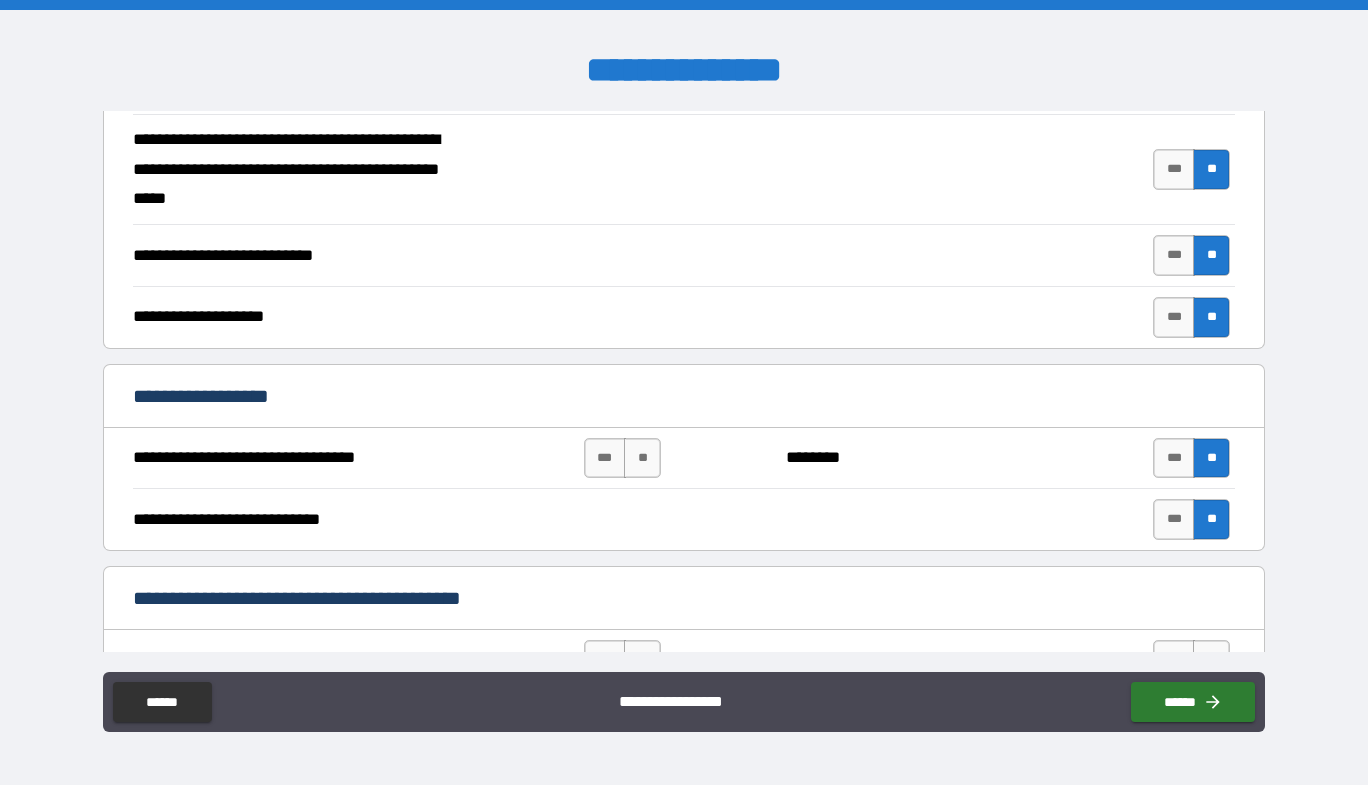 scroll, scrollTop: 900, scrollLeft: 0, axis: vertical 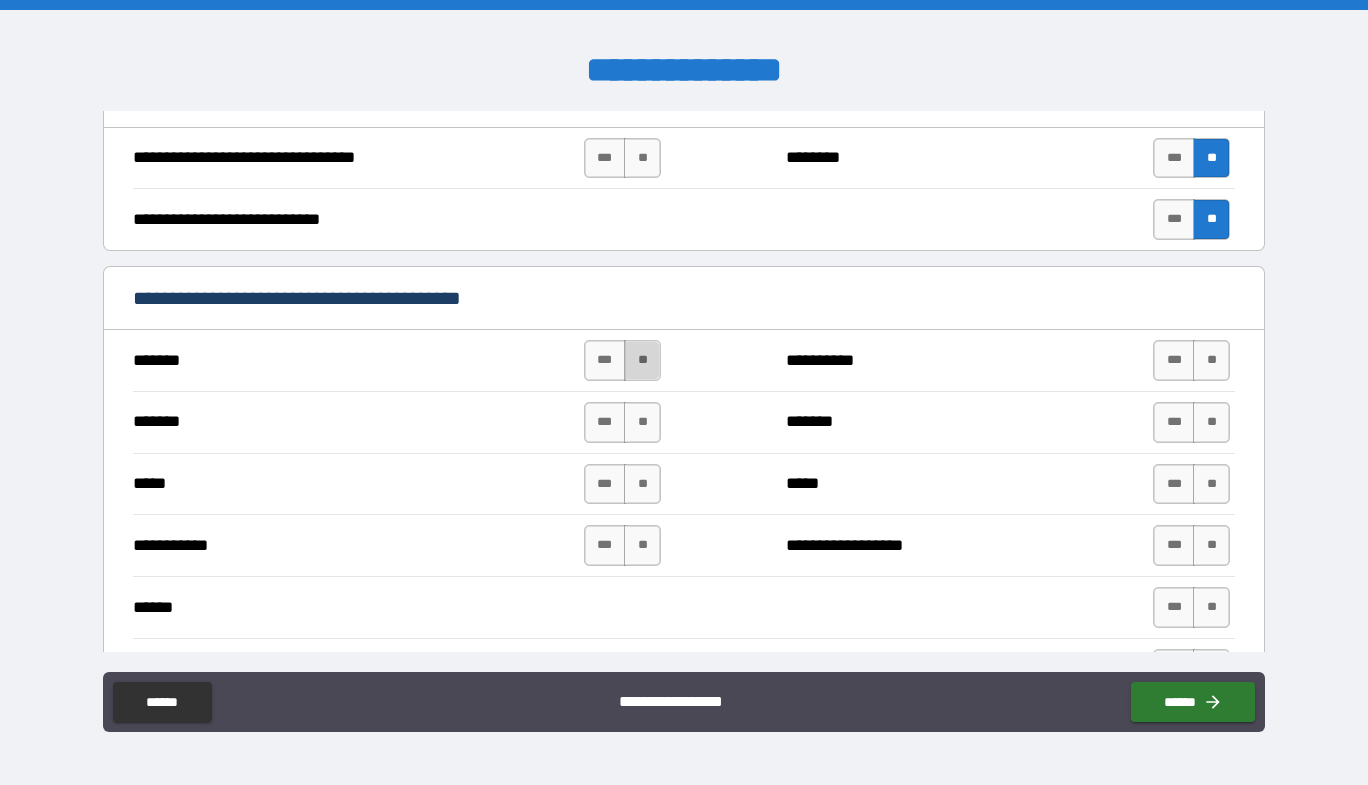 click on "**" at bounding box center [642, 360] 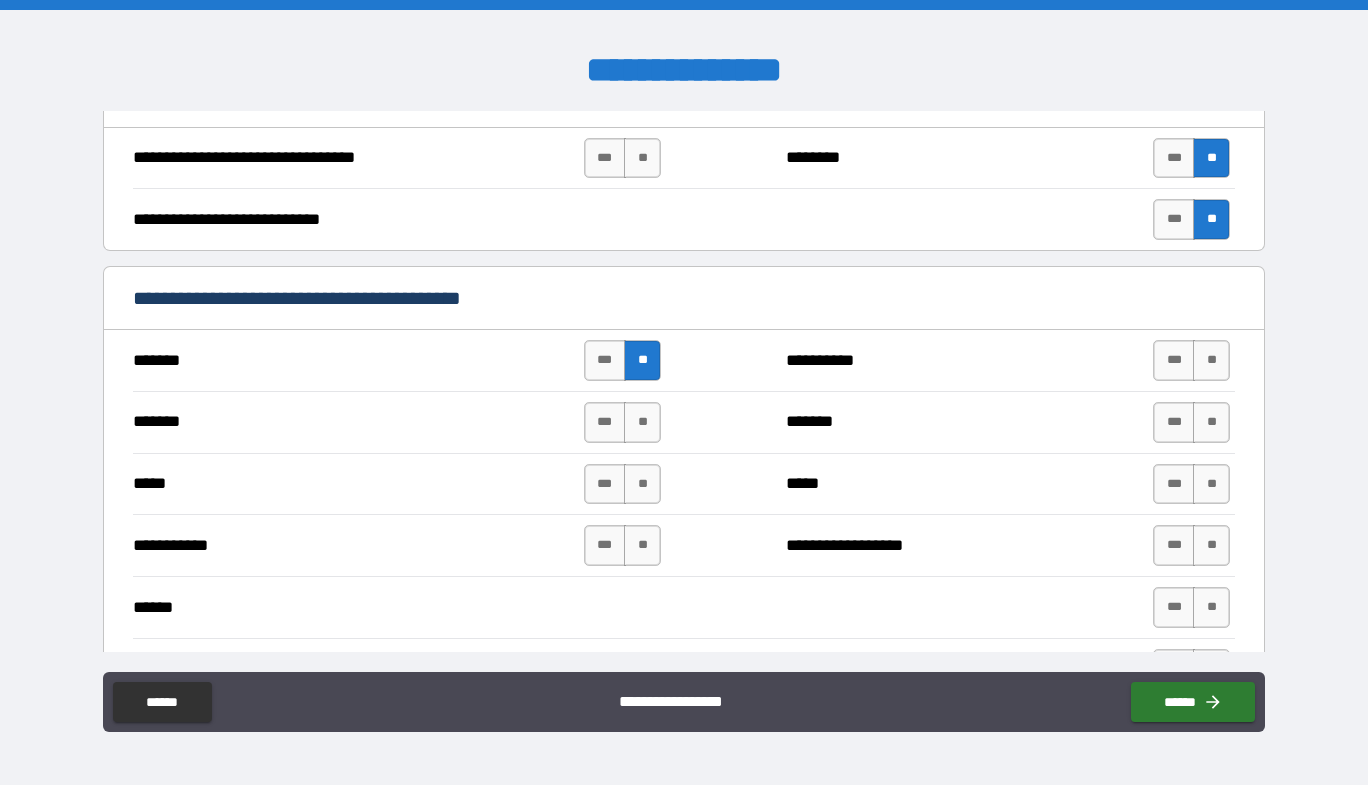 drag, startPoint x: 638, startPoint y: 424, endPoint x: 637, endPoint y: 455, distance: 31.016125 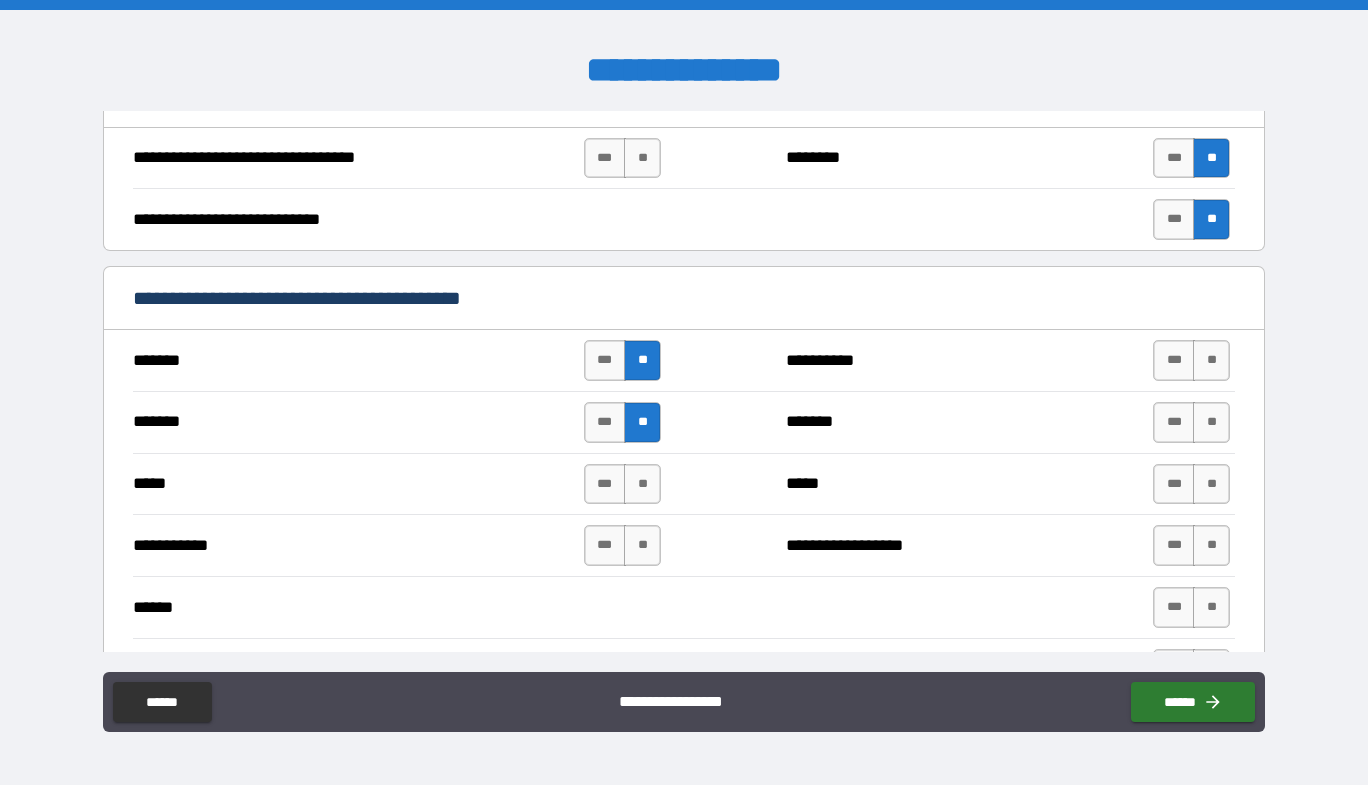 drag, startPoint x: 634, startPoint y: 488, endPoint x: 635, endPoint y: 523, distance: 35.014282 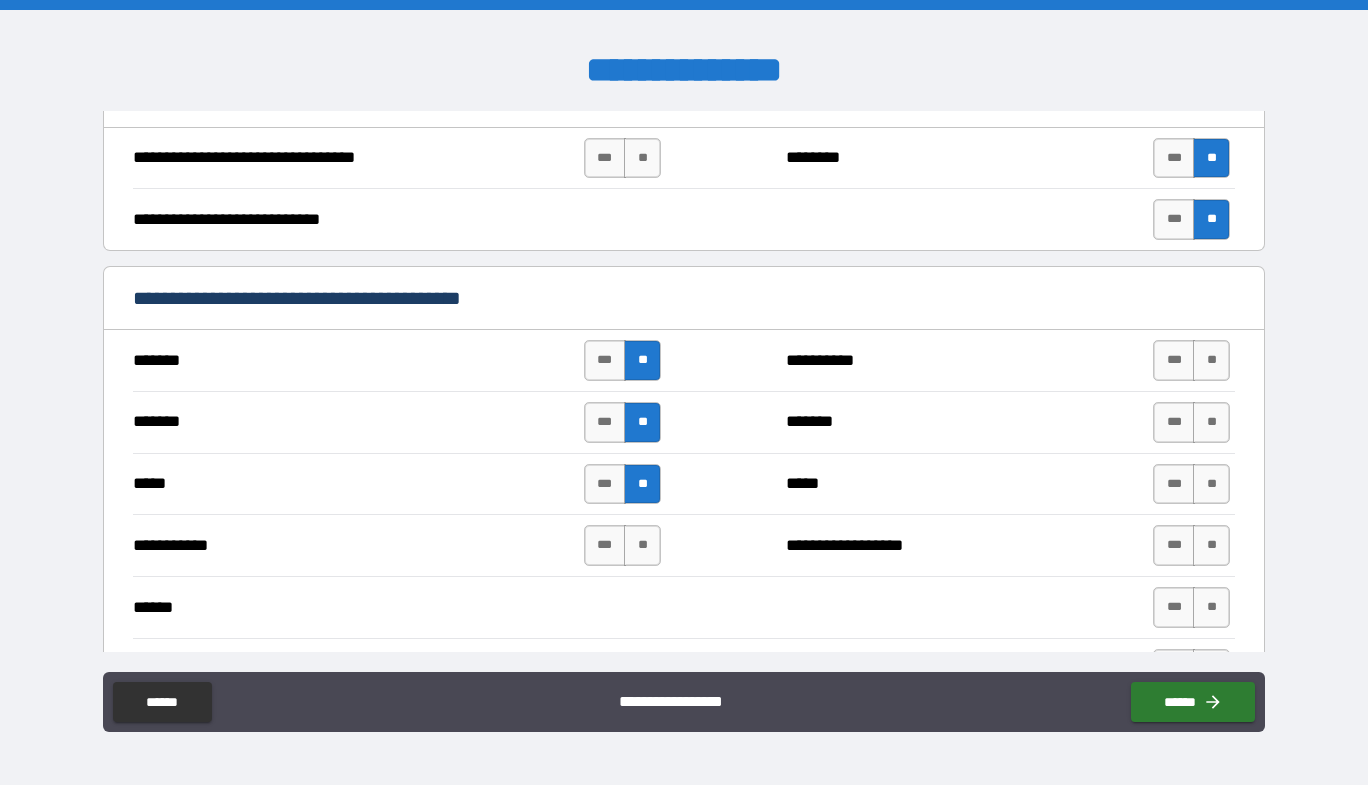 click on "**********" at bounding box center (684, 545) 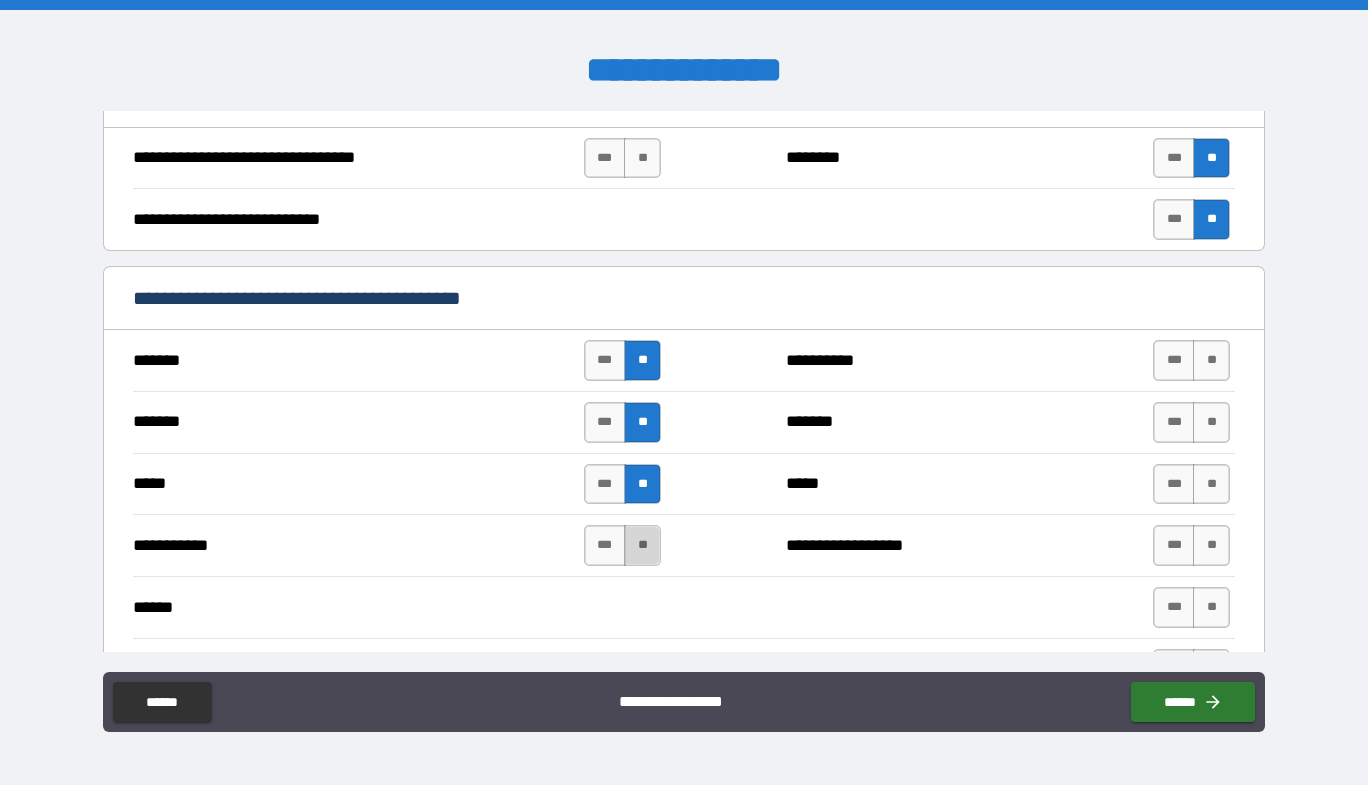 click on "**" at bounding box center (642, 545) 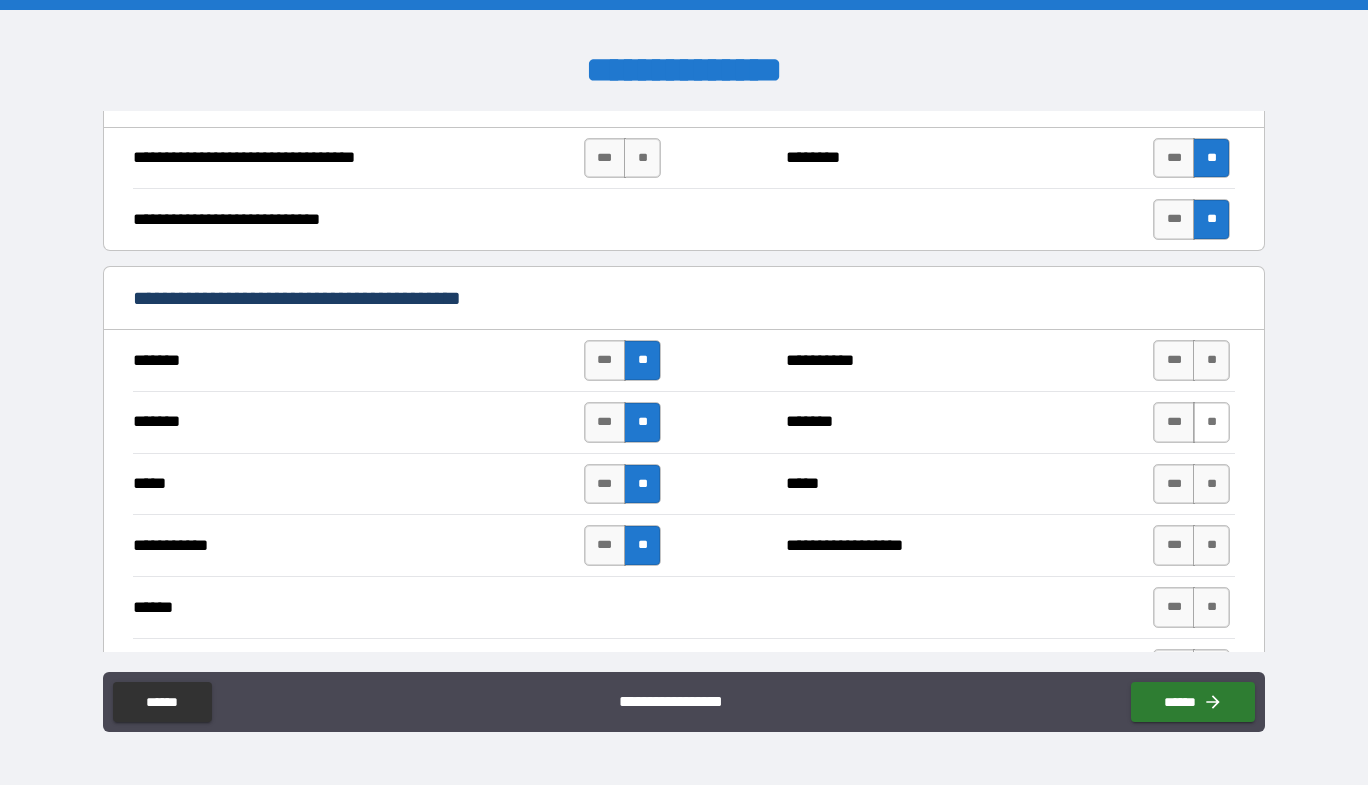 drag, startPoint x: 1205, startPoint y: 363, endPoint x: 1205, endPoint y: 421, distance: 58 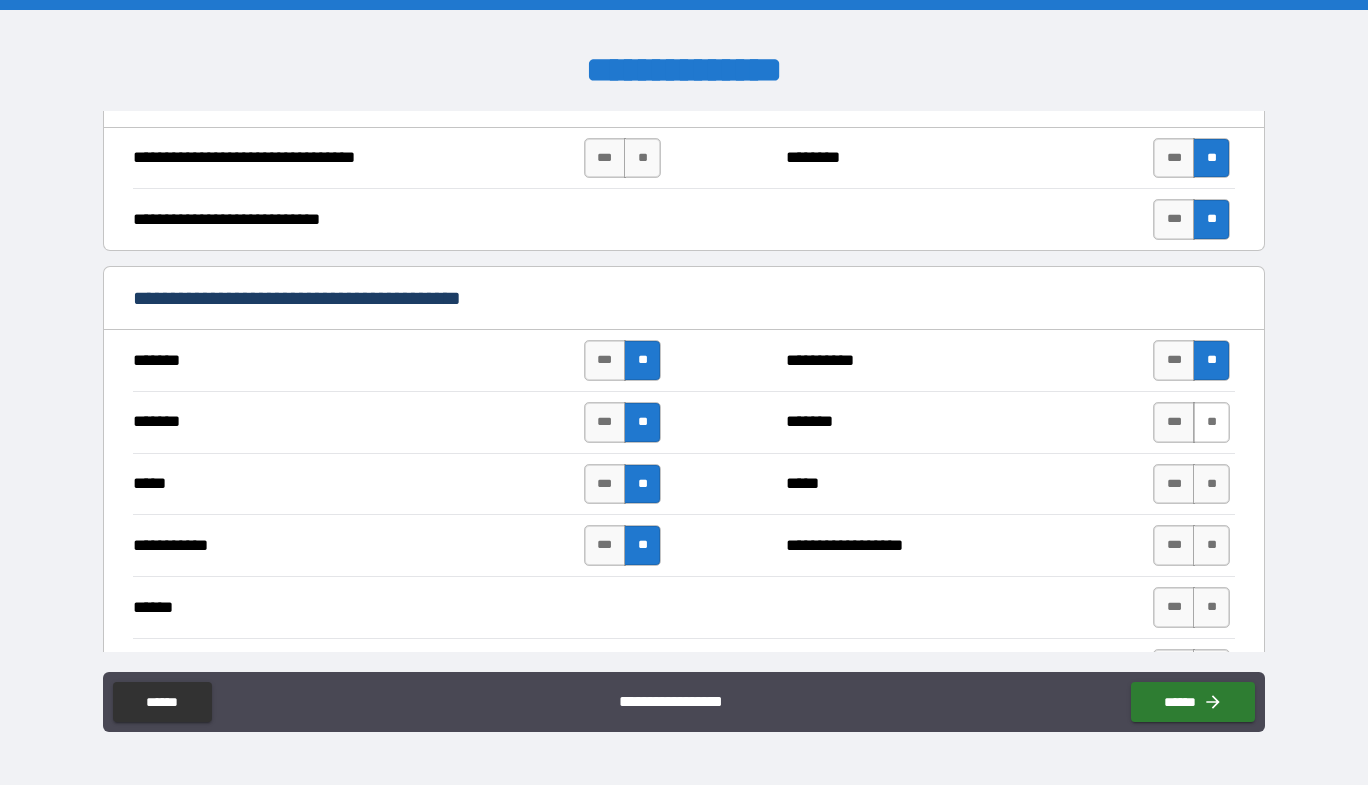 click on "**" at bounding box center [1211, 422] 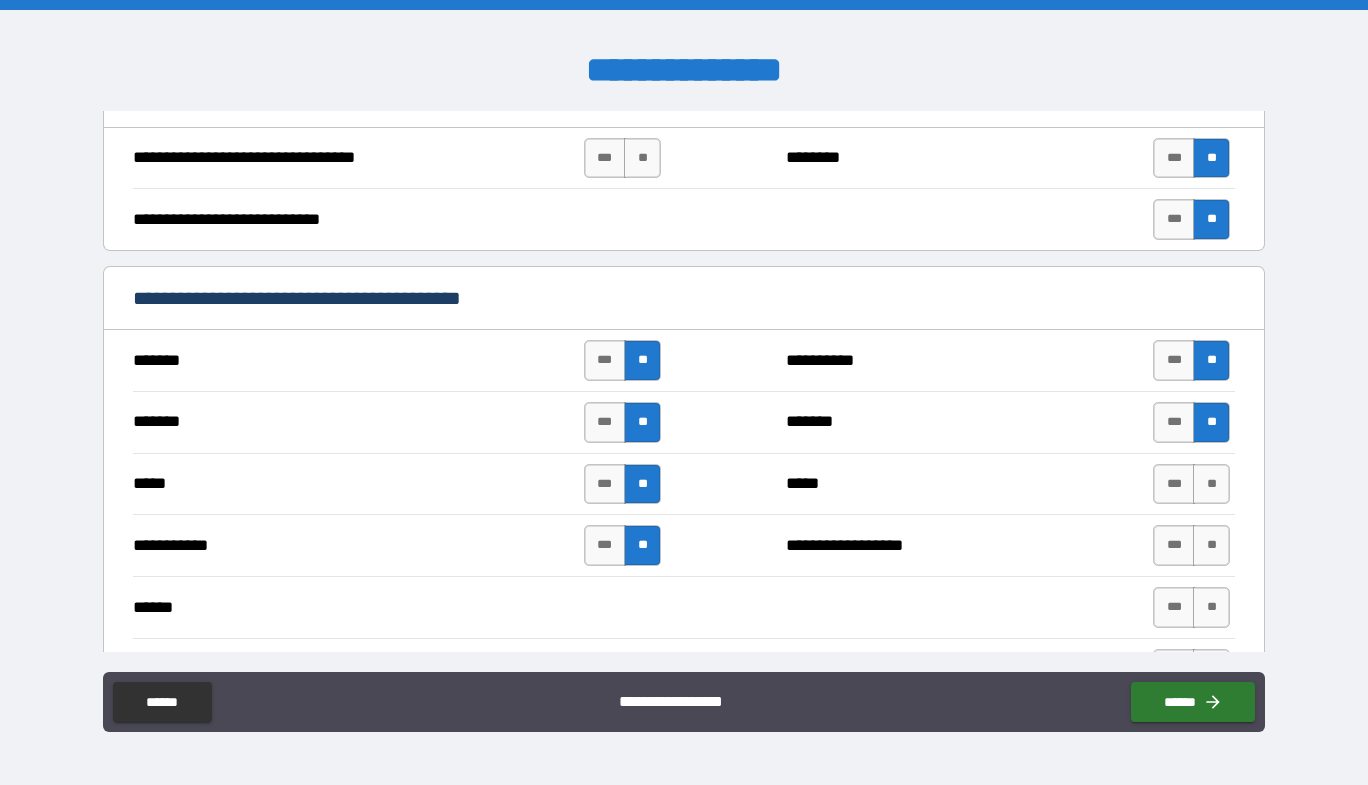 click on "**" at bounding box center (1211, 484) 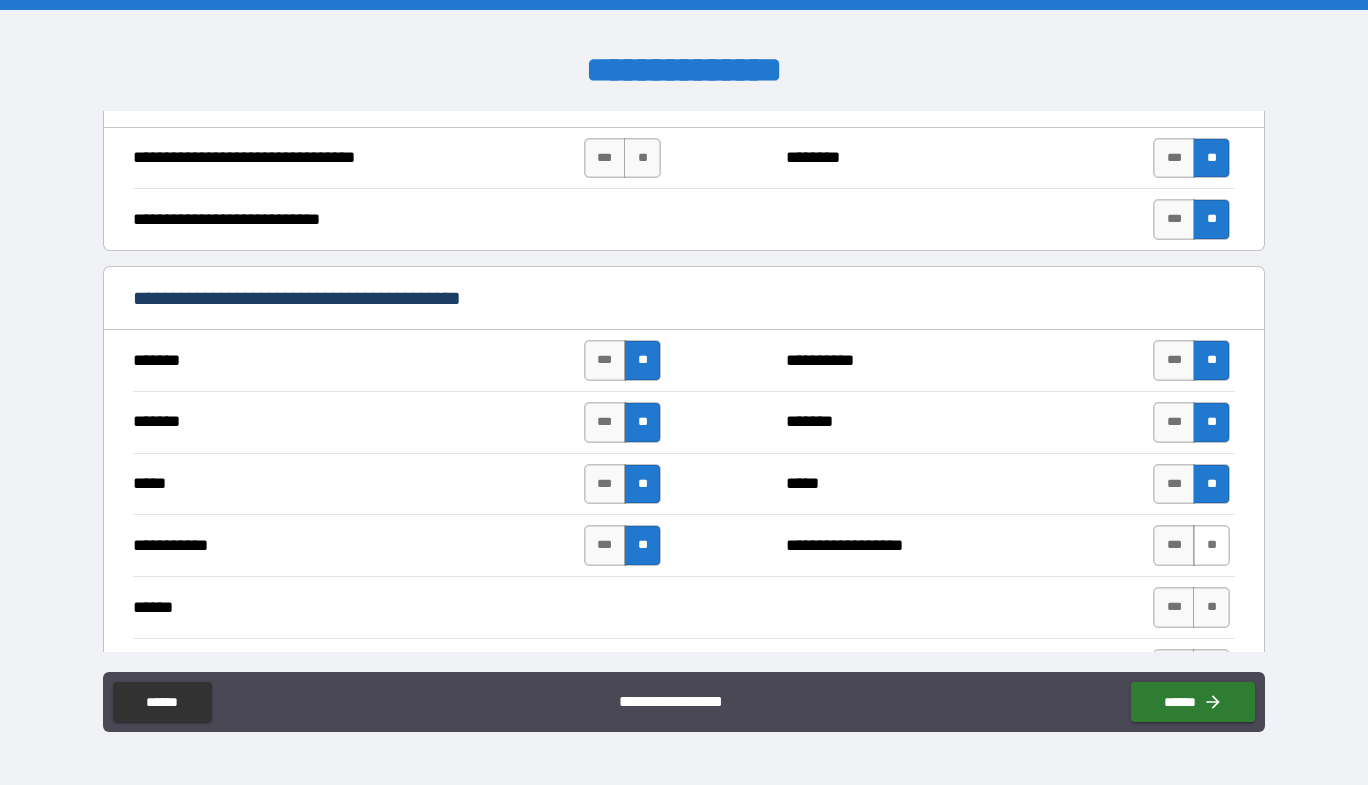 click on "**" at bounding box center (1211, 545) 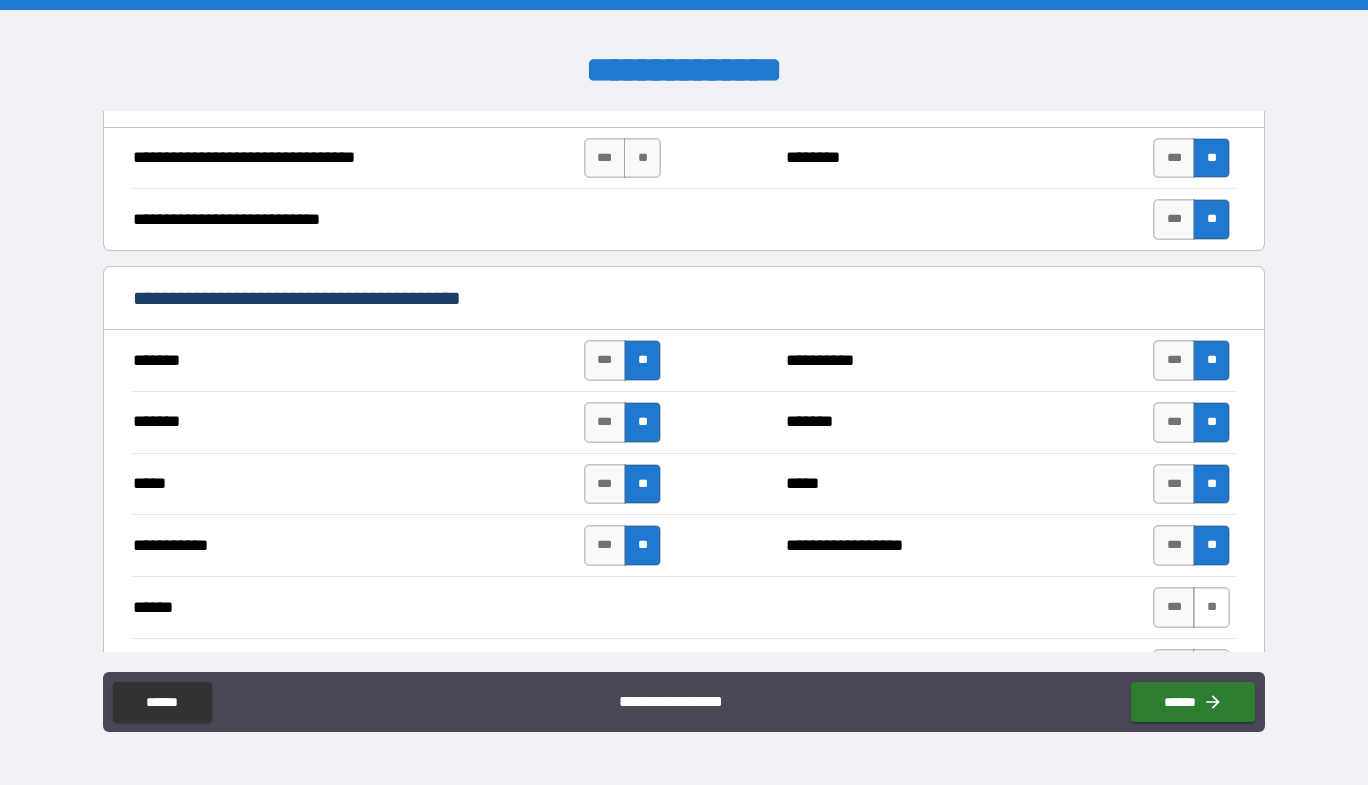 click on "**" at bounding box center [1211, 607] 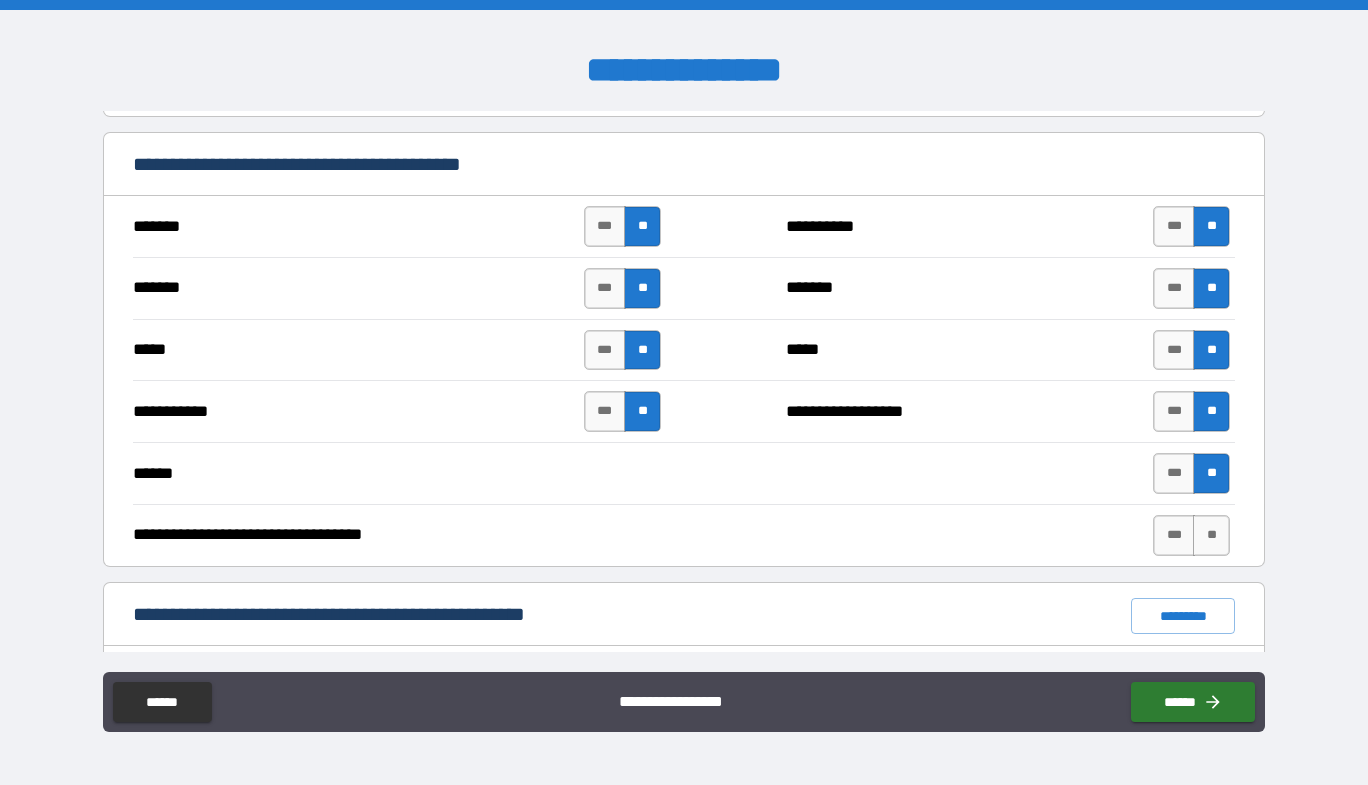 scroll, scrollTop: 1200, scrollLeft: 0, axis: vertical 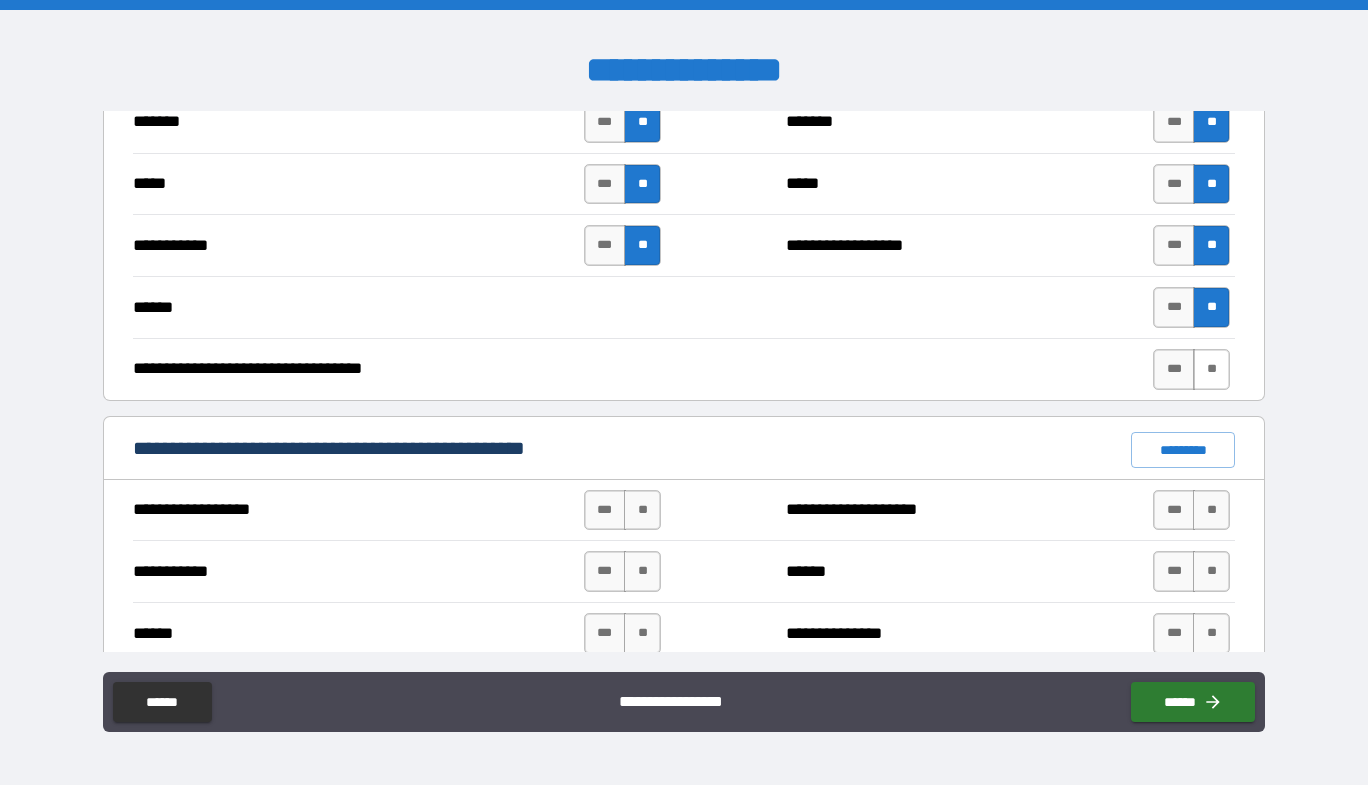 click on "**" at bounding box center (1211, 369) 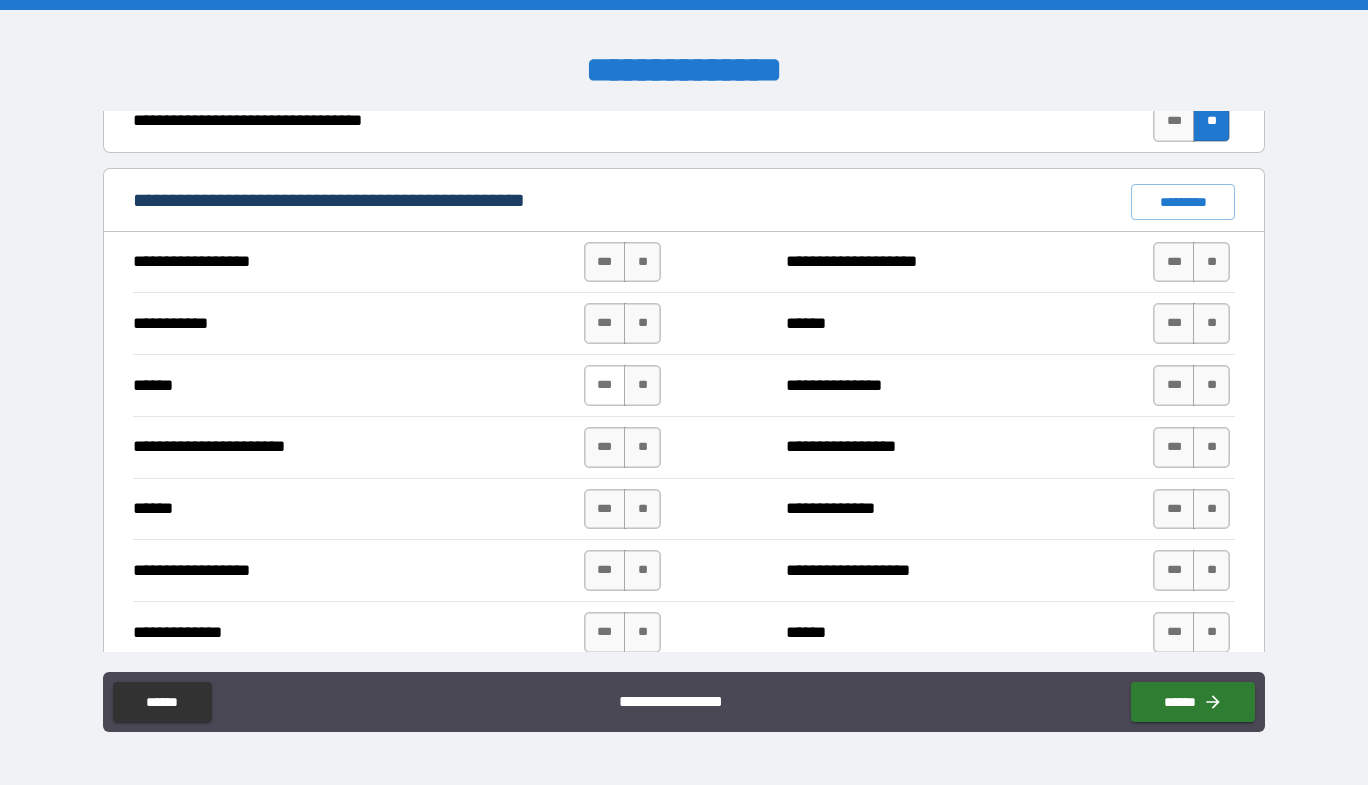 scroll, scrollTop: 1500, scrollLeft: 0, axis: vertical 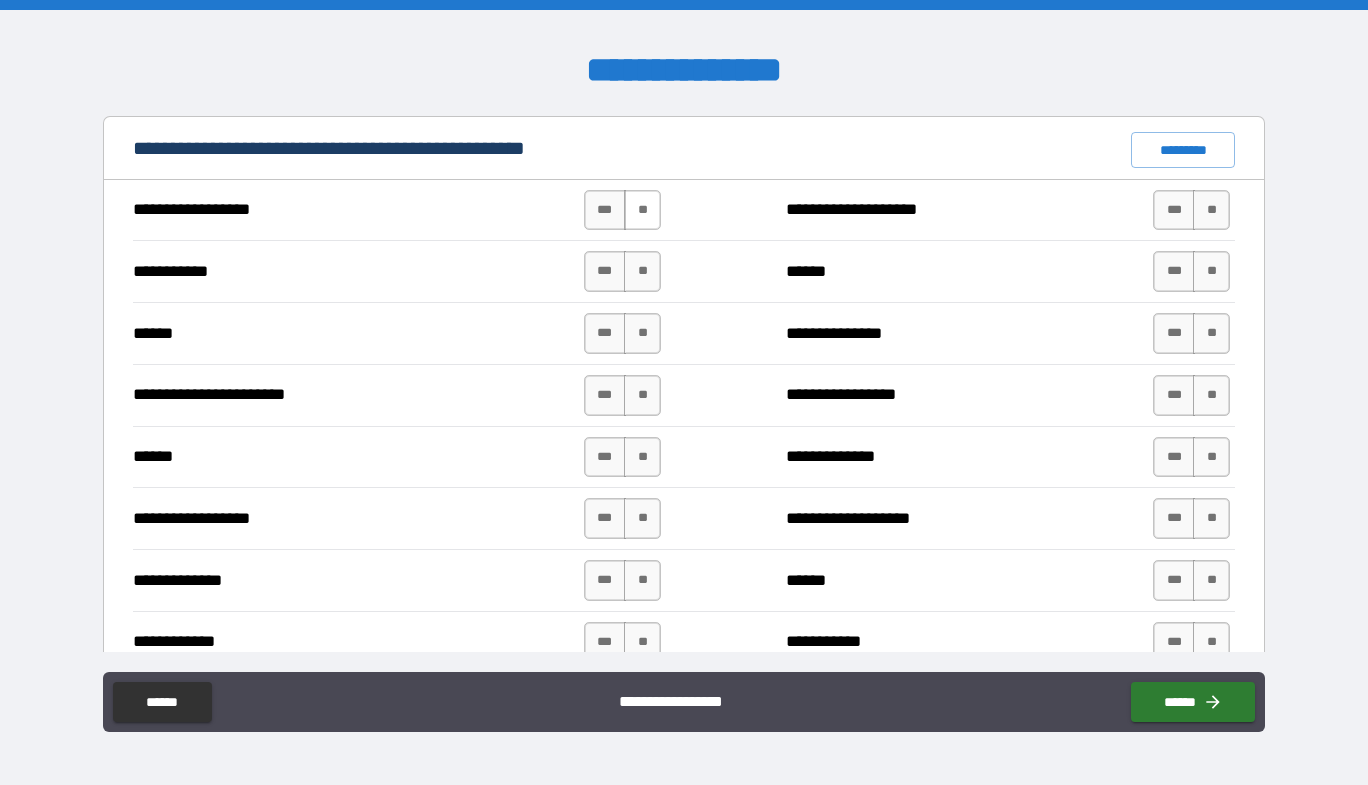 click on "**" at bounding box center (642, 210) 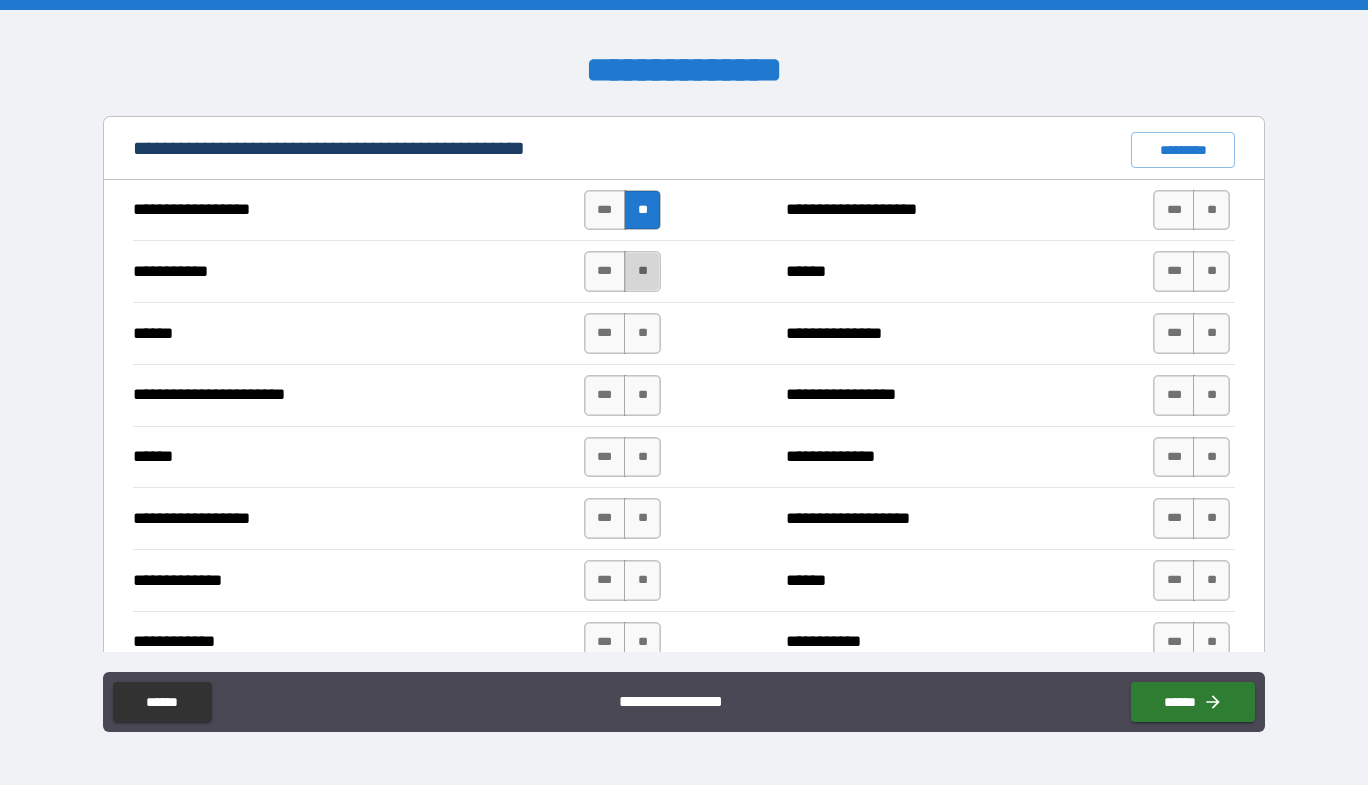 click on "**" at bounding box center (642, 271) 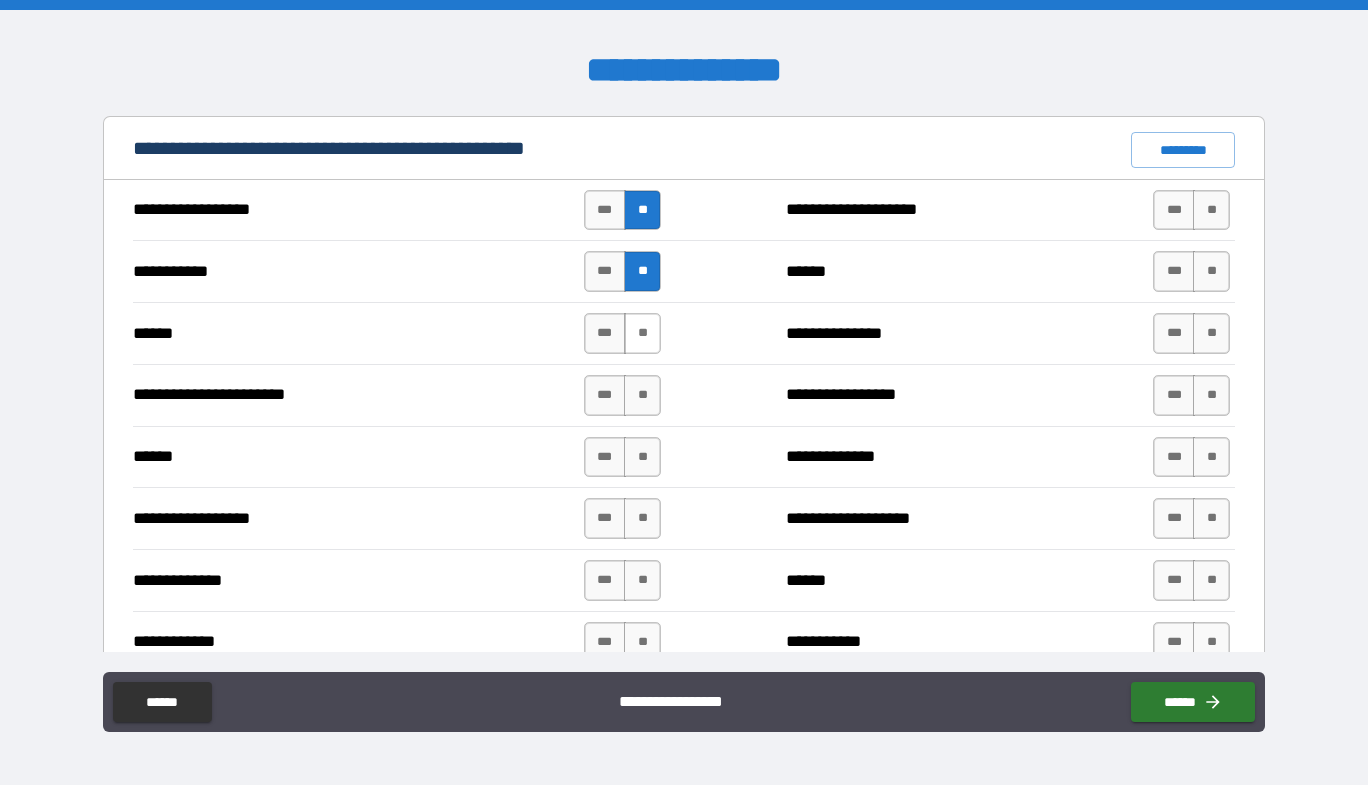 click on "**" at bounding box center [642, 333] 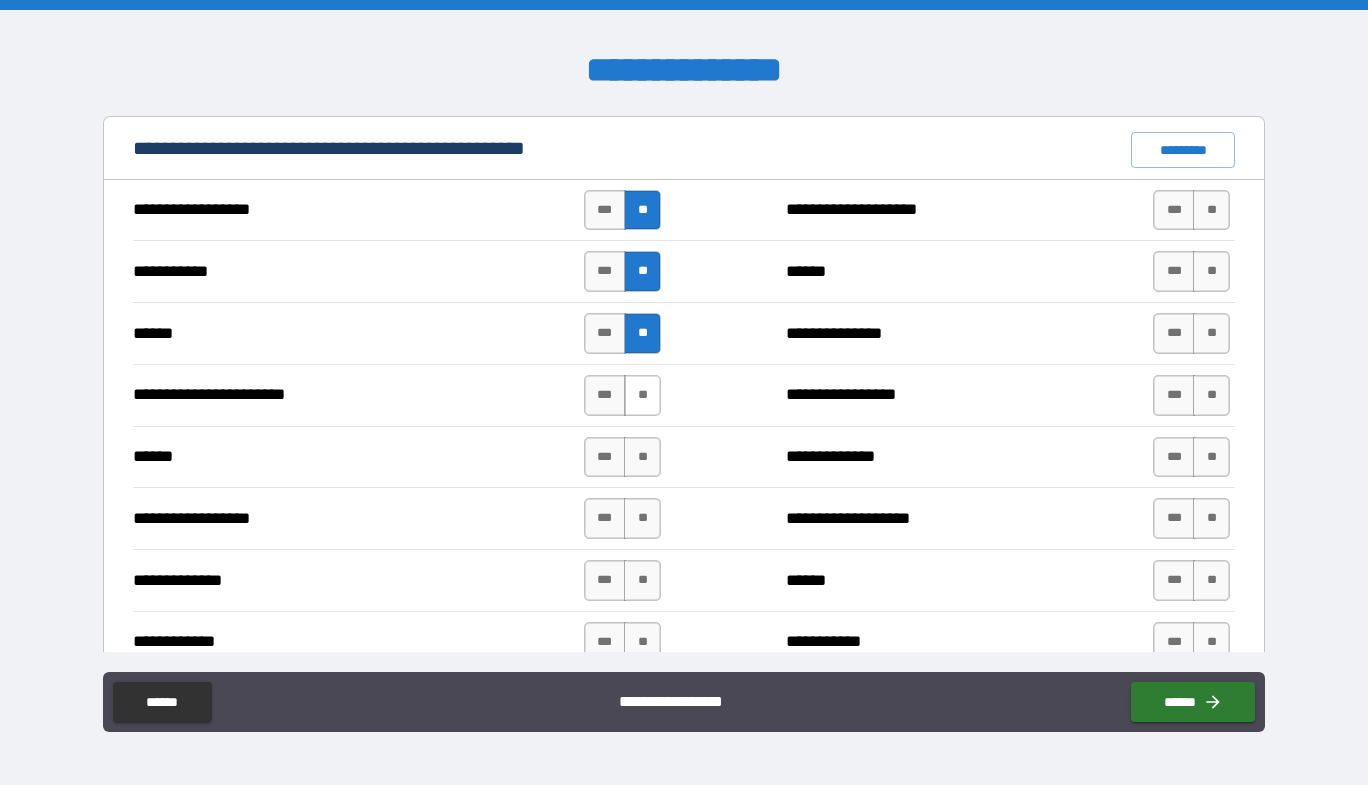 click on "**" at bounding box center (642, 395) 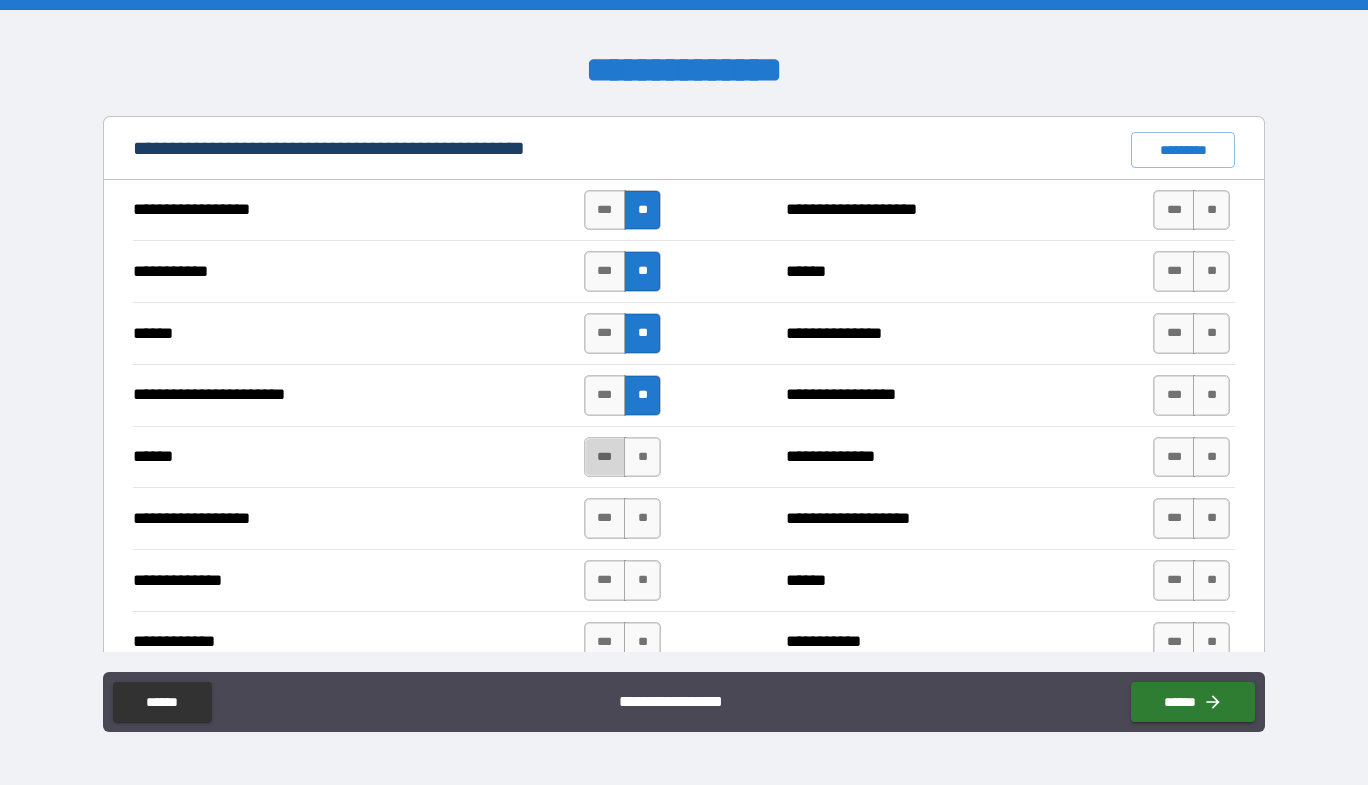 click on "***" at bounding box center (605, 457) 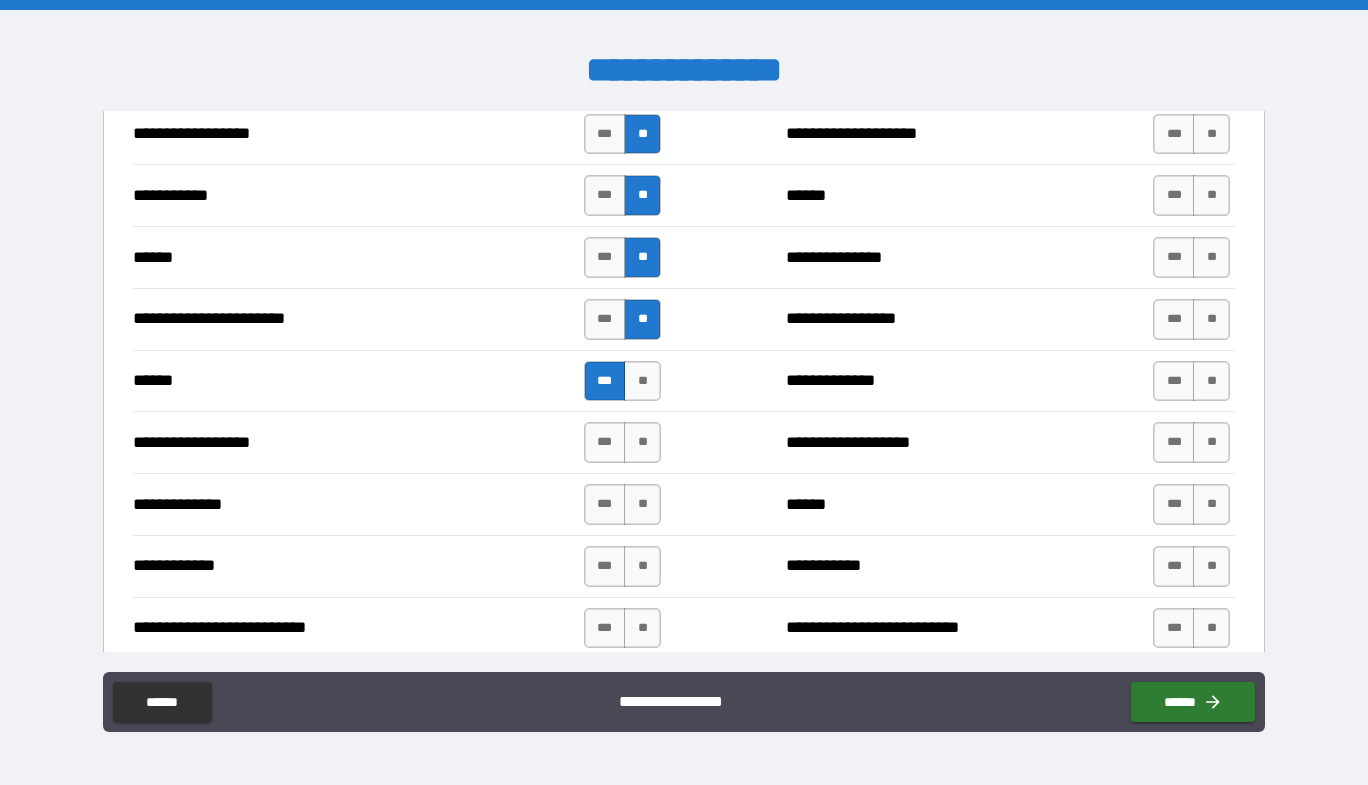 scroll, scrollTop: 1600, scrollLeft: 0, axis: vertical 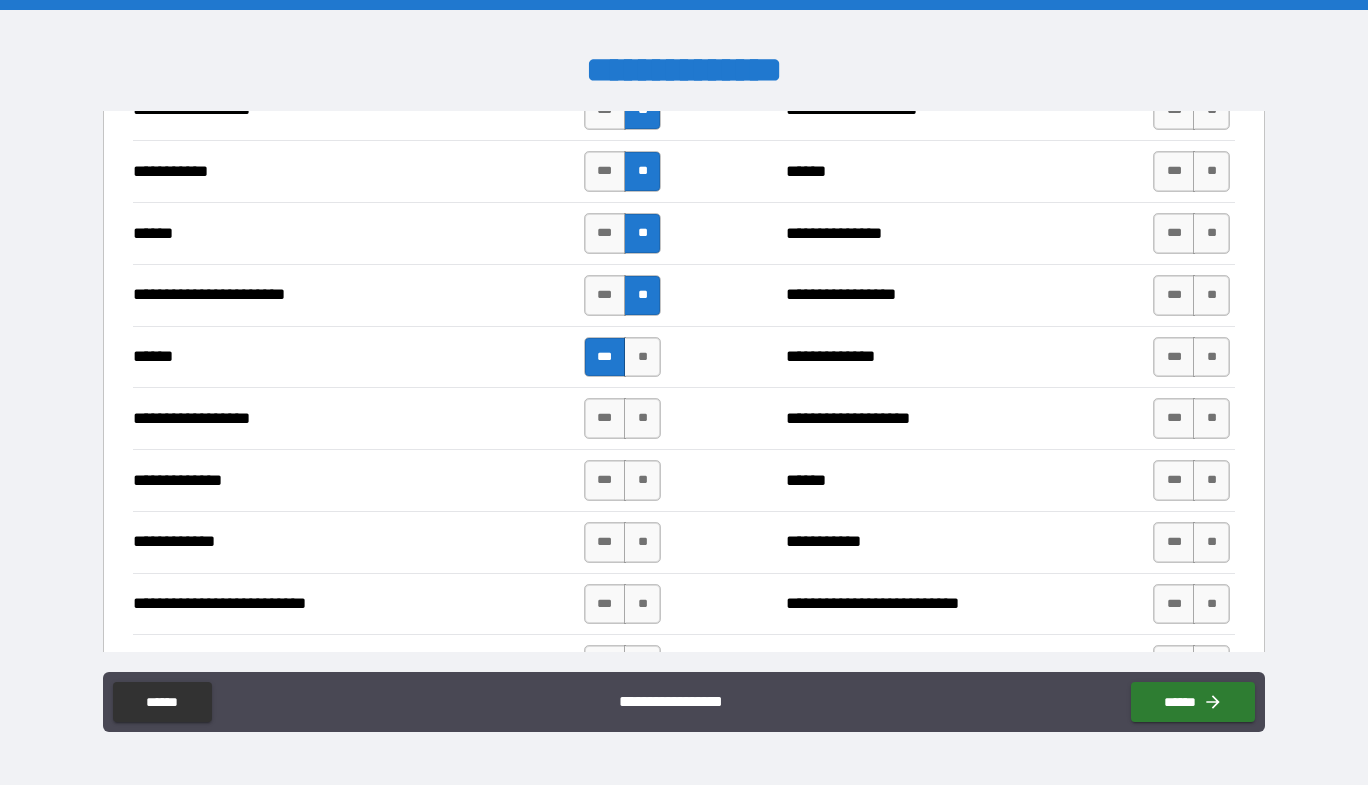 click on "**" at bounding box center [642, 418] 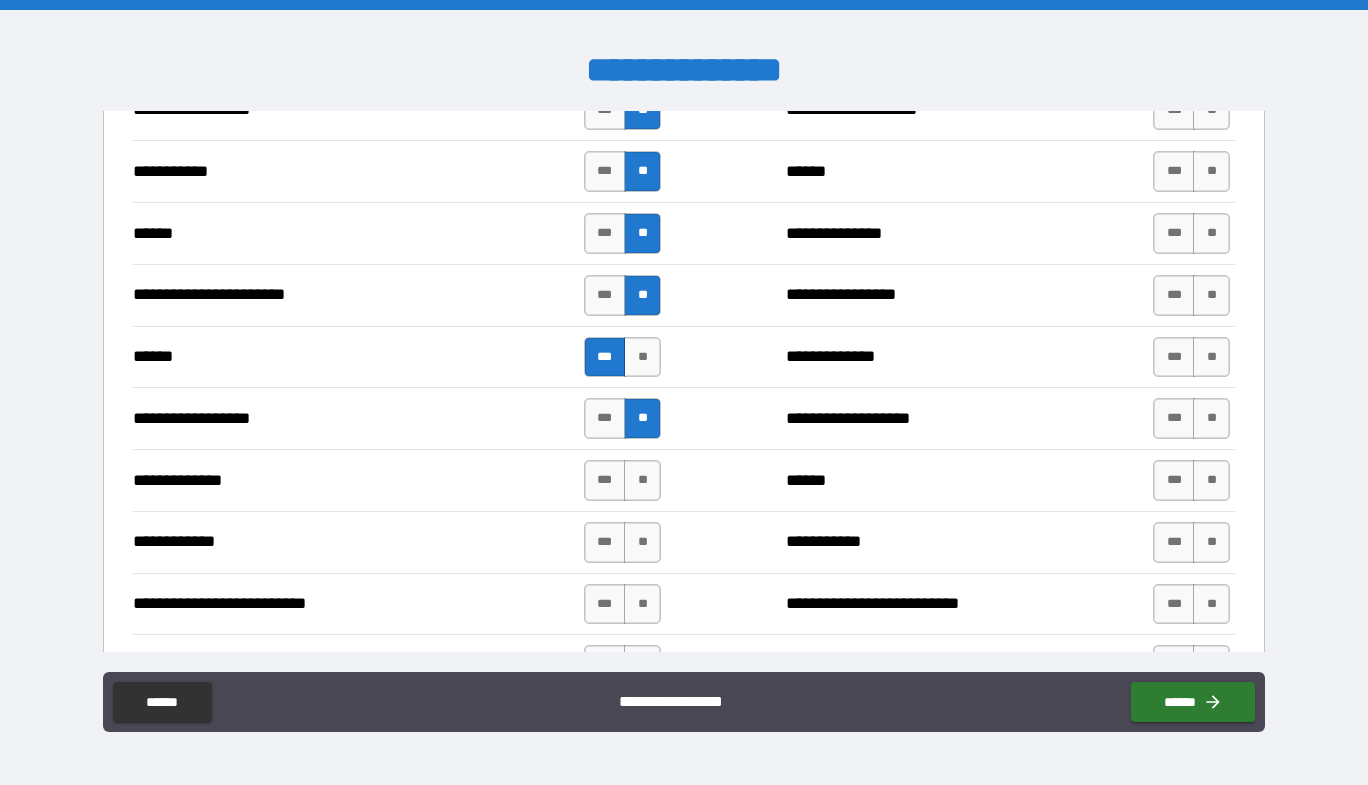 click on "**********" at bounding box center [684, 480] 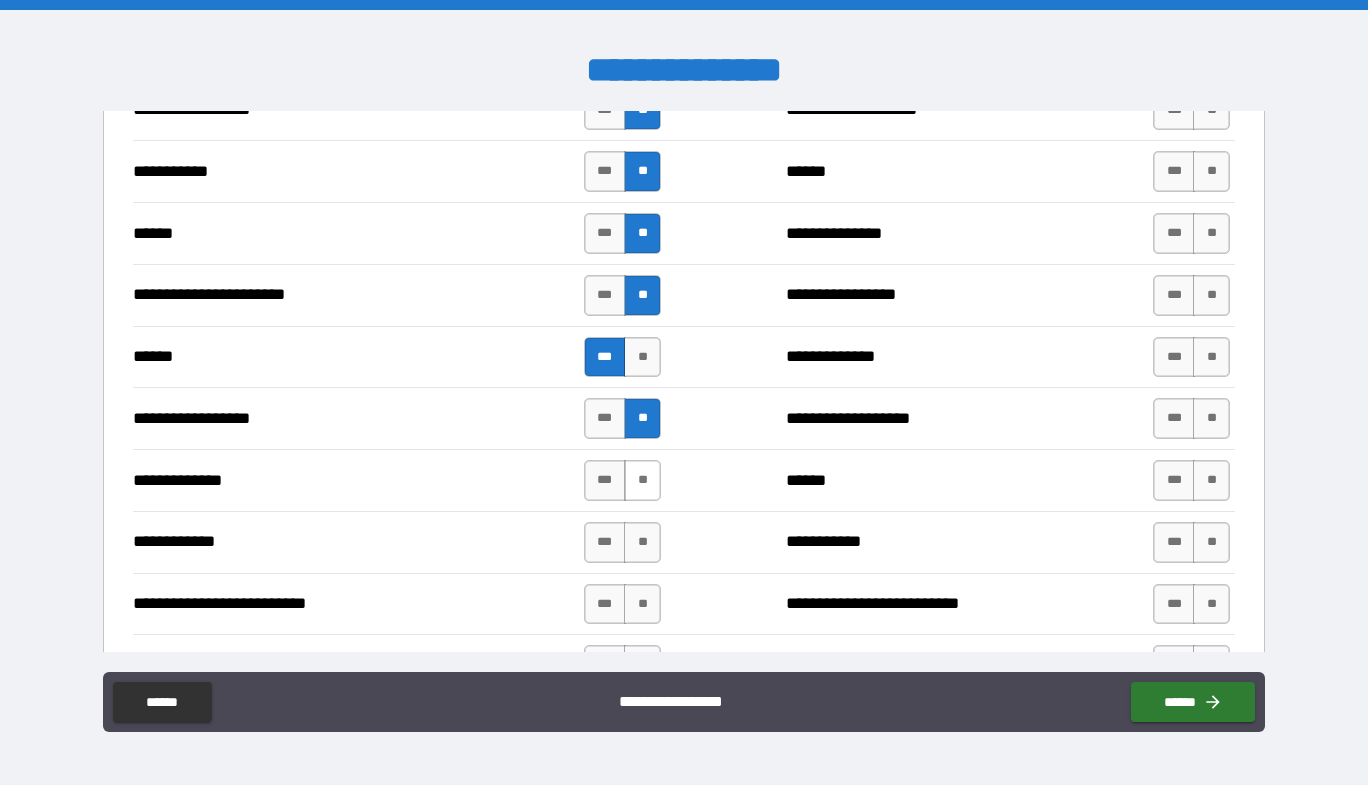 click on "**" at bounding box center (642, 480) 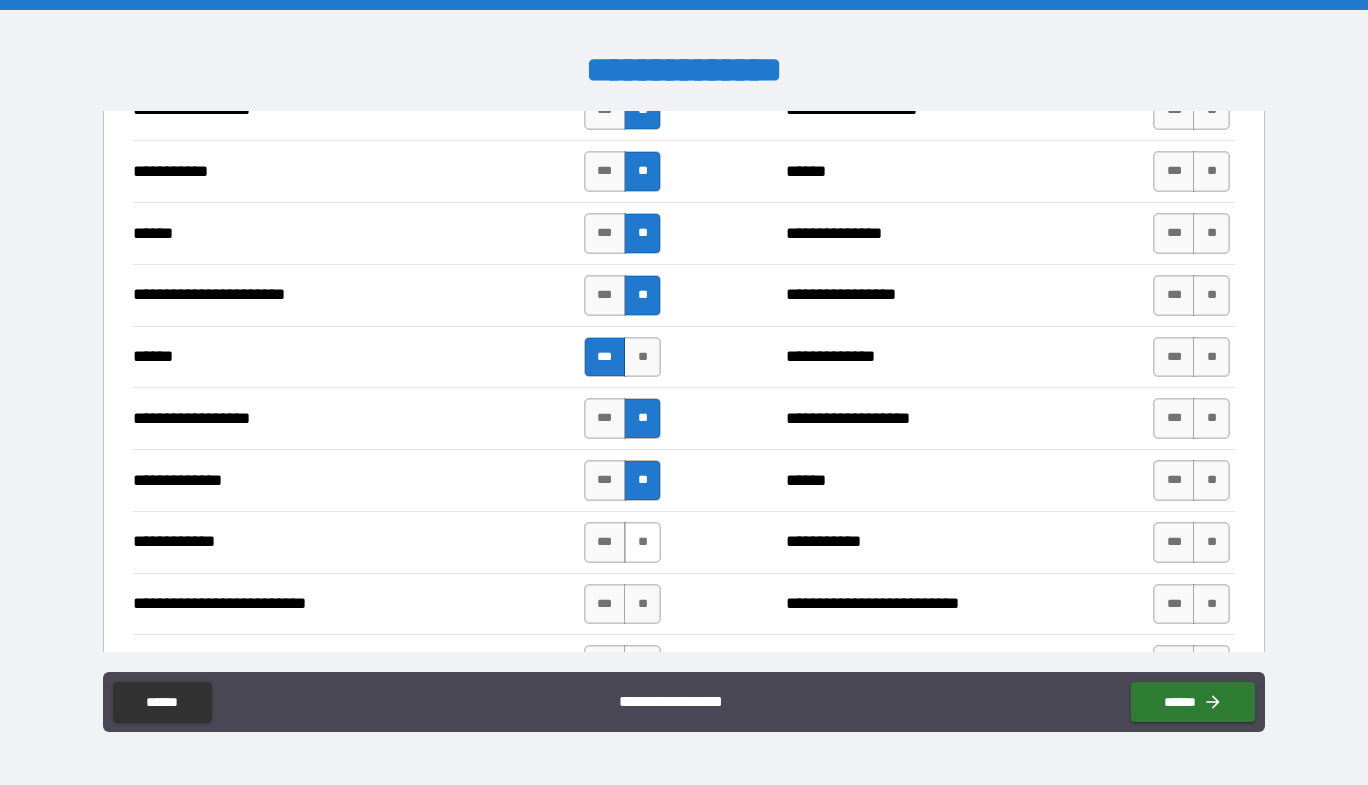 click on "**" at bounding box center (642, 542) 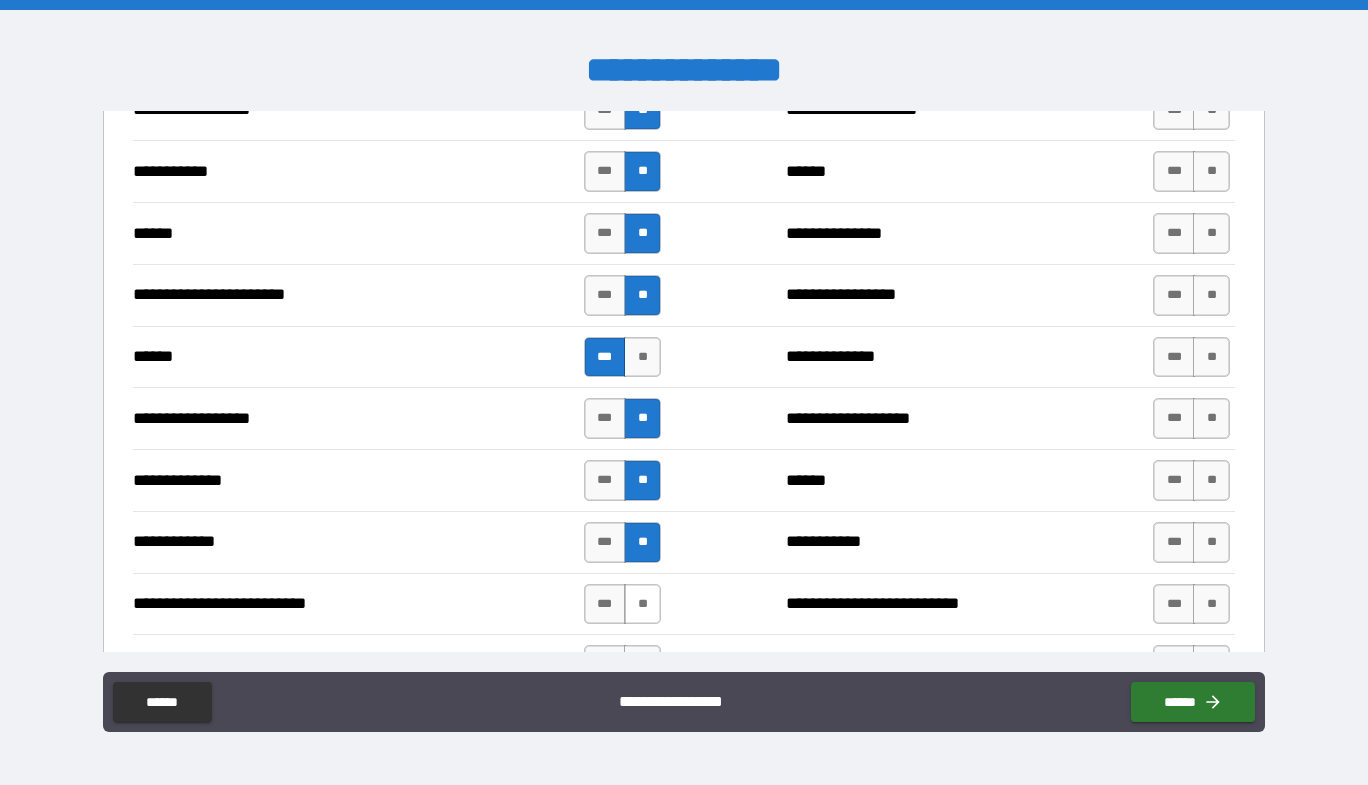 click on "**" at bounding box center (642, 604) 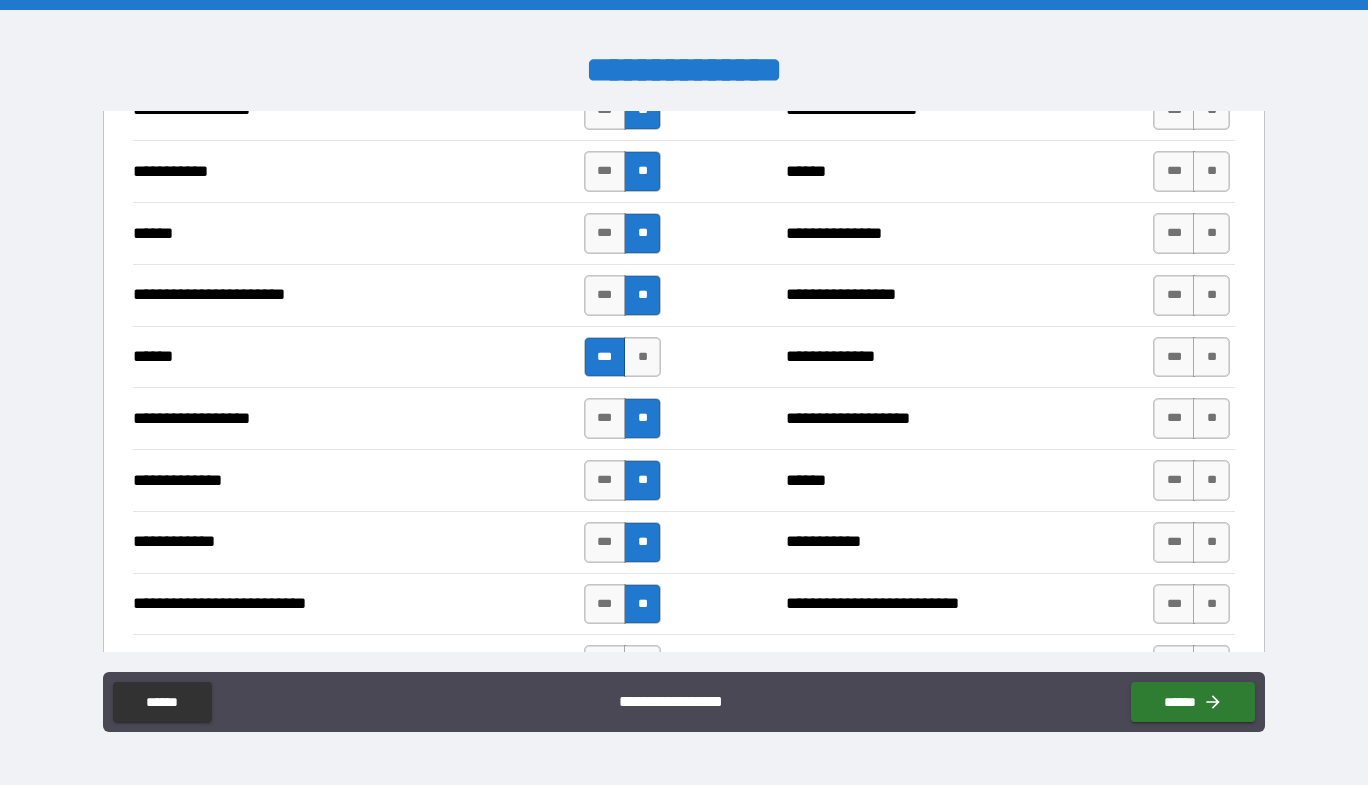 scroll, scrollTop: 1800, scrollLeft: 0, axis: vertical 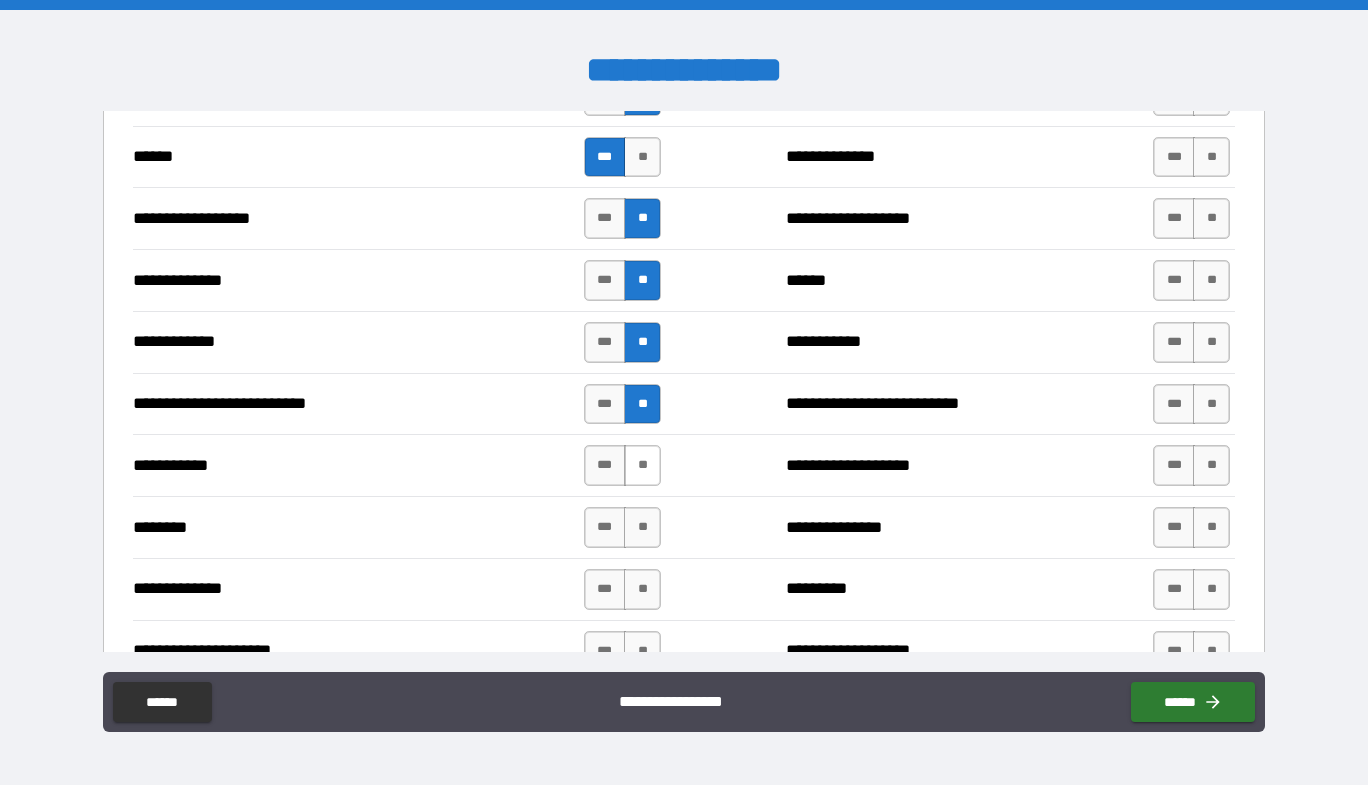 click on "**" at bounding box center (642, 465) 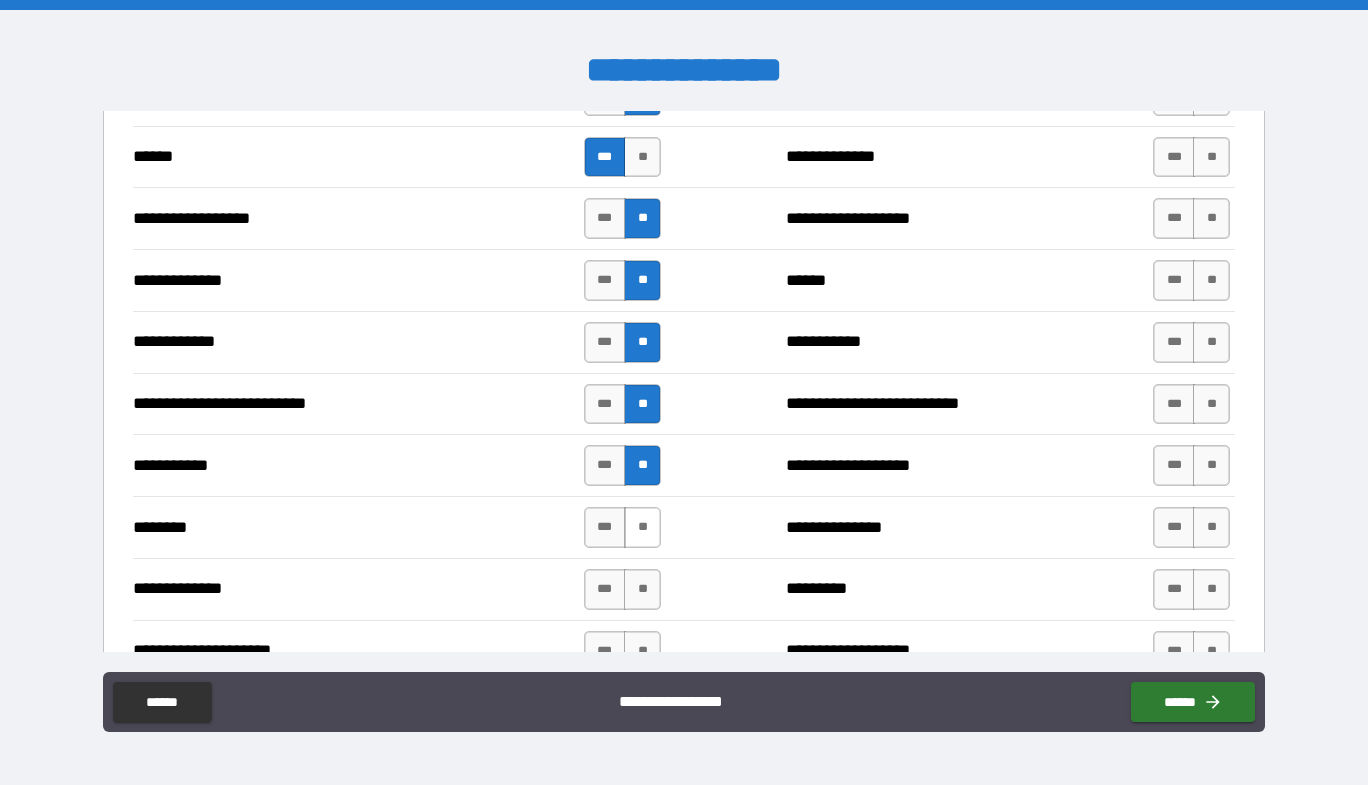 click on "**" at bounding box center (642, 527) 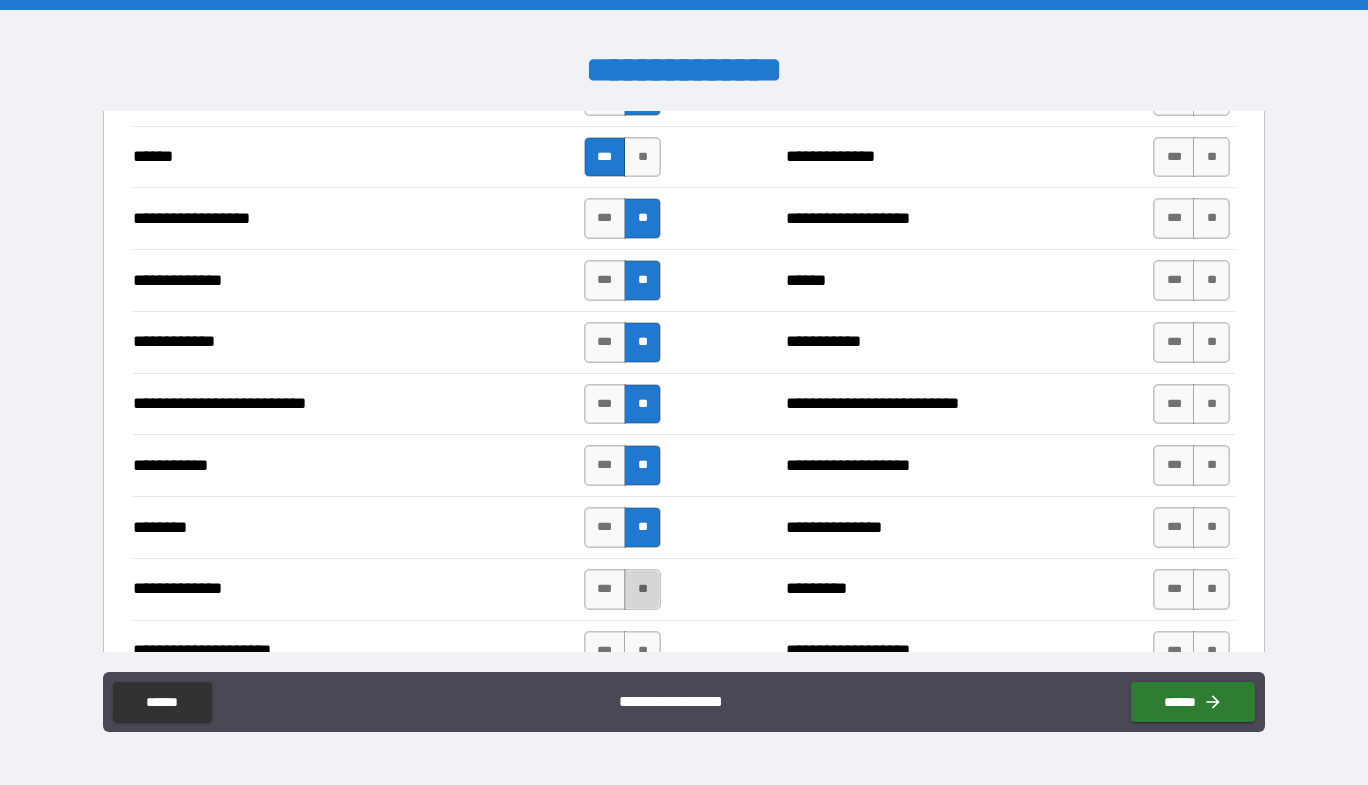 click on "**" at bounding box center (642, 589) 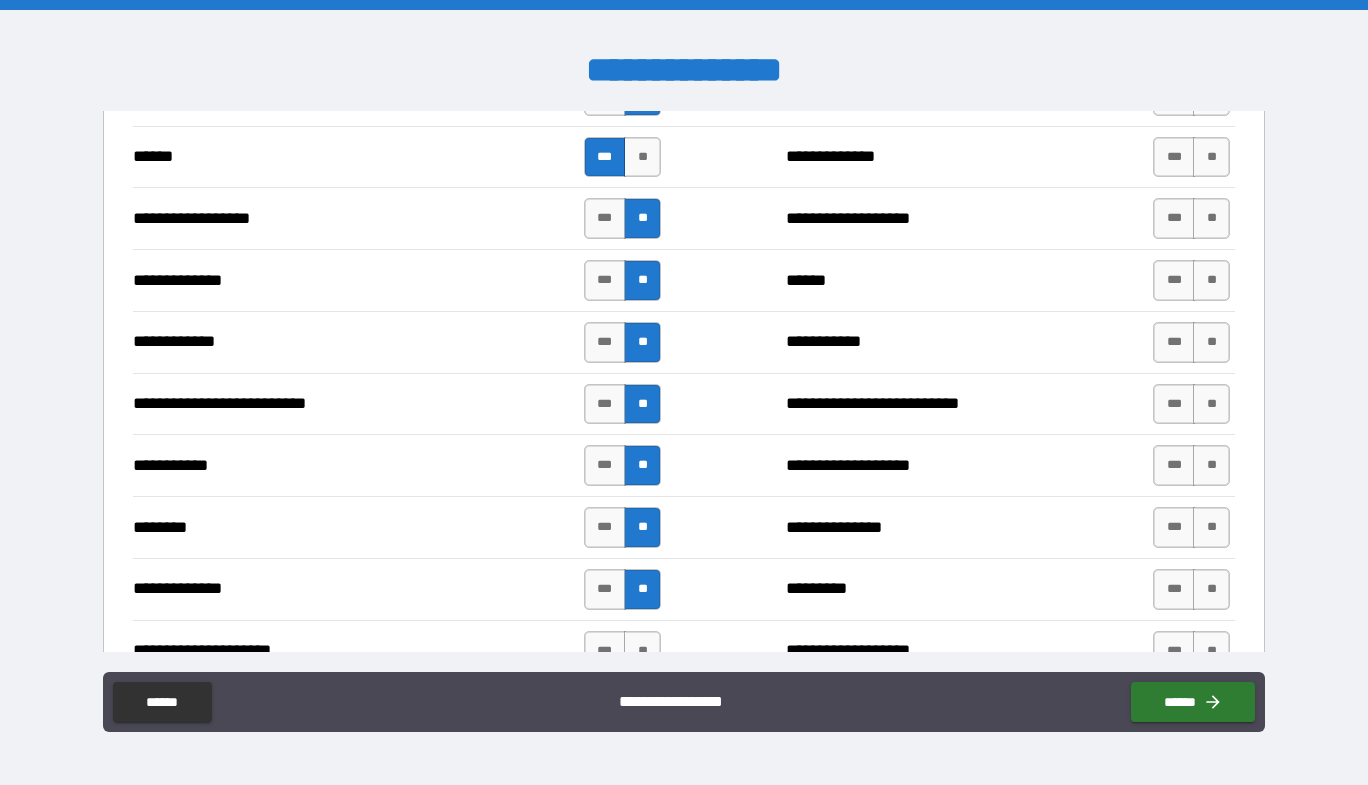 scroll, scrollTop: 2000, scrollLeft: 0, axis: vertical 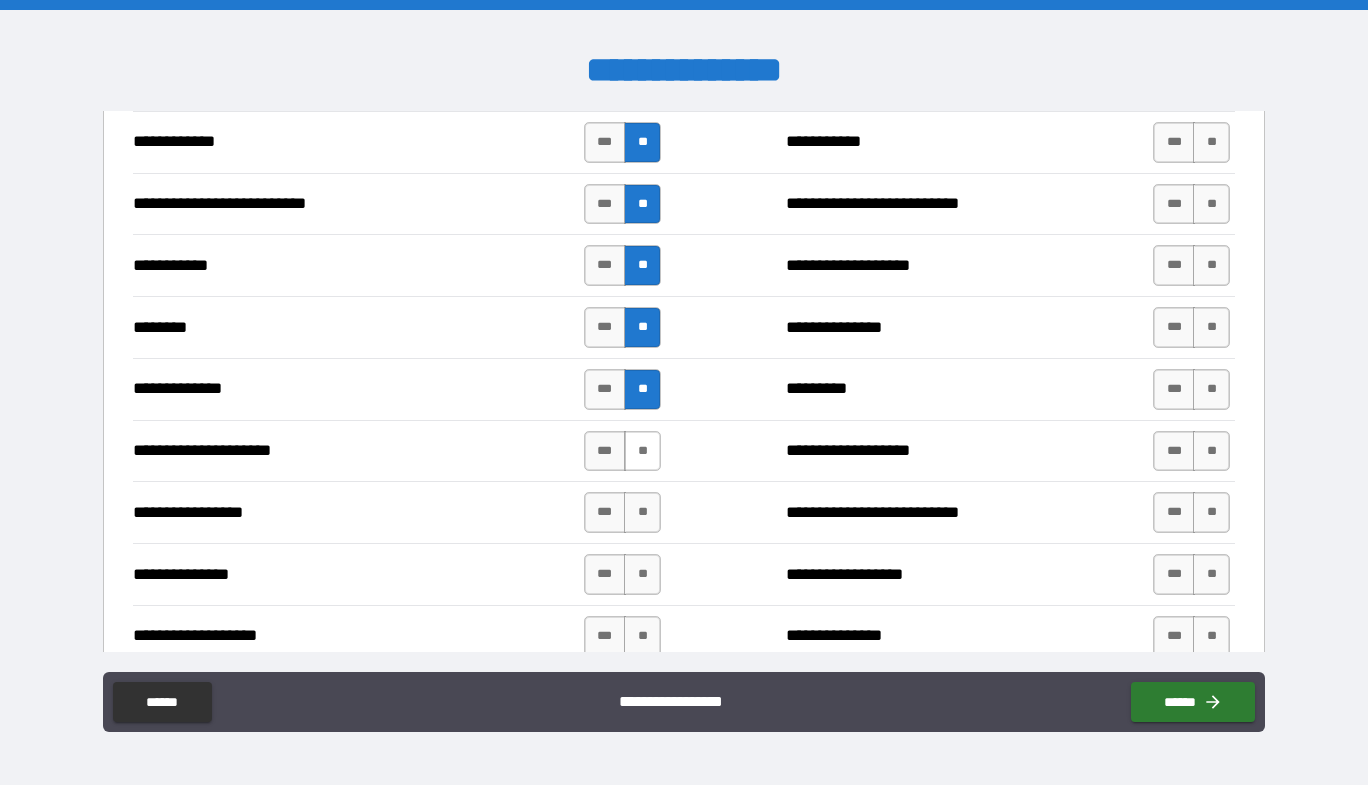 click on "**" at bounding box center [642, 451] 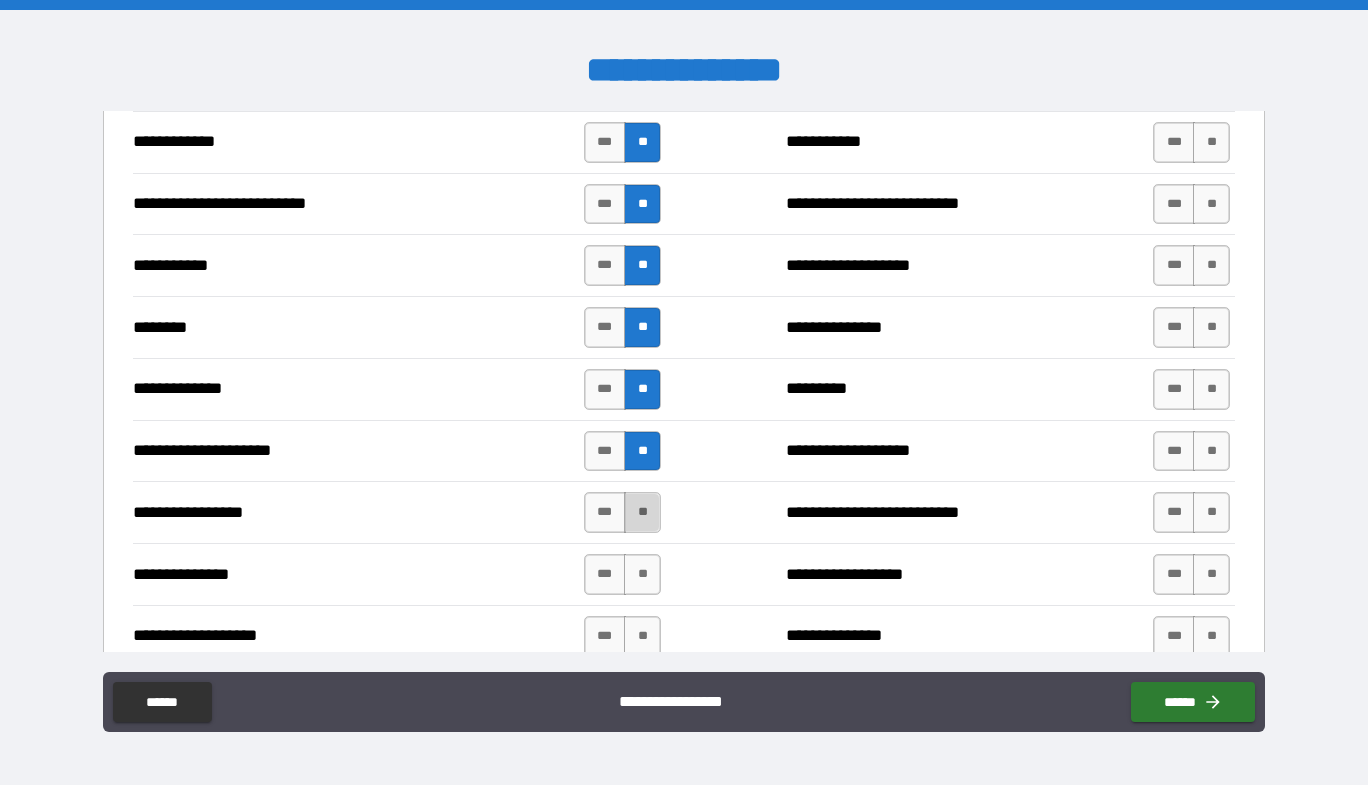 click on "**" at bounding box center (642, 512) 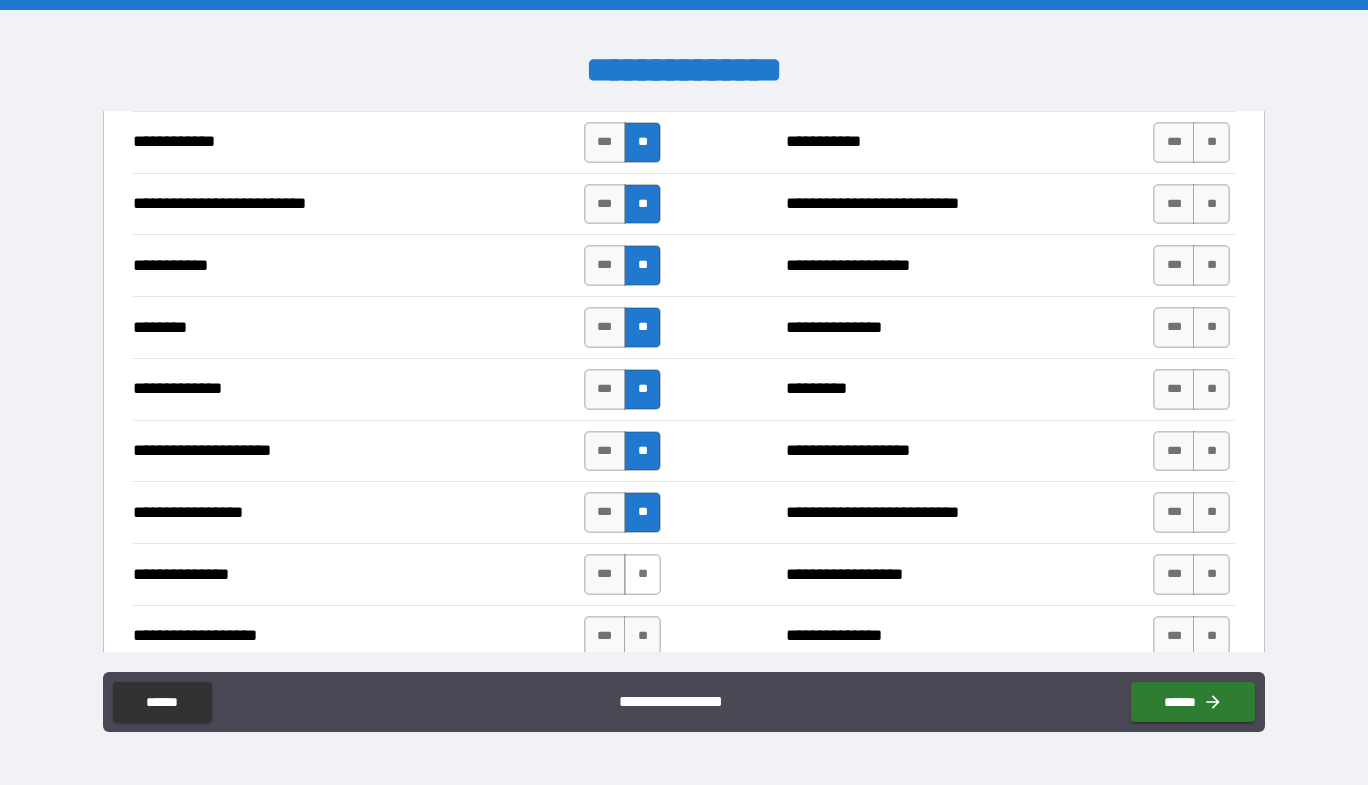 click on "**" at bounding box center [642, 574] 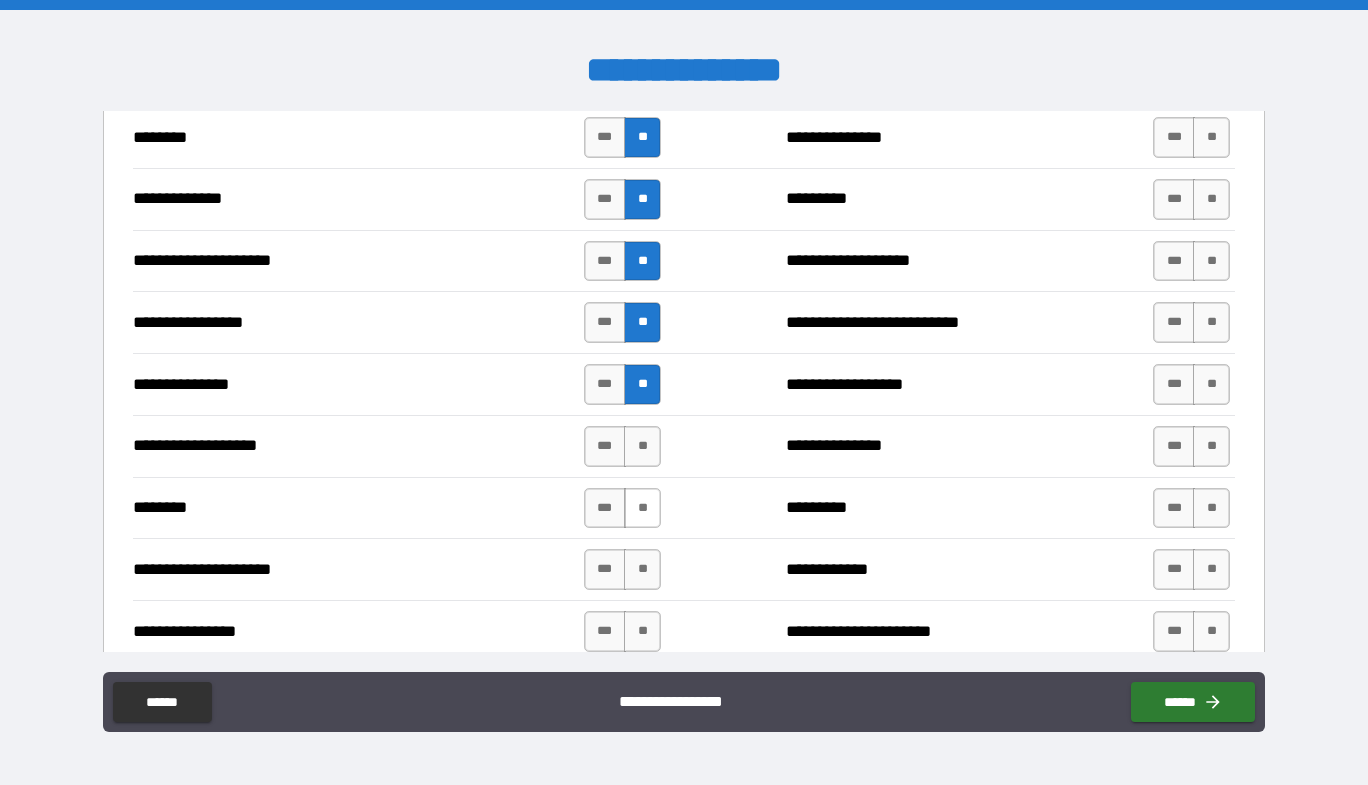 scroll, scrollTop: 2200, scrollLeft: 0, axis: vertical 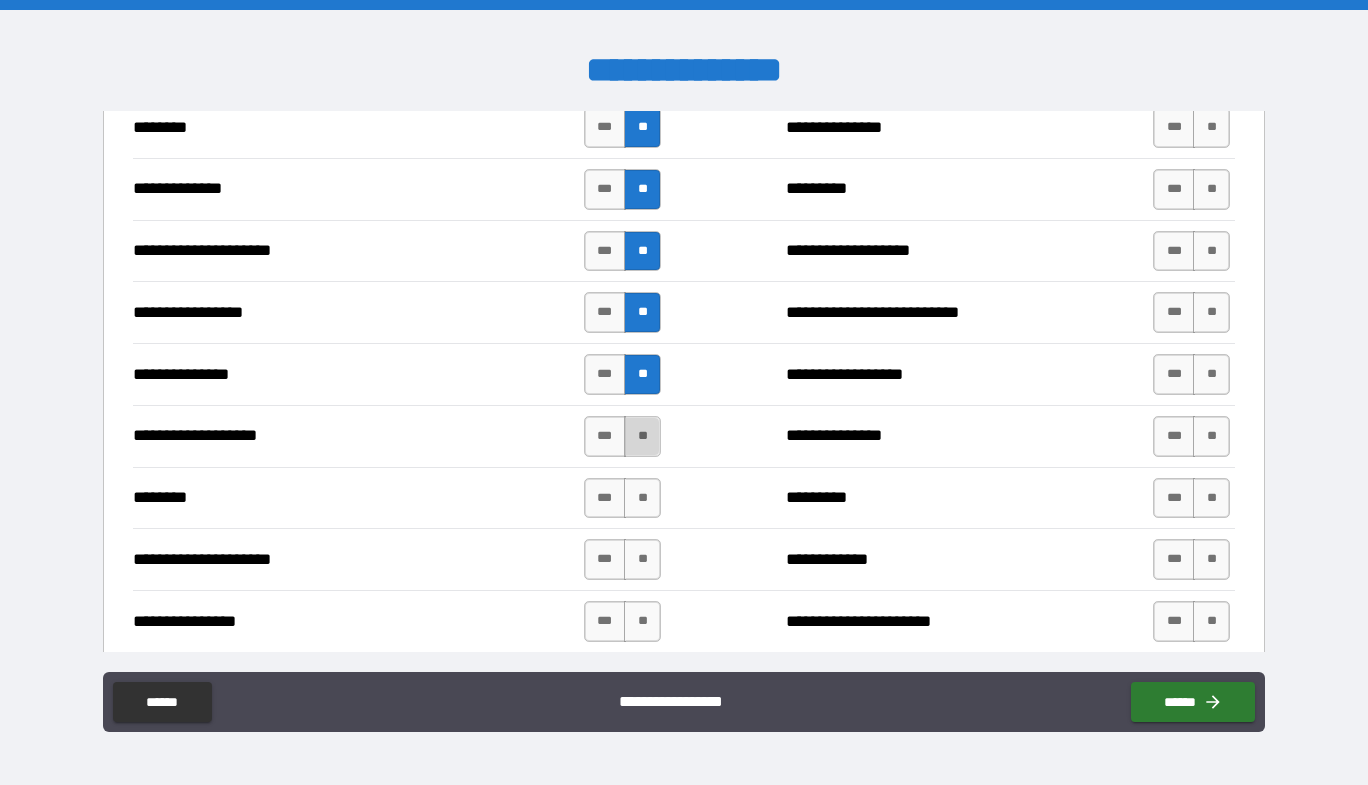 click on "**" at bounding box center (642, 436) 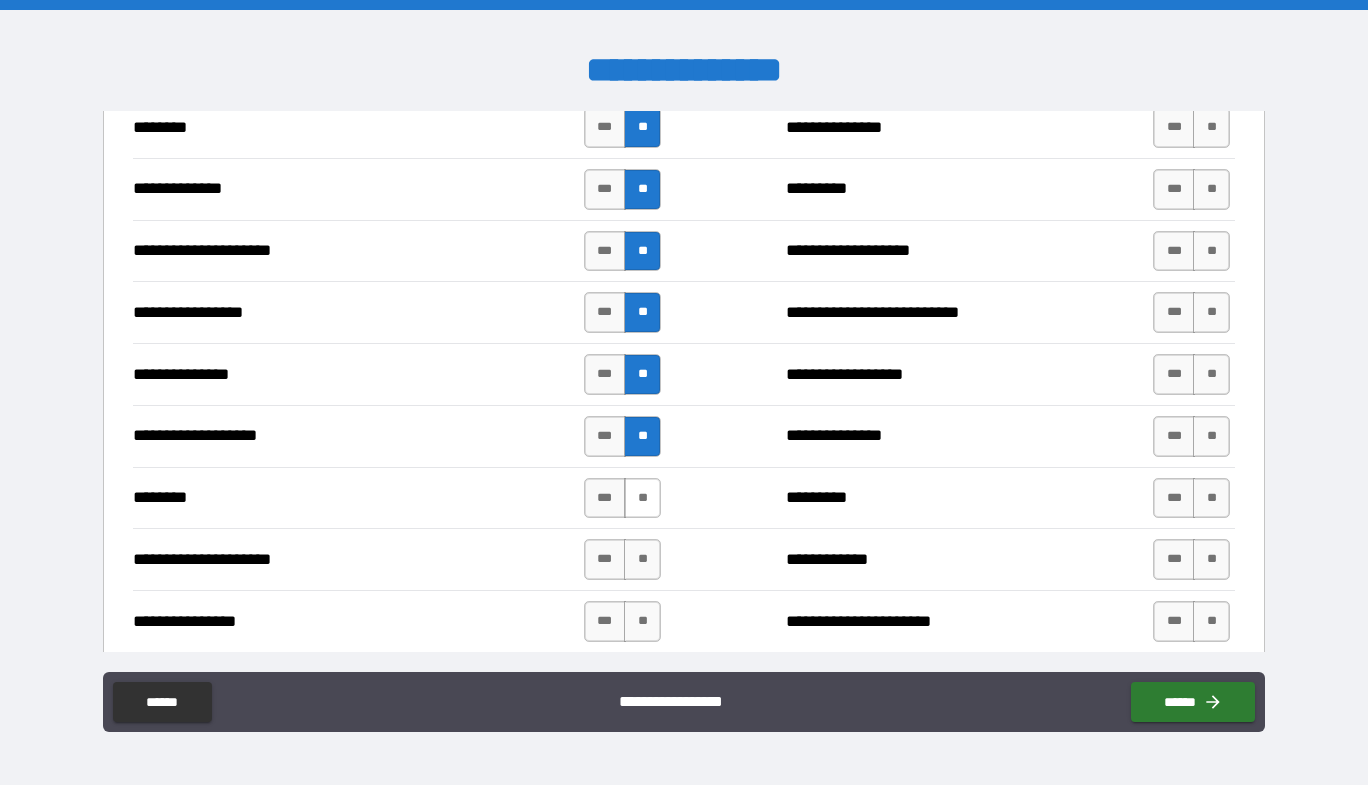 click on "**" at bounding box center [642, 498] 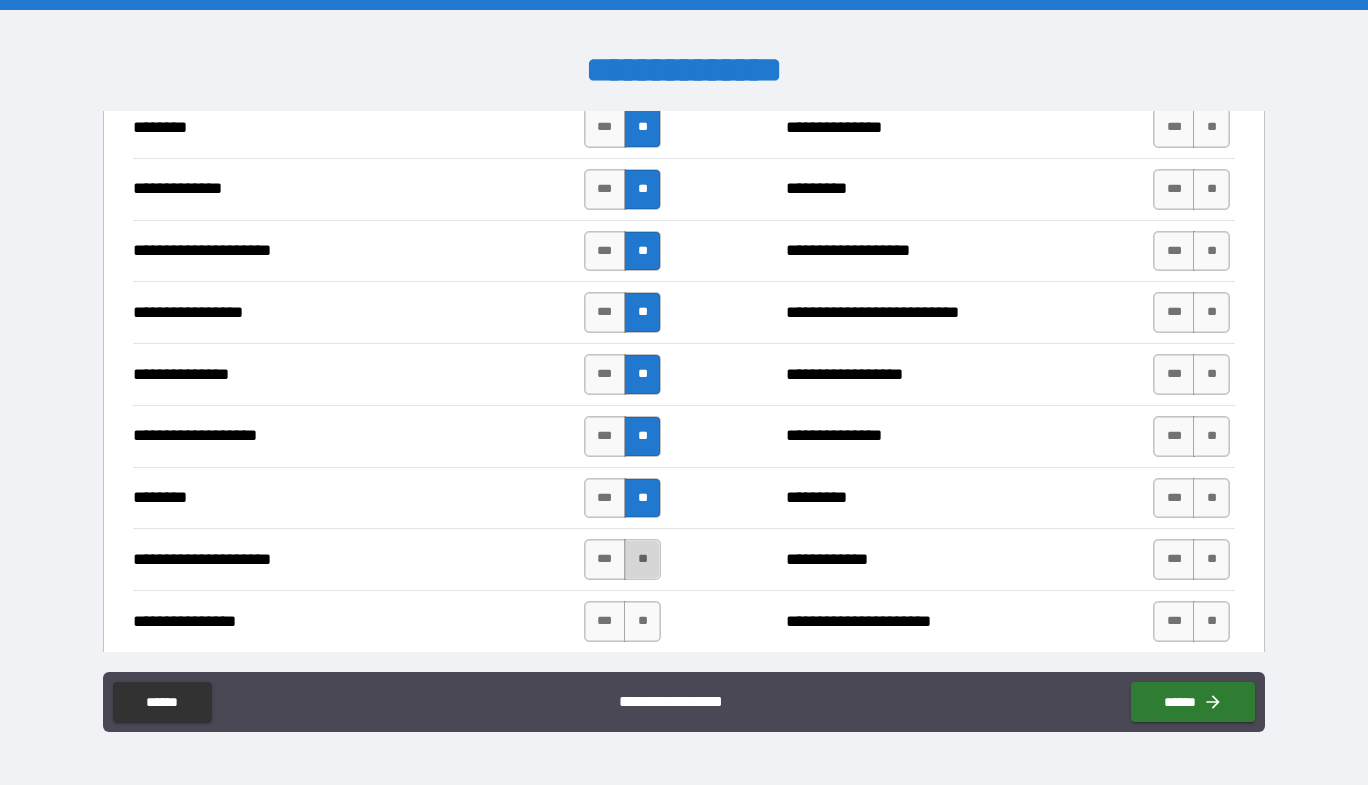 click on "**" at bounding box center [642, 559] 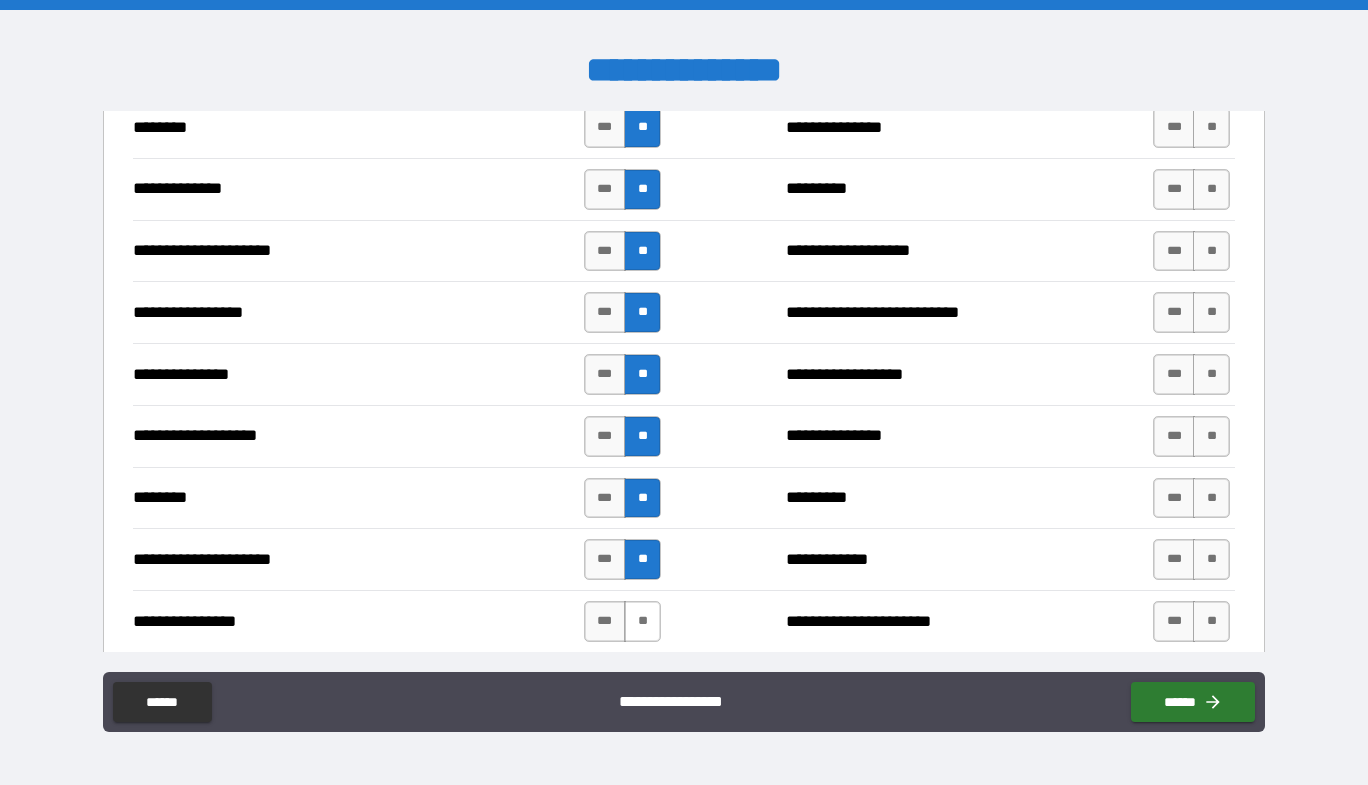 click on "**" at bounding box center [642, 621] 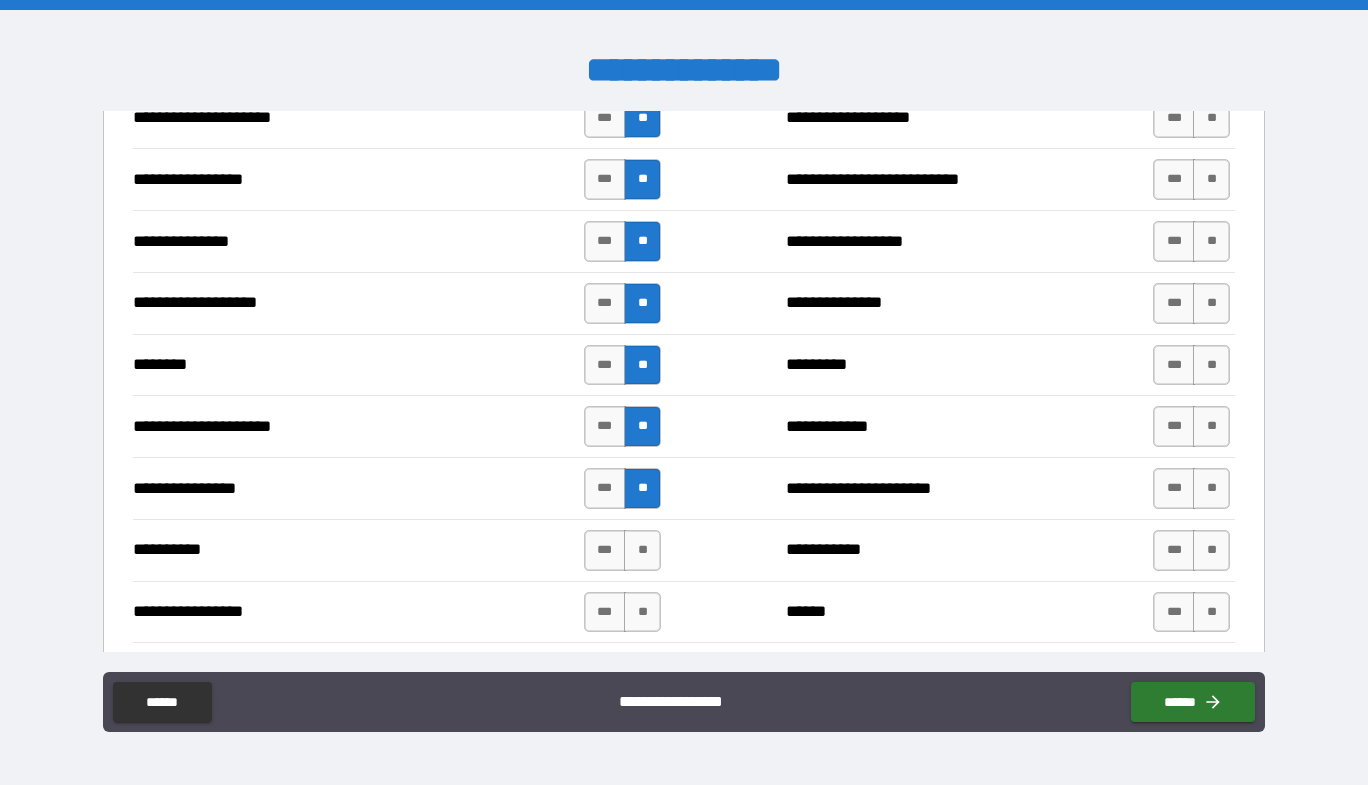 scroll, scrollTop: 2400, scrollLeft: 0, axis: vertical 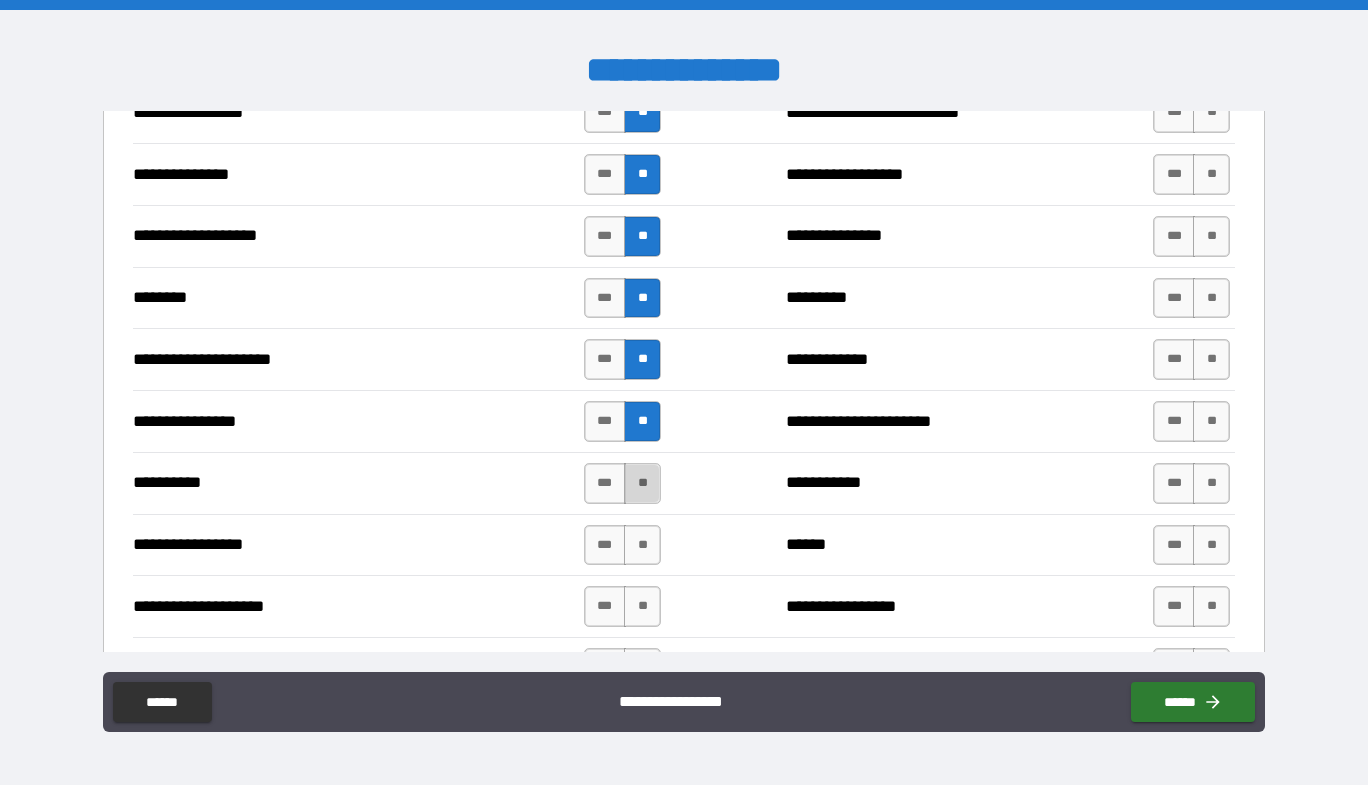 click on "**" at bounding box center (642, 483) 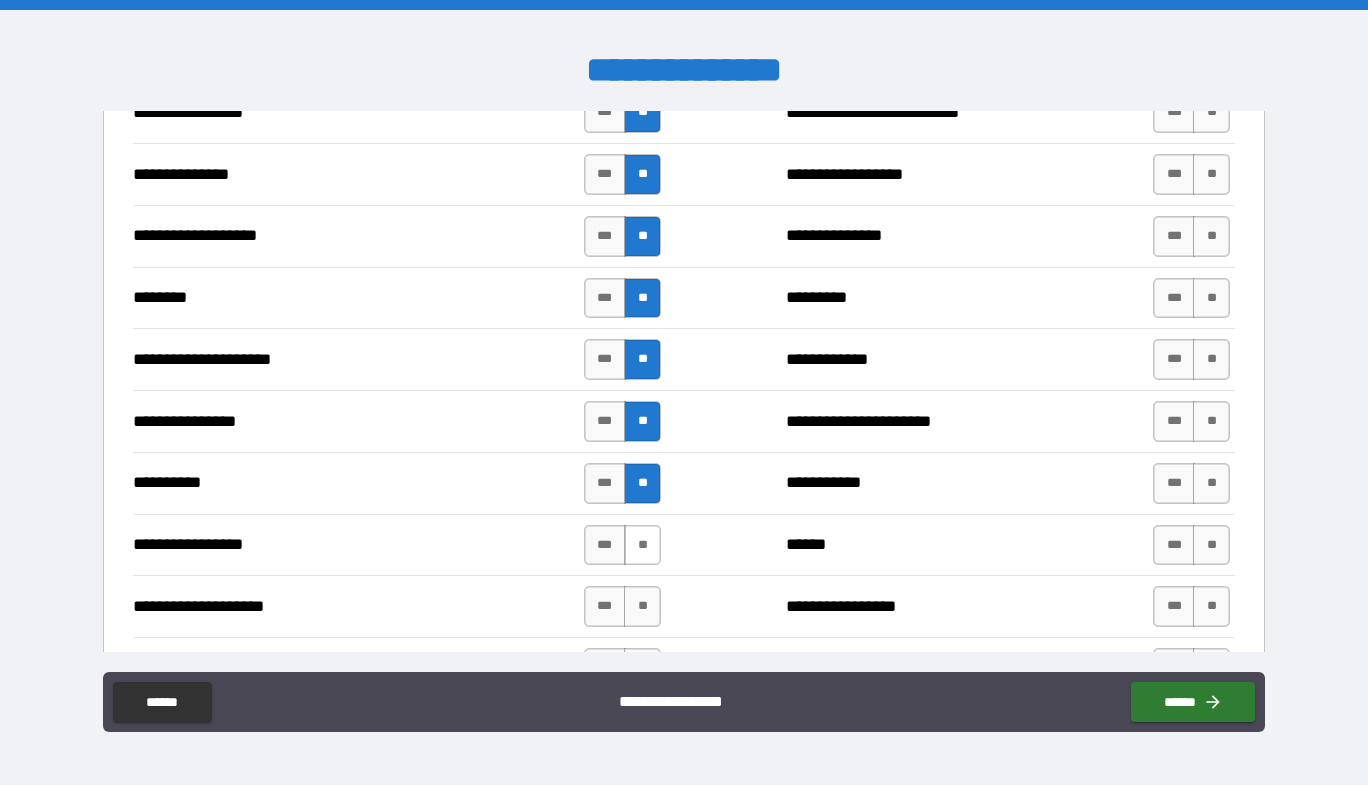 click on "**" at bounding box center [642, 545] 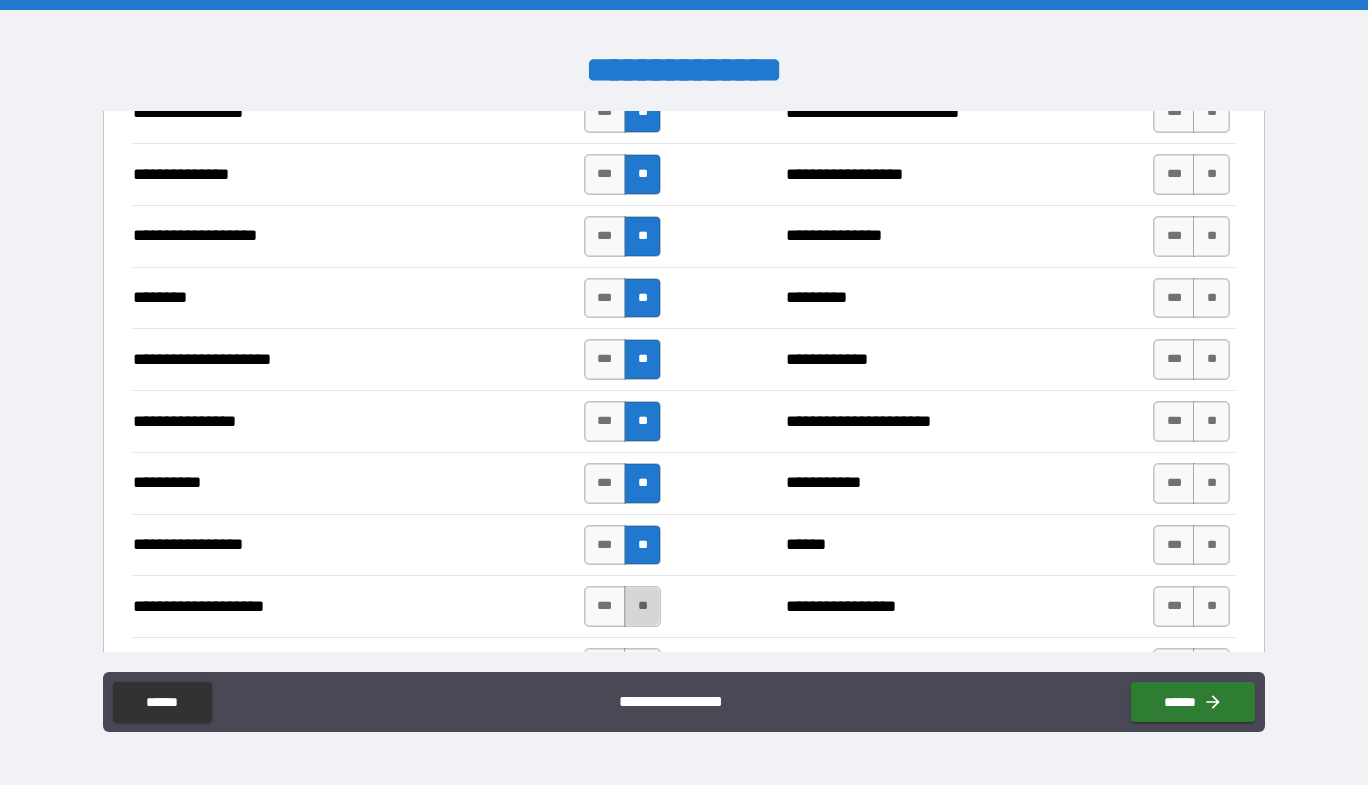 click on "**" at bounding box center (642, 606) 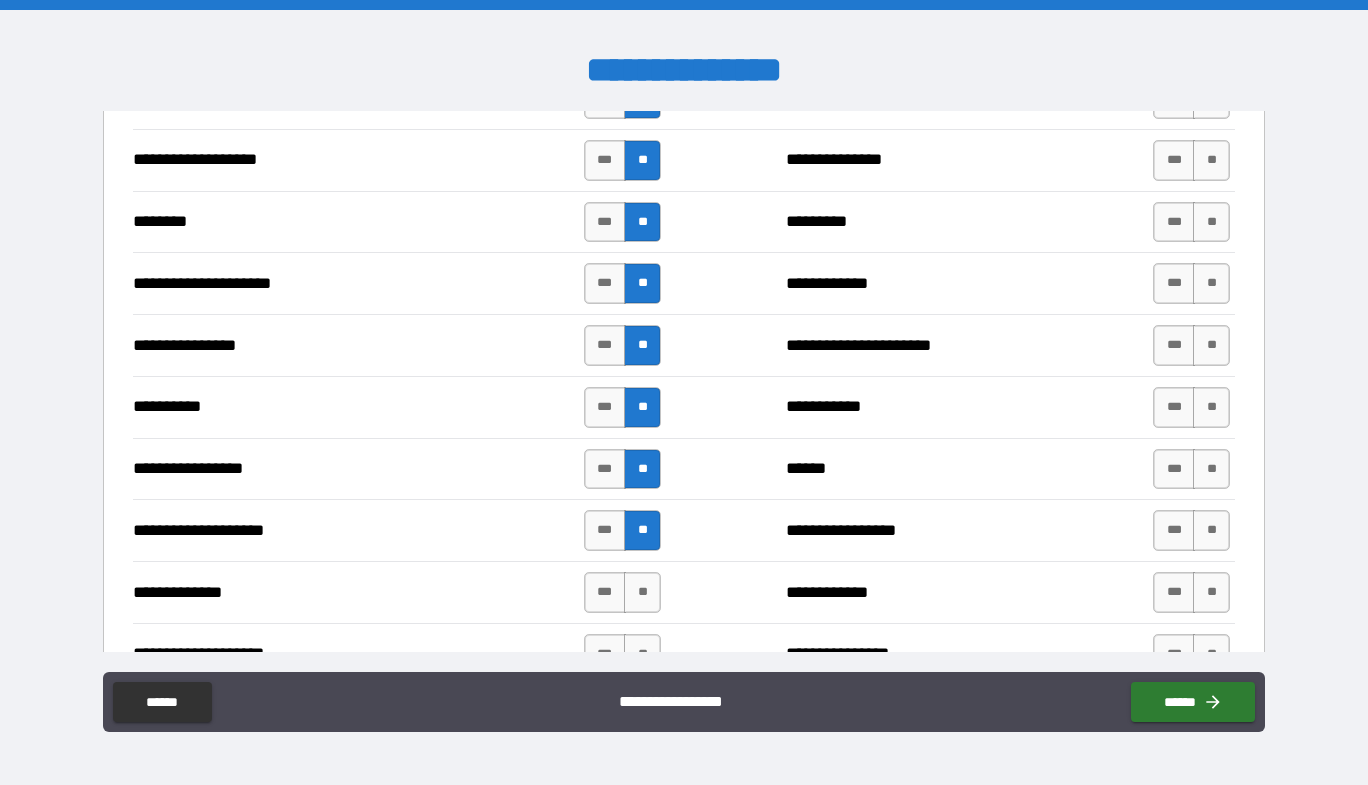 scroll, scrollTop: 2500, scrollLeft: 0, axis: vertical 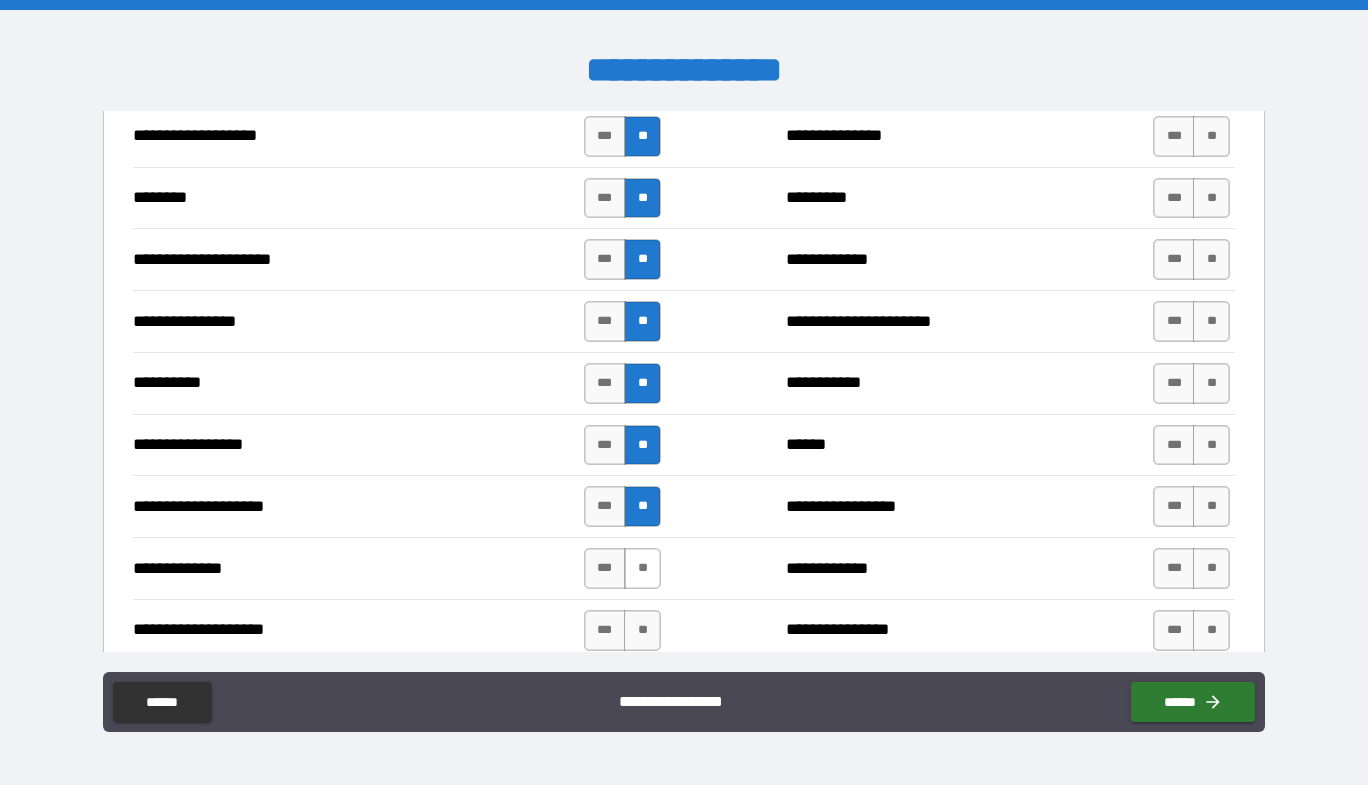 click on "**" at bounding box center (642, 568) 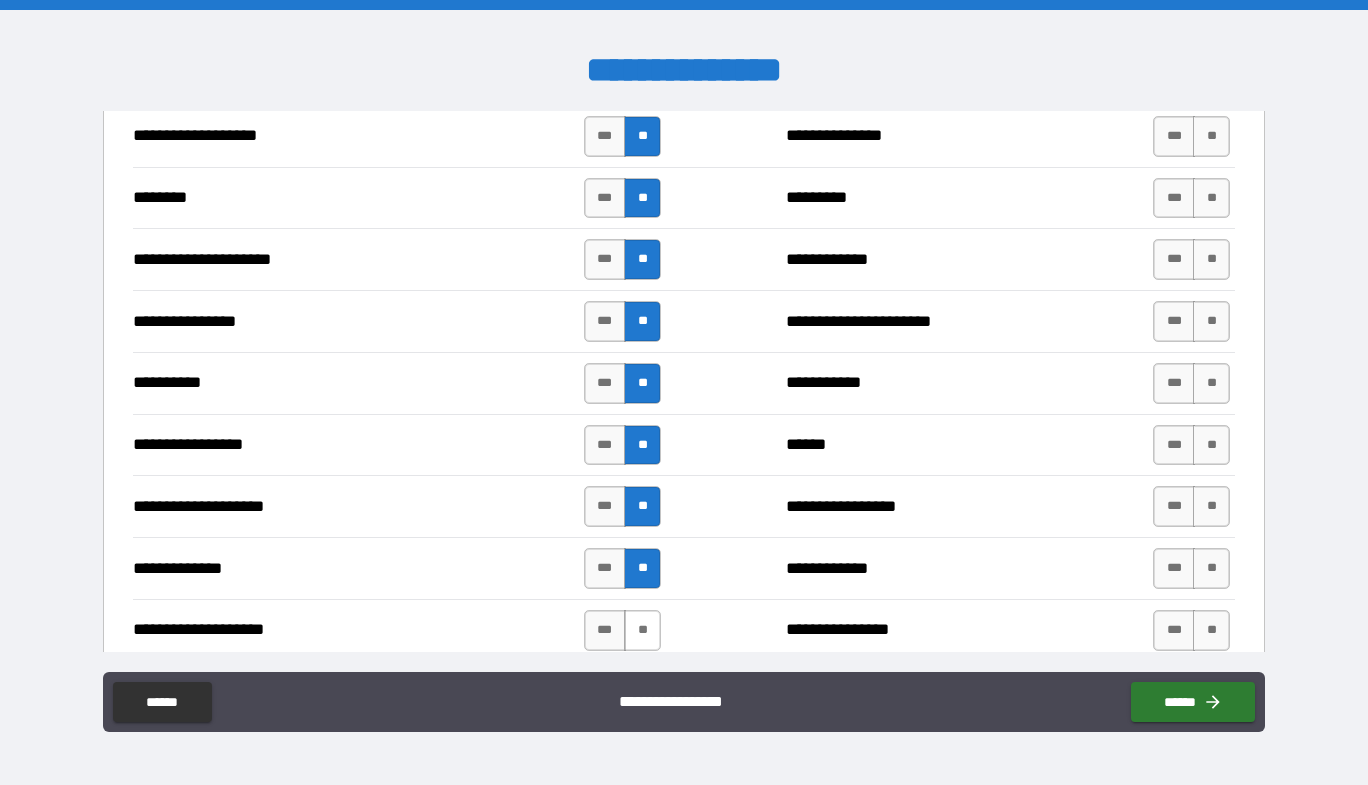 click on "**" at bounding box center [642, 630] 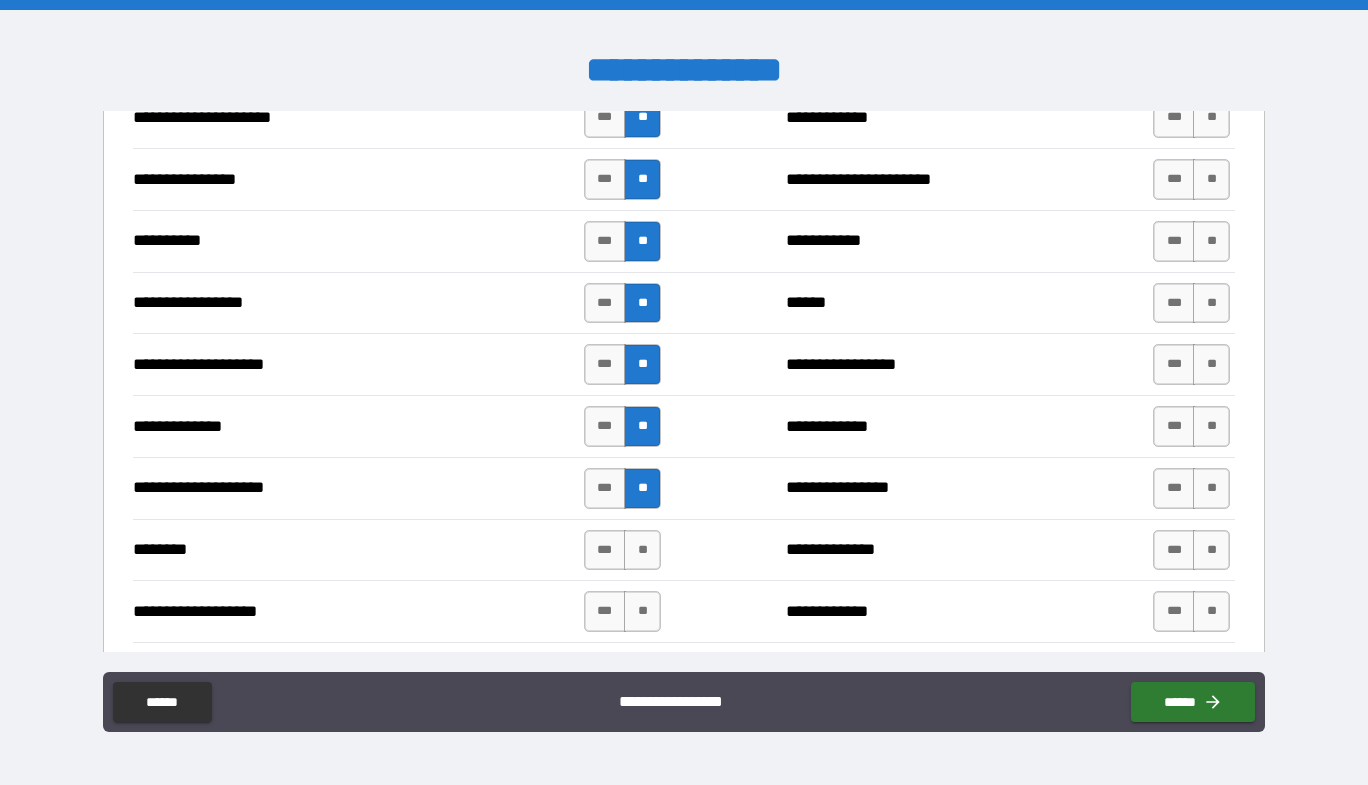 scroll, scrollTop: 2700, scrollLeft: 0, axis: vertical 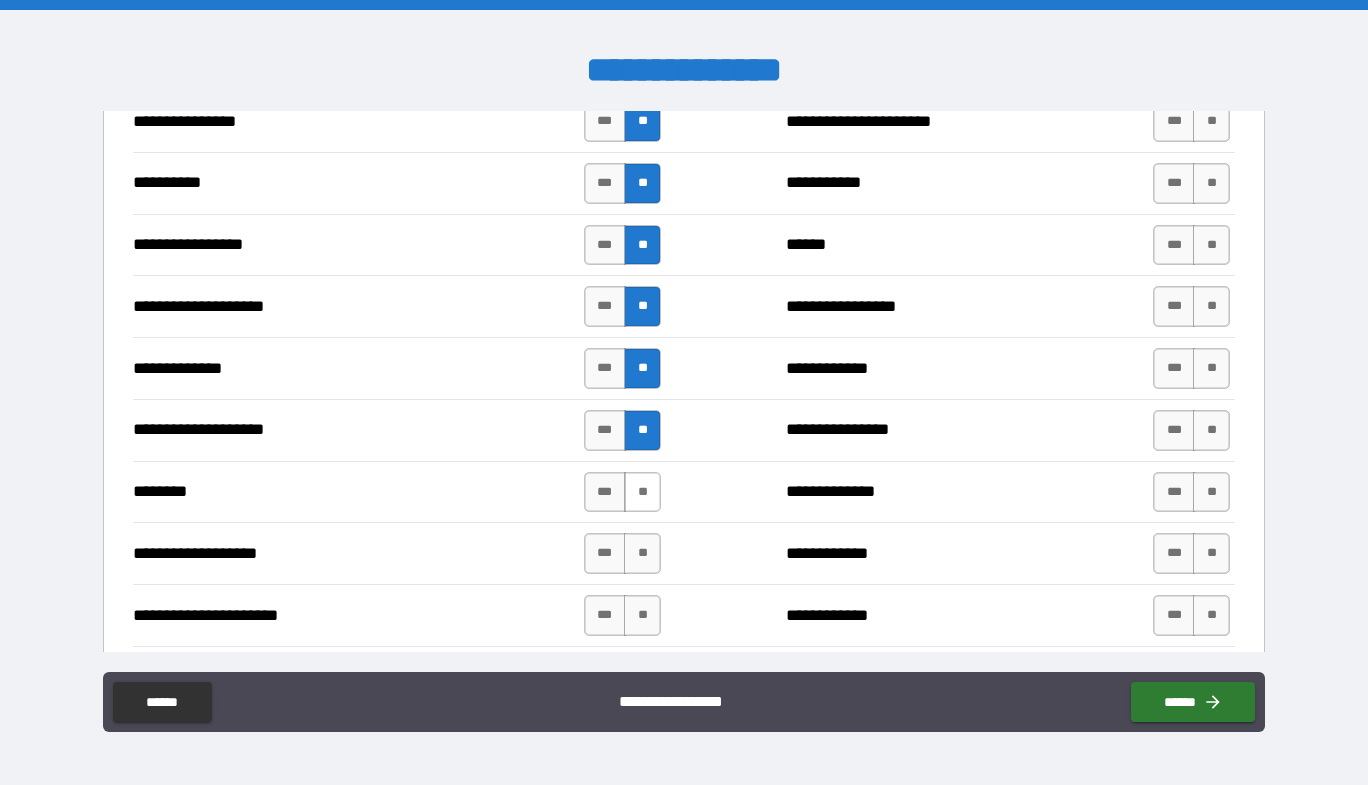 click on "**" at bounding box center [642, 492] 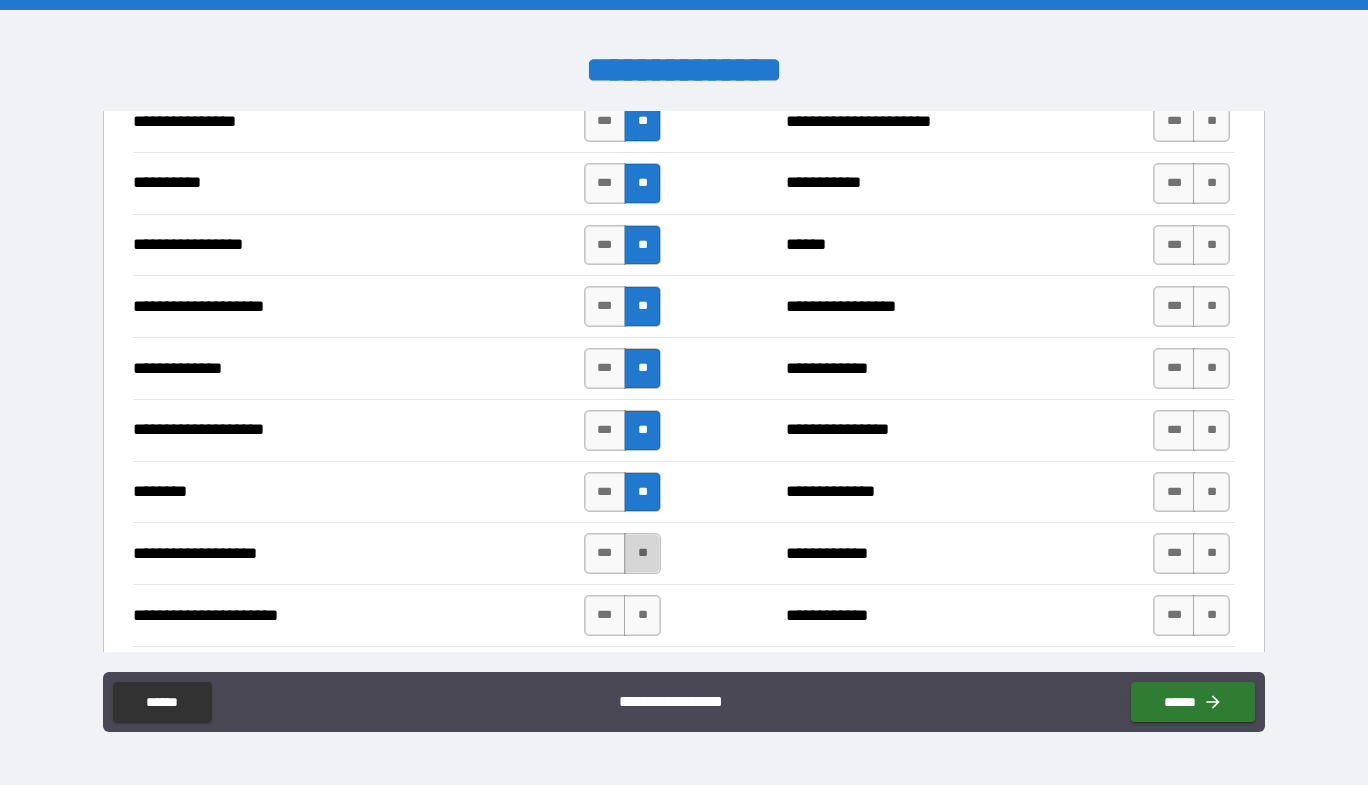 click on "**" at bounding box center (642, 553) 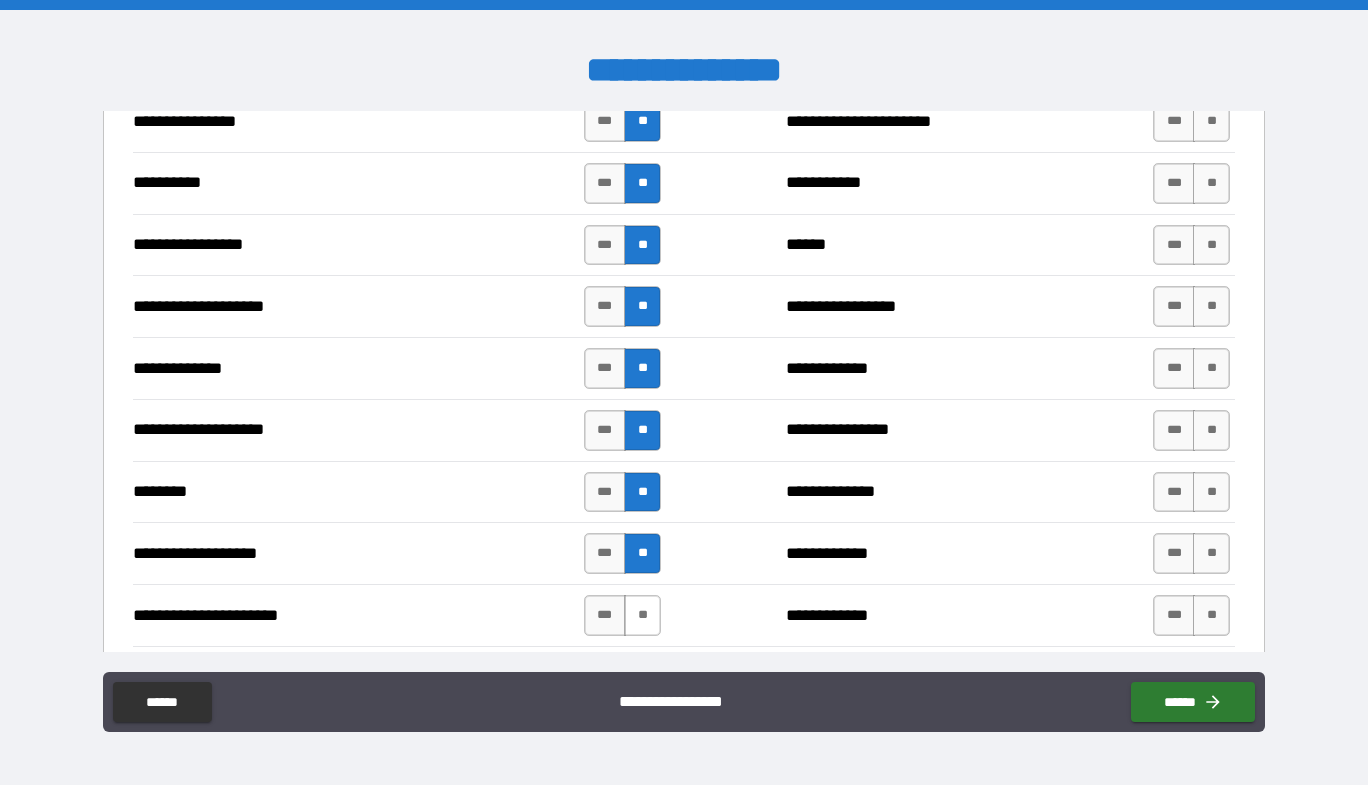 click on "**" at bounding box center (642, 615) 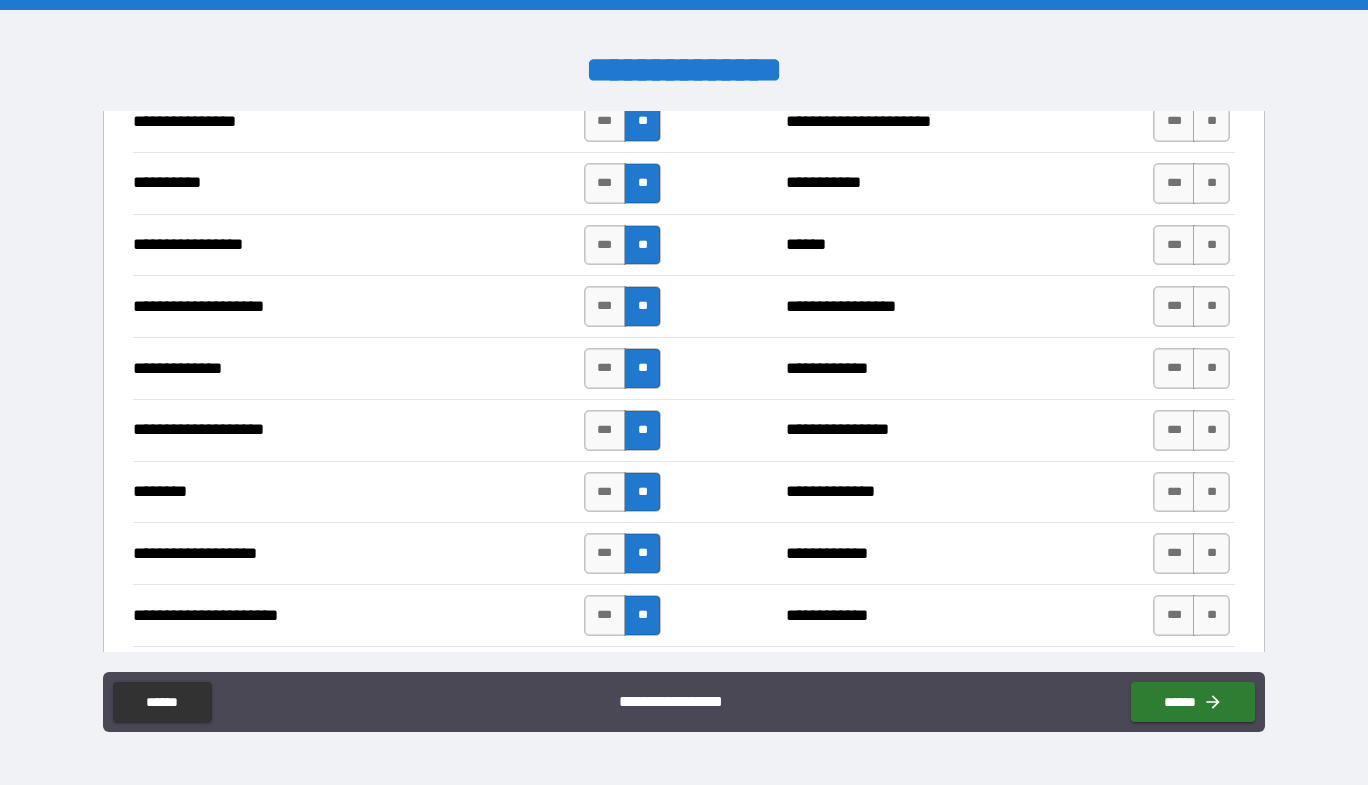 scroll, scrollTop: 2900, scrollLeft: 0, axis: vertical 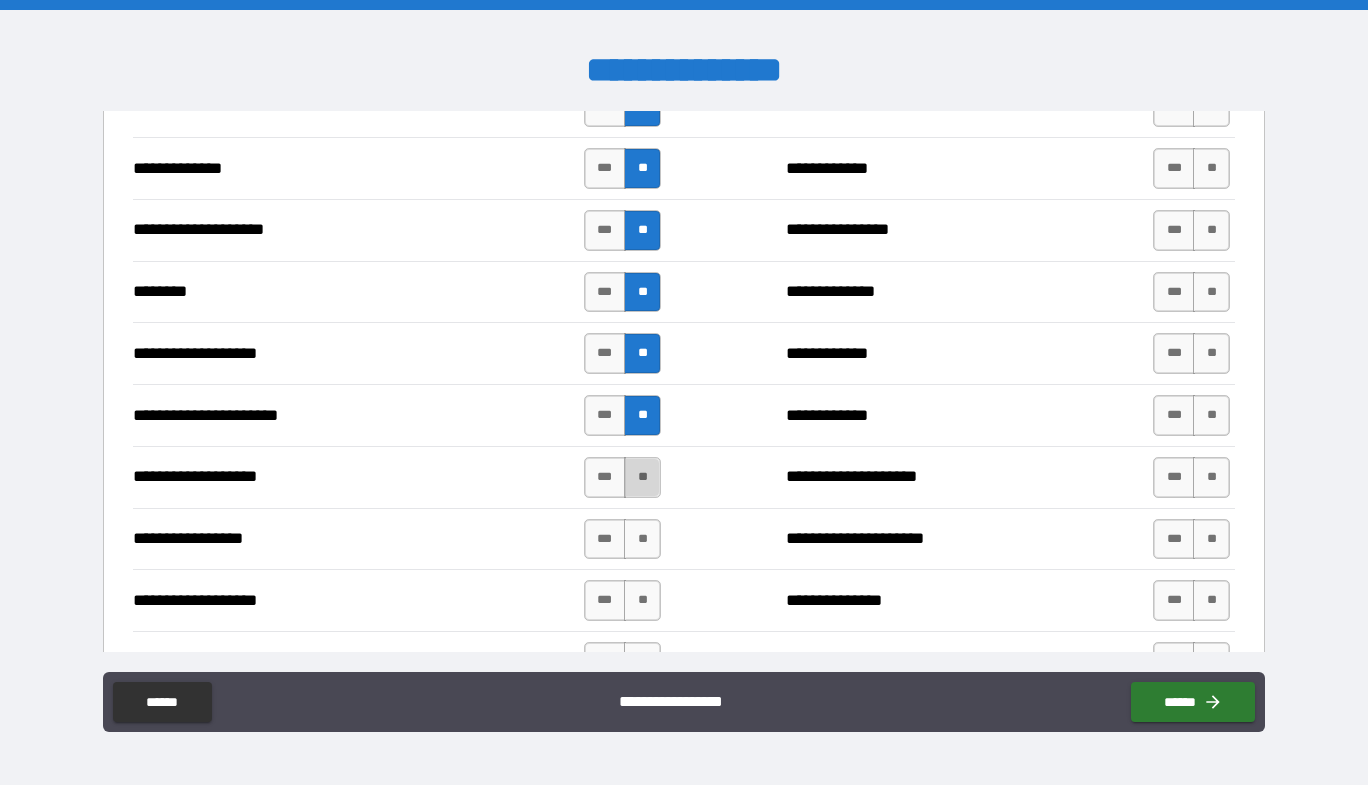 click on "**" at bounding box center [642, 477] 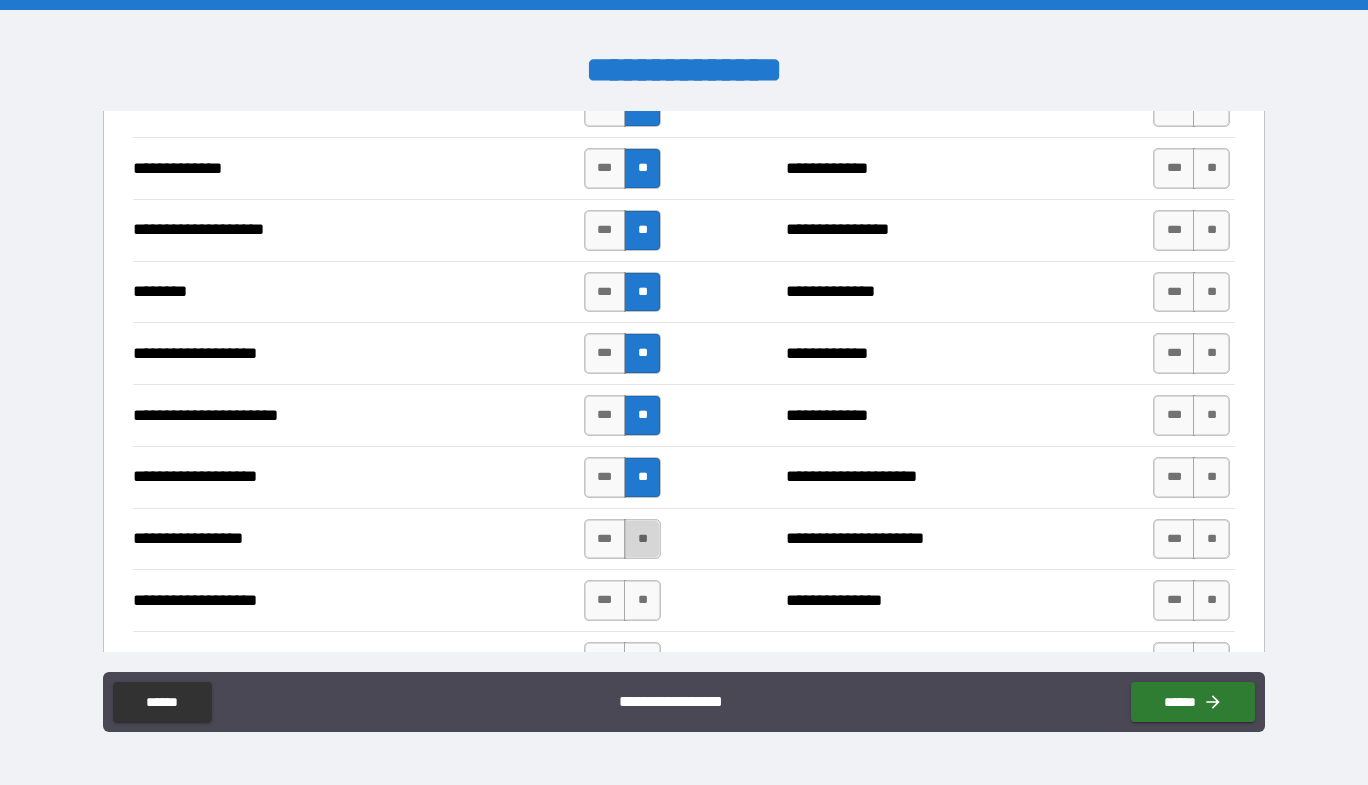 click on "**" at bounding box center [642, 539] 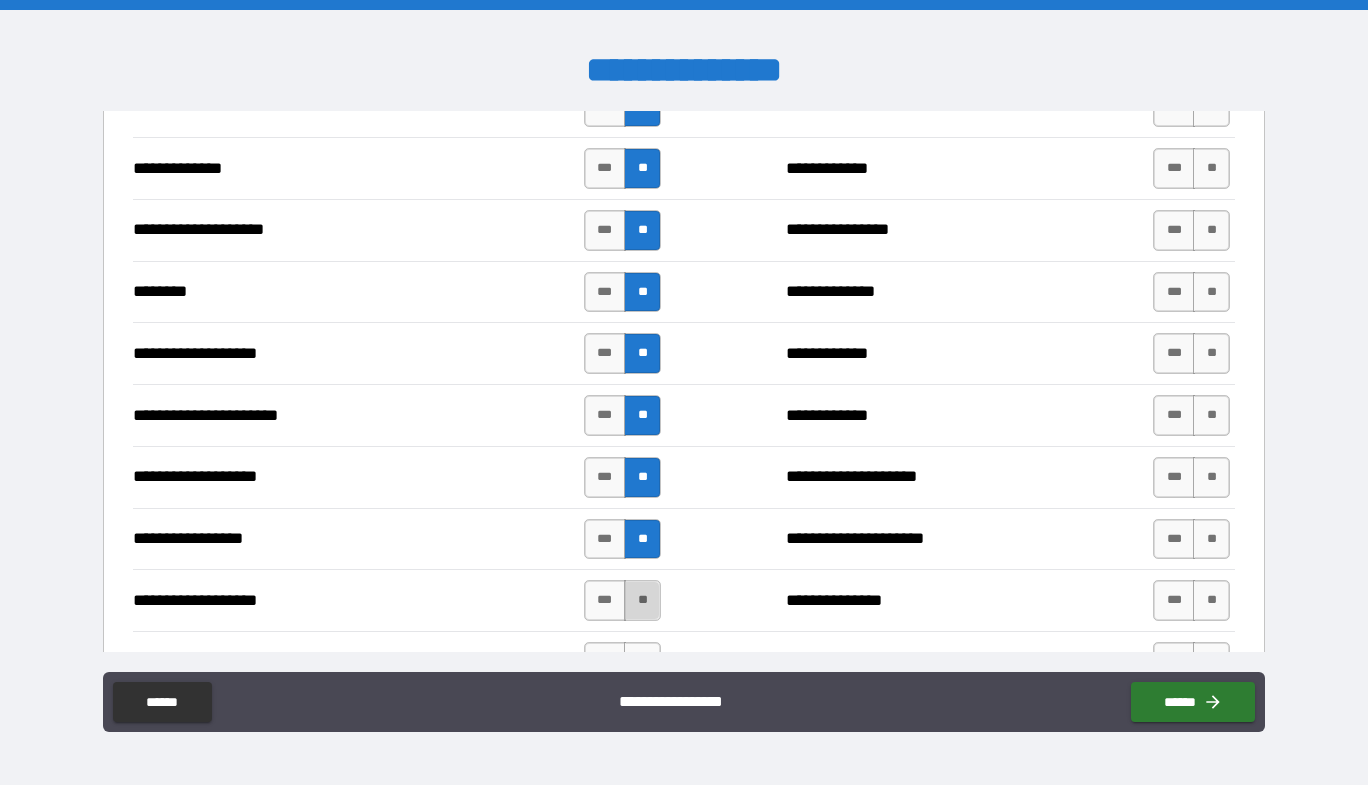 click on "**" at bounding box center (642, 600) 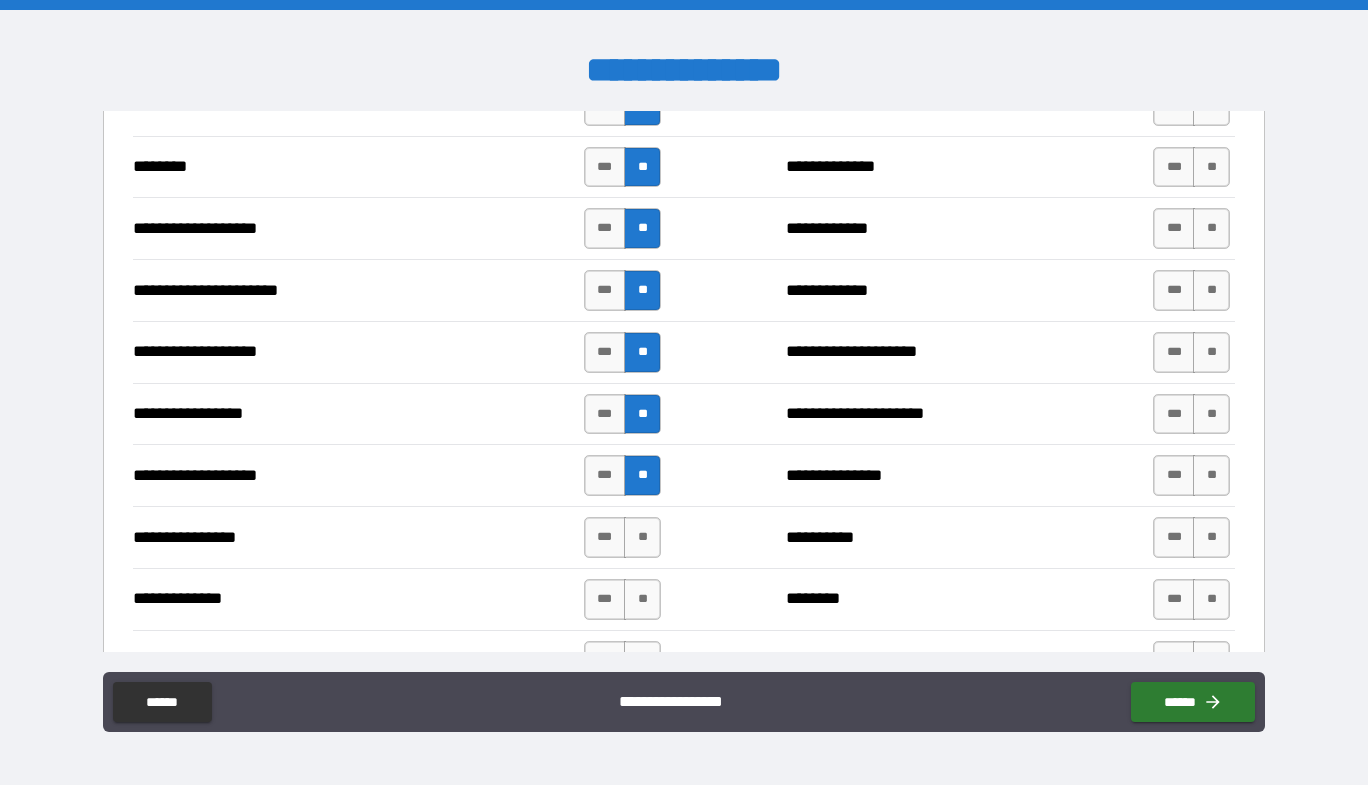 scroll, scrollTop: 3100, scrollLeft: 0, axis: vertical 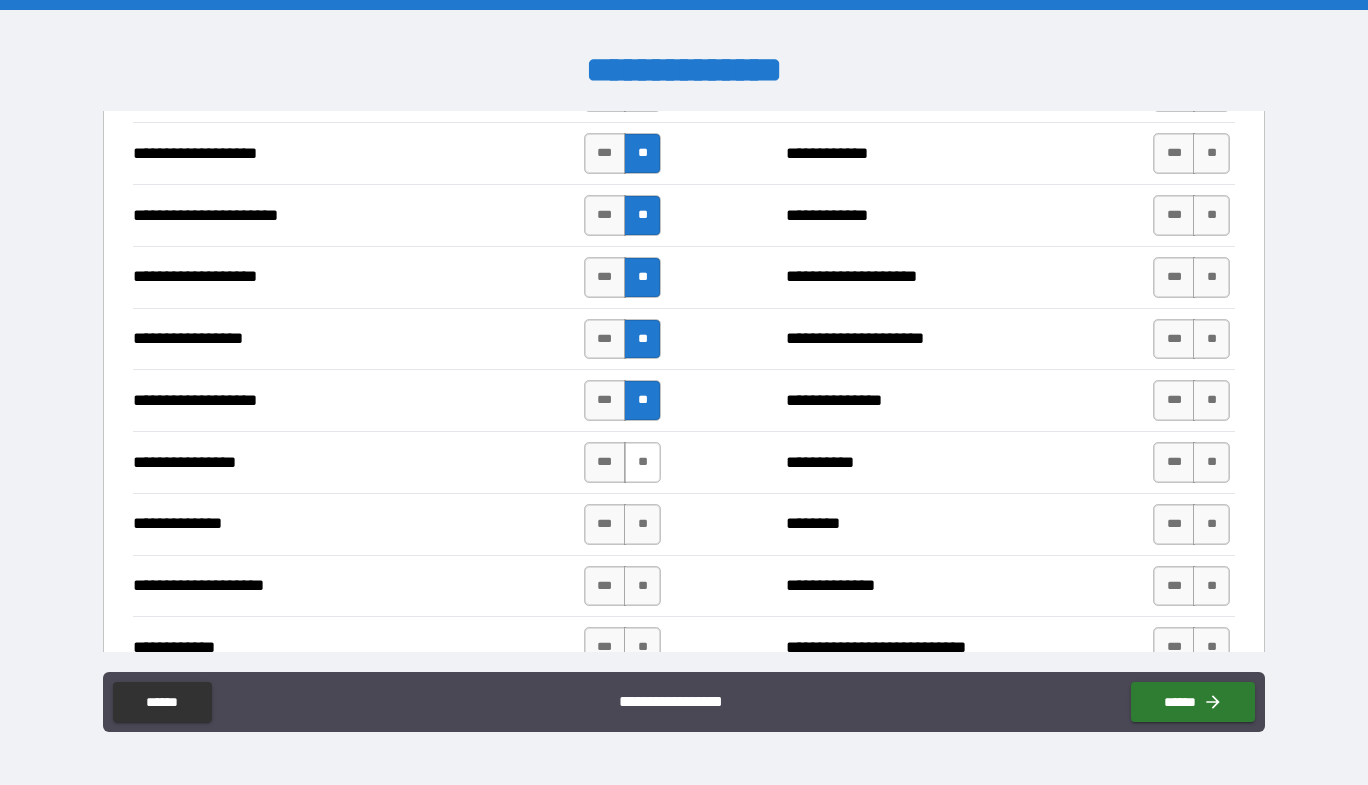 click on "**" at bounding box center (642, 462) 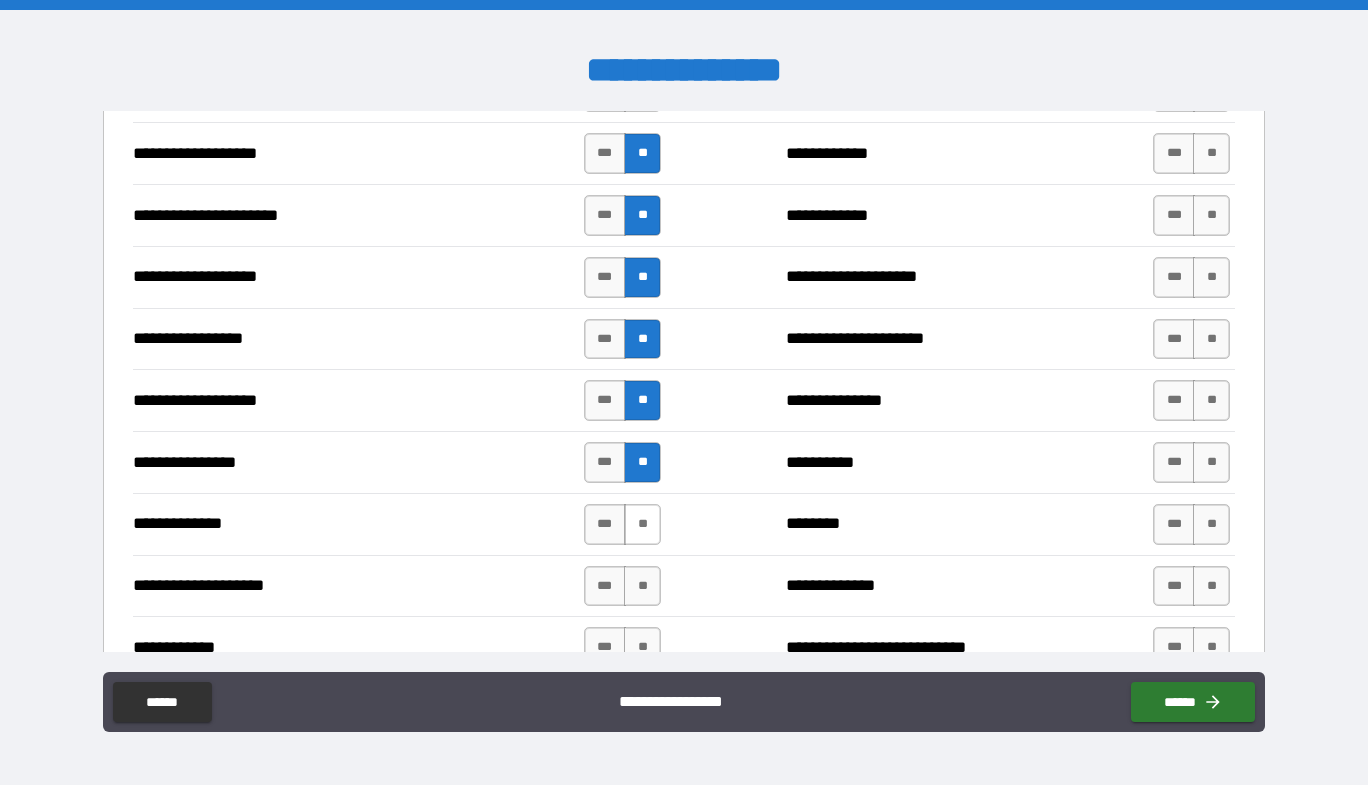 click on "**" at bounding box center (642, 524) 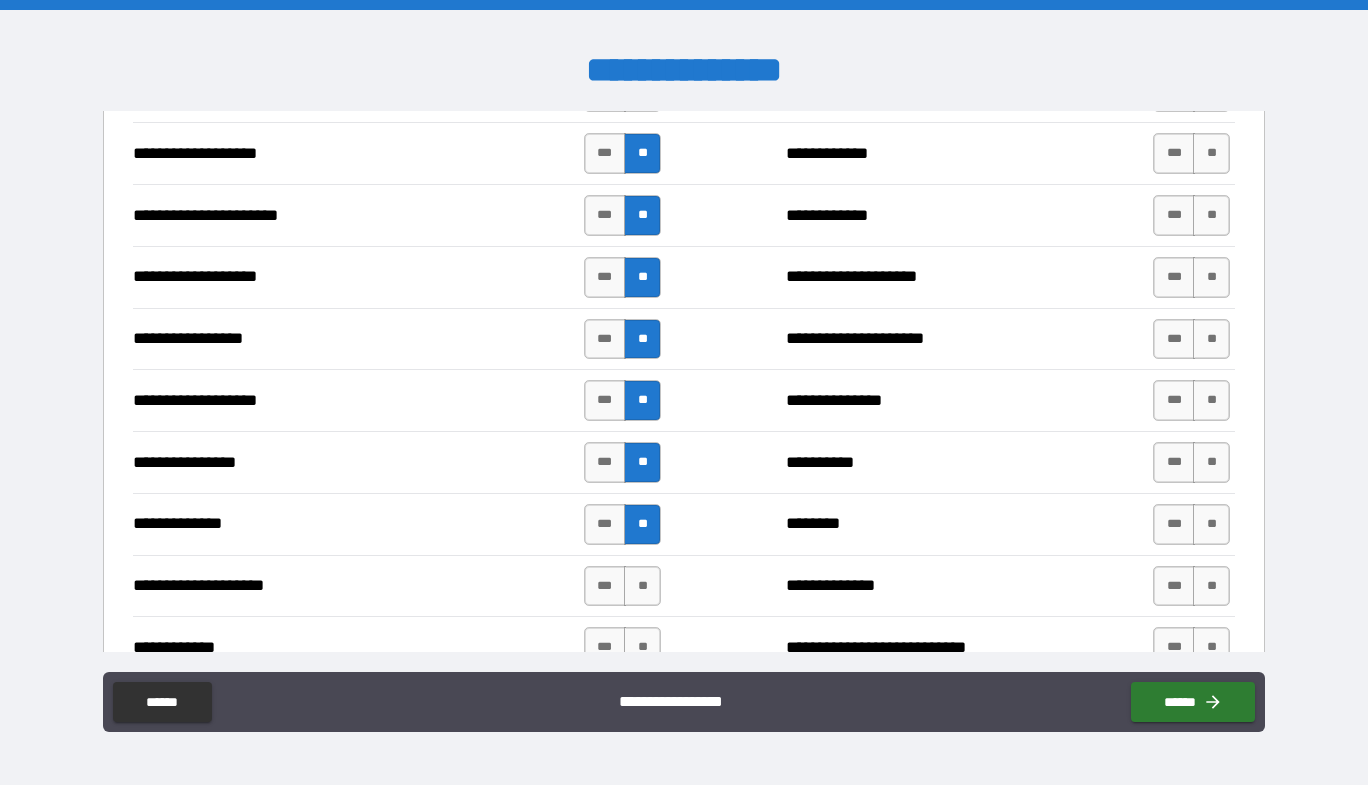 scroll, scrollTop: 3200, scrollLeft: 0, axis: vertical 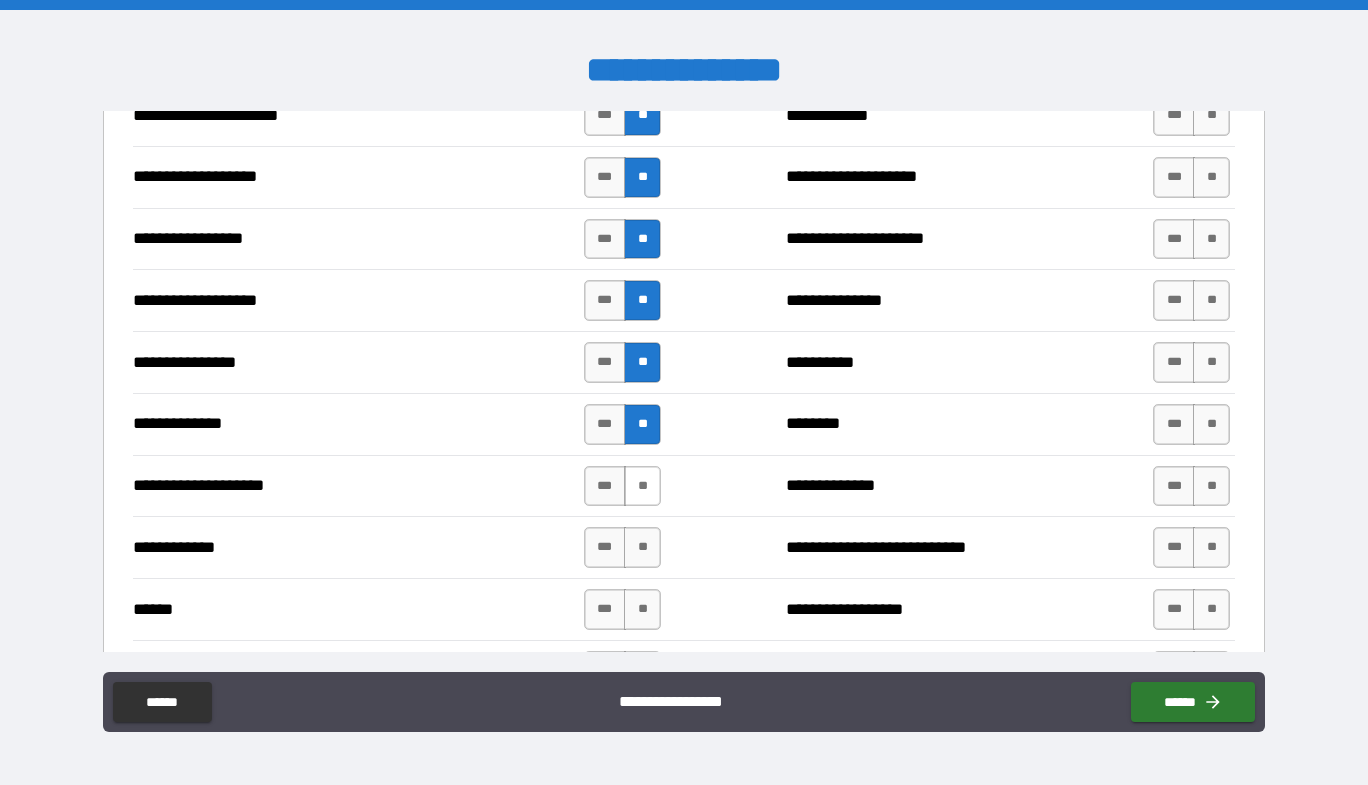 click on "**" at bounding box center [642, 486] 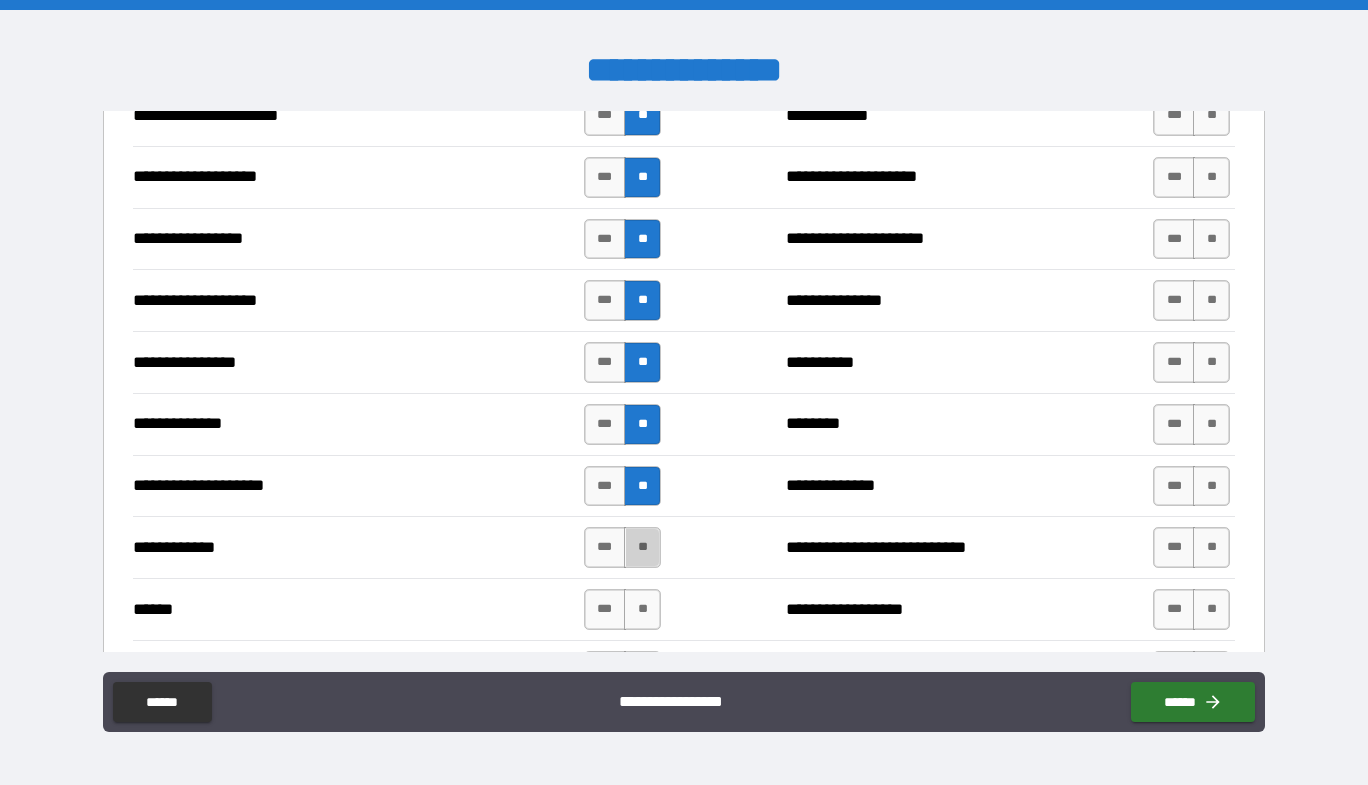 drag, startPoint x: 633, startPoint y: 557, endPoint x: 635, endPoint y: 580, distance: 23.086792 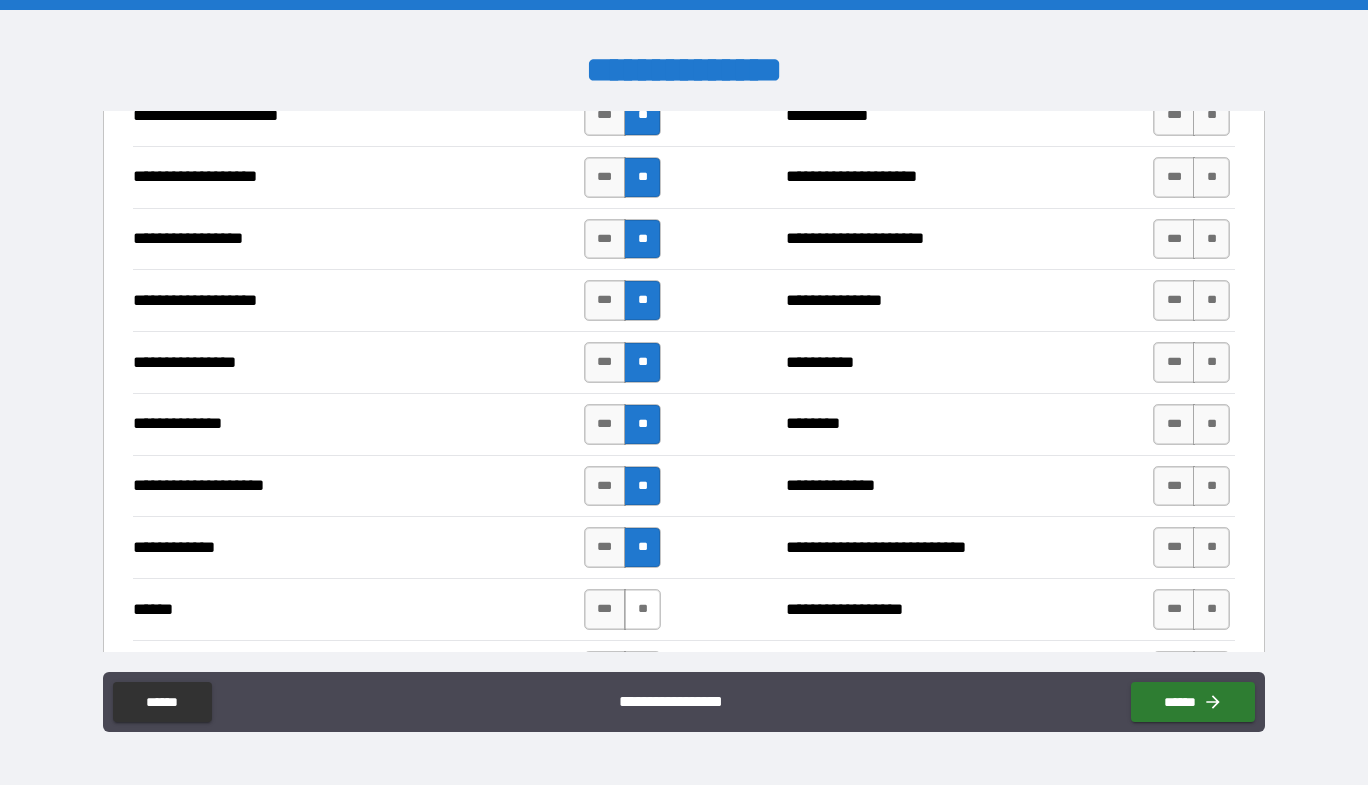 click on "**" at bounding box center (642, 609) 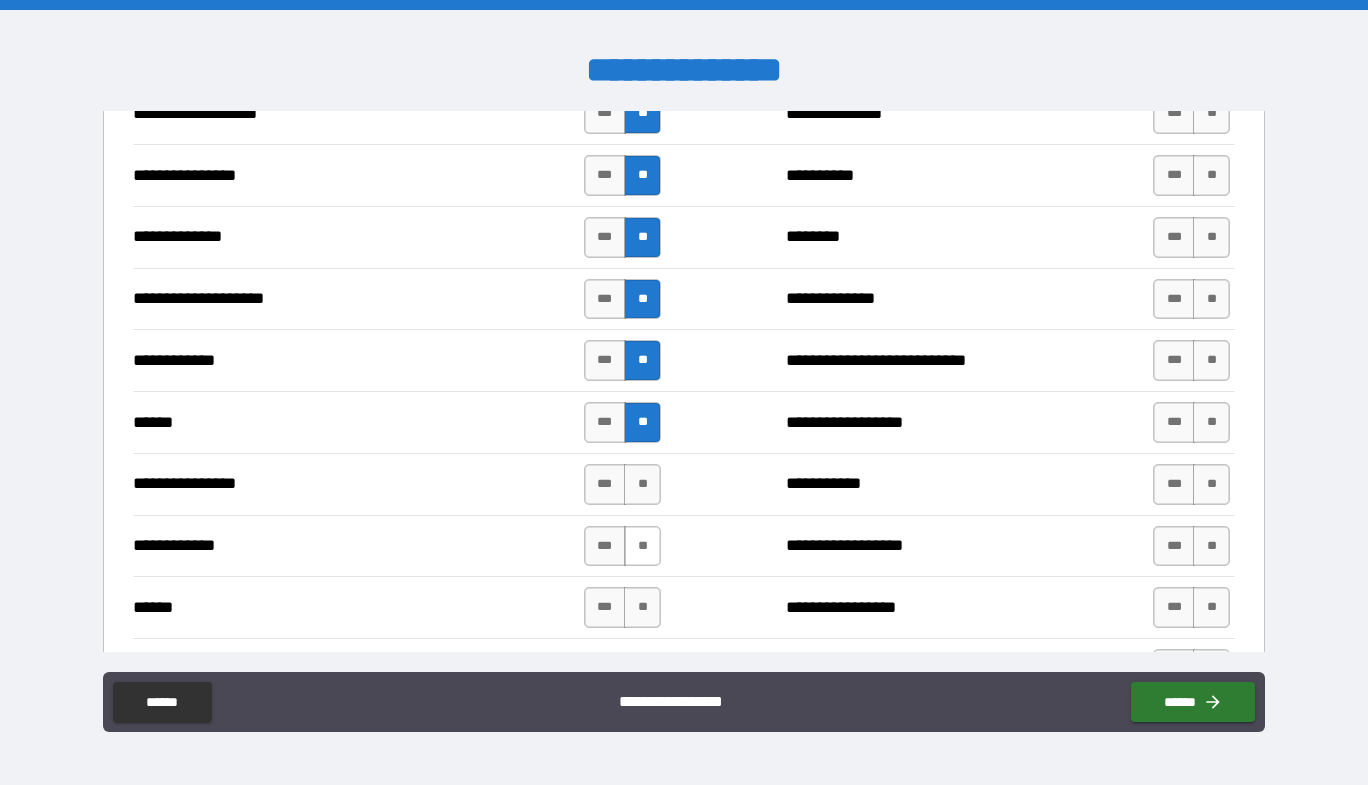 scroll, scrollTop: 3400, scrollLeft: 0, axis: vertical 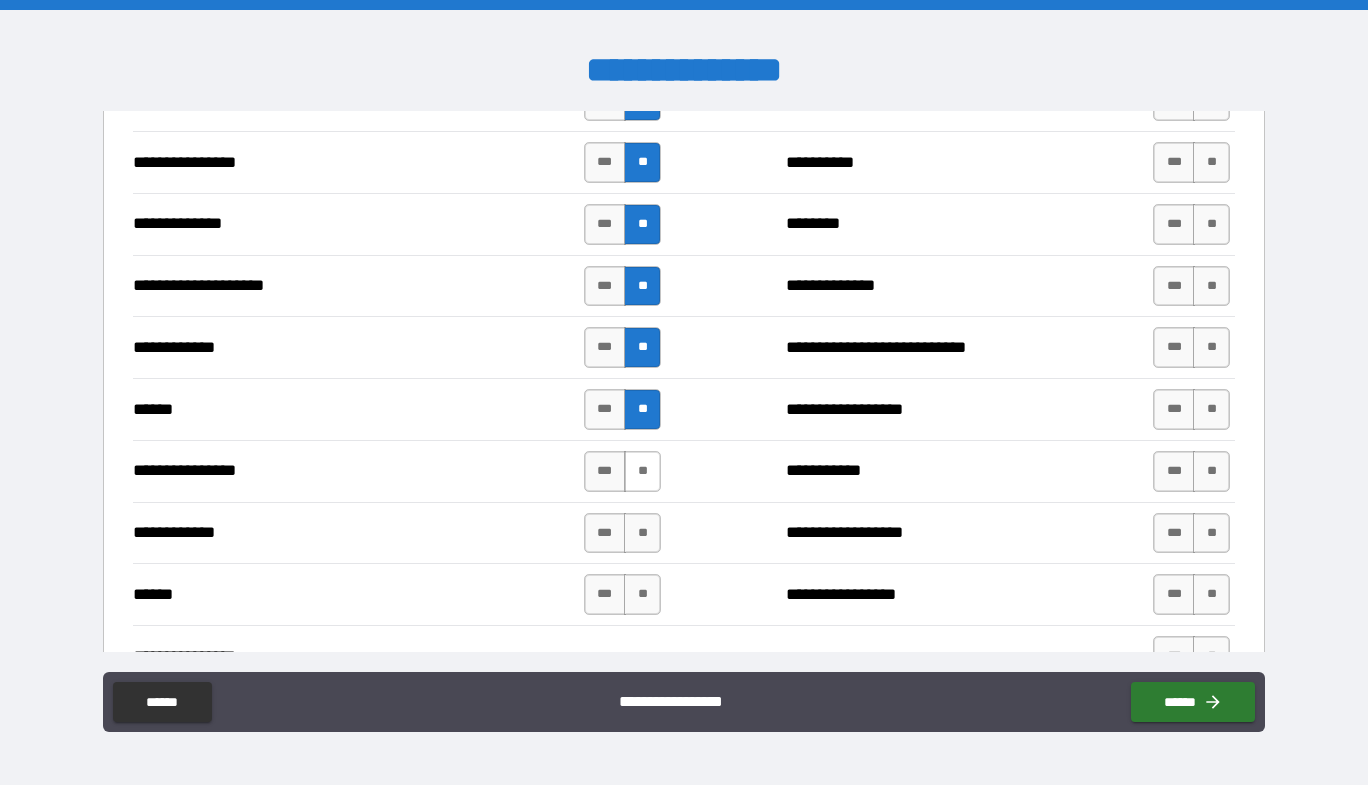 click on "**" at bounding box center [642, 471] 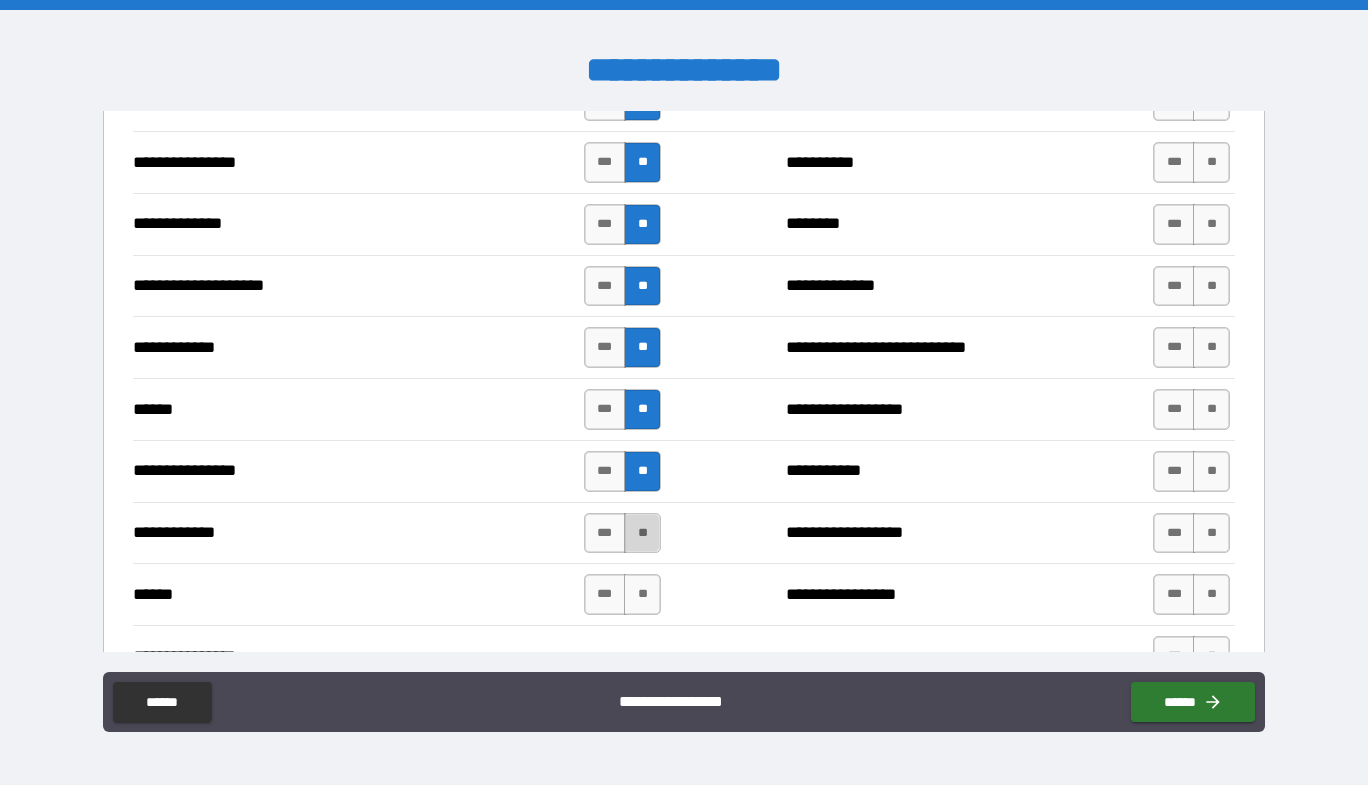 click on "**" at bounding box center [642, 533] 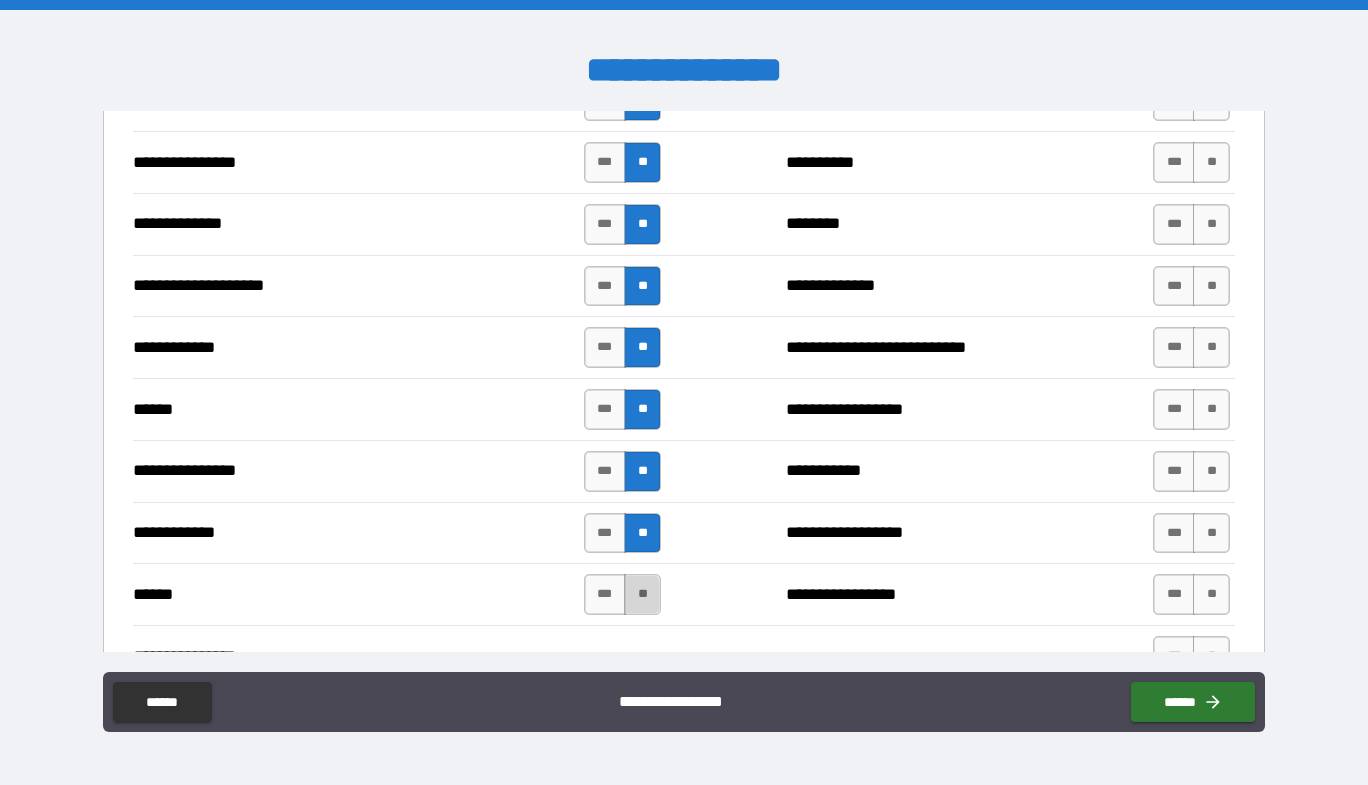 click on "**" at bounding box center (642, 594) 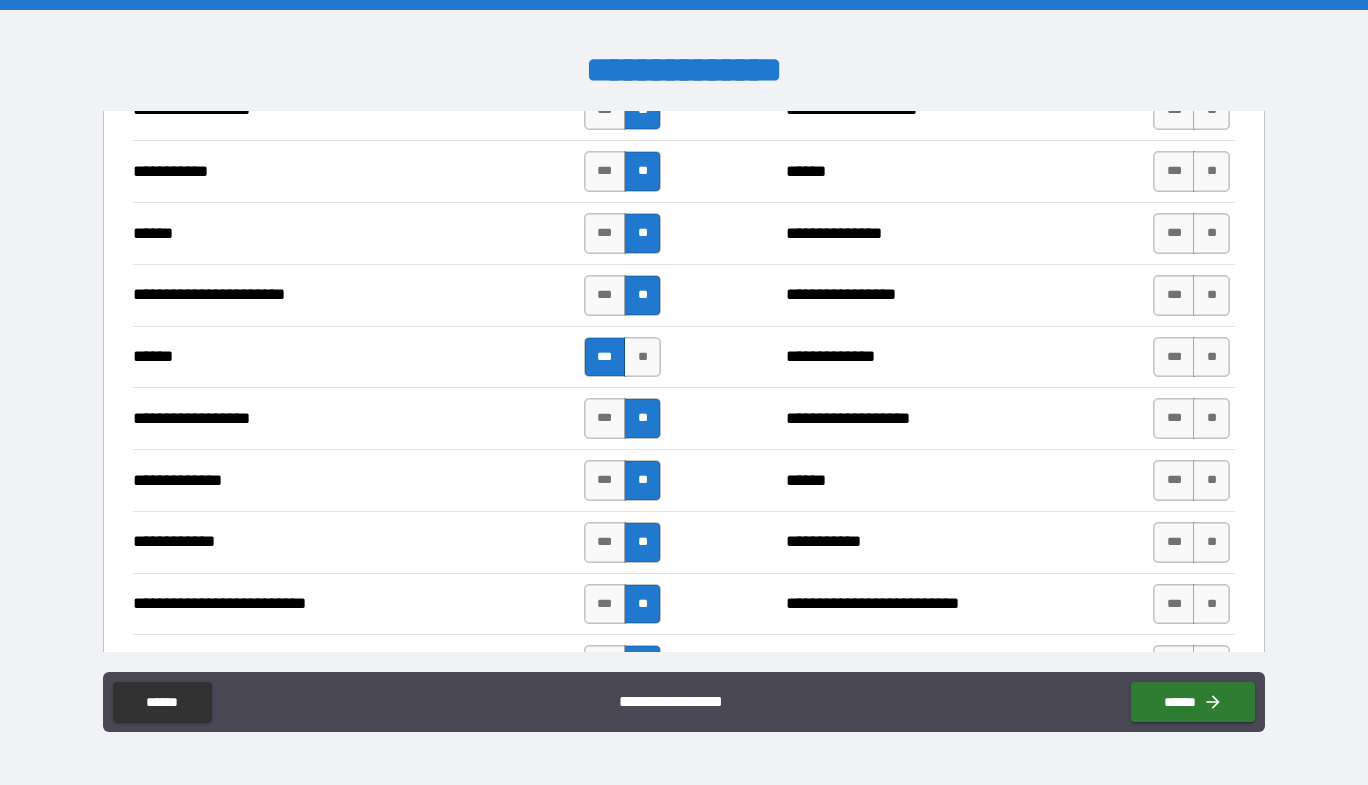 scroll, scrollTop: 1400, scrollLeft: 0, axis: vertical 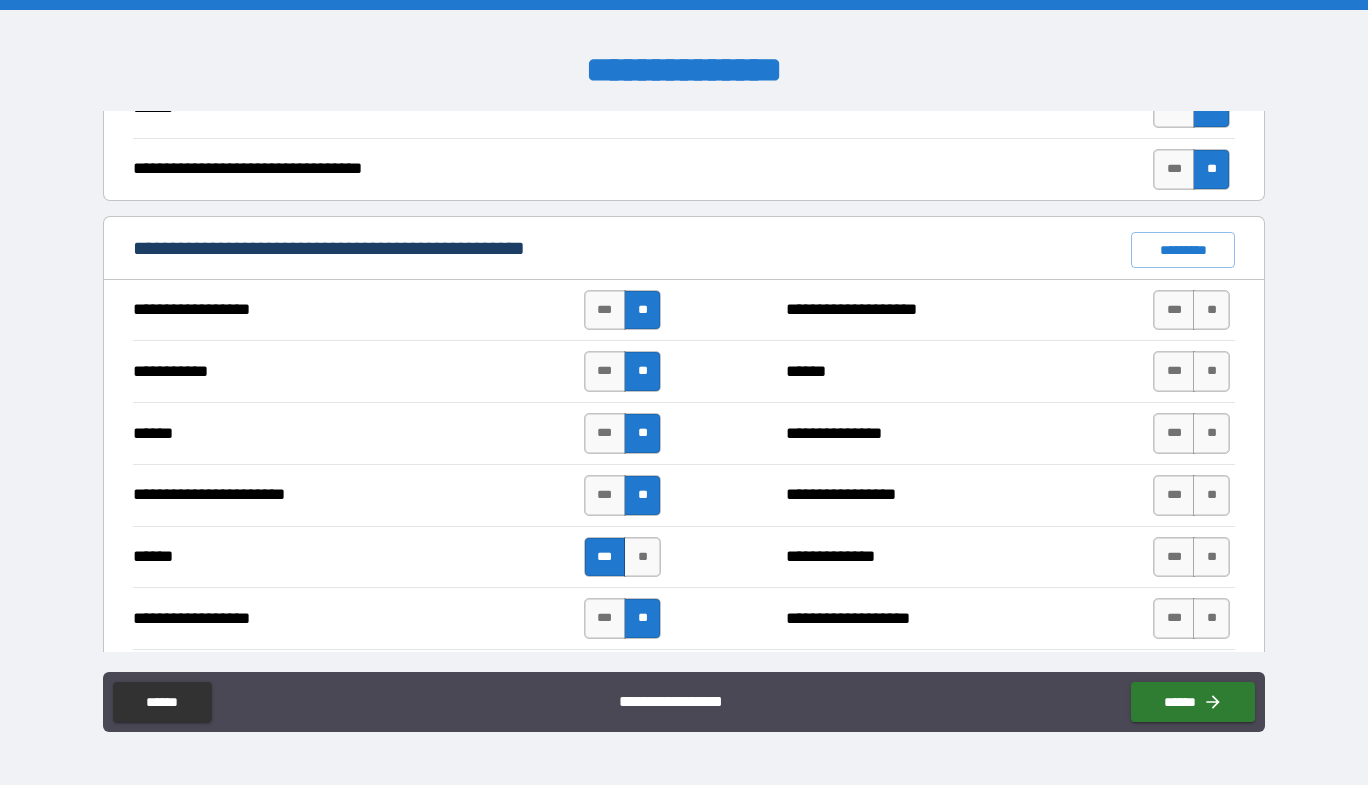 click on "**" at bounding box center (1211, 310) 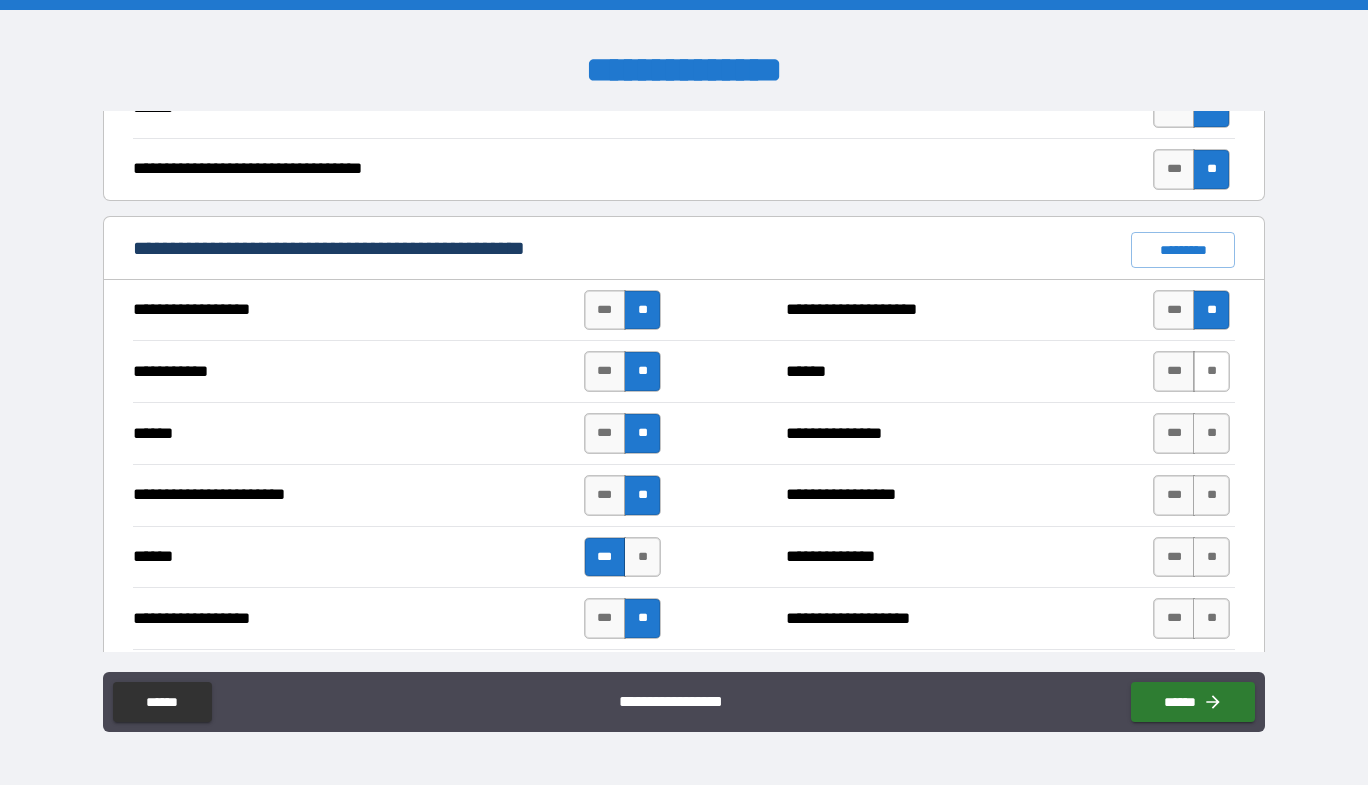 click on "**" at bounding box center (1211, 371) 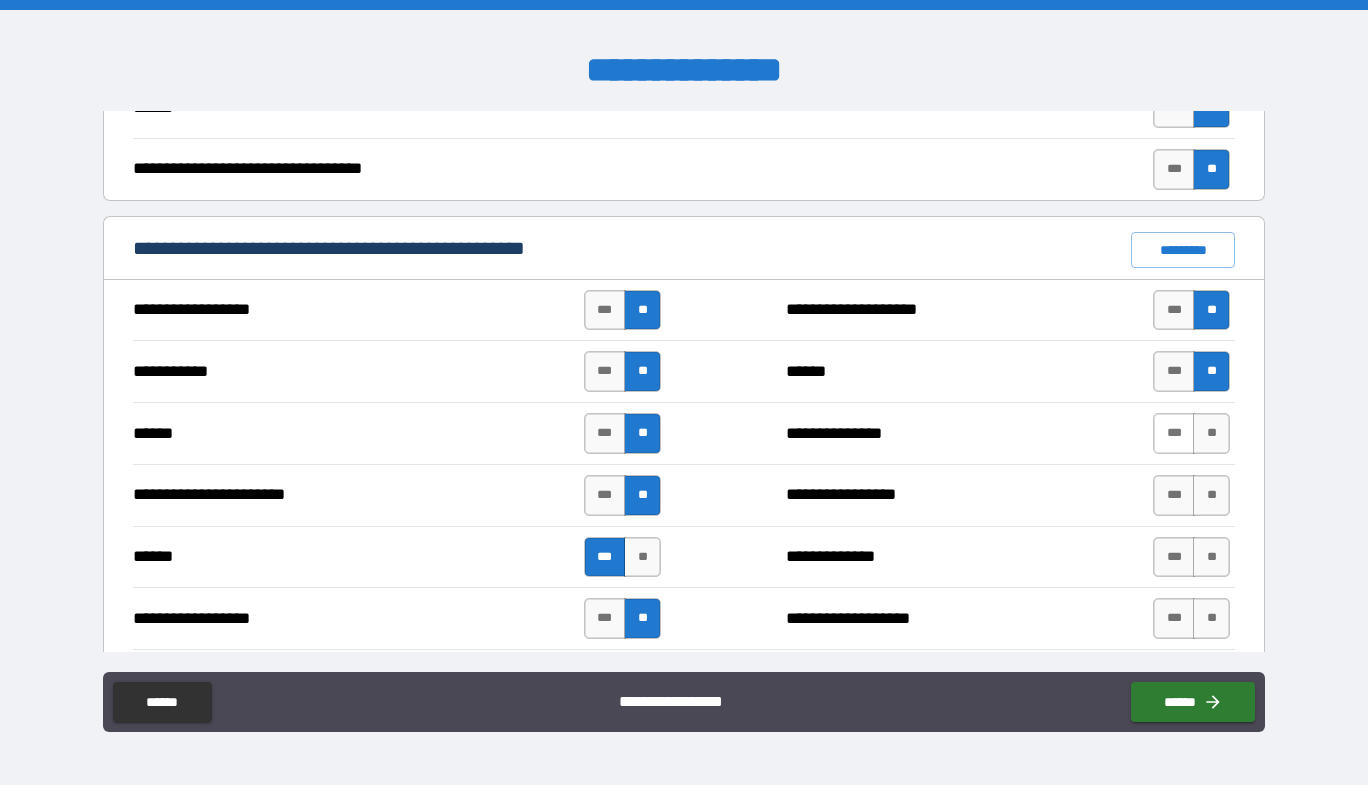 drag, startPoint x: 1168, startPoint y: 437, endPoint x: 1175, endPoint y: 459, distance: 23.086792 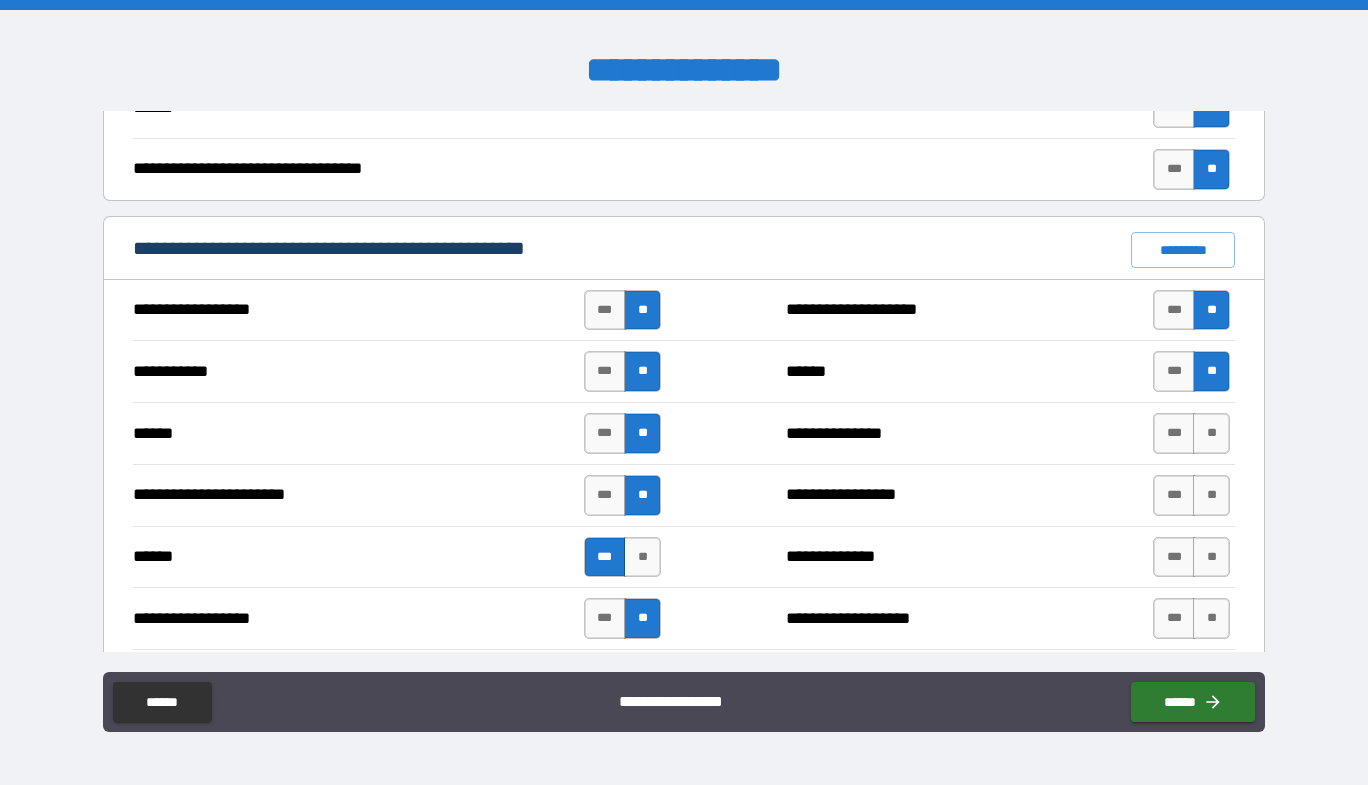 click on "***" at bounding box center [1174, 433] 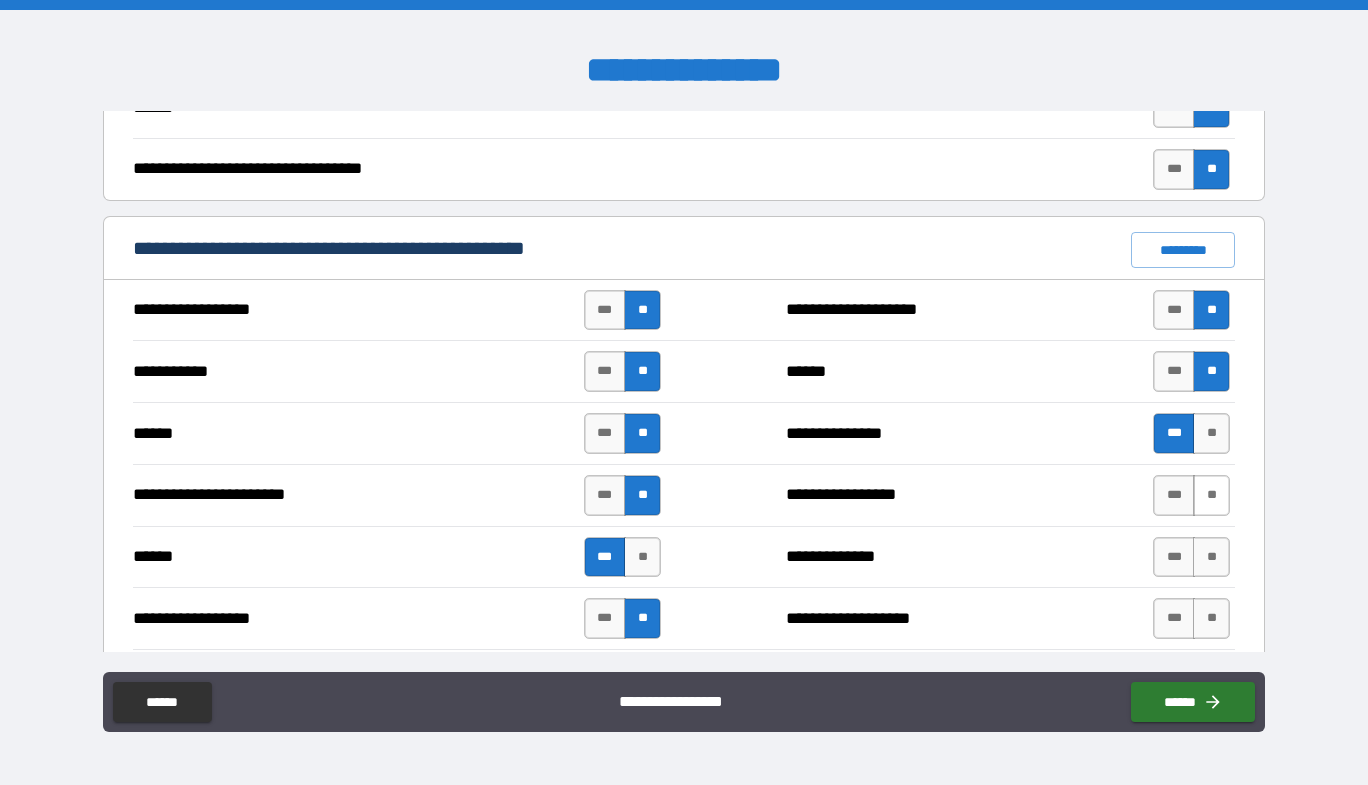 click on "**" at bounding box center (1211, 495) 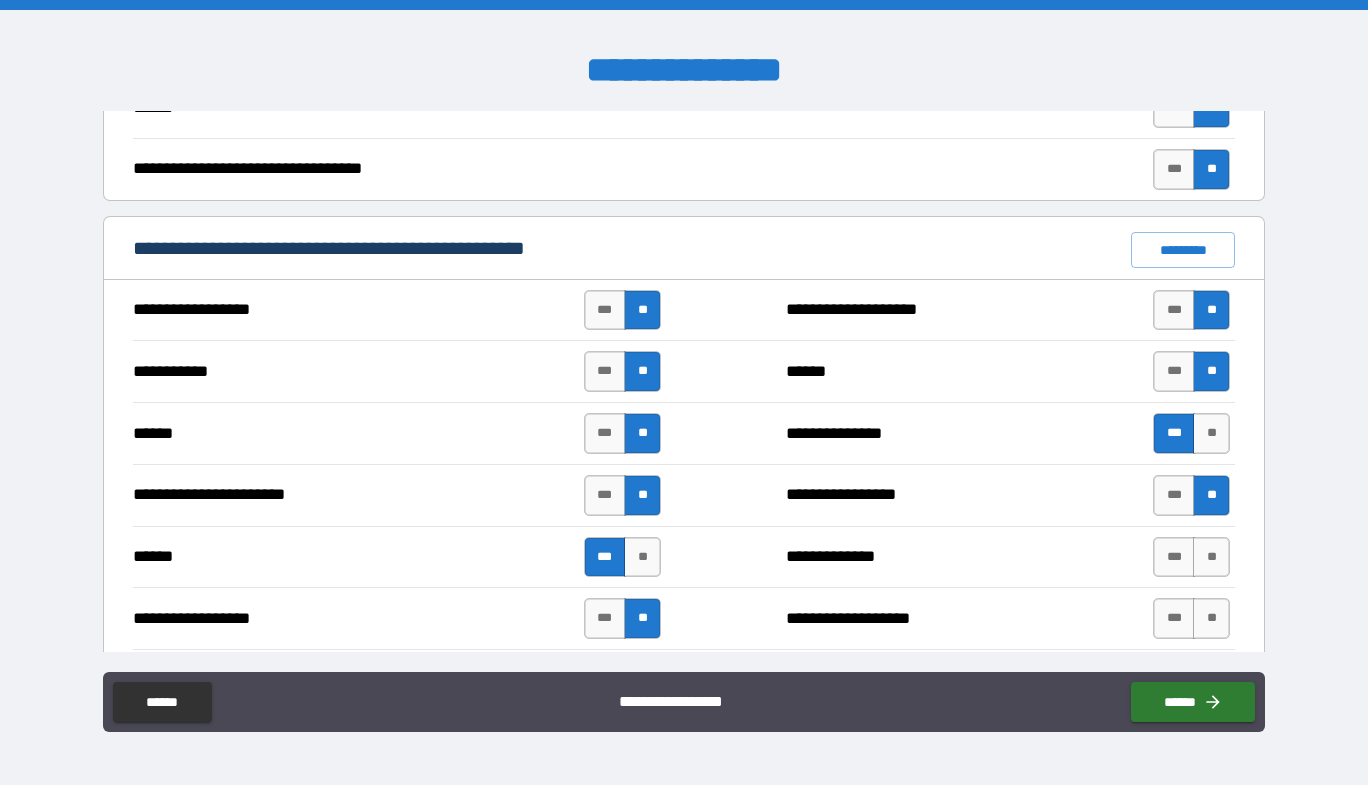 click on "**********" at bounding box center (684, 557) 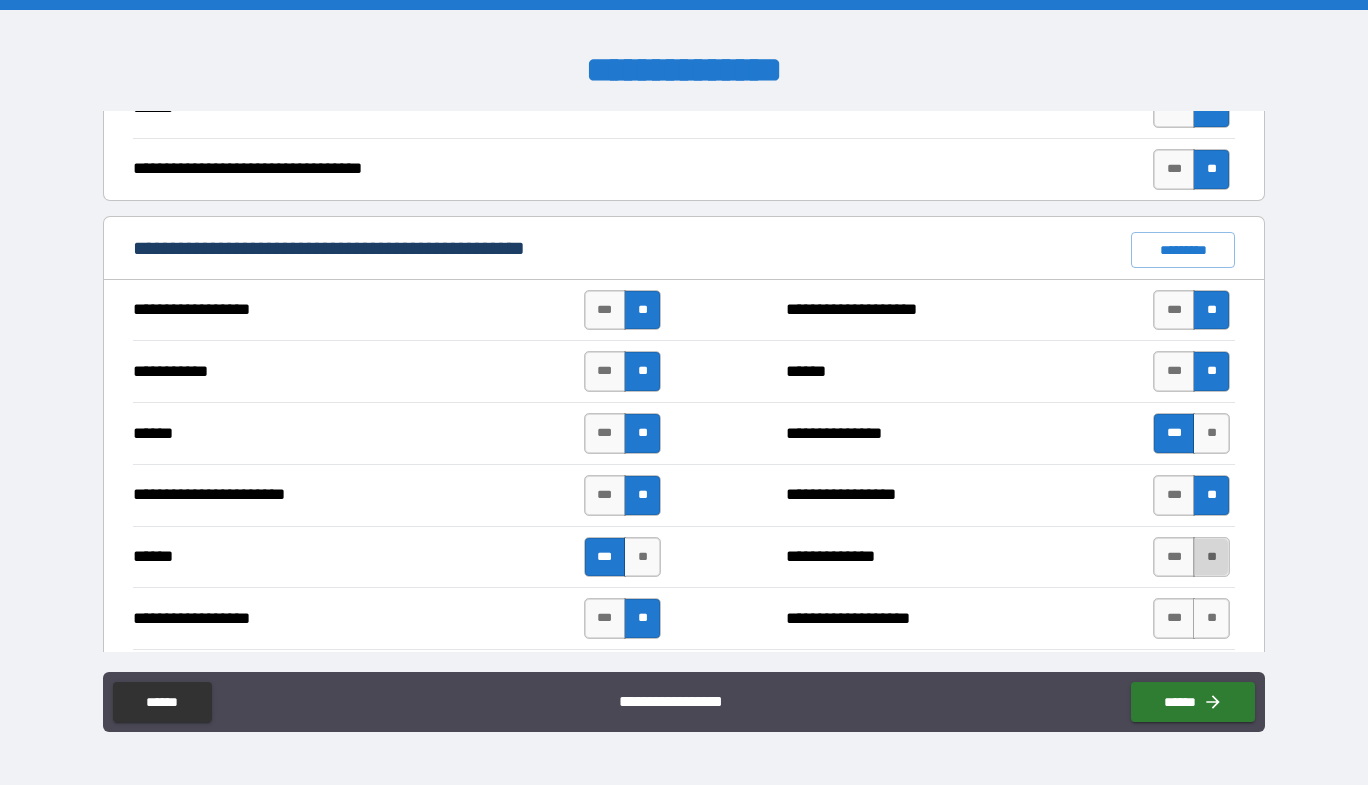 click on "**" at bounding box center [1211, 557] 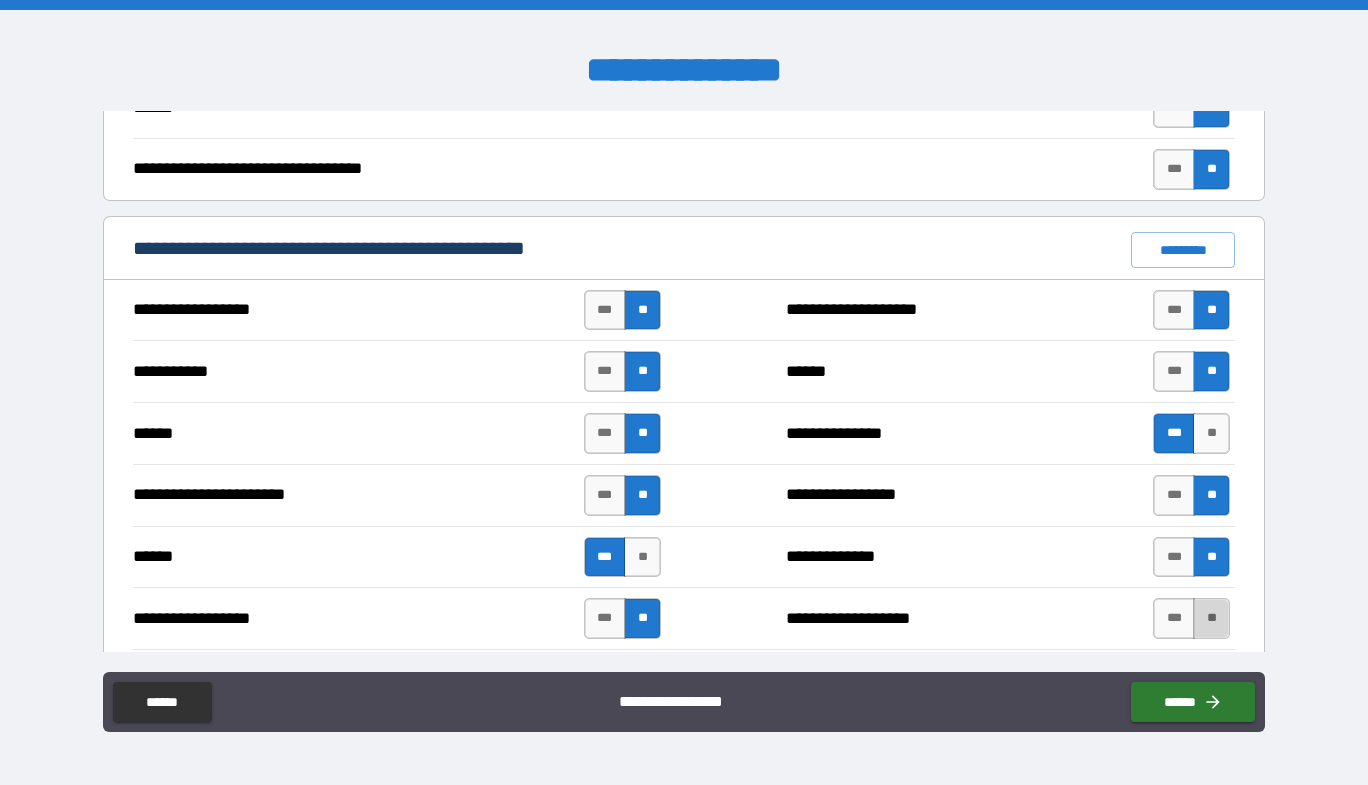 click on "**" at bounding box center (1211, 618) 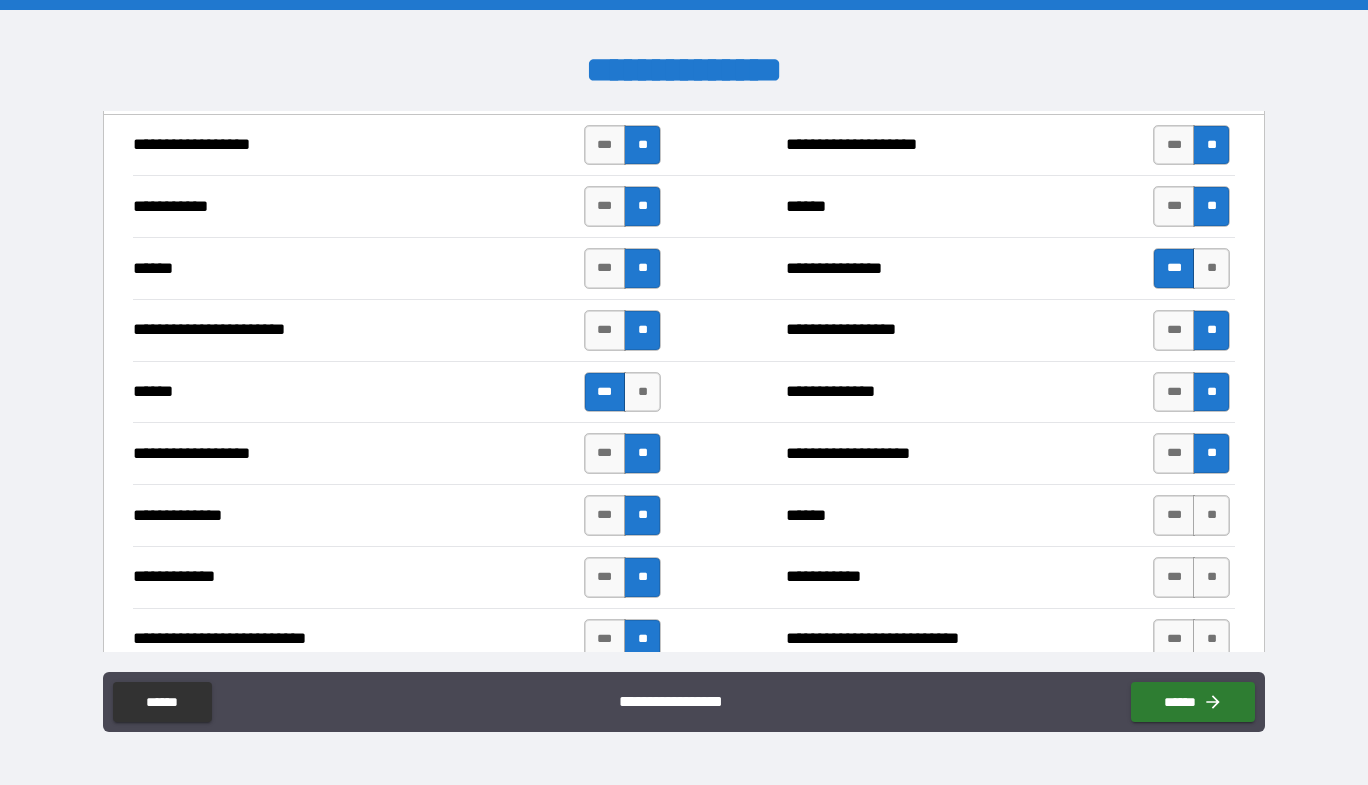scroll, scrollTop: 1600, scrollLeft: 0, axis: vertical 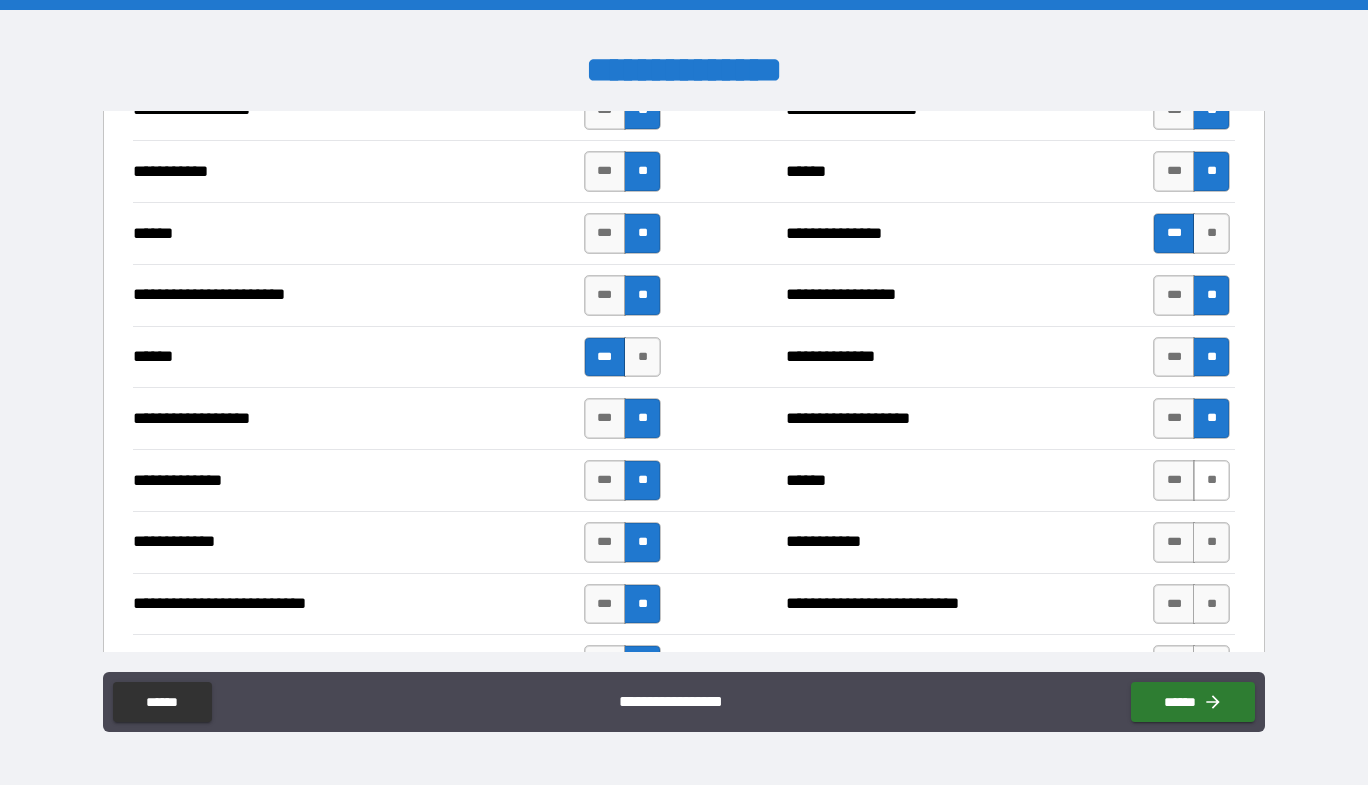 click on "**" at bounding box center (1211, 480) 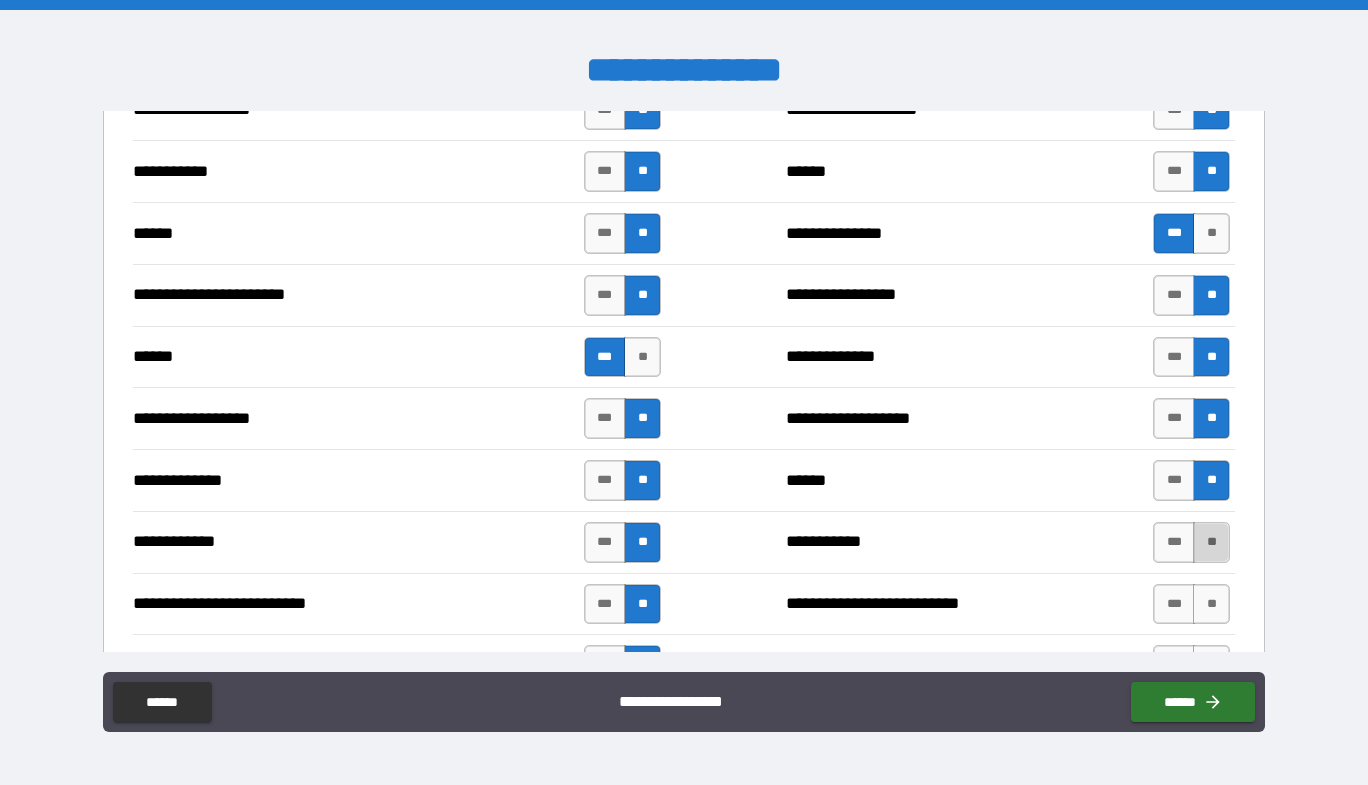 click on "**" at bounding box center [1211, 542] 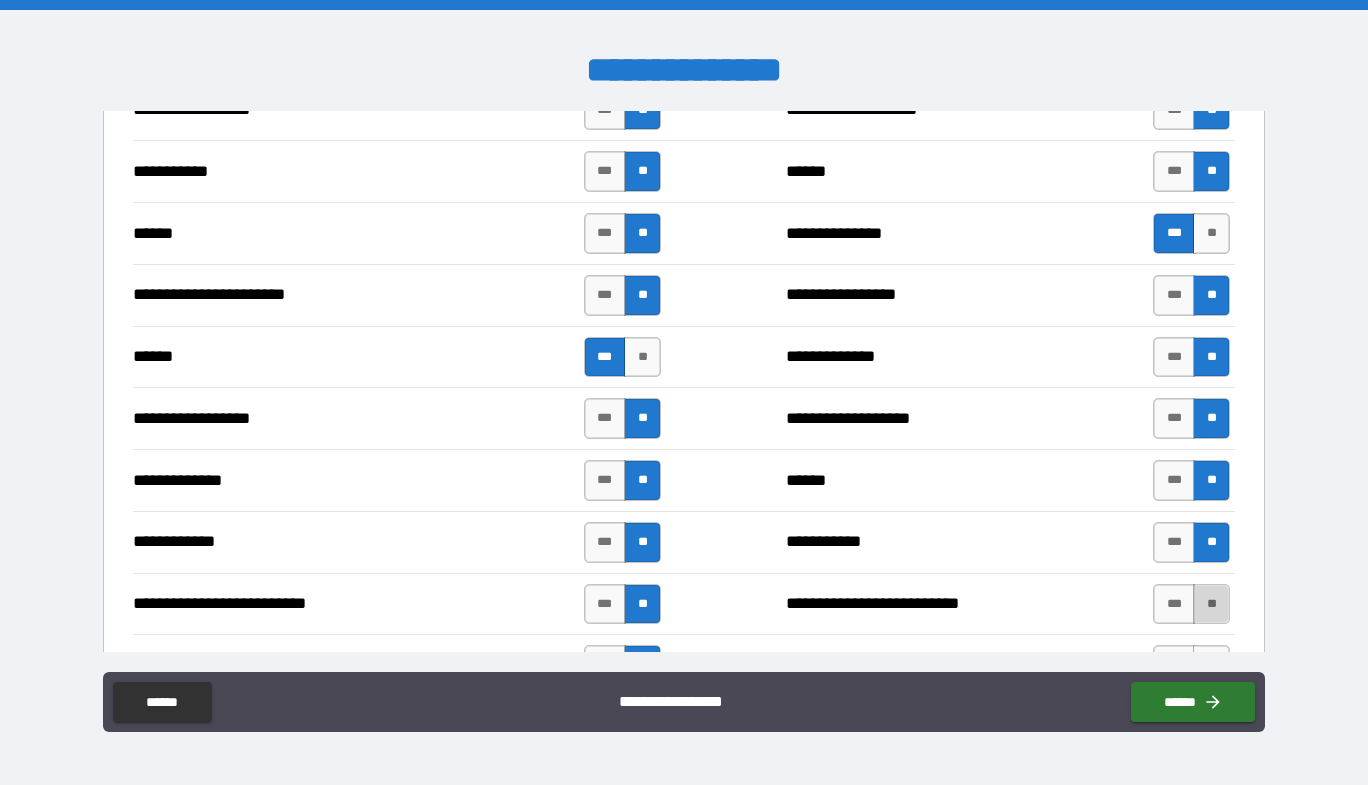 click on "**" at bounding box center (1211, 604) 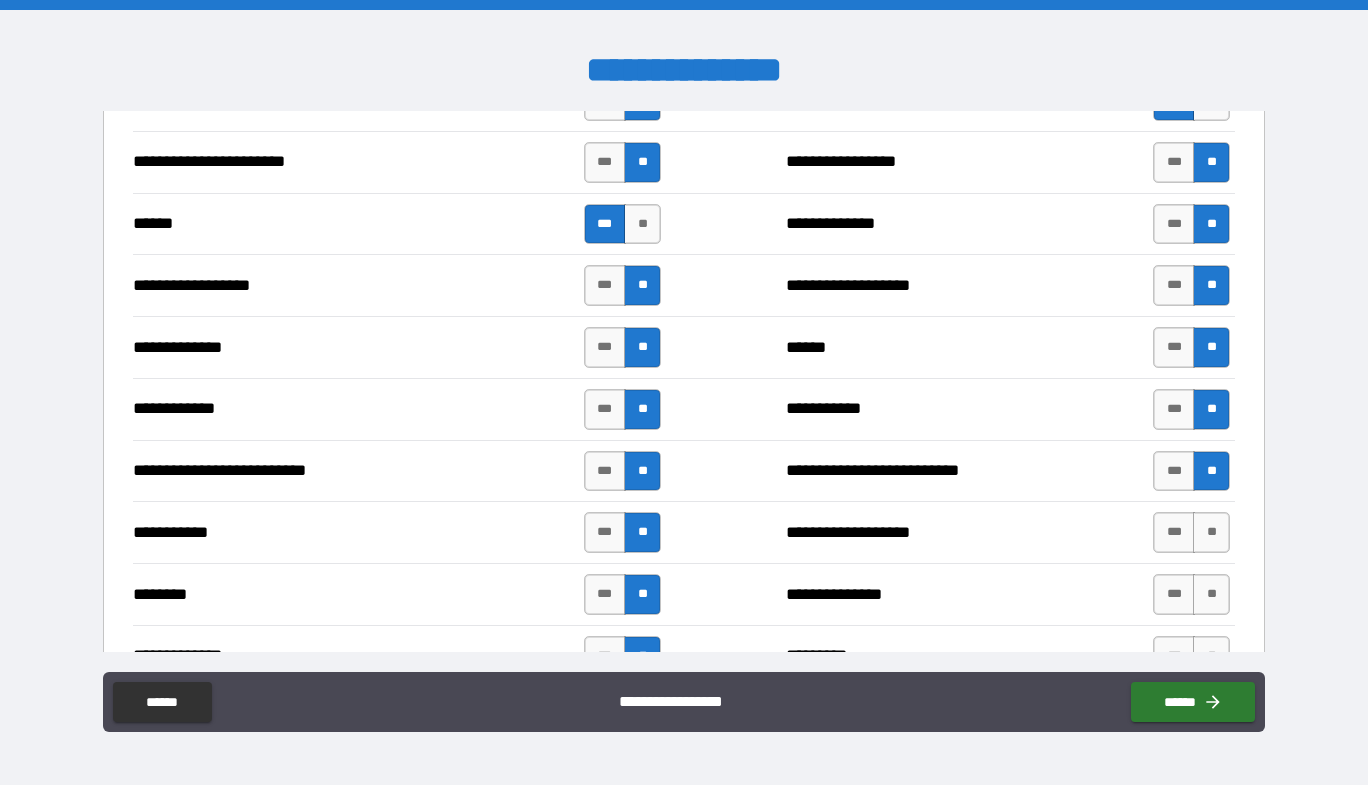 scroll, scrollTop: 1800, scrollLeft: 0, axis: vertical 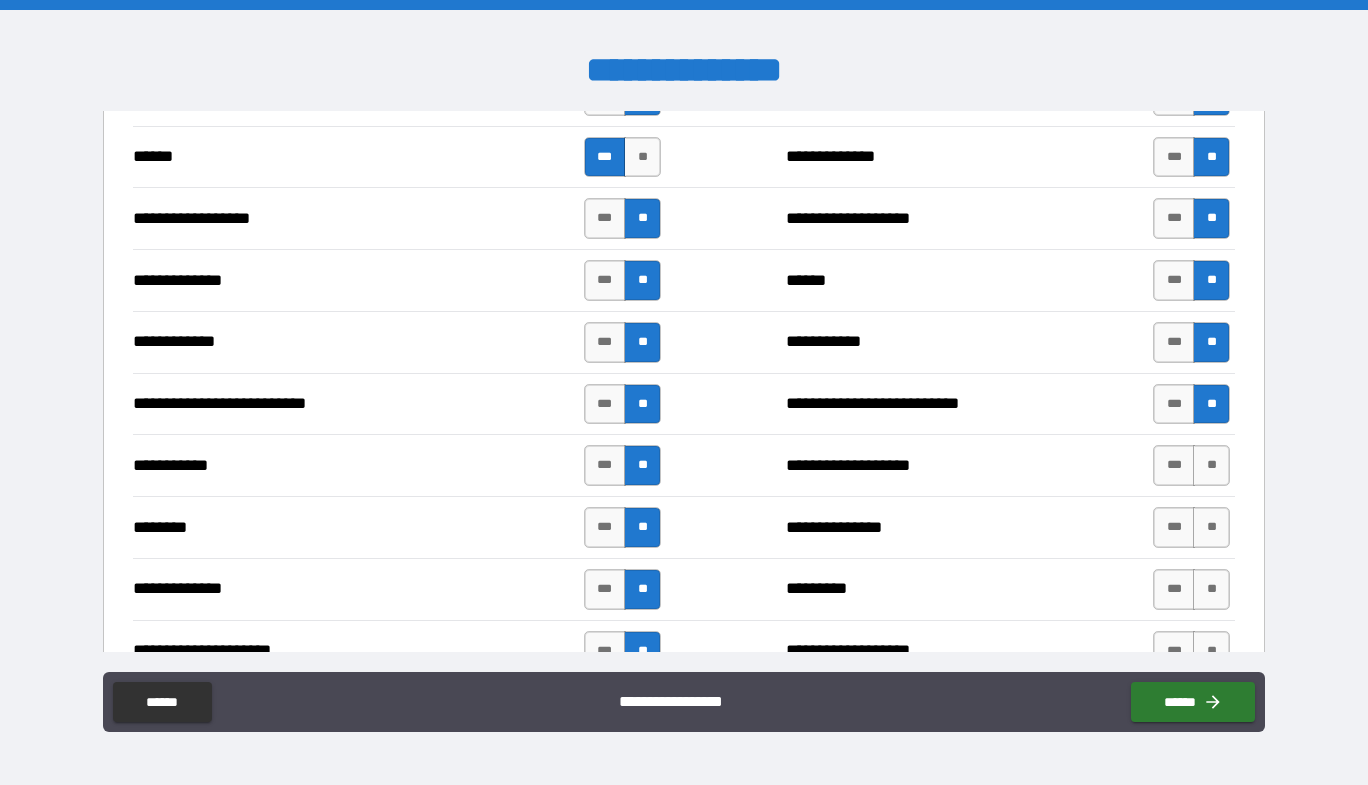 click on "*** **" at bounding box center [1191, 465] 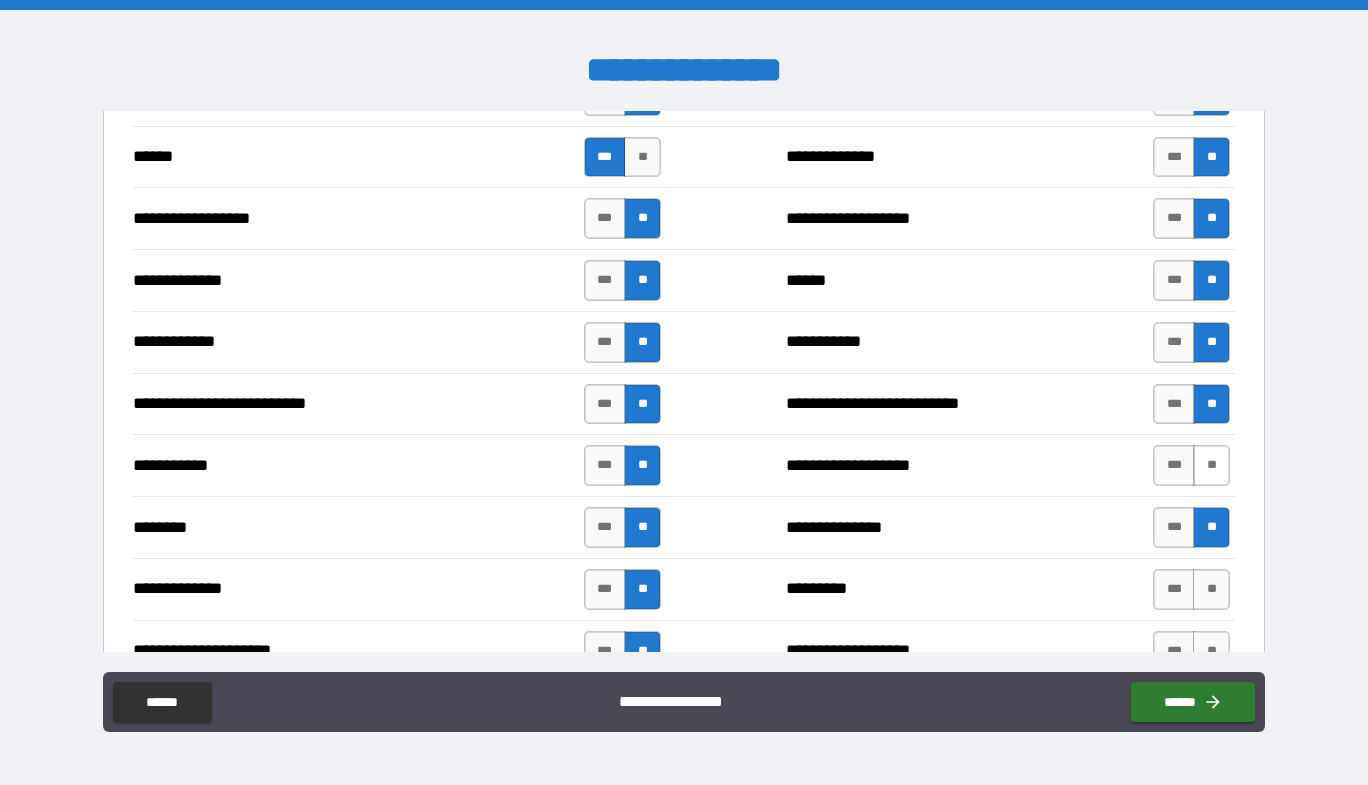 click on "**" at bounding box center [1211, 465] 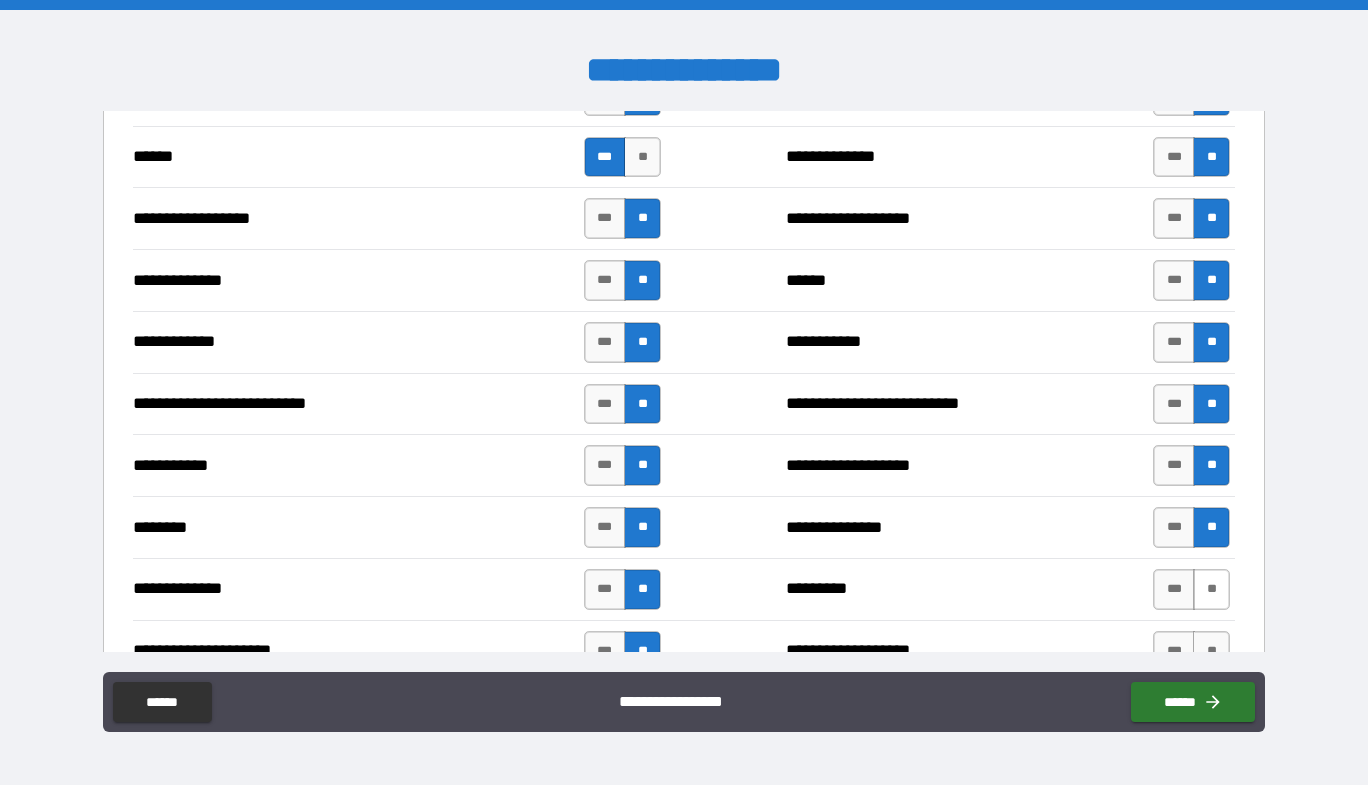 click on "**" at bounding box center [1211, 589] 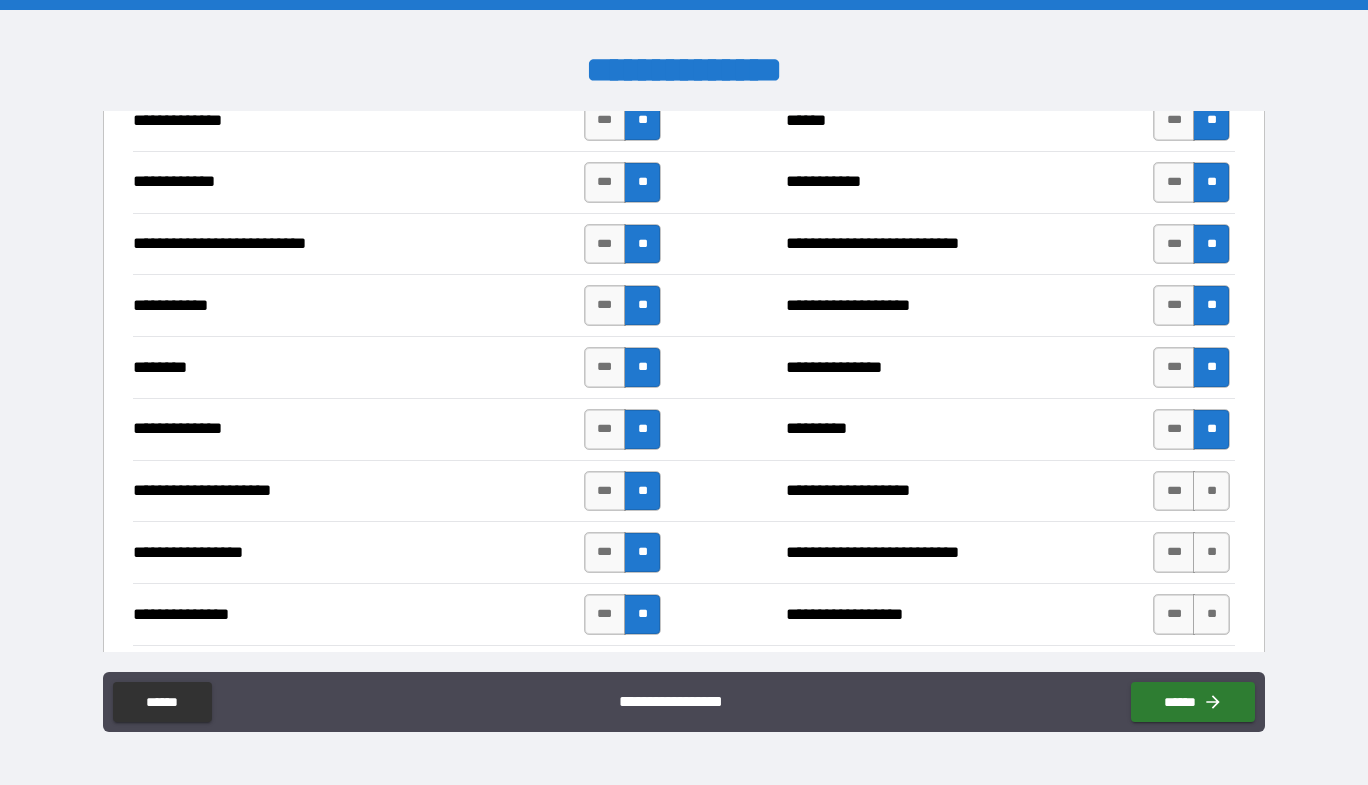 scroll, scrollTop: 2000, scrollLeft: 0, axis: vertical 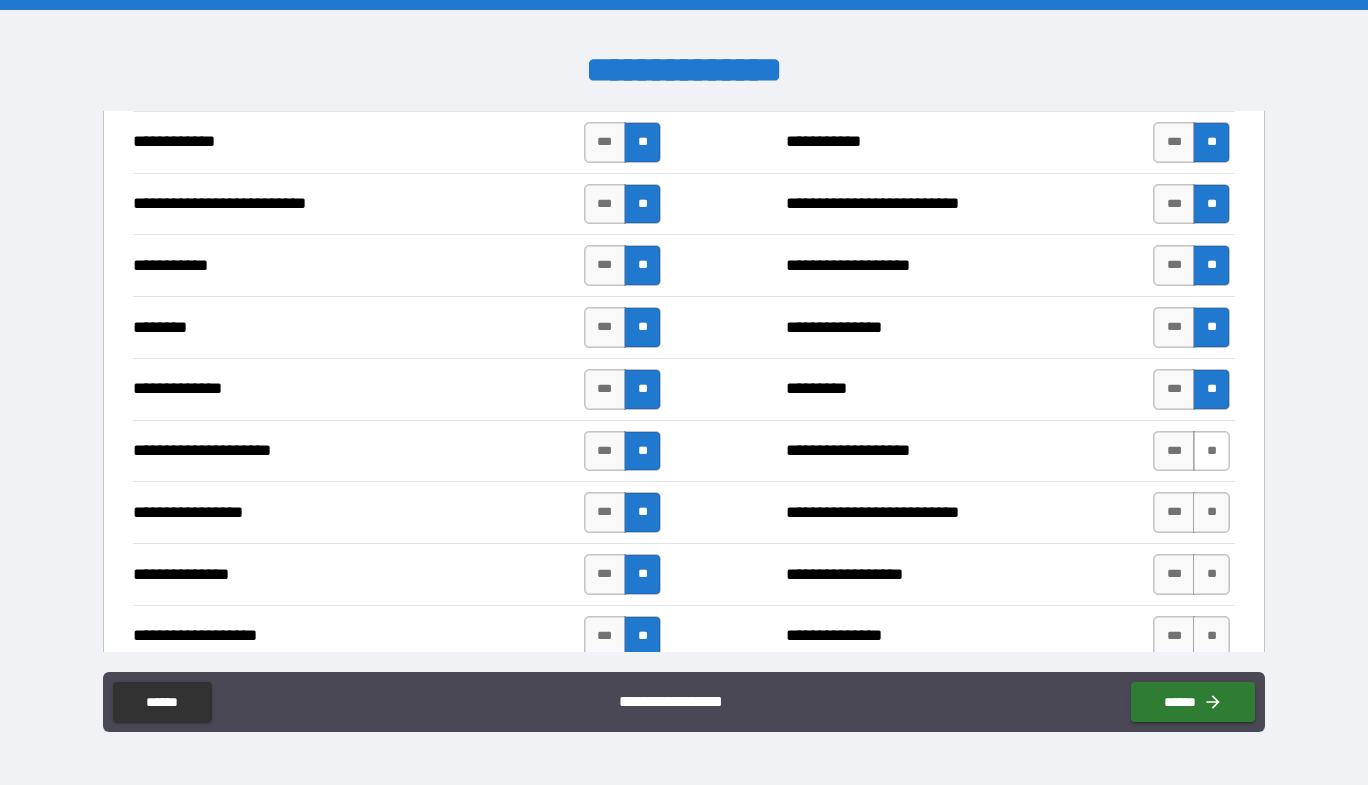 click on "**" at bounding box center [1211, 451] 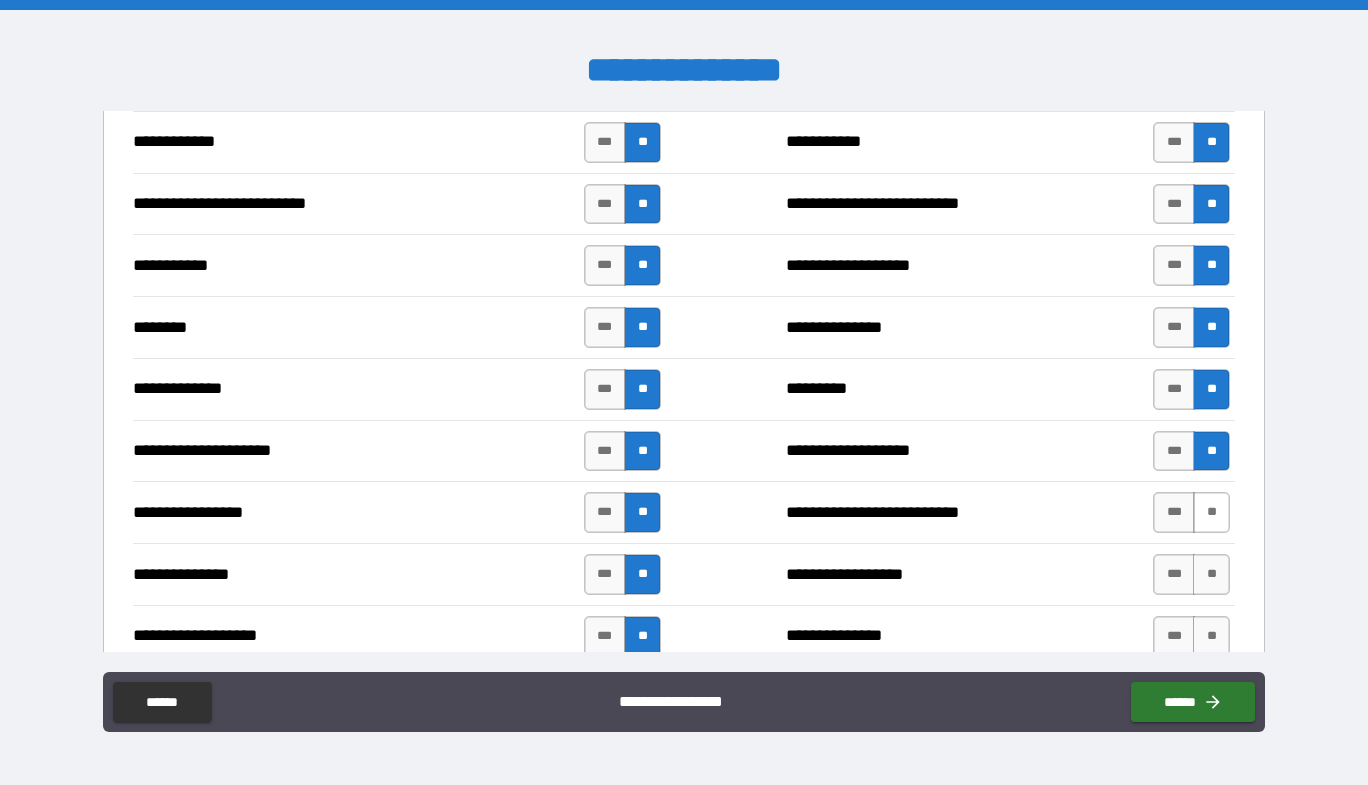 click on "**" at bounding box center [1211, 512] 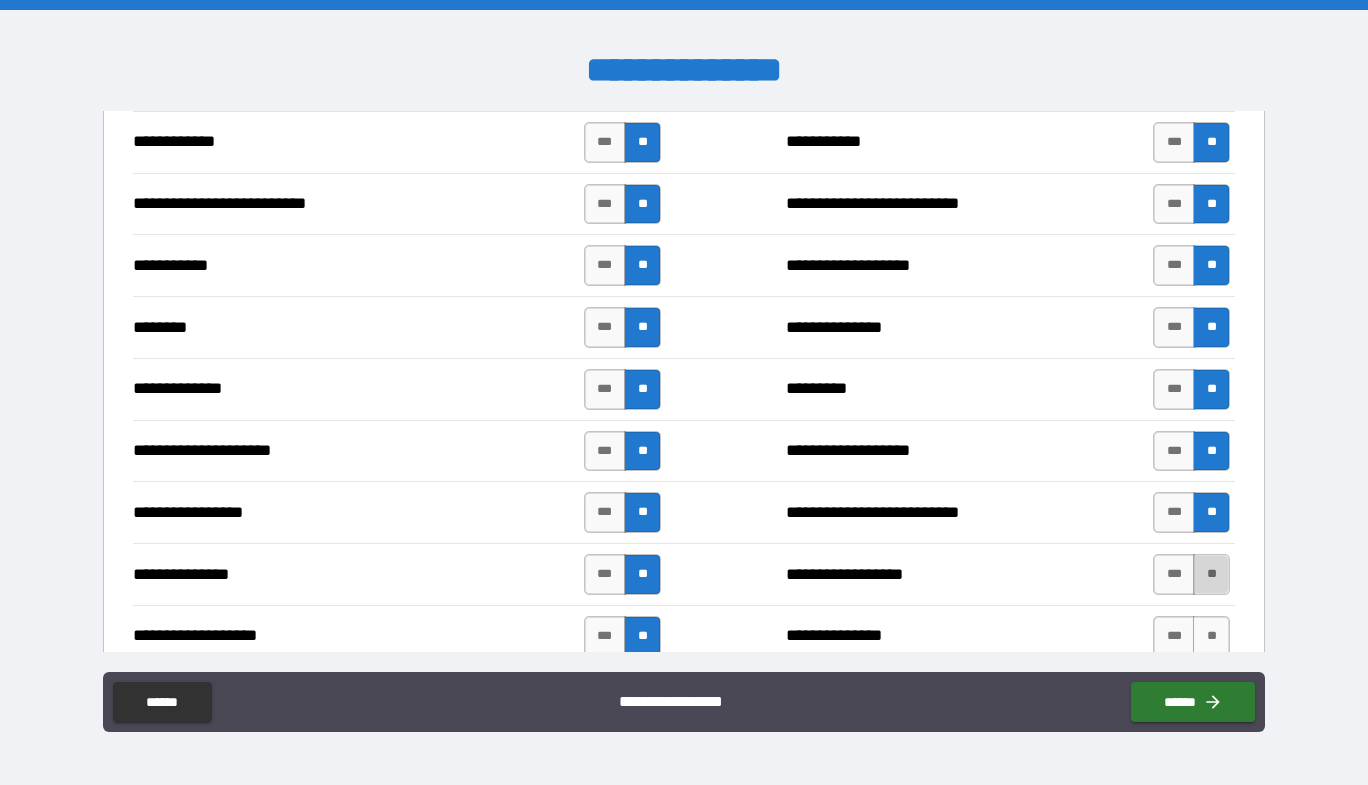 click on "**" at bounding box center (1211, 574) 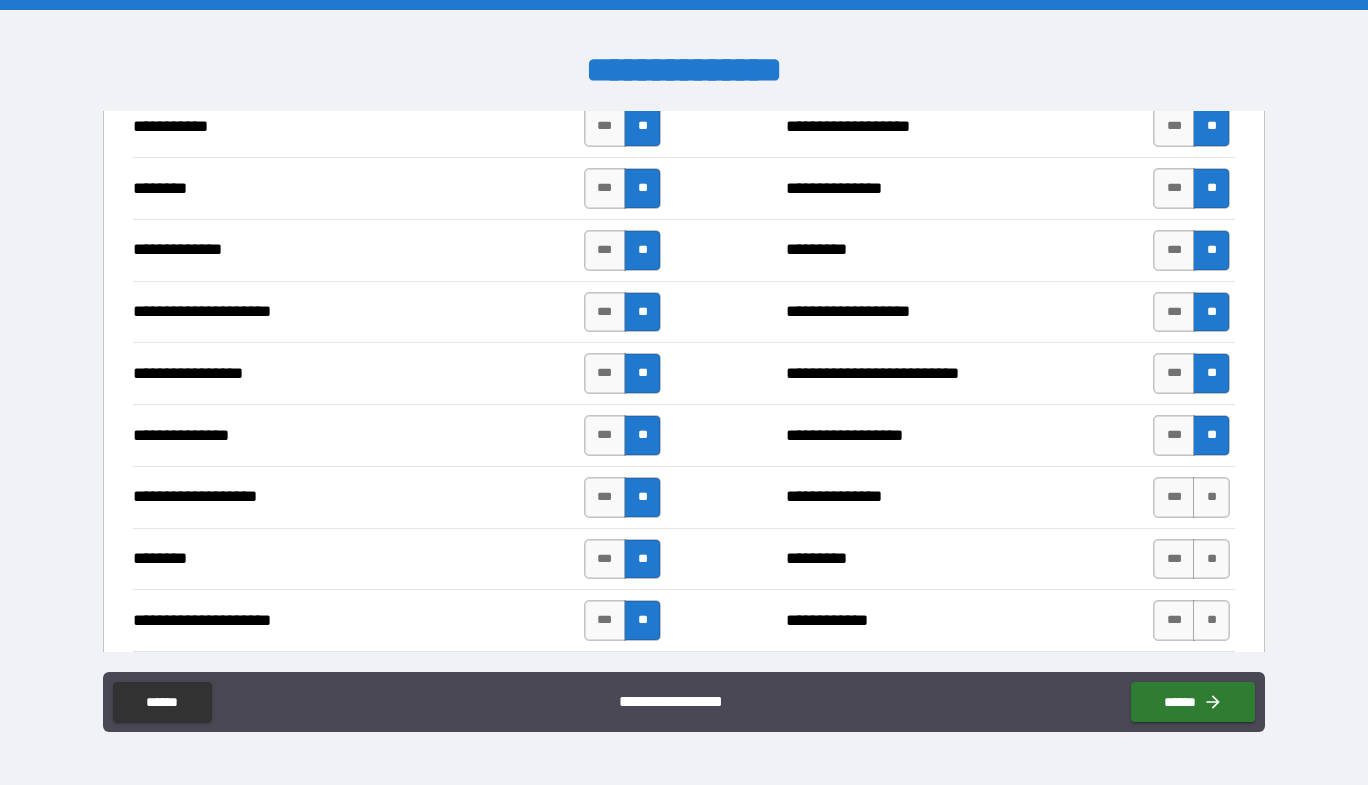 scroll, scrollTop: 2200, scrollLeft: 0, axis: vertical 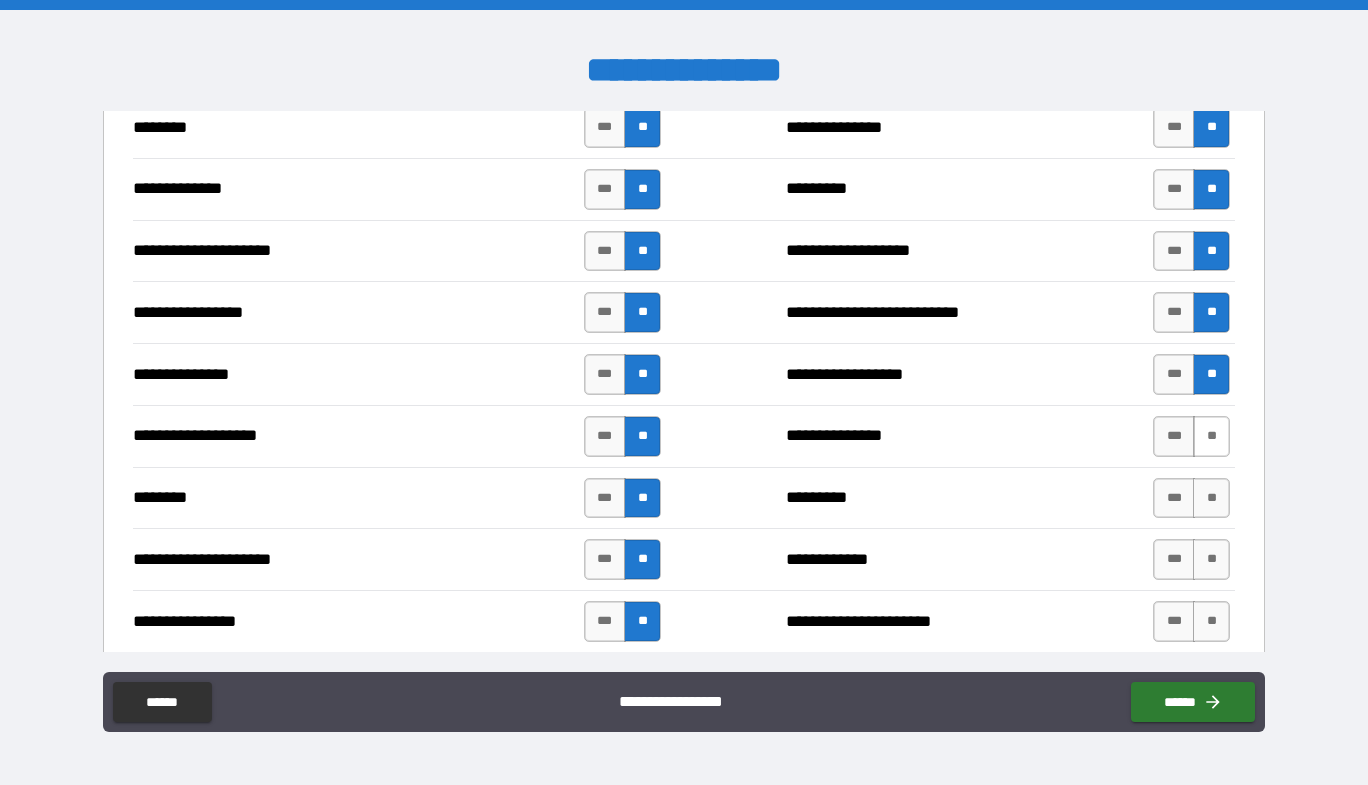 click on "**" at bounding box center [1211, 436] 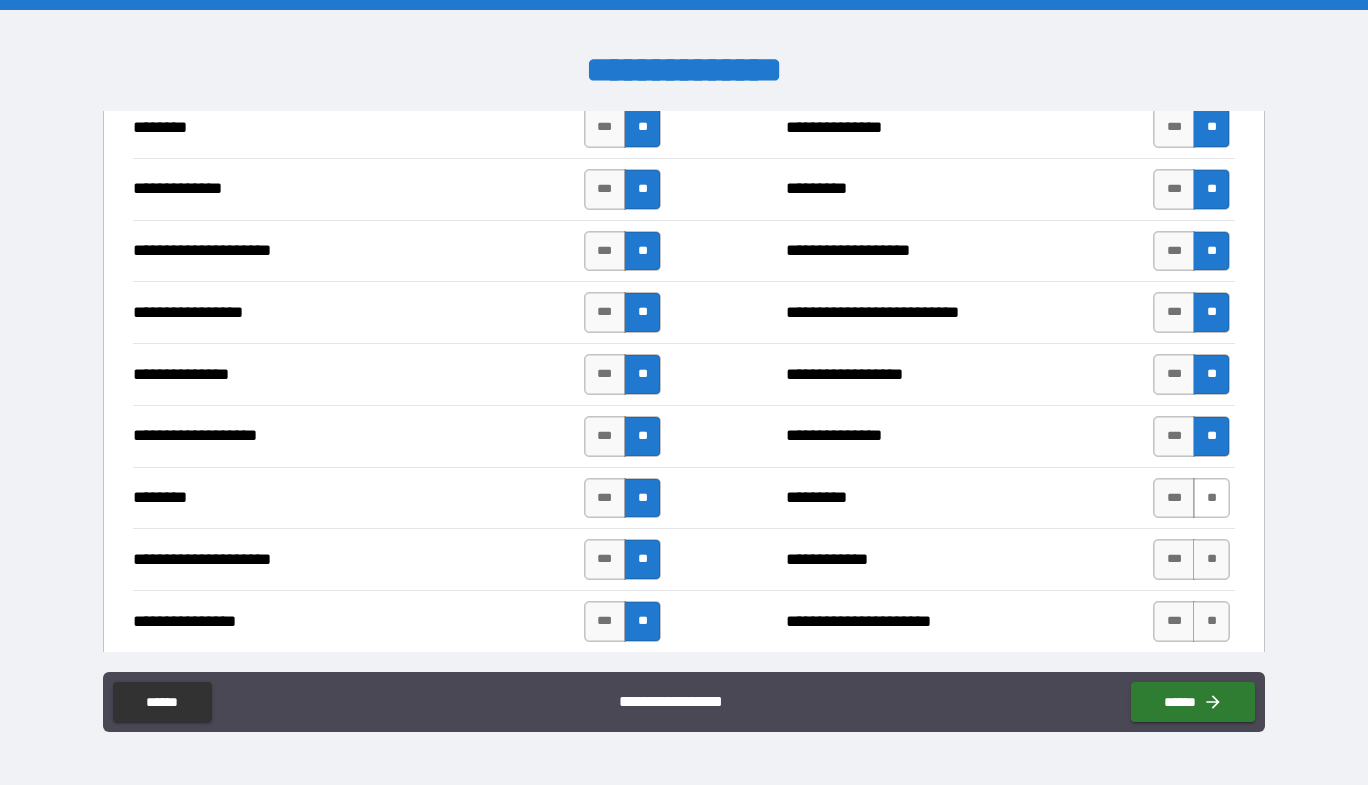 click on "**" at bounding box center [1211, 498] 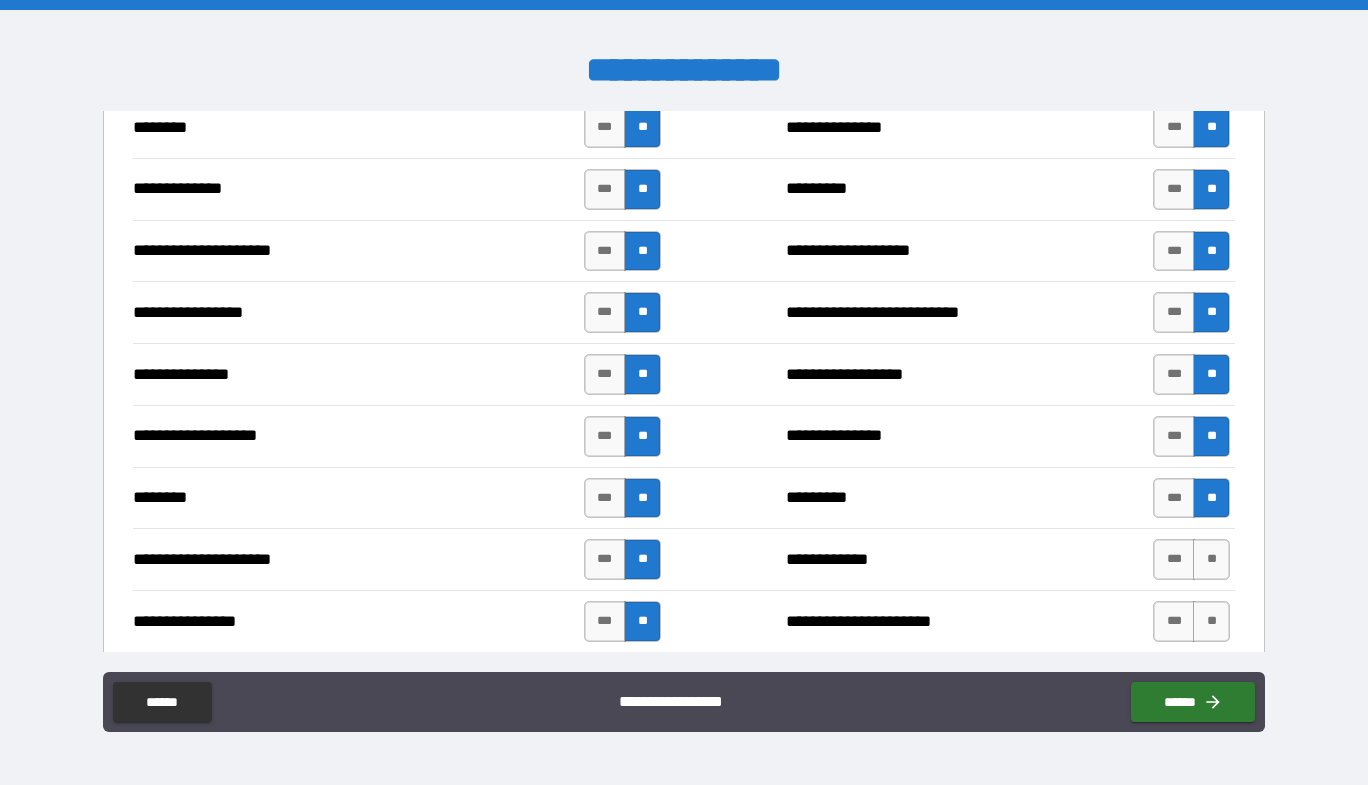 drag, startPoint x: 1204, startPoint y: 566, endPoint x: 1204, endPoint y: 583, distance: 17 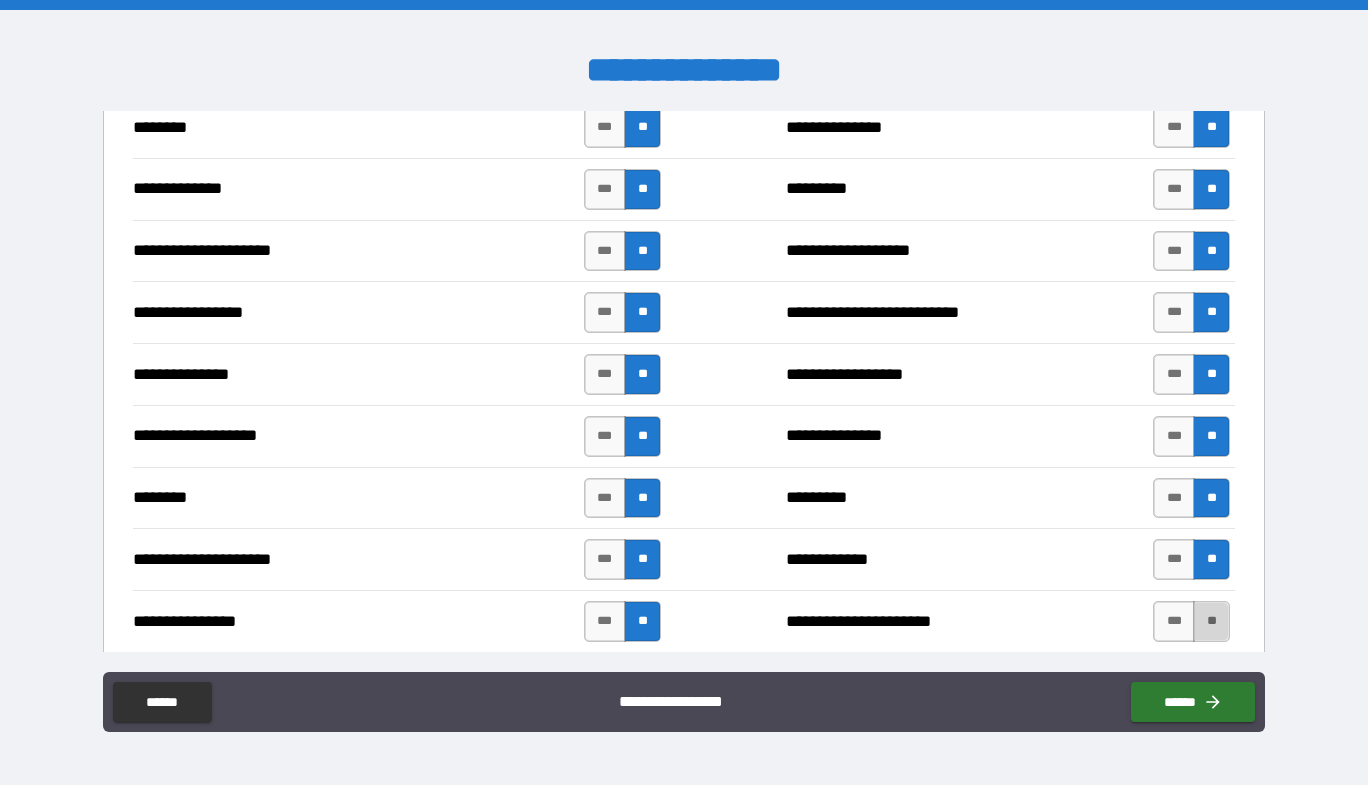 click on "**" at bounding box center (1211, 621) 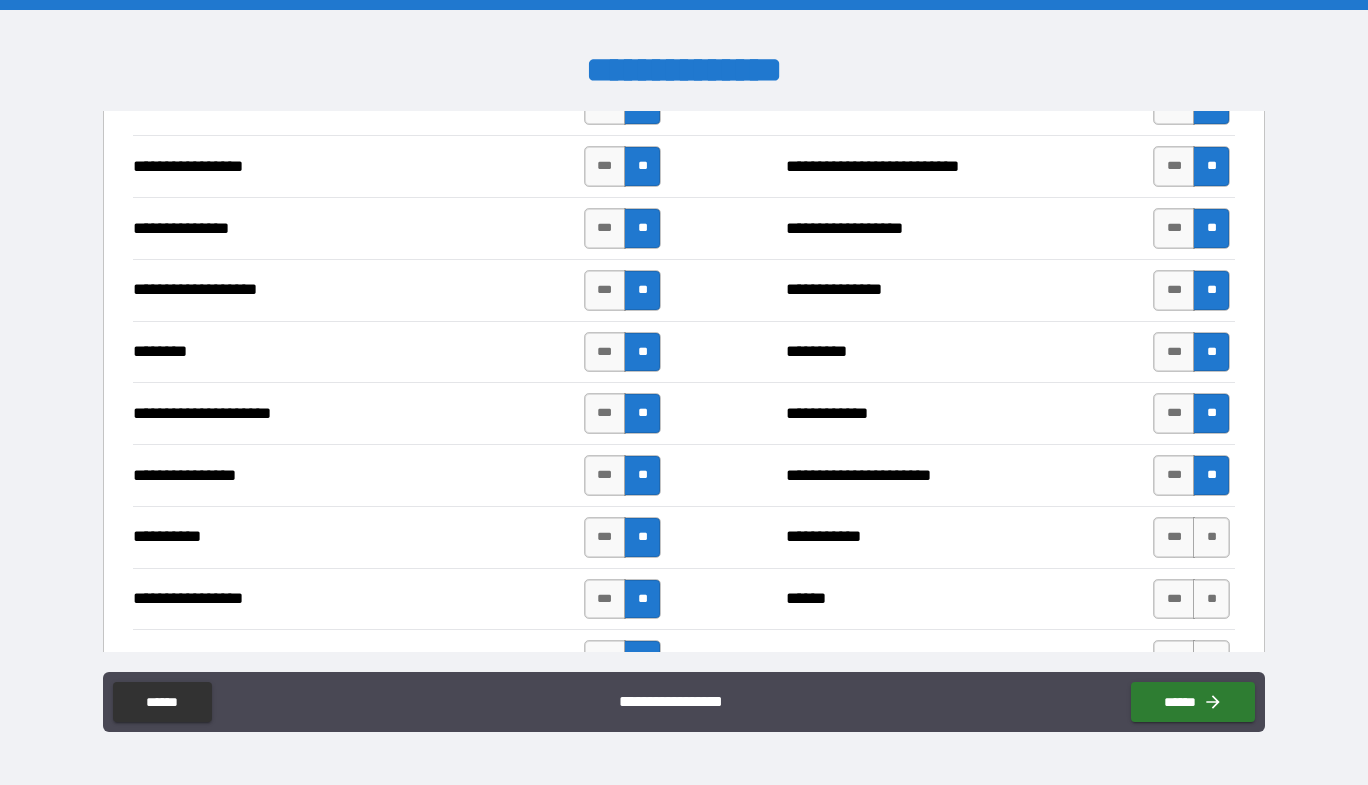 scroll, scrollTop: 2400, scrollLeft: 0, axis: vertical 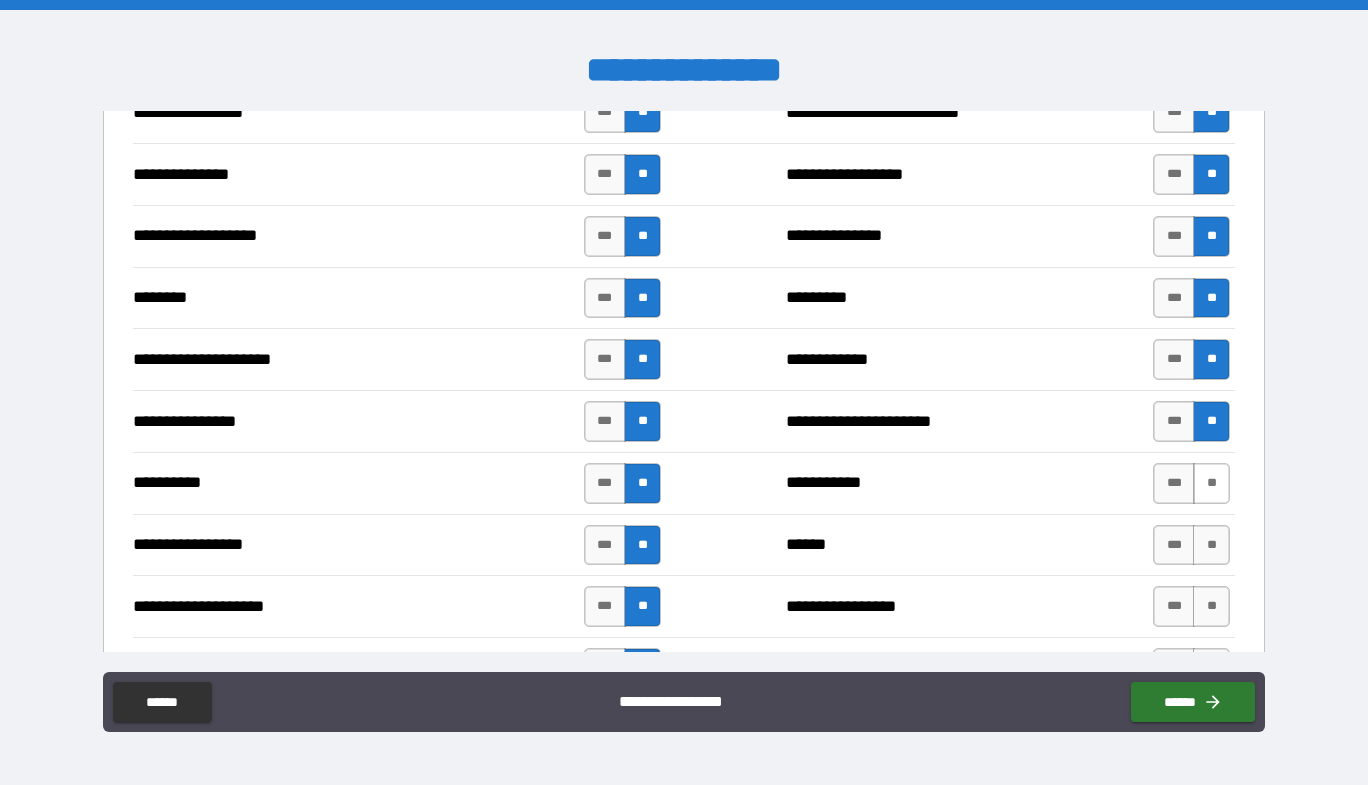 click on "**" at bounding box center (1211, 483) 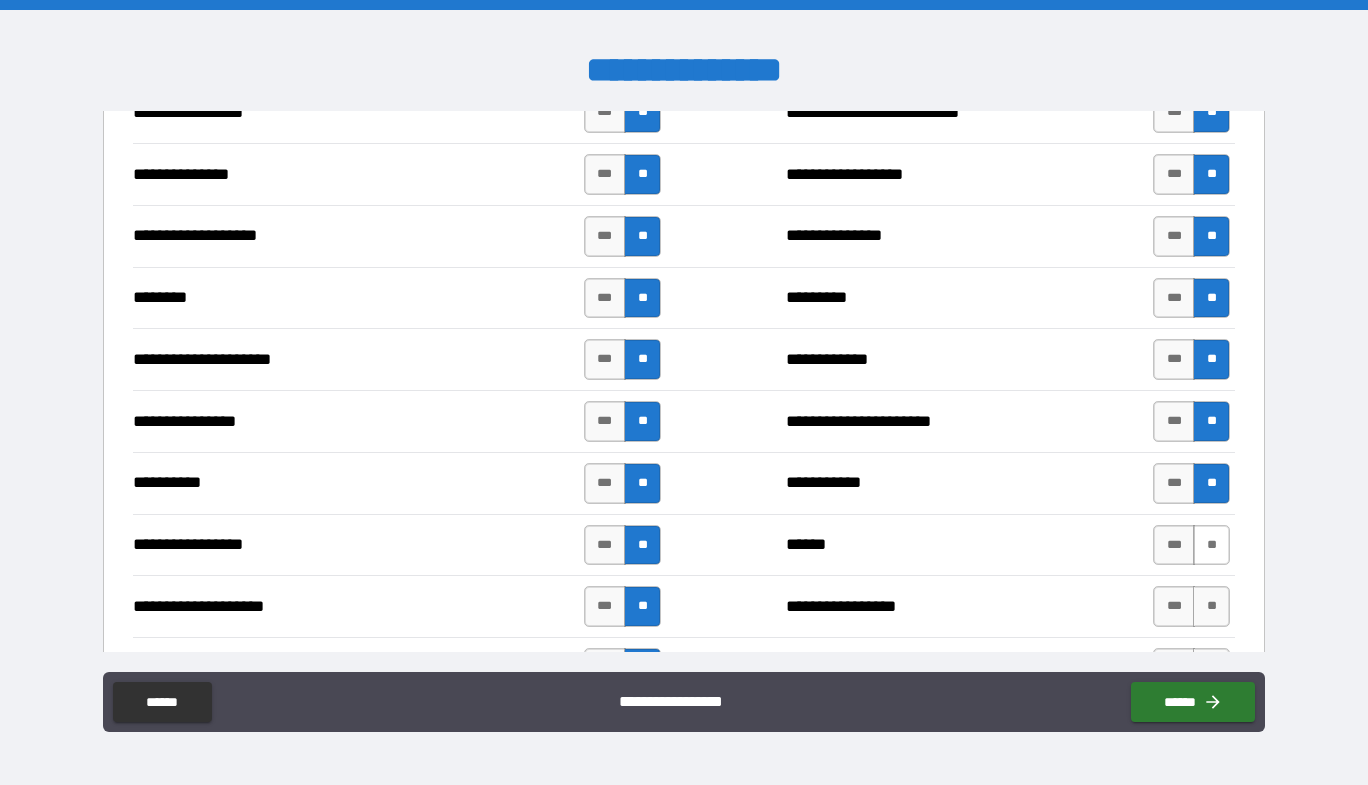 click on "**" at bounding box center [1211, 545] 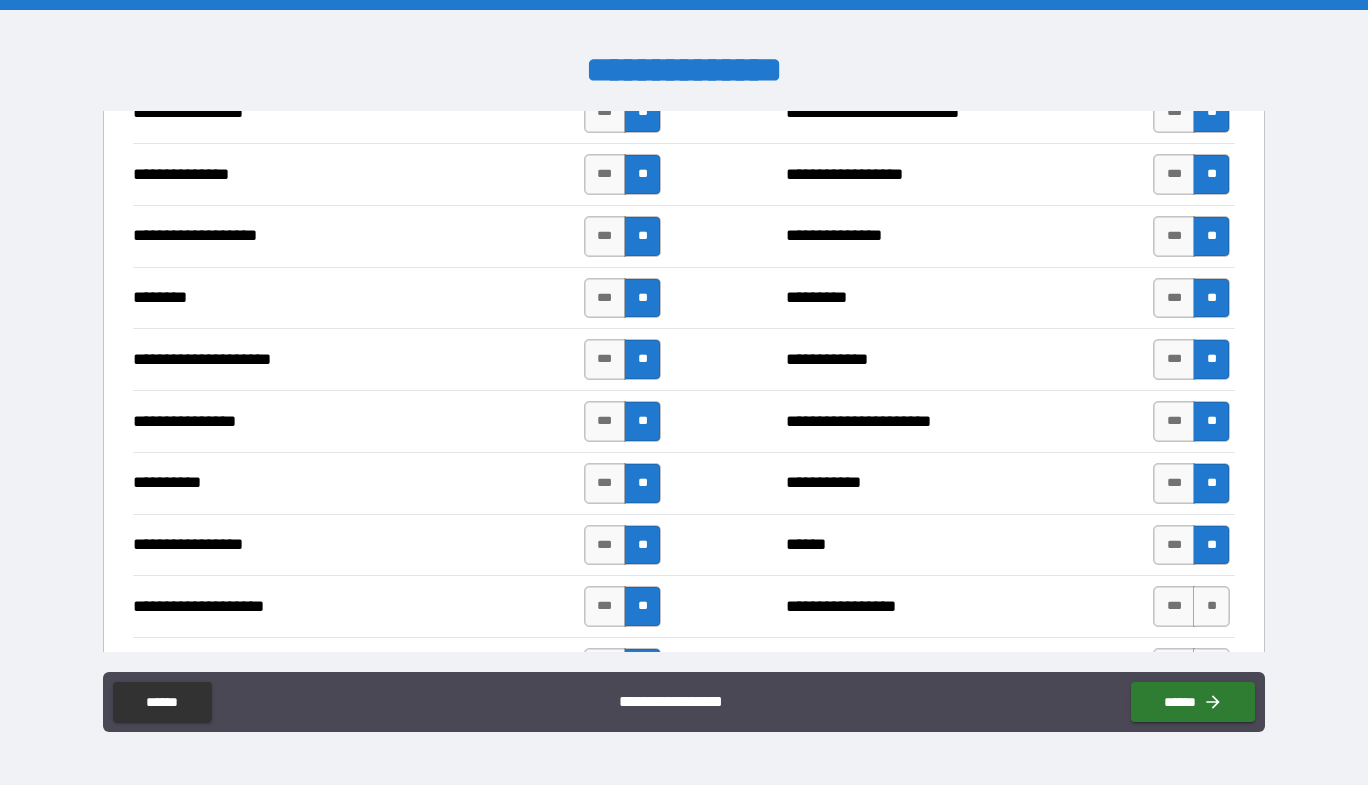 scroll, scrollTop: 2600, scrollLeft: 0, axis: vertical 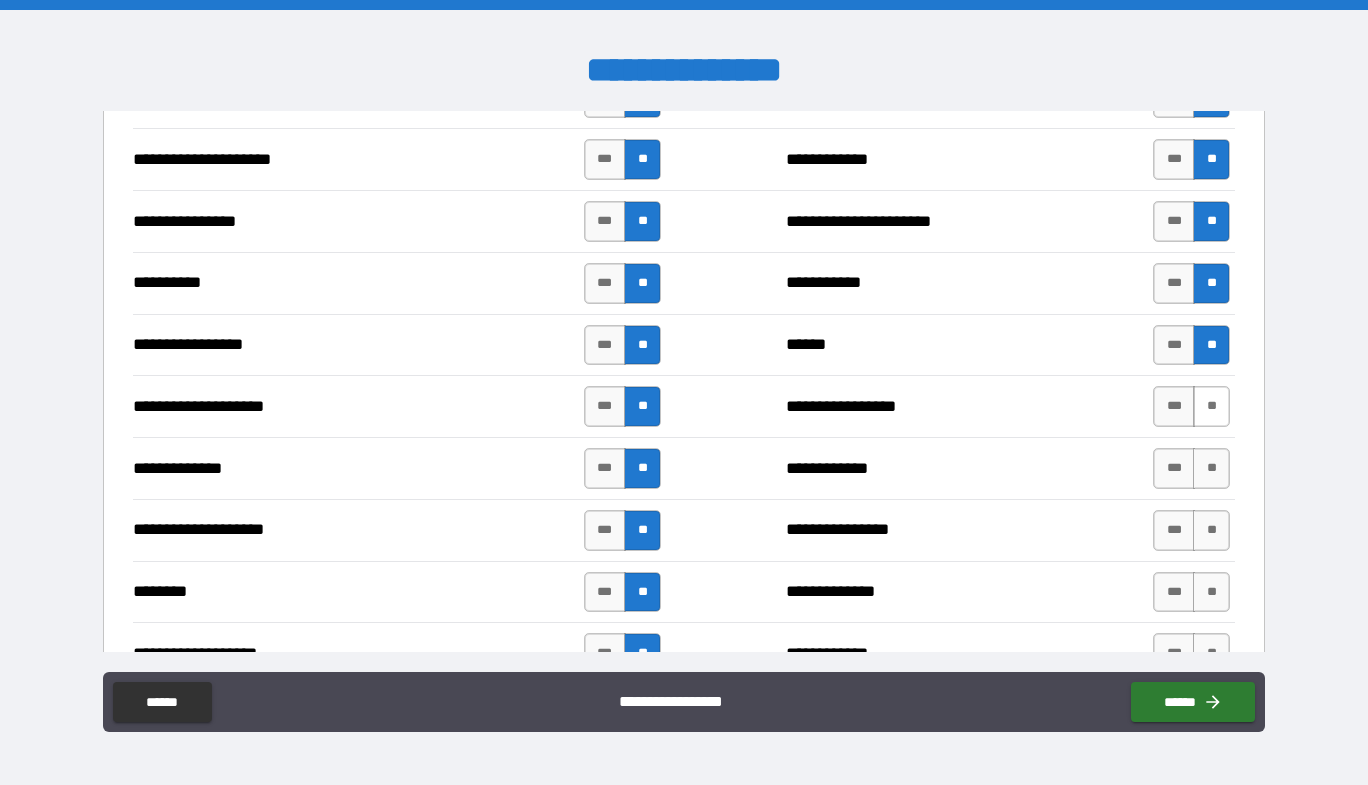click on "**" at bounding box center [1211, 406] 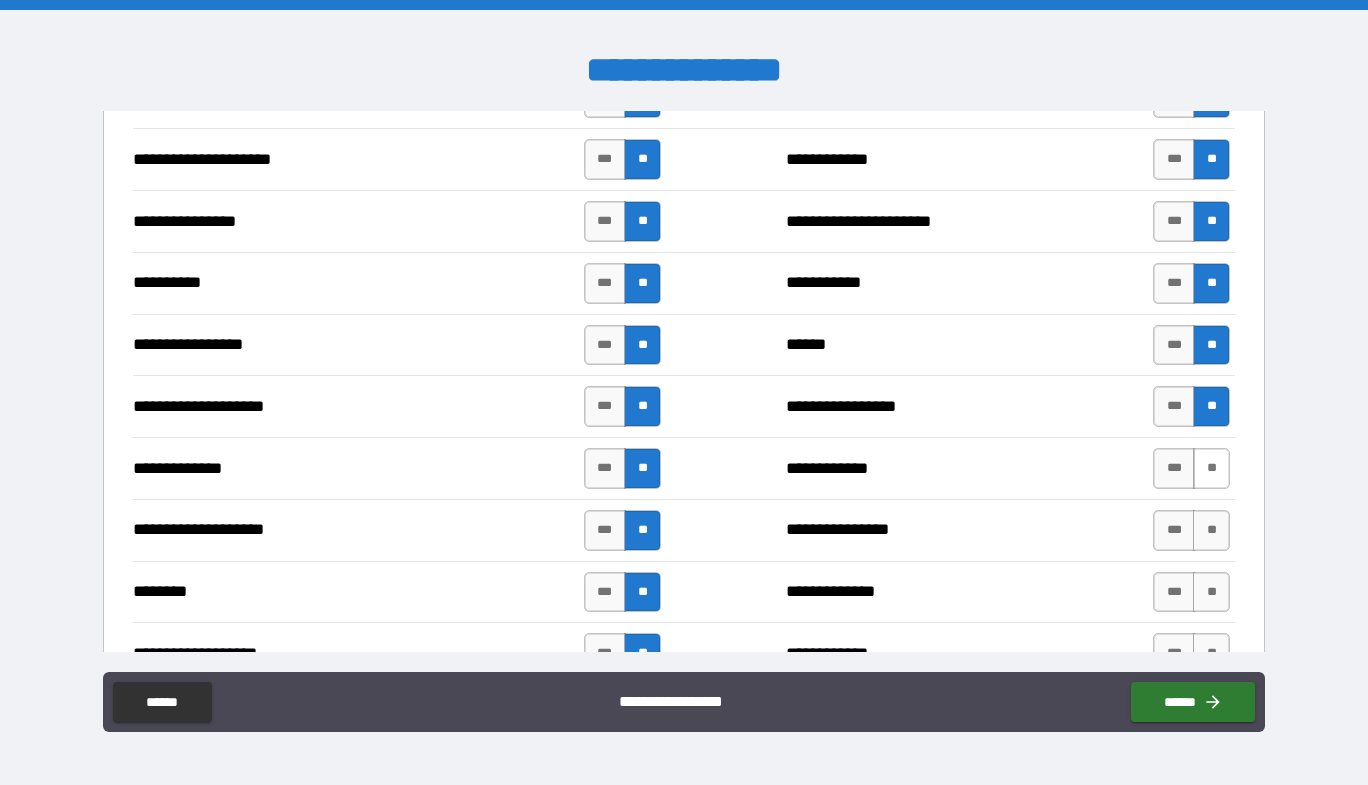 click on "**" at bounding box center [1211, 468] 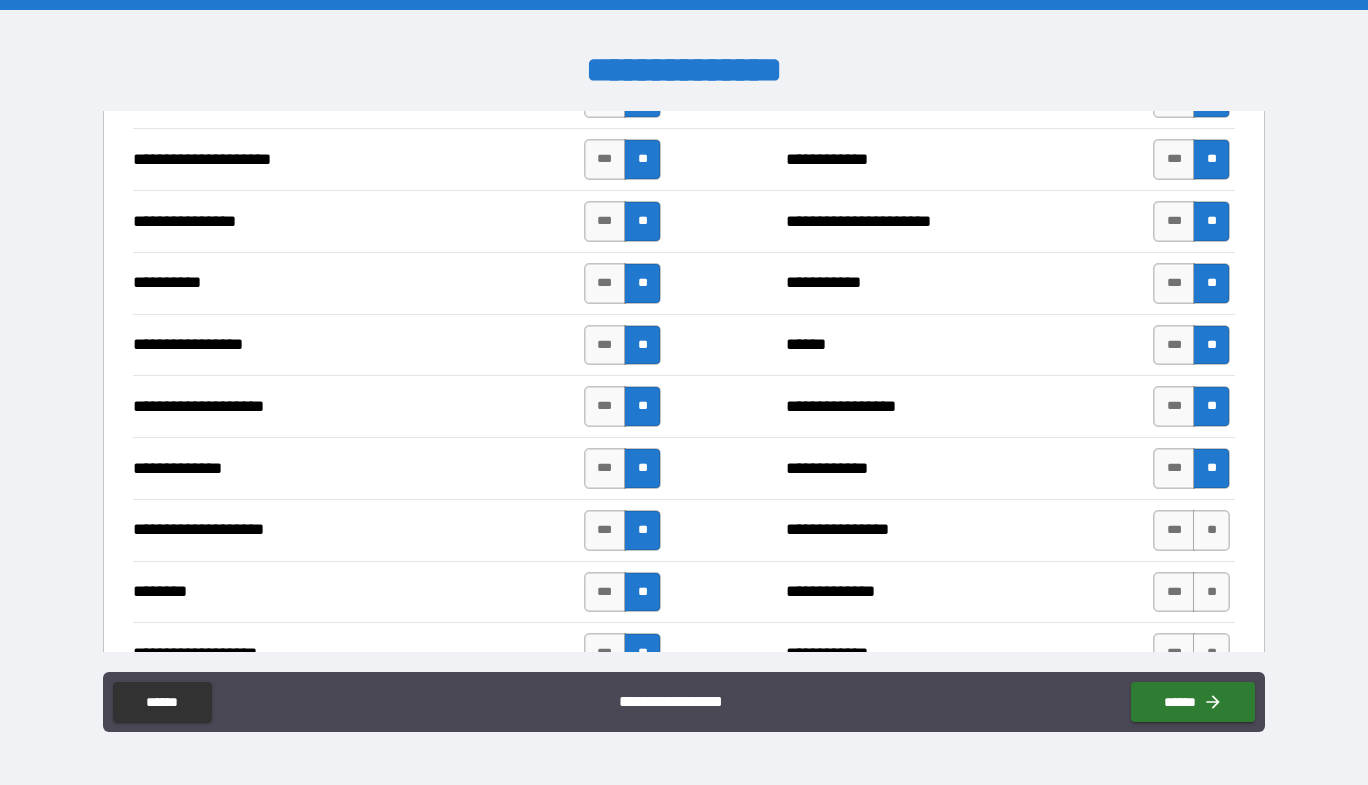 click on "**********" at bounding box center (684, 530) 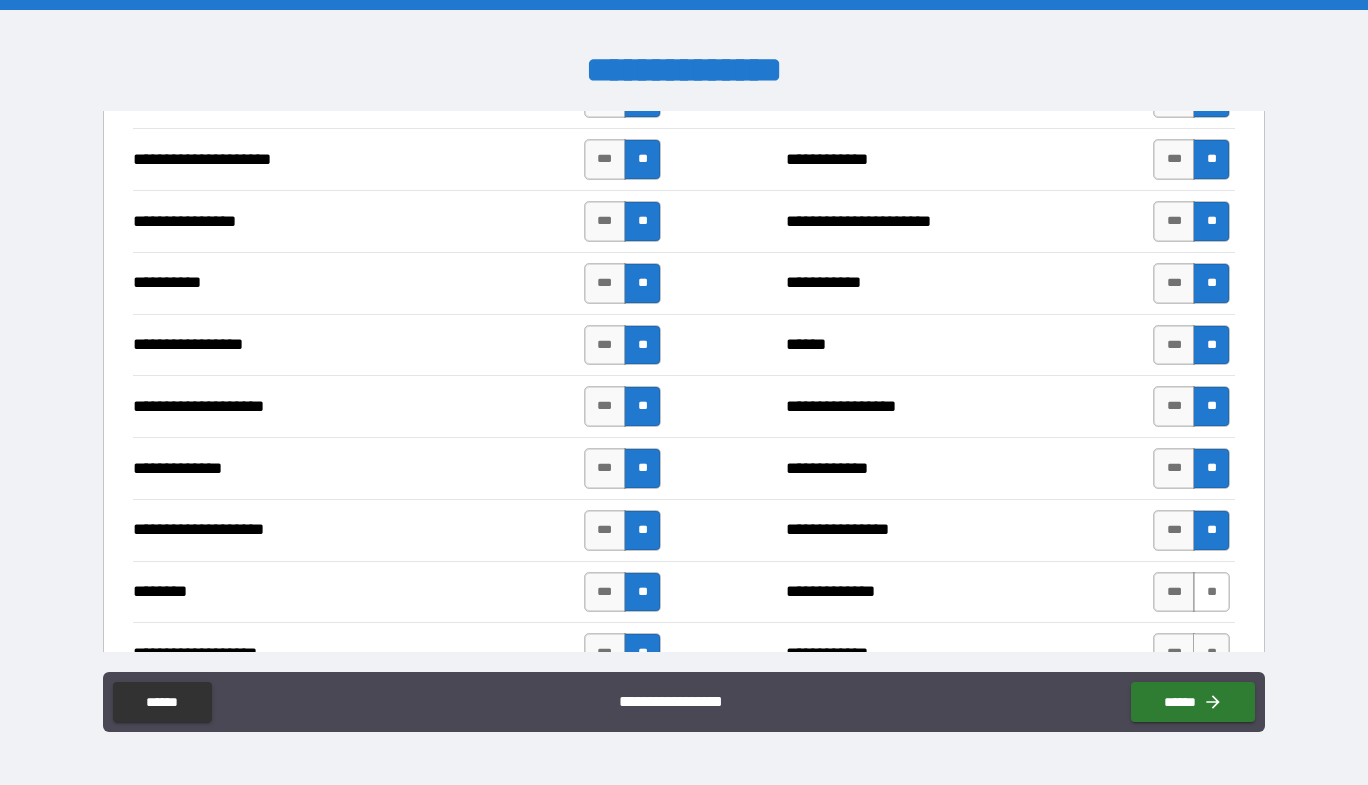 click on "**" at bounding box center (1211, 592) 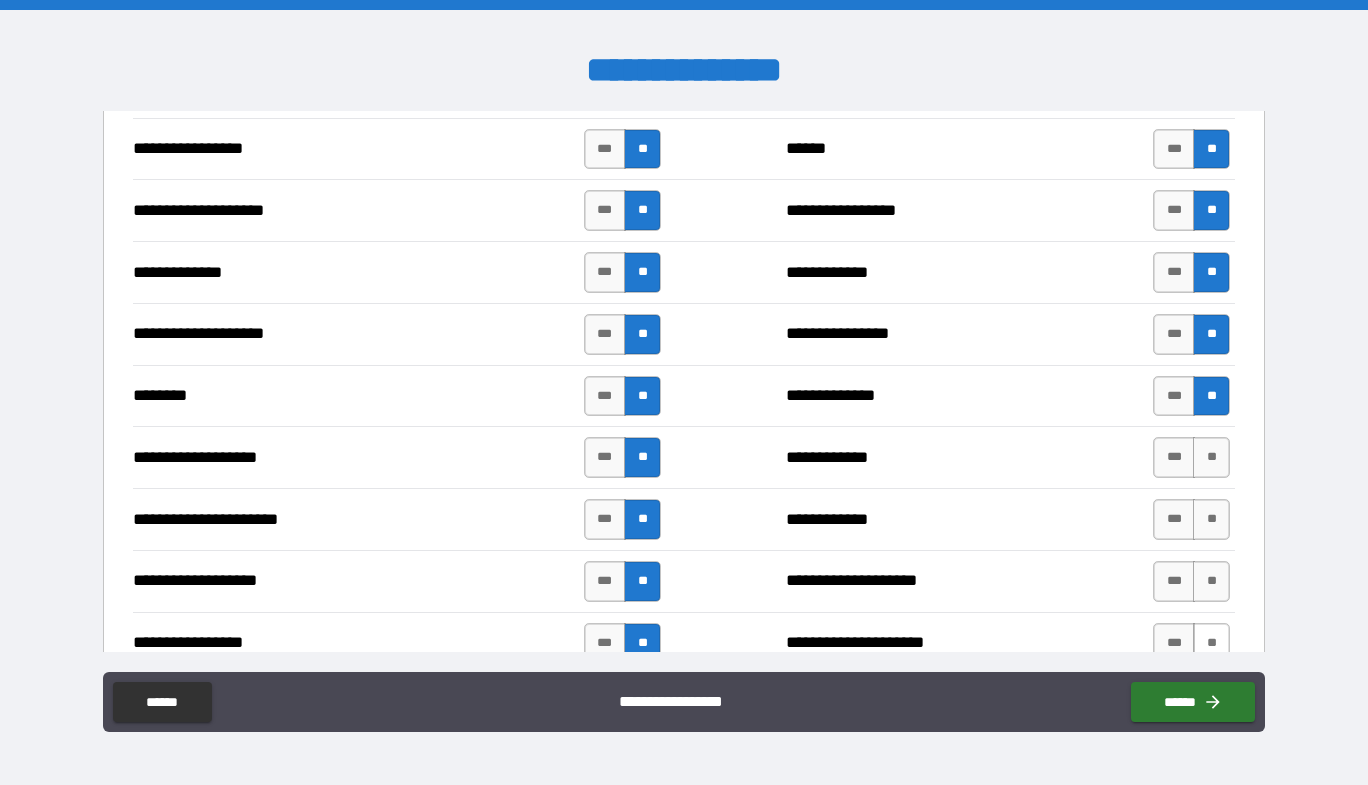 scroll, scrollTop: 2900, scrollLeft: 0, axis: vertical 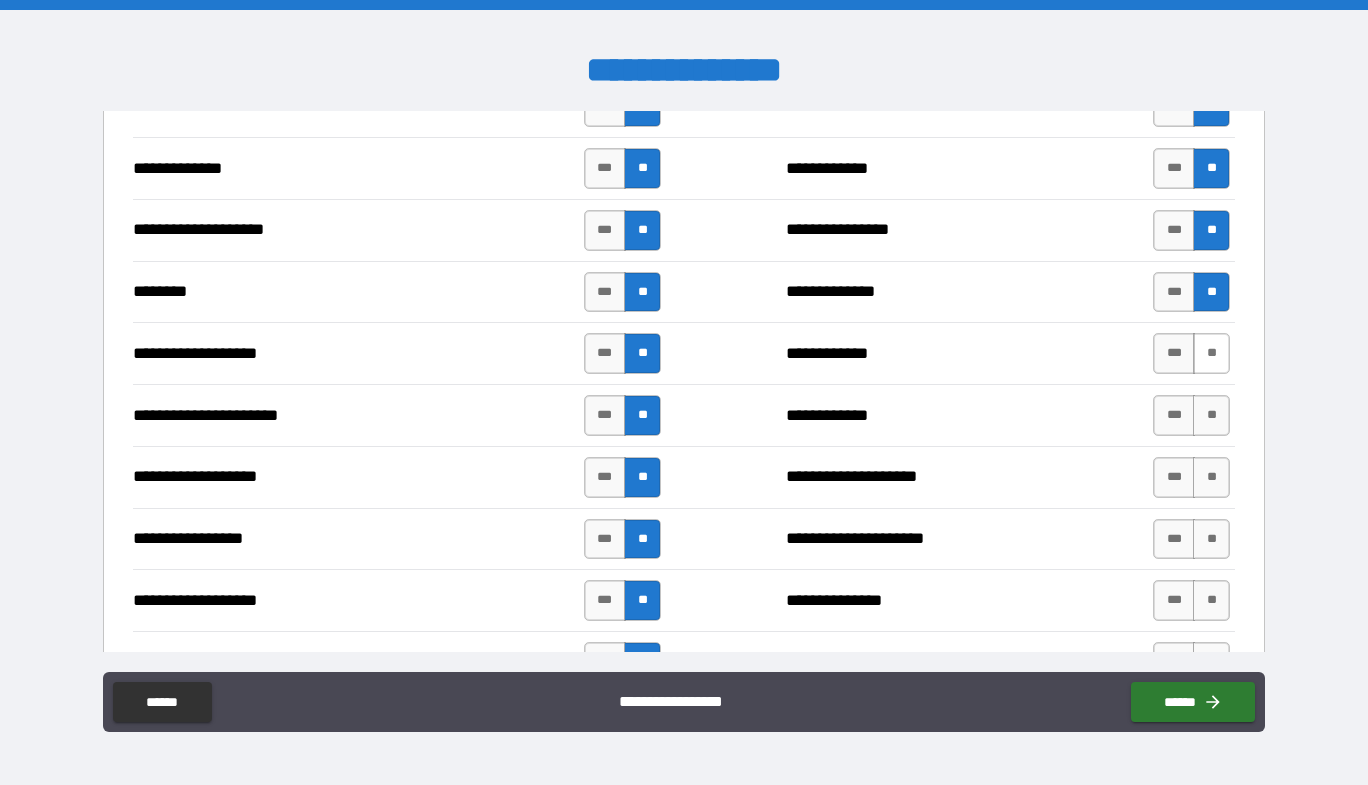 click on "**" at bounding box center (1211, 353) 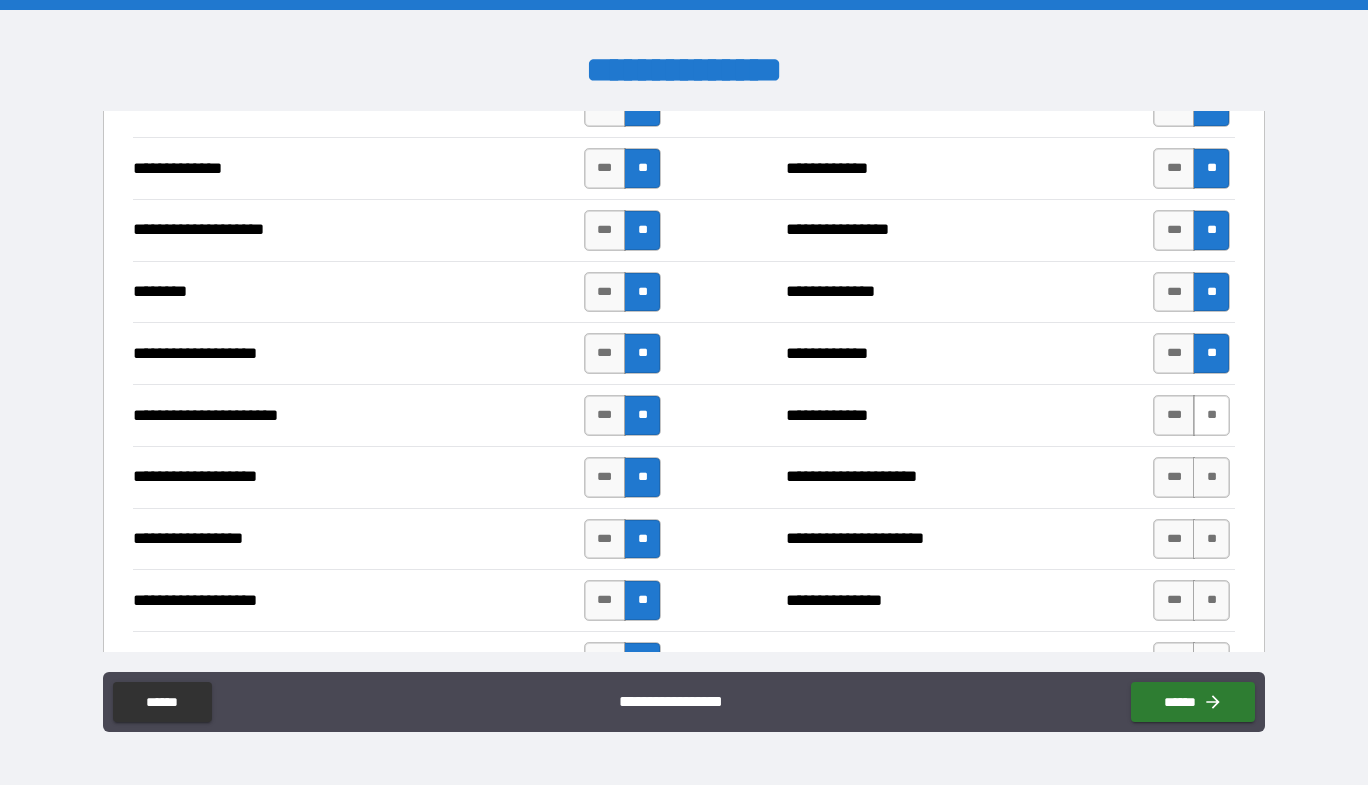 click on "**" at bounding box center (1211, 415) 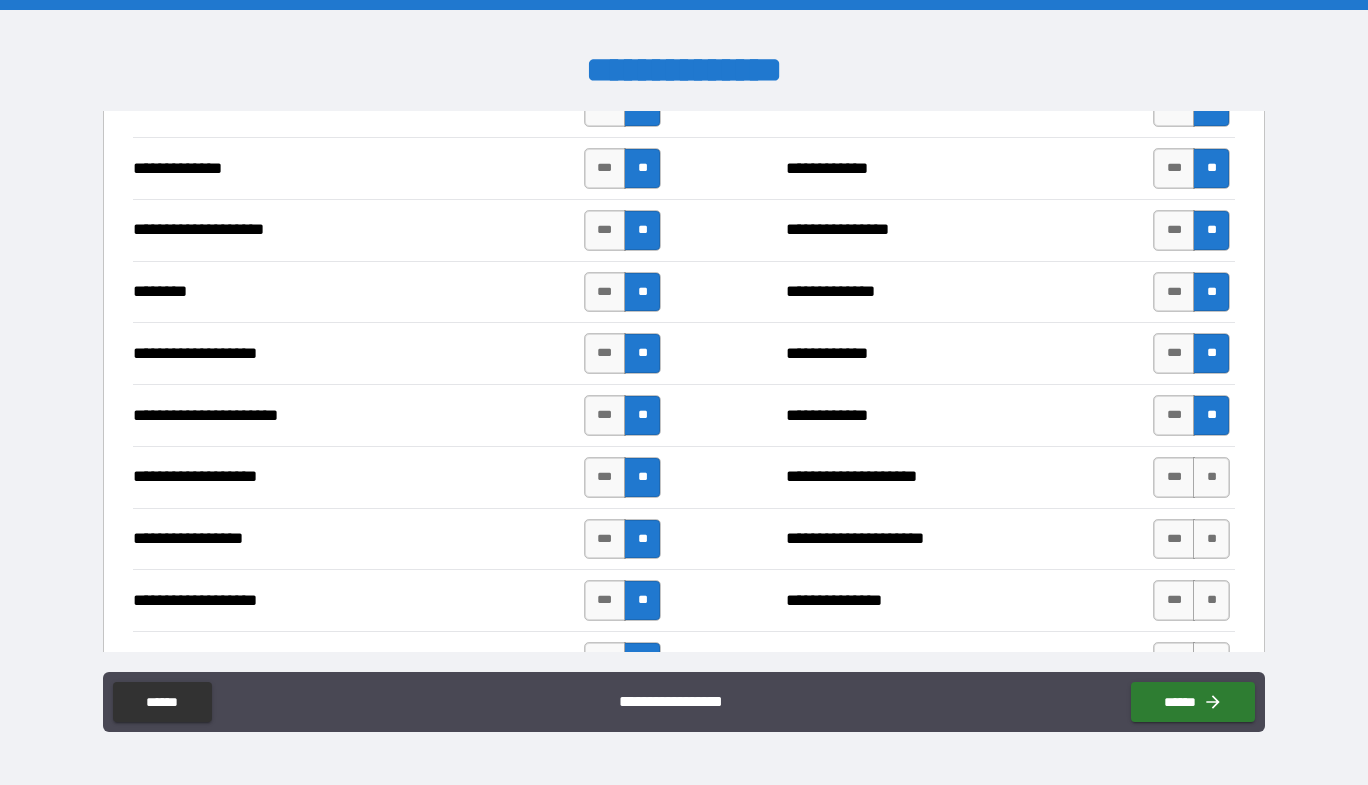 click on "**" at bounding box center [1211, 477] 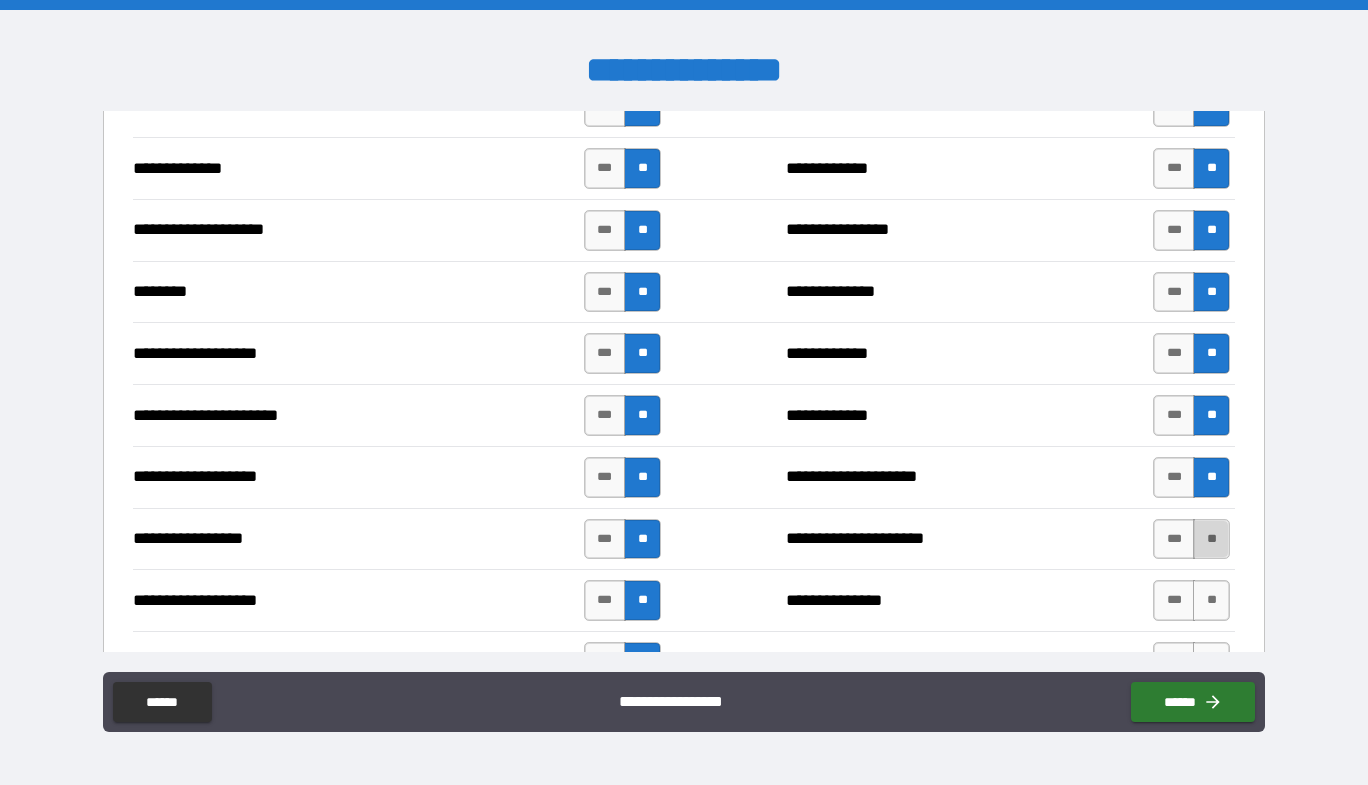 click on "**" at bounding box center (1211, 539) 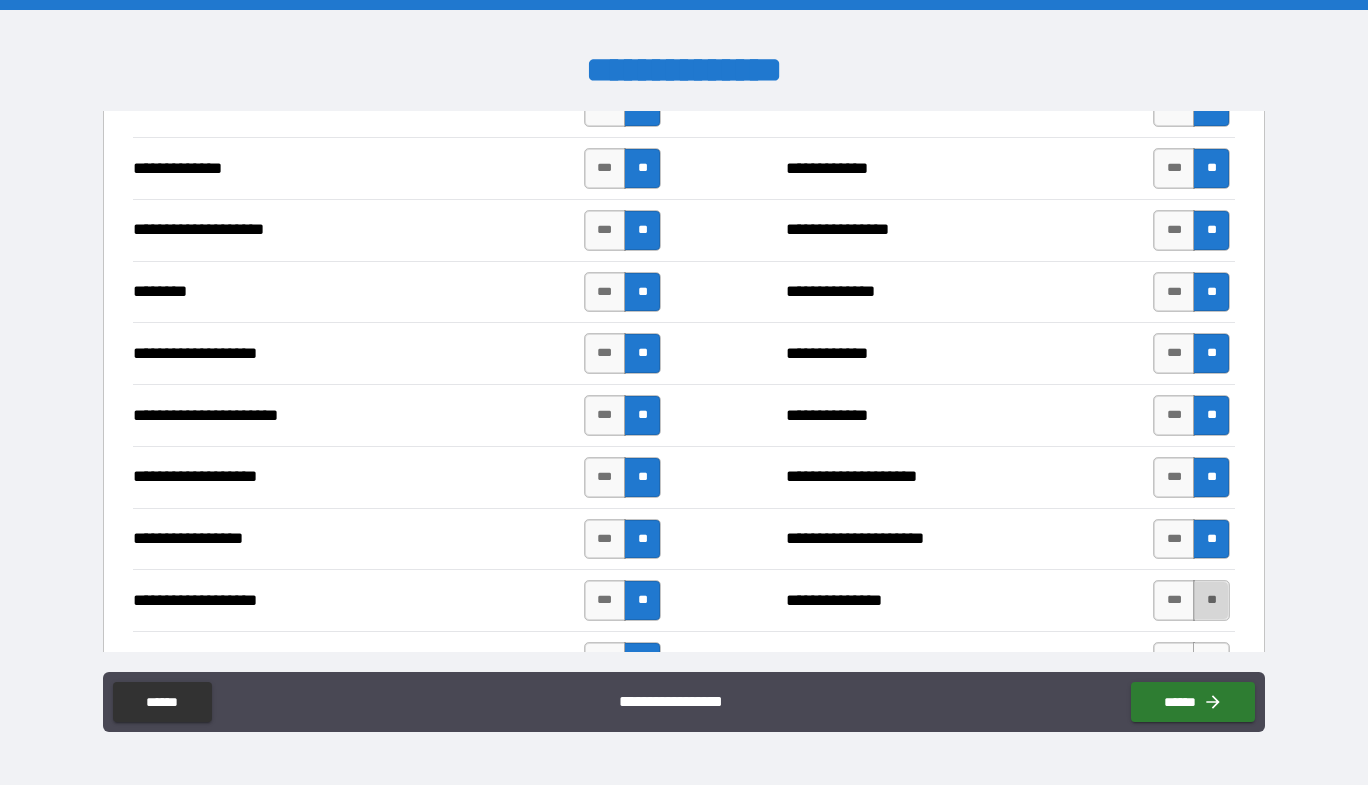 click on "**" at bounding box center (1211, 600) 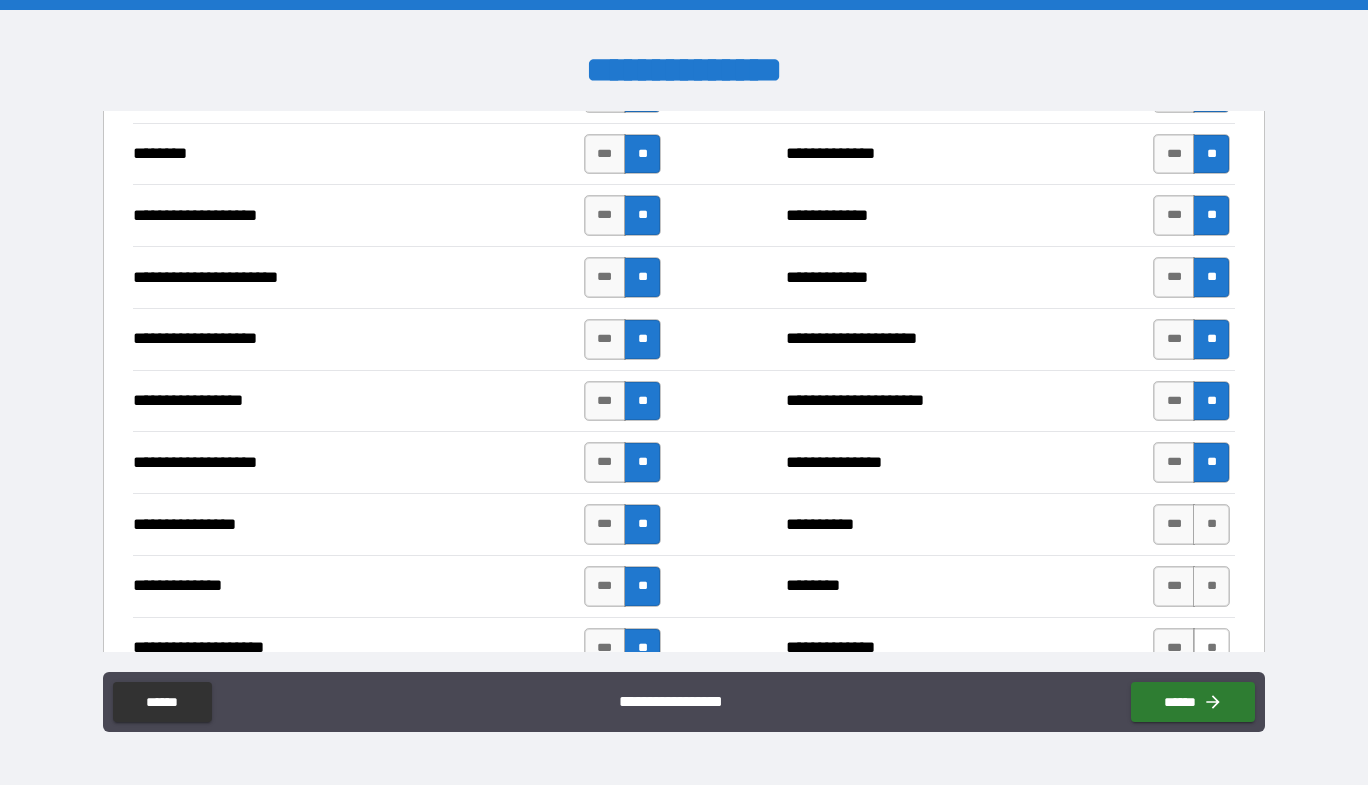 scroll, scrollTop: 3100, scrollLeft: 0, axis: vertical 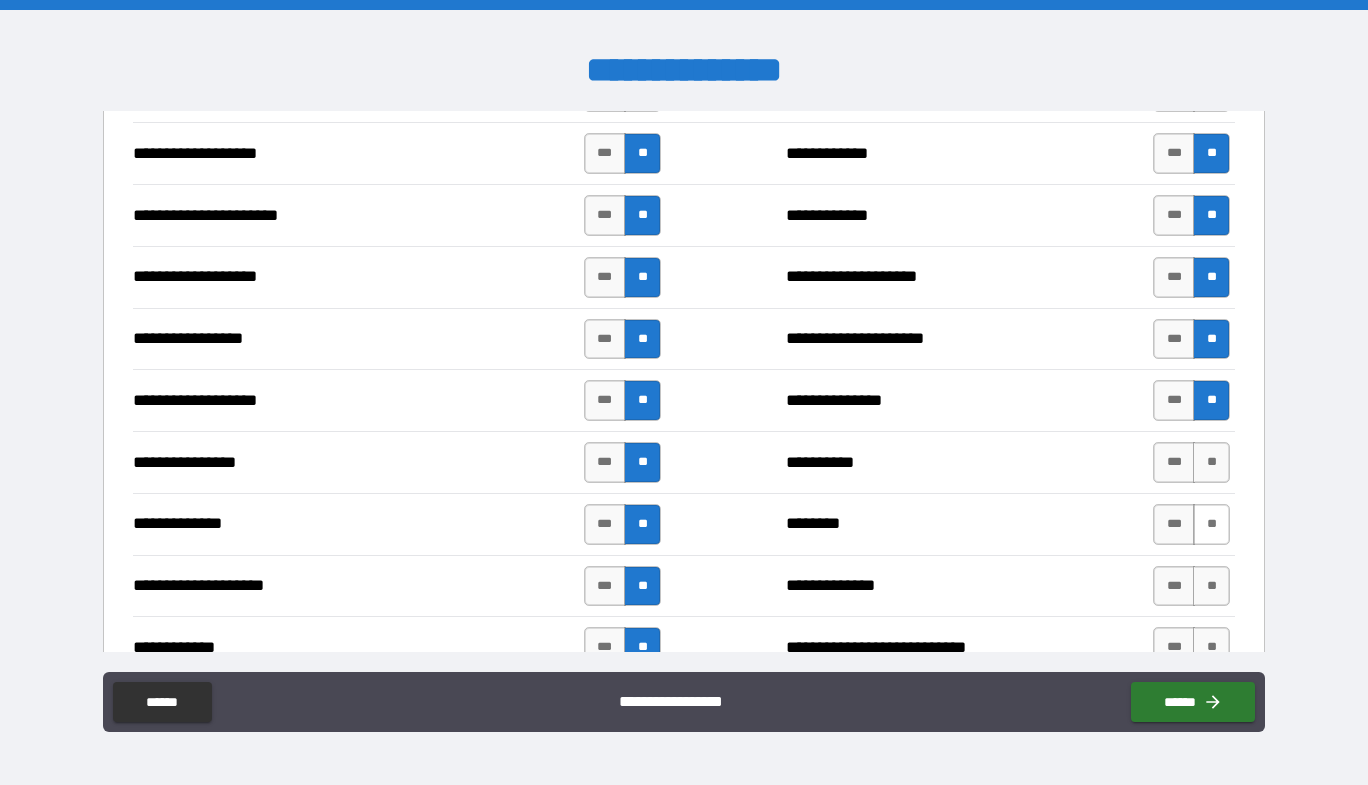 drag, startPoint x: 1189, startPoint y: 450, endPoint x: 1215, endPoint y: 514, distance: 69.079666 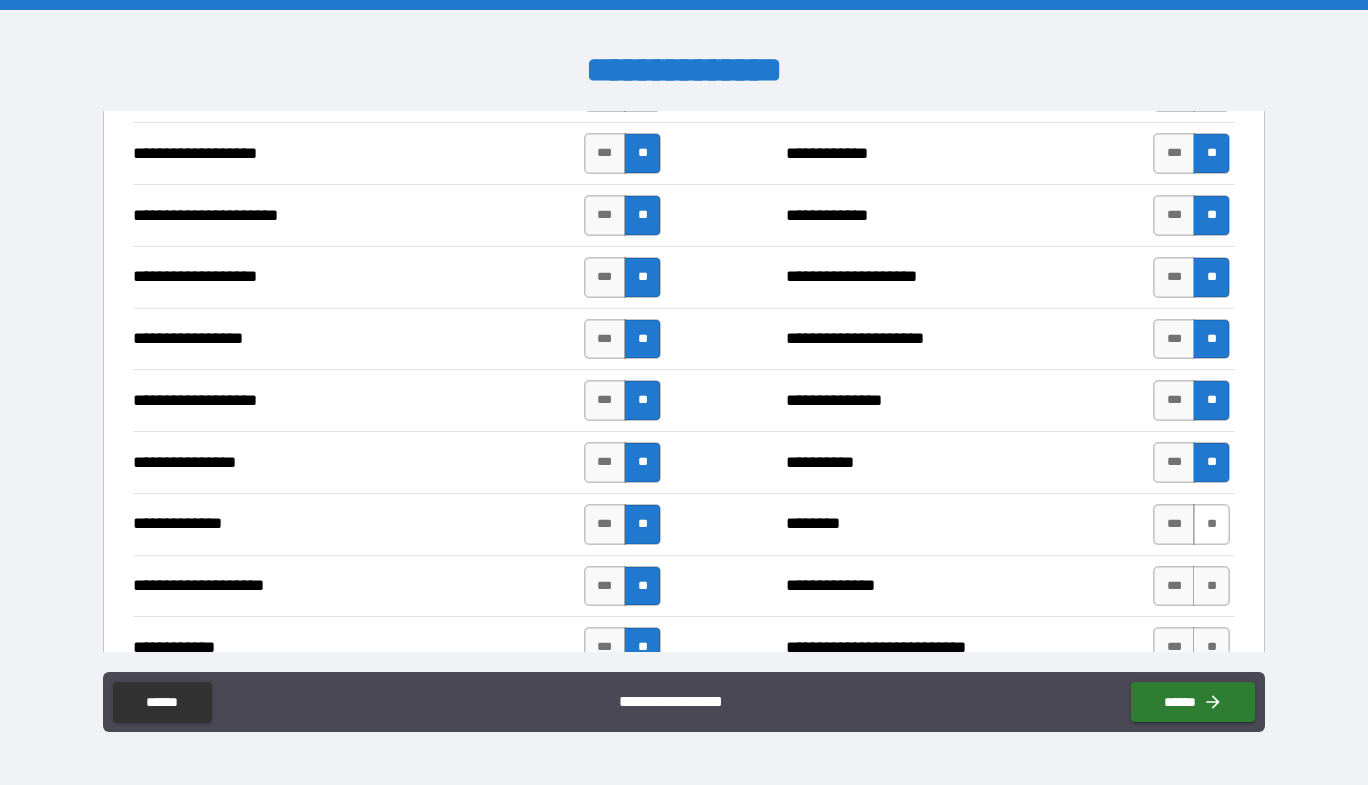 click on "**" at bounding box center (1211, 524) 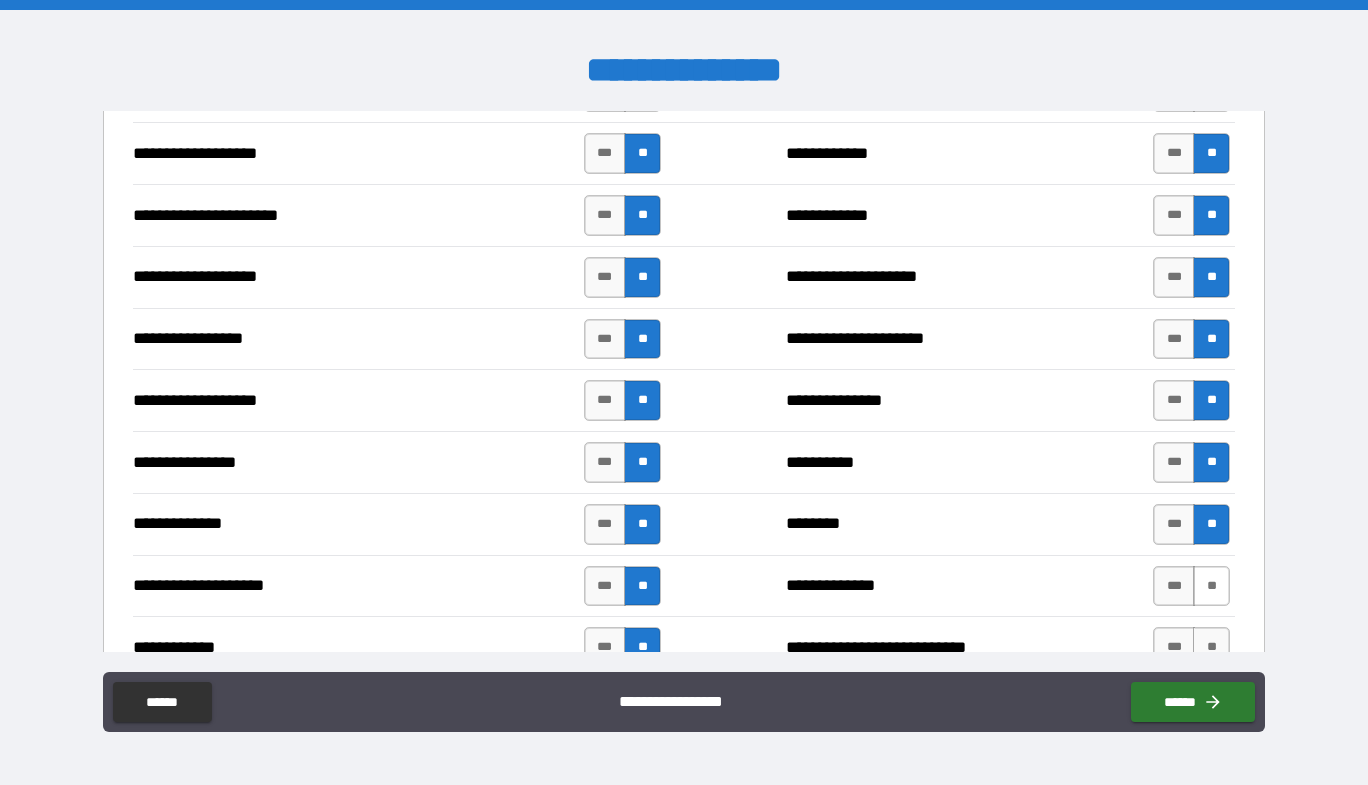 click on "**" at bounding box center (1211, 586) 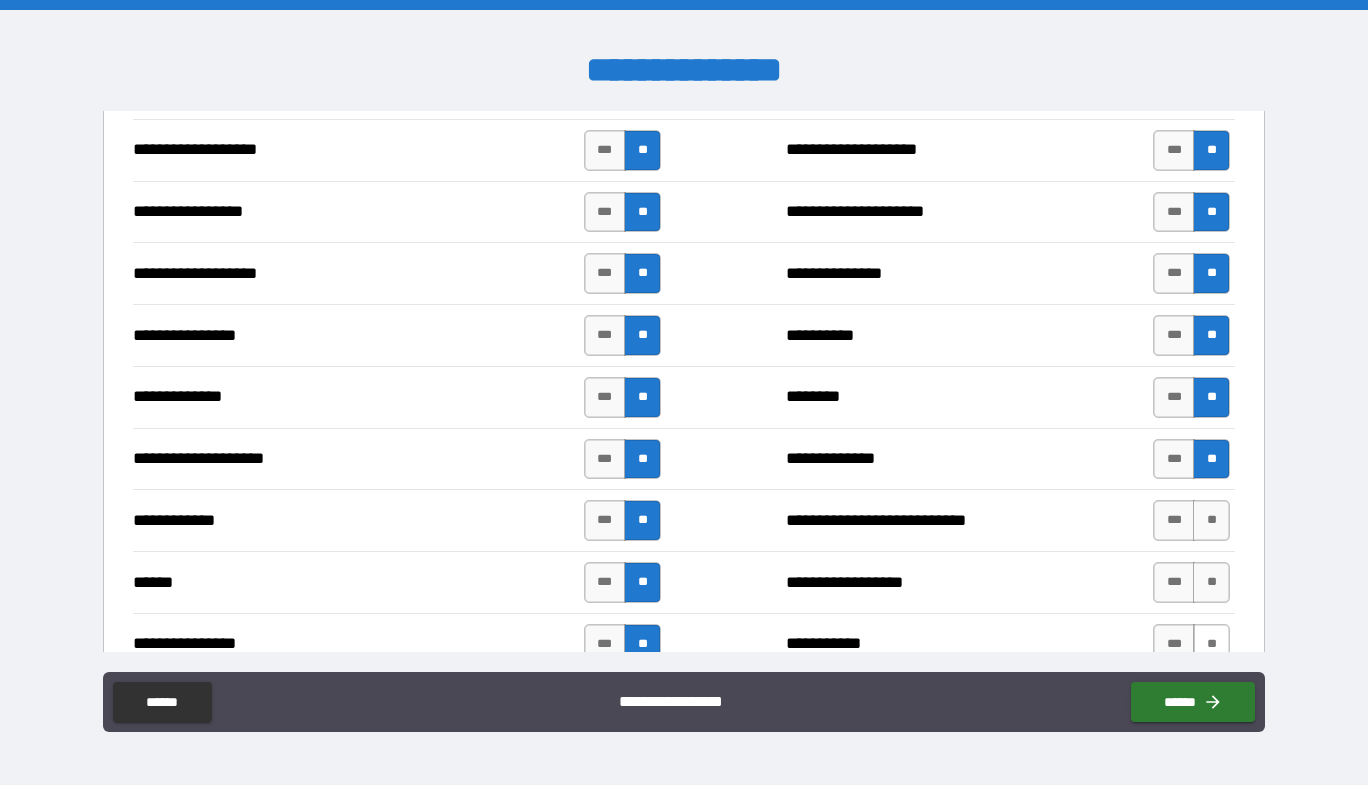 scroll, scrollTop: 3300, scrollLeft: 0, axis: vertical 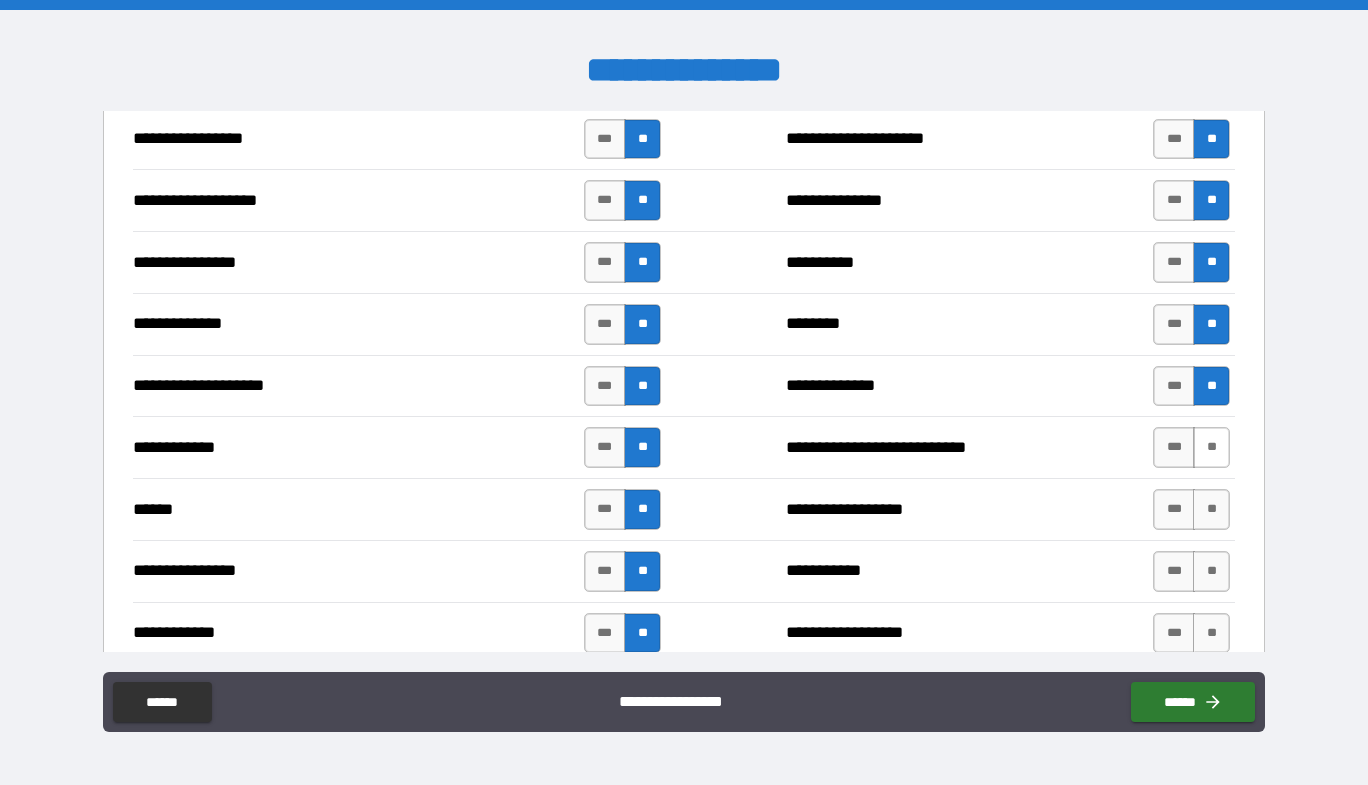 click on "**" at bounding box center [1211, 447] 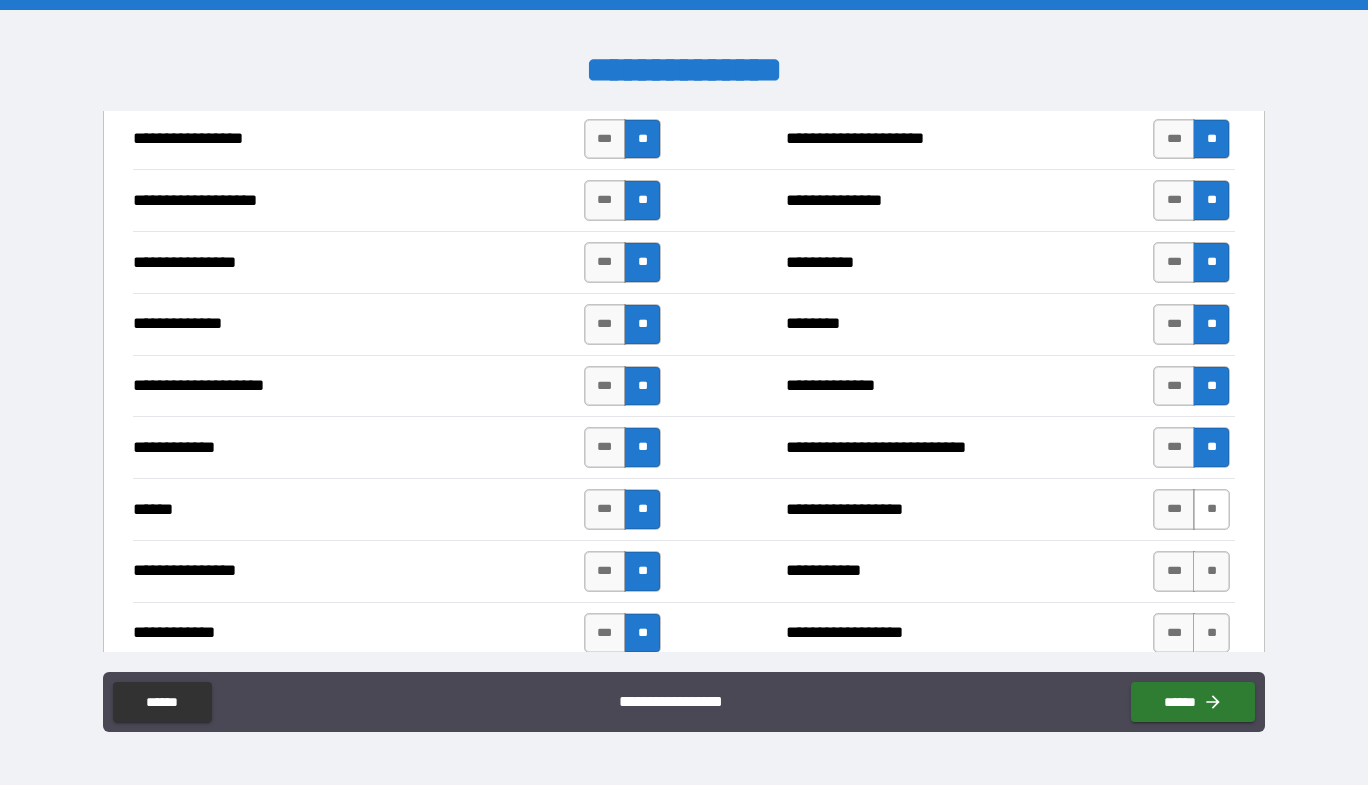 click on "**" at bounding box center [1211, 509] 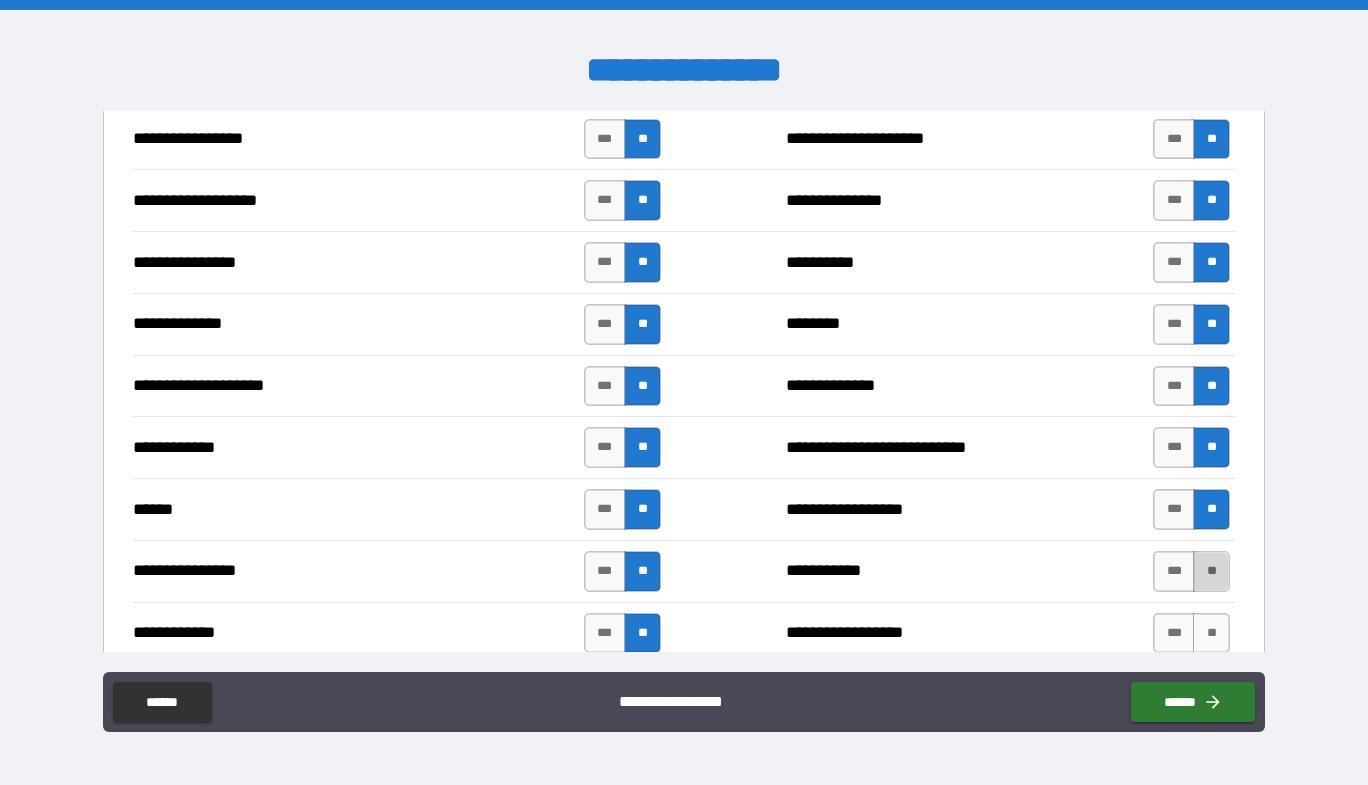 click on "**" at bounding box center [1211, 571] 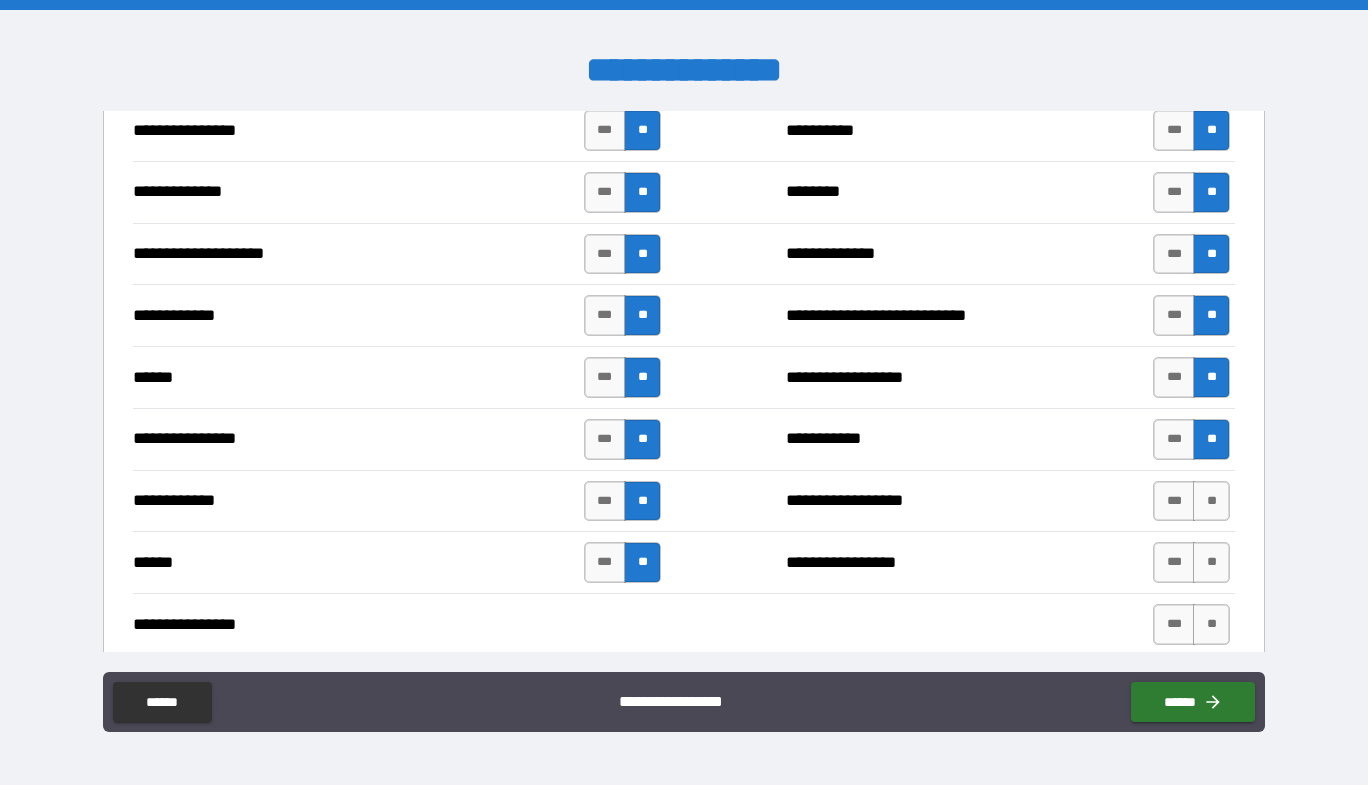 scroll, scrollTop: 3600, scrollLeft: 0, axis: vertical 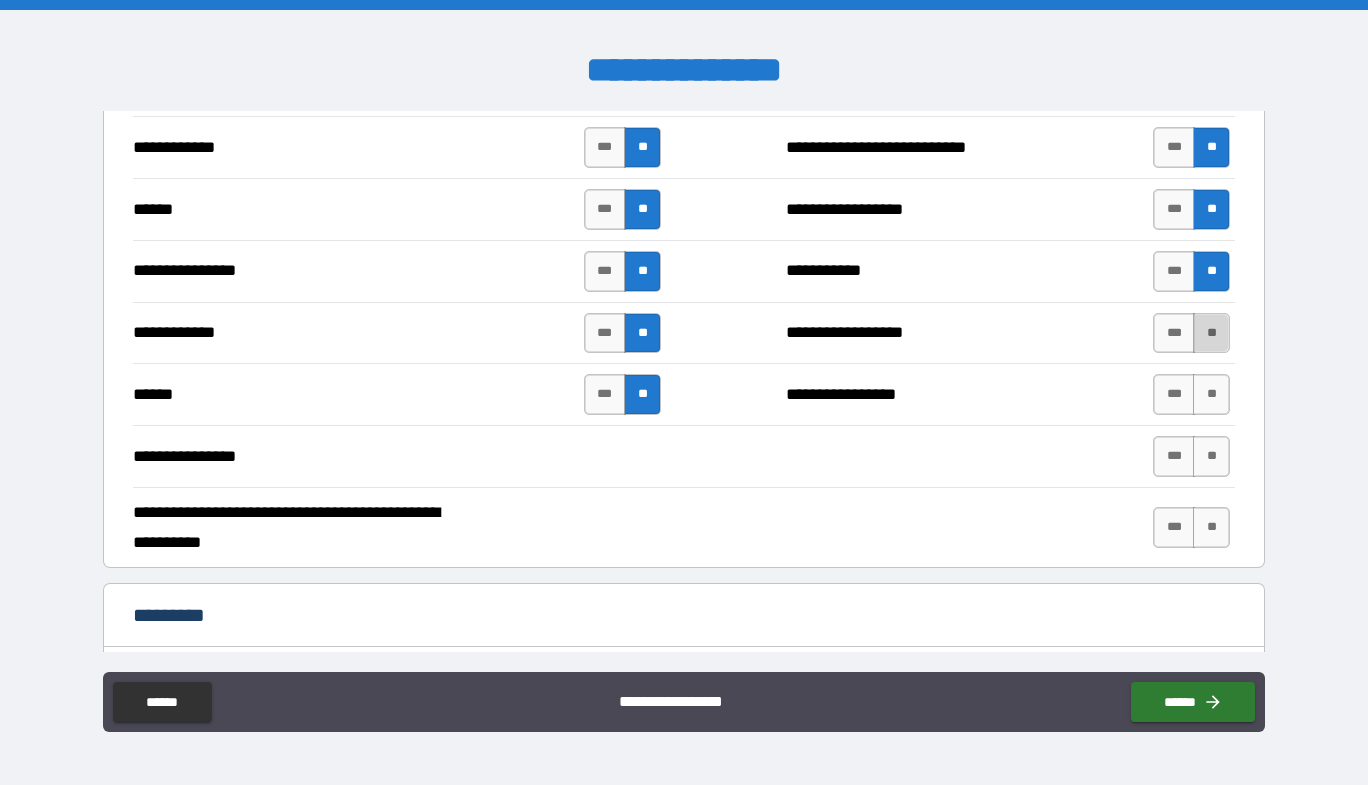 click on "**" at bounding box center [1211, 333] 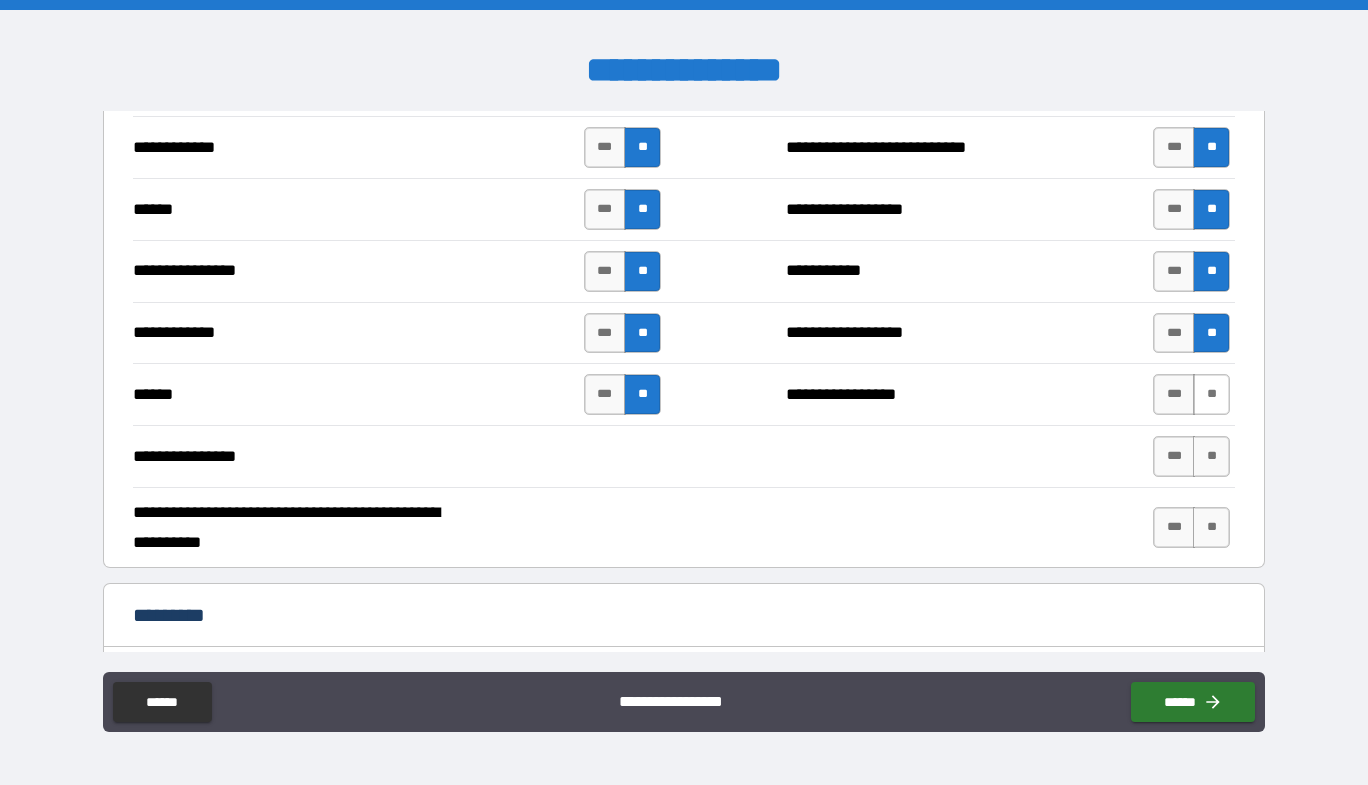 click on "**" at bounding box center [1211, 394] 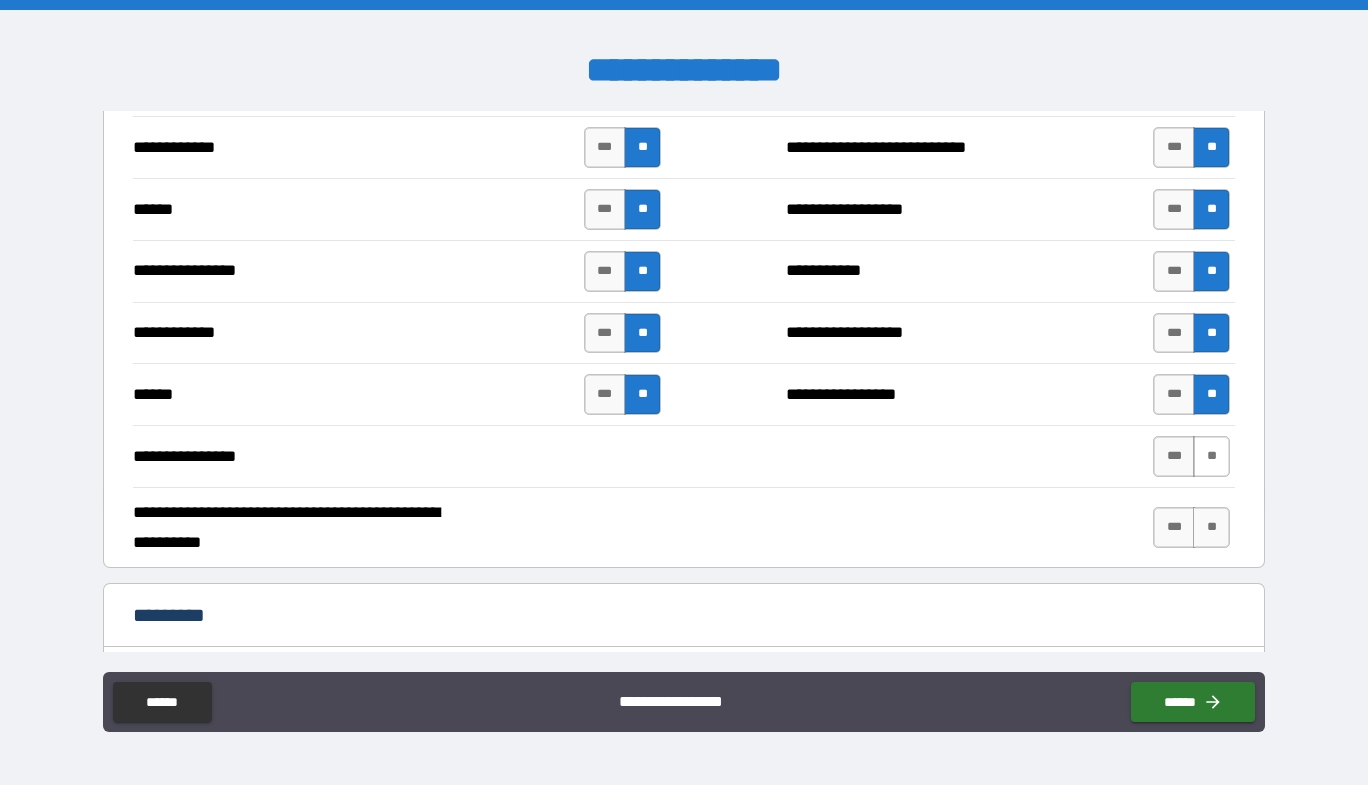 click on "**" at bounding box center (1211, 456) 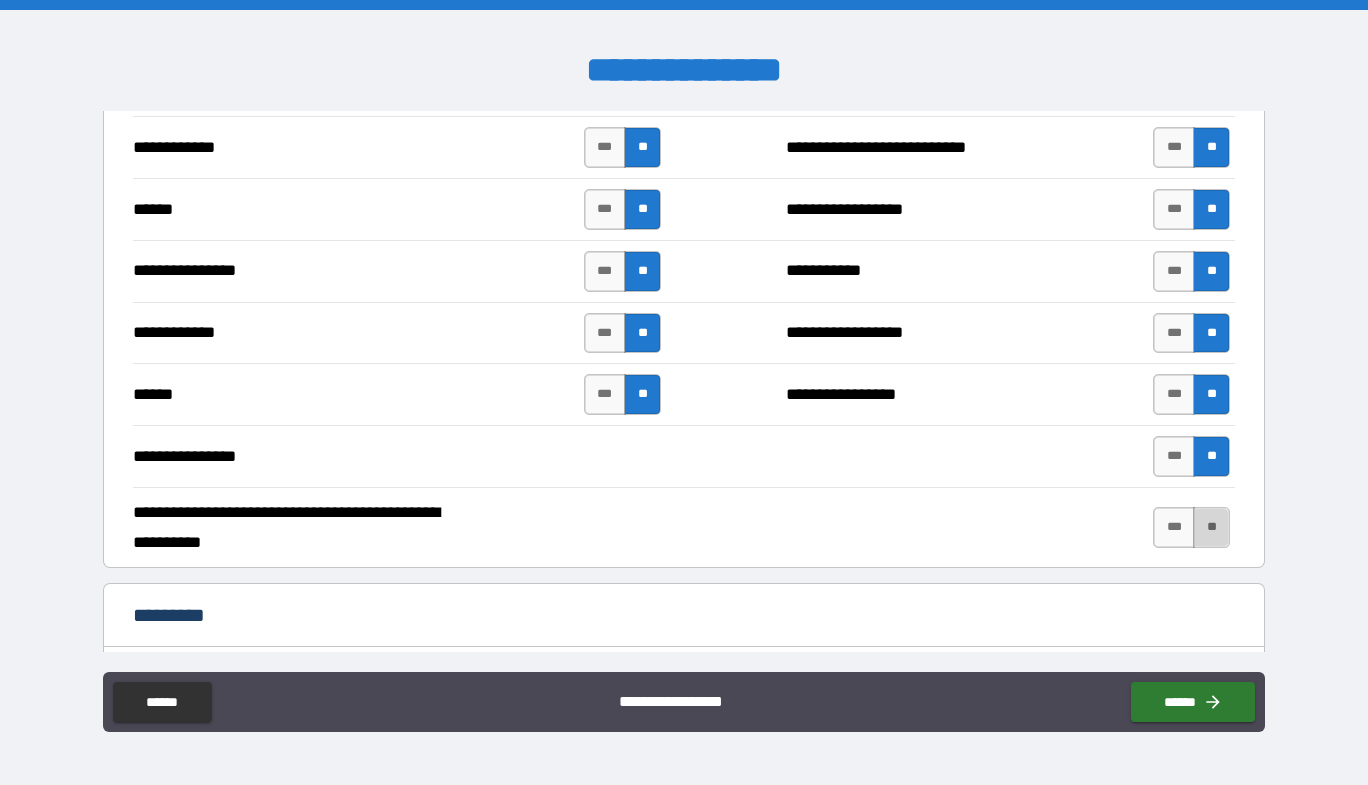 click on "**" at bounding box center [1211, 527] 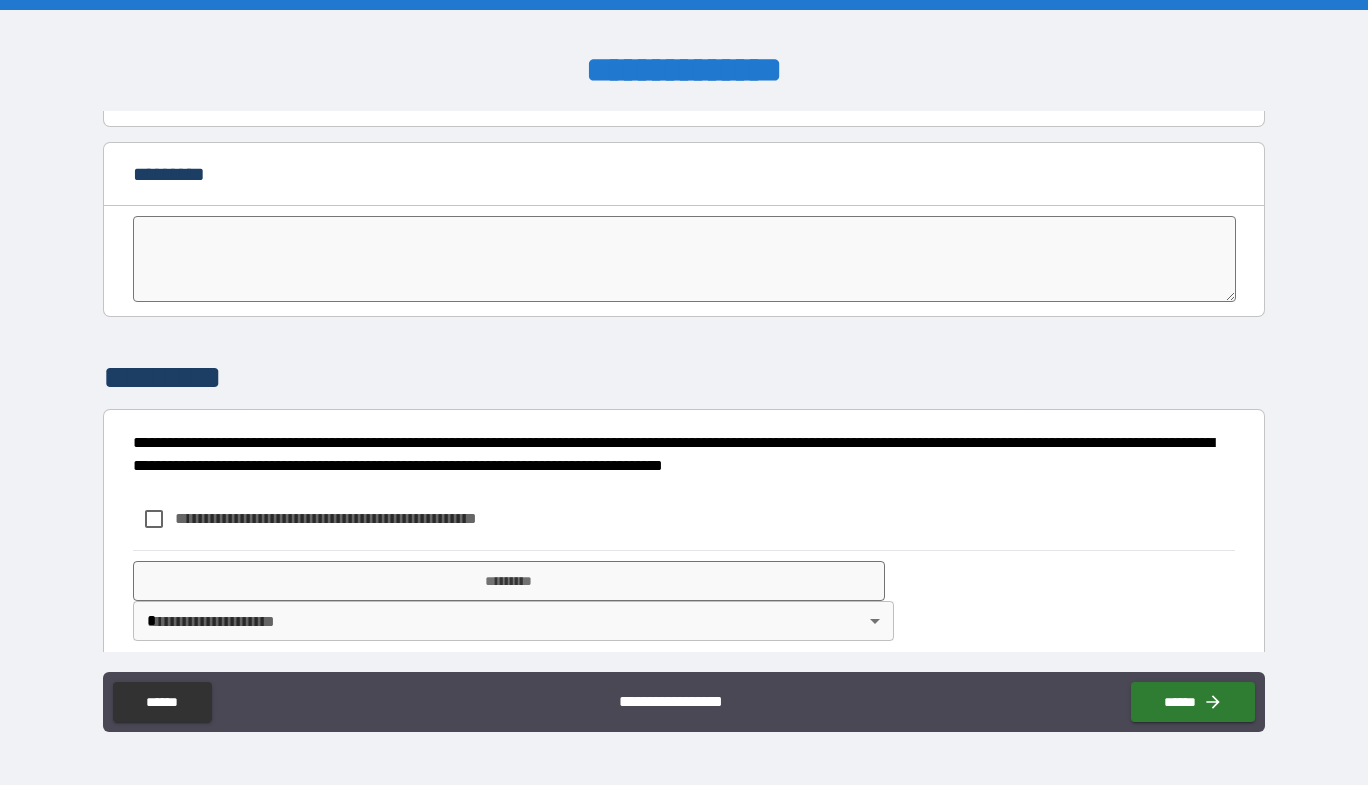 scroll, scrollTop: 4061, scrollLeft: 0, axis: vertical 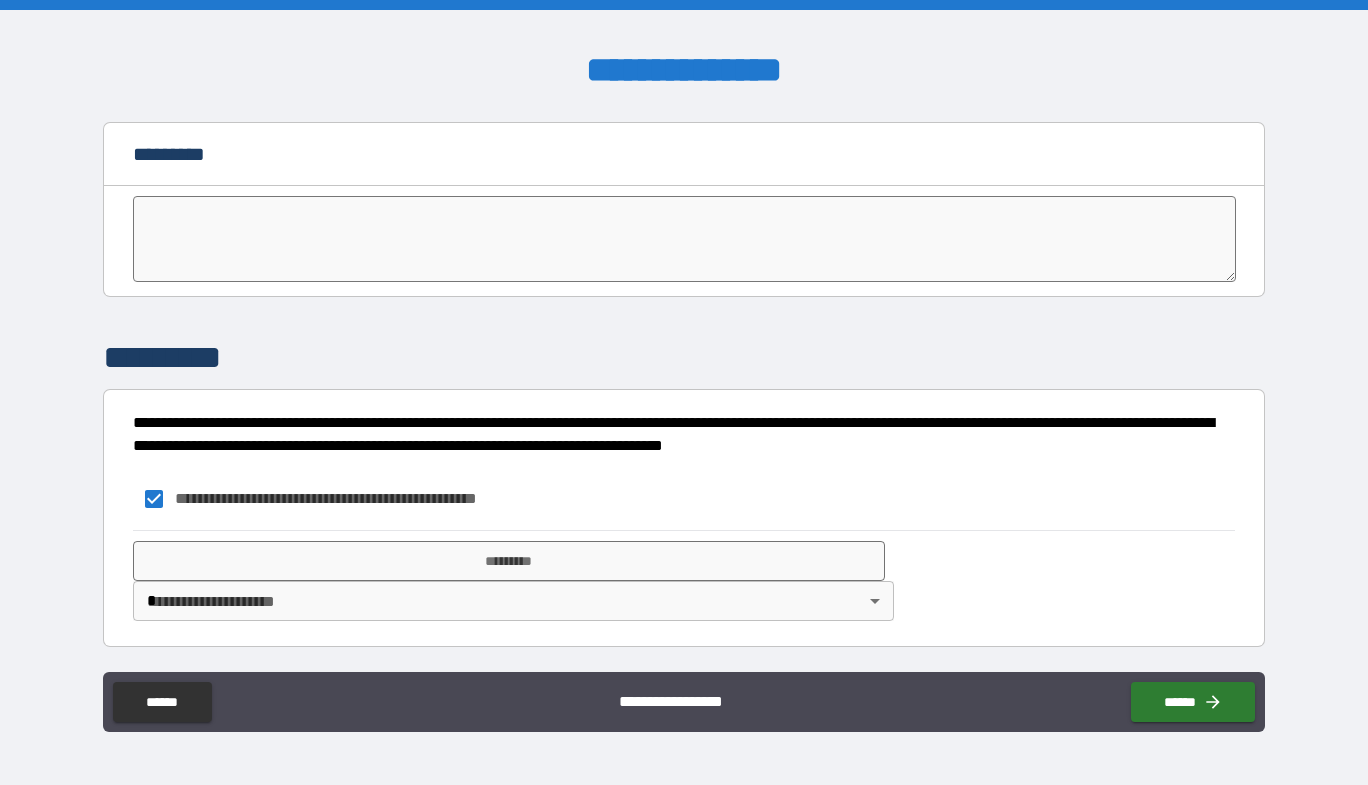 click at bounding box center [685, 239] 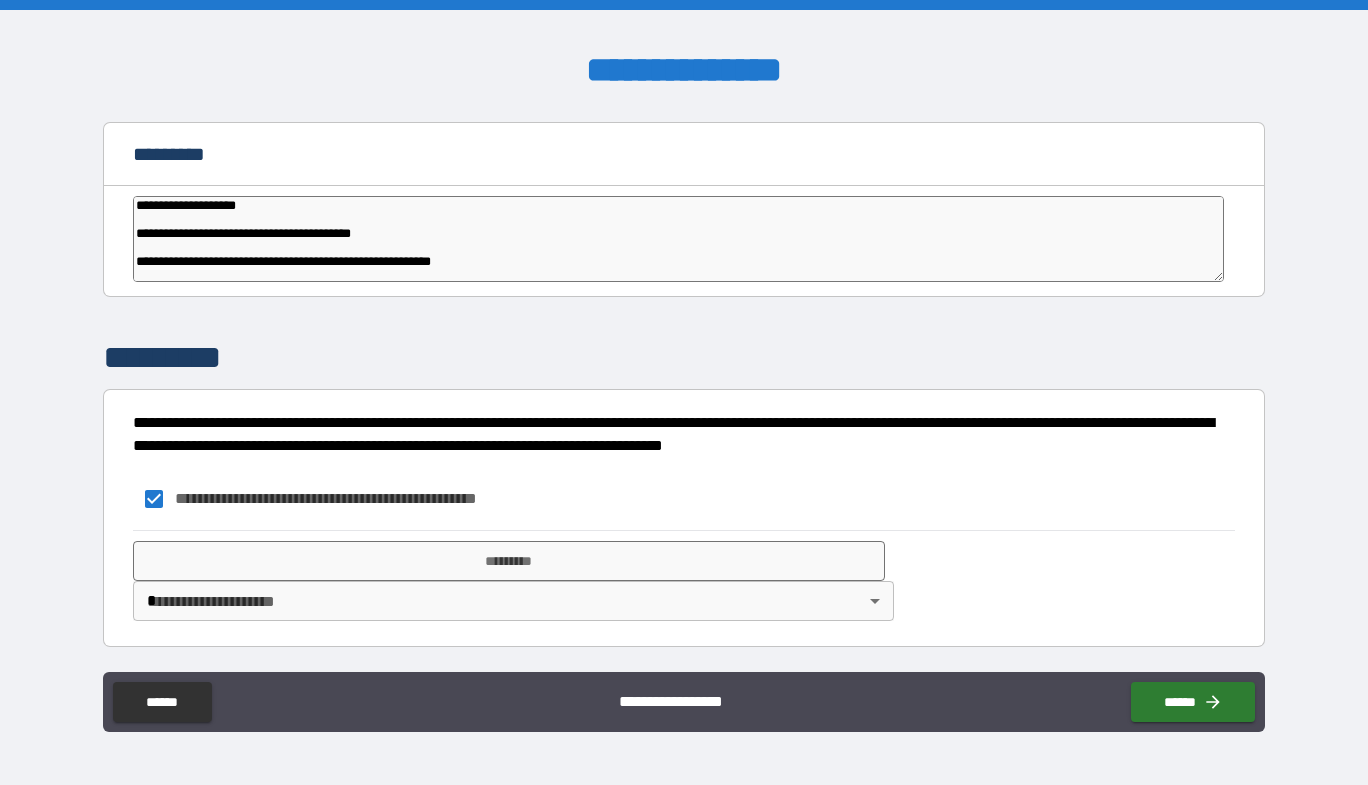 scroll, scrollTop: 158, scrollLeft: 0, axis: vertical 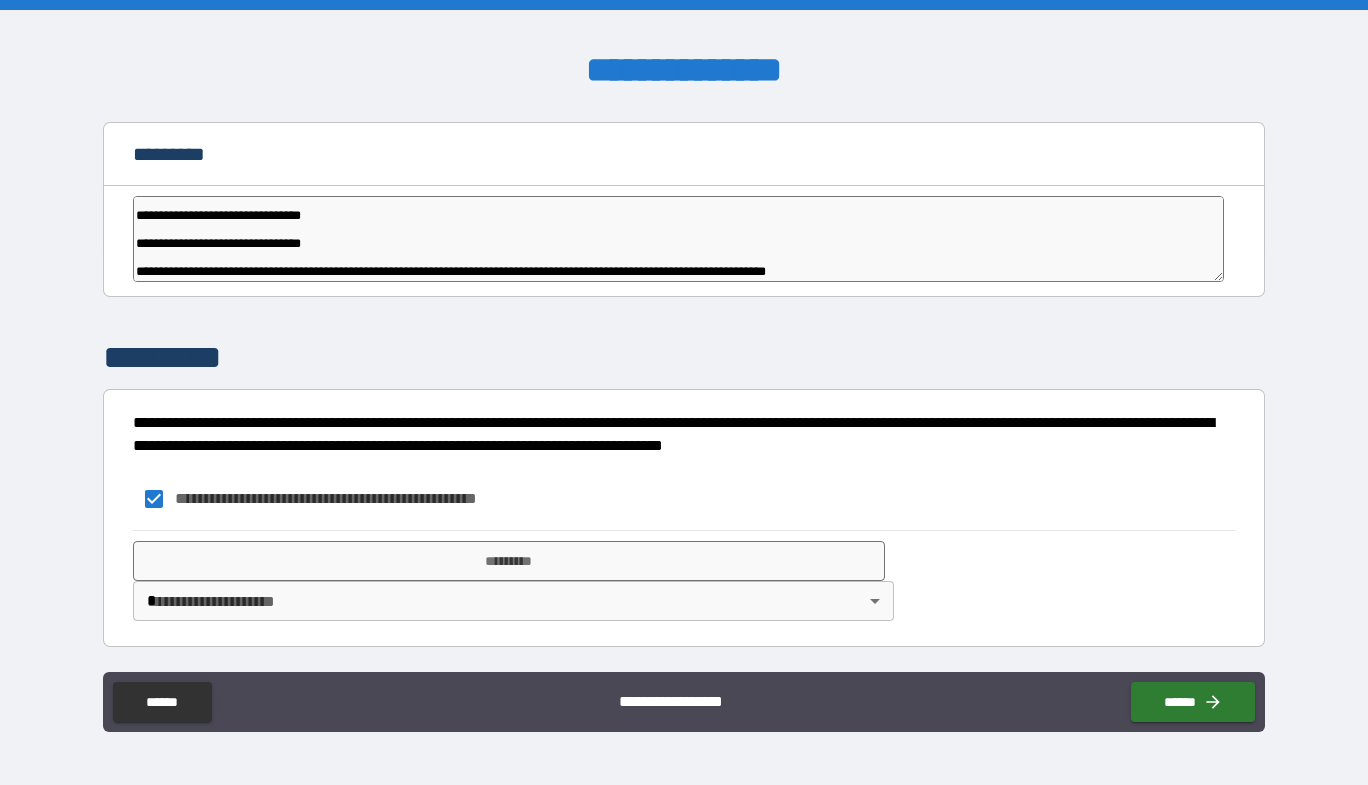 click on "**********" at bounding box center [684, 392] 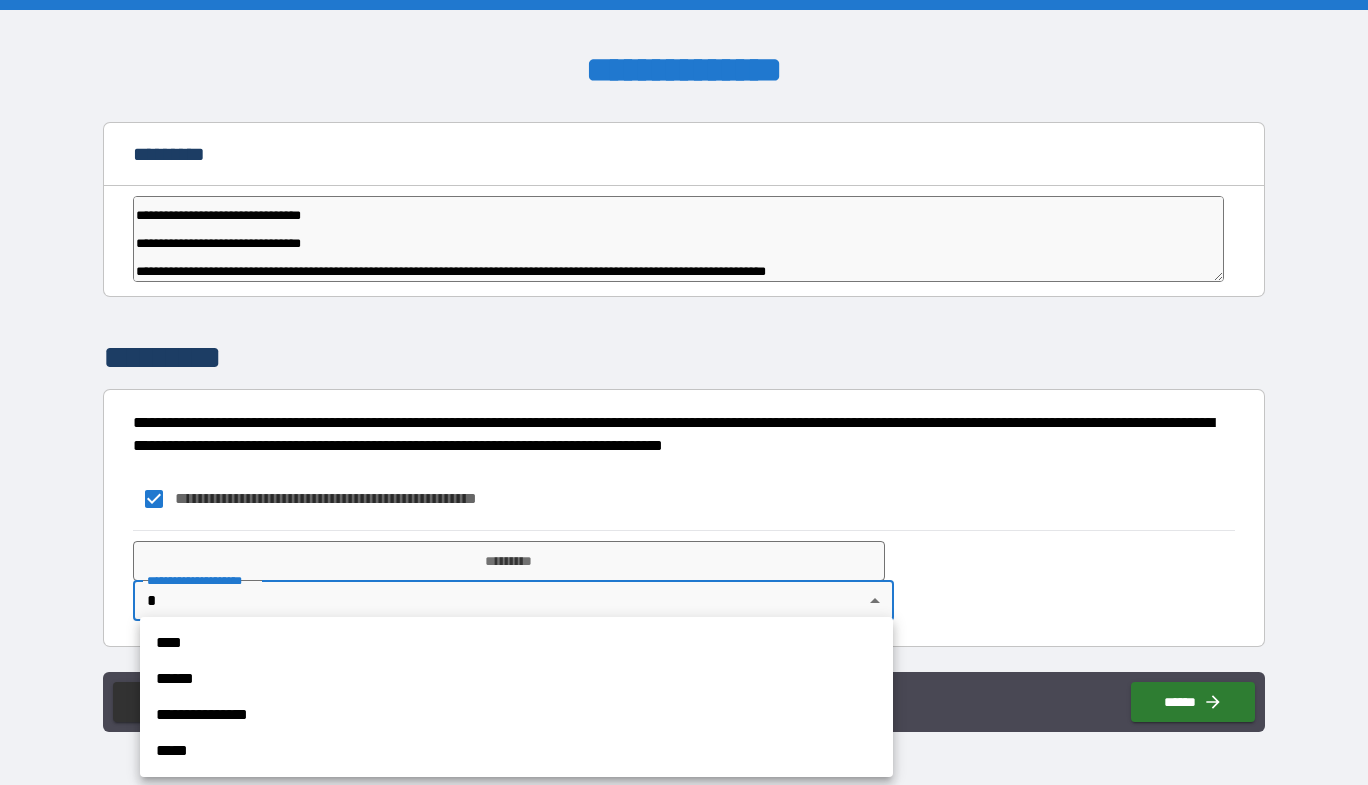 click on "****" at bounding box center (516, 643) 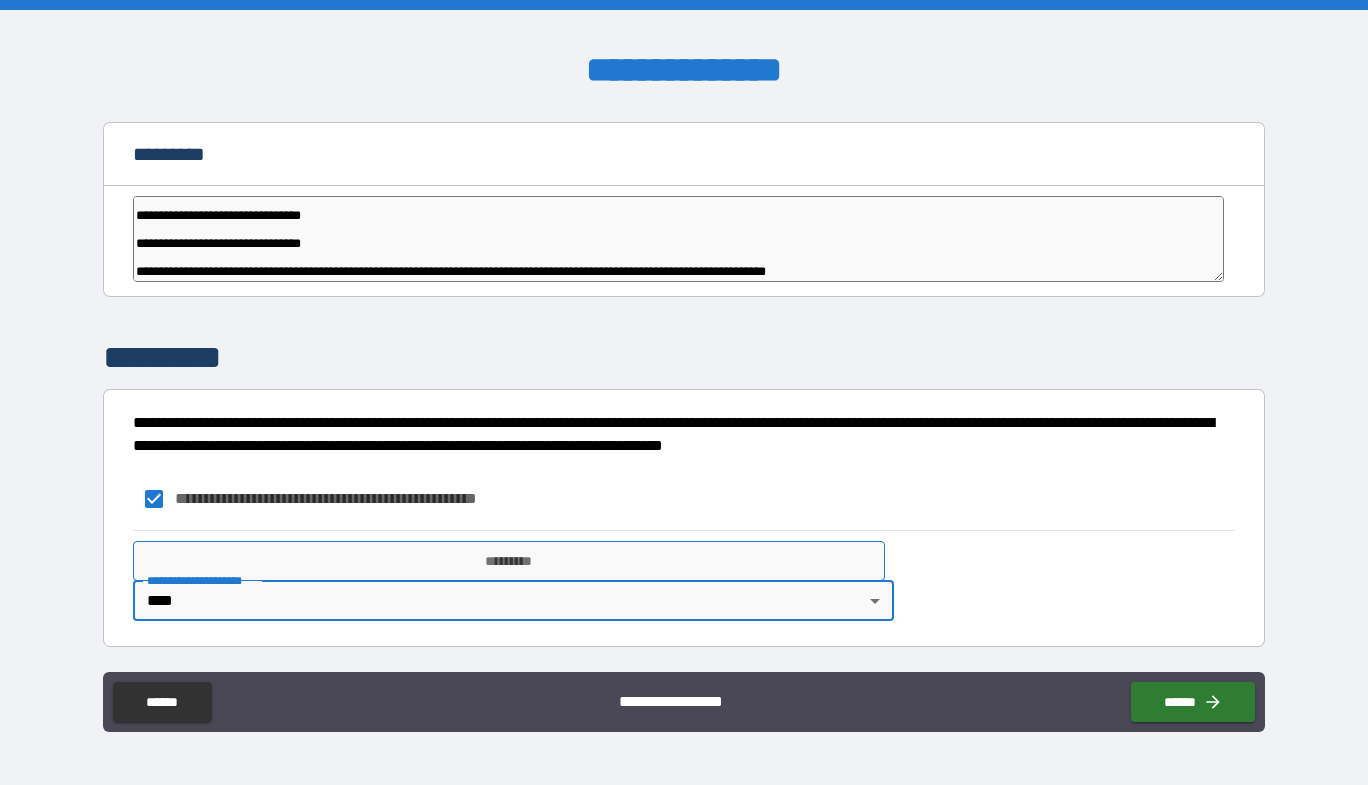 click on "*********" at bounding box center [509, 561] 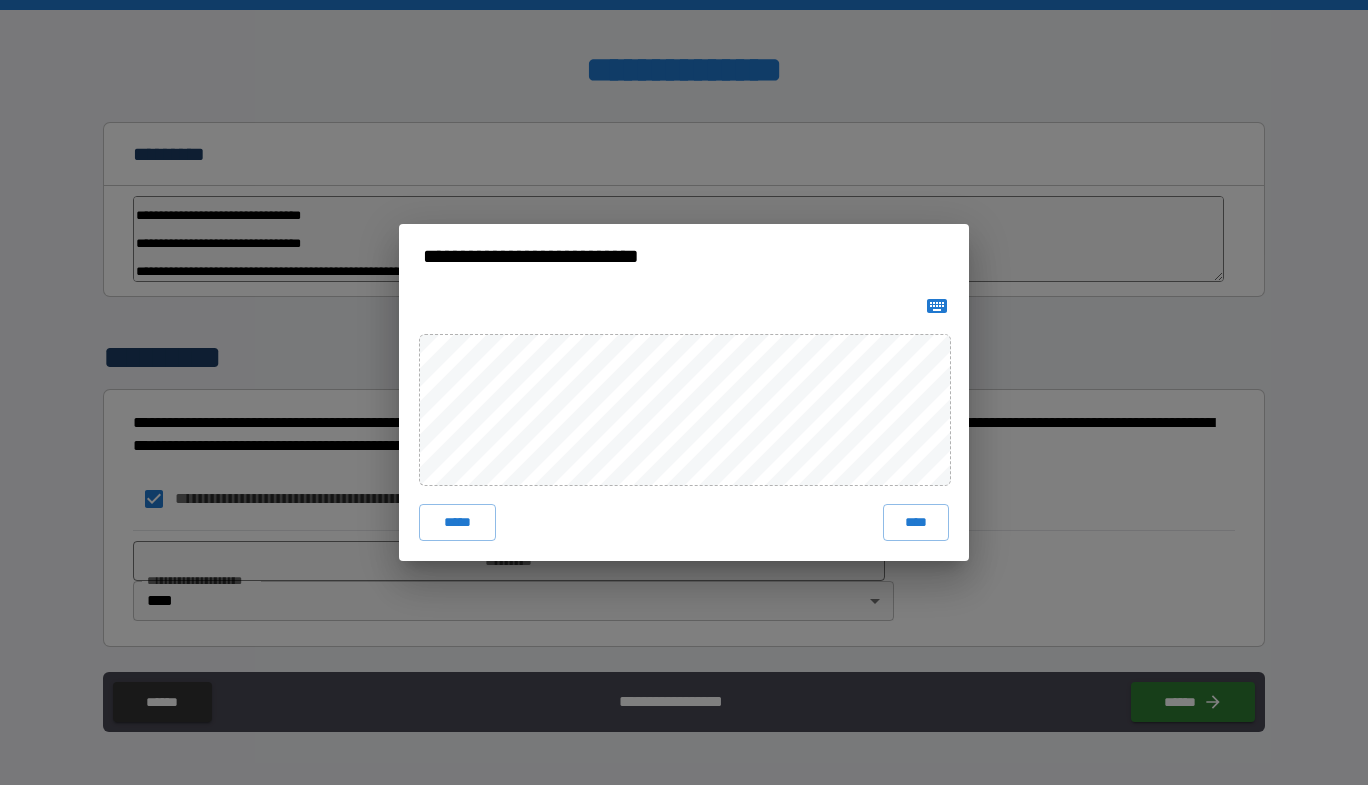 click 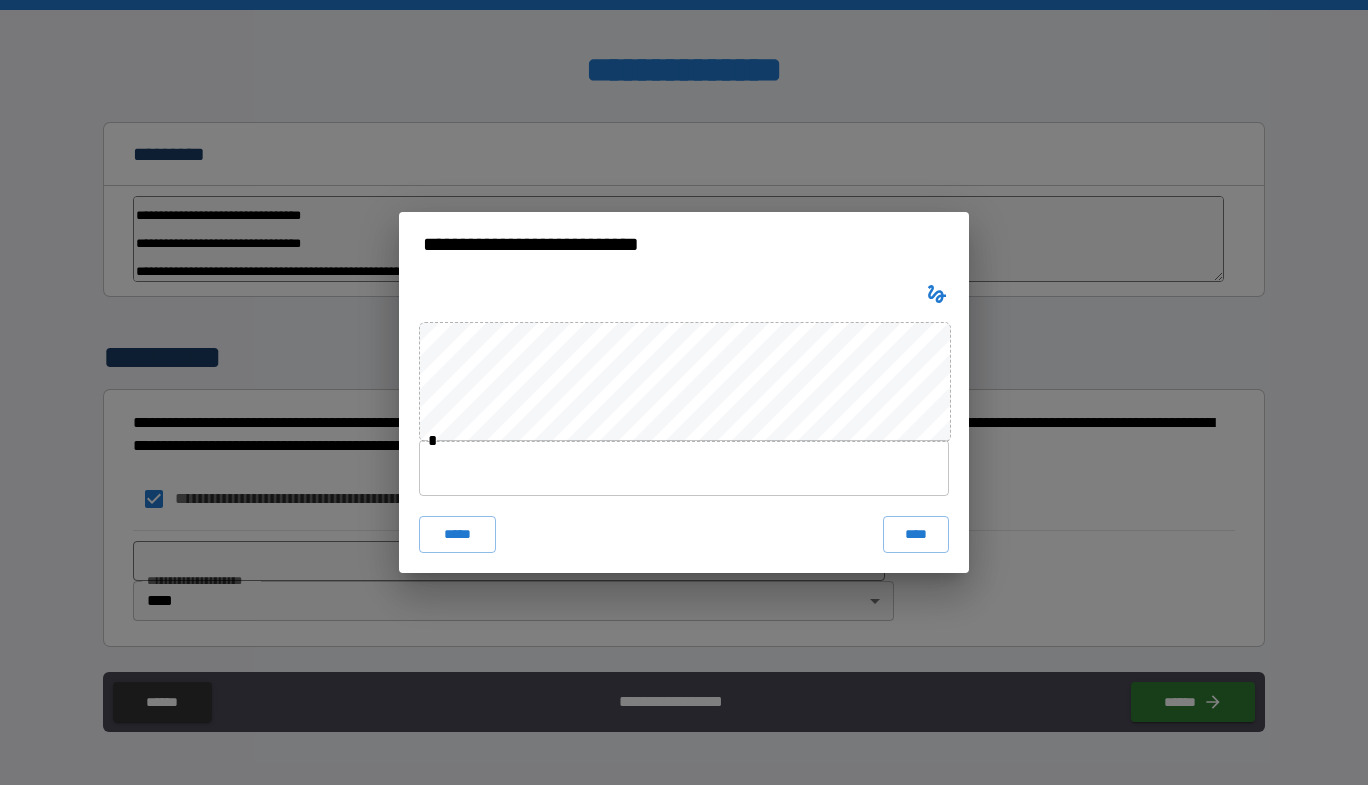 click at bounding box center [684, 468] 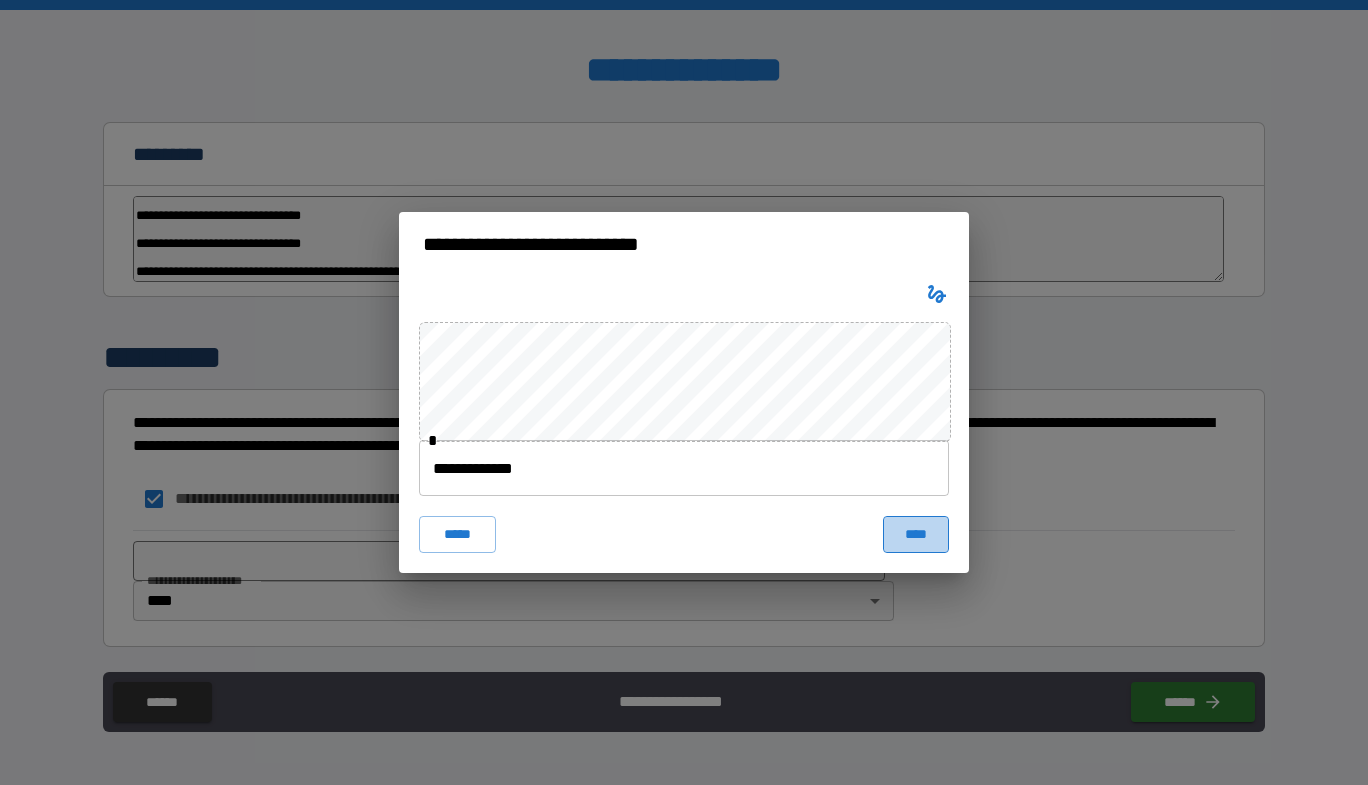 click on "****" at bounding box center (916, 534) 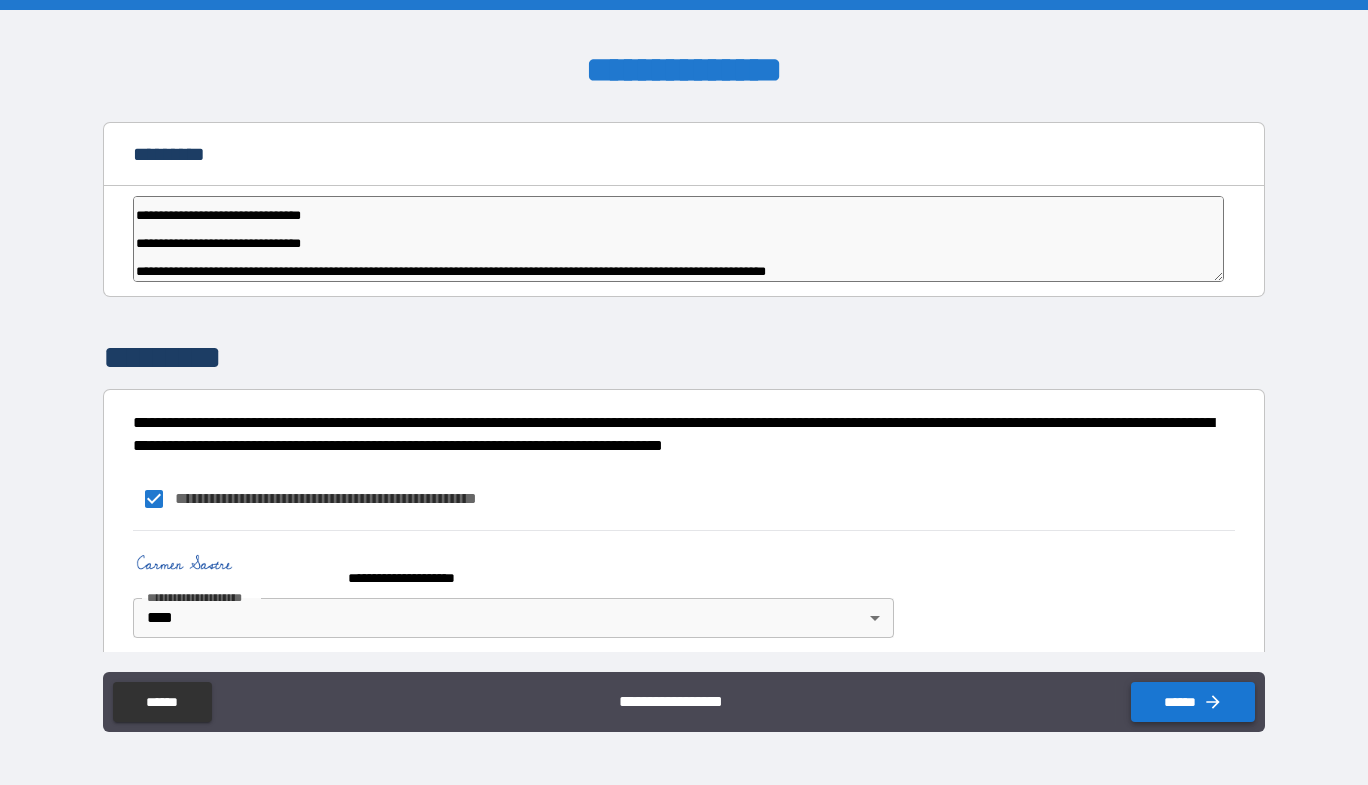 click on "******" at bounding box center [1193, 702] 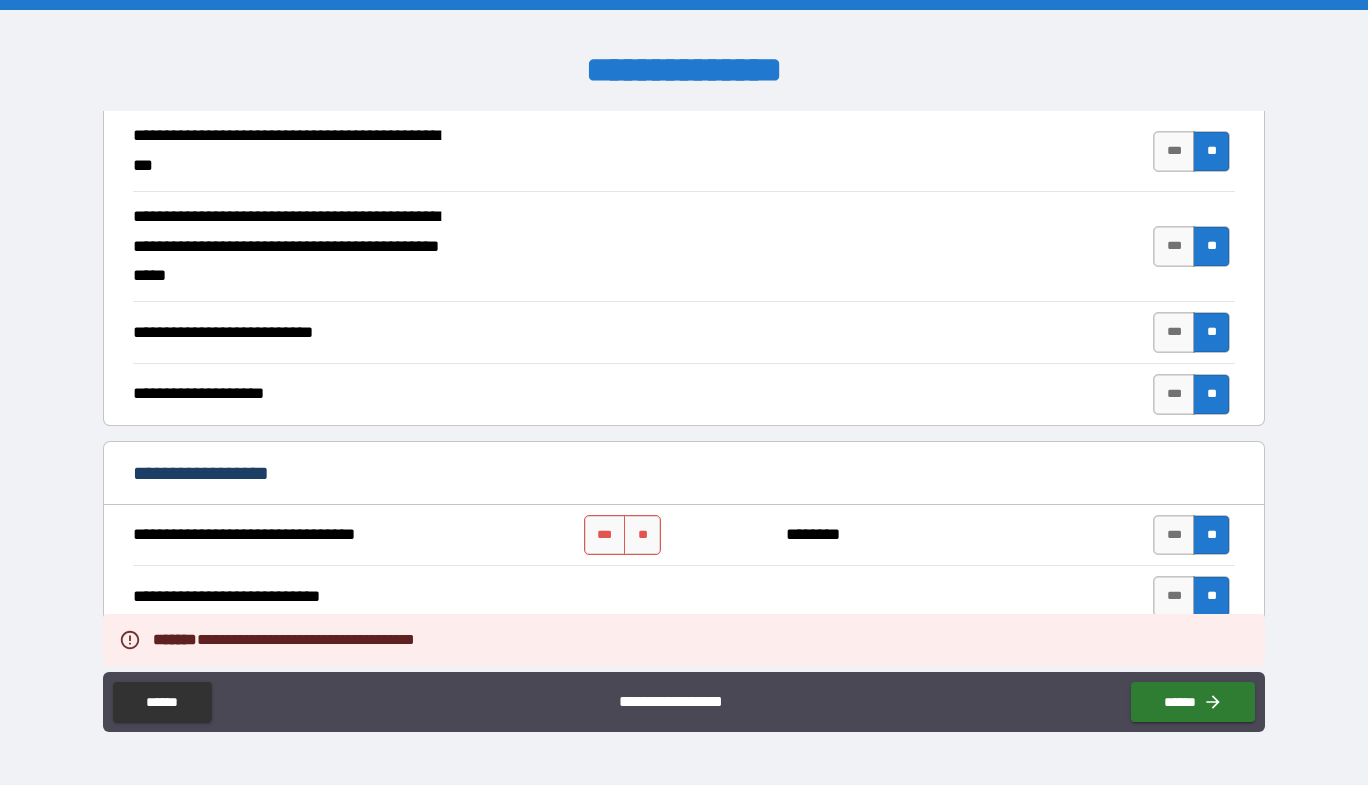 scroll, scrollTop: 661, scrollLeft: 0, axis: vertical 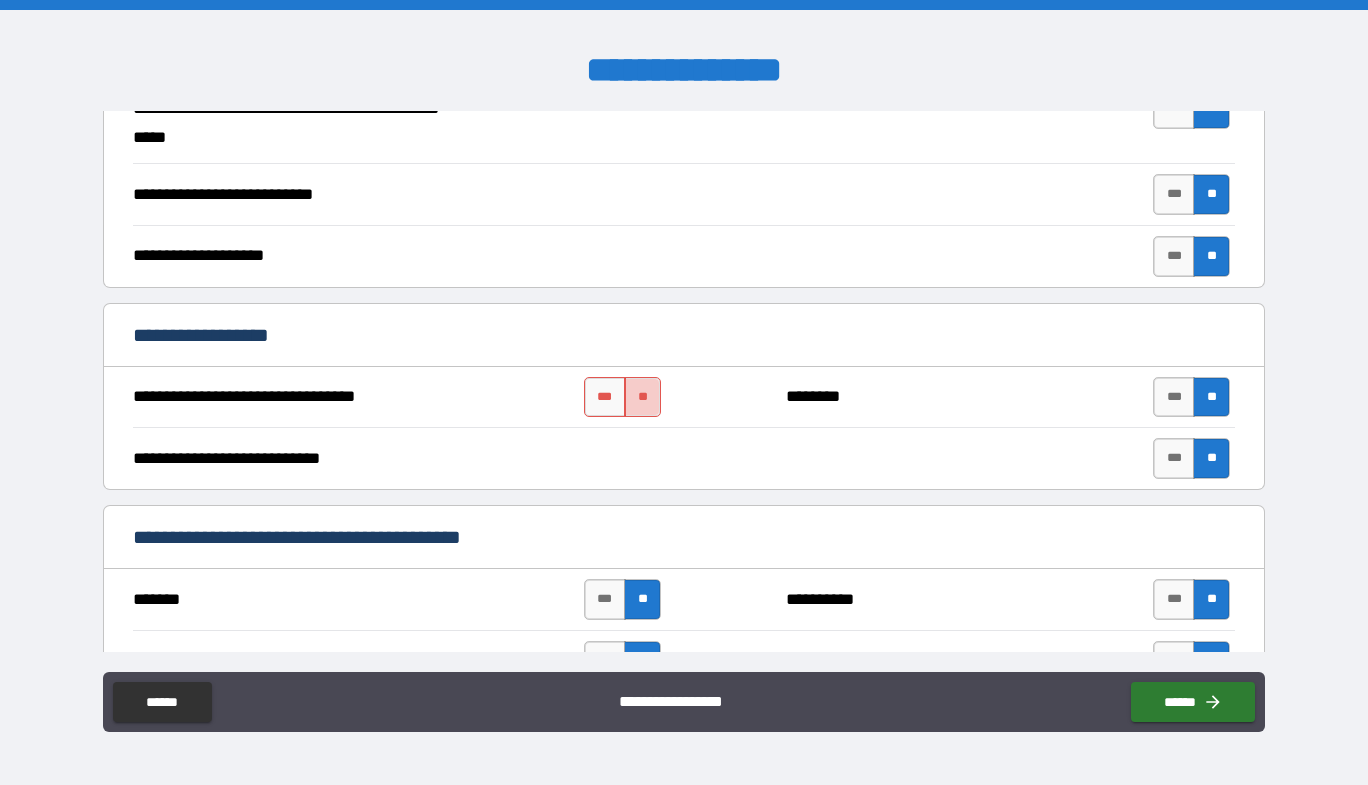 click on "**" at bounding box center (642, 397) 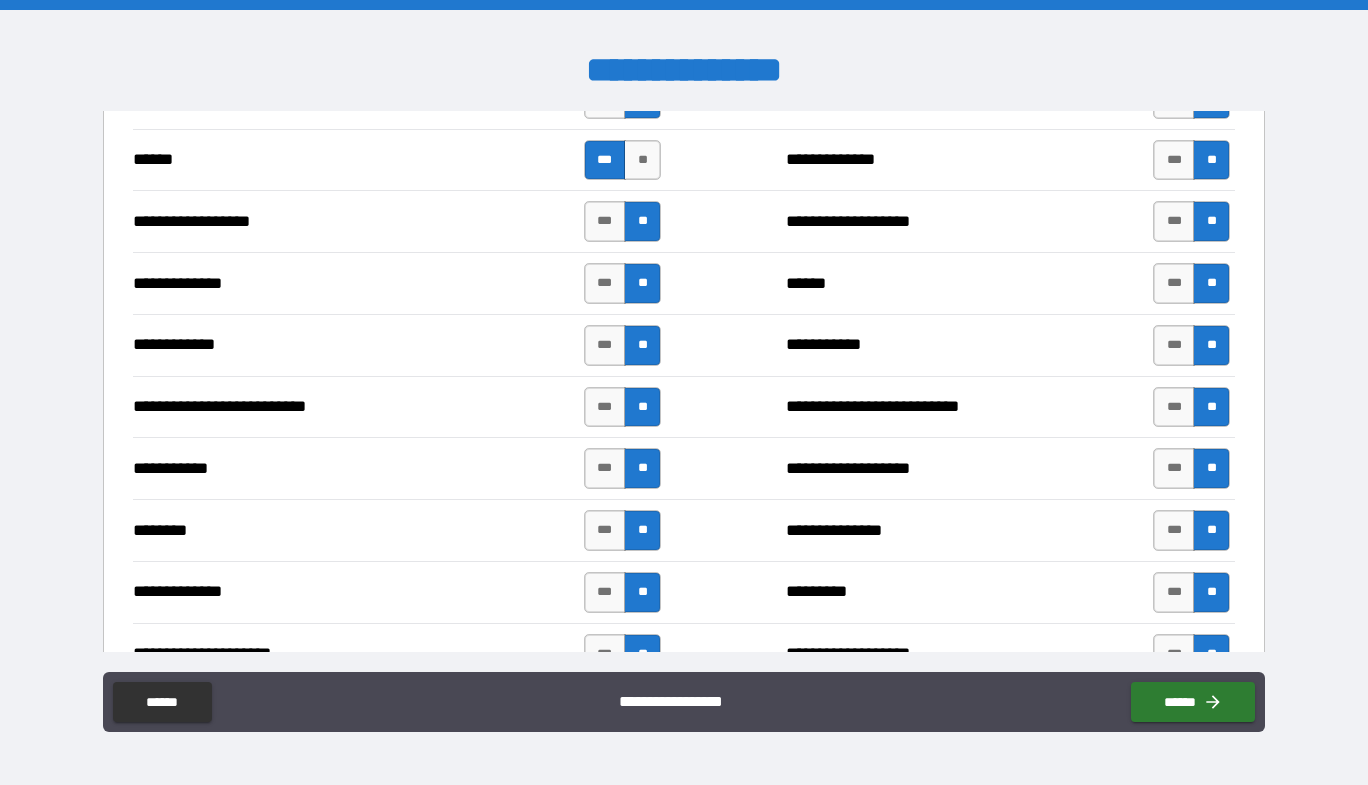 scroll, scrollTop: 1961, scrollLeft: 0, axis: vertical 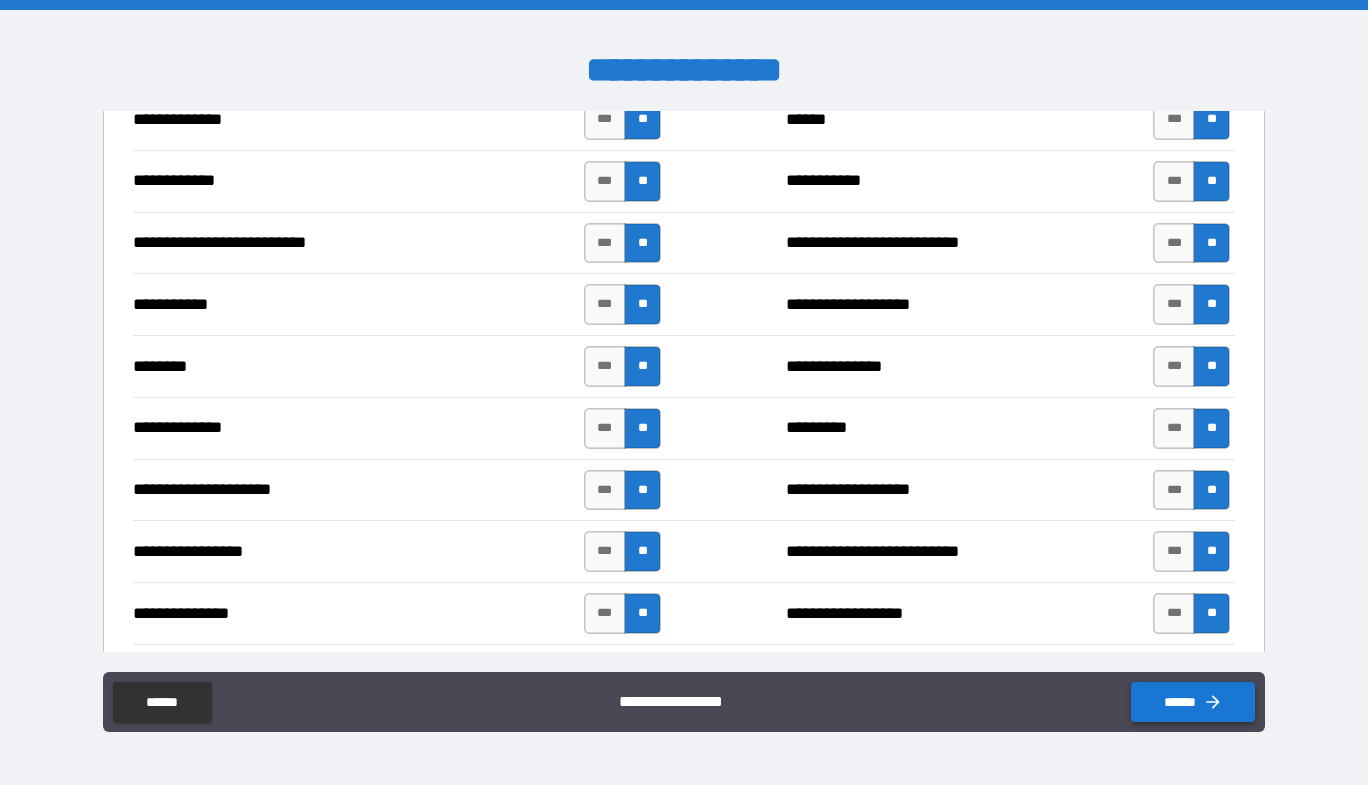 click 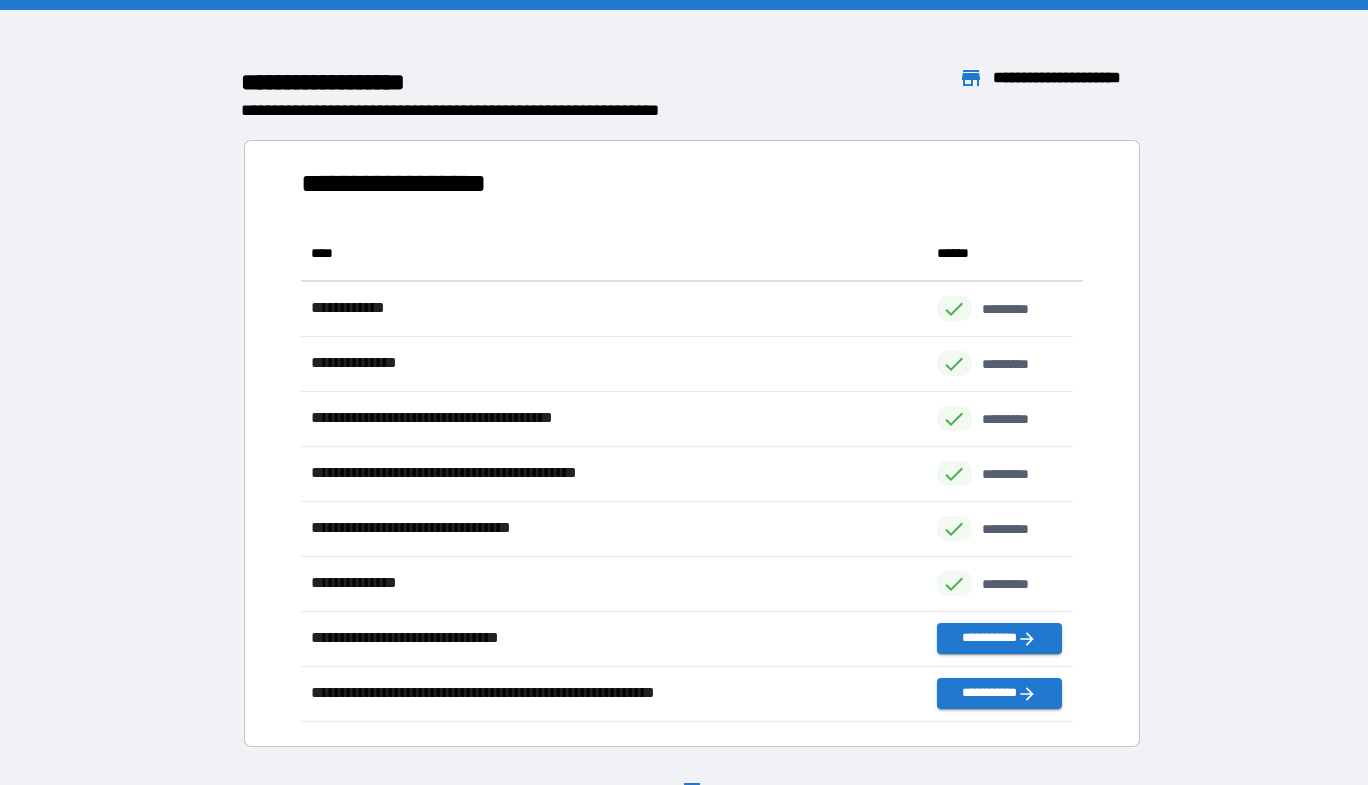 scroll, scrollTop: 481, scrollLeft: 757, axis: both 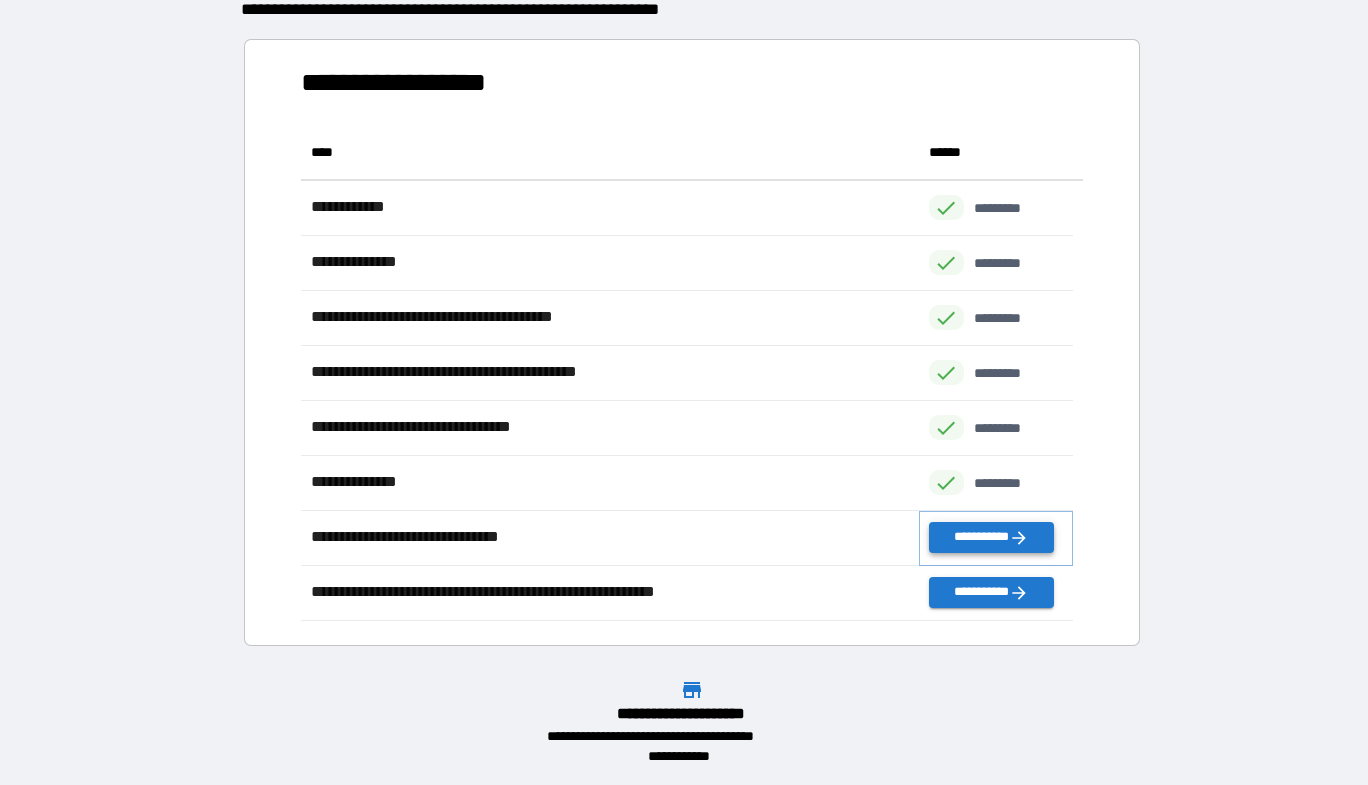 click on "**********" at bounding box center [991, 537] 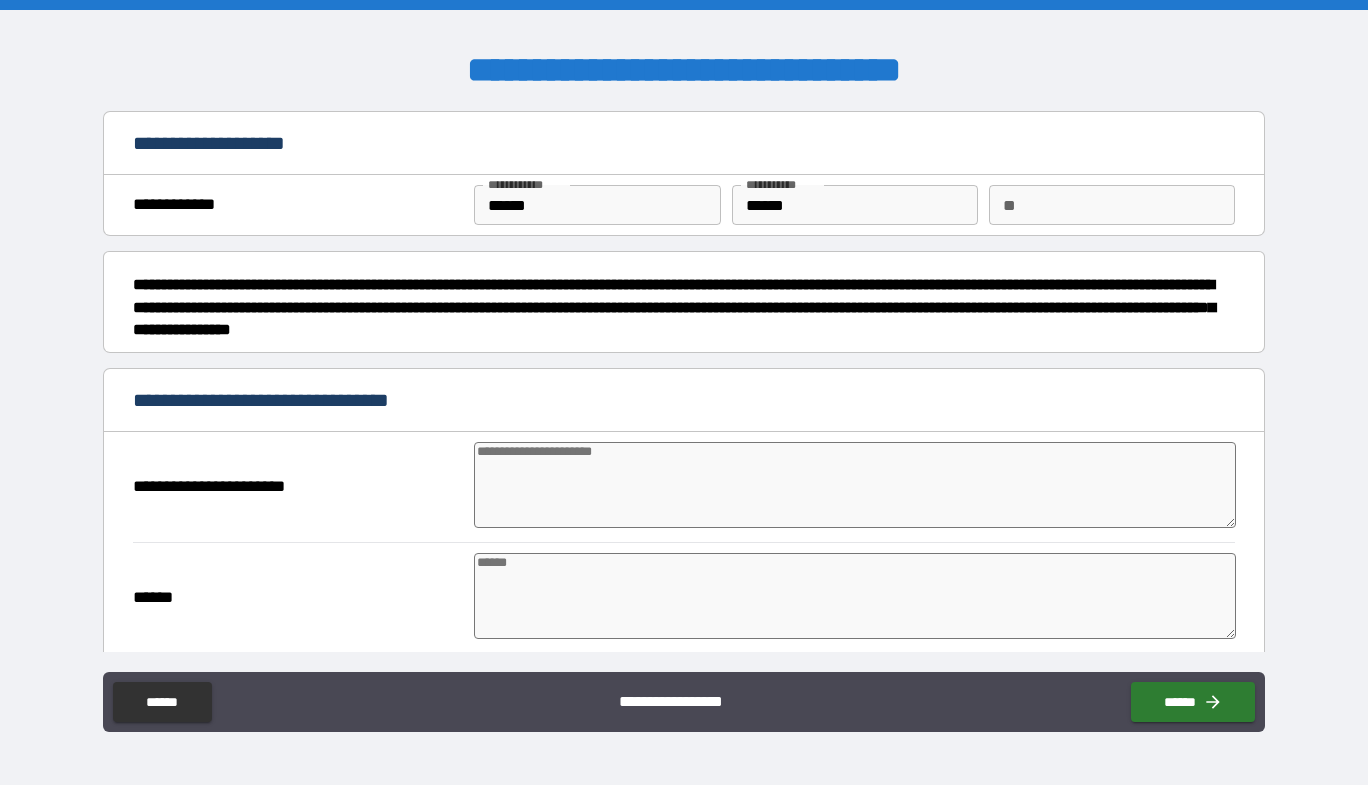scroll, scrollTop: 200, scrollLeft: 0, axis: vertical 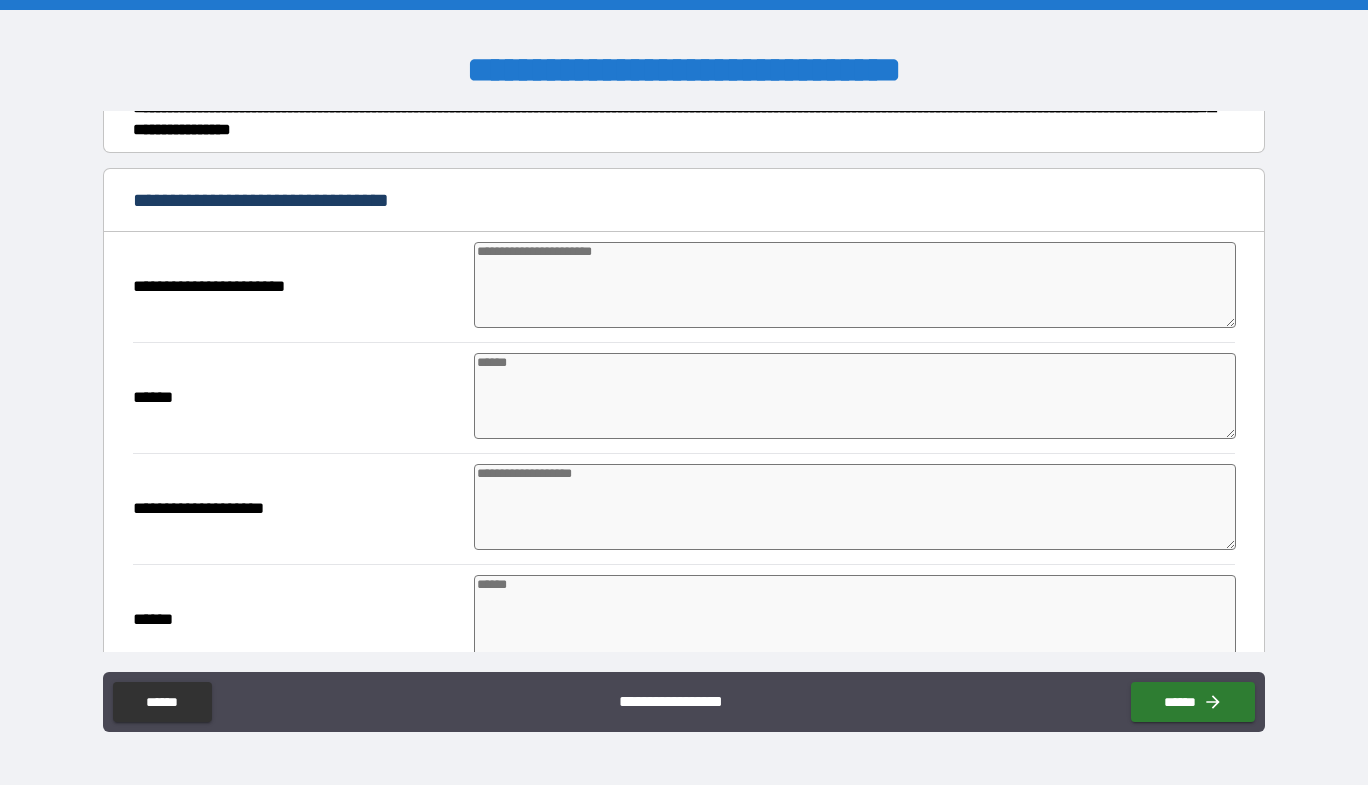 click at bounding box center (855, 285) 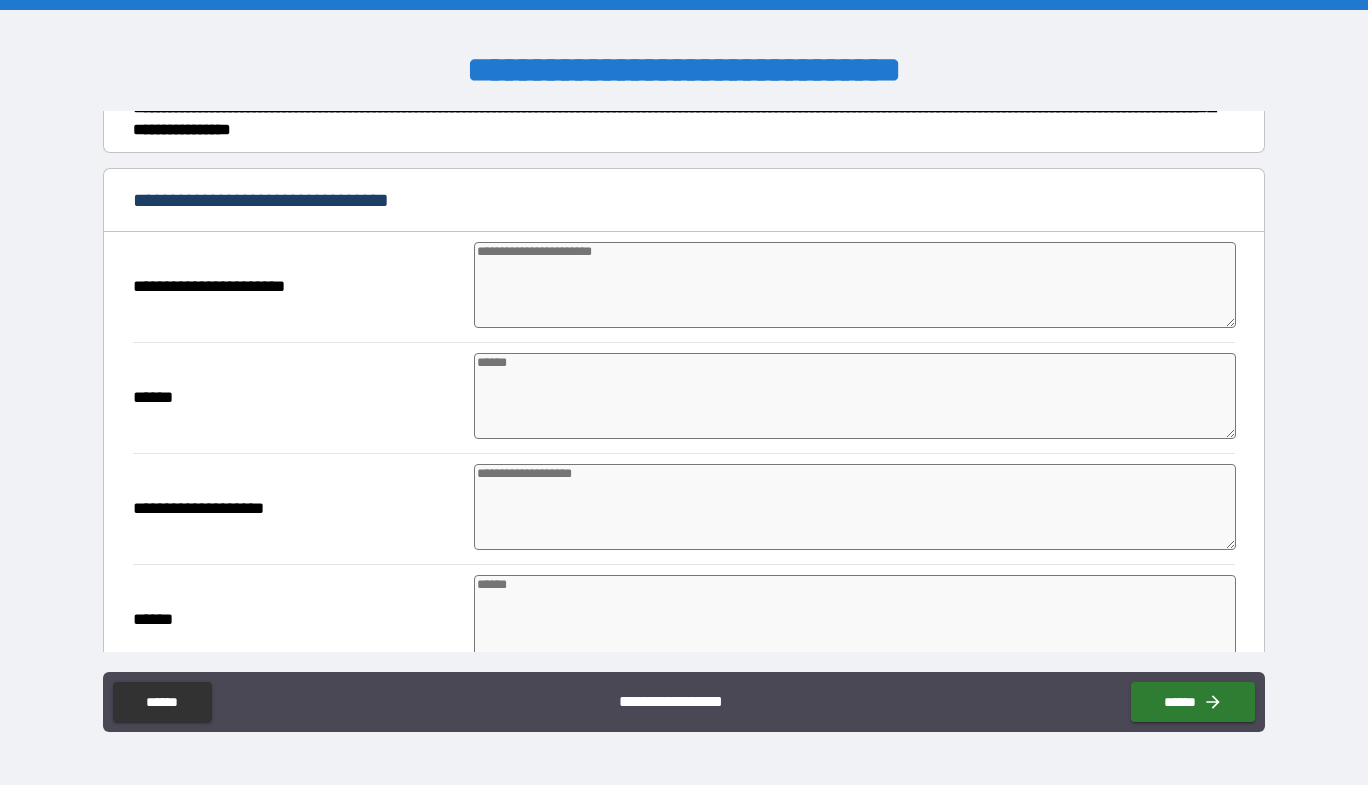 paste on "**********" 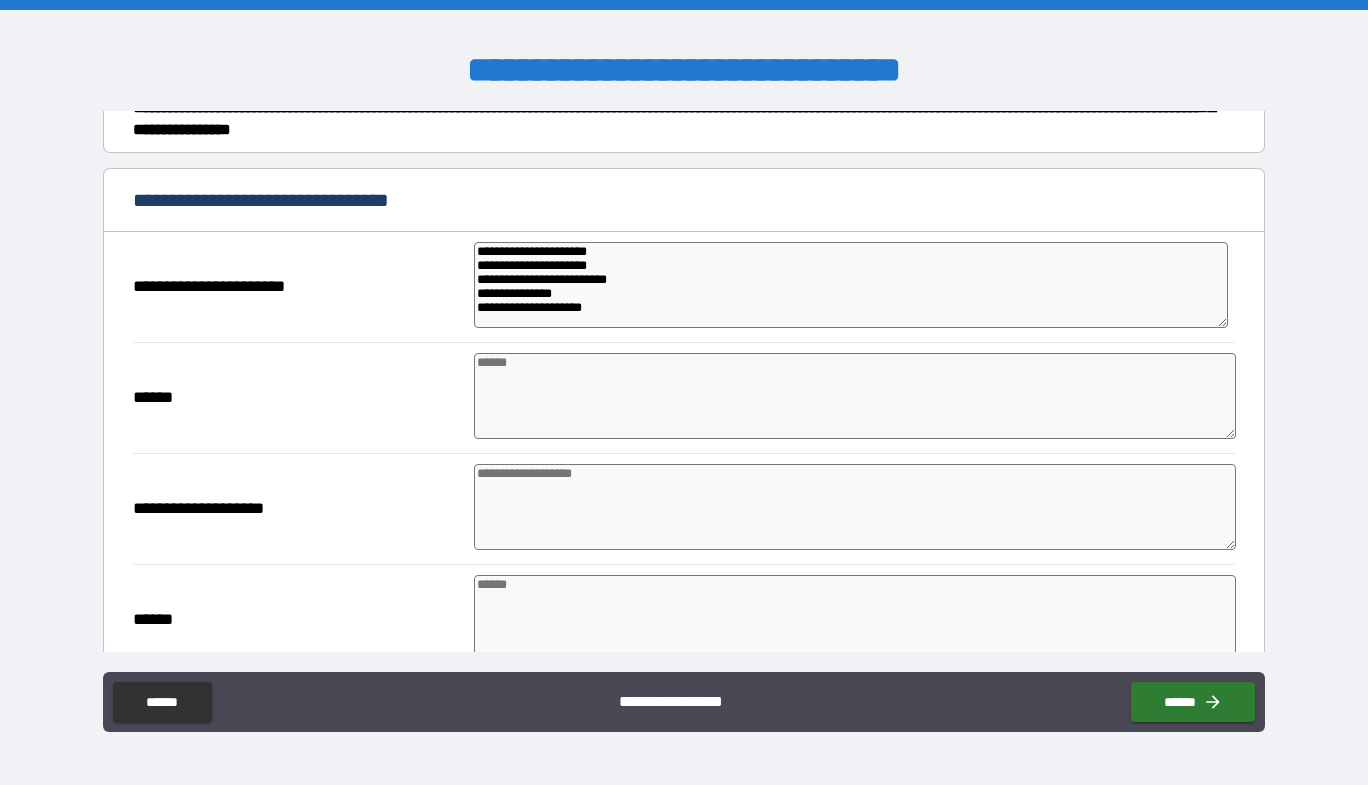 drag, startPoint x: 617, startPoint y: 249, endPoint x: 406, endPoint y: 233, distance: 211.60576 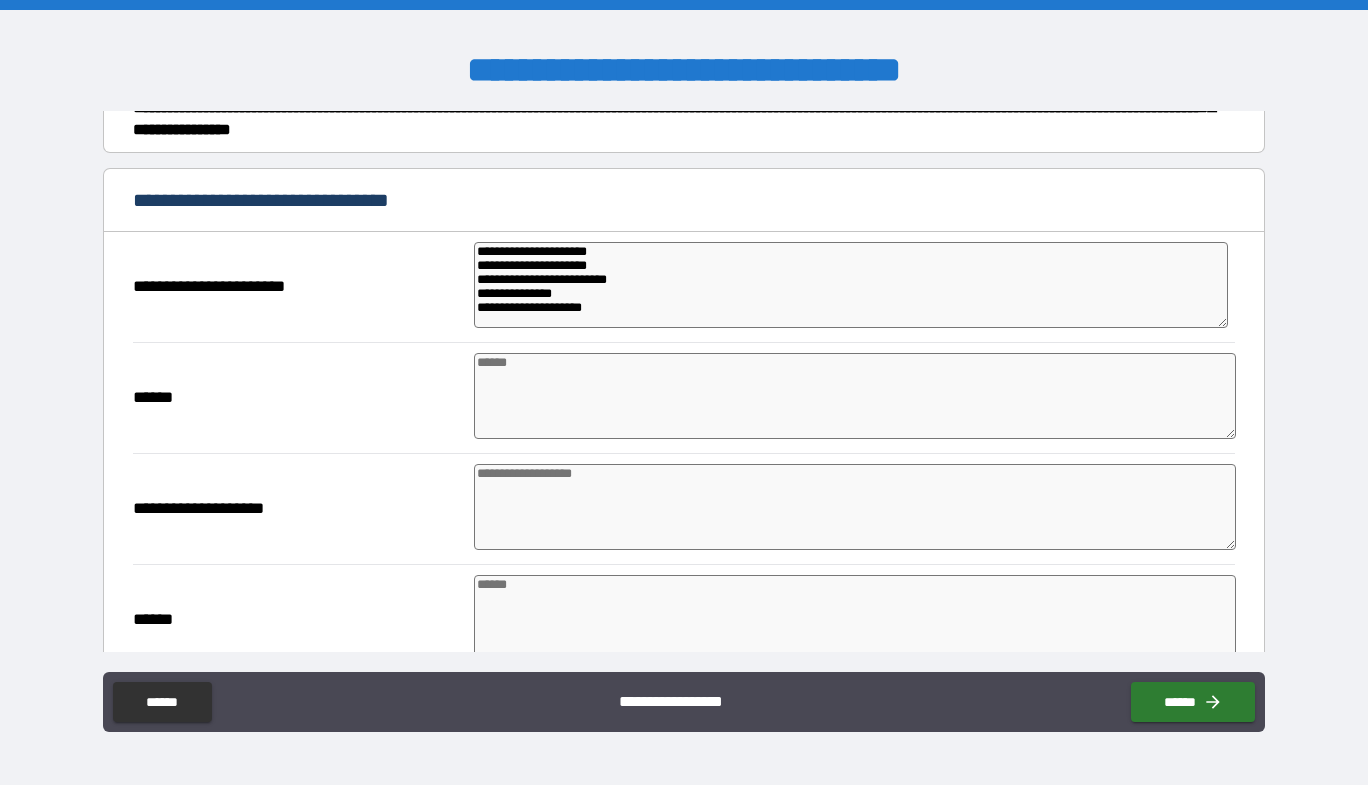 click on "**********" at bounding box center (684, 287) 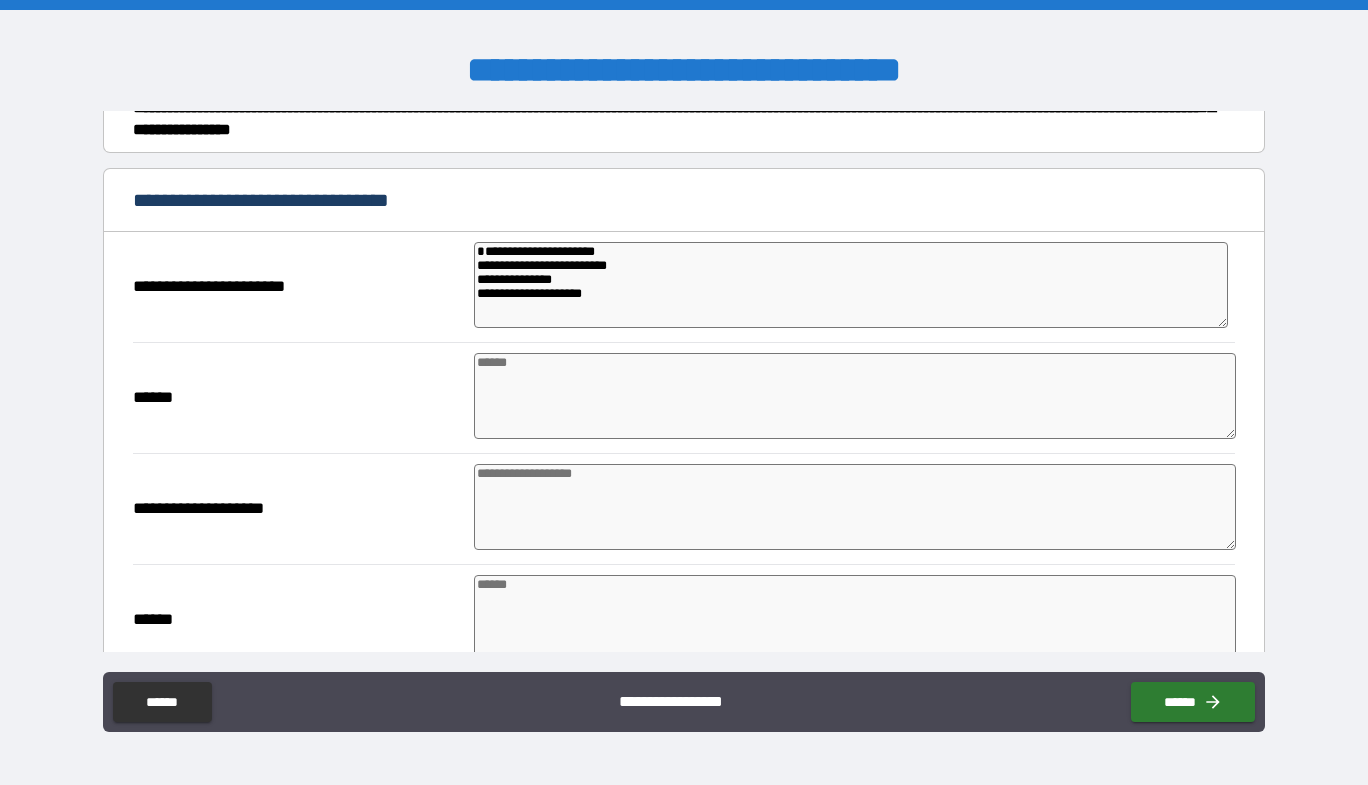 drag, startPoint x: 622, startPoint y: 309, endPoint x: 562, endPoint y: 324, distance: 61.846584 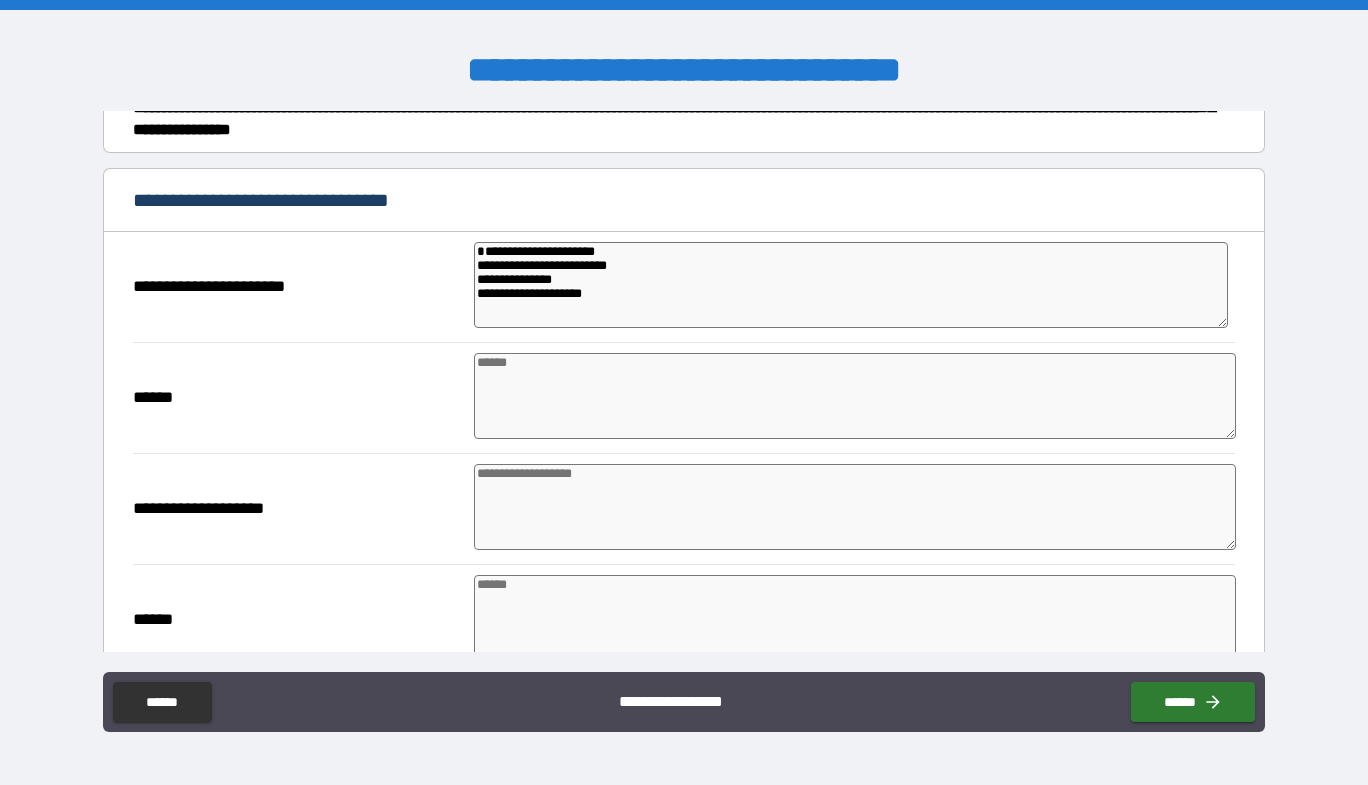 click on "**********" at bounding box center (851, 285) 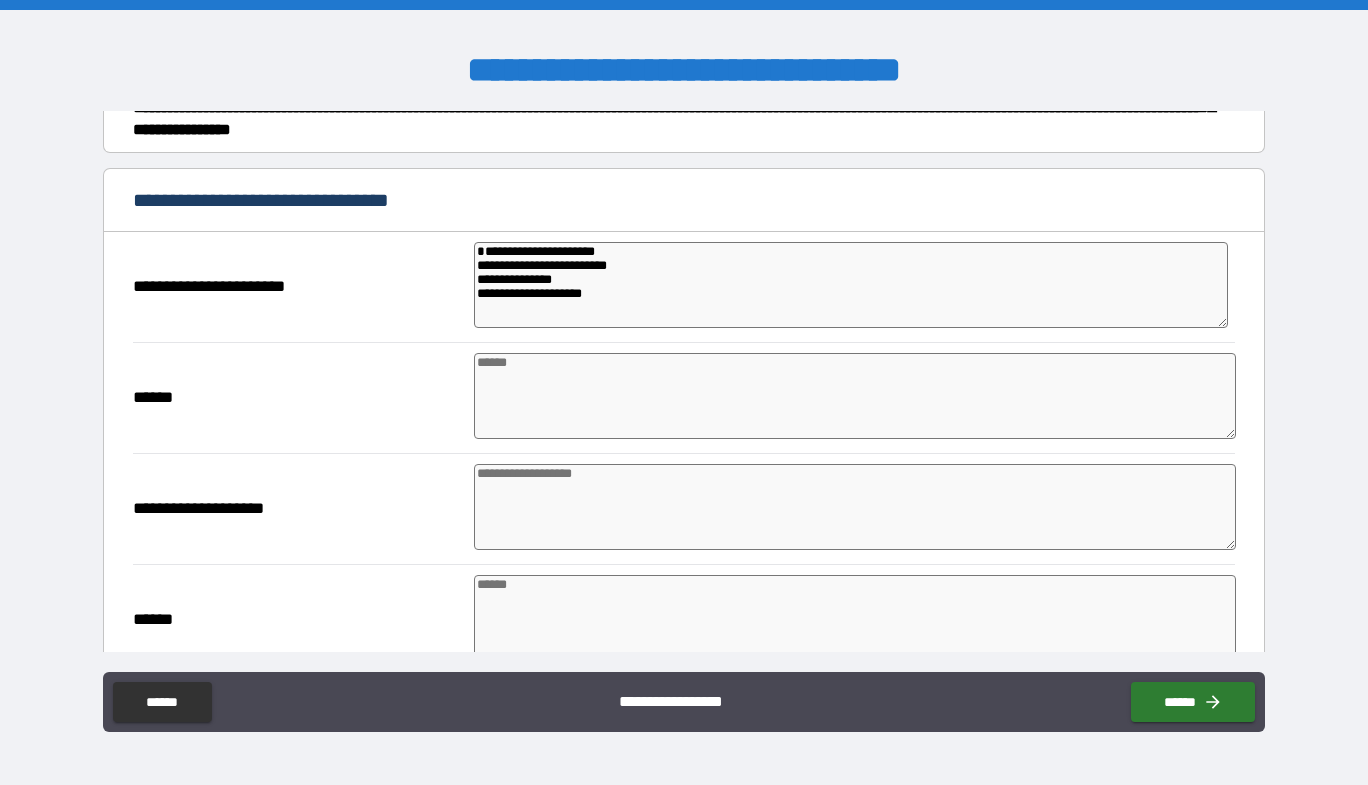 drag, startPoint x: 629, startPoint y: 319, endPoint x: 514, endPoint y: 317, distance: 115.01739 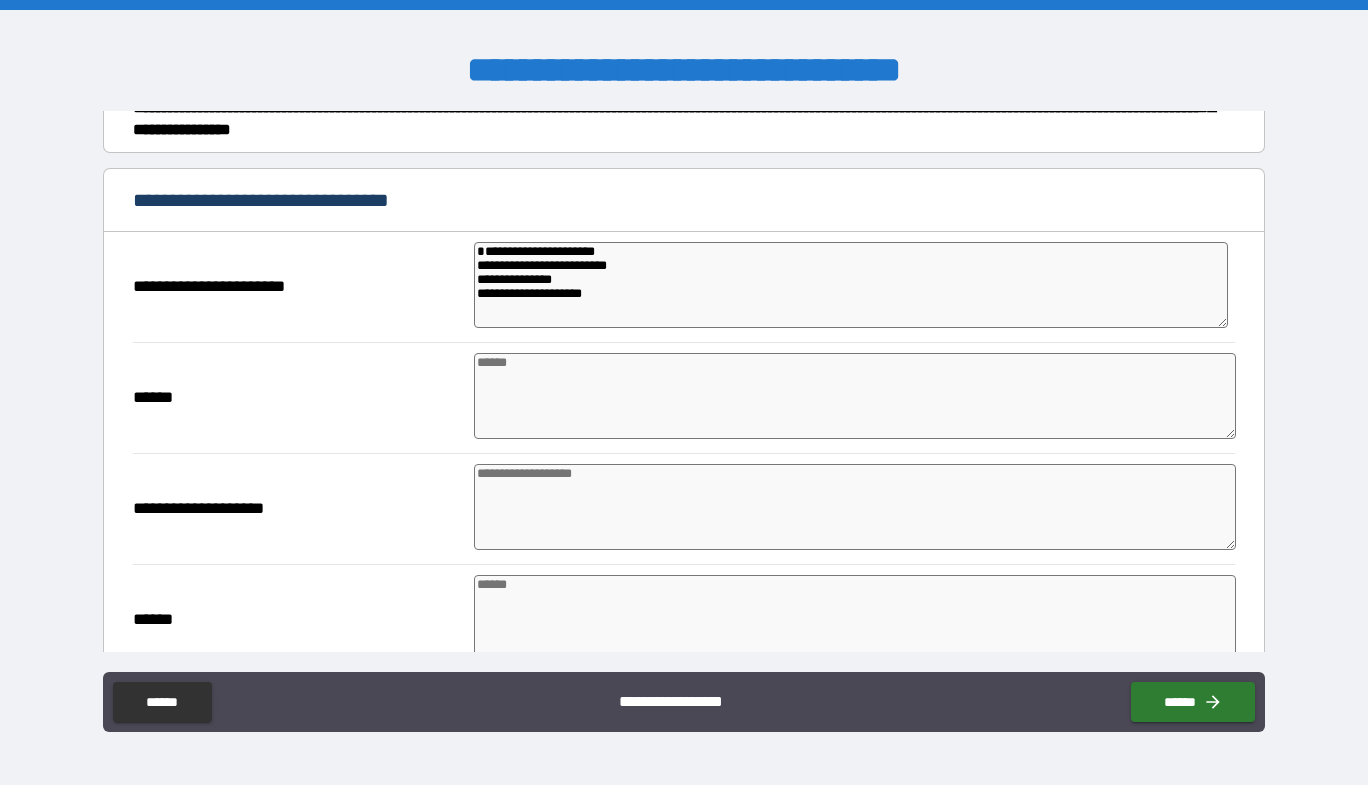 click on "**********" at bounding box center [851, 285] 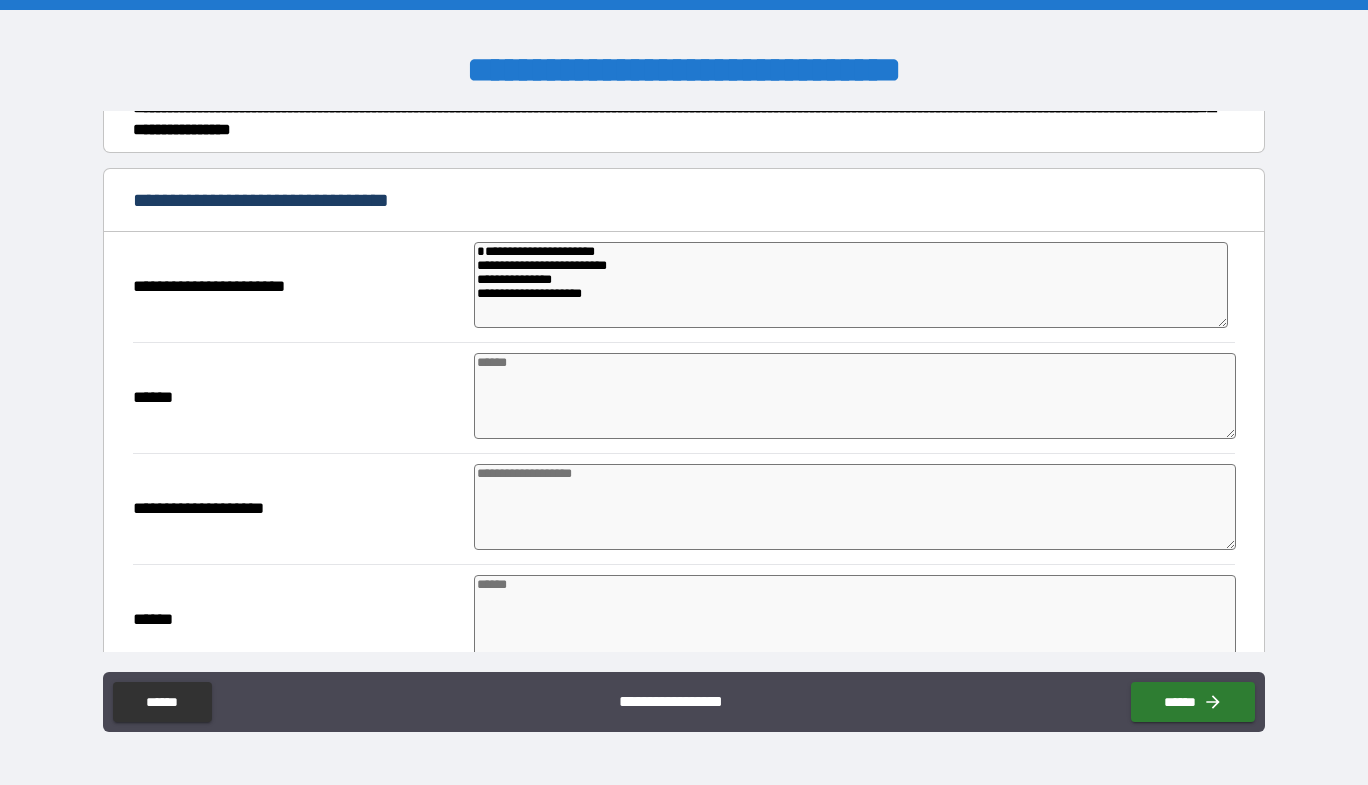 paste on "**********" 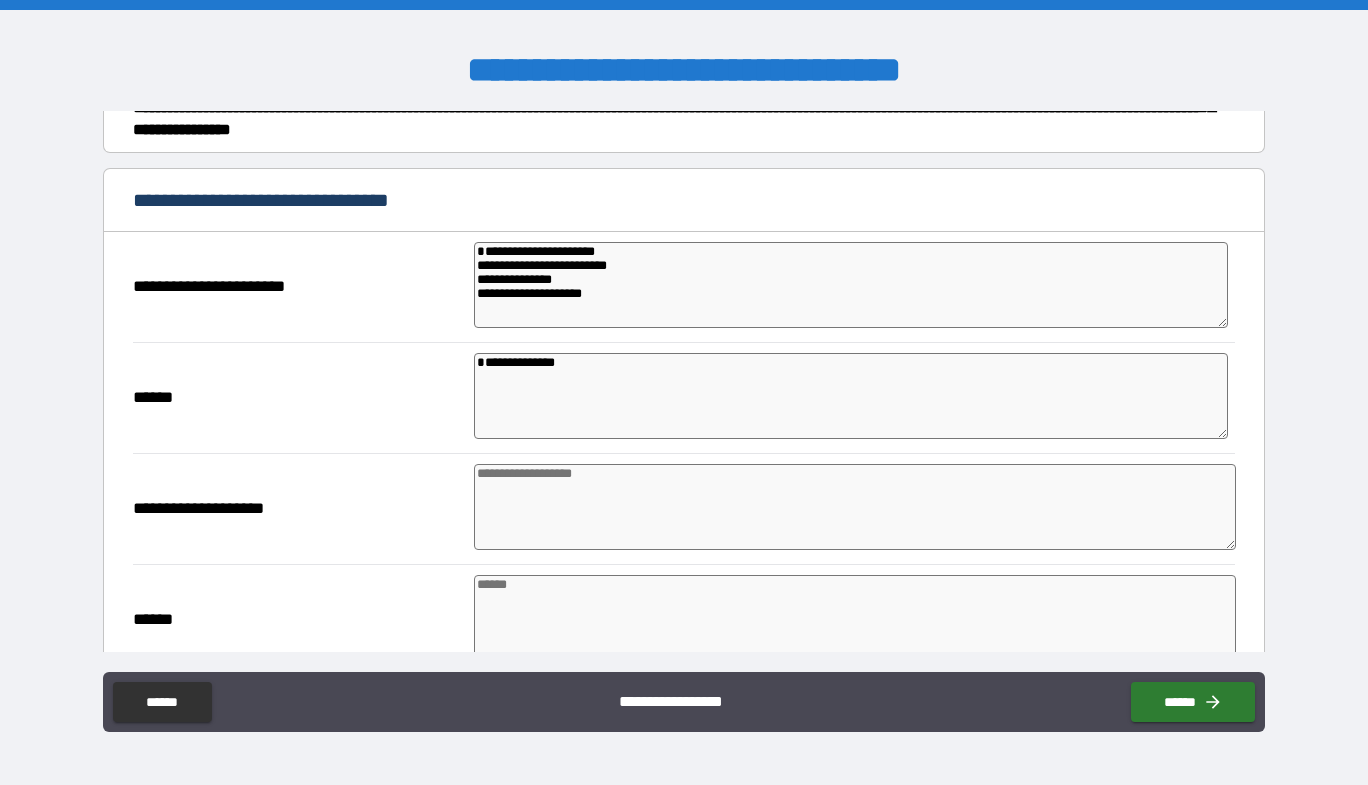 drag, startPoint x: 628, startPoint y: 299, endPoint x: 473, endPoint y: 282, distance: 155.92947 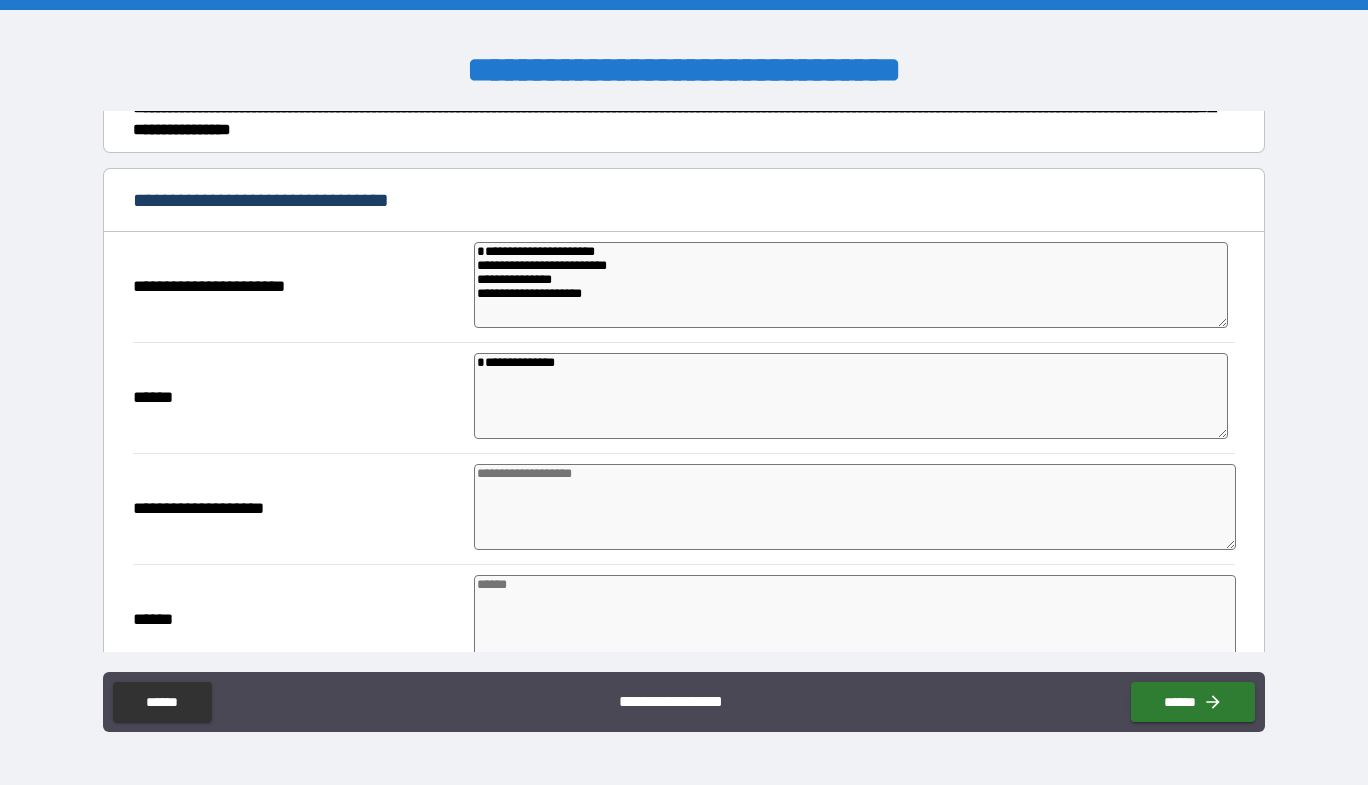 click on "**********" at bounding box center (851, 285) 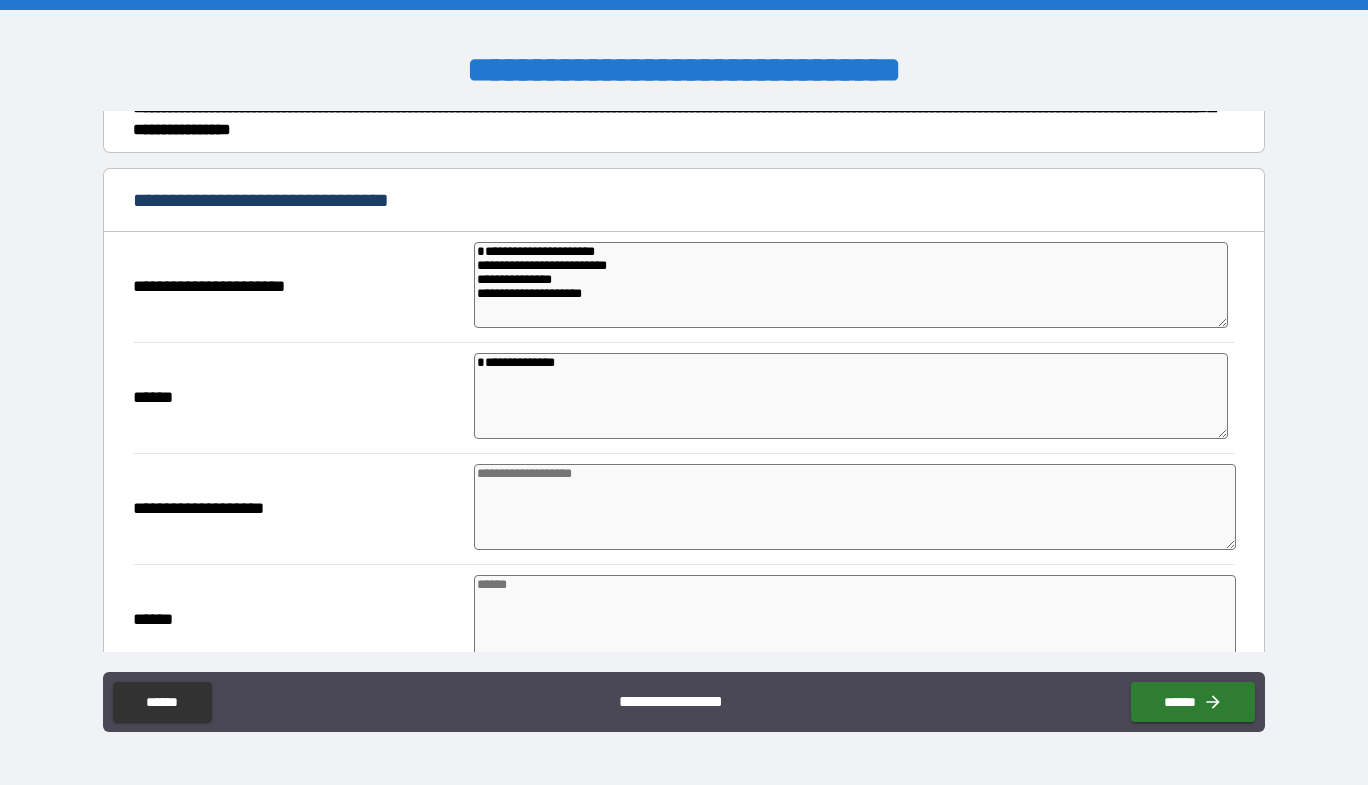 drag, startPoint x: 490, startPoint y: 281, endPoint x: 895, endPoint y: 267, distance: 405.2419 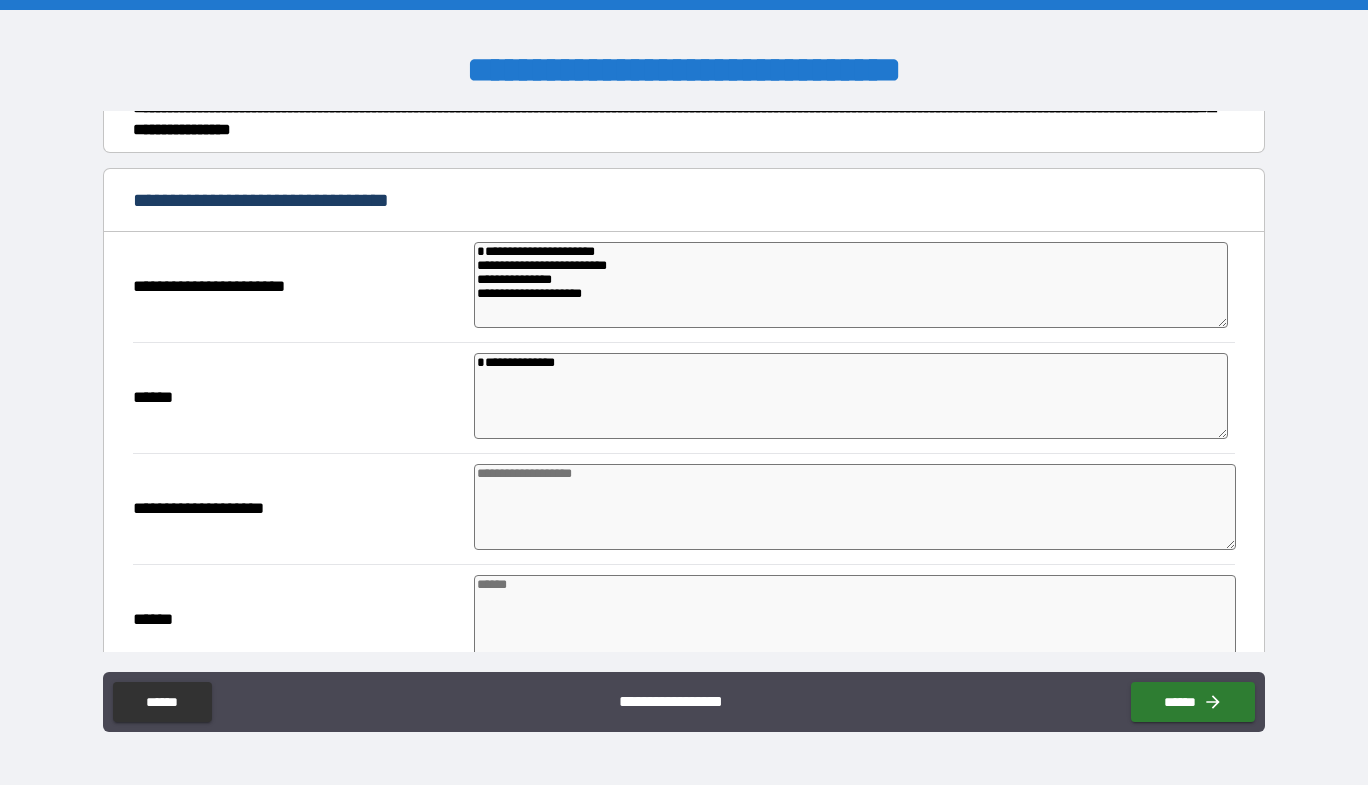 click on "**********" at bounding box center [851, 285] 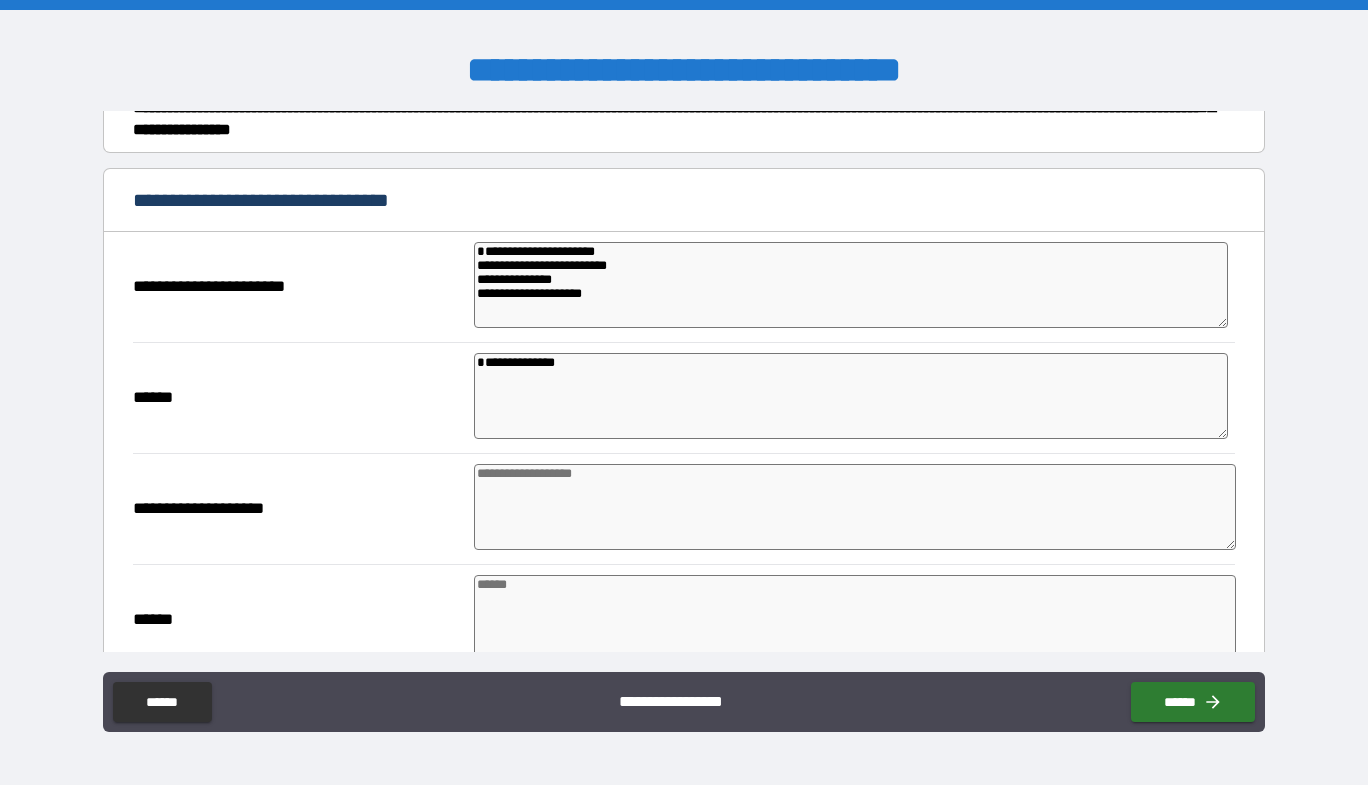 drag, startPoint x: 633, startPoint y: 320, endPoint x: 474, endPoint y: 285, distance: 162.80664 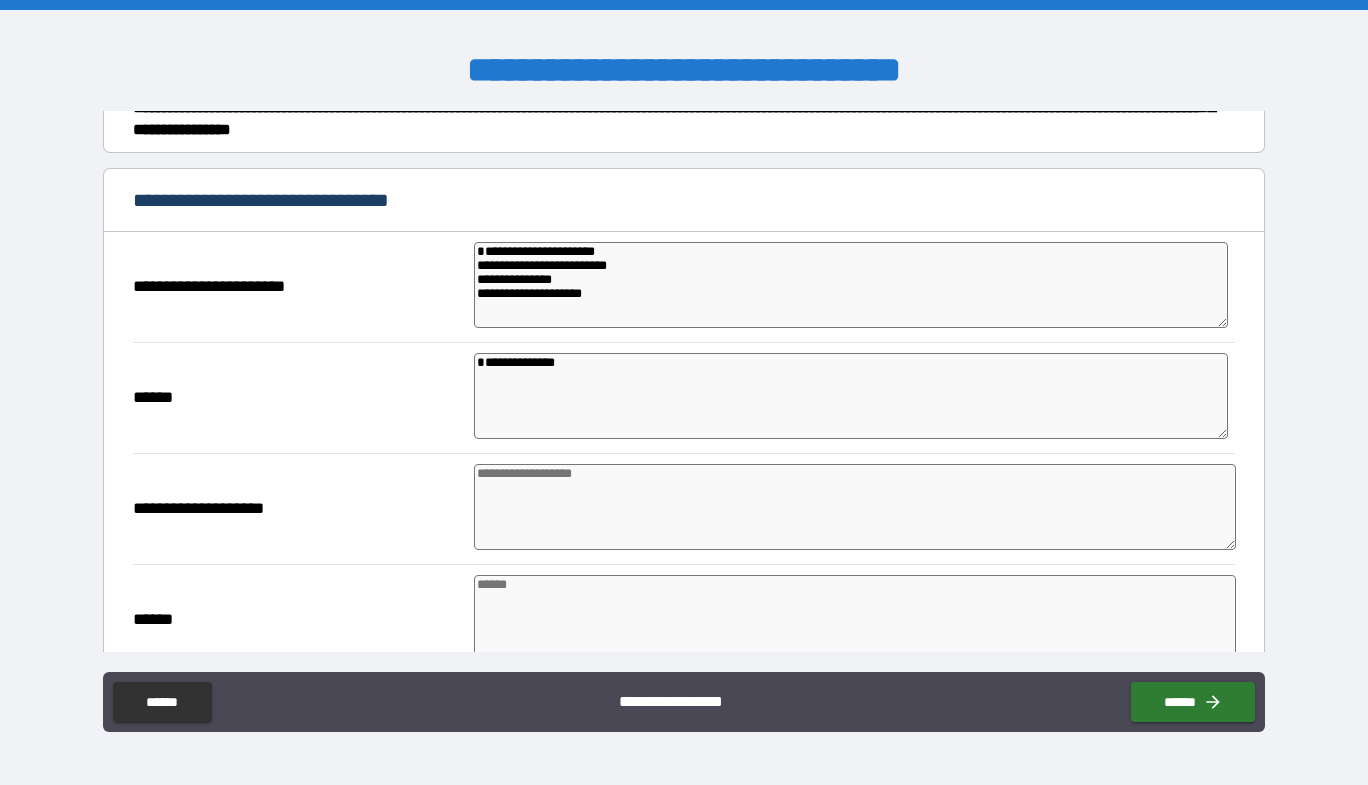 click on "**********" at bounding box center (851, 285) 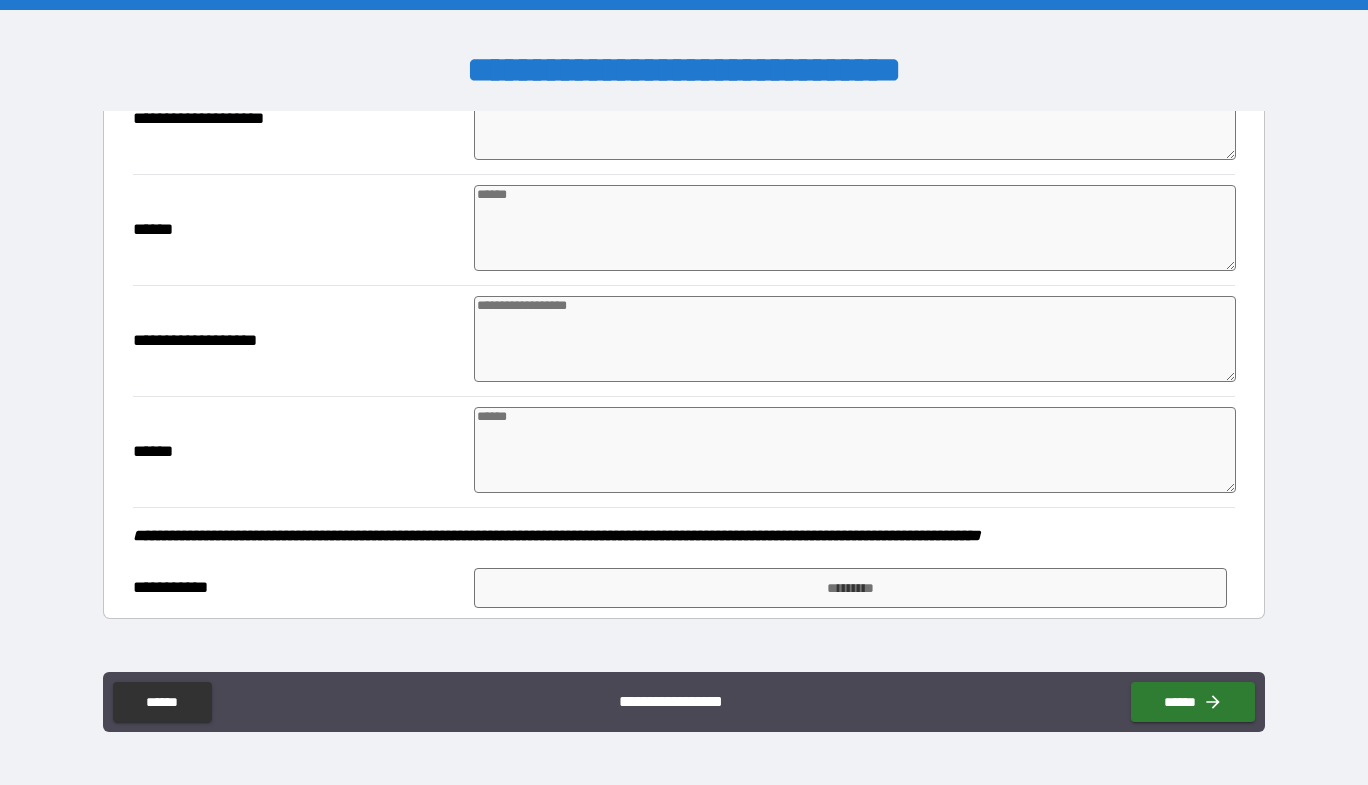 scroll, scrollTop: 600, scrollLeft: 0, axis: vertical 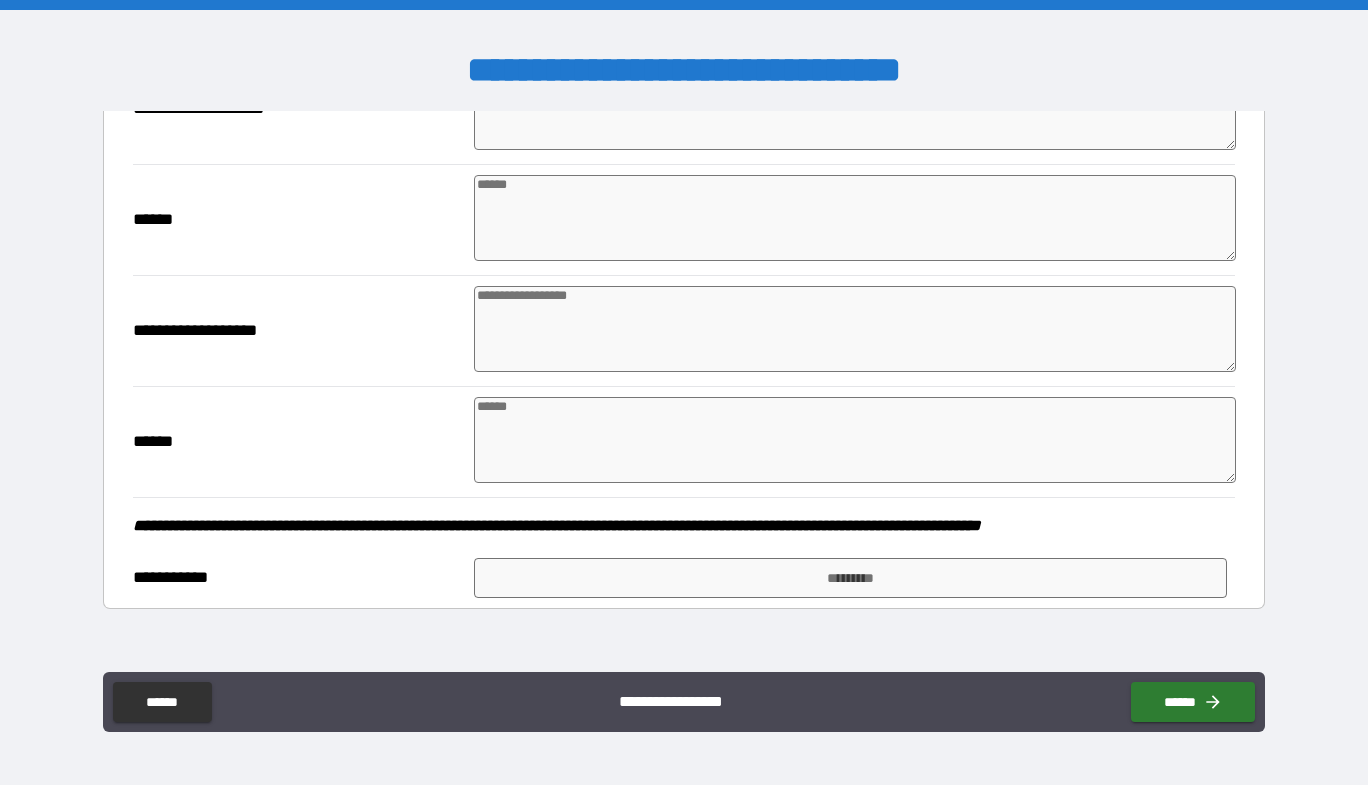 click at bounding box center (855, 329) 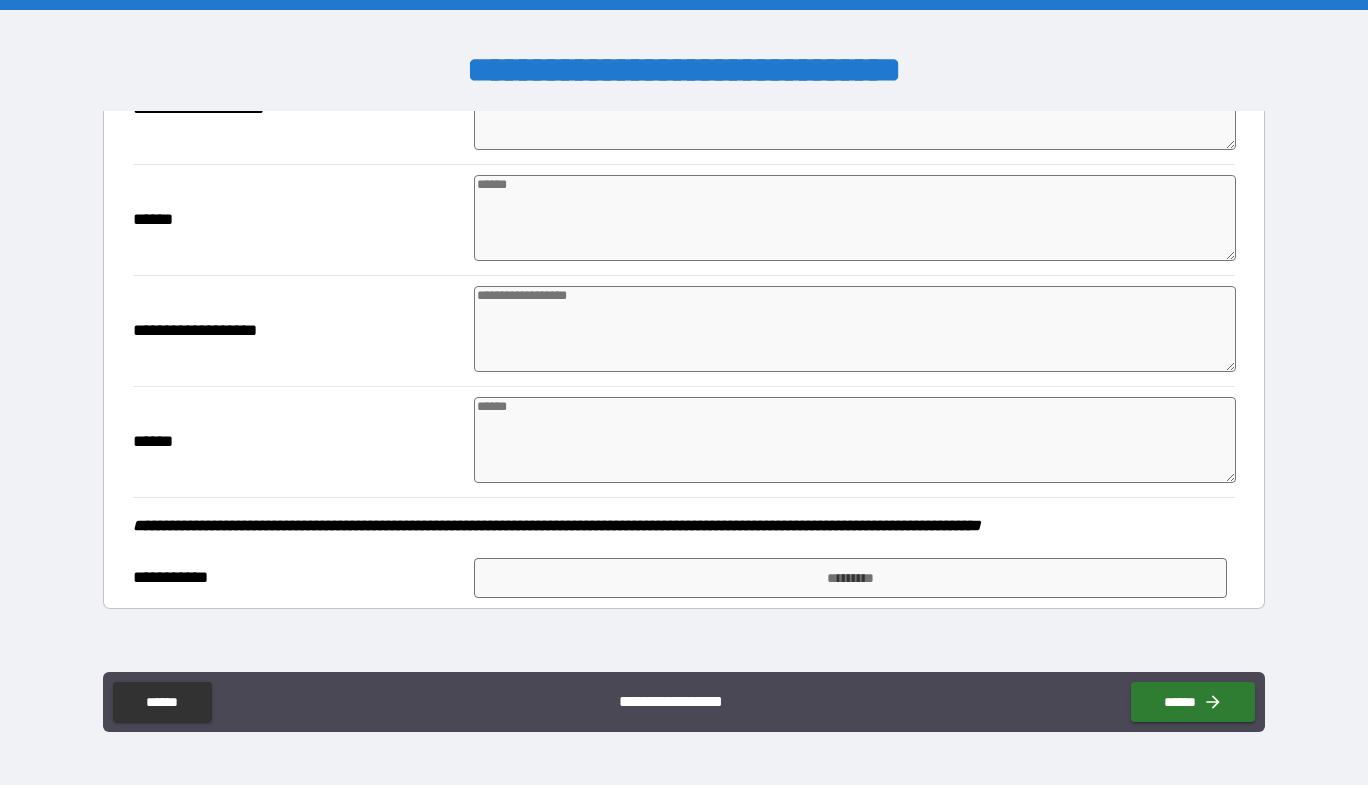 paste on "**********" 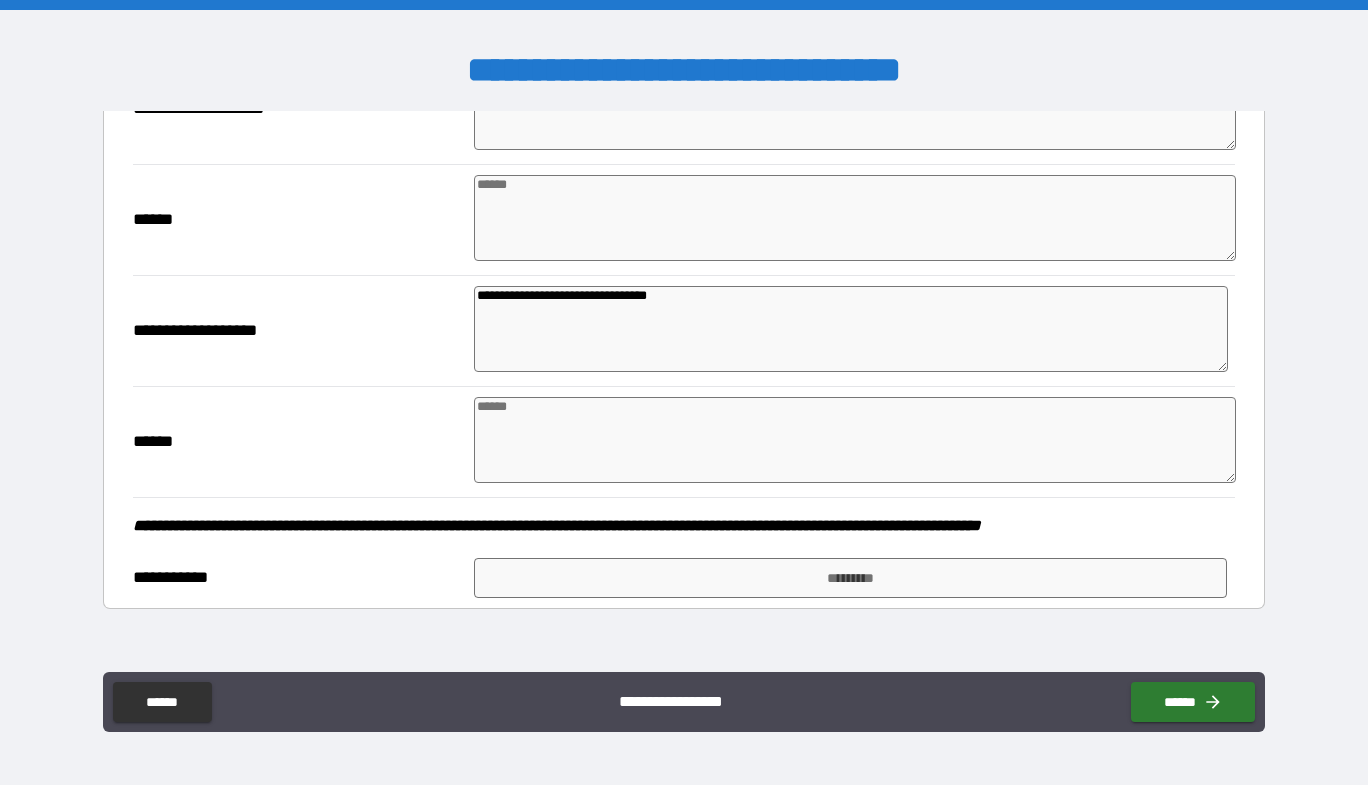 click on "**********" at bounding box center (851, 329) 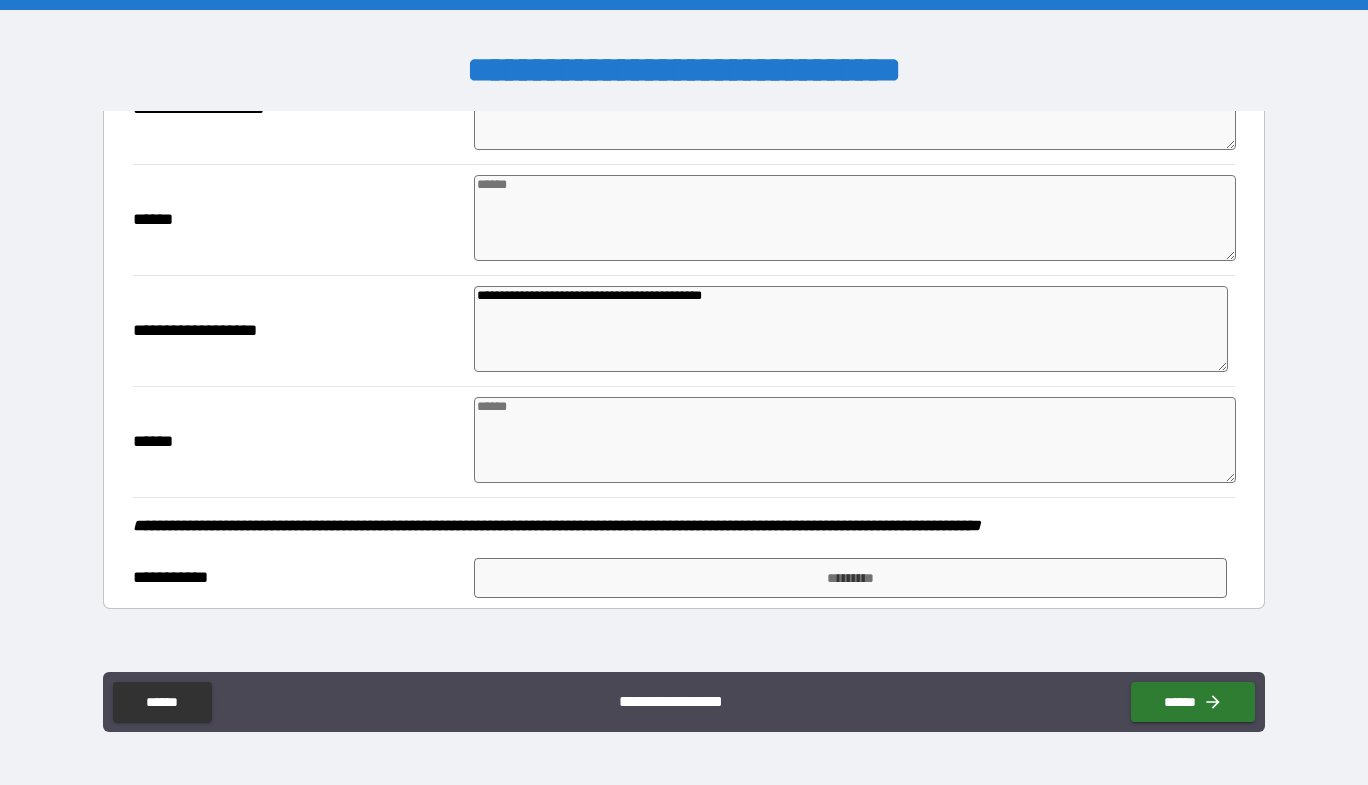 click at bounding box center (855, 440) 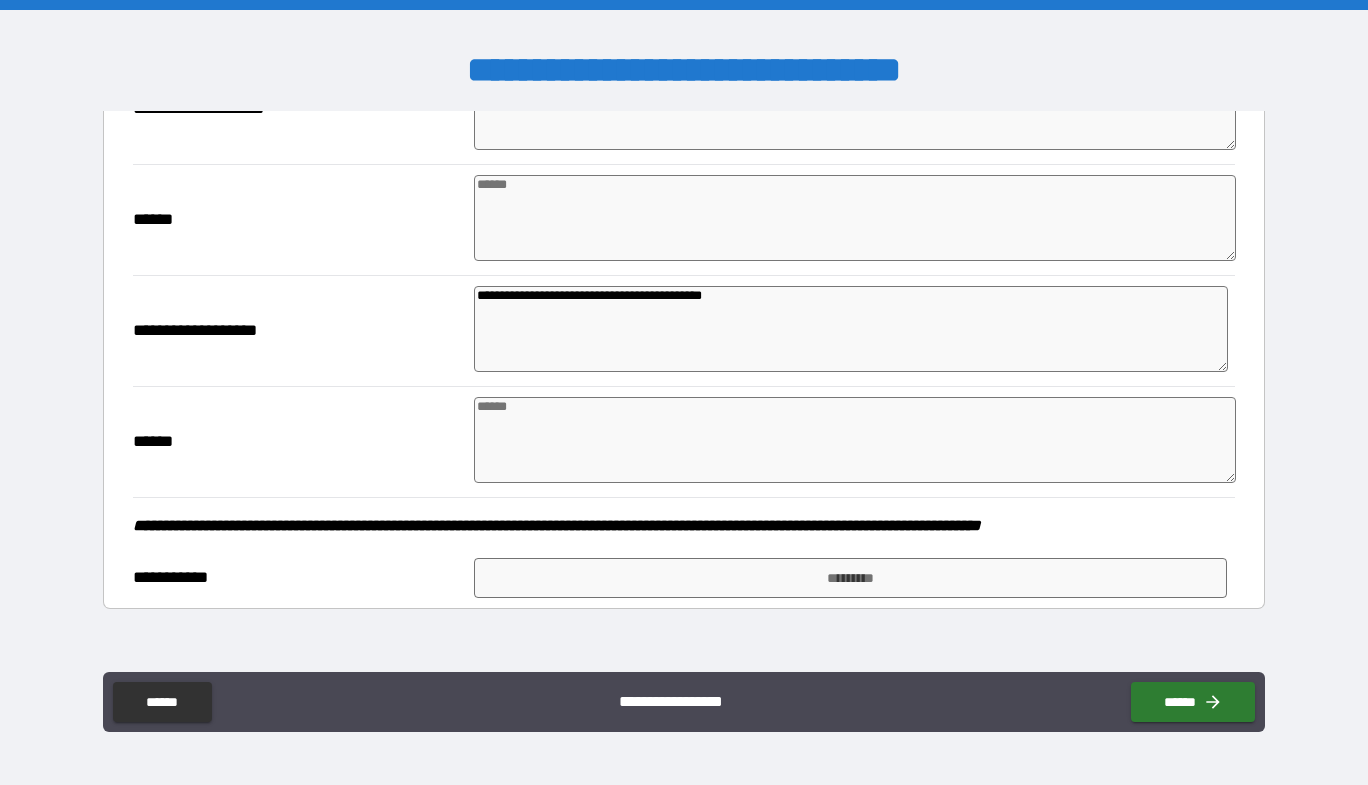 paste on "**********" 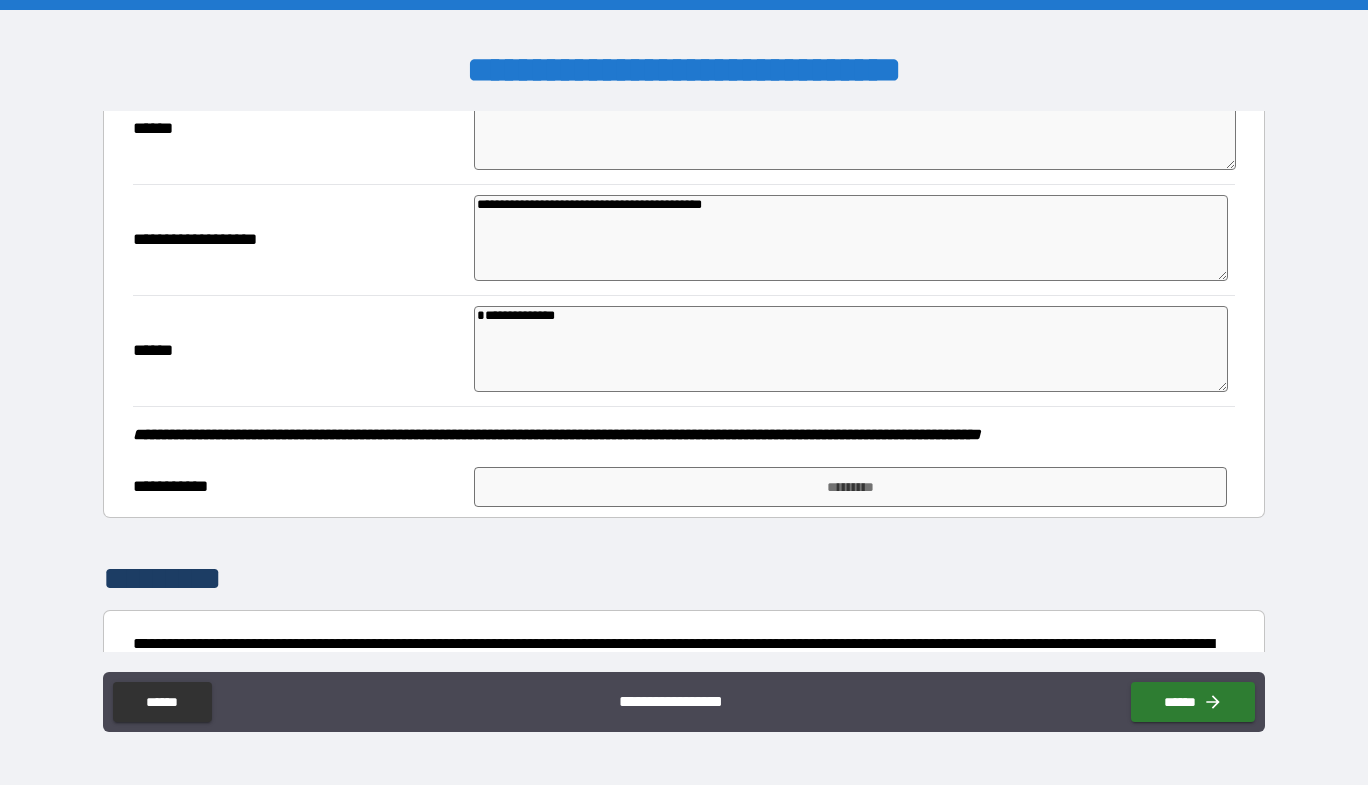 scroll, scrollTop: 800, scrollLeft: 0, axis: vertical 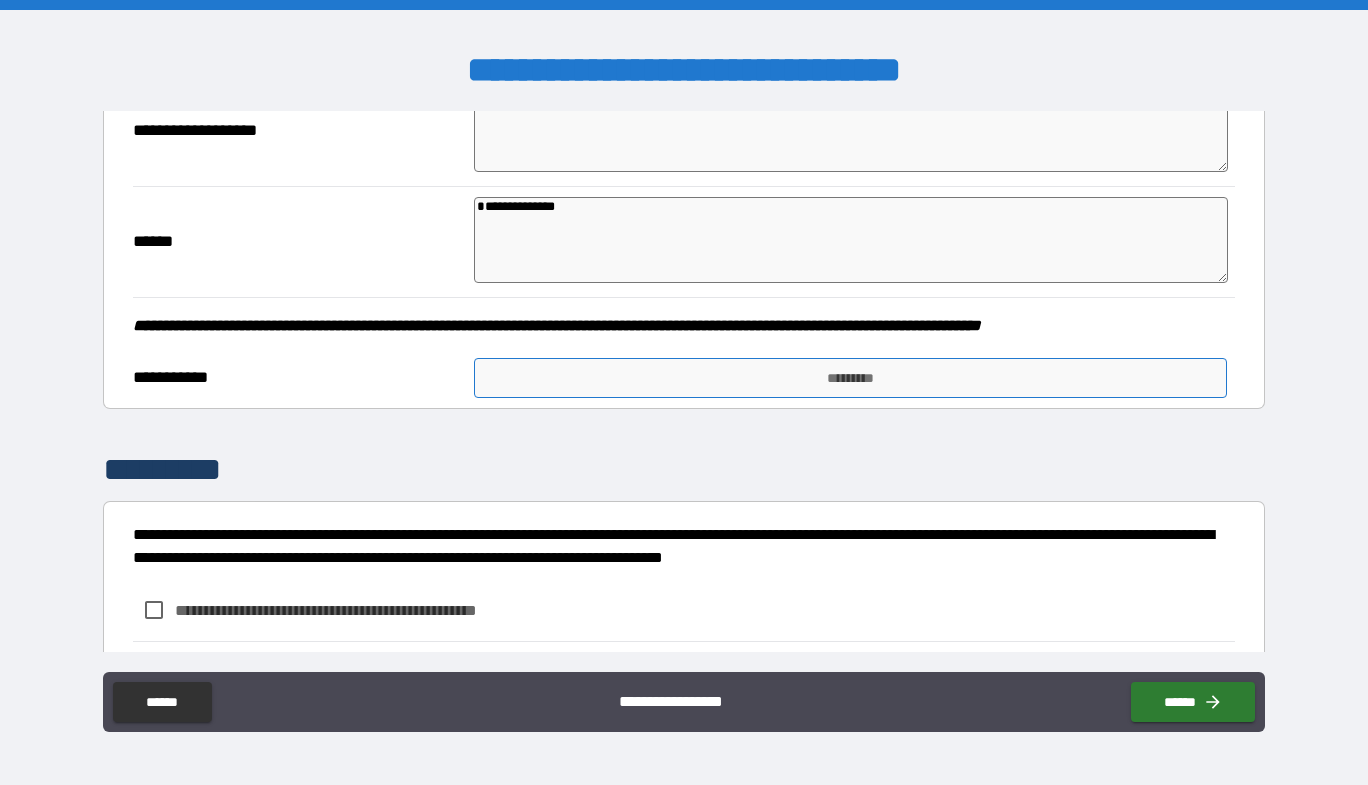 click on "*********" at bounding box center (850, 378) 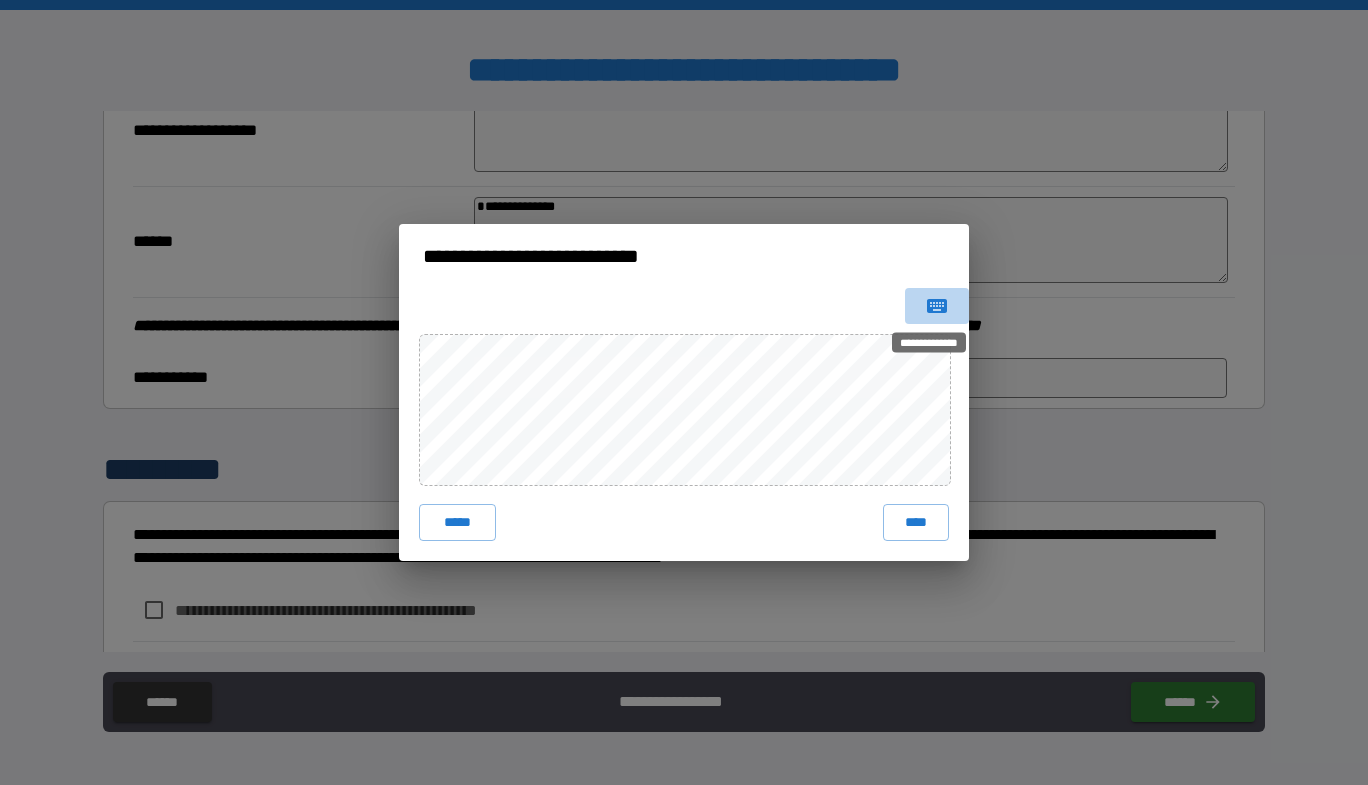 click 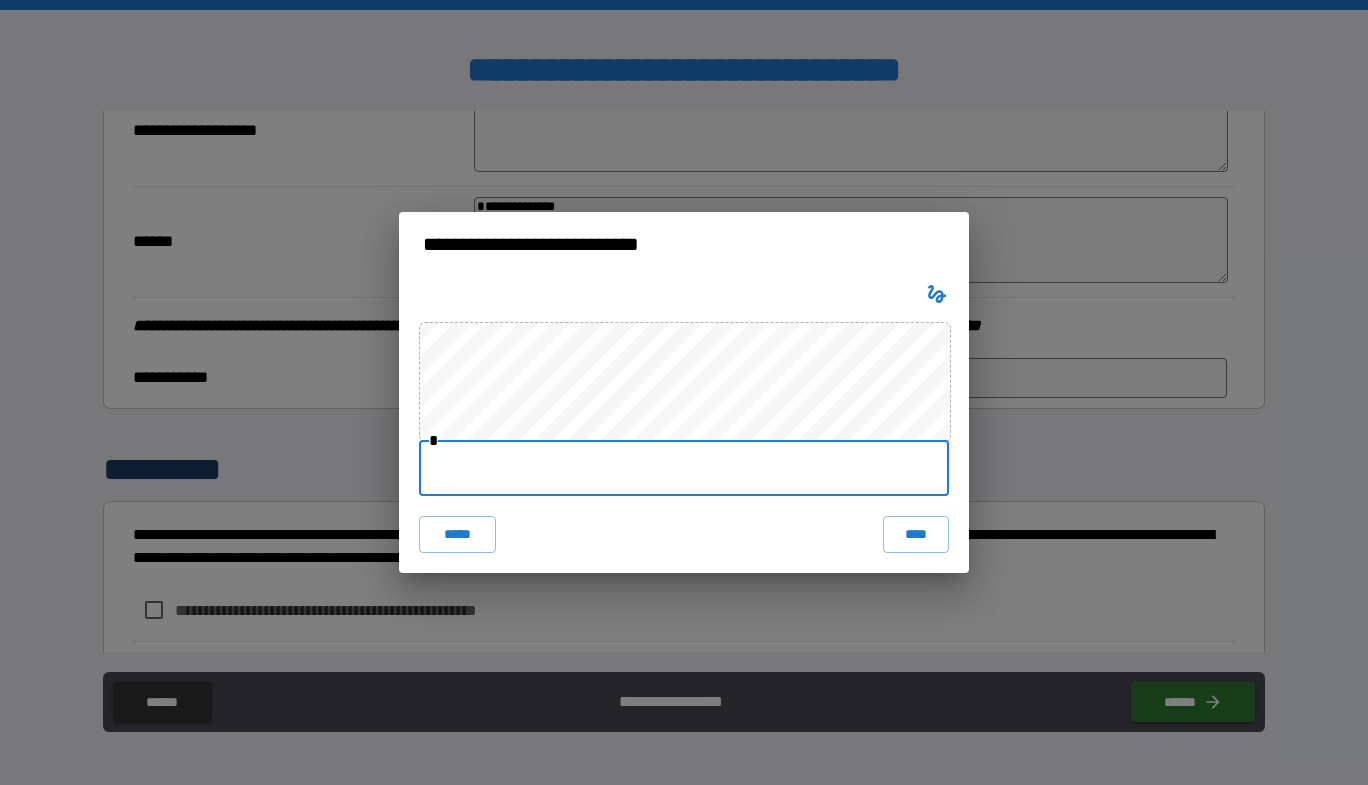 click at bounding box center [684, 468] 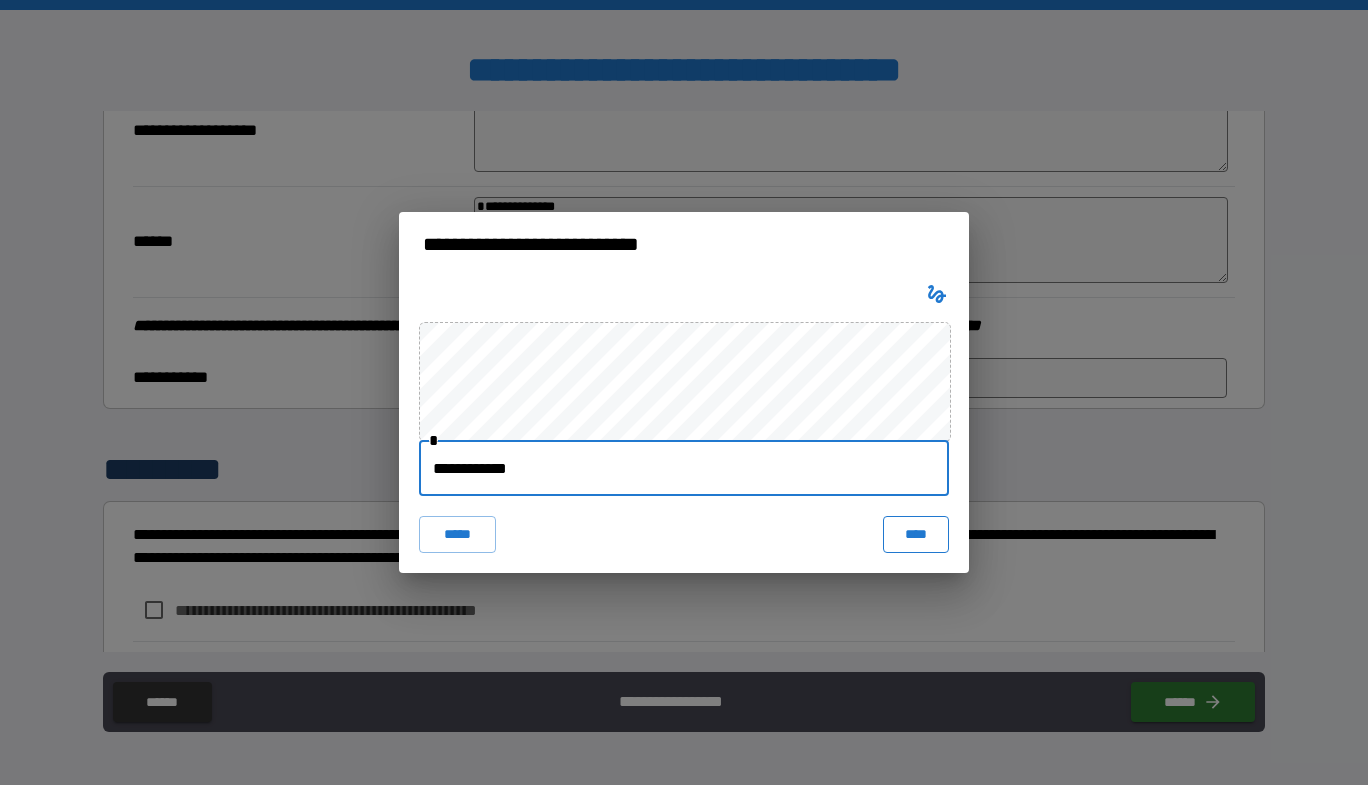click on "****" at bounding box center [916, 534] 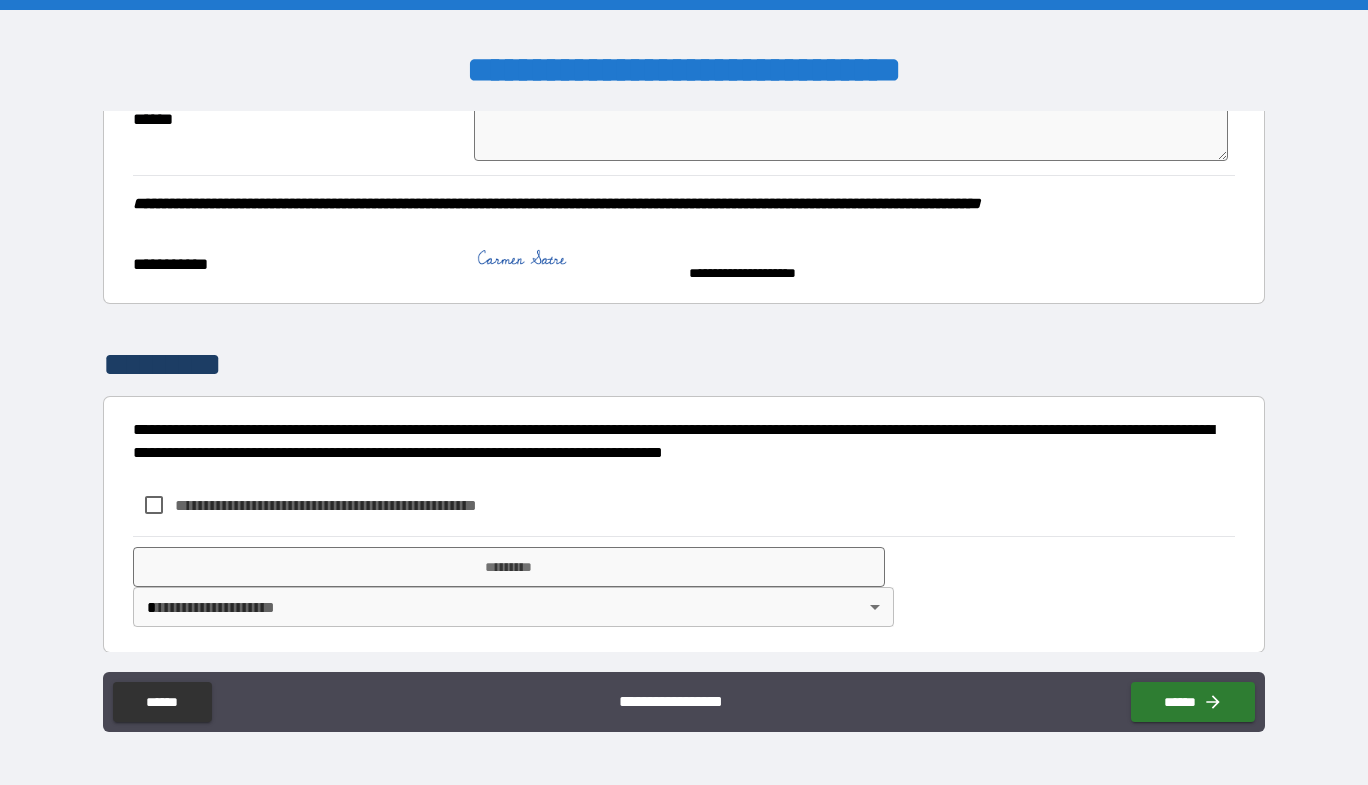 scroll, scrollTop: 928, scrollLeft: 0, axis: vertical 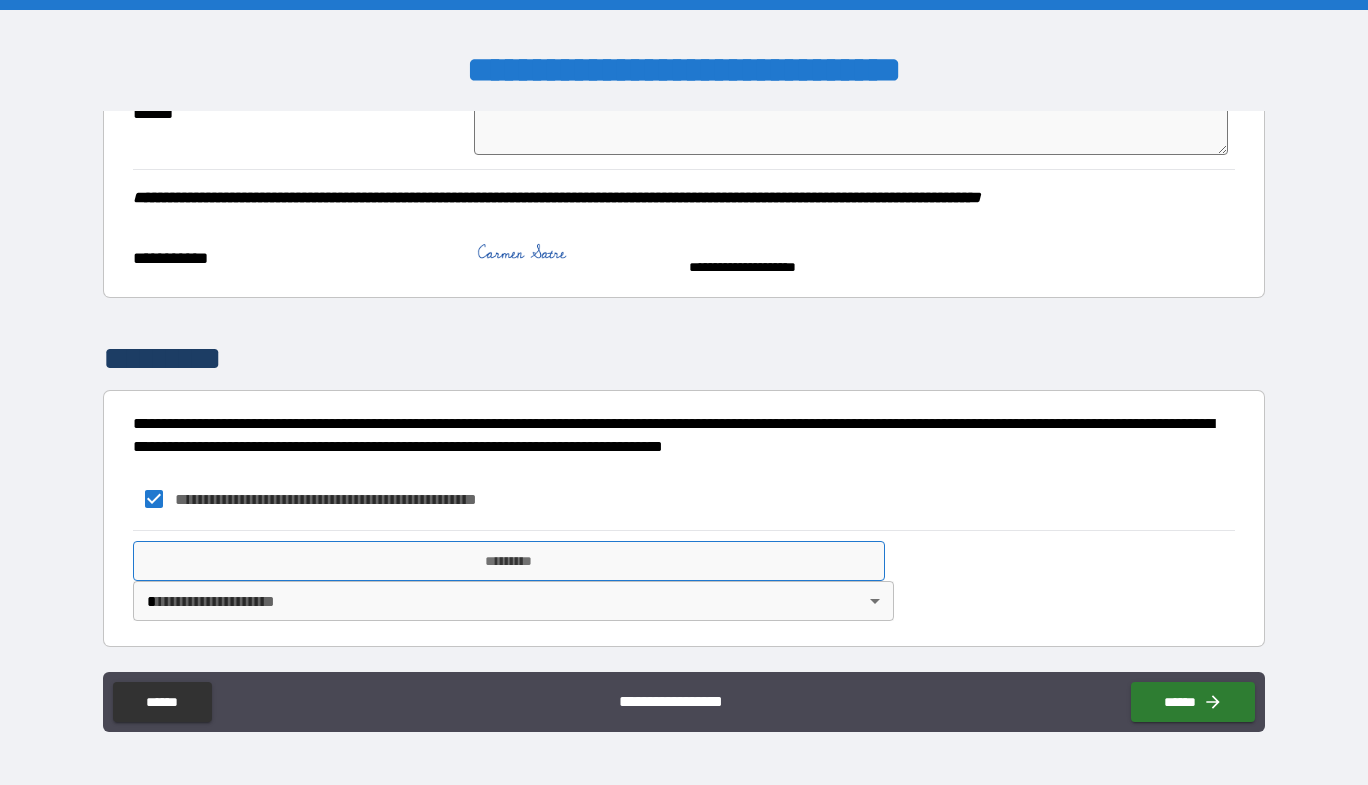 click on "*********" at bounding box center [509, 561] 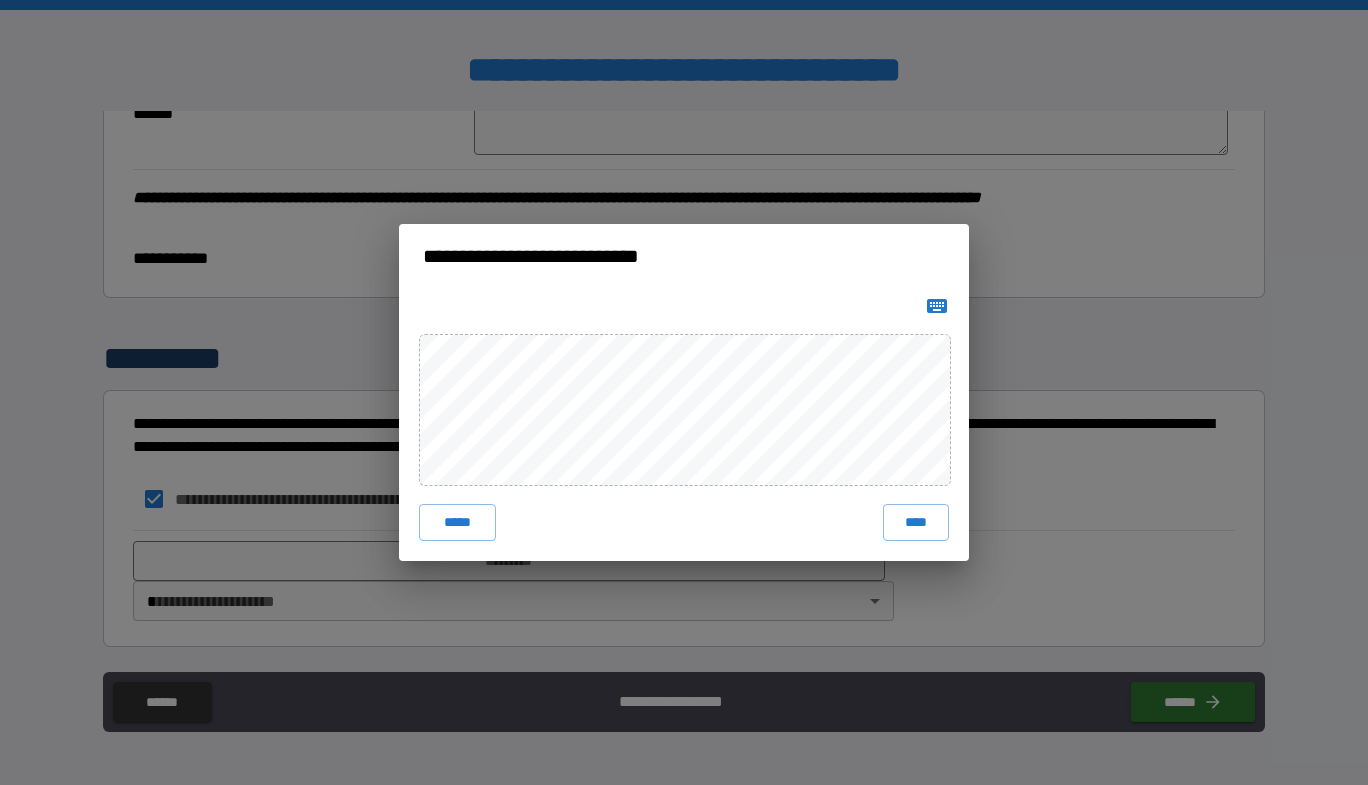 click 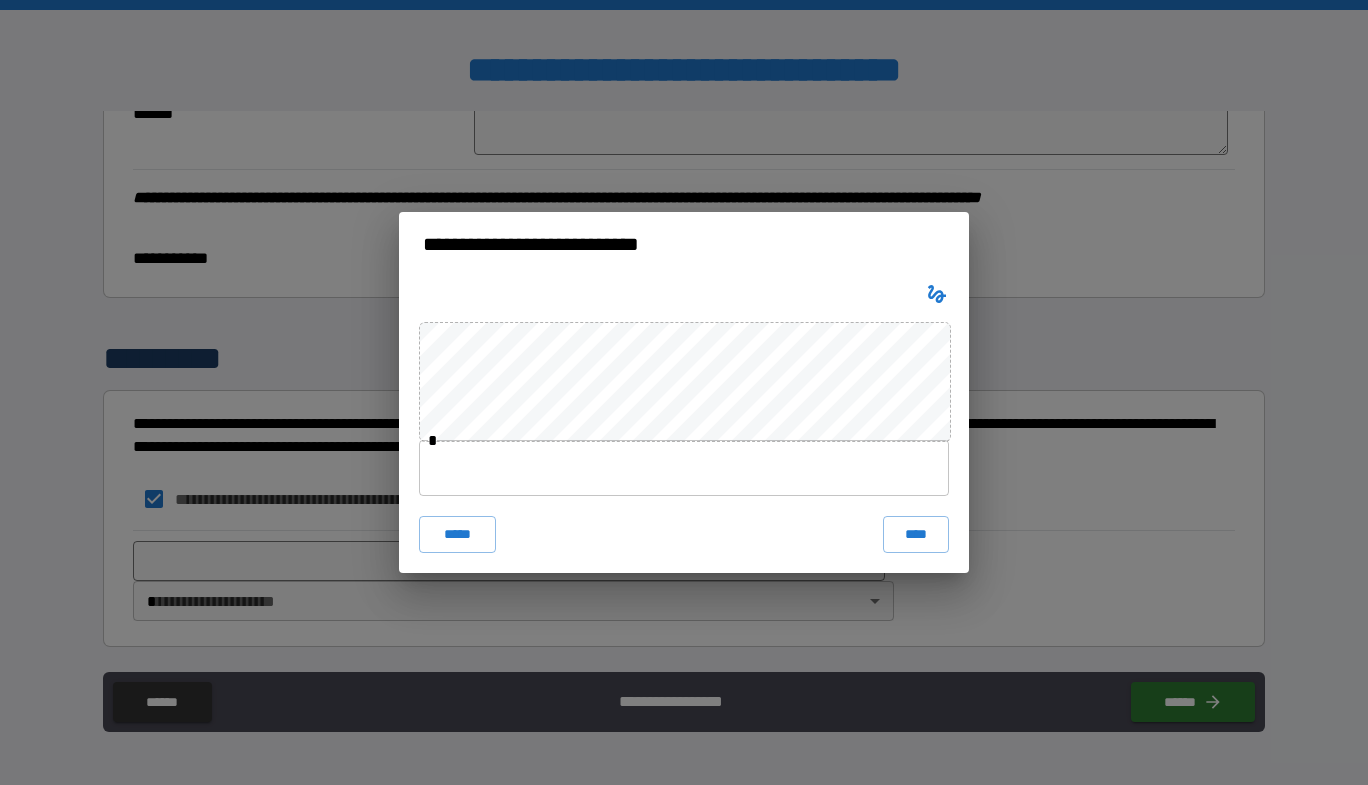 click at bounding box center [684, 468] 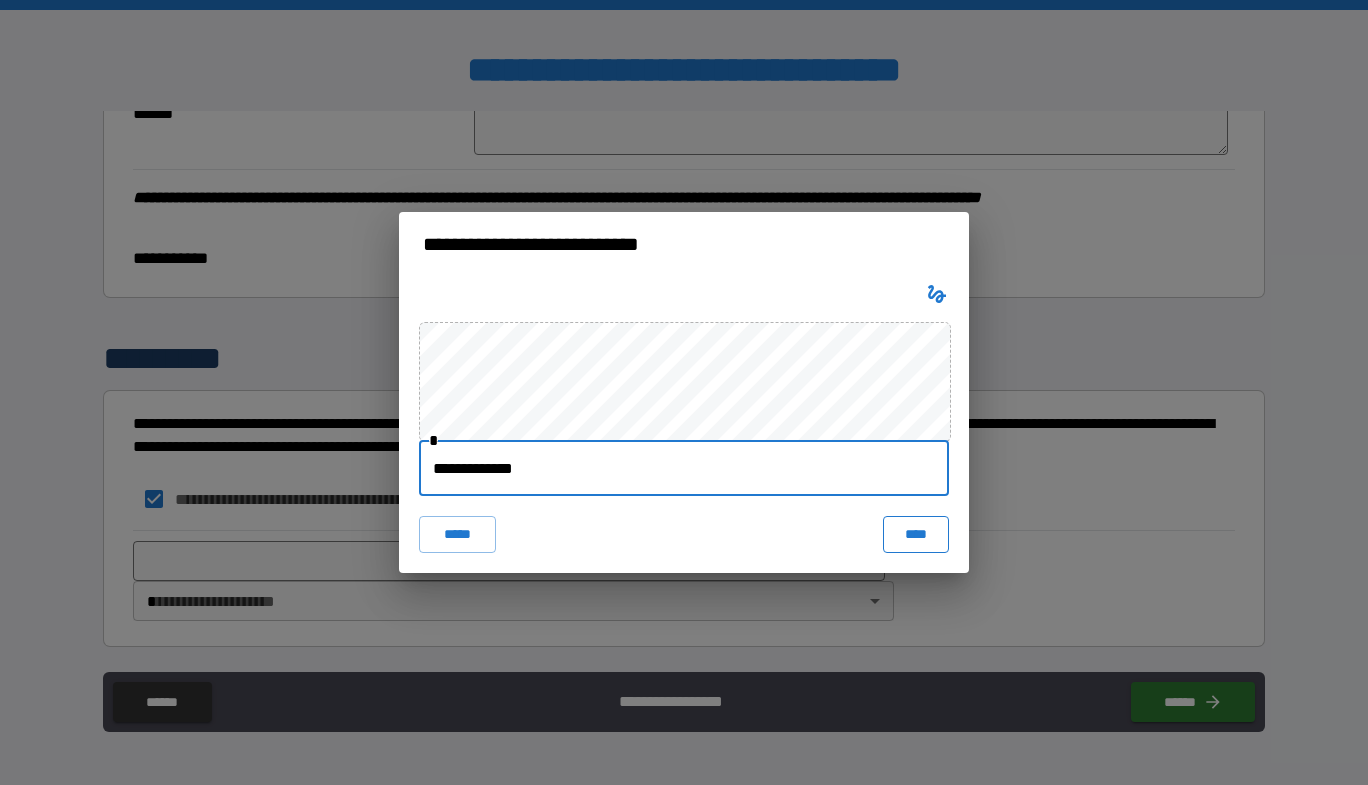 click on "****" at bounding box center [916, 534] 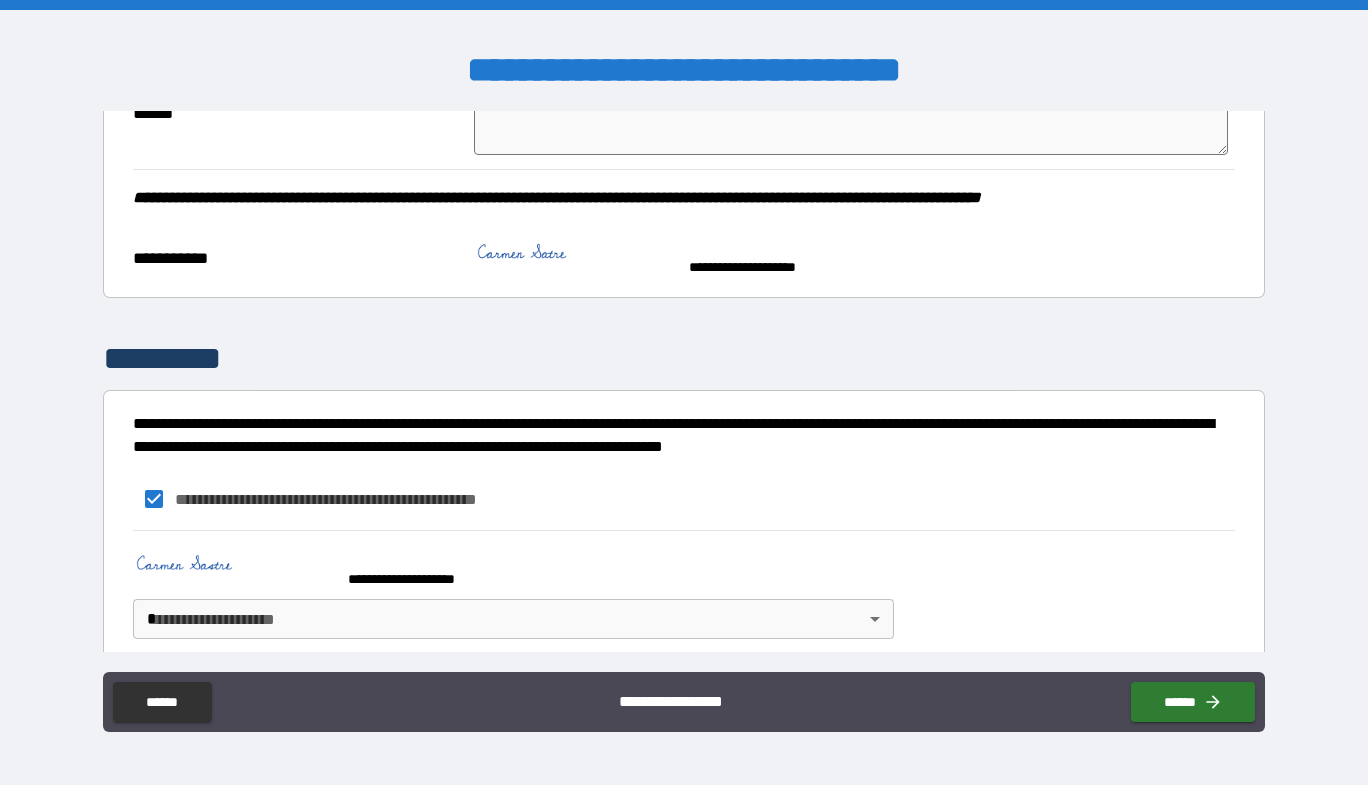 click on "**********" at bounding box center (684, 392) 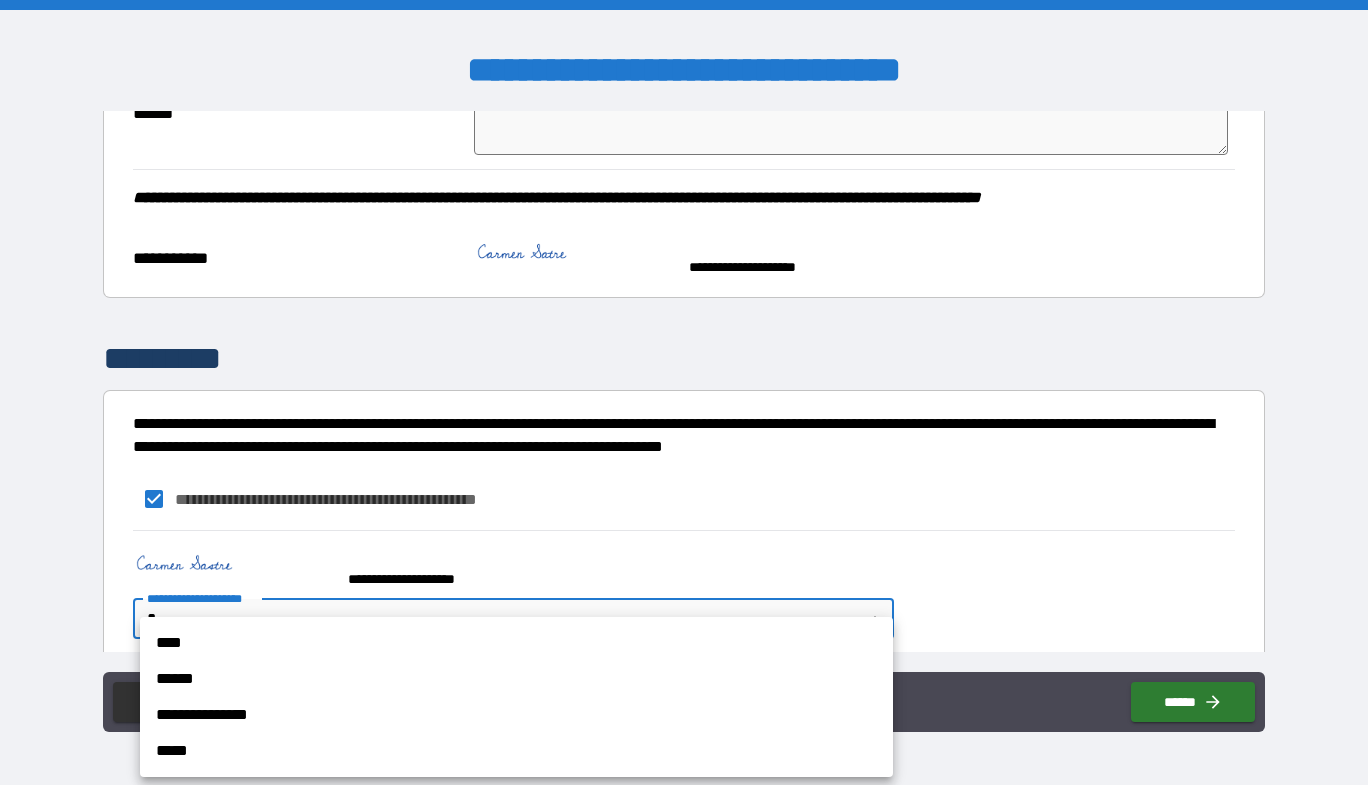 click on "****" at bounding box center (516, 643) 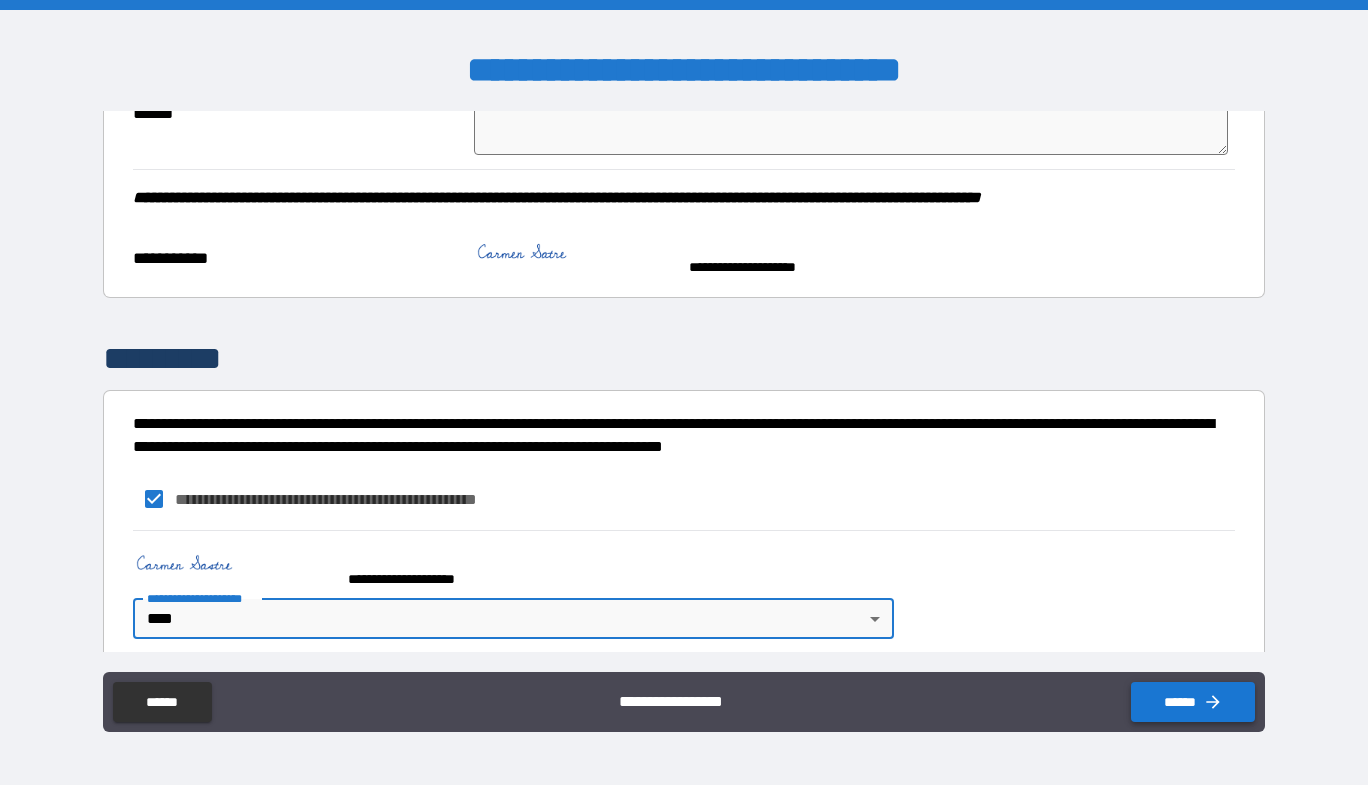 click on "******" at bounding box center [1193, 702] 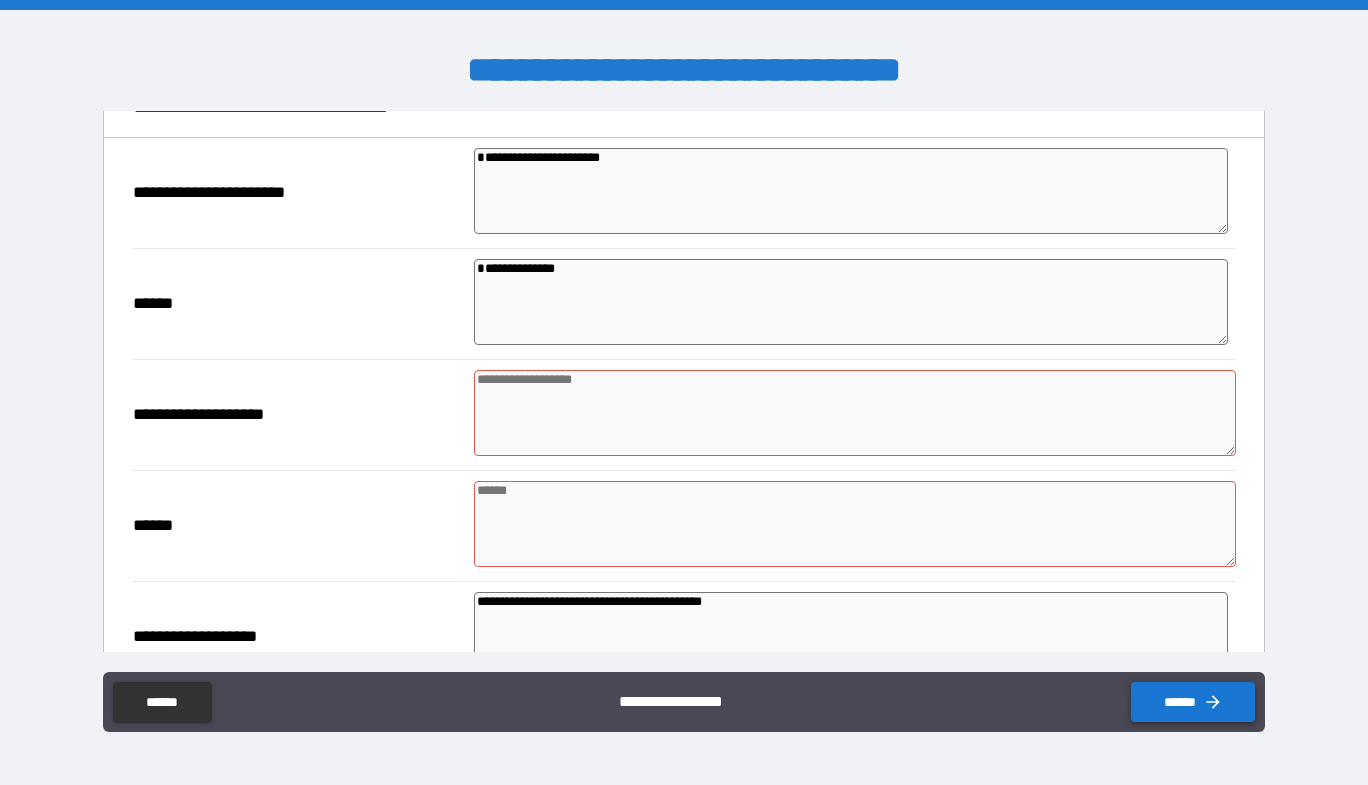 scroll, scrollTop: 298, scrollLeft: 0, axis: vertical 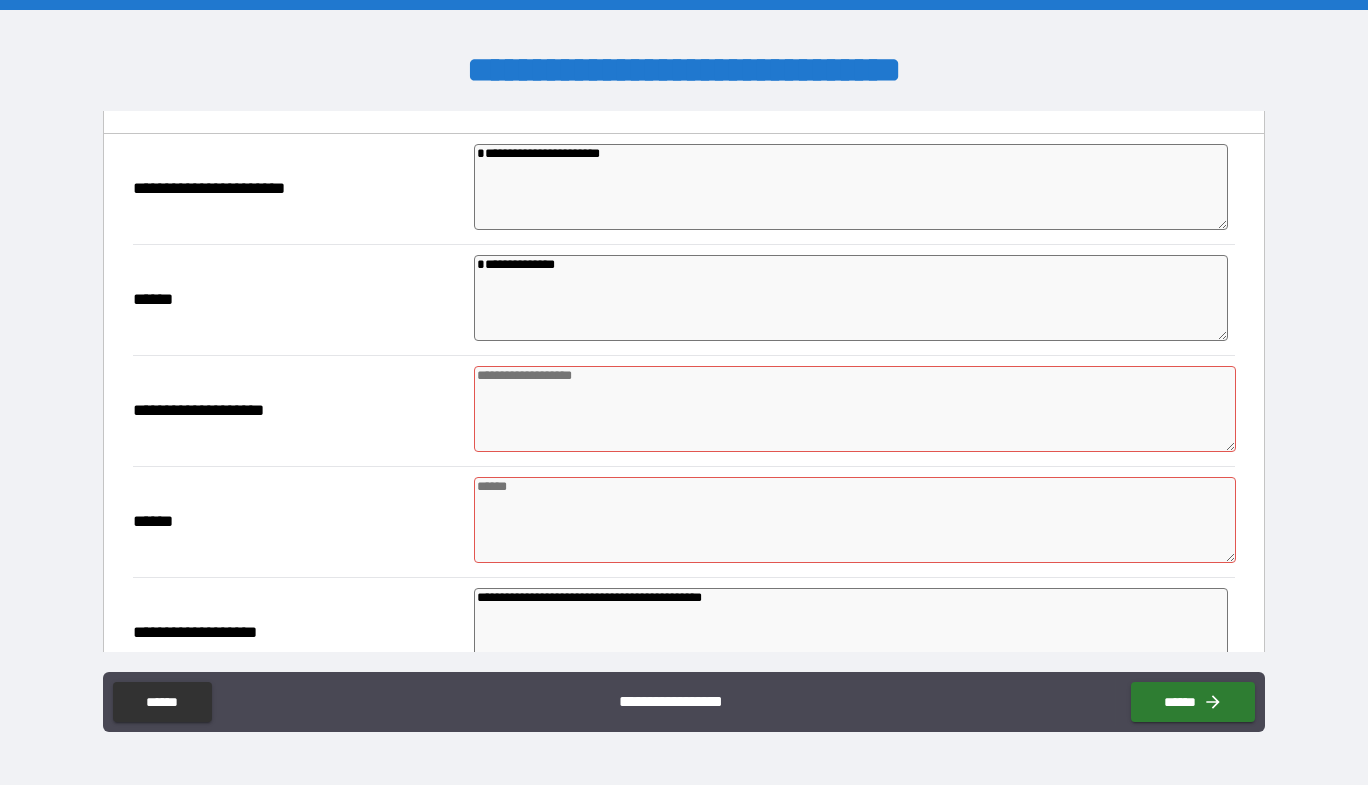 click at bounding box center (855, 409) 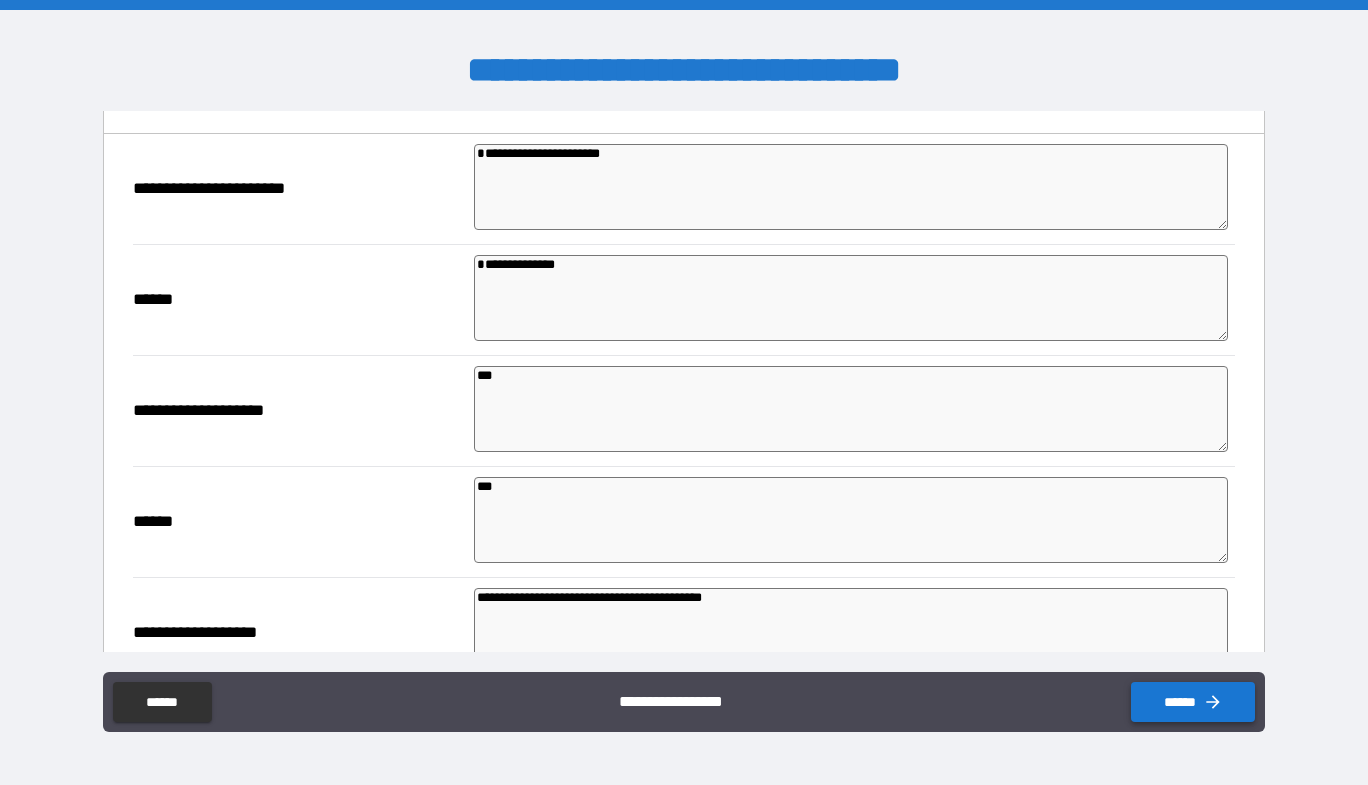 click on "******" at bounding box center (1193, 702) 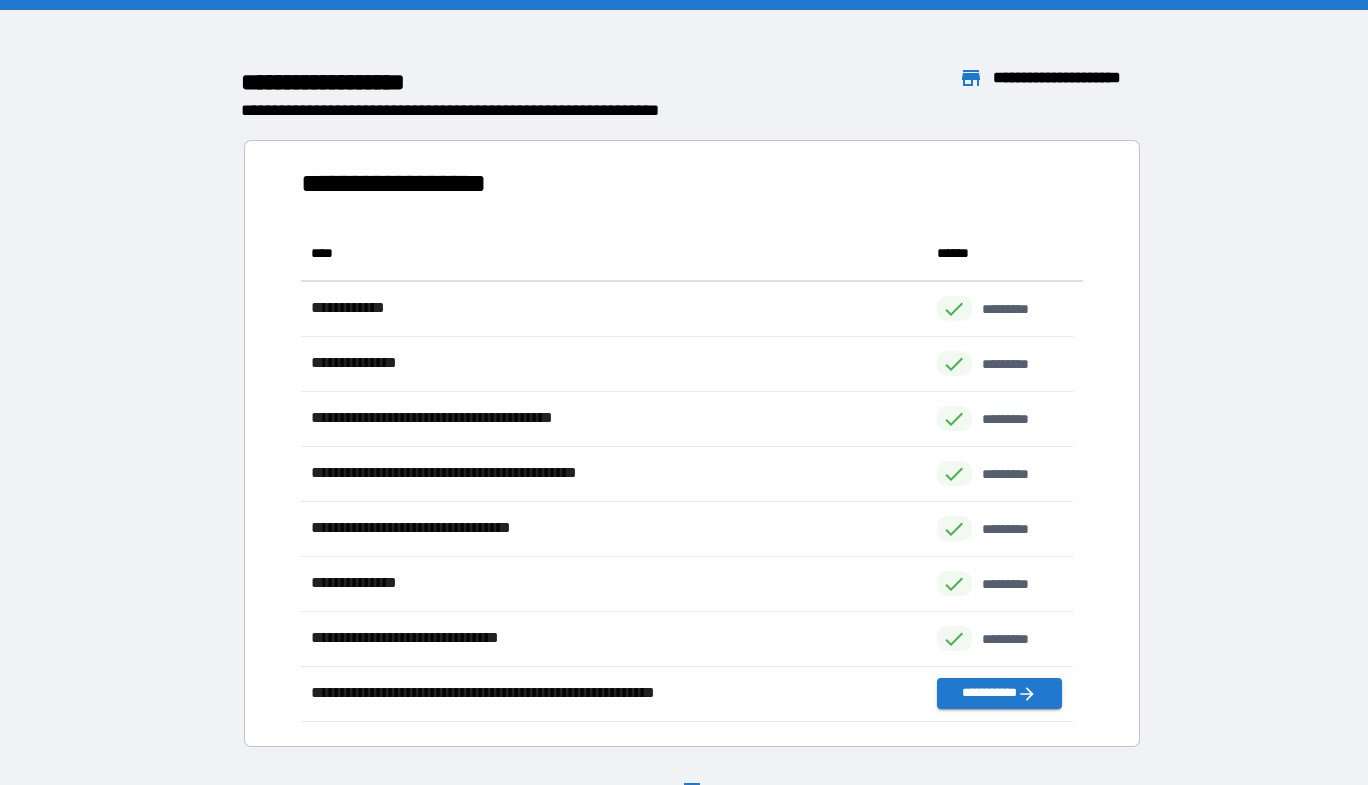 scroll, scrollTop: 481, scrollLeft: 757, axis: both 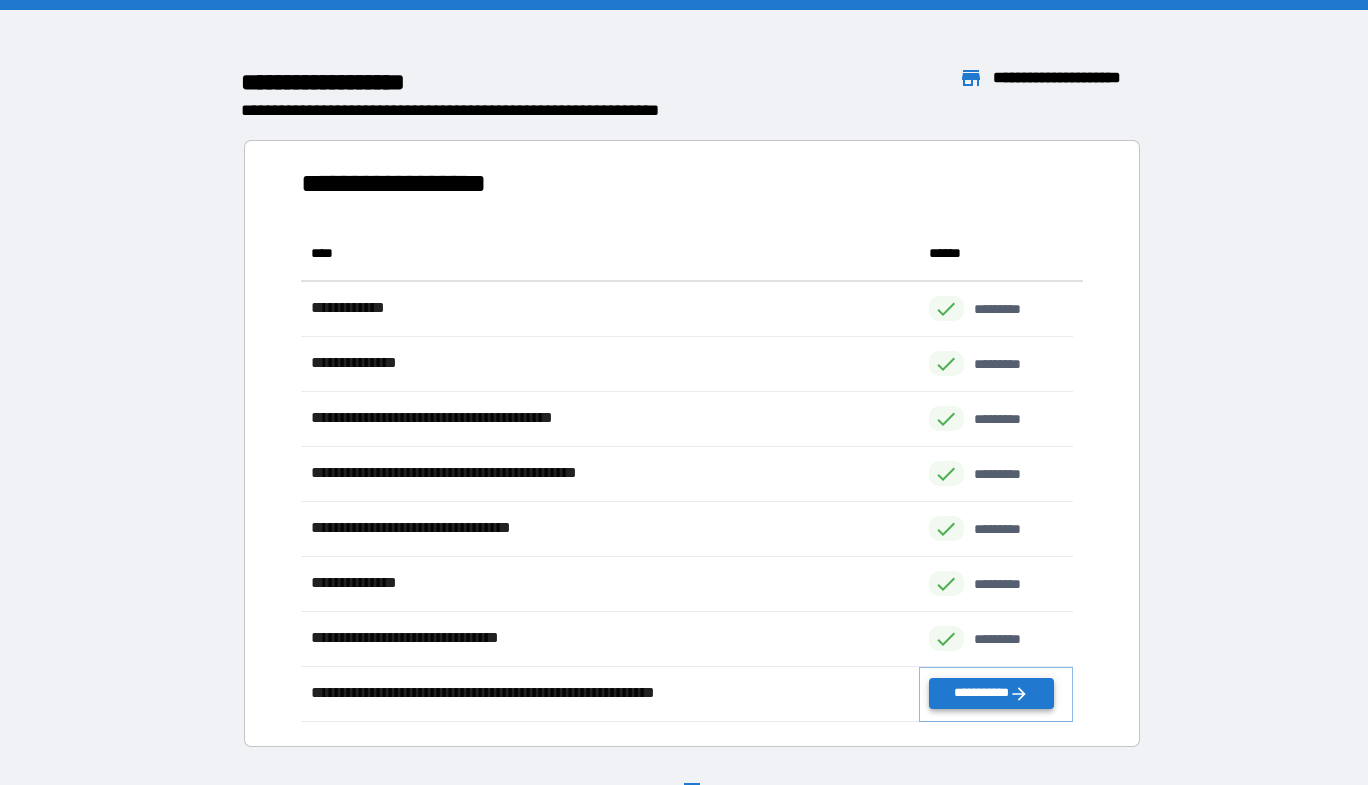 click on "**********" at bounding box center (991, 693) 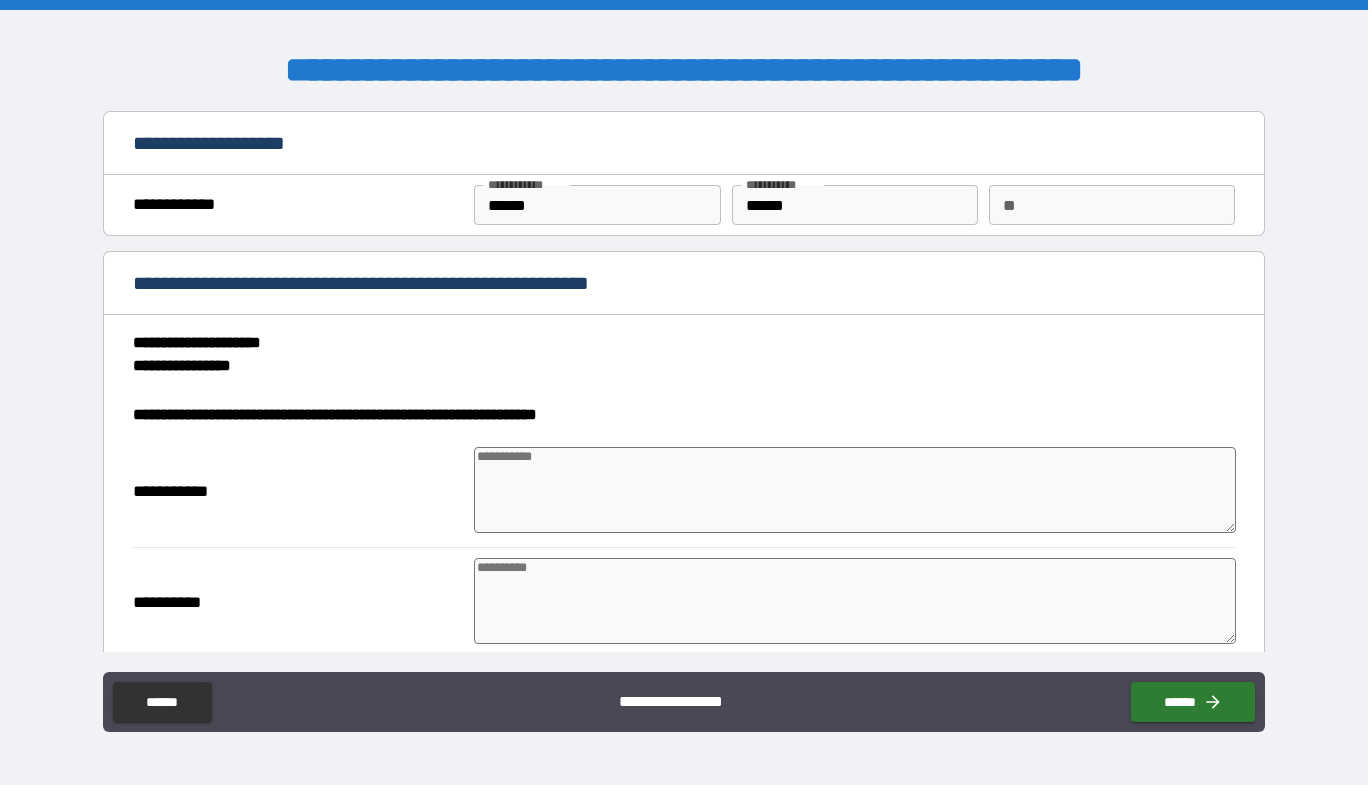 click at bounding box center (855, 490) 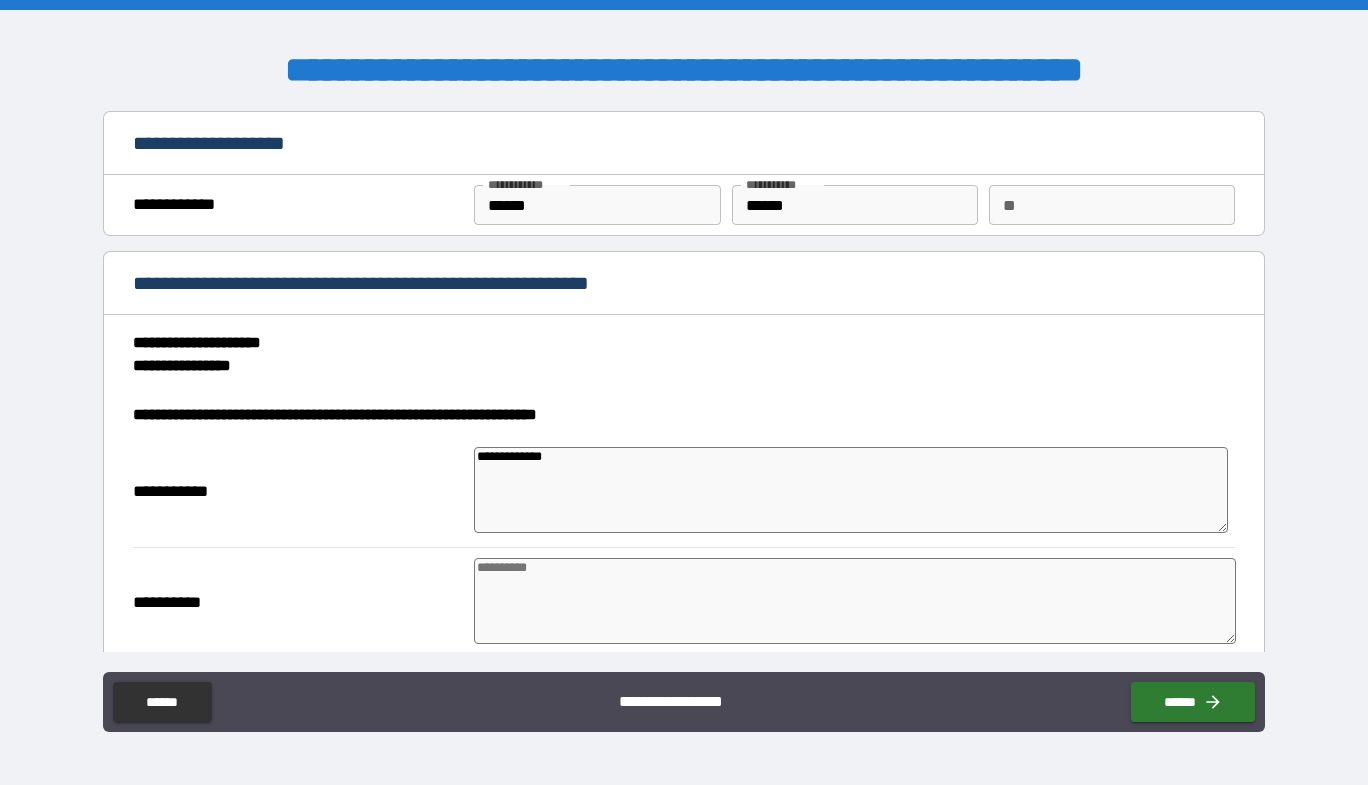 click at bounding box center (855, 601) 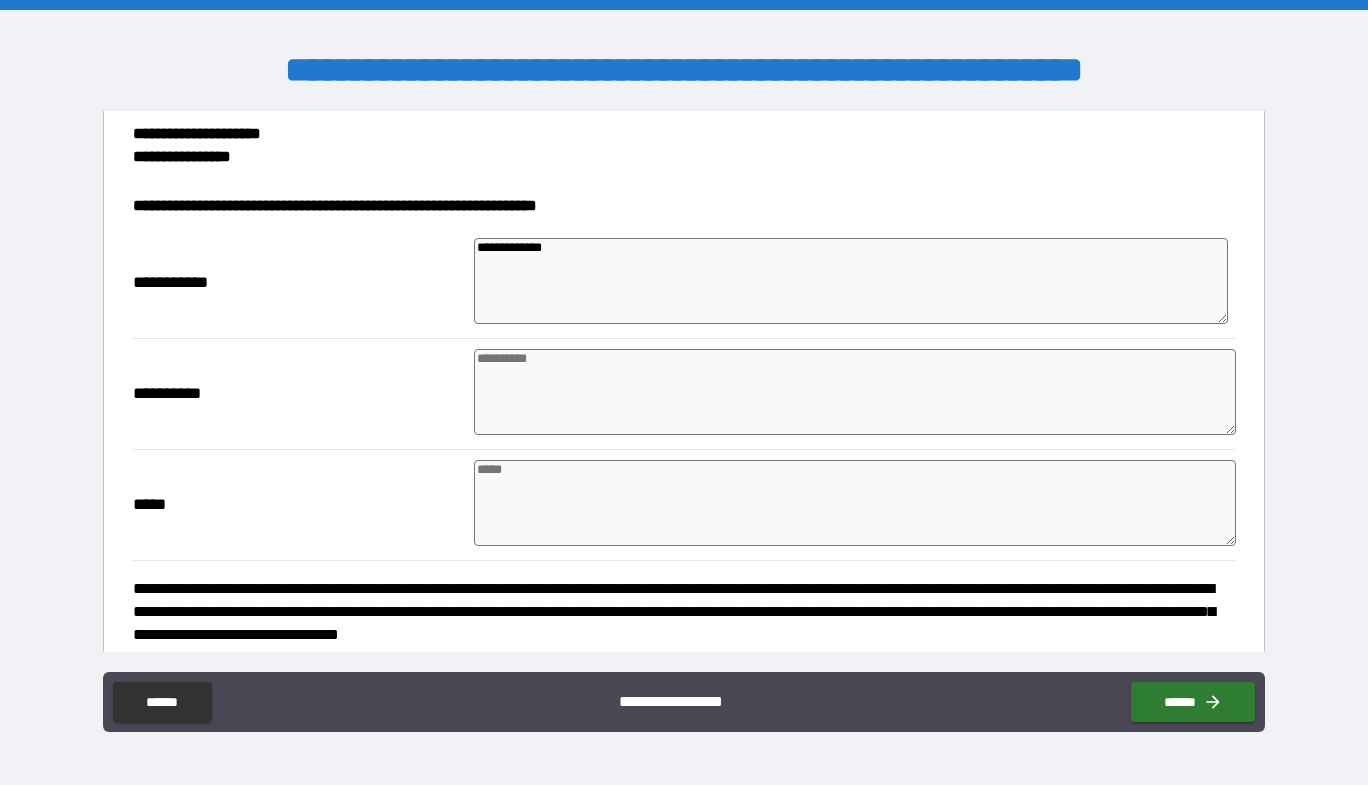 scroll, scrollTop: 207, scrollLeft: 0, axis: vertical 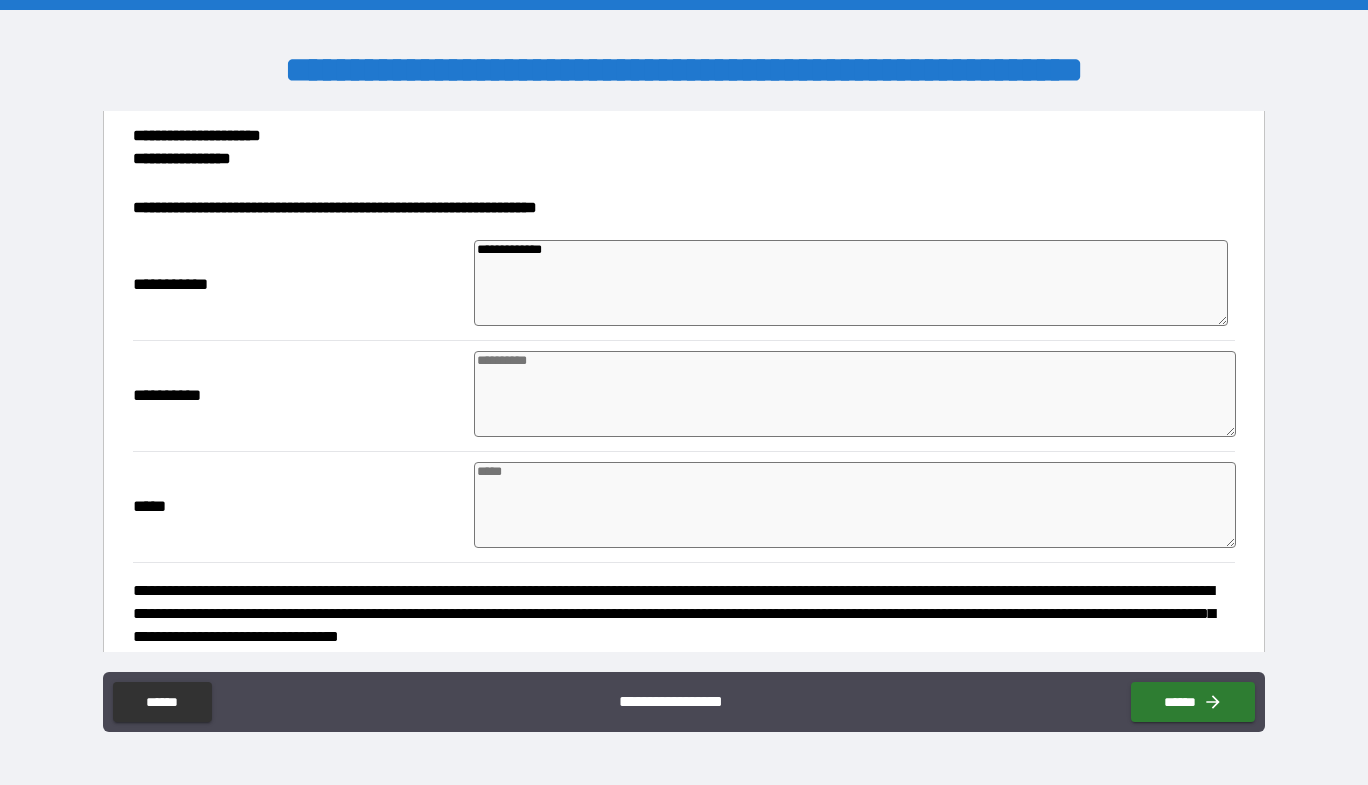click at bounding box center [855, 394] 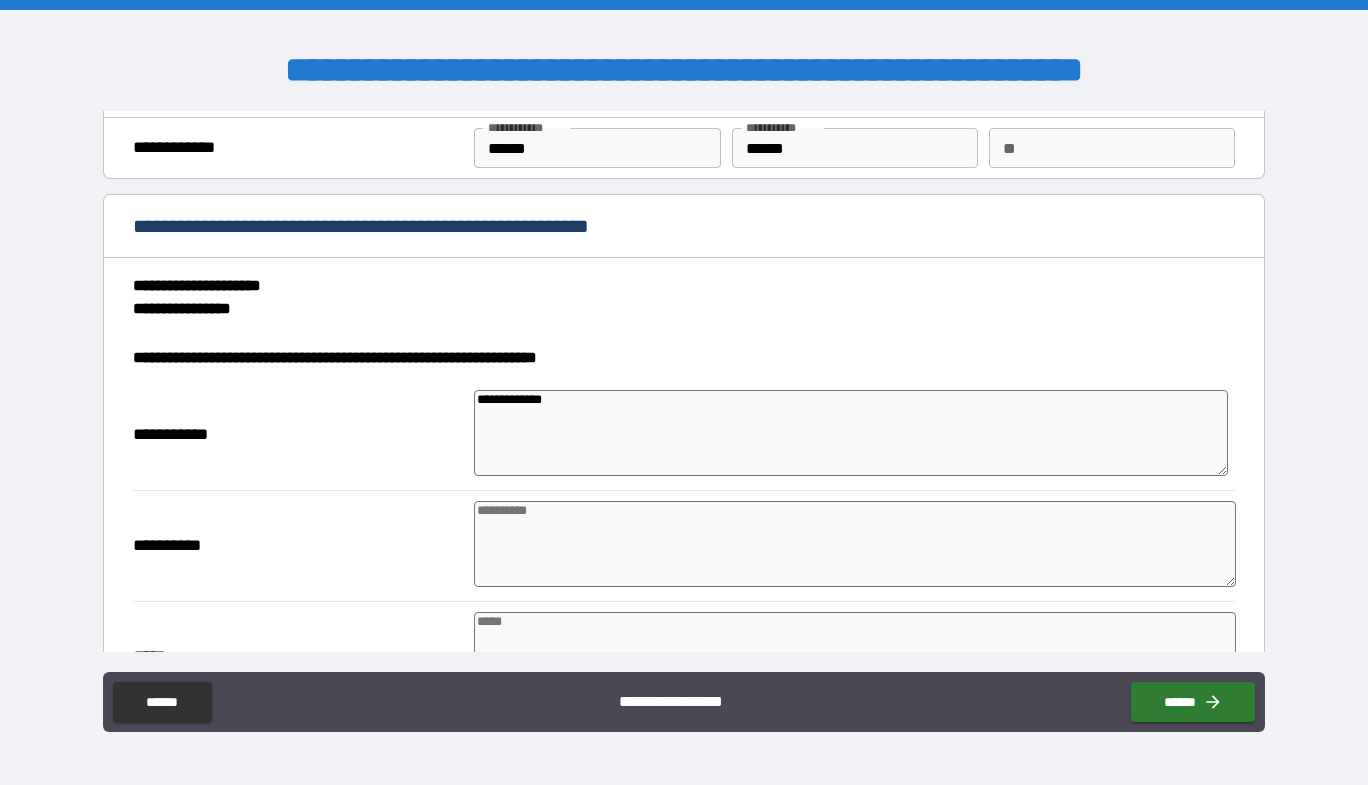 scroll, scrollTop: 0, scrollLeft: 0, axis: both 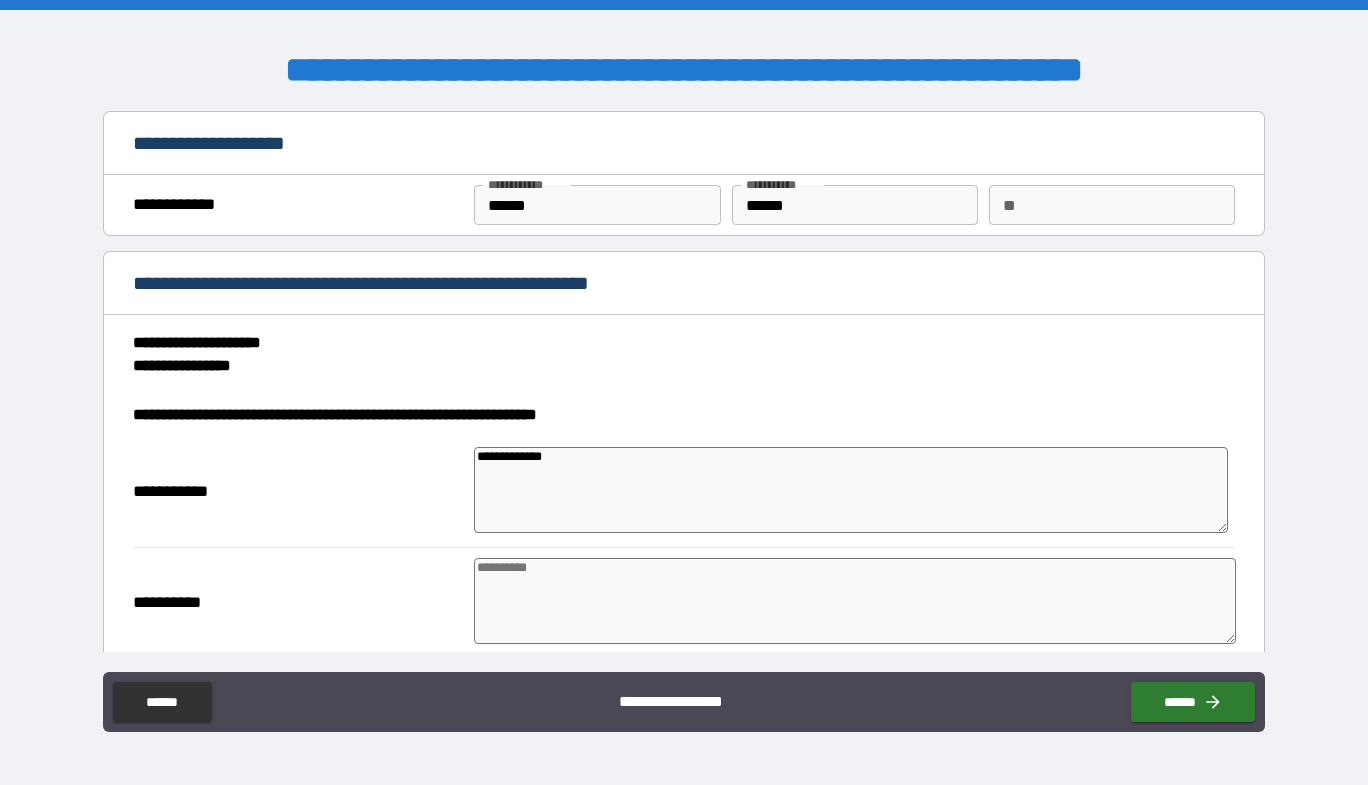 click on "**********" at bounding box center (851, 490) 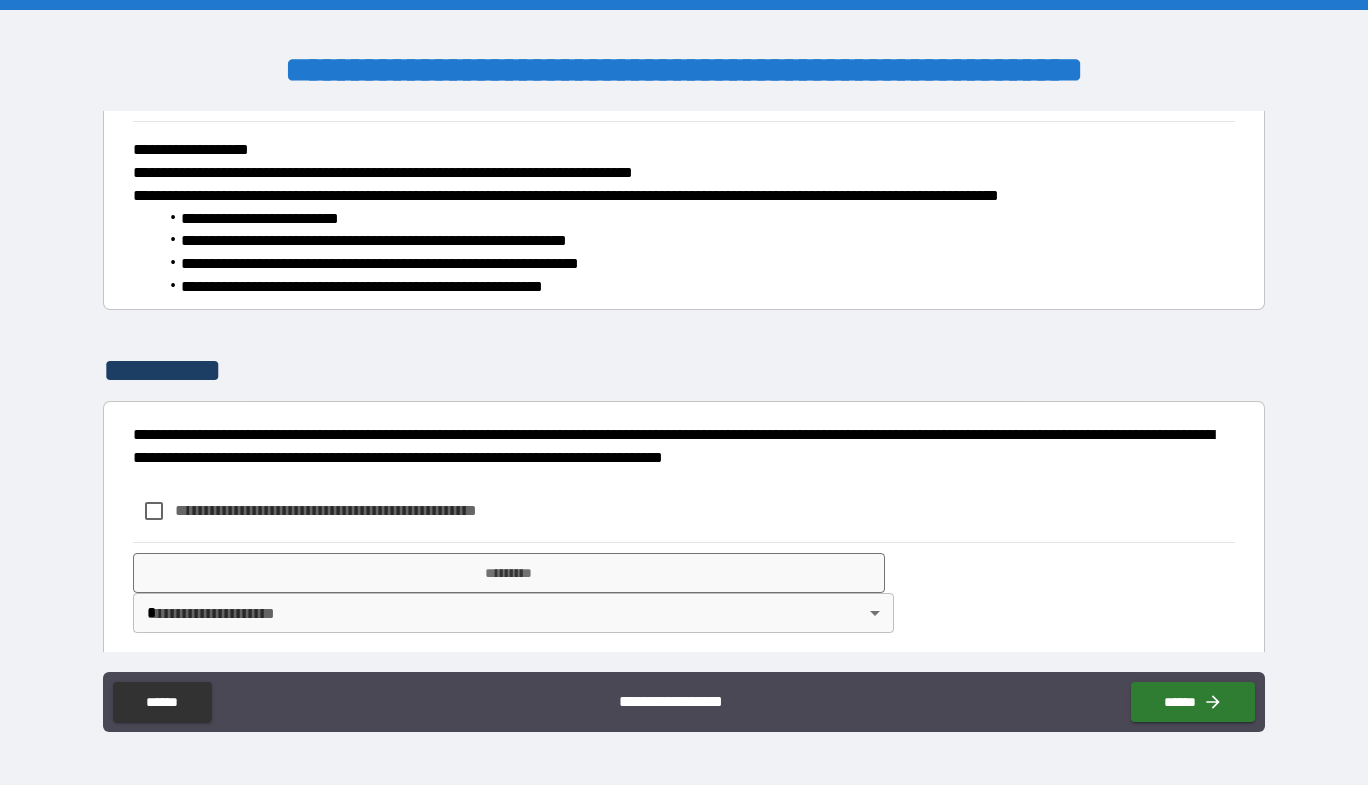 scroll, scrollTop: 1405, scrollLeft: 0, axis: vertical 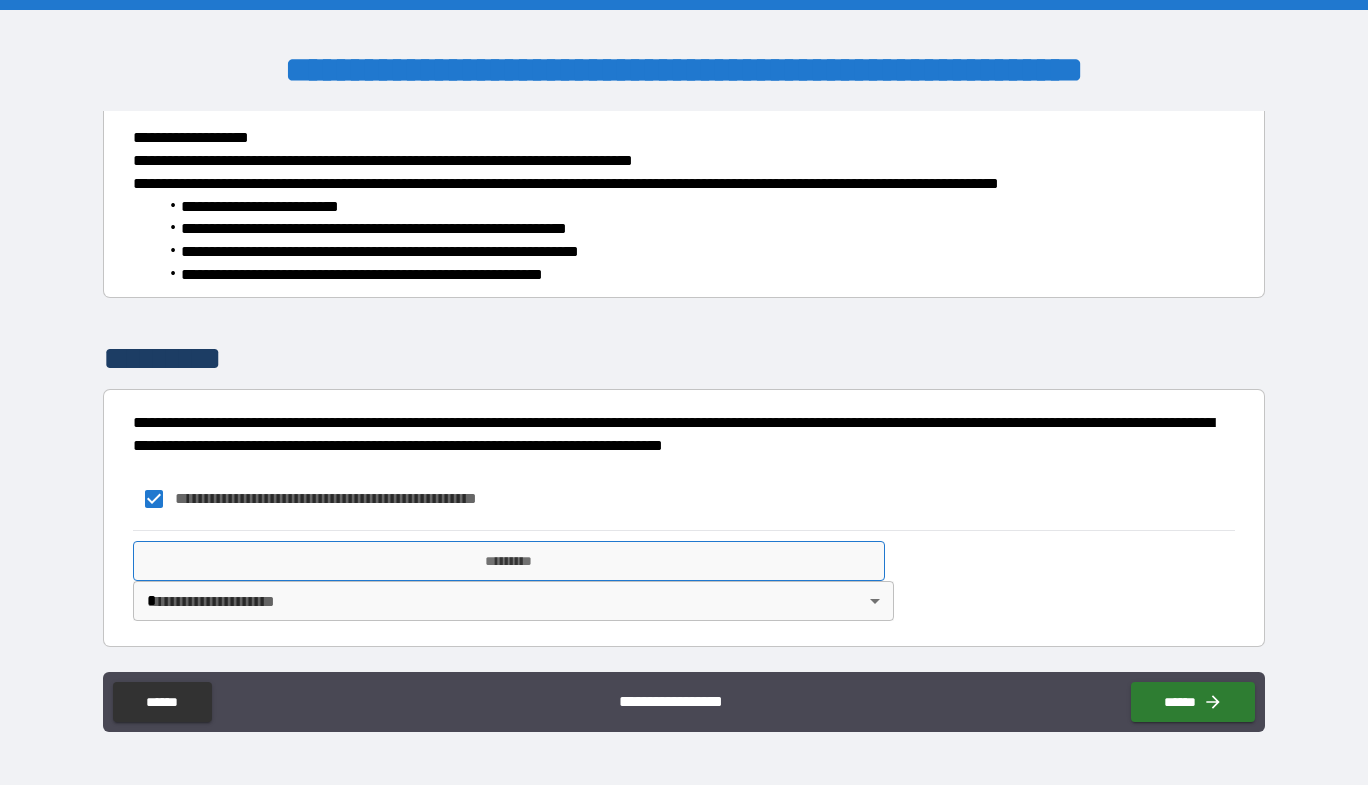 click on "*********" at bounding box center (509, 561) 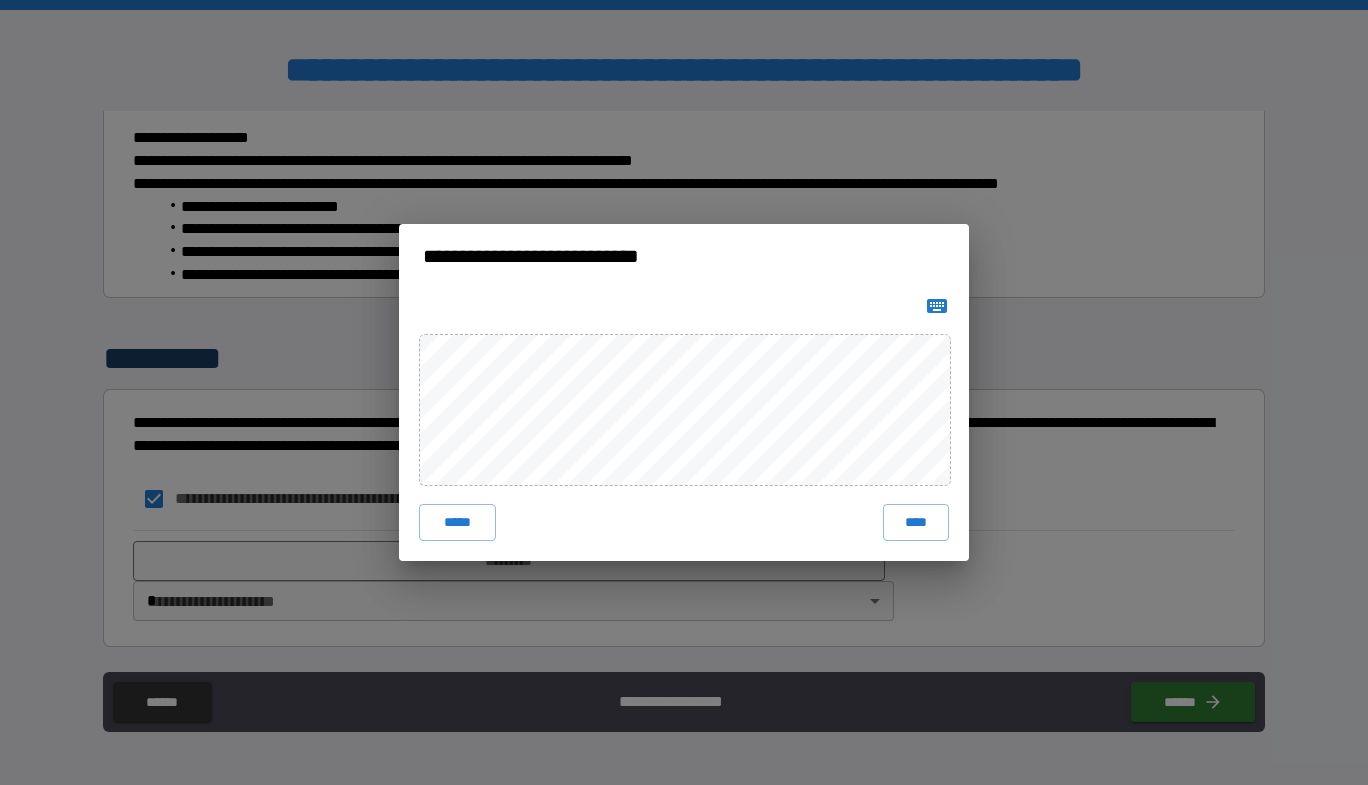 click 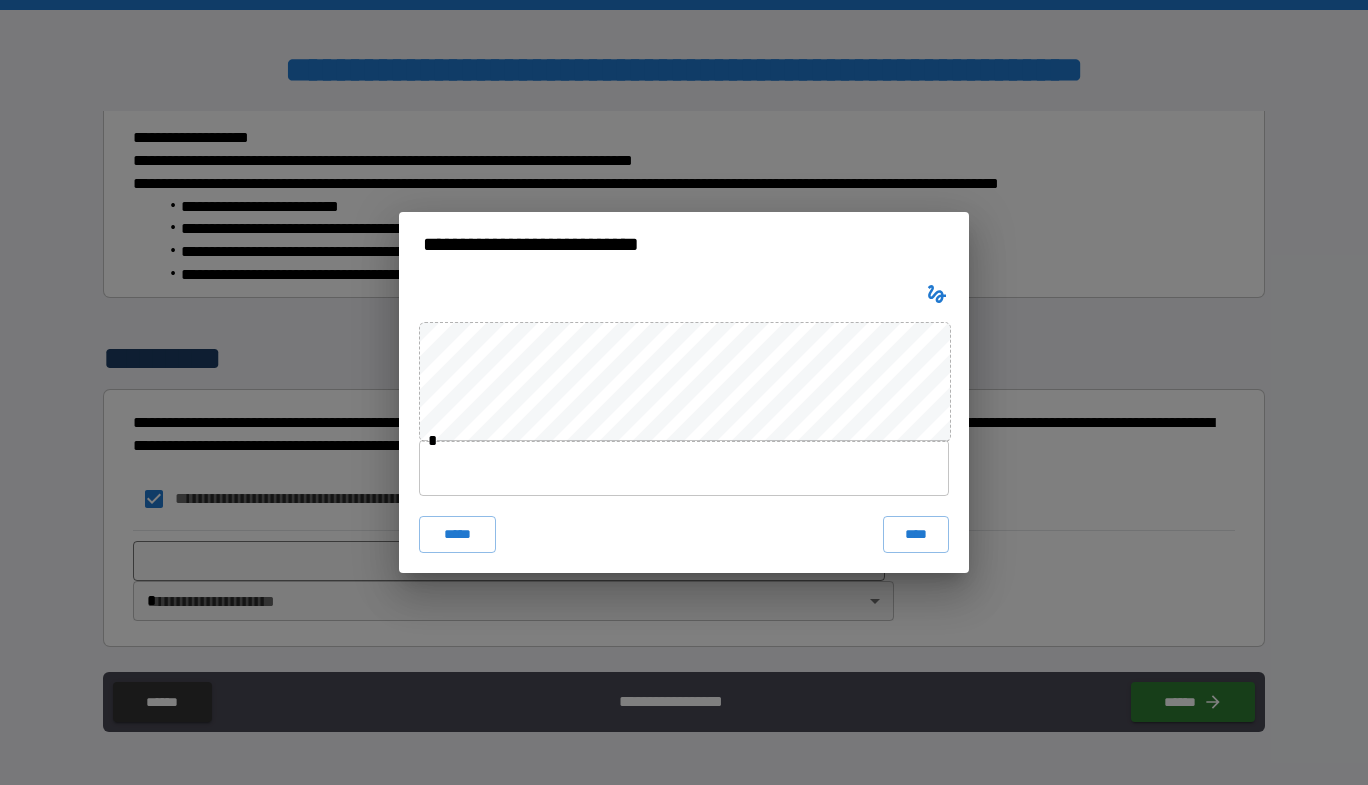 click at bounding box center [684, 468] 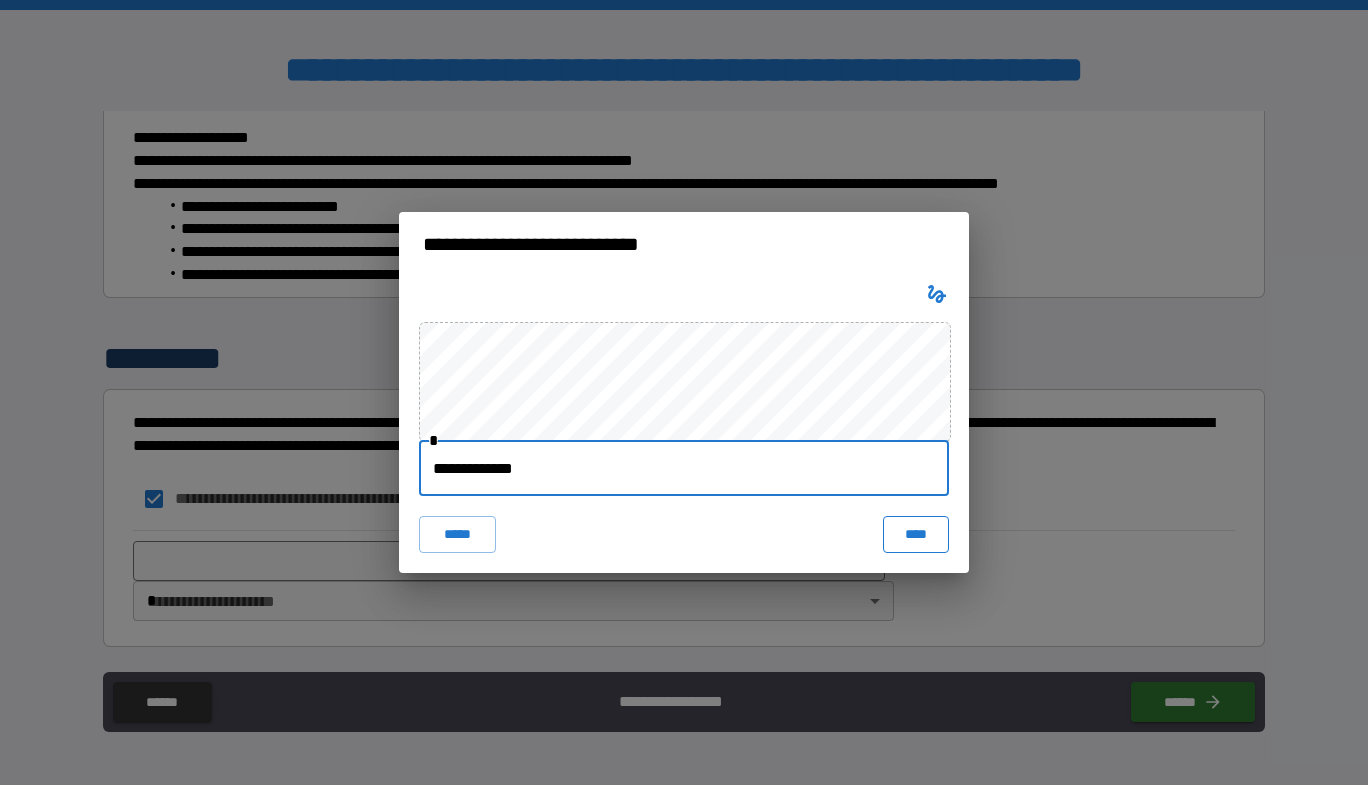 click on "****" at bounding box center (916, 534) 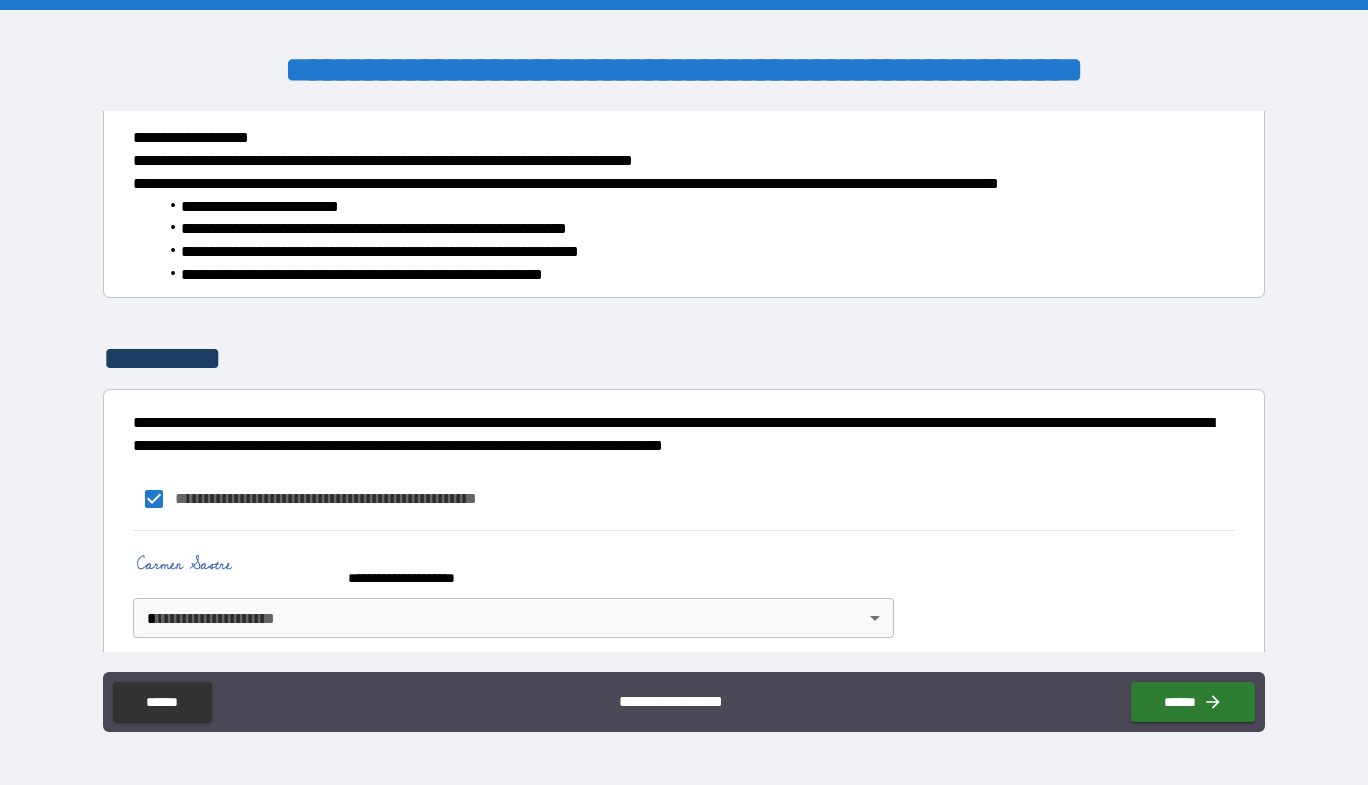 click on "**********" at bounding box center (684, 392) 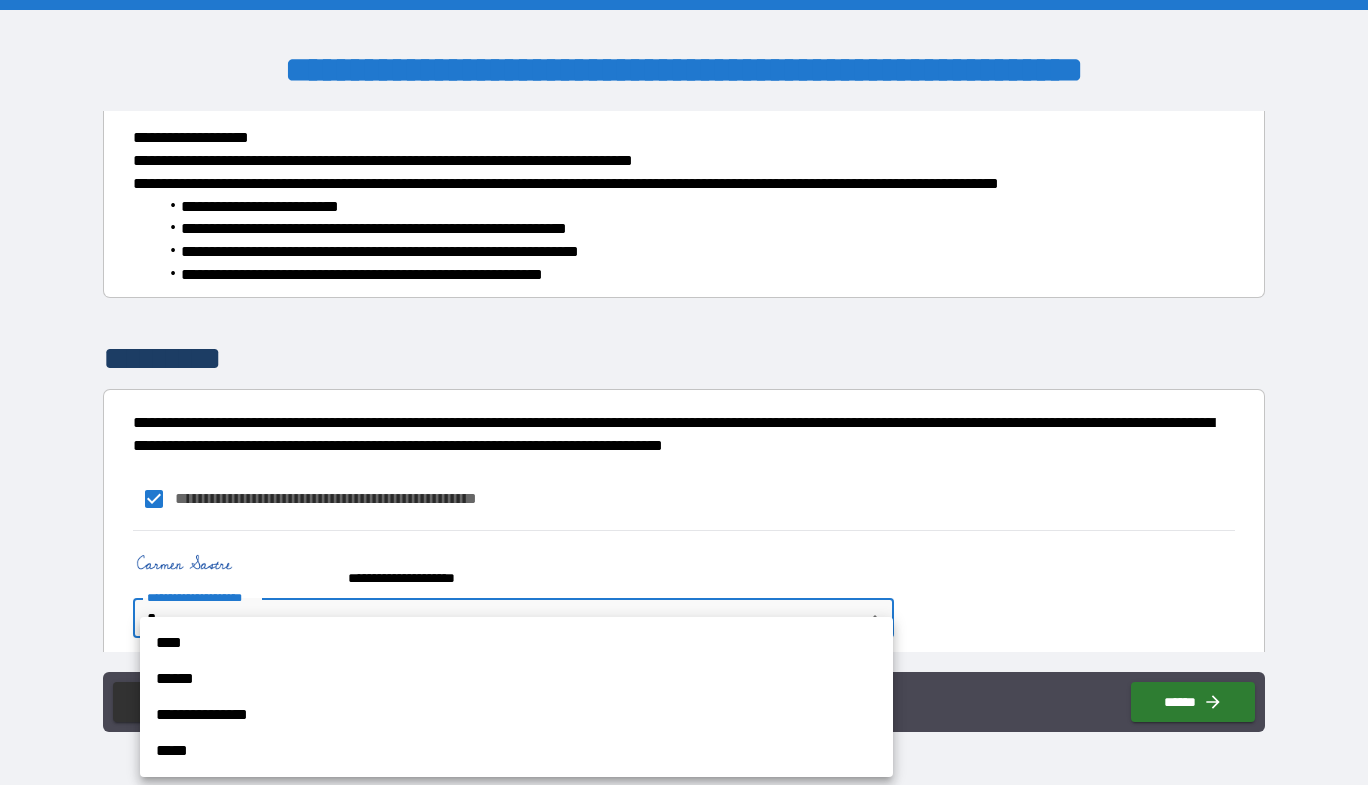 click on "****" at bounding box center [516, 643] 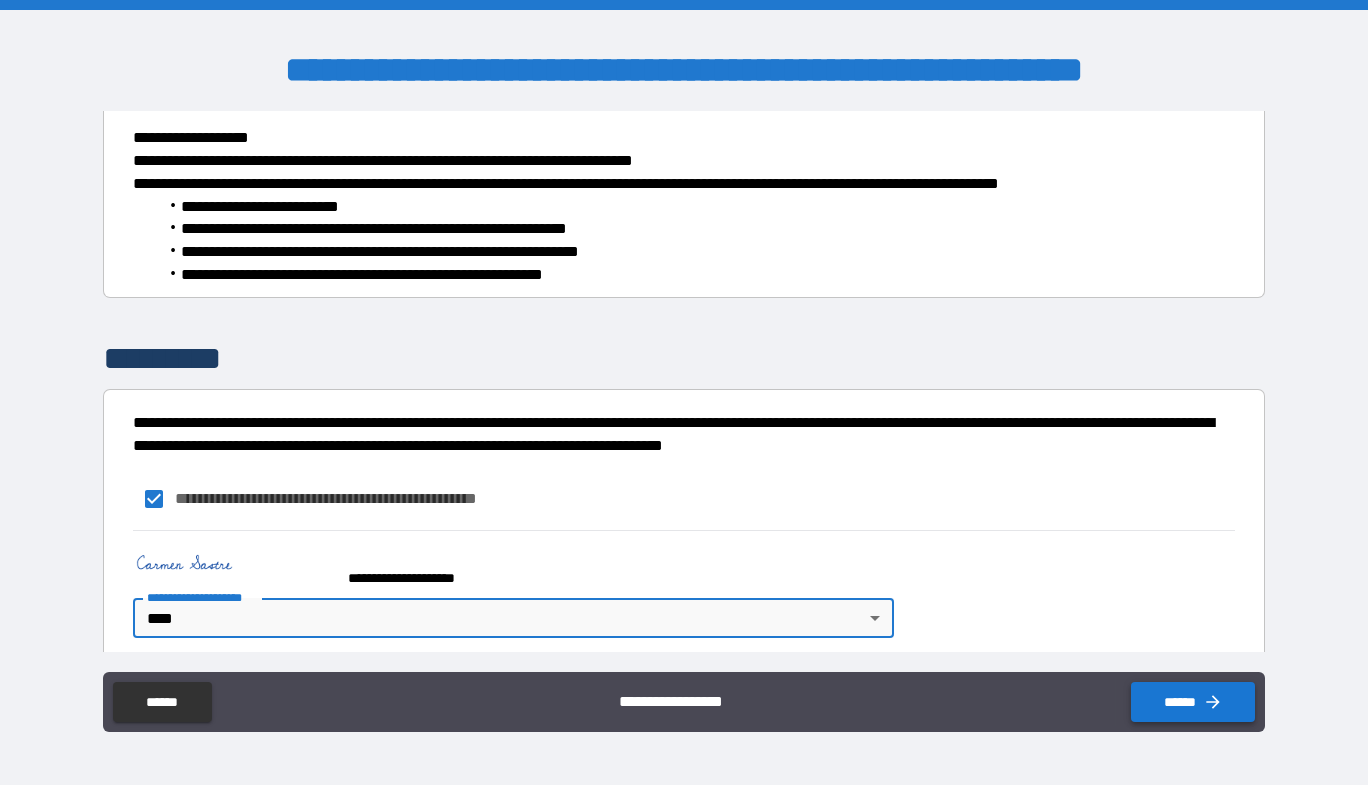 click on "******" at bounding box center (1193, 702) 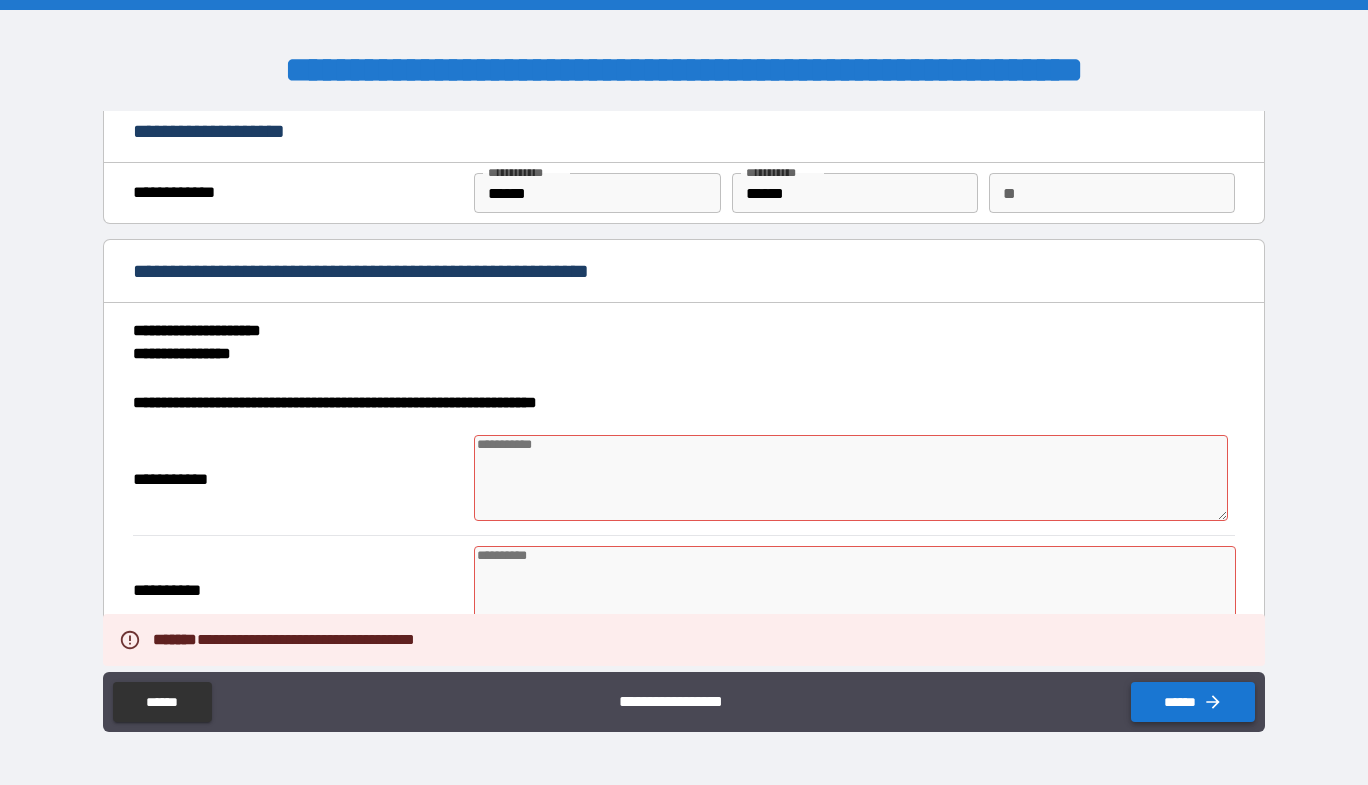 scroll, scrollTop: 0, scrollLeft: 0, axis: both 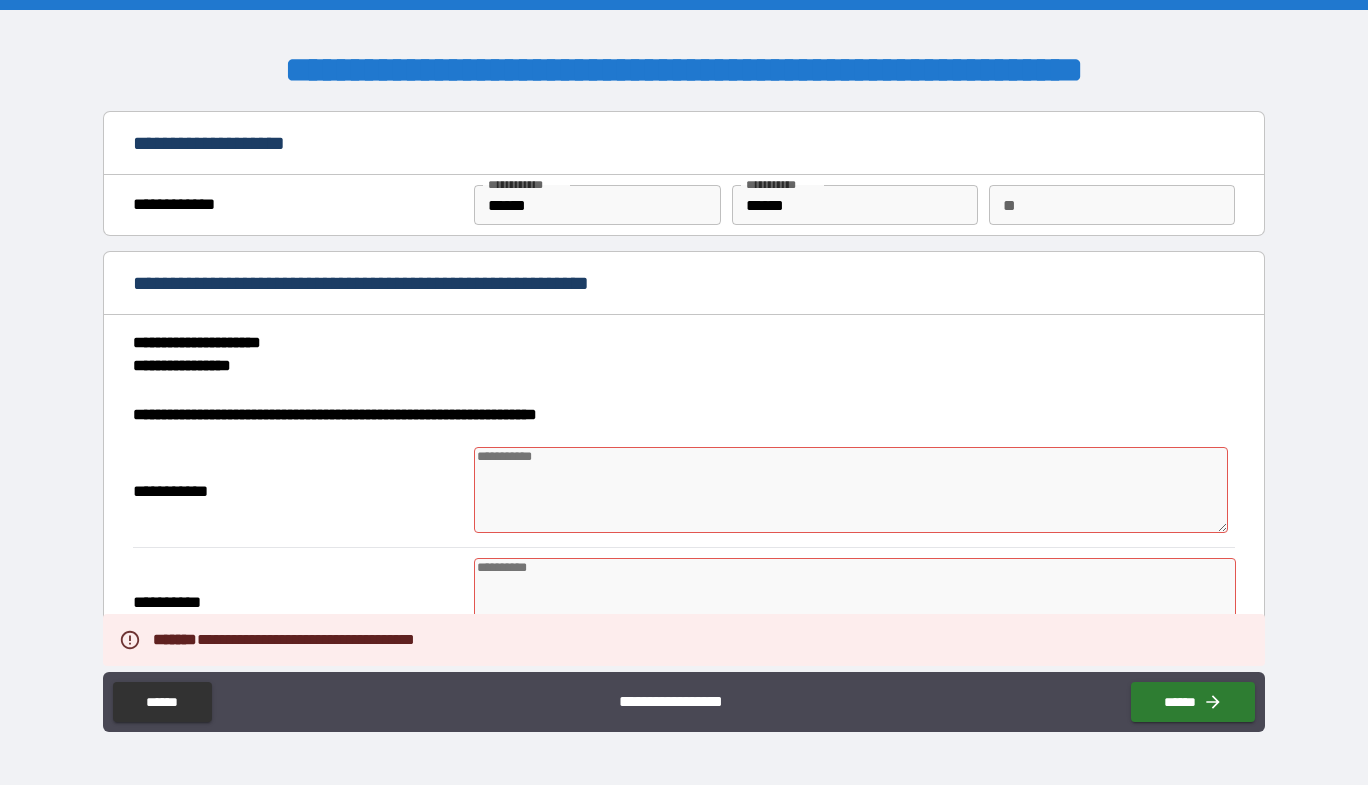 click on "**********" at bounding box center (684, 412) 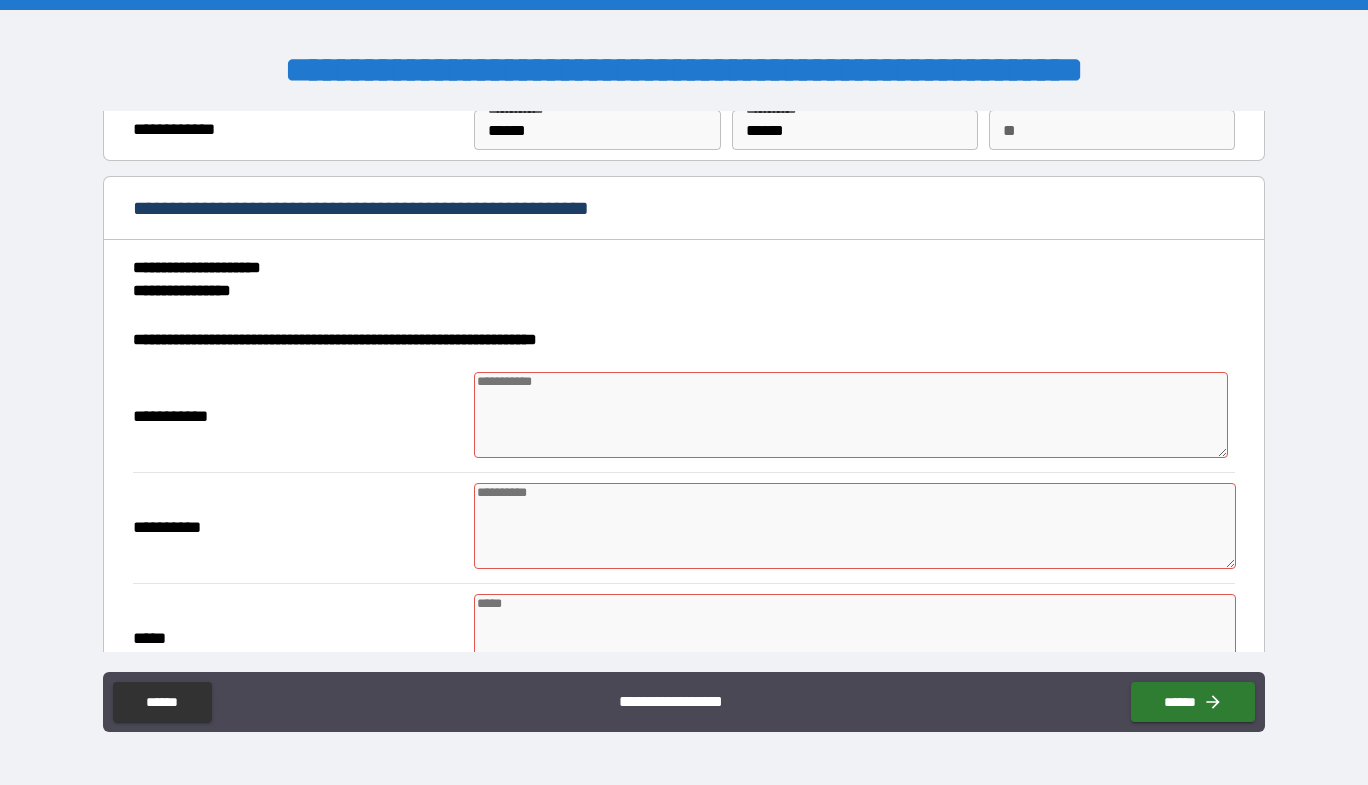 scroll, scrollTop: 74, scrollLeft: 0, axis: vertical 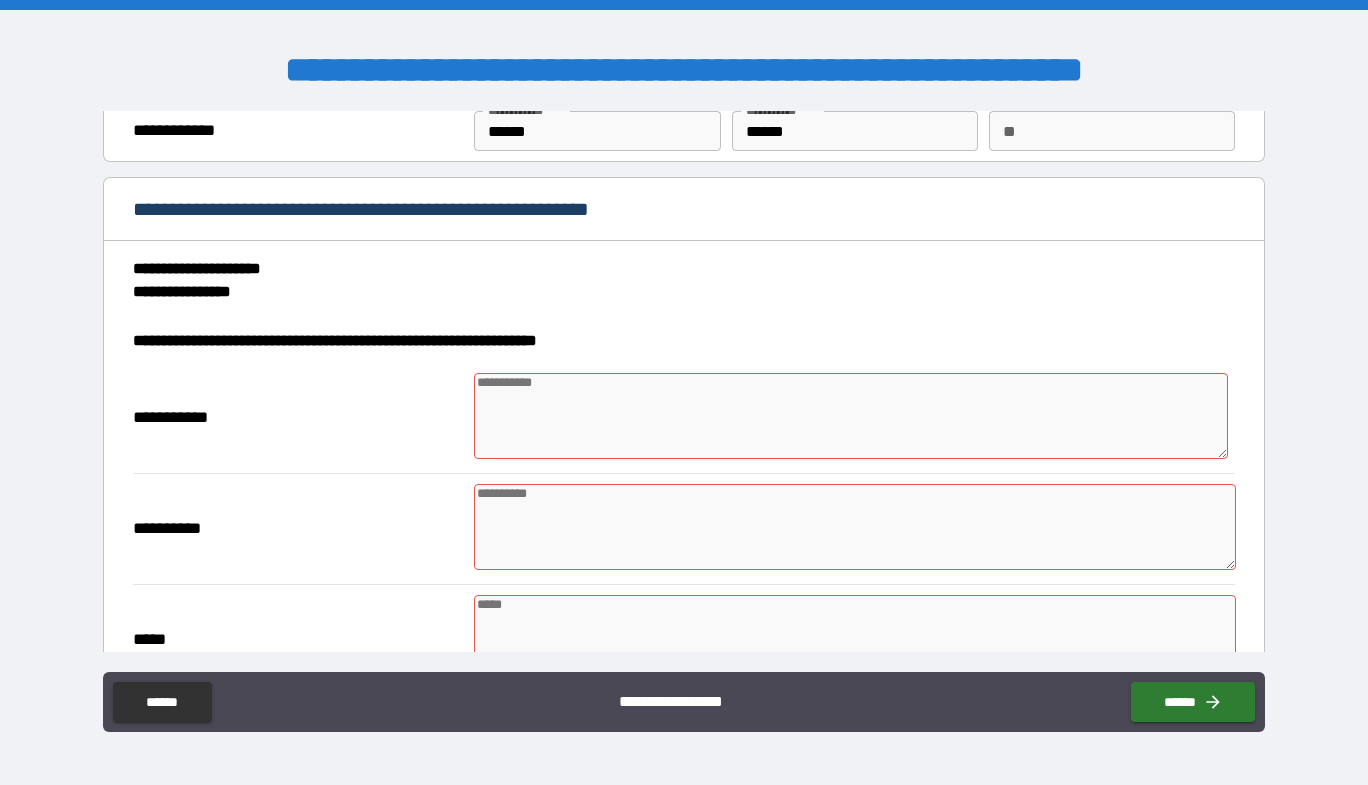 click at bounding box center [851, 416] 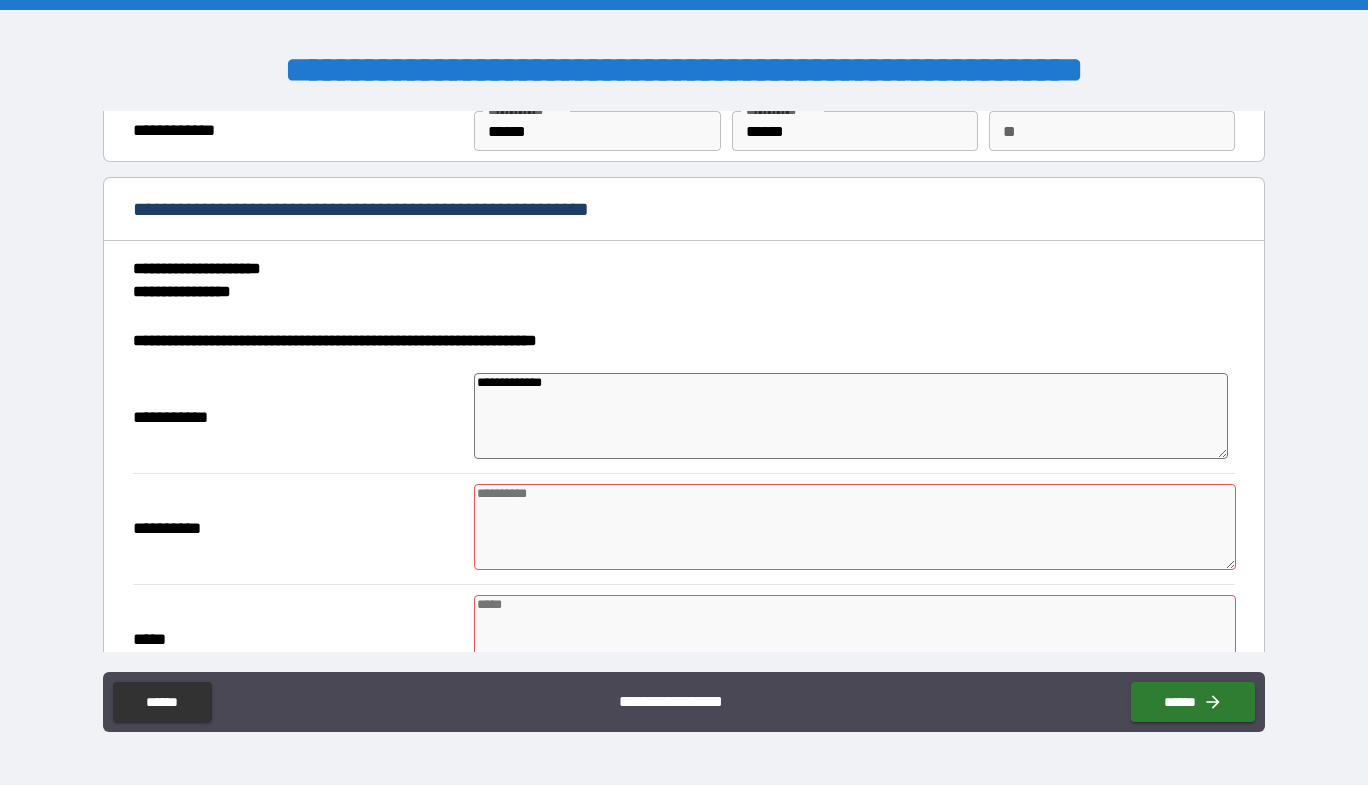 click on "**********" at bounding box center [851, 416] 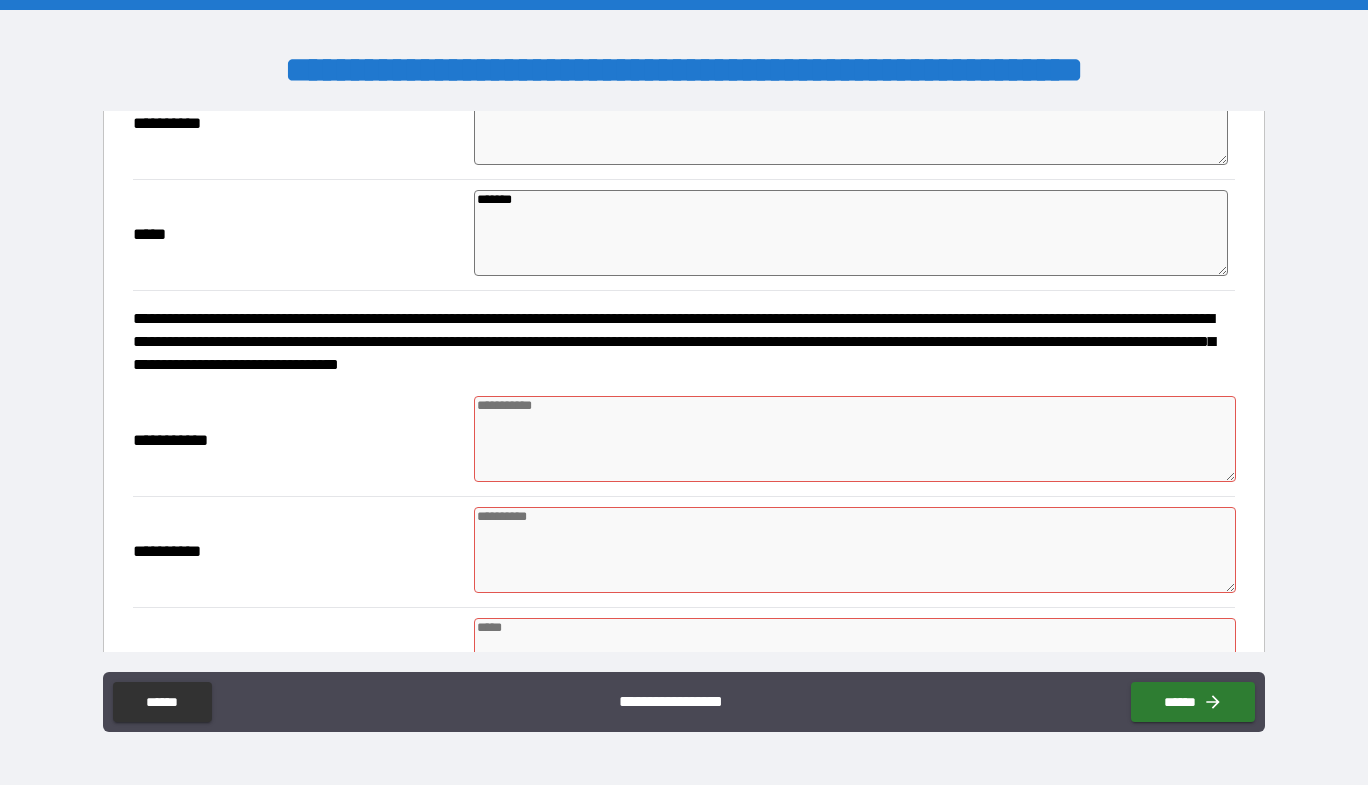 scroll, scrollTop: 507, scrollLeft: 0, axis: vertical 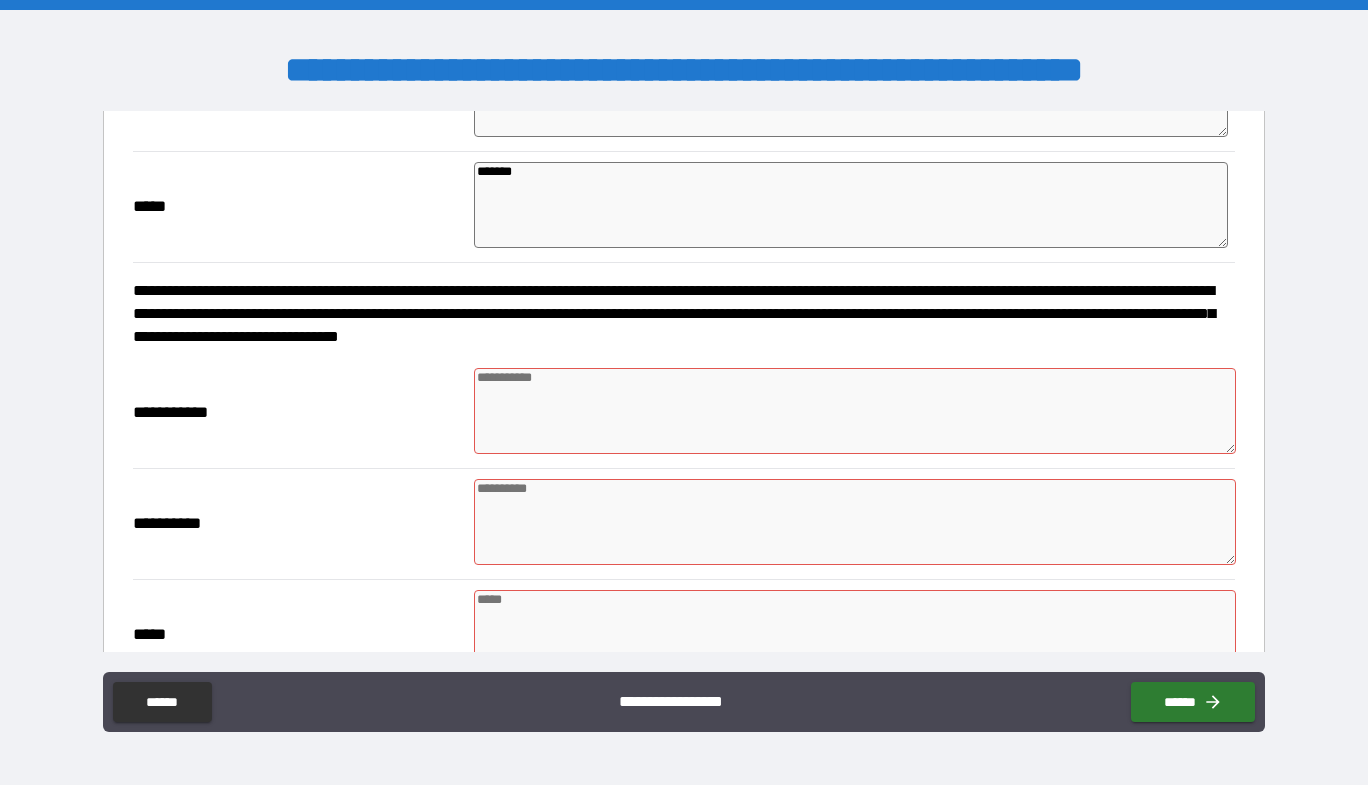 click at bounding box center (855, 411) 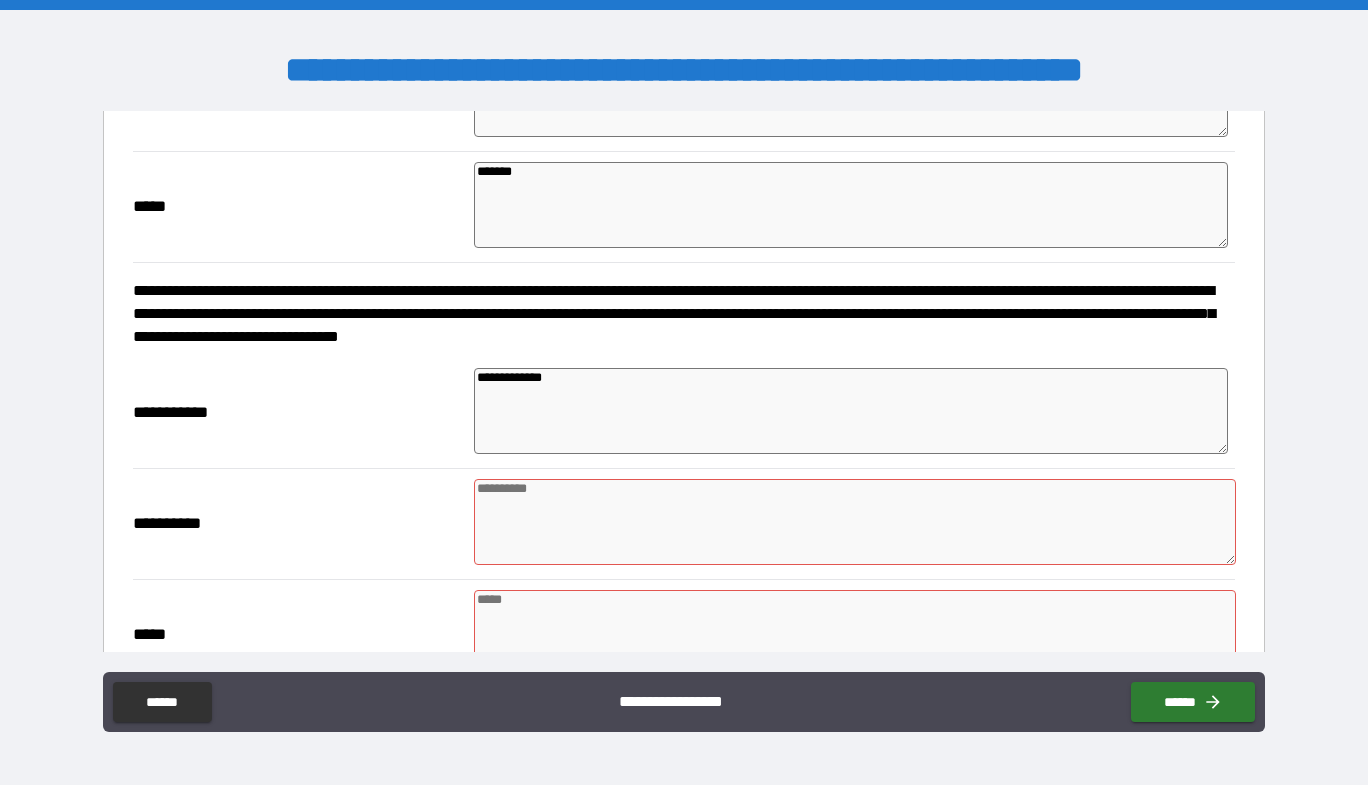 click at bounding box center [855, 522] 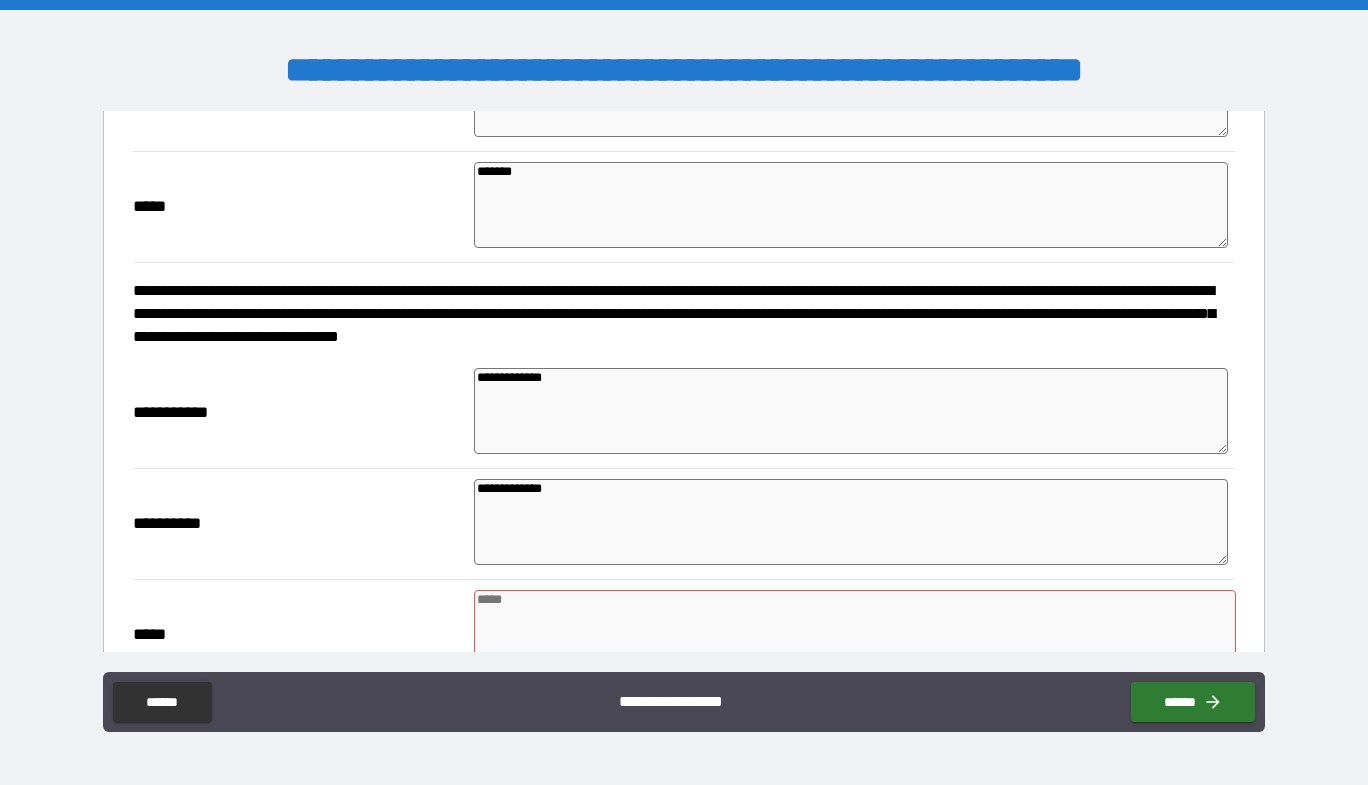 click at bounding box center [855, 633] 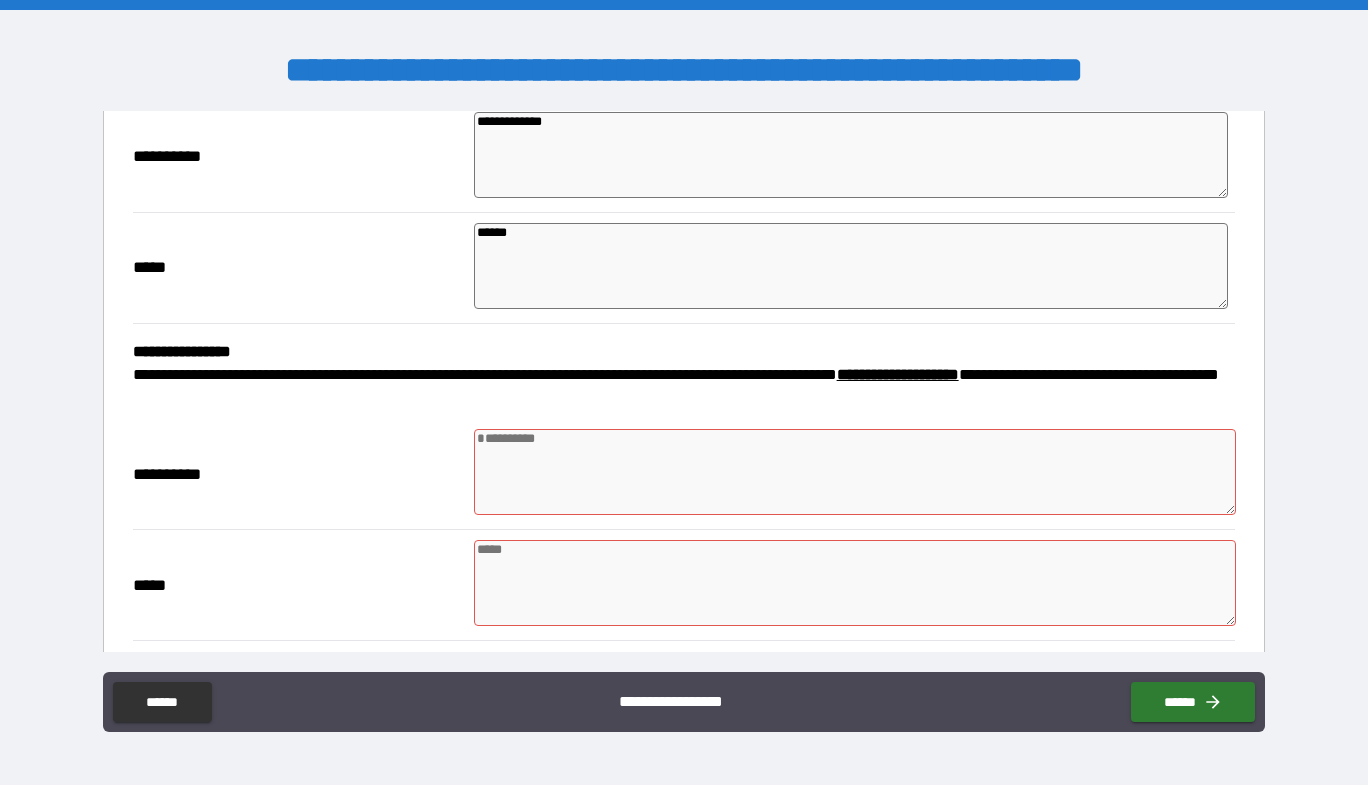 scroll, scrollTop: 870, scrollLeft: 0, axis: vertical 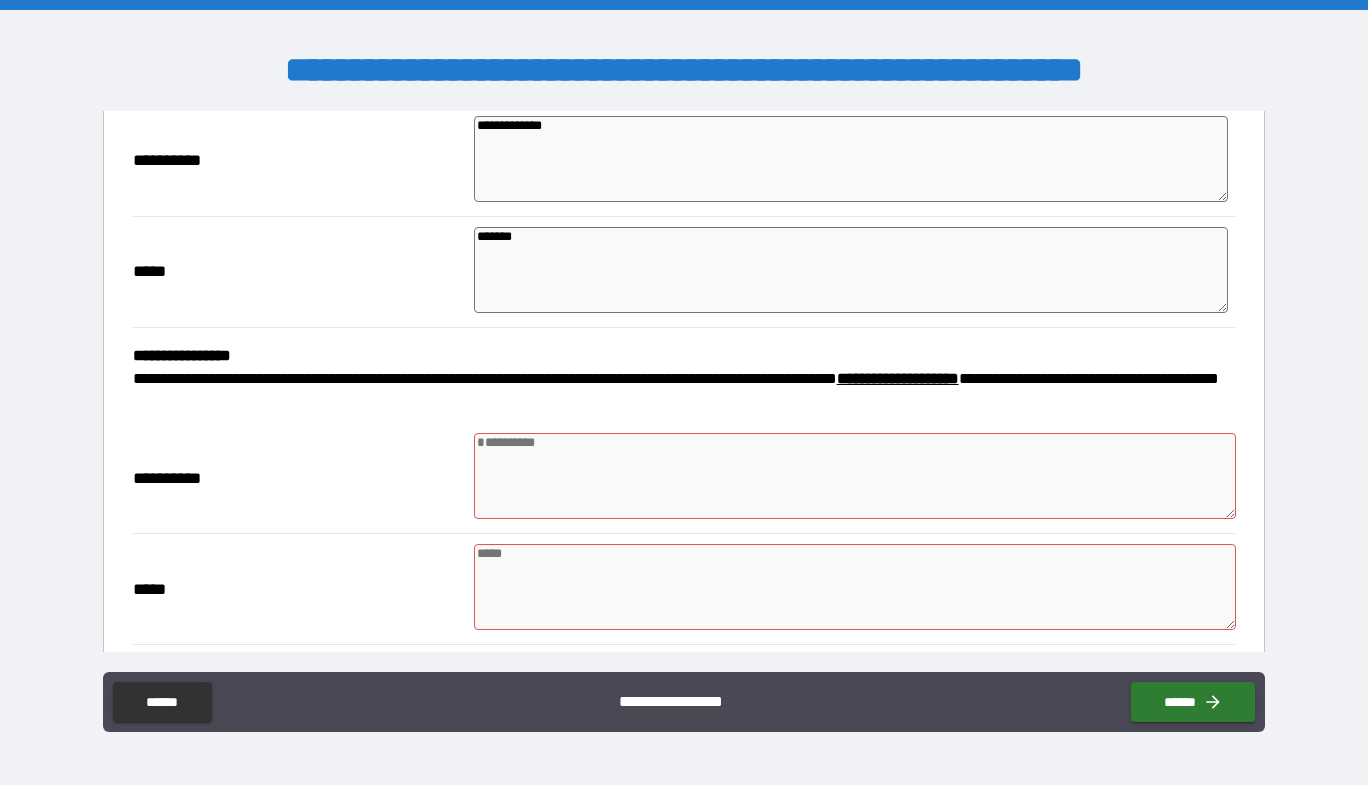 click at bounding box center [855, 476] 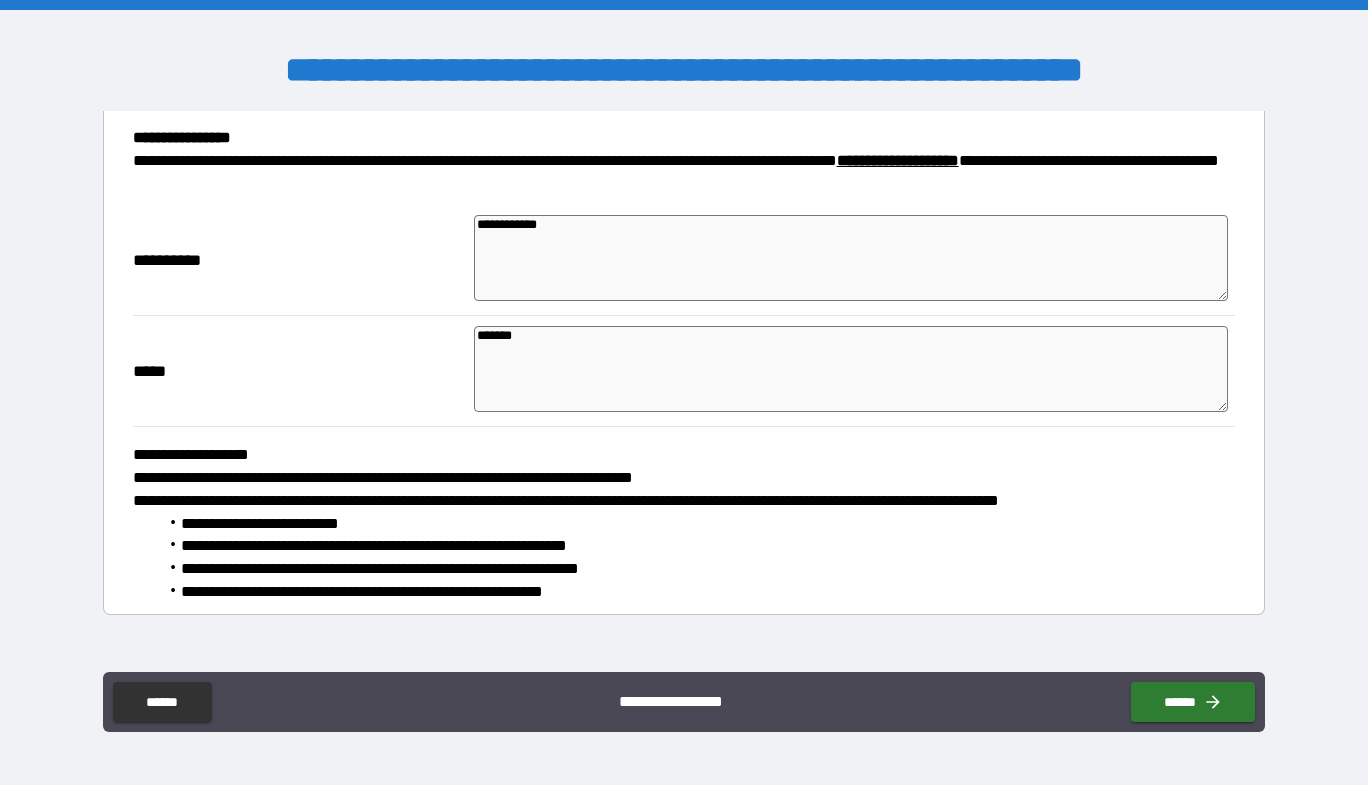 scroll, scrollTop: 970, scrollLeft: 0, axis: vertical 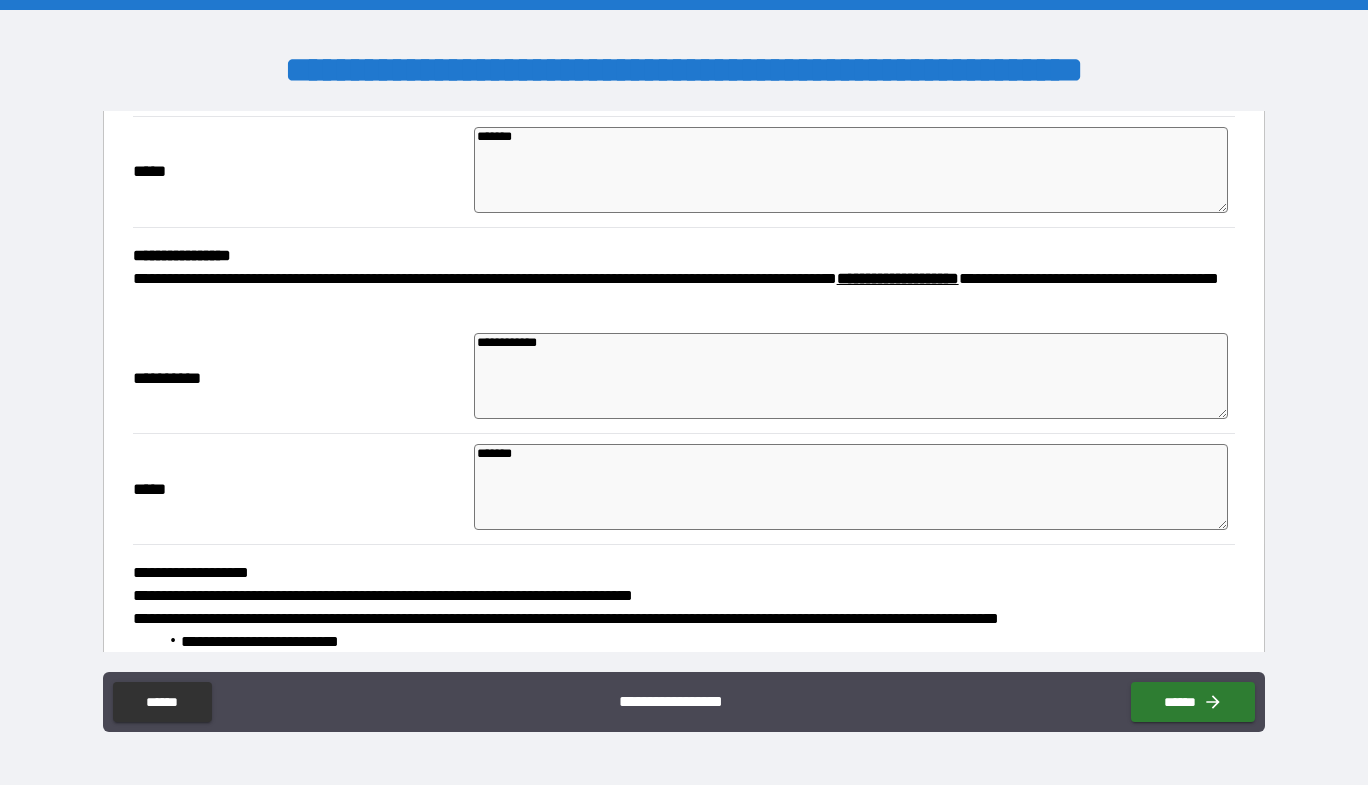 click on "**********" at bounding box center [851, 376] 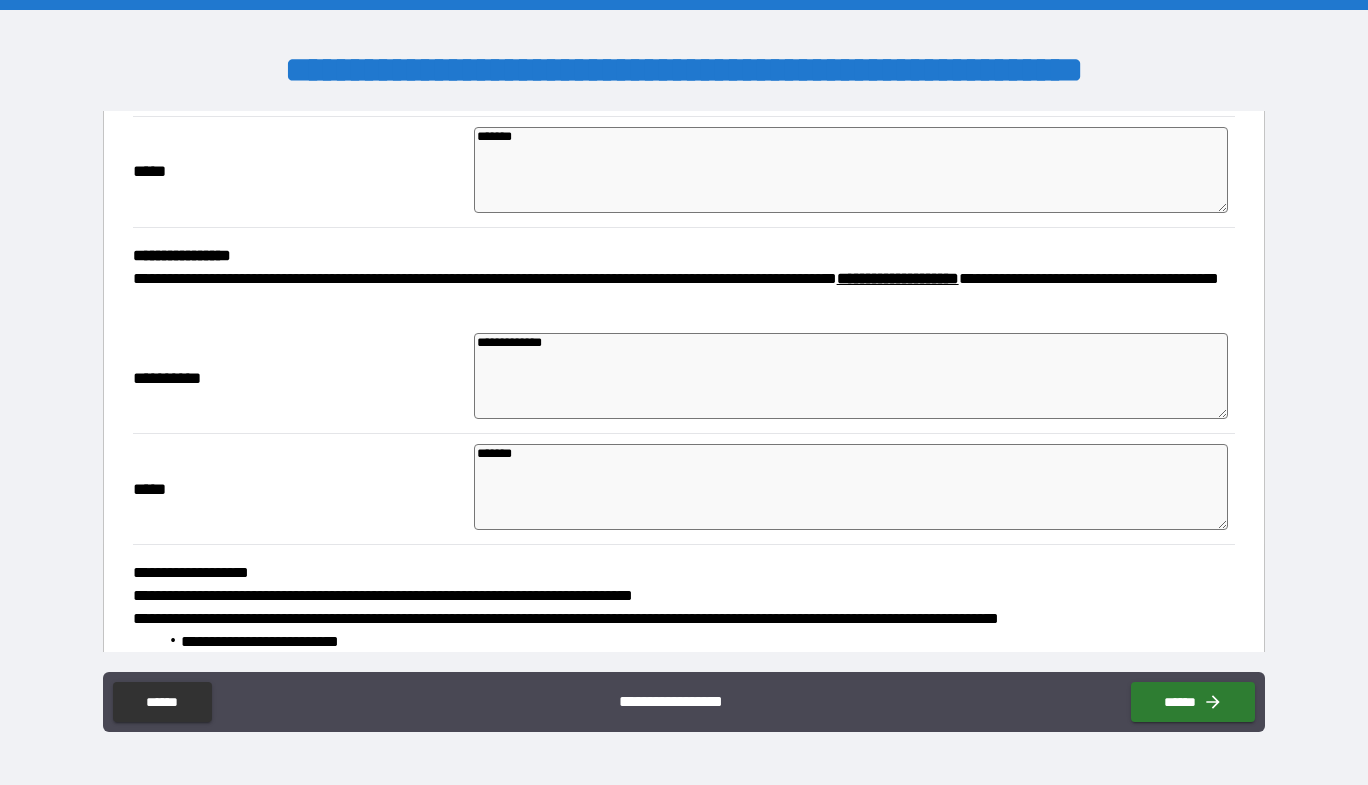 click on "*****" at bounding box center [298, 489] 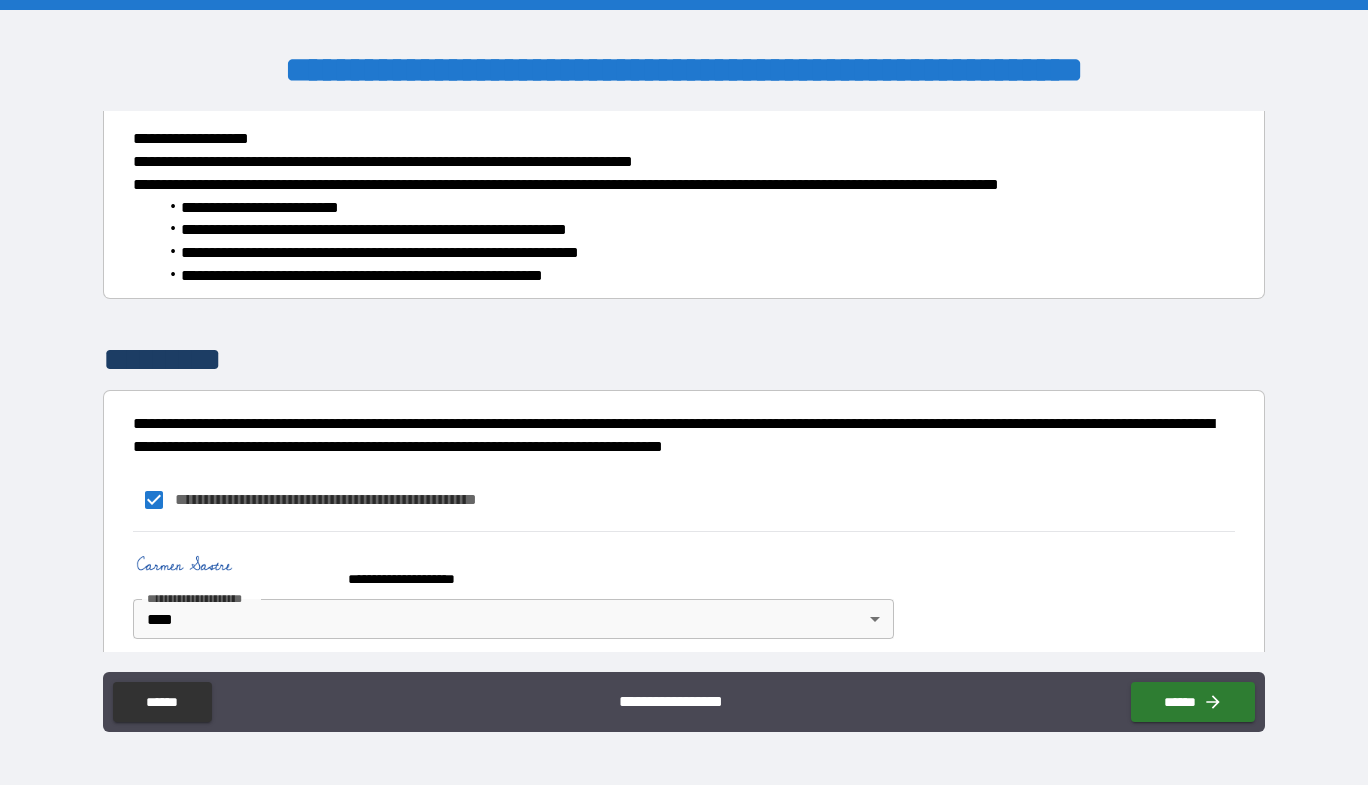scroll, scrollTop: 1422, scrollLeft: 0, axis: vertical 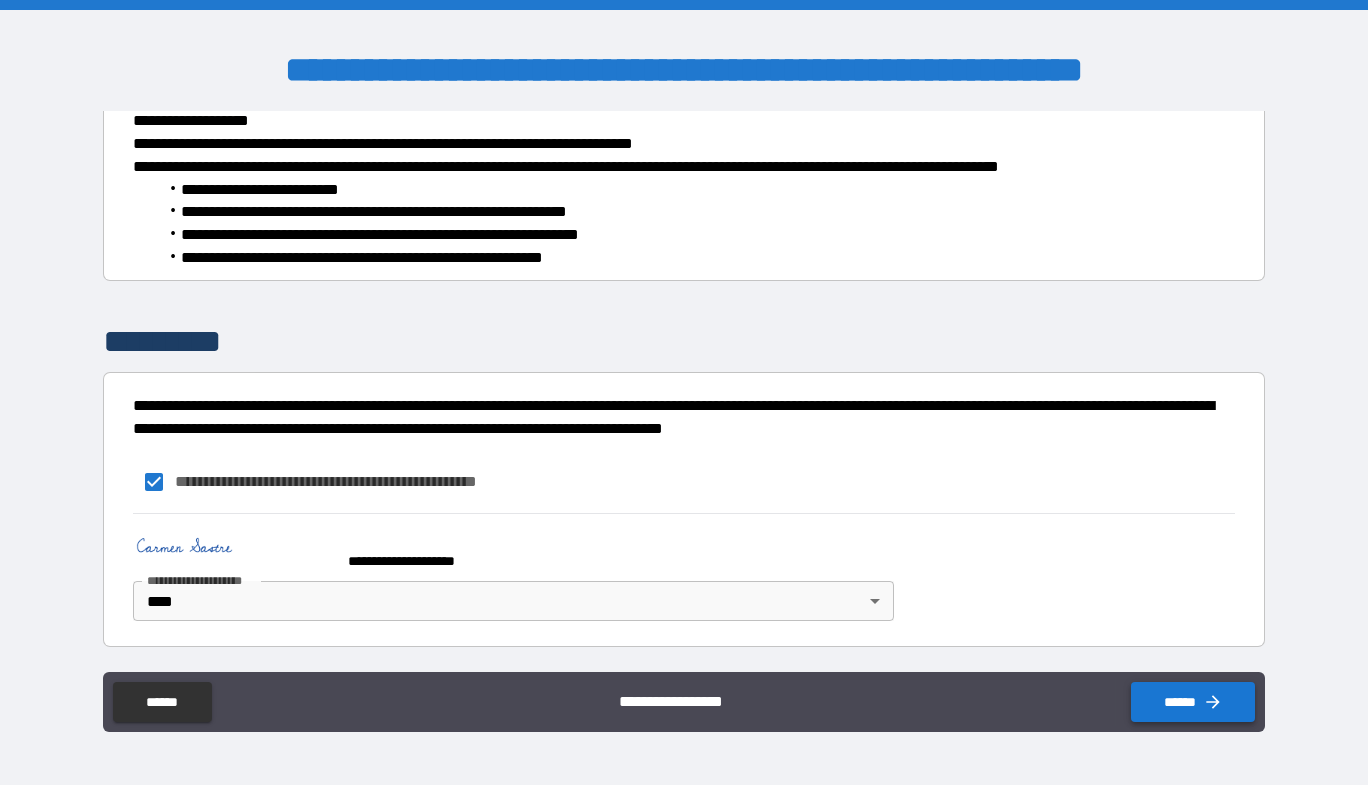click on "******" at bounding box center [1193, 702] 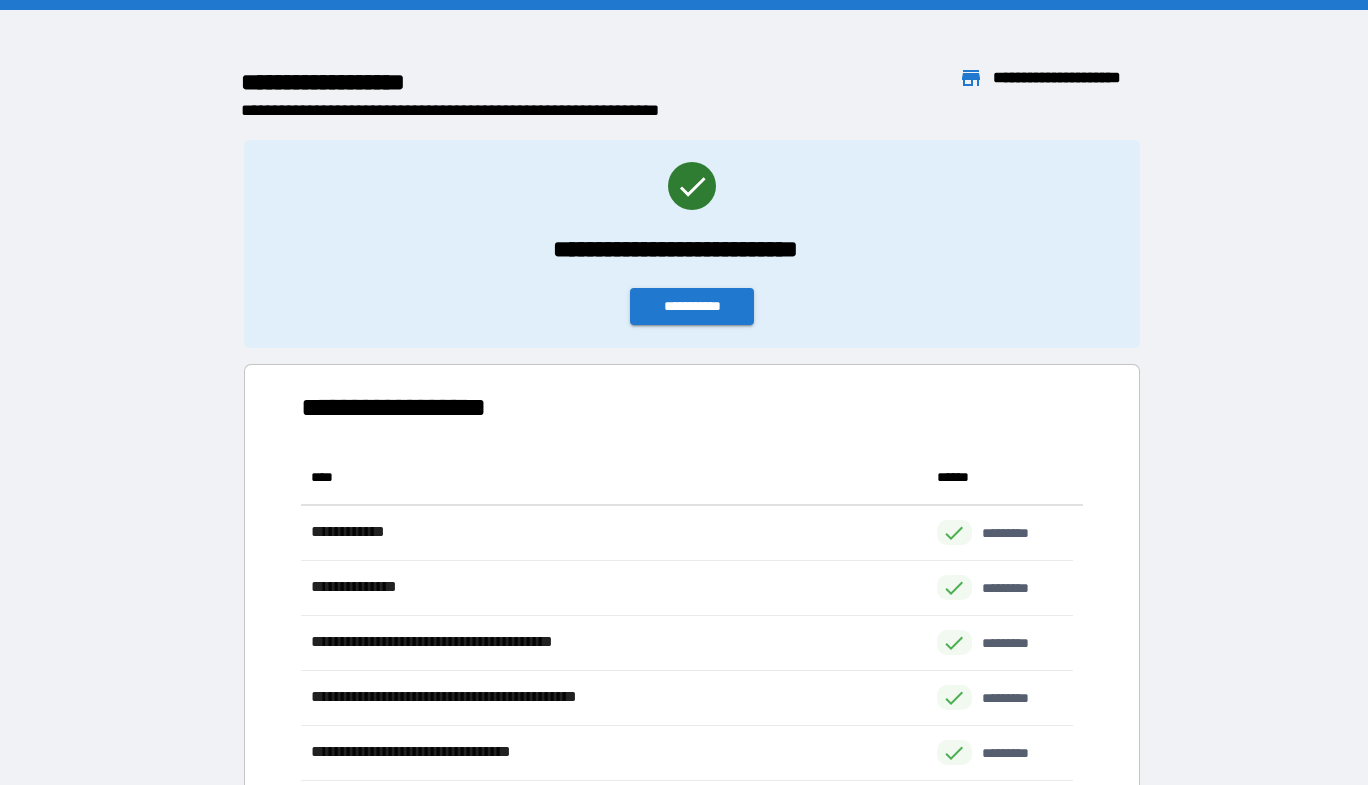 scroll, scrollTop: 16, scrollLeft: 16, axis: both 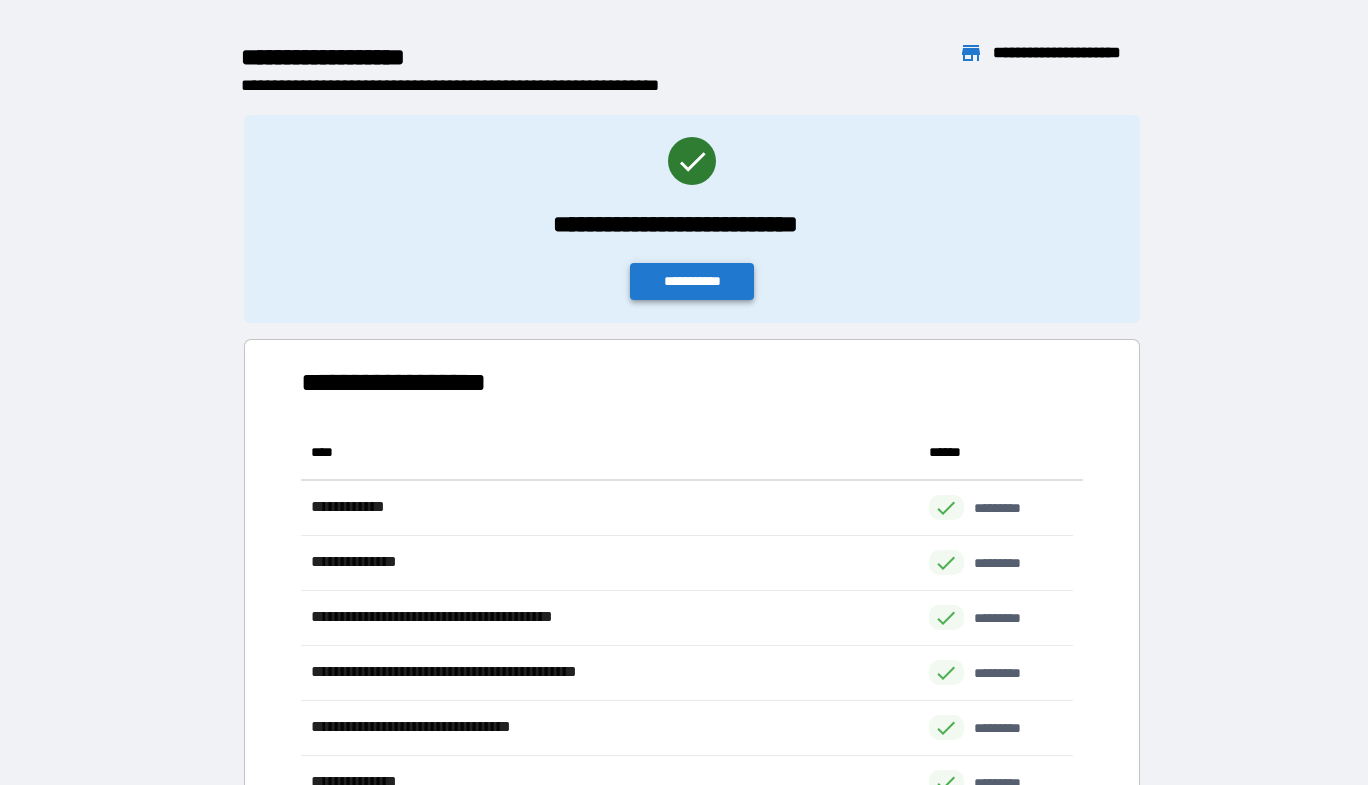 click on "**********" at bounding box center (692, 281) 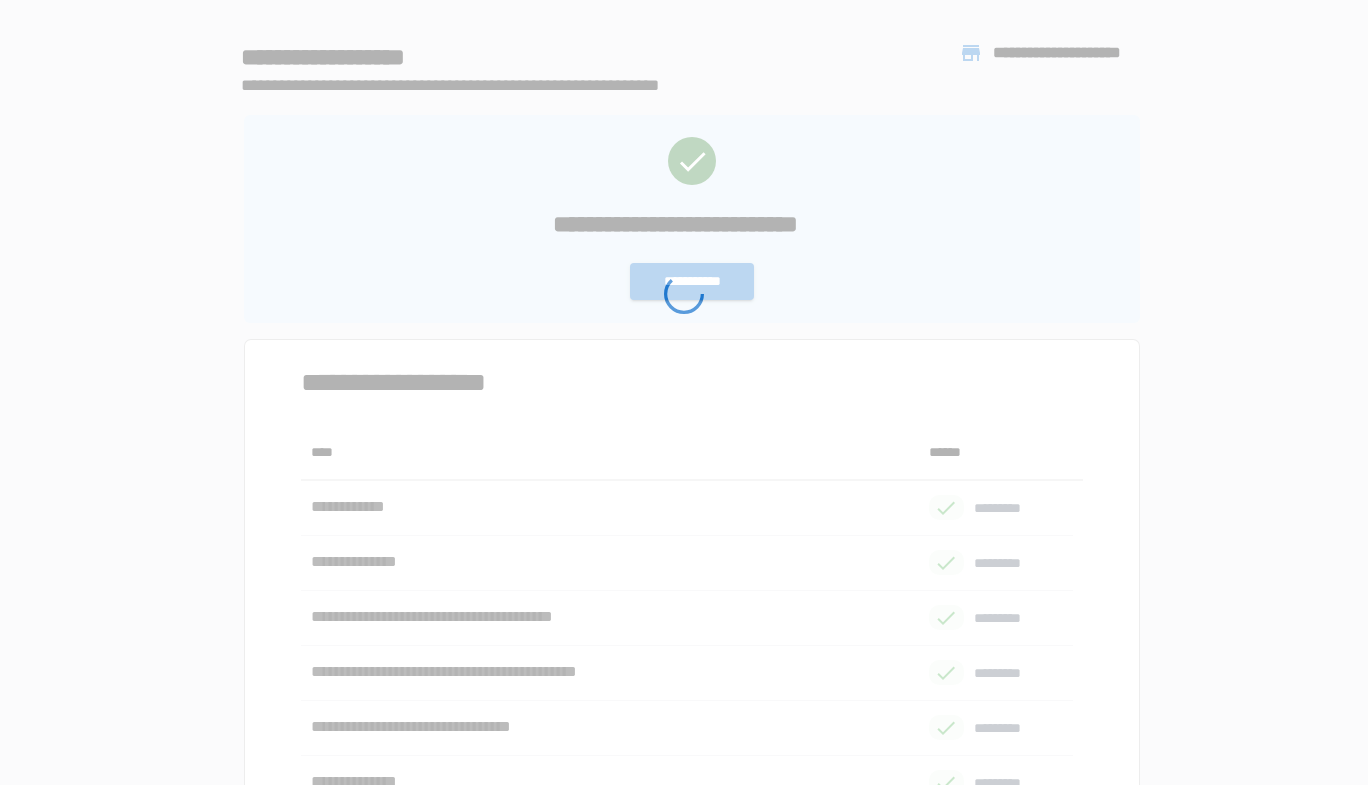 scroll, scrollTop: 0, scrollLeft: 0, axis: both 